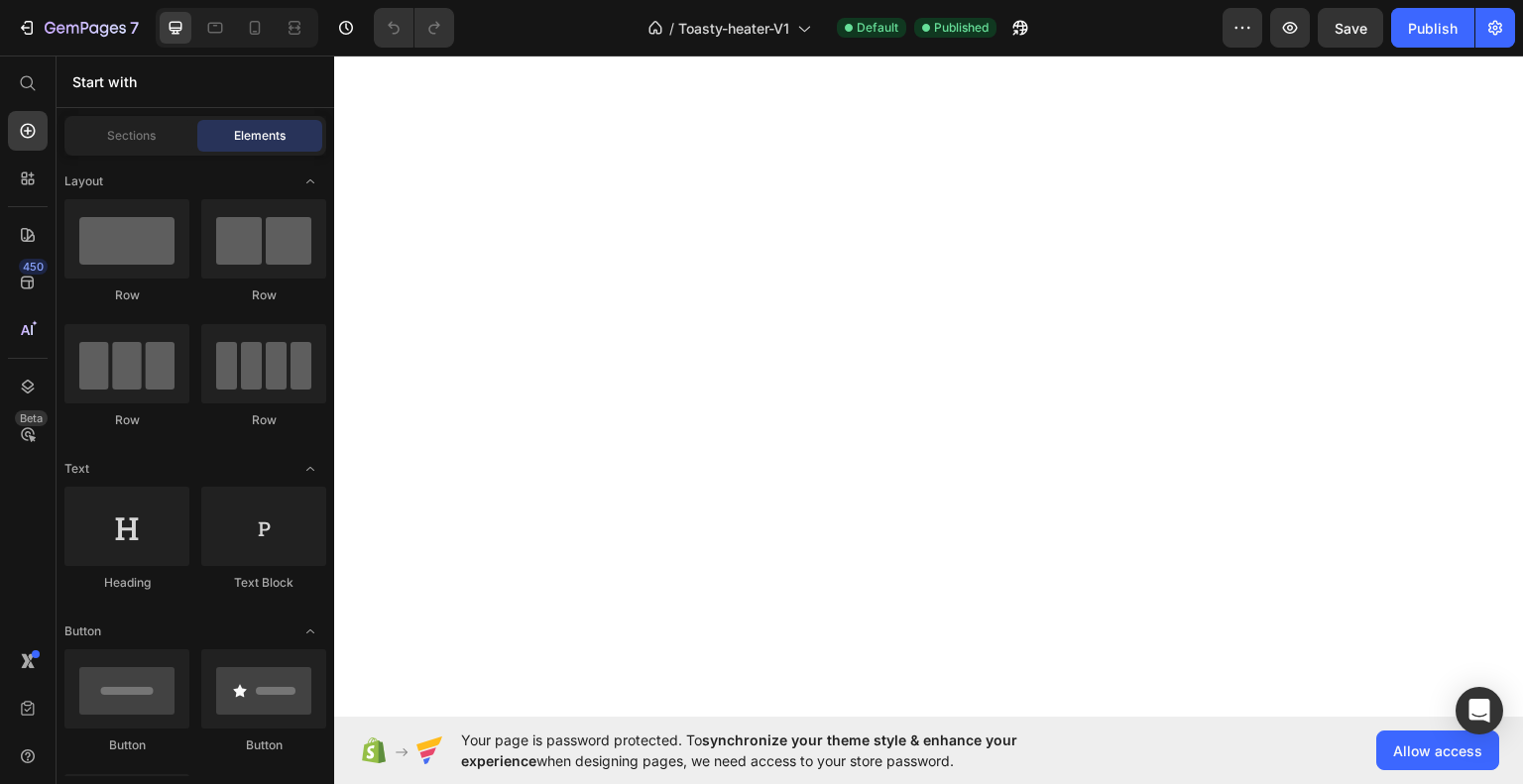 scroll, scrollTop: 0, scrollLeft: 0, axis: both 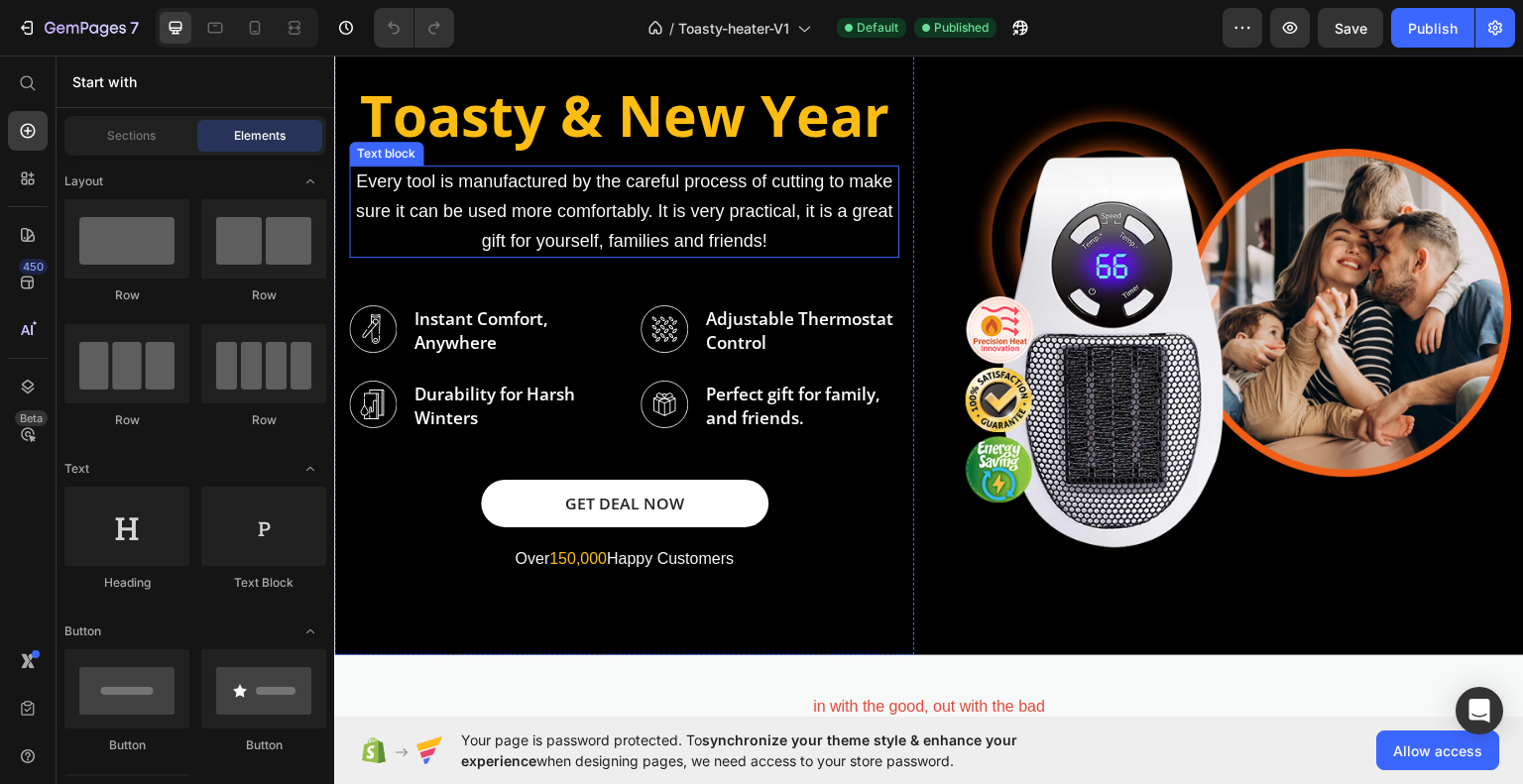 click on "Every tool is manufactured by the careful process of cutting to make sure it can be used more comfortably. It is very practical, it is a great gift for yourself, families and friends!" at bounding box center [624, 210] 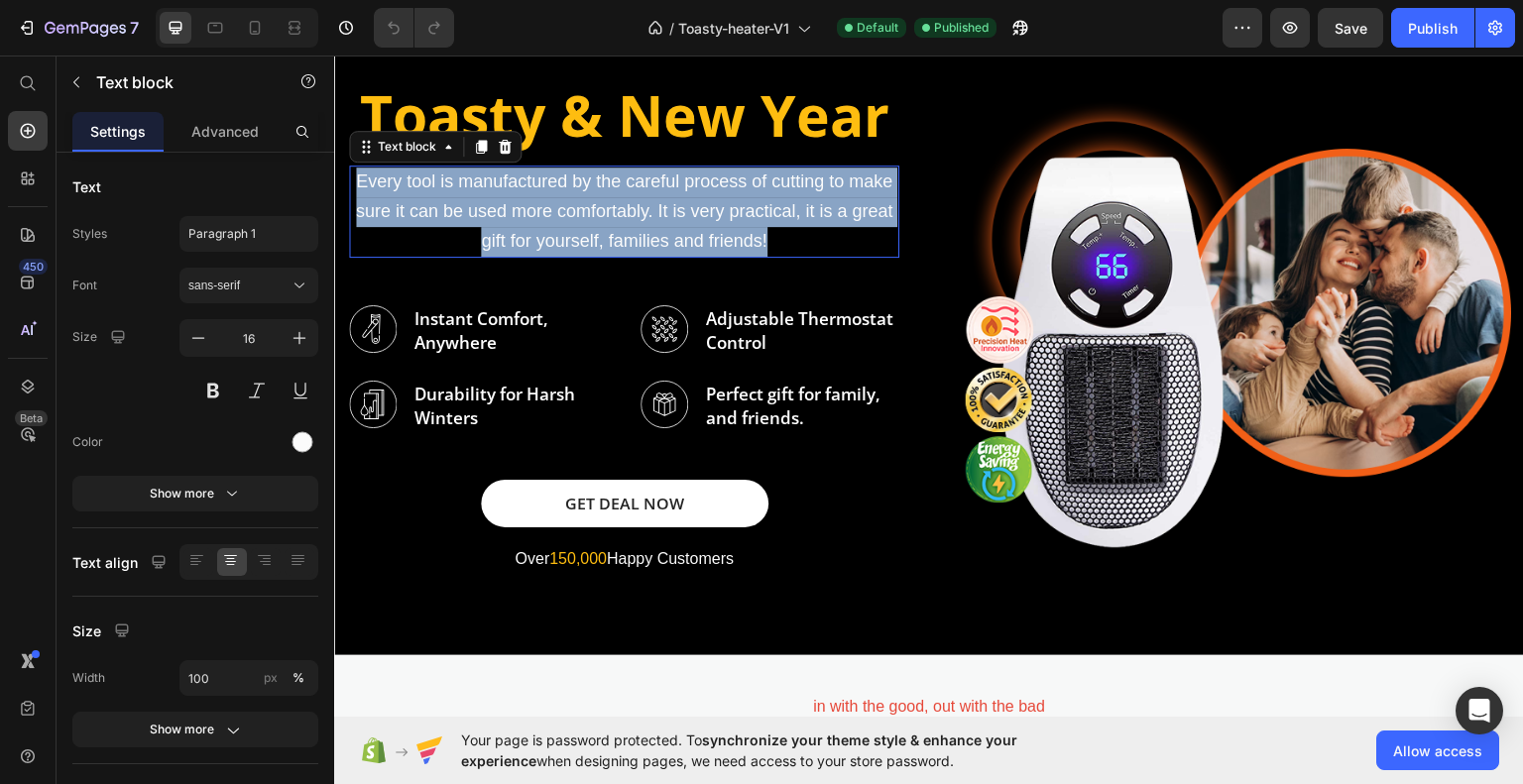 click on "Every tool is manufactured by the careful process of cutting to make sure it can be used more comfortably. It is very practical, it is a great gift for yourself, families and friends!" at bounding box center (624, 210) 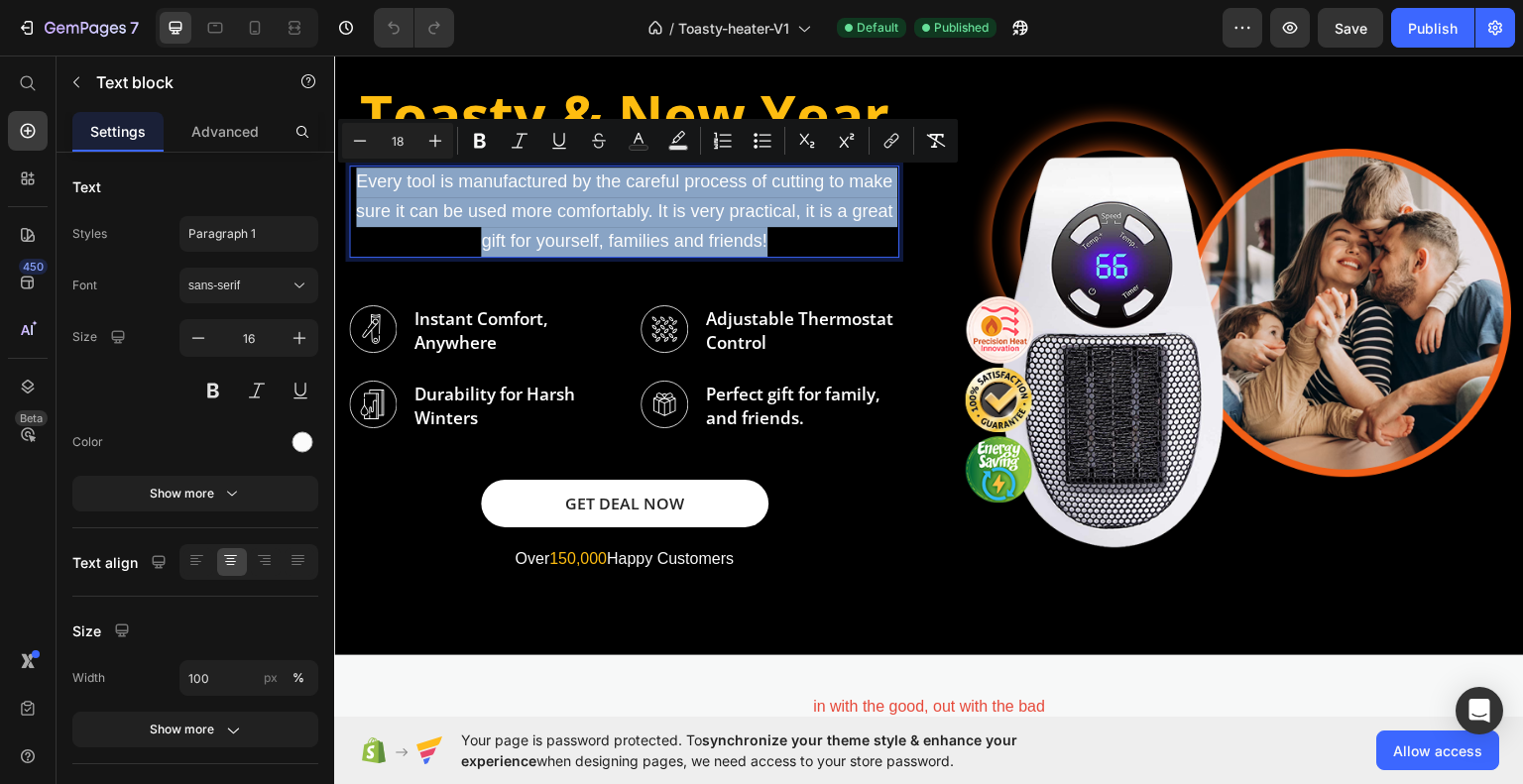 type on "16" 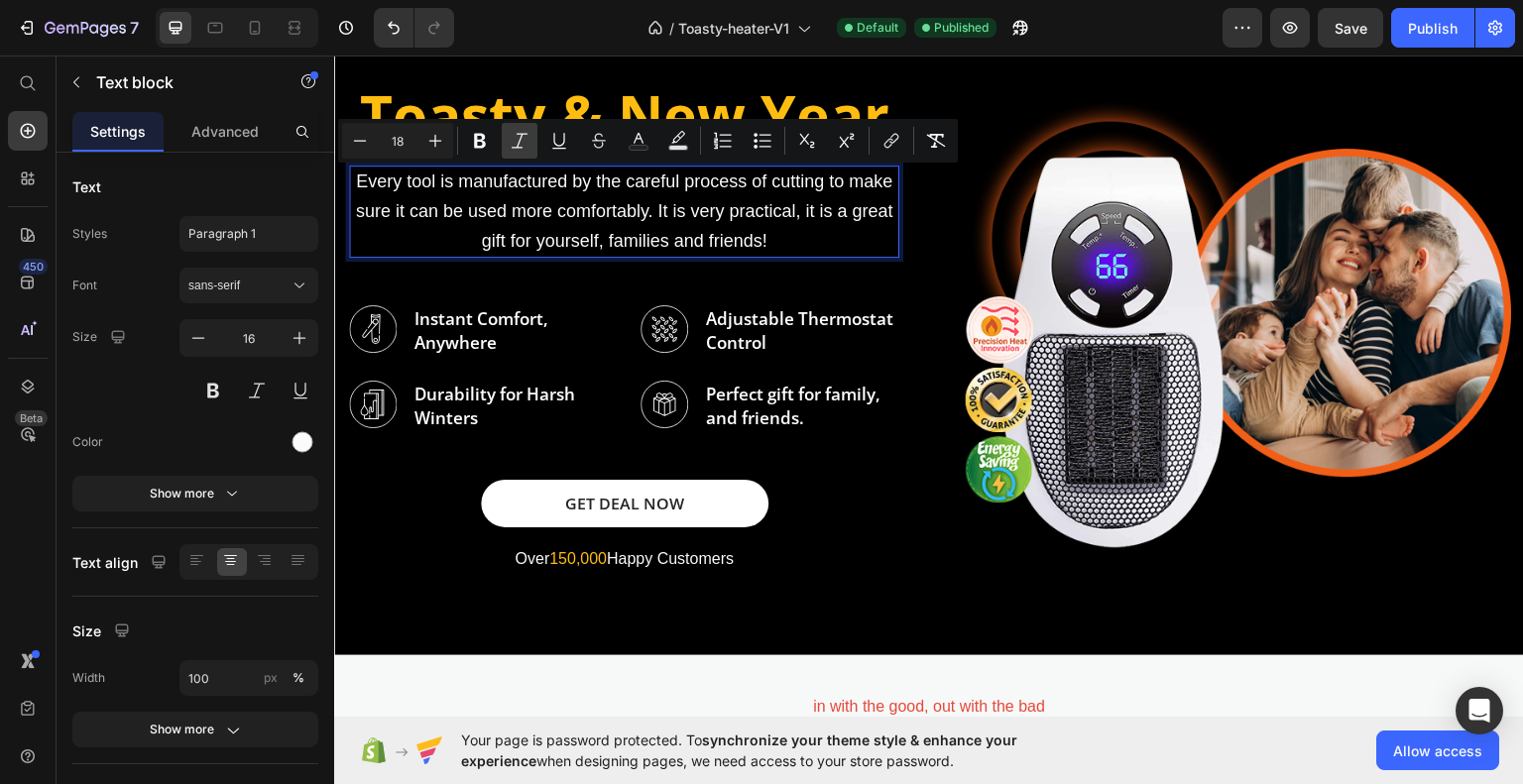 click on "Italic" at bounding box center (520, 141) 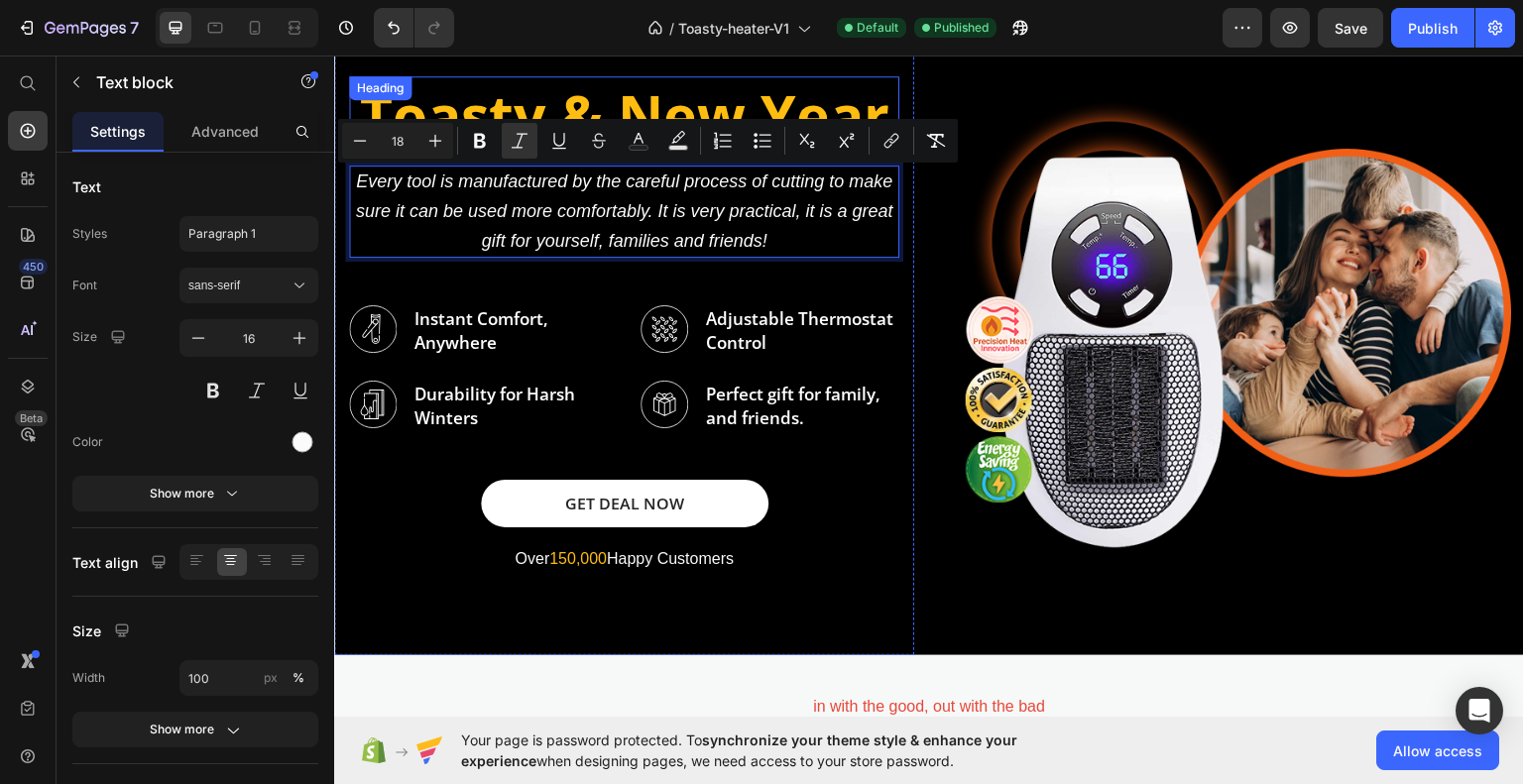 click on "Toasty & New Year" at bounding box center [624, 114] 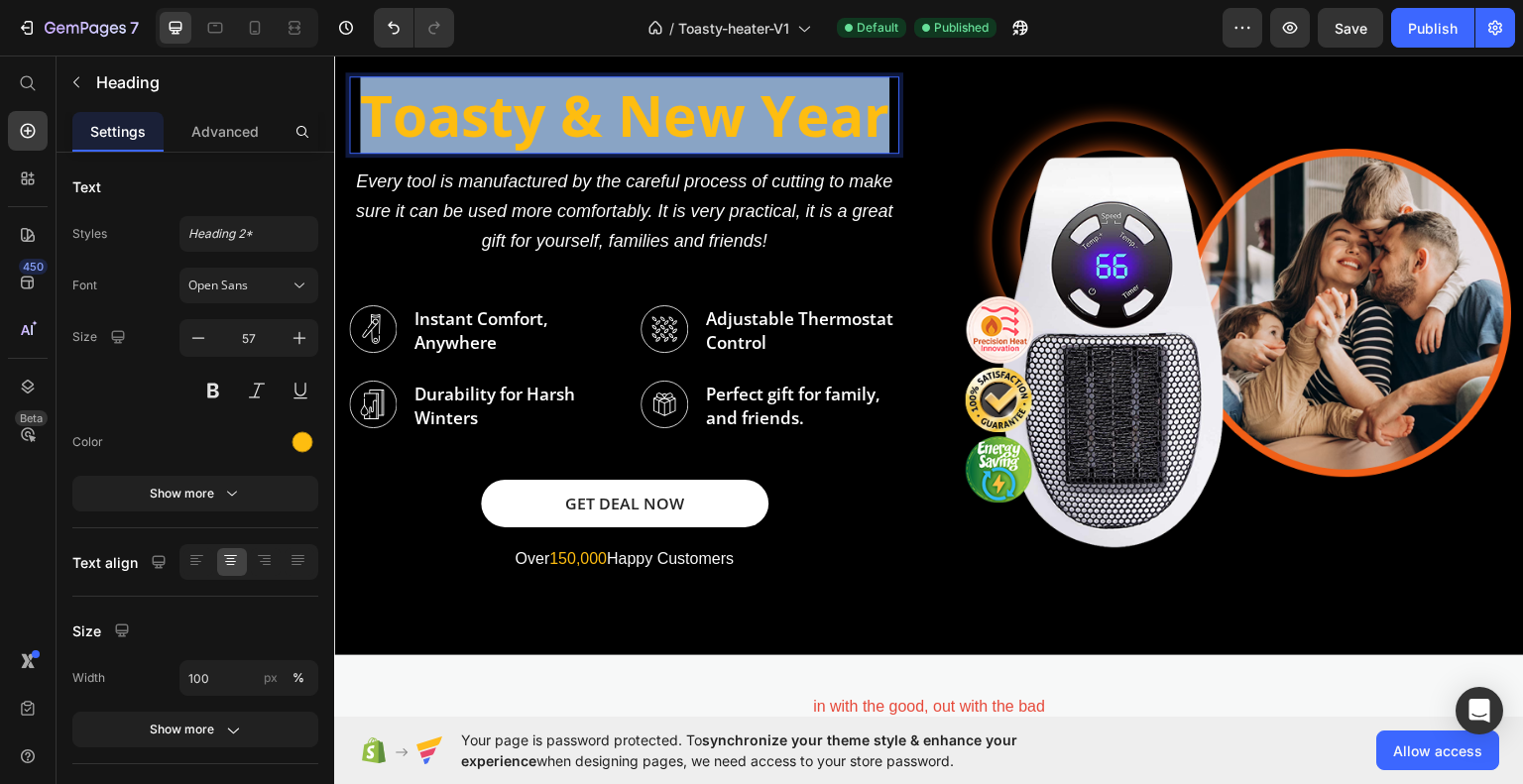 click on "Toasty & New Year" at bounding box center (624, 114) 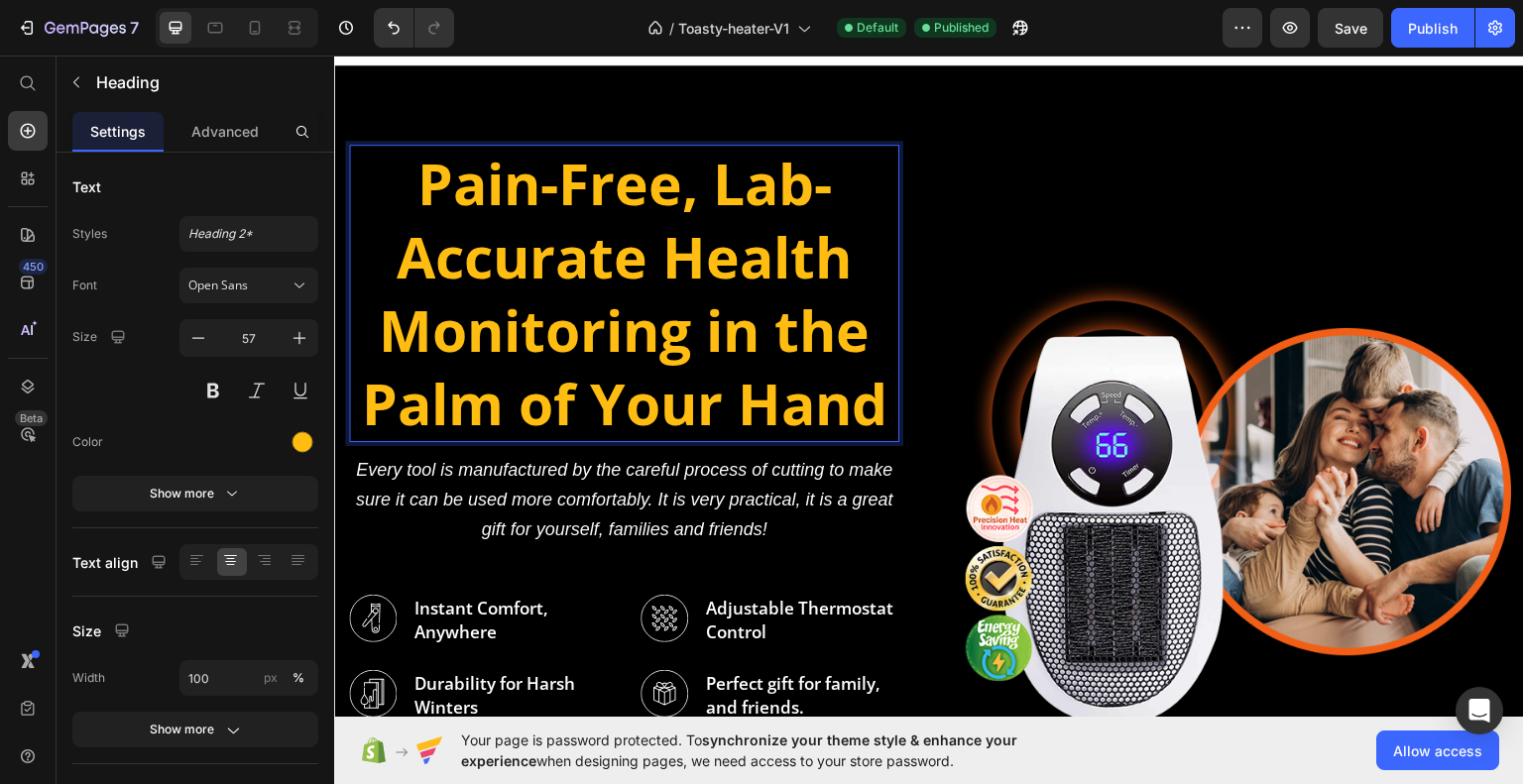 scroll, scrollTop: 0, scrollLeft: 0, axis: both 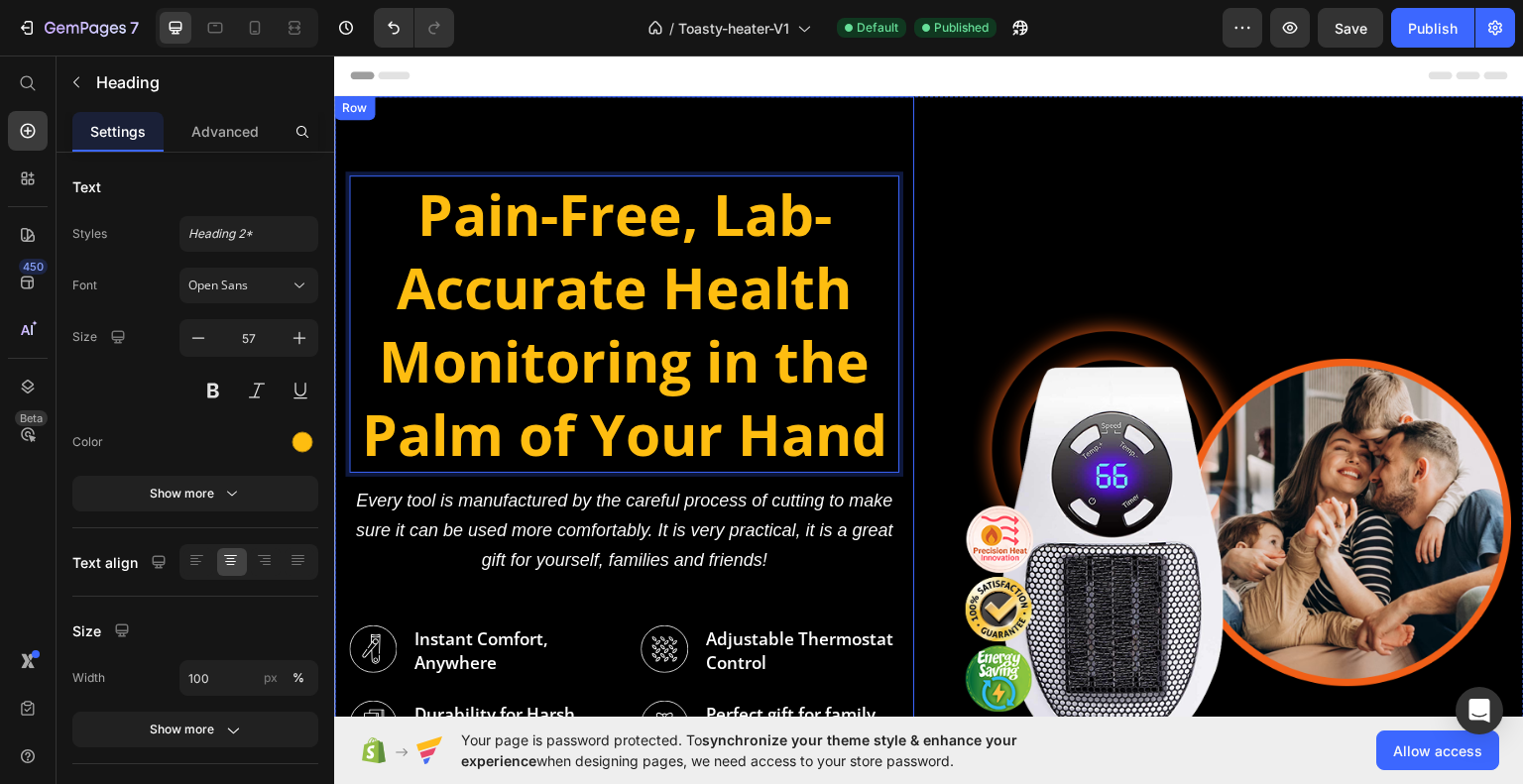 click on "Image Row Pain-Free, Lab-Accurate Health Monitoring in the Palm of Your Hand Heading   12 Every tool is manufactured by the careful process of cutting to make sure it can be used more comfortably. It is very practical, it is a great gift for yourself, families and friends! Text block Image Instant Comfort, Anywhere Text block Row Image Adjustable Thermostat Control Text block Row Row Image Durability for Harsh Winters Text block Row Image Perfect gift for family, and friends. Text block Row Row GET DEAL NOW Button Over  150,000  Happy Customers Text block Row" at bounding box center (624, 534) 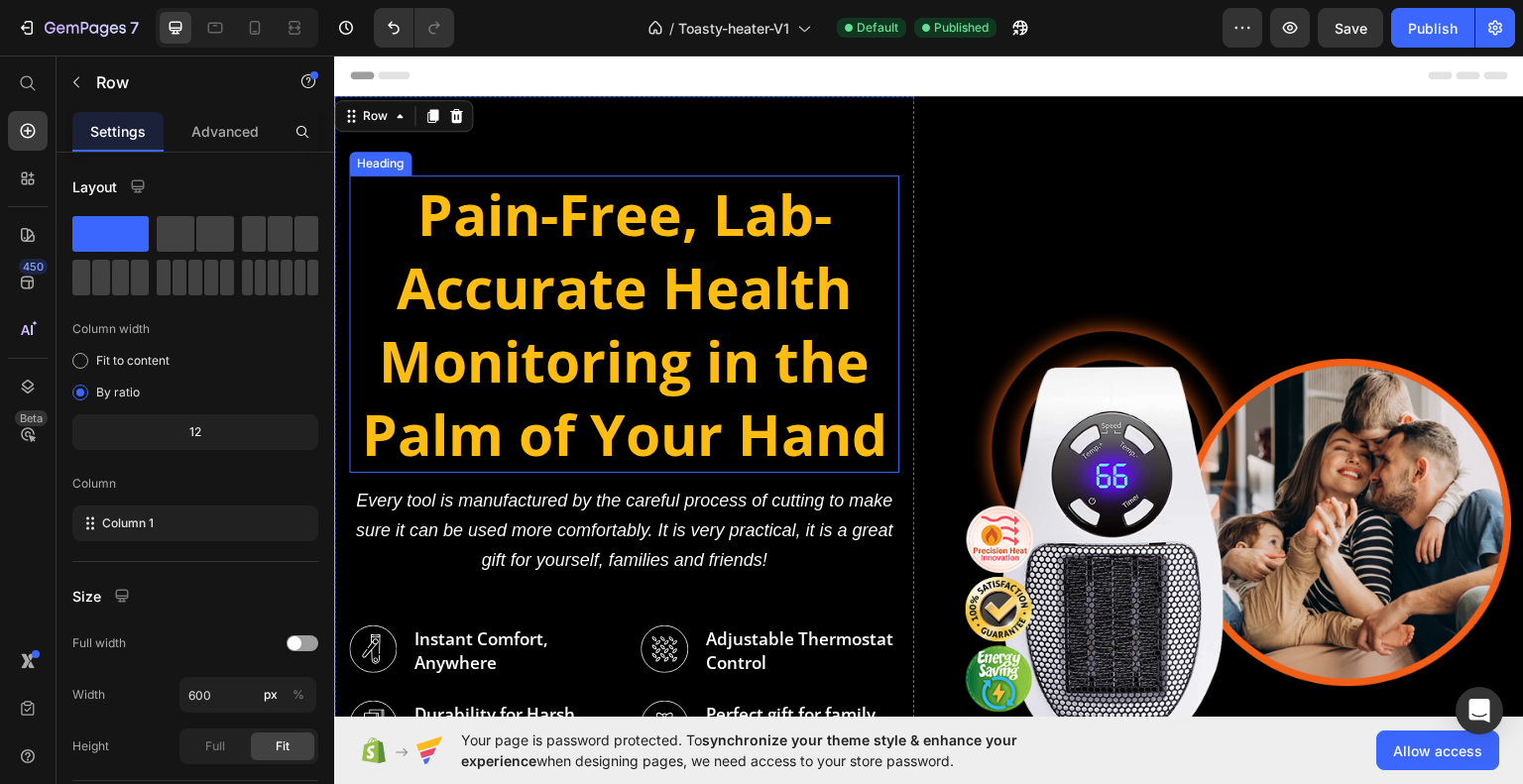 click on "Pain-Free, Lab-Accurate Health Monitoring in the Palm of Your Hand" at bounding box center (624, 323) 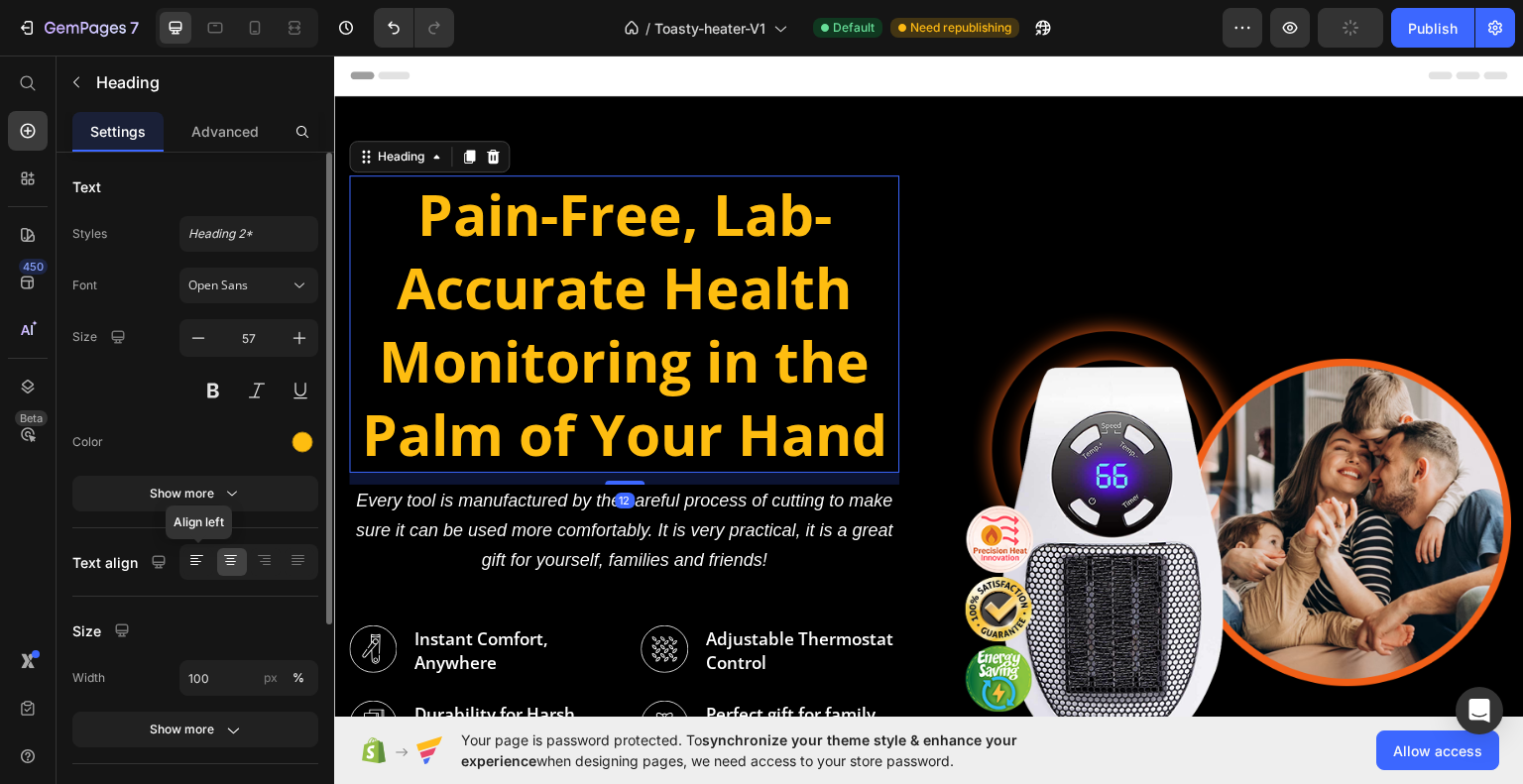 click 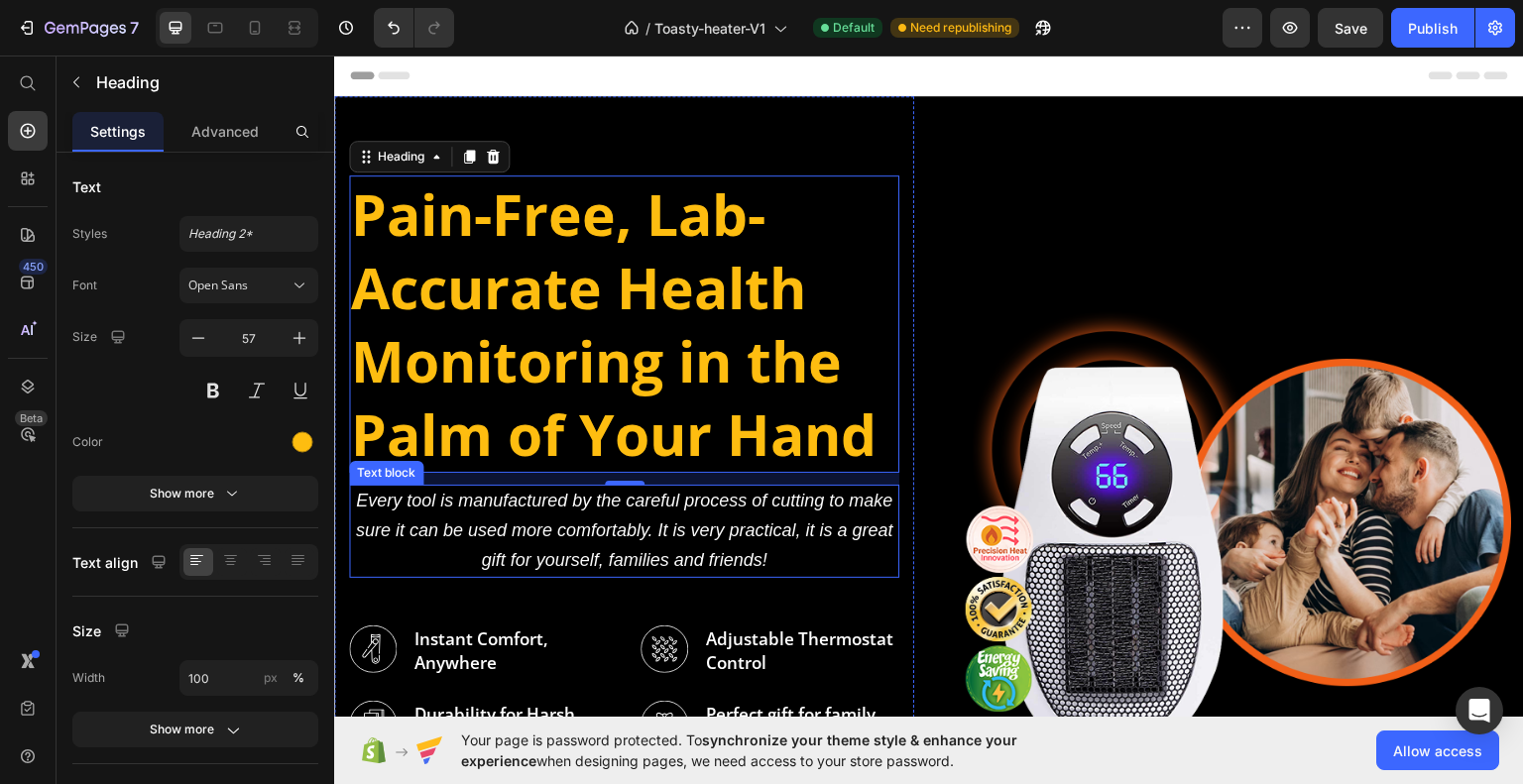 click on "Every tool is manufactured by the careful process of cutting to make sure it can be used more comfortably. It is very practical, it is a great gift for yourself, families and friends!" at bounding box center [625, 529] 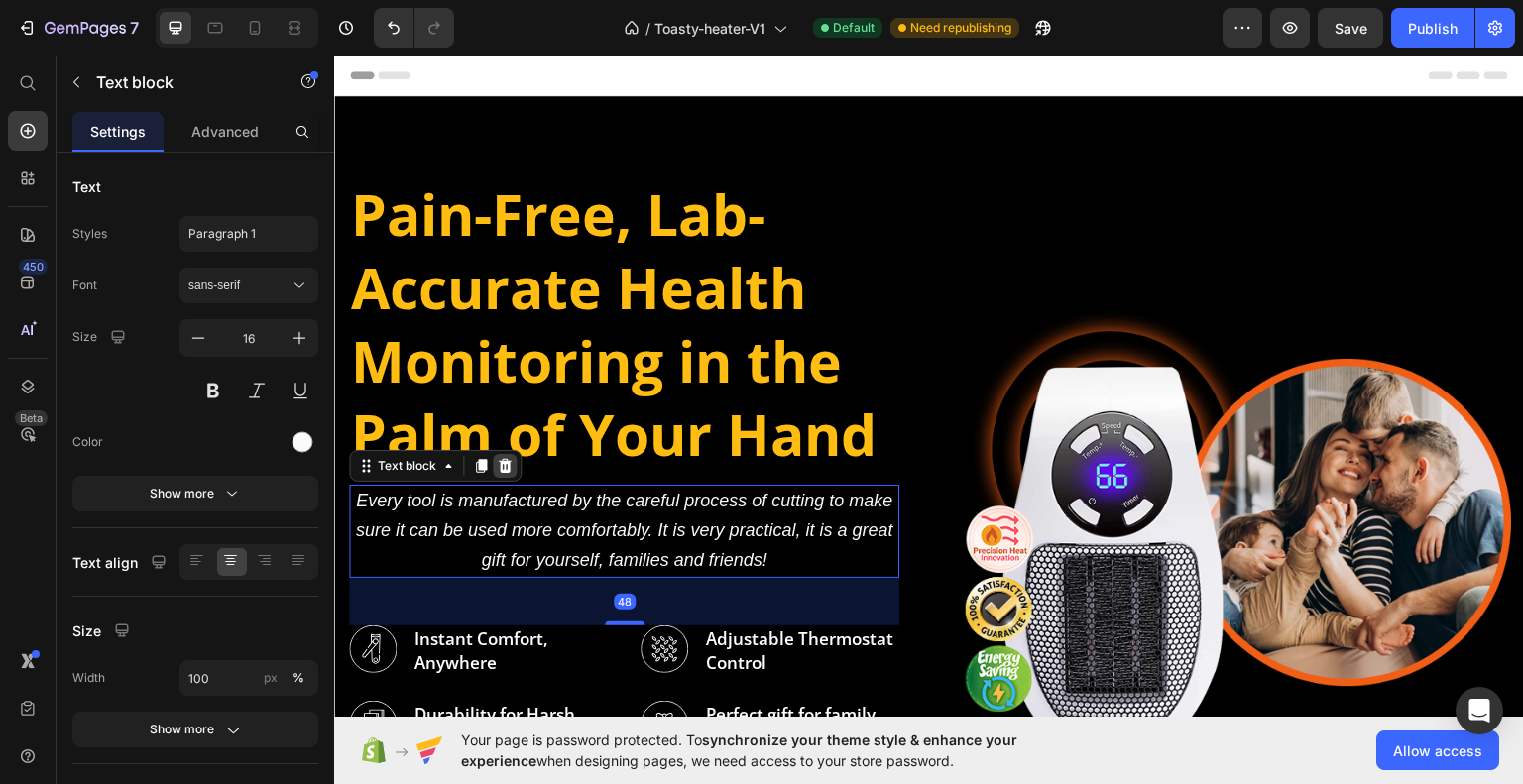 click 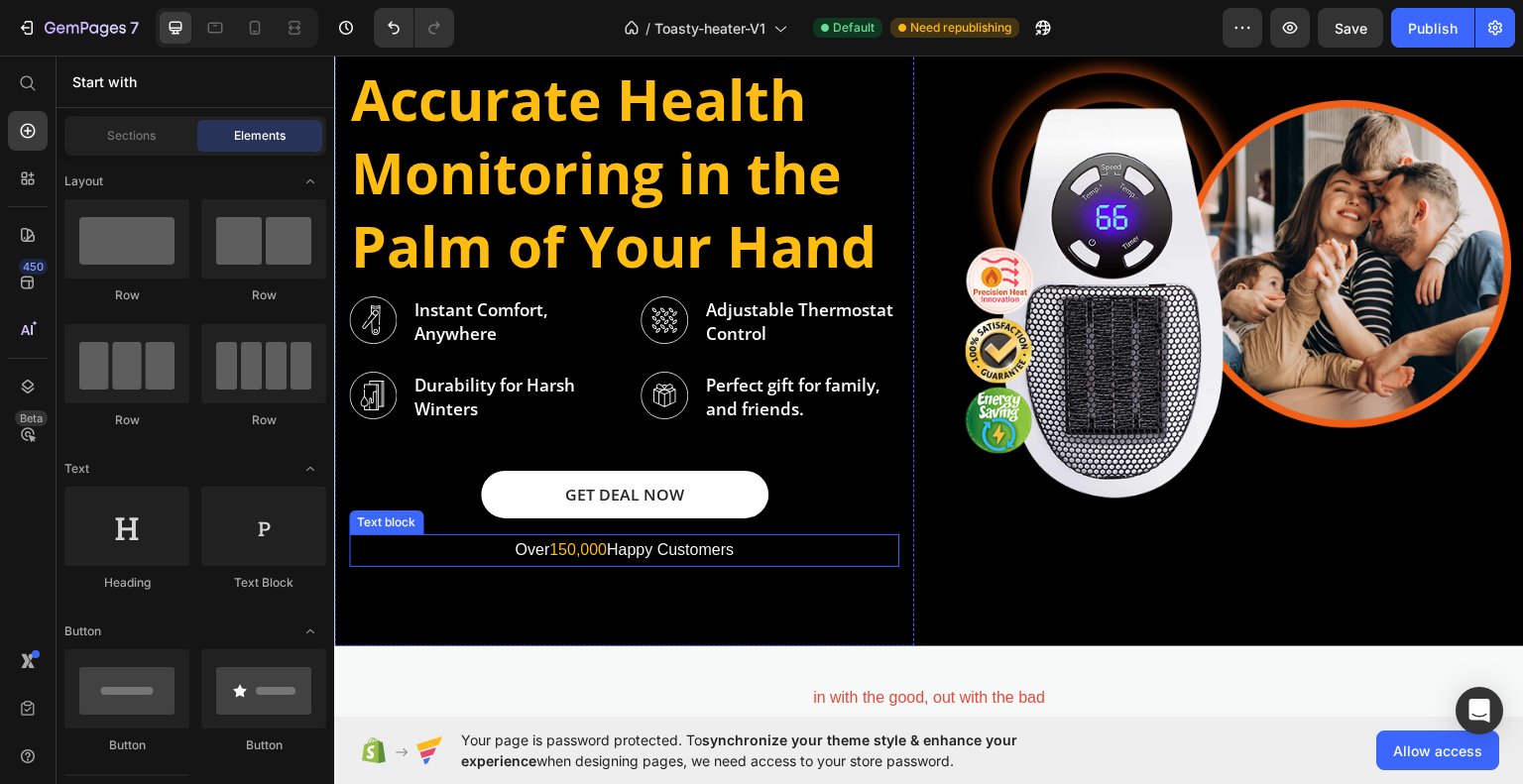 scroll, scrollTop: 198, scrollLeft: 0, axis: vertical 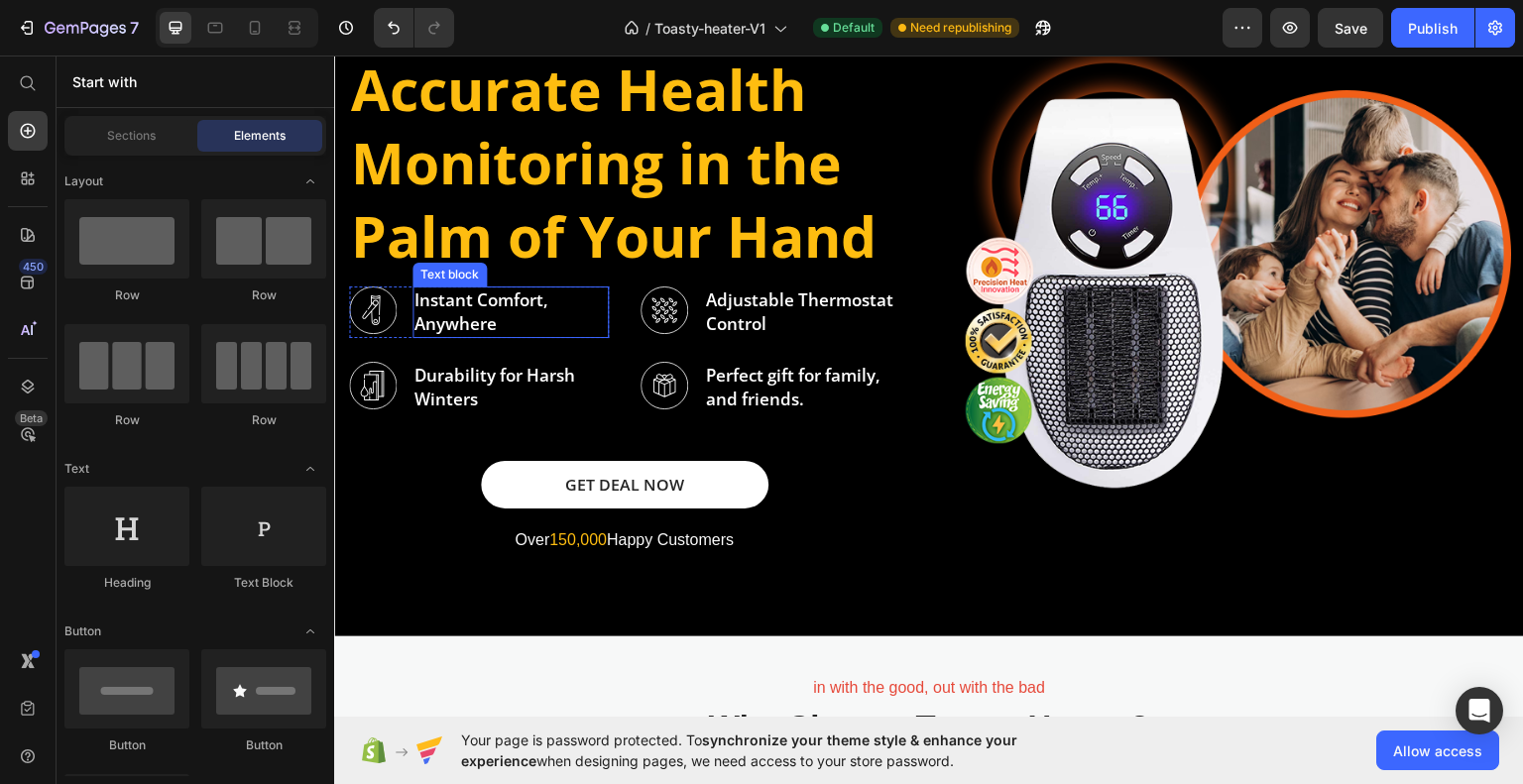 click on "Instant Comfort, Anywhere" at bounding box center (481, 310) 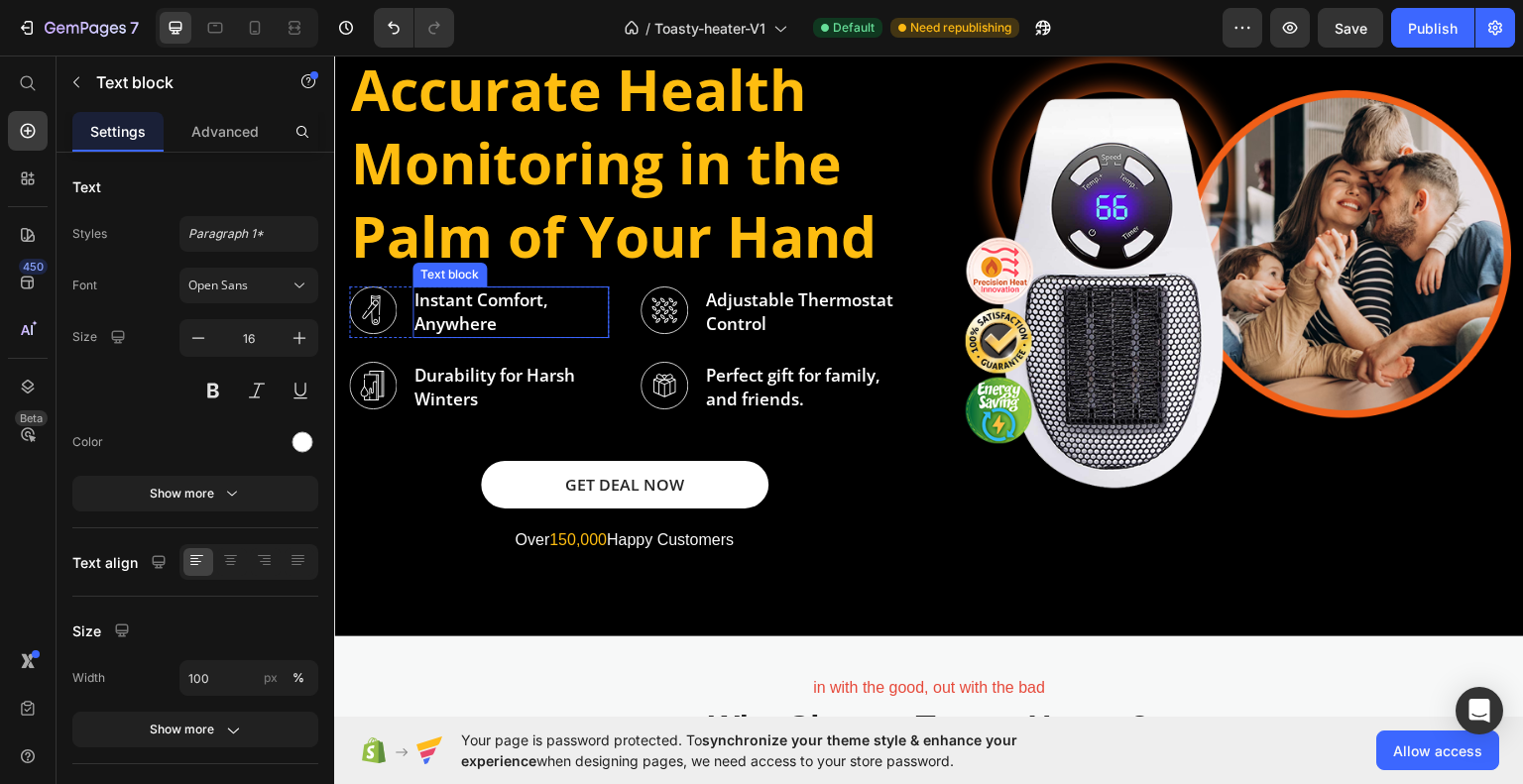 click on "Instant Comfort, Anywhere" at bounding box center (481, 310) 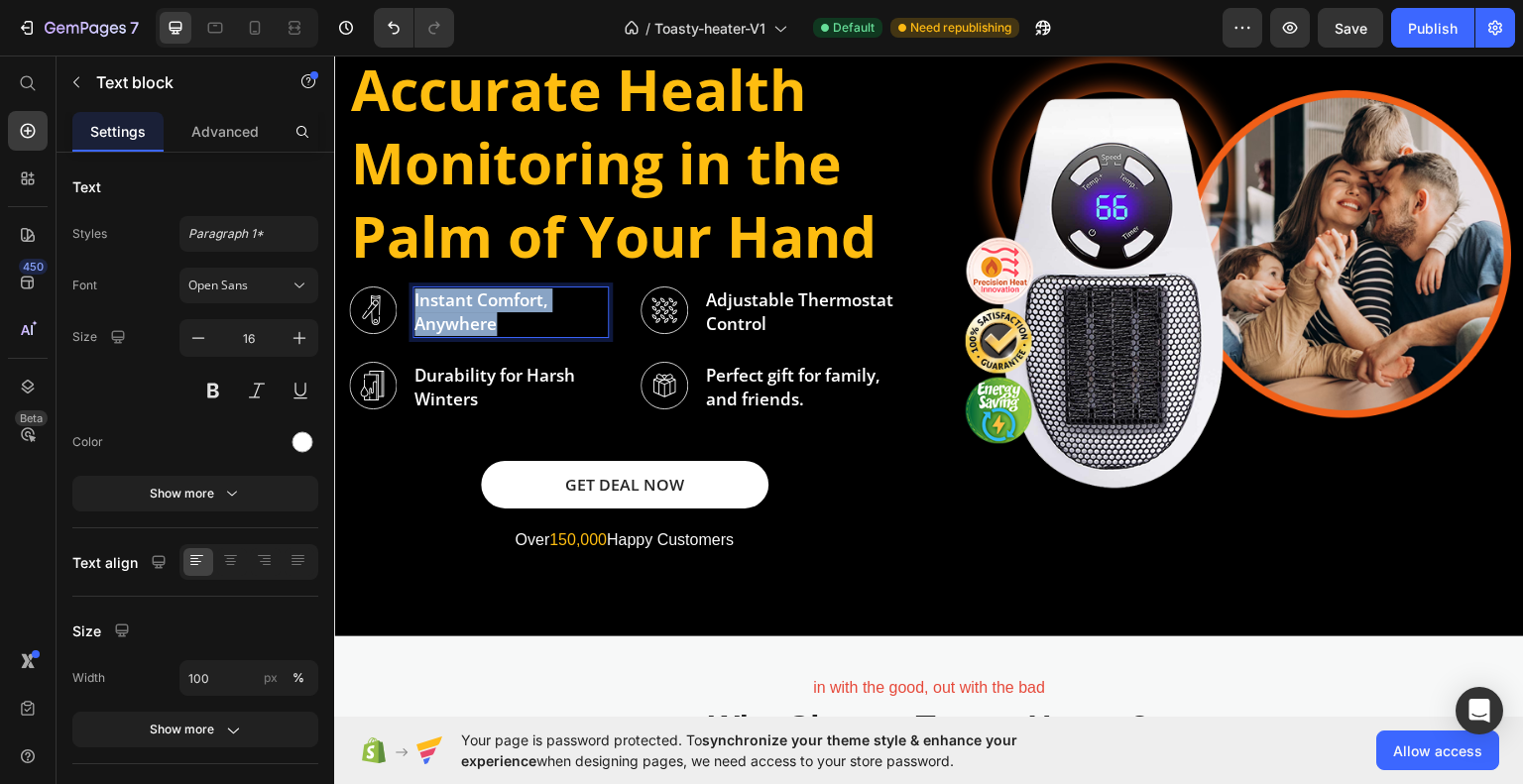 click on "Instant Comfort, Anywhere" at bounding box center (481, 310) 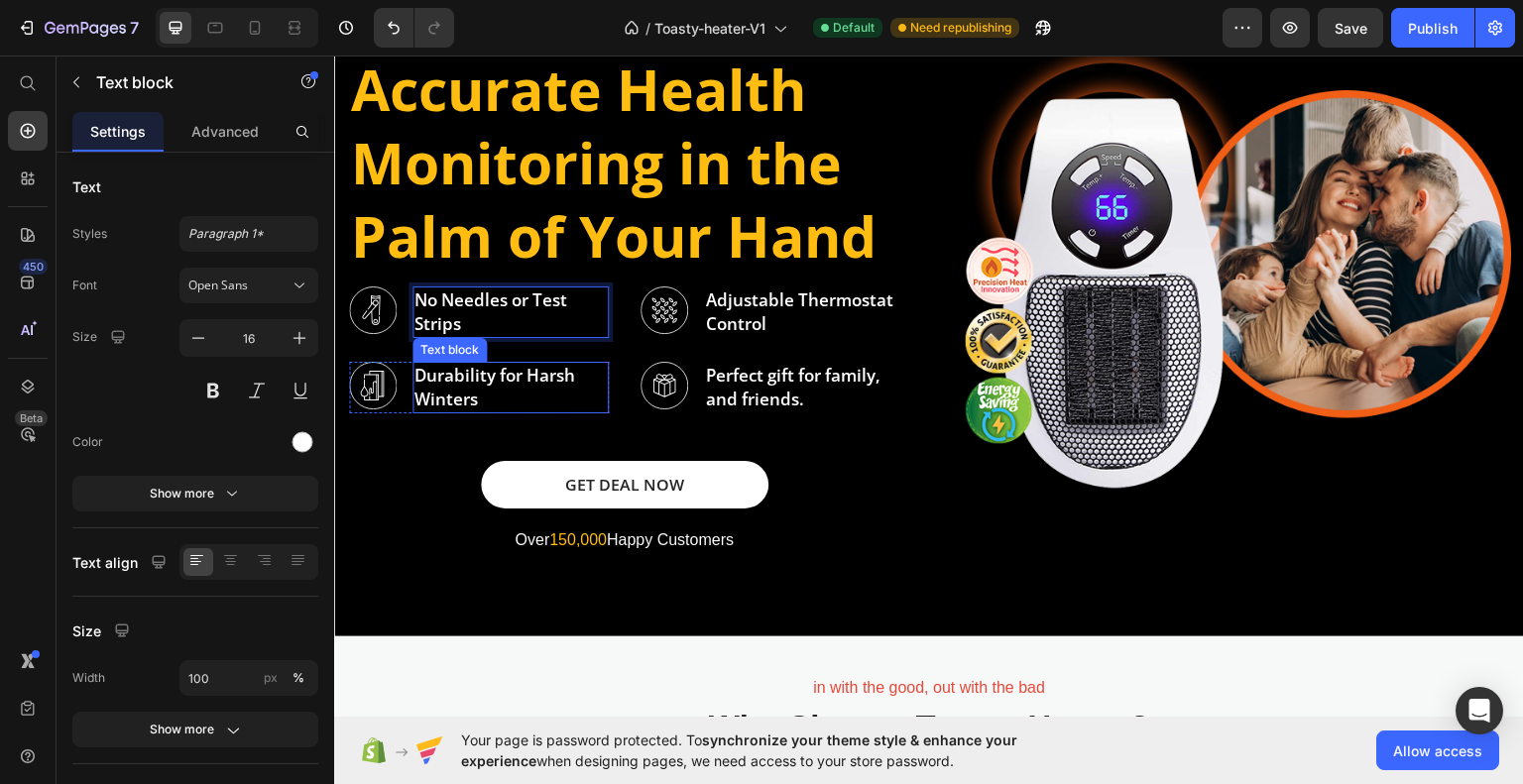 click on "Durability for Harsh Winters" at bounding box center [495, 386] 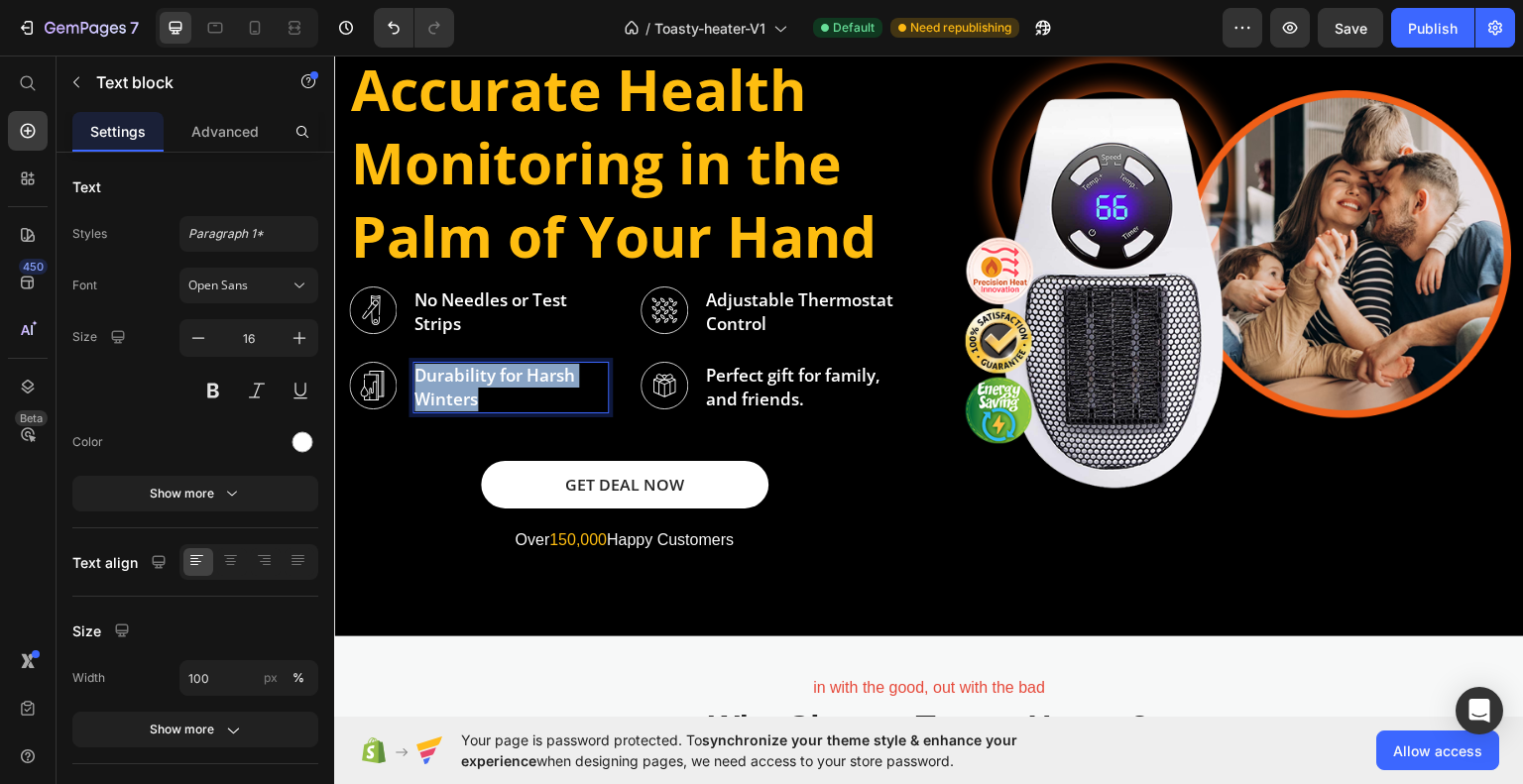 click on "Durability for Harsh Winters" at bounding box center [495, 386] 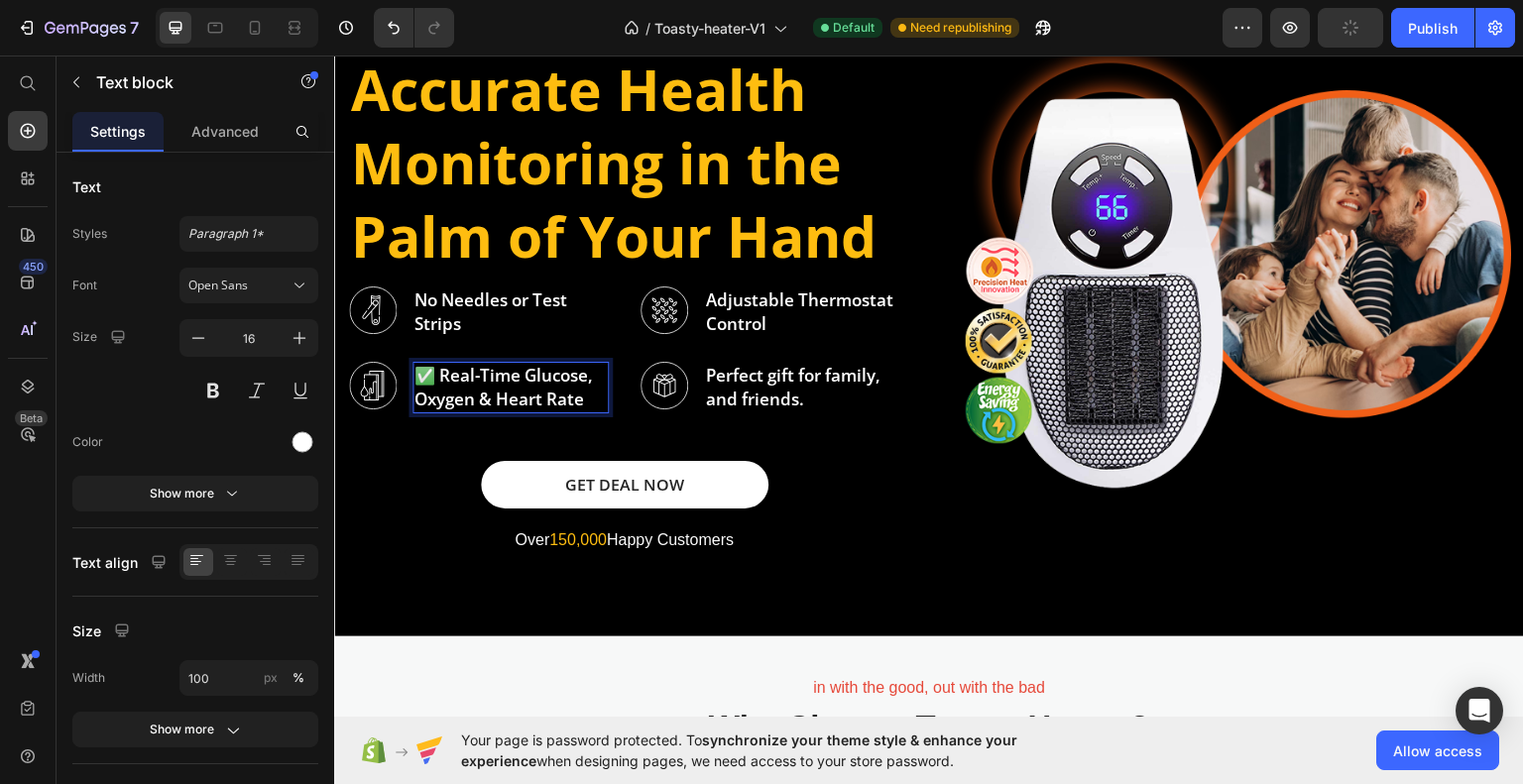 click on "✅ Real-Time Glucose, Oxygen & Heart Rate" at bounding box center [504, 386] 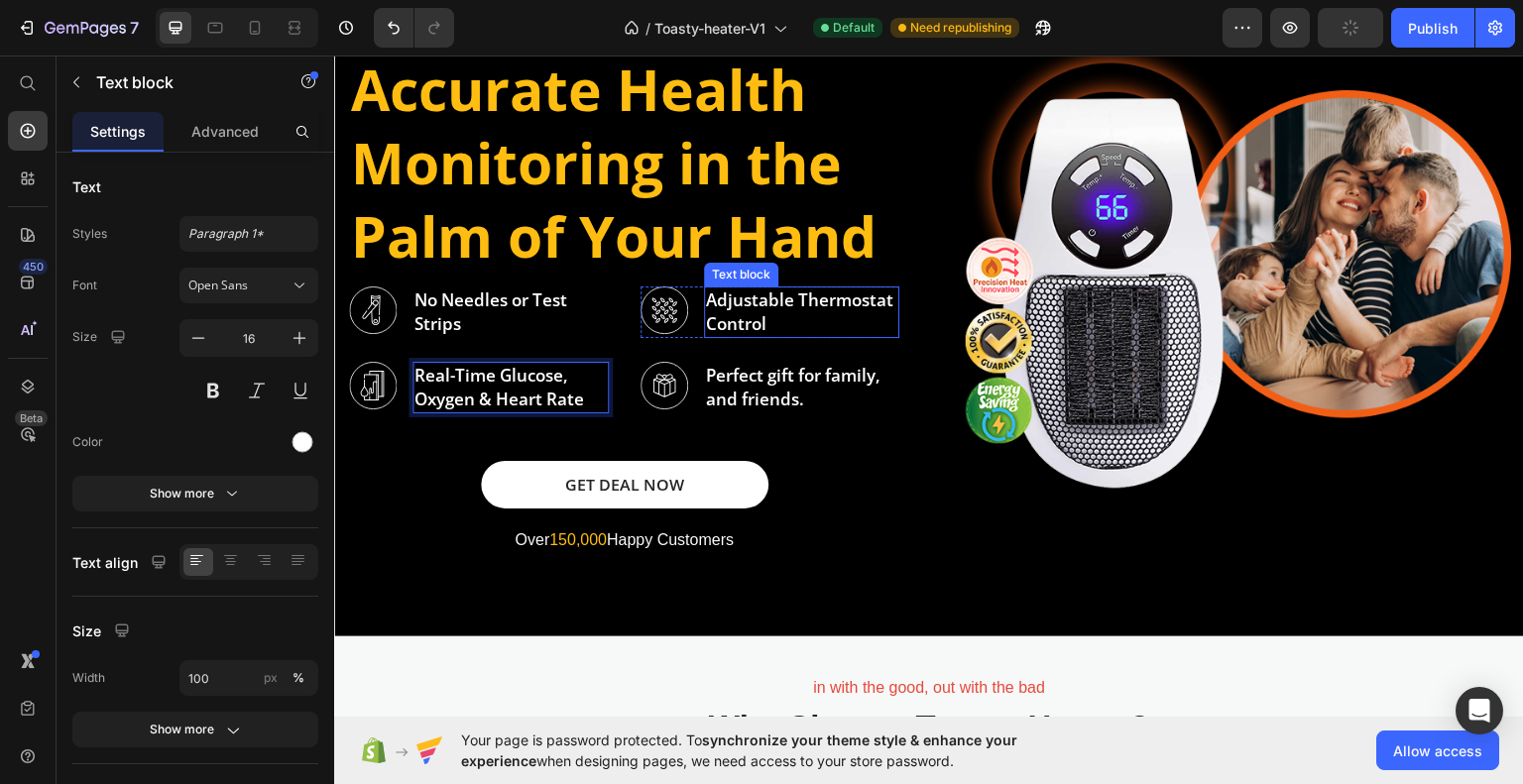 click on "Adjustable Thermostat Control" at bounding box center [799, 310] 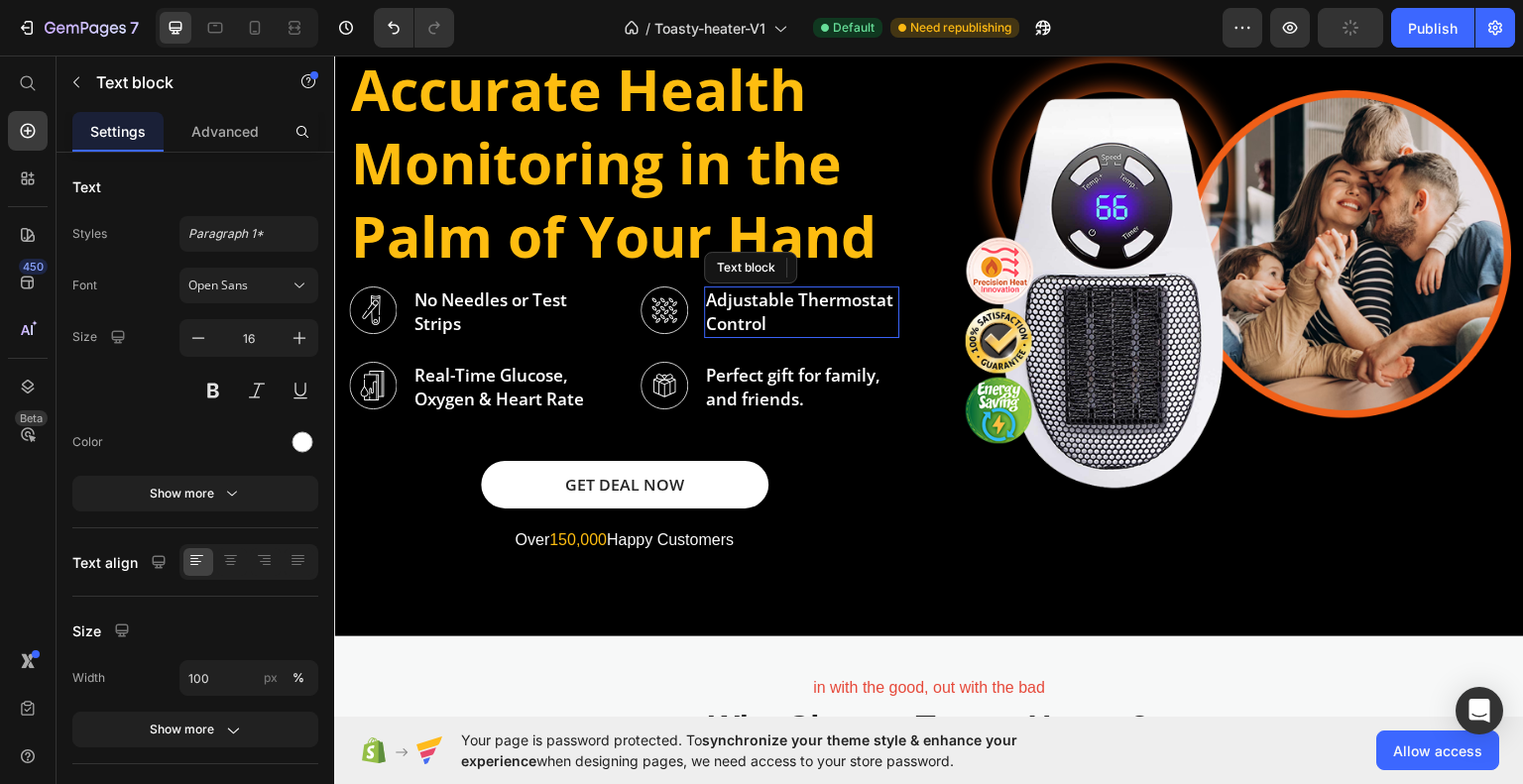 click on "Adjustable Thermostat Control" at bounding box center [799, 310] 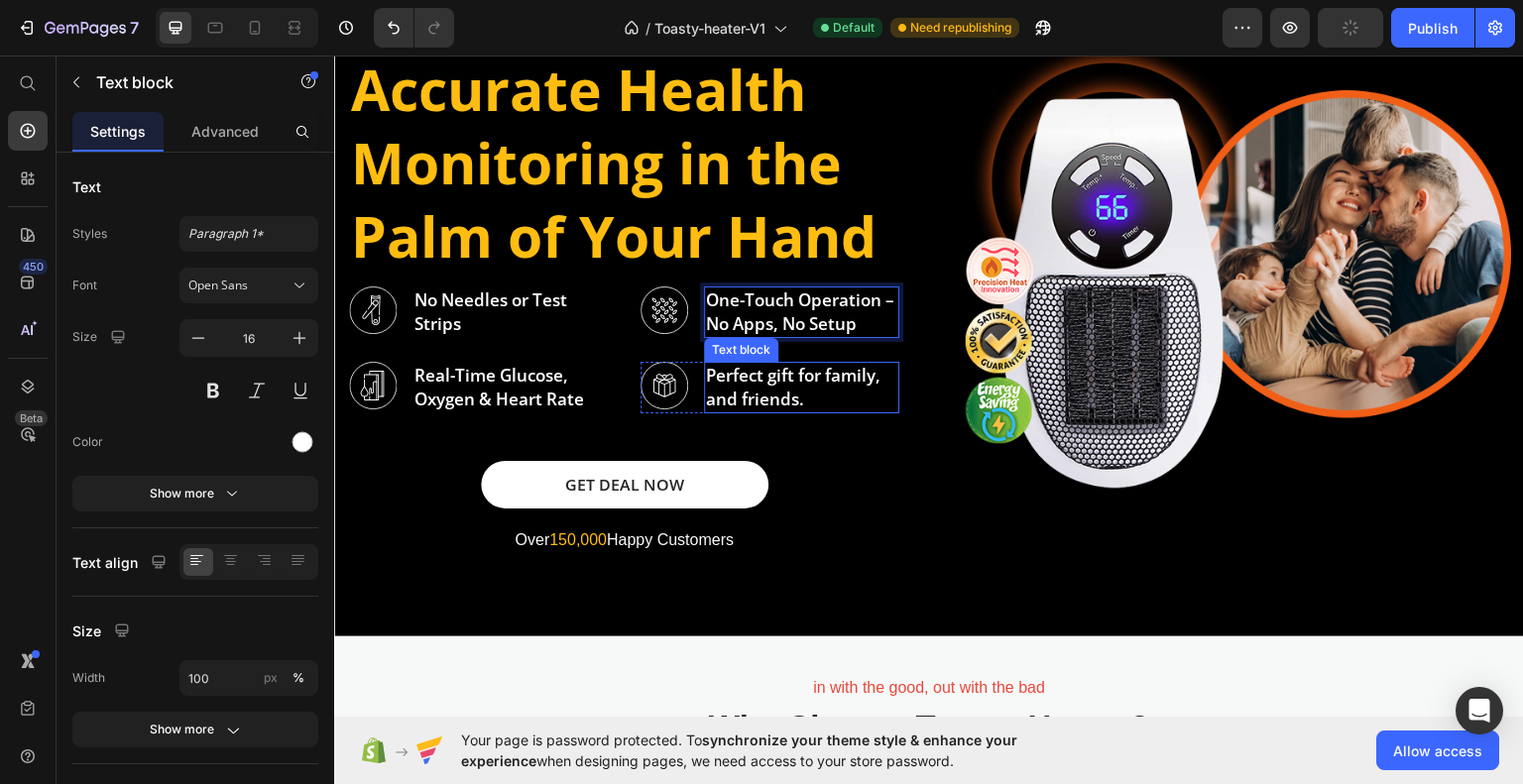 click on "Perfect gift for family, and friends." at bounding box center (793, 386) 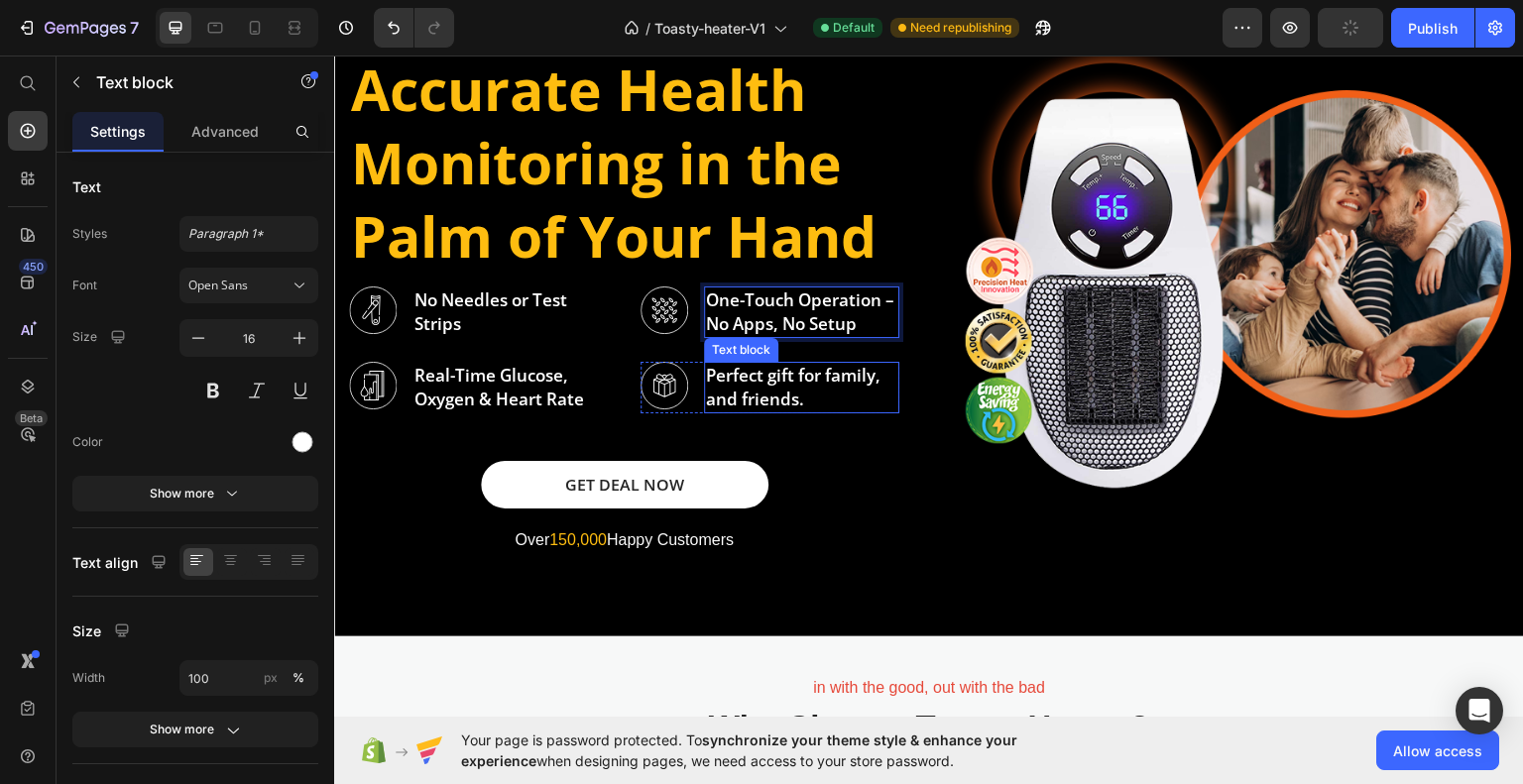 click on "Perfect gift for family, and friends." at bounding box center (793, 386) 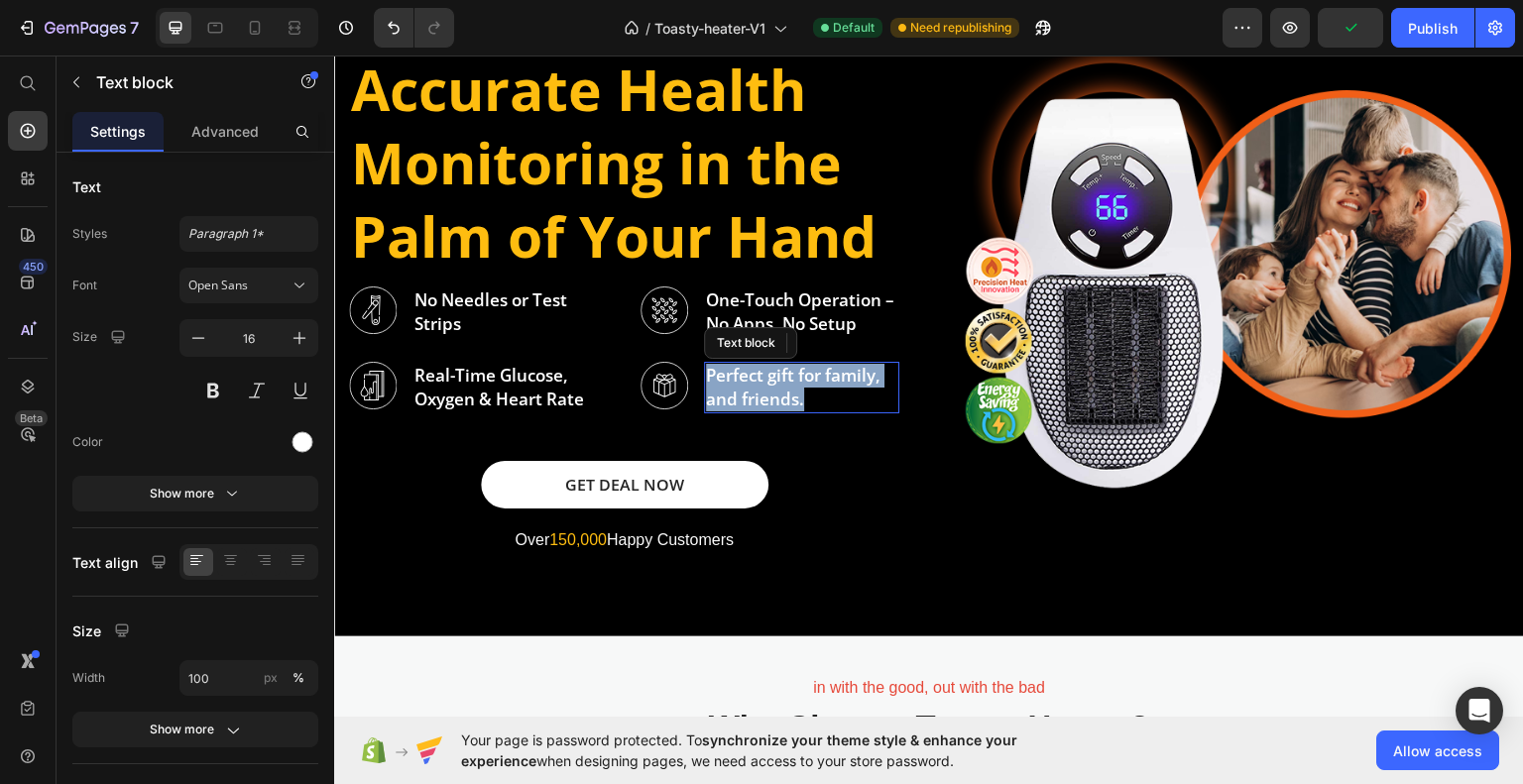 click on "Perfect gift for family, and friends." at bounding box center (793, 386) 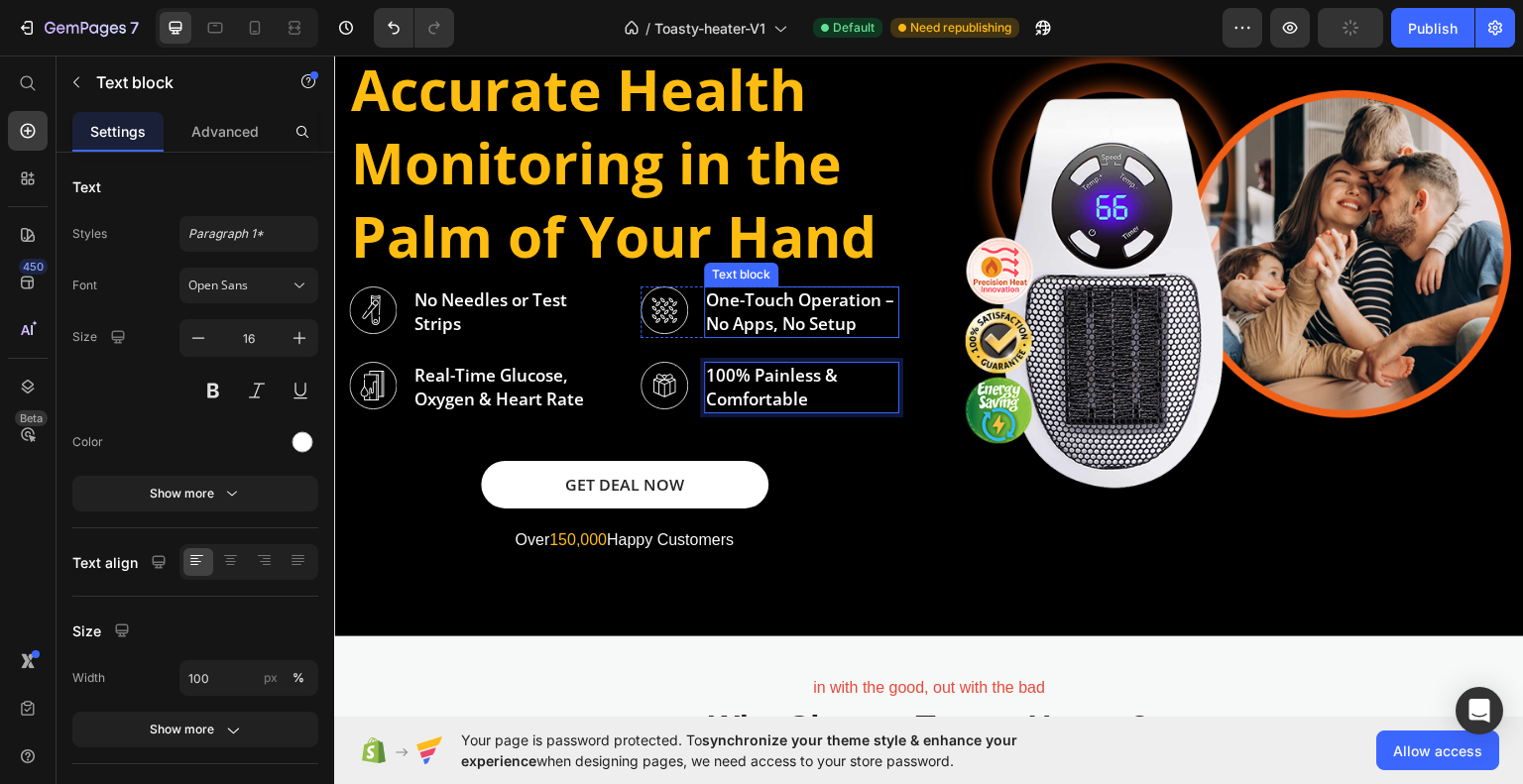 scroll, scrollTop: 99, scrollLeft: 0, axis: vertical 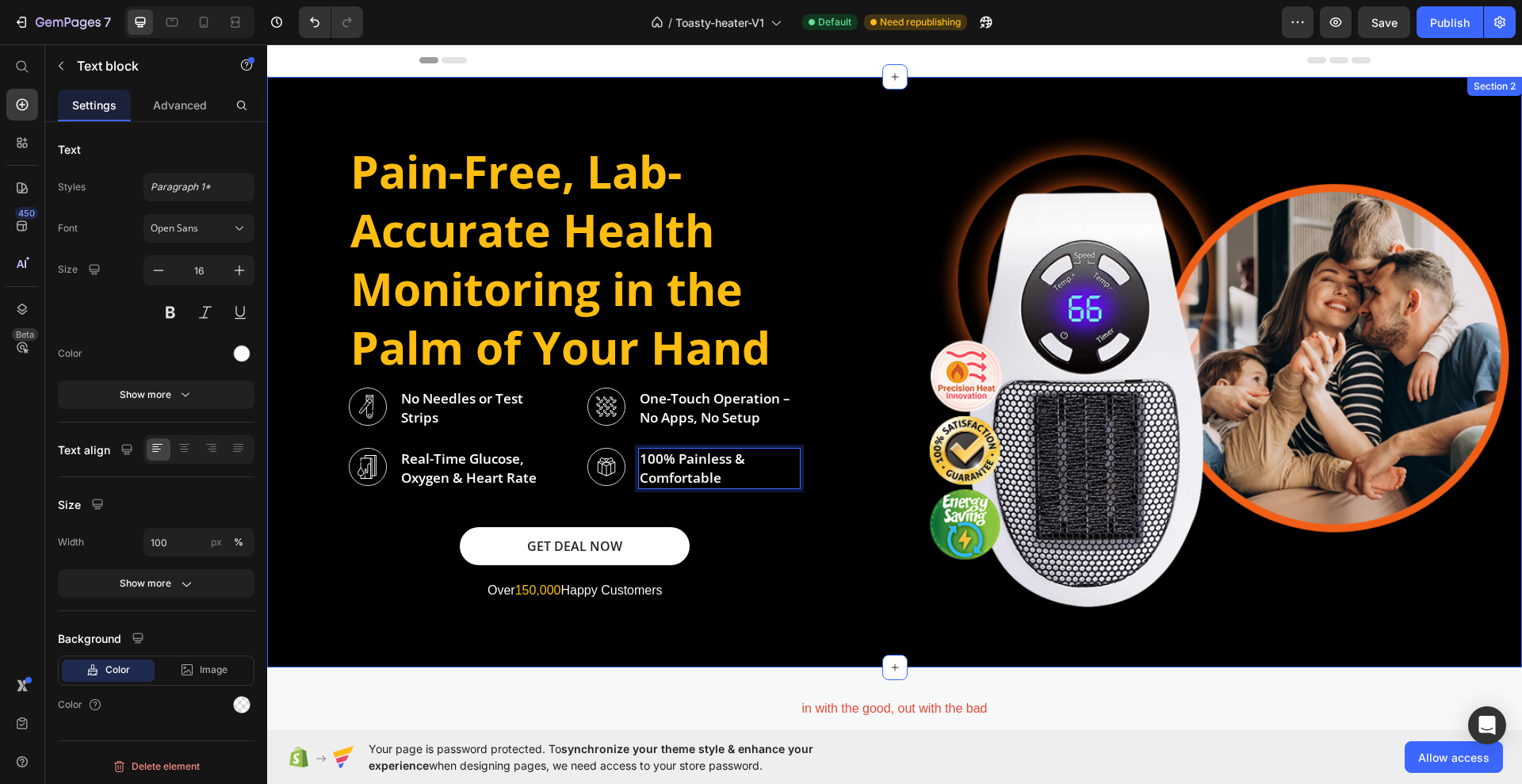click on "Image Row Pain-Free, Lab-Accurate Health Monitoring in the Palm of Your Hand Heading Image No Needles or Test Strips Text block Row Image One-Touch Operation – No Apps, No Setup Text block Row Row Image Real-Time Glucose, Oxygen & Heart Rate Text block Row Image 100% Painless & Comfortable Text block   0 Row Row GET DEAL NOW Button Over  150,000  Happy Customers Text block Row" at bounding box center (575, 372) 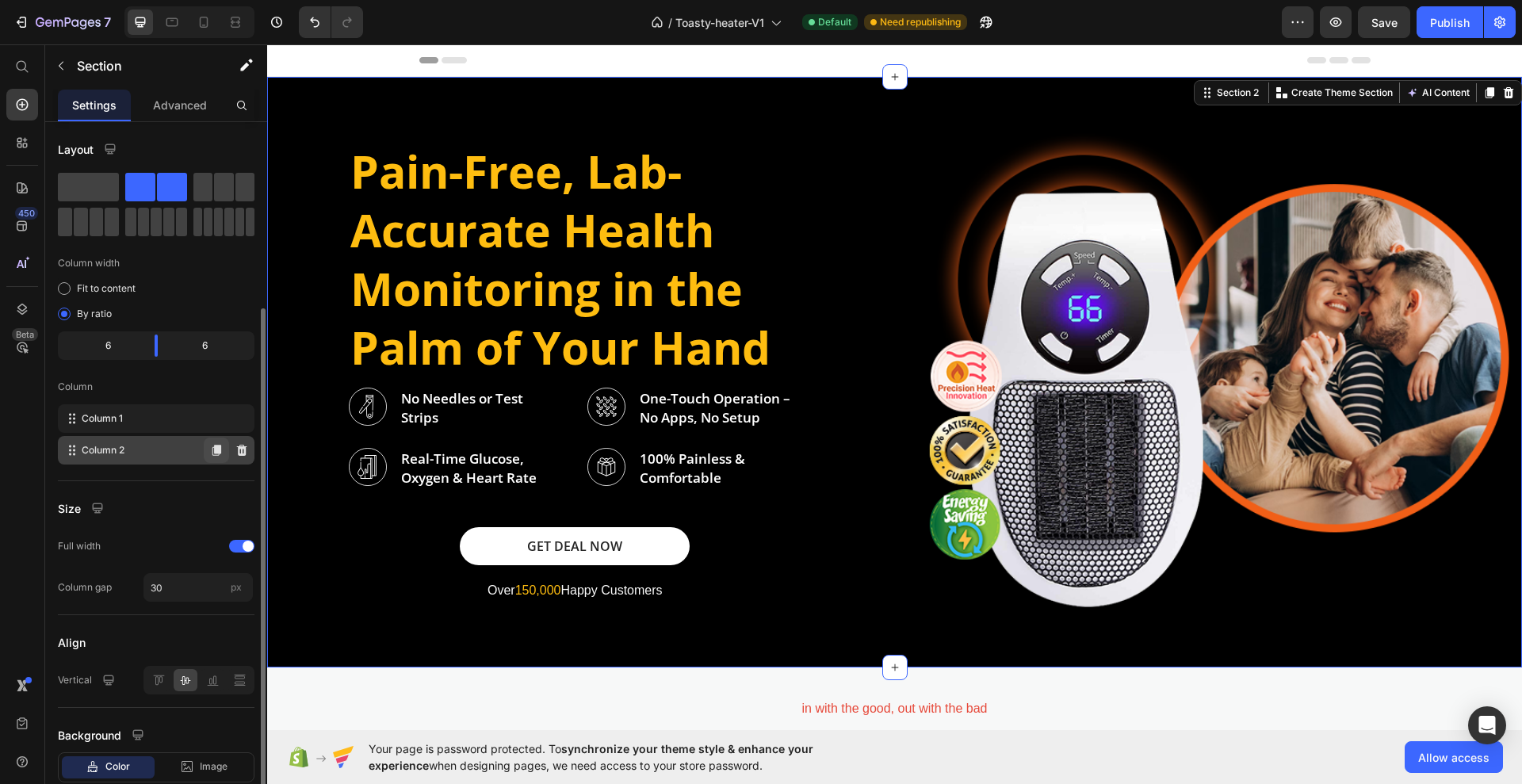 scroll, scrollTop: 99, scrollLeft: 0, axis: vertical 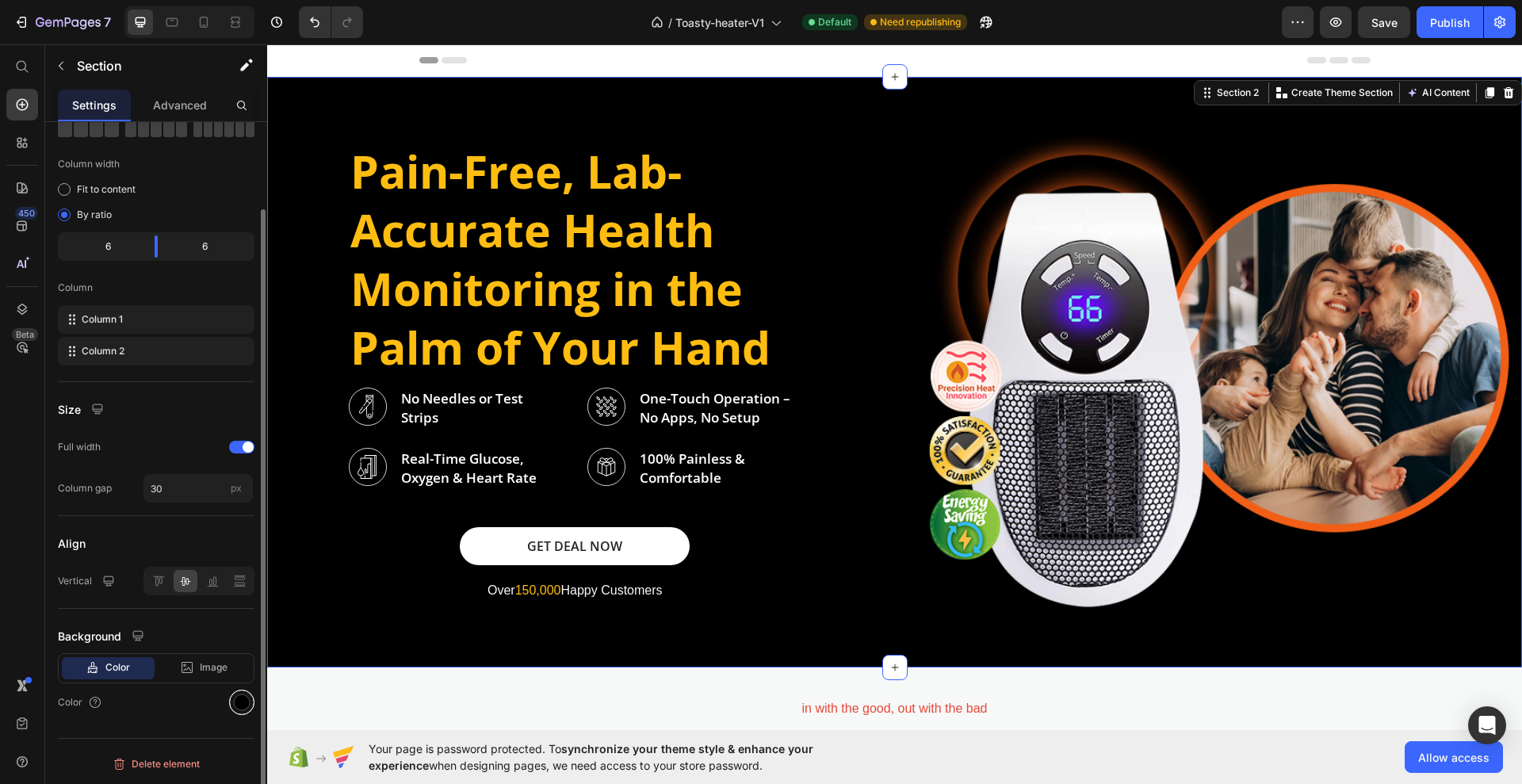 click at bounding box center (242, 702) 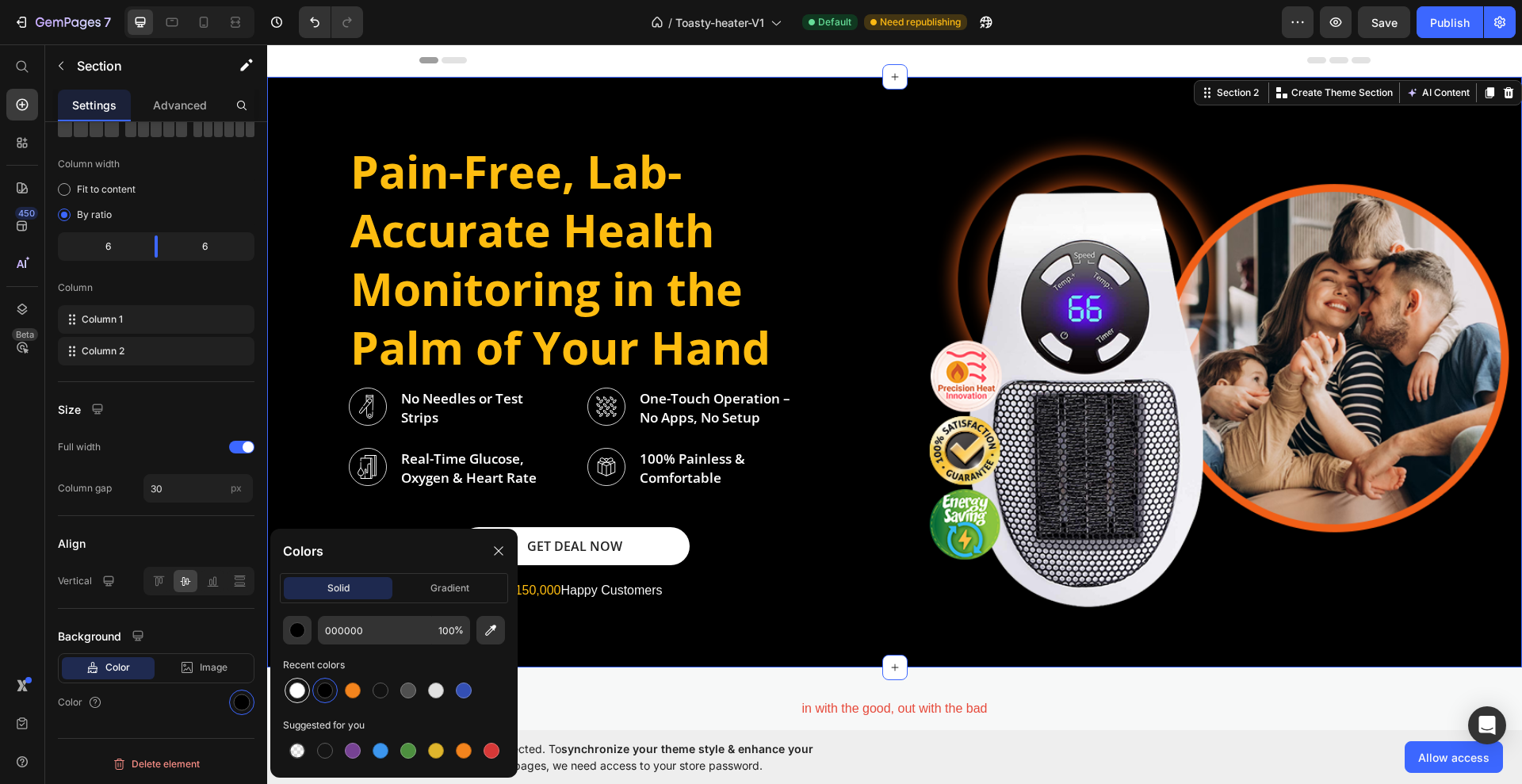 click at bounding box center [297, 690] 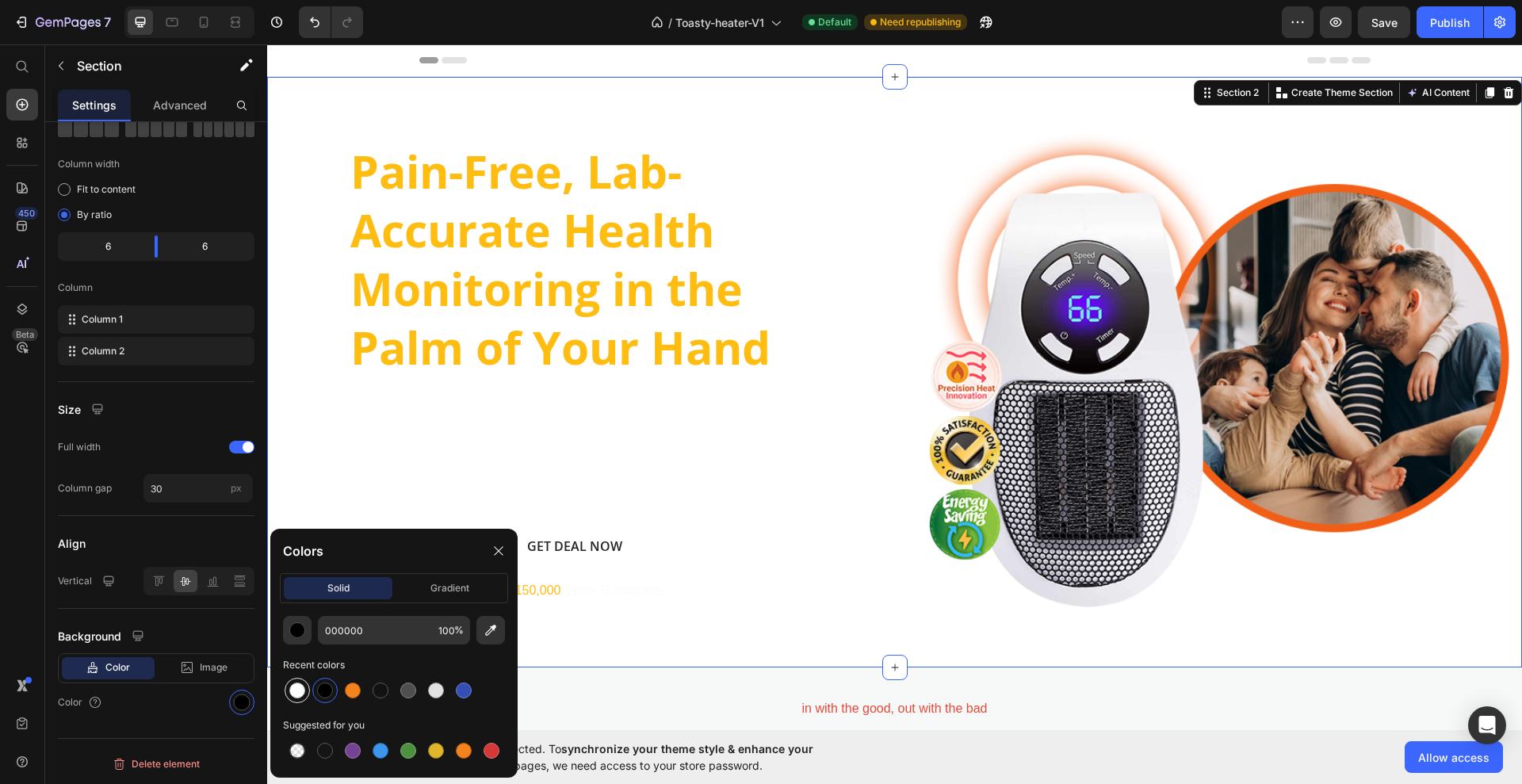 type on "FFFFFF" 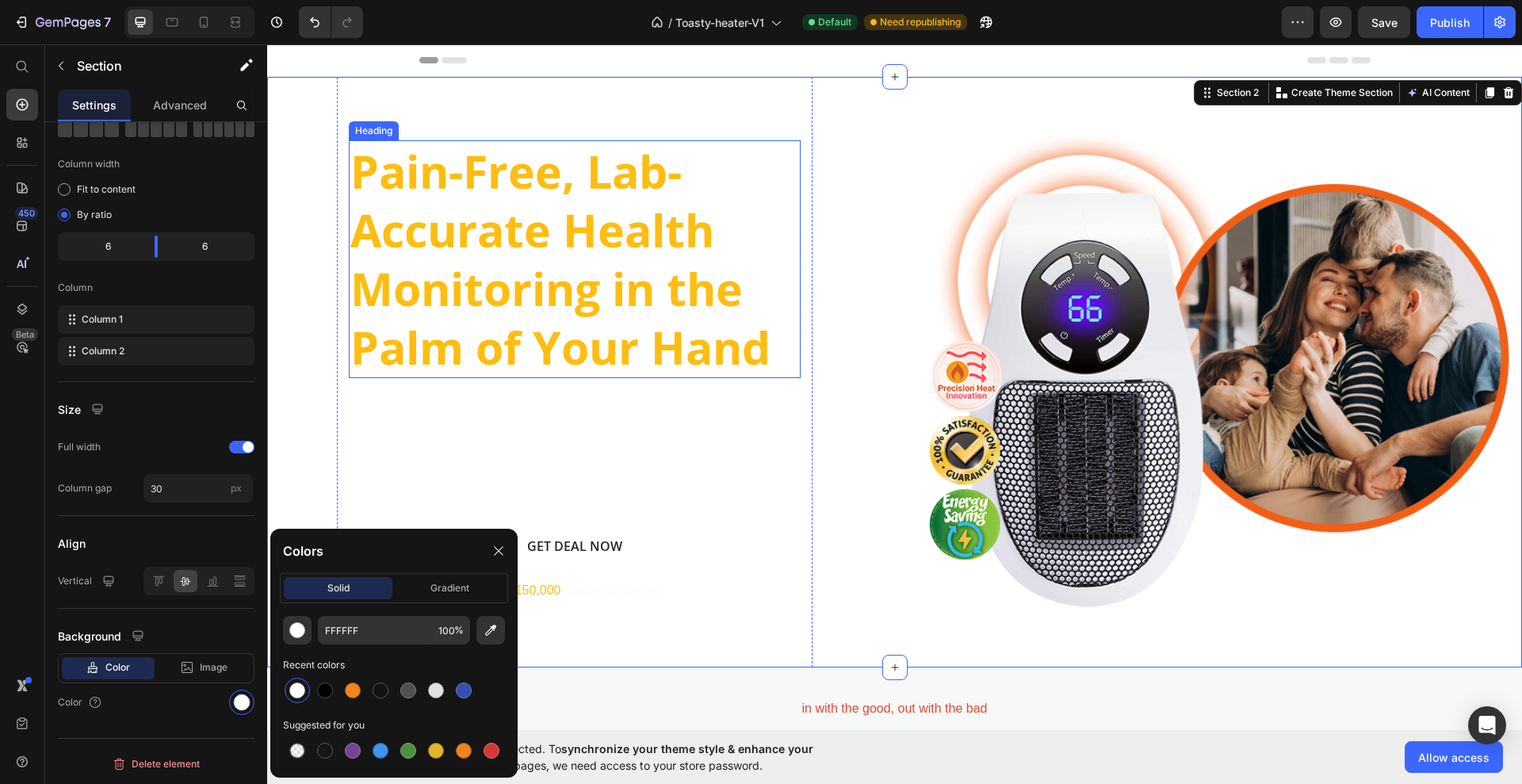 click on "Pain-Free, Lab-Accurate Health Monitoring in the Palm of Your Hand" at bounding box center (575, 259) 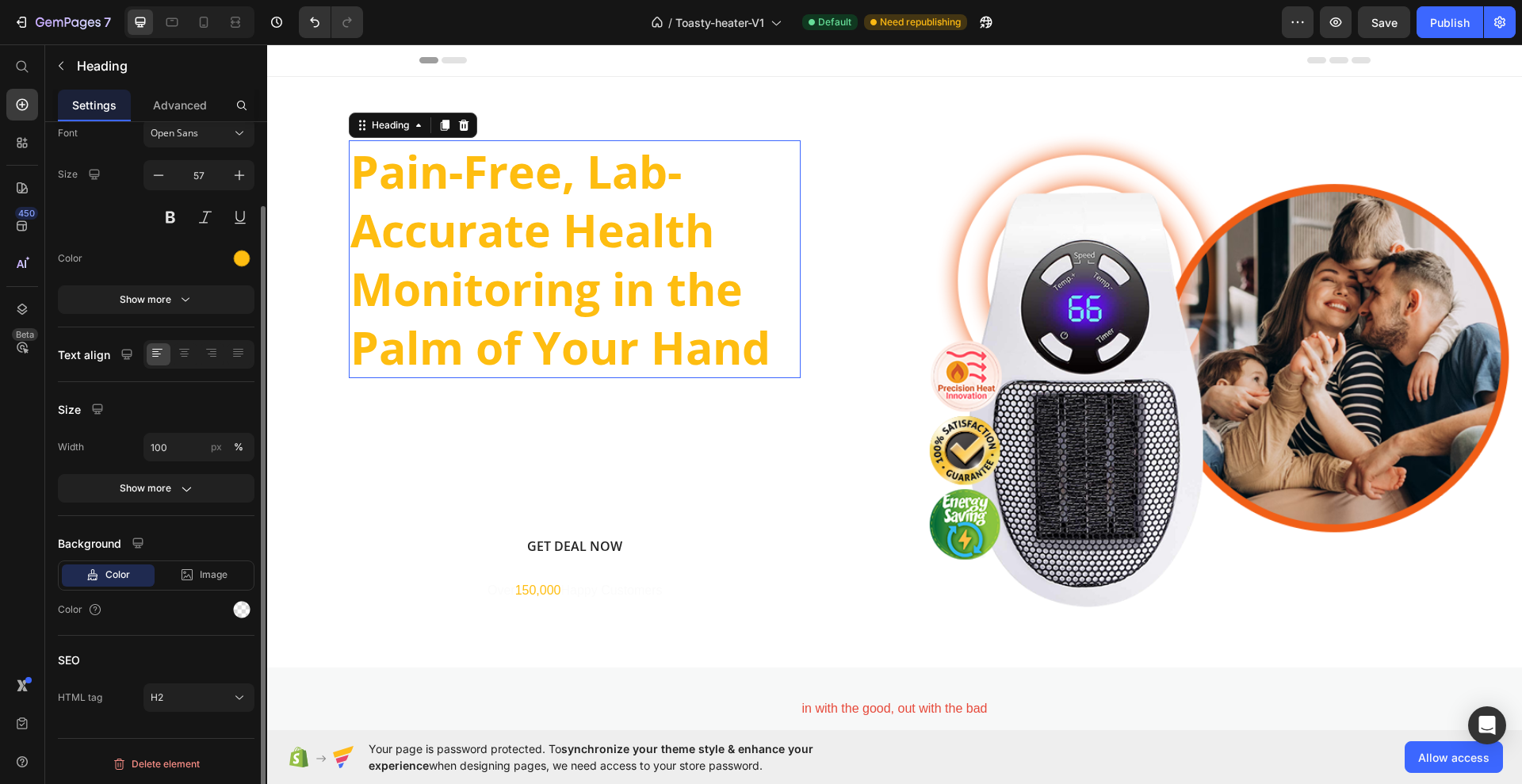 scroll, scrollTop: 0, scrollLeft: 0, axis: both 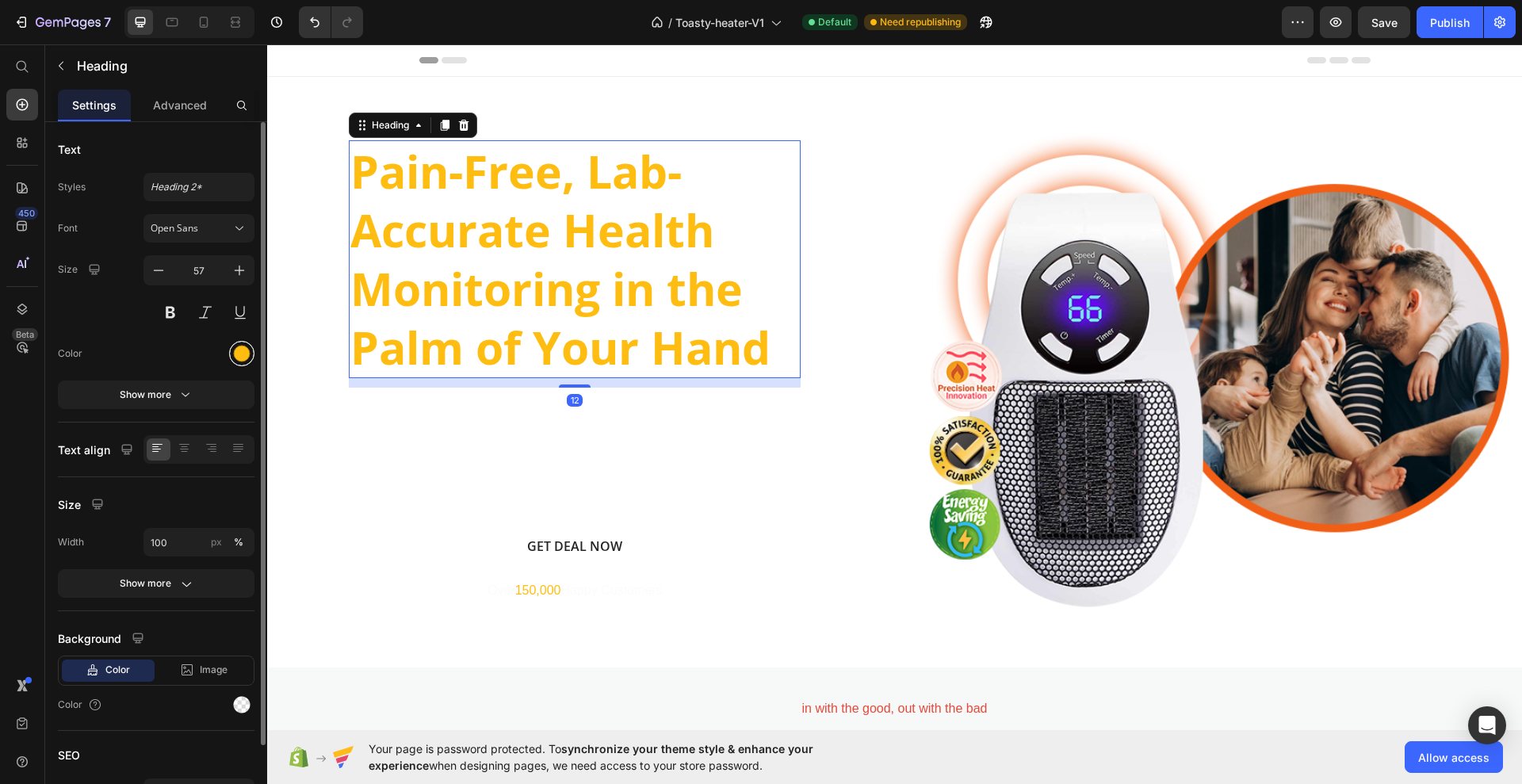 click at bounding box center (242, 354) 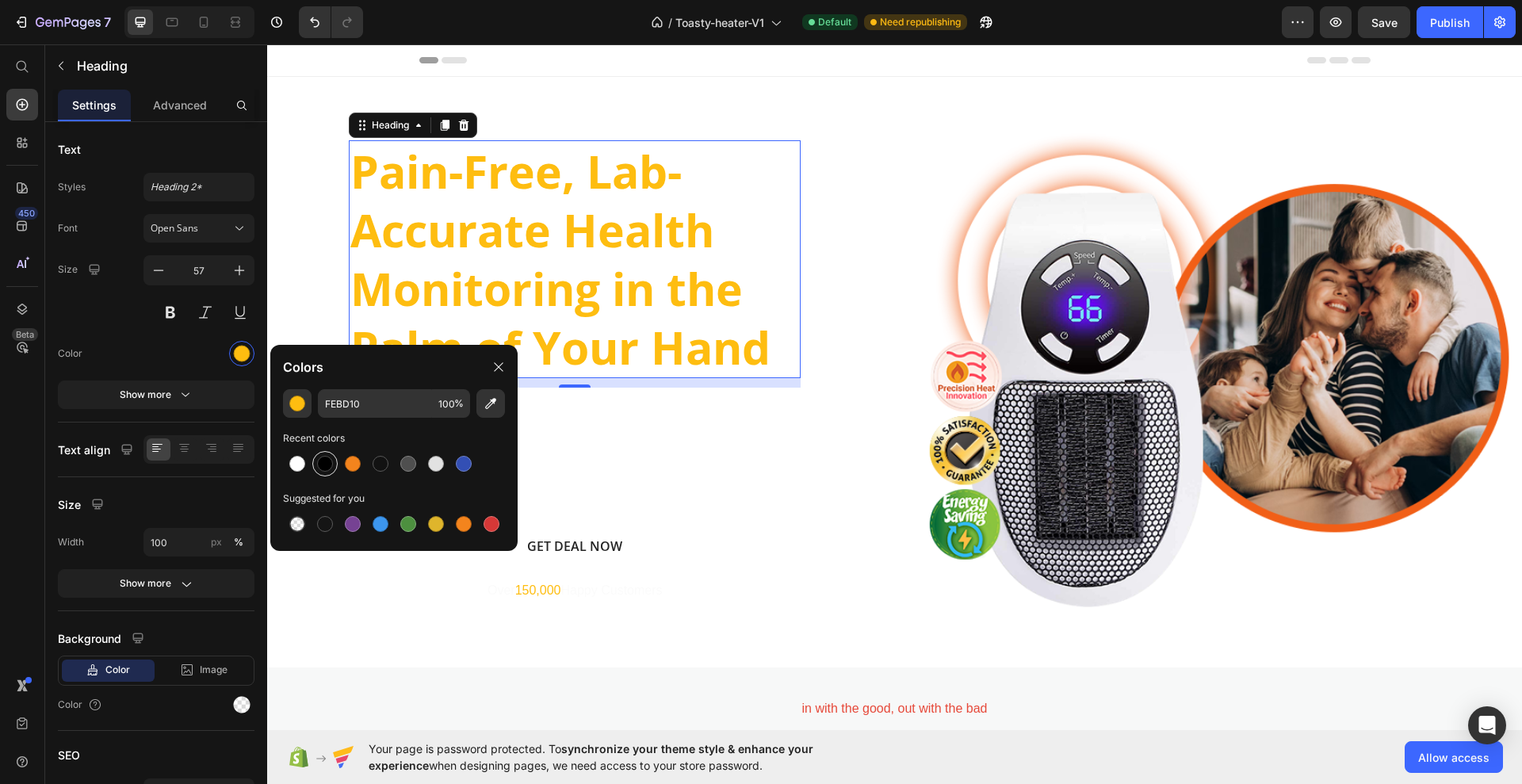 click at bounding box center [325, 464] 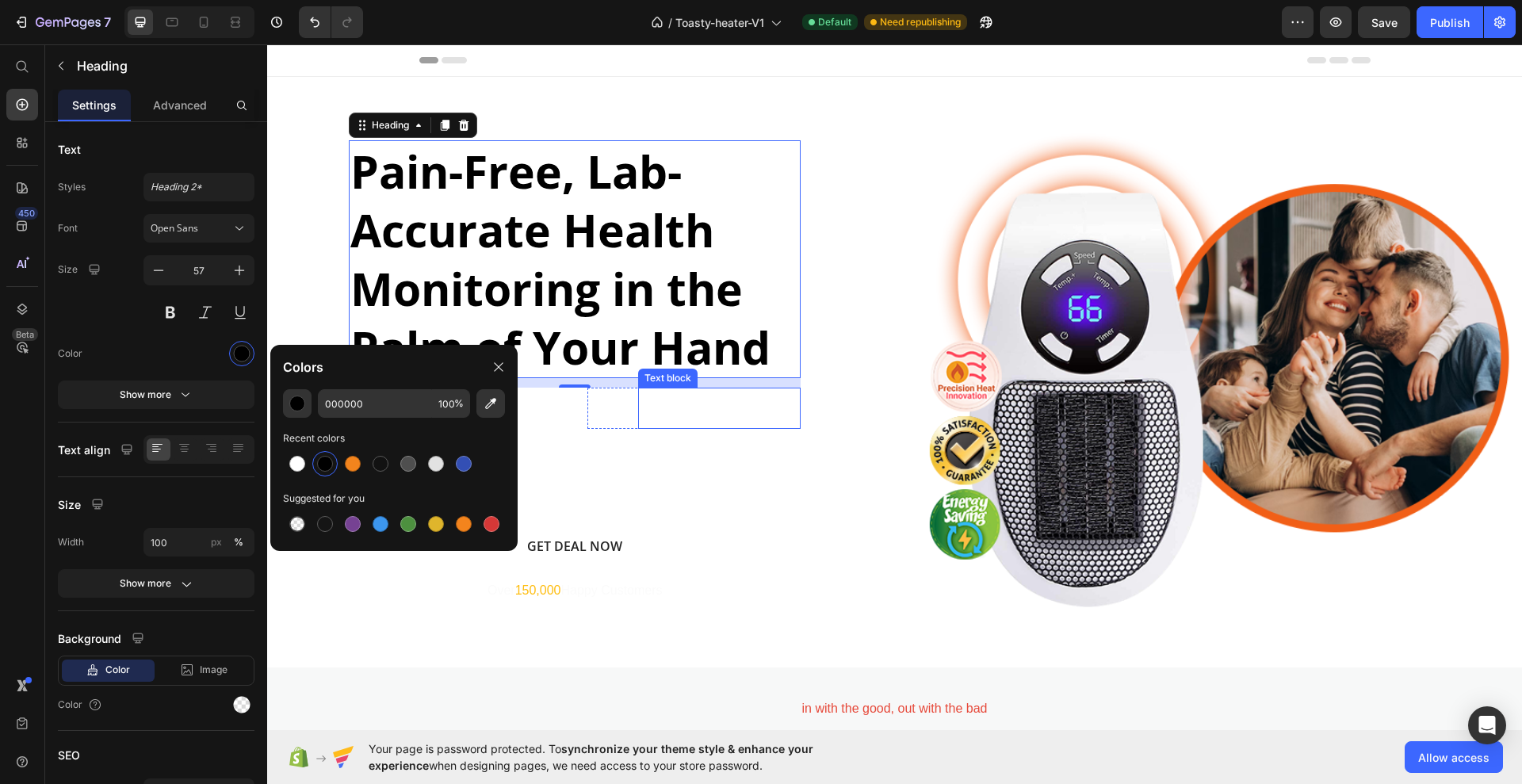 drag, startPoint x: 738, startPoint y: 420, endPoint x: 639, endPoint y: 424, distance: 99.08078 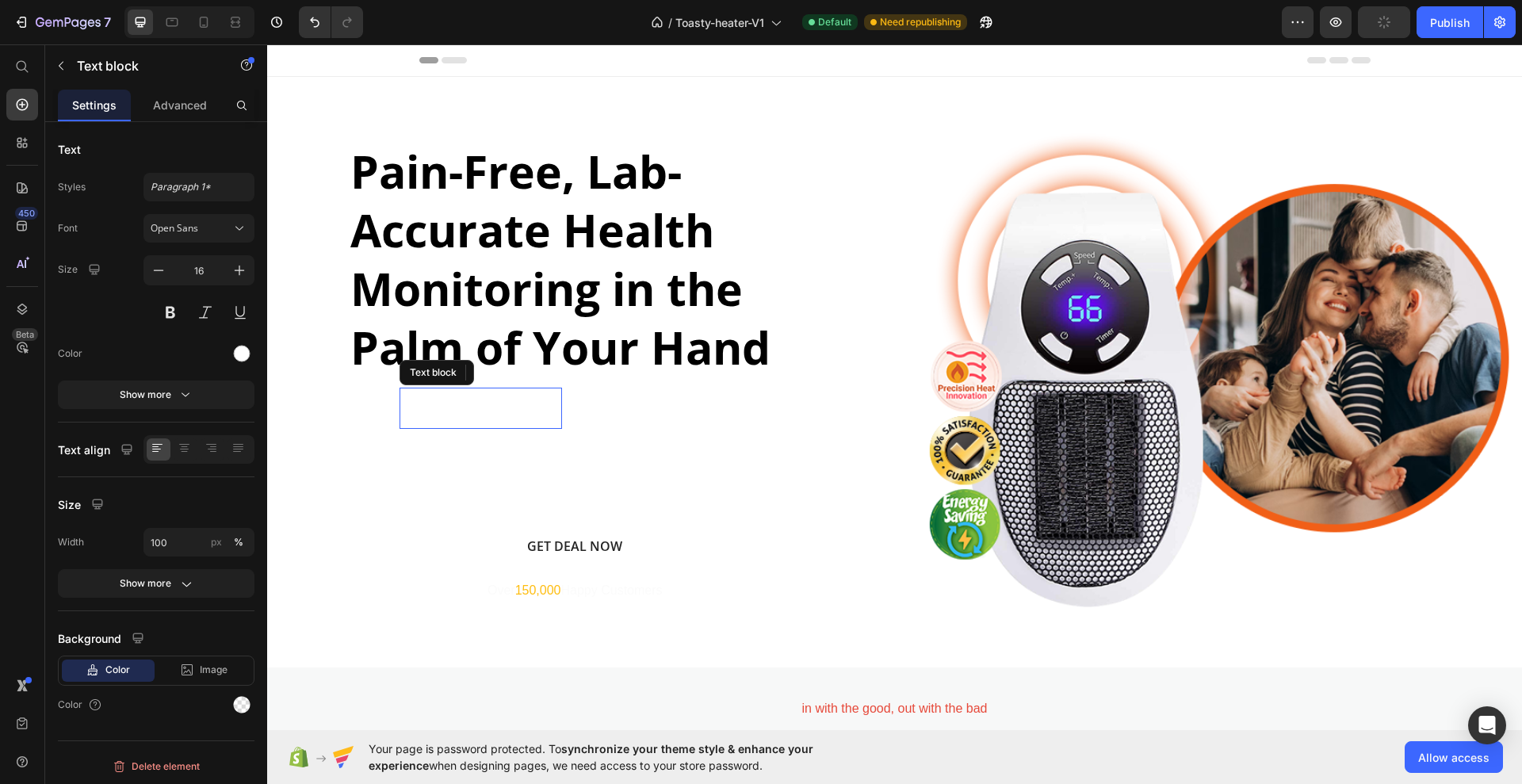 click on "No Needles or Test Strips" at bounding box center (480, 408) 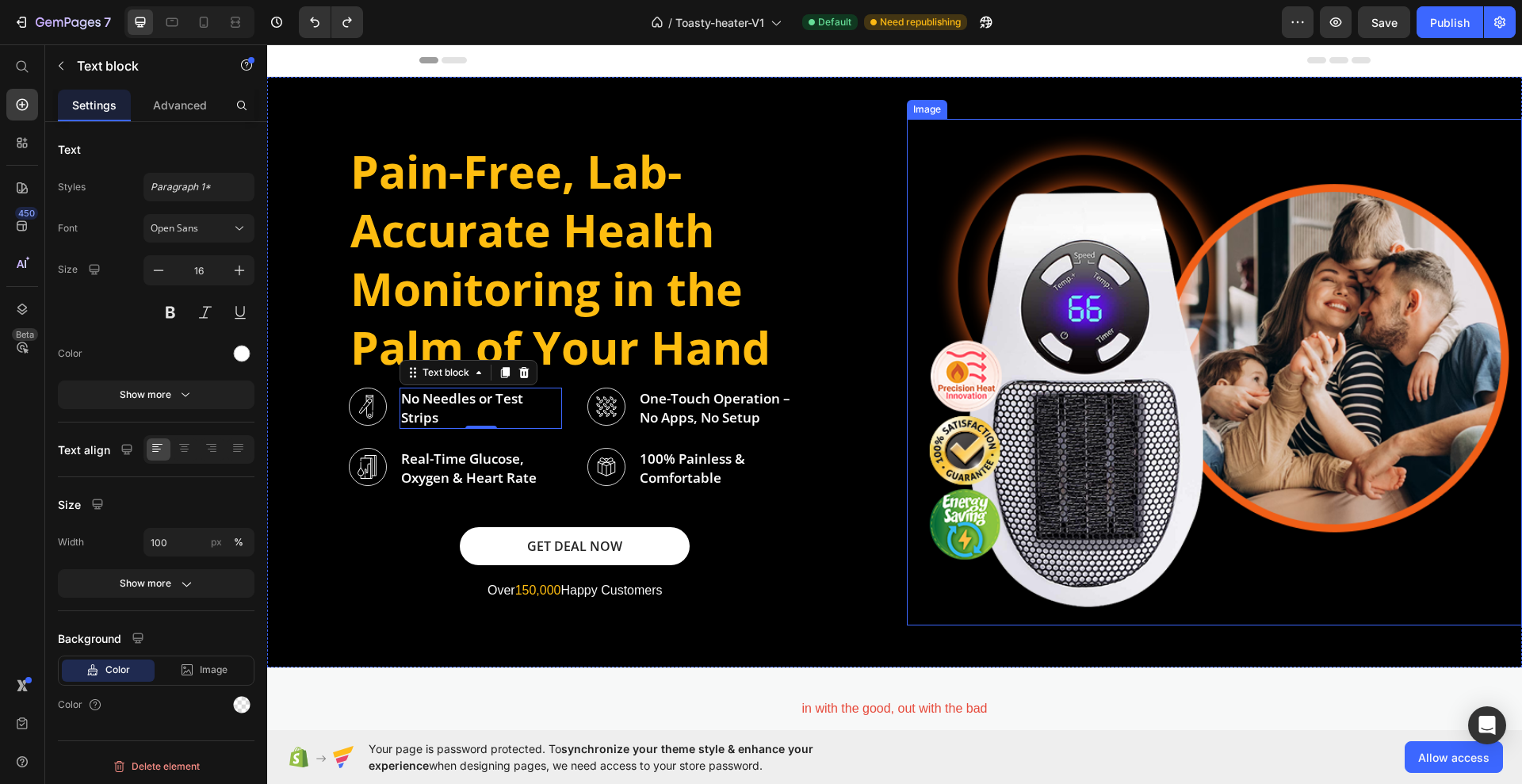 click at bounding box center [1214, 372] 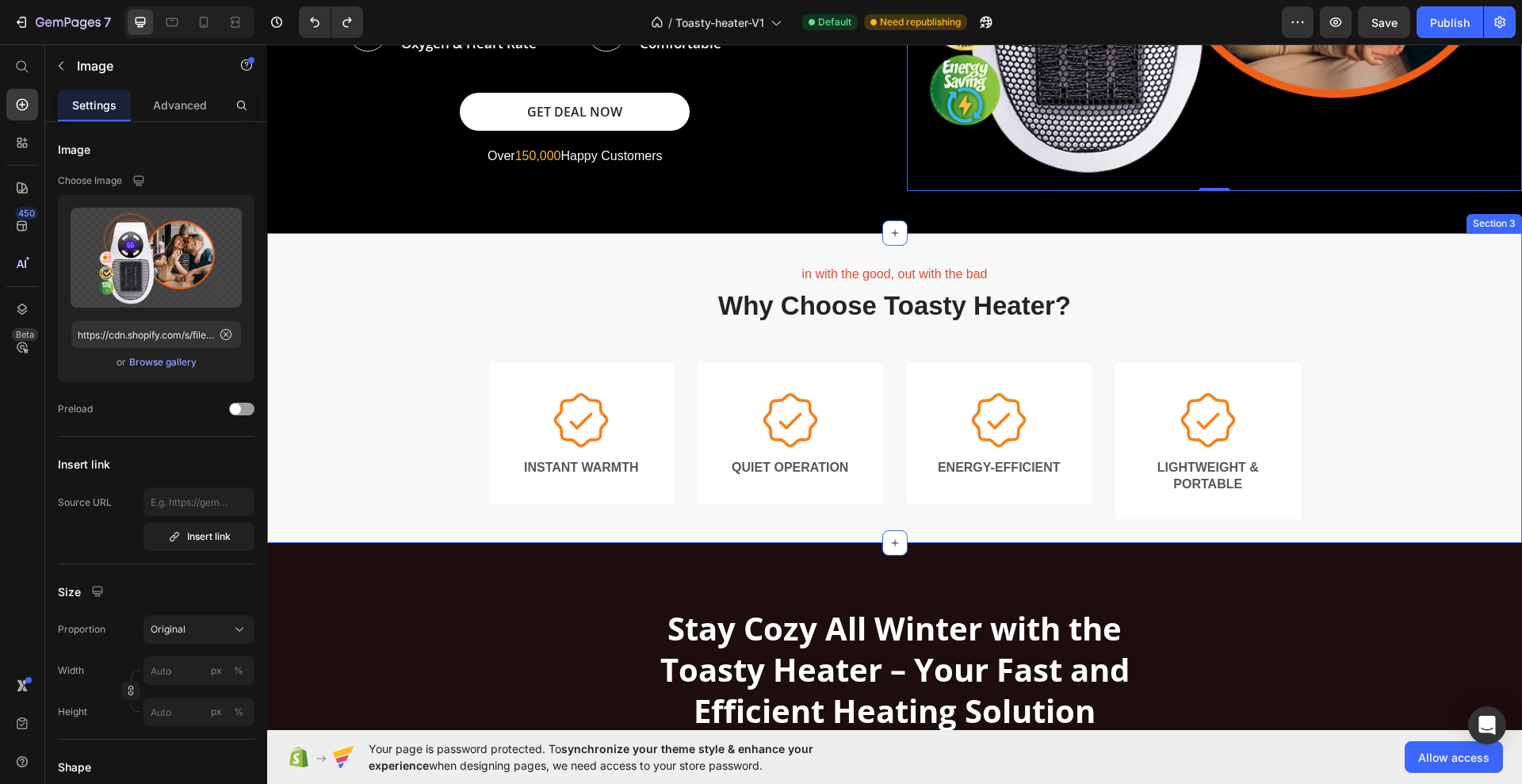 scroll, scrollTop: 495, scrollLeft: 0, axis: vertical 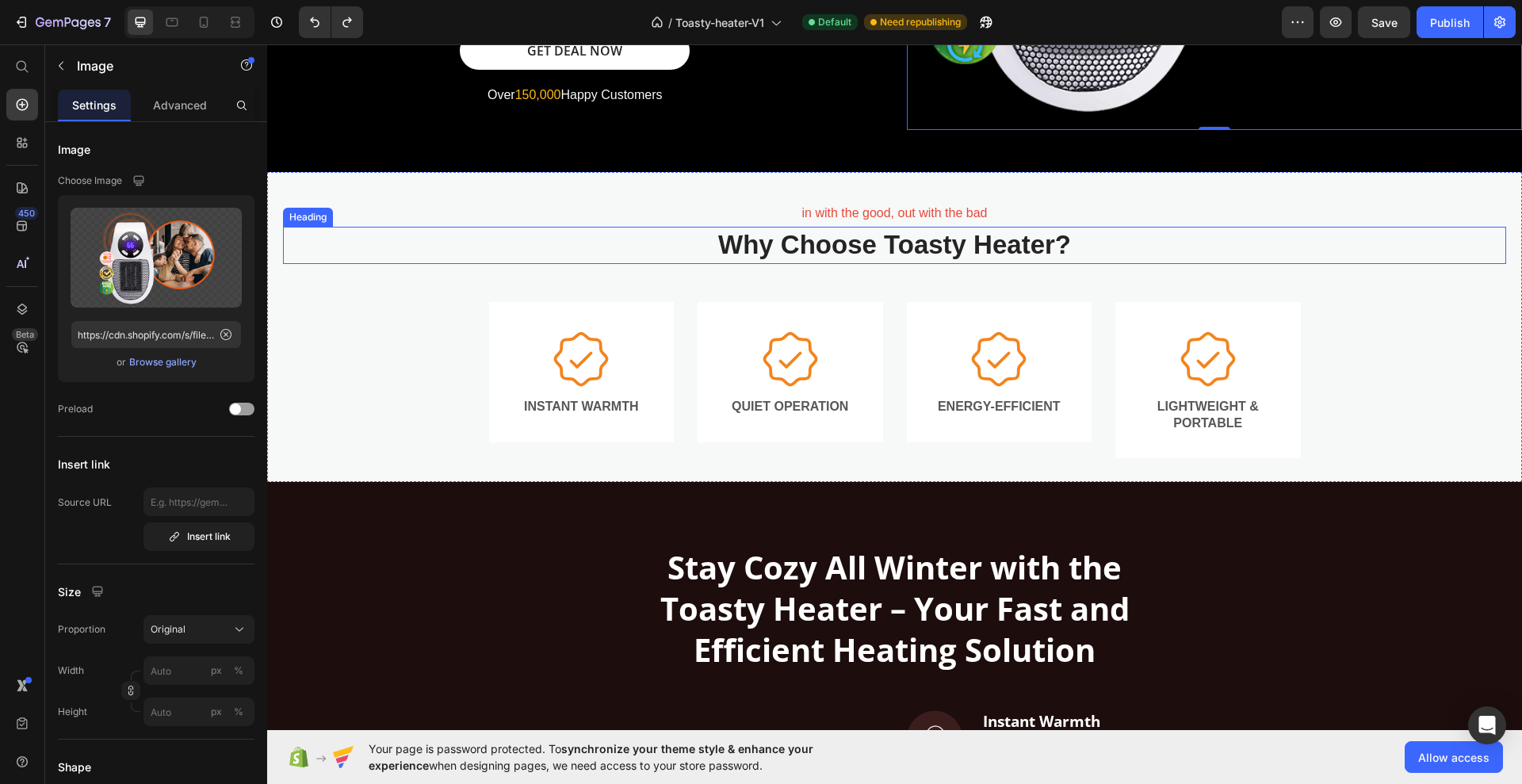 click on "Why Choose Toasty Heater?" at bounding box center [895, 245] 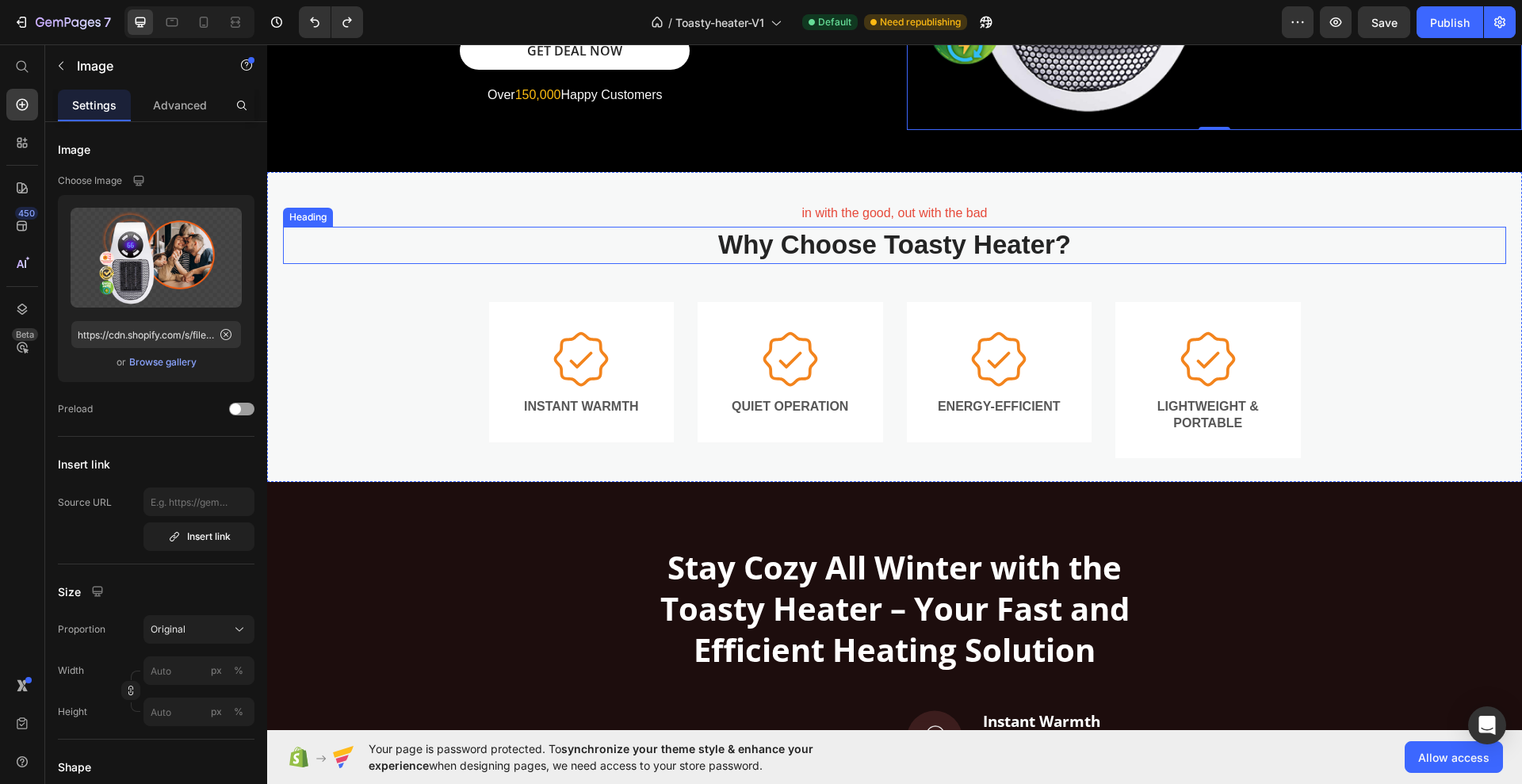 click on "Why Choose Toasty Heater?" at bounding box center [895, 245] 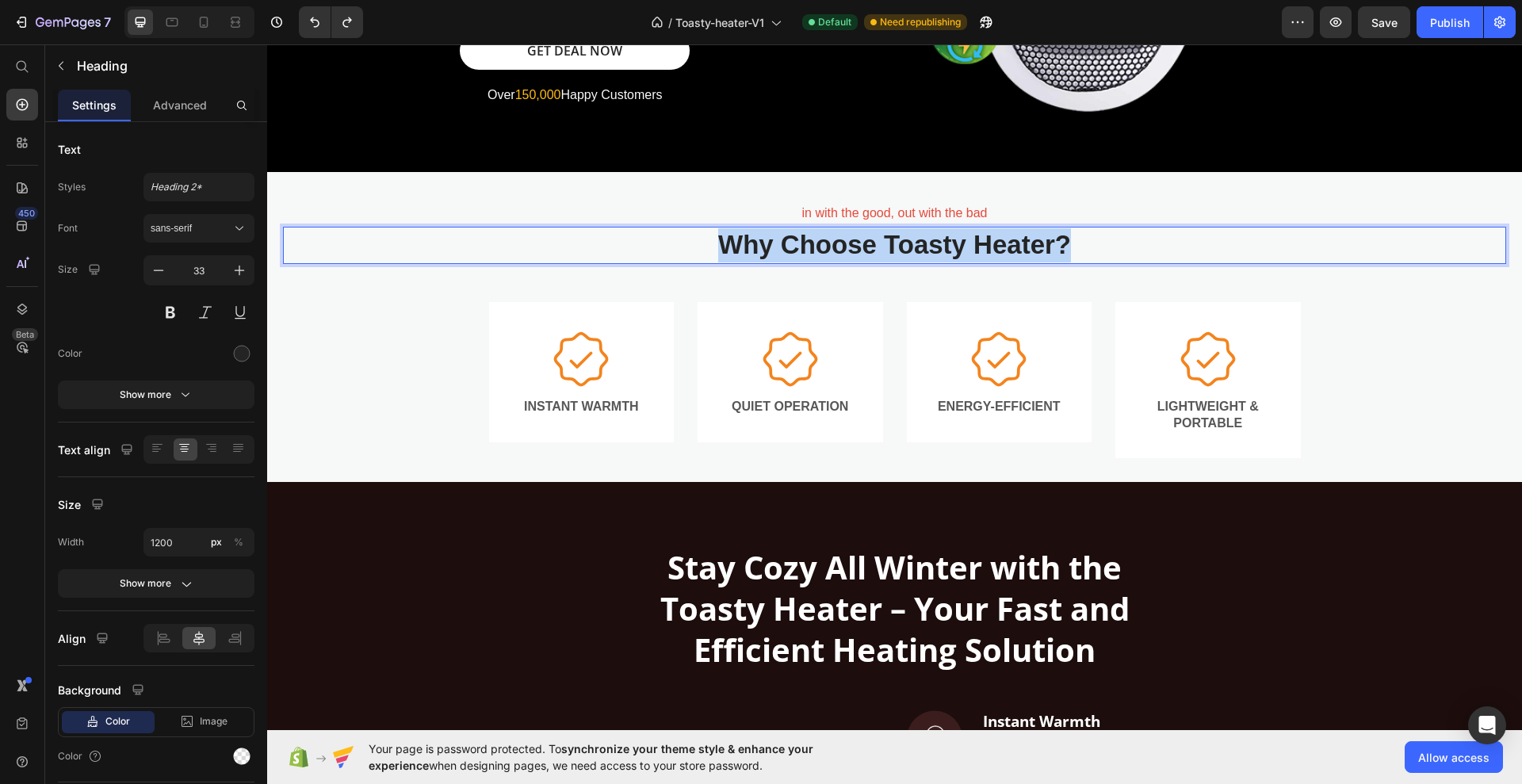 click on "Why Choose Toasty Heater?" at bounding box center (895, 245) 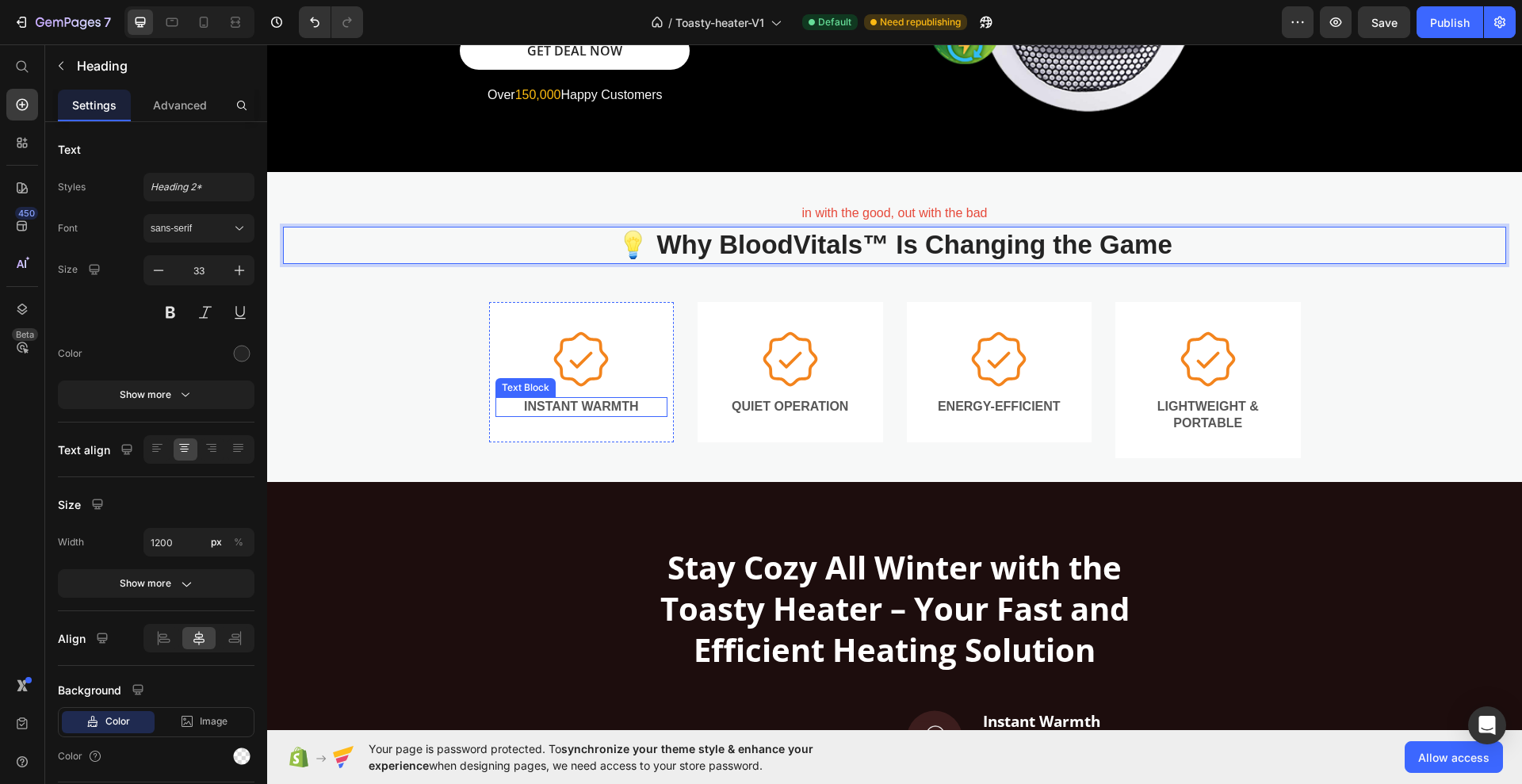 click on "Instant Warmth" at bounding box center [582, 407] 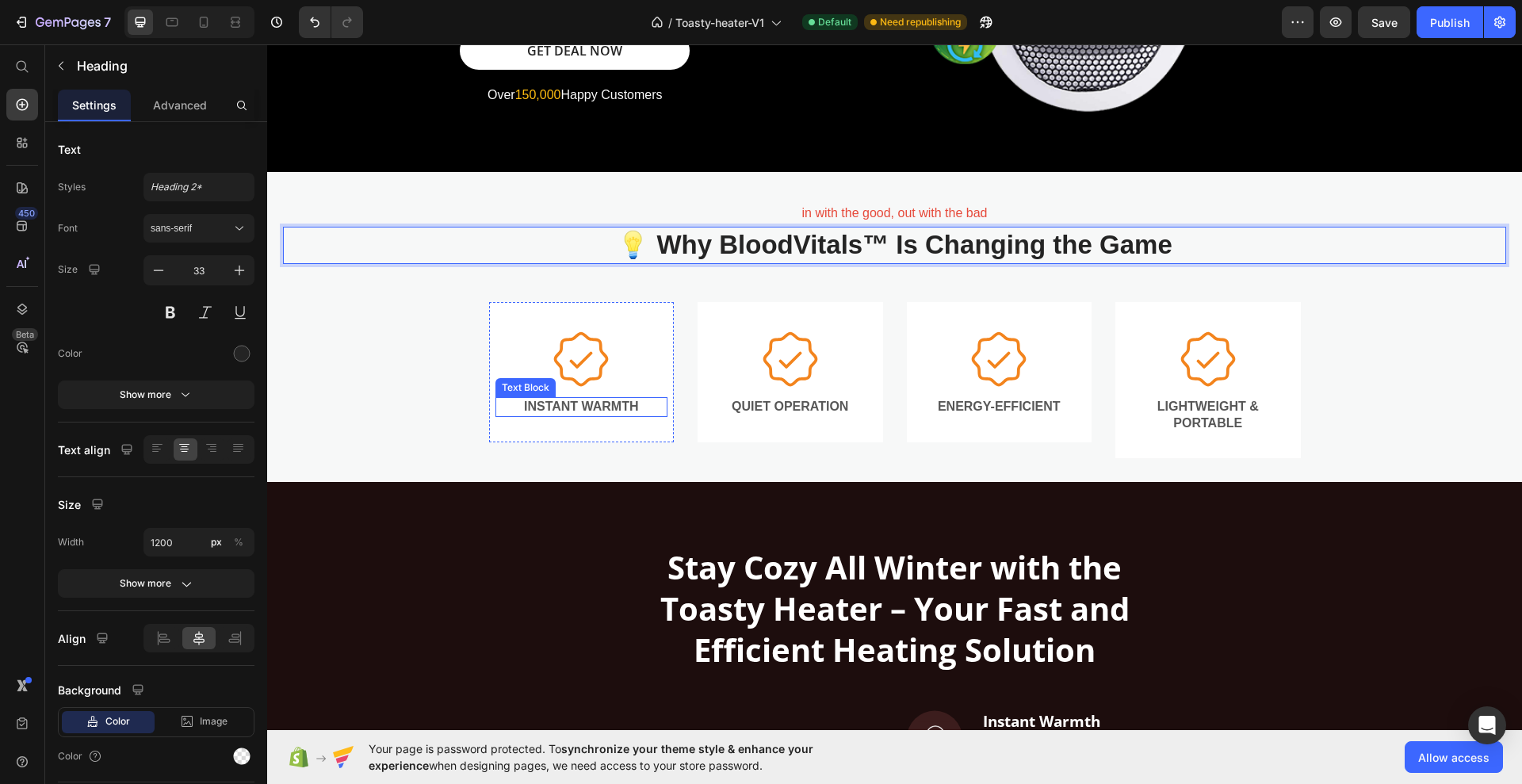 click on "Instant Warmth" at bounding box center [582, 407] 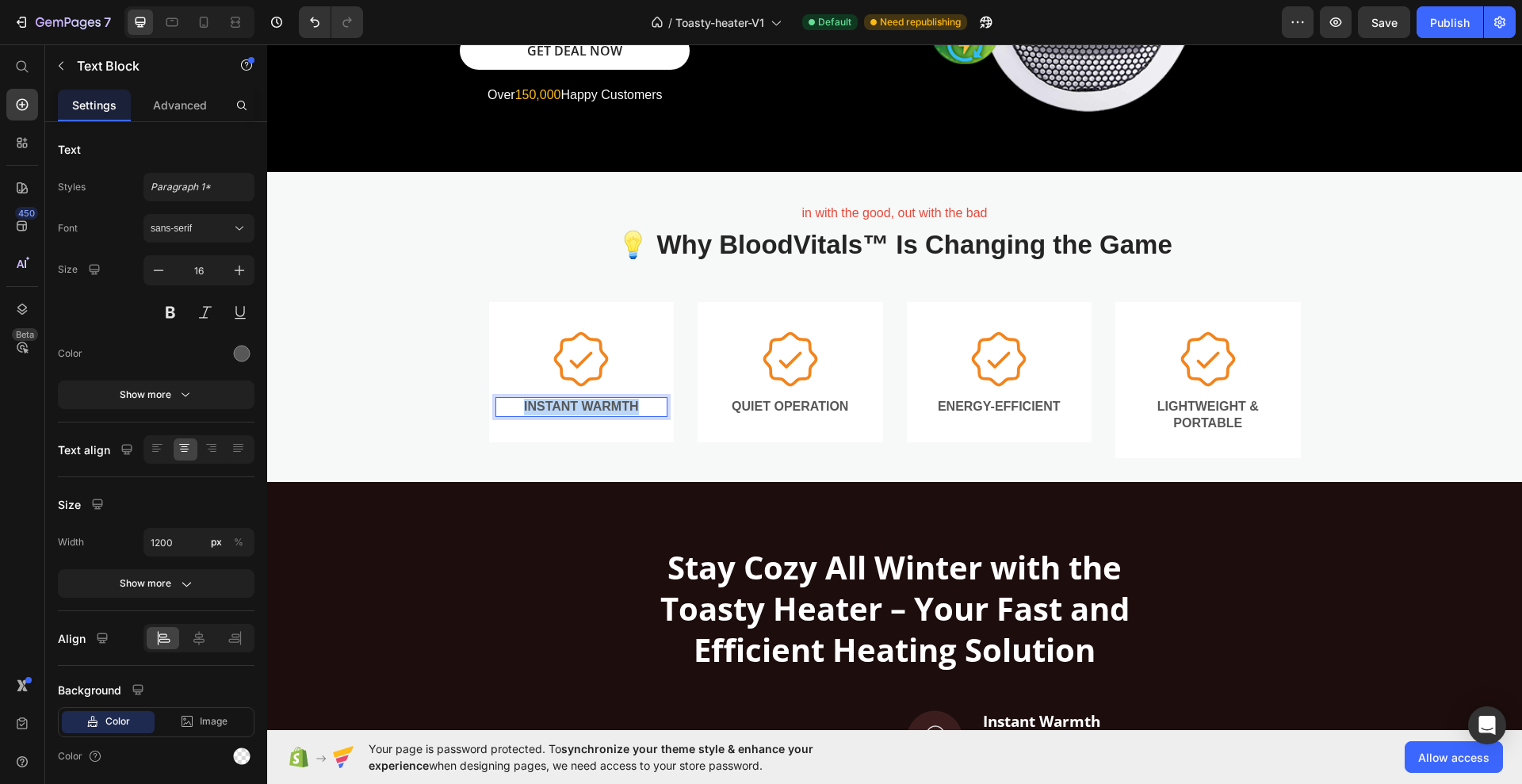 click on "Instant Warmth" at bounding box center [582, 407] 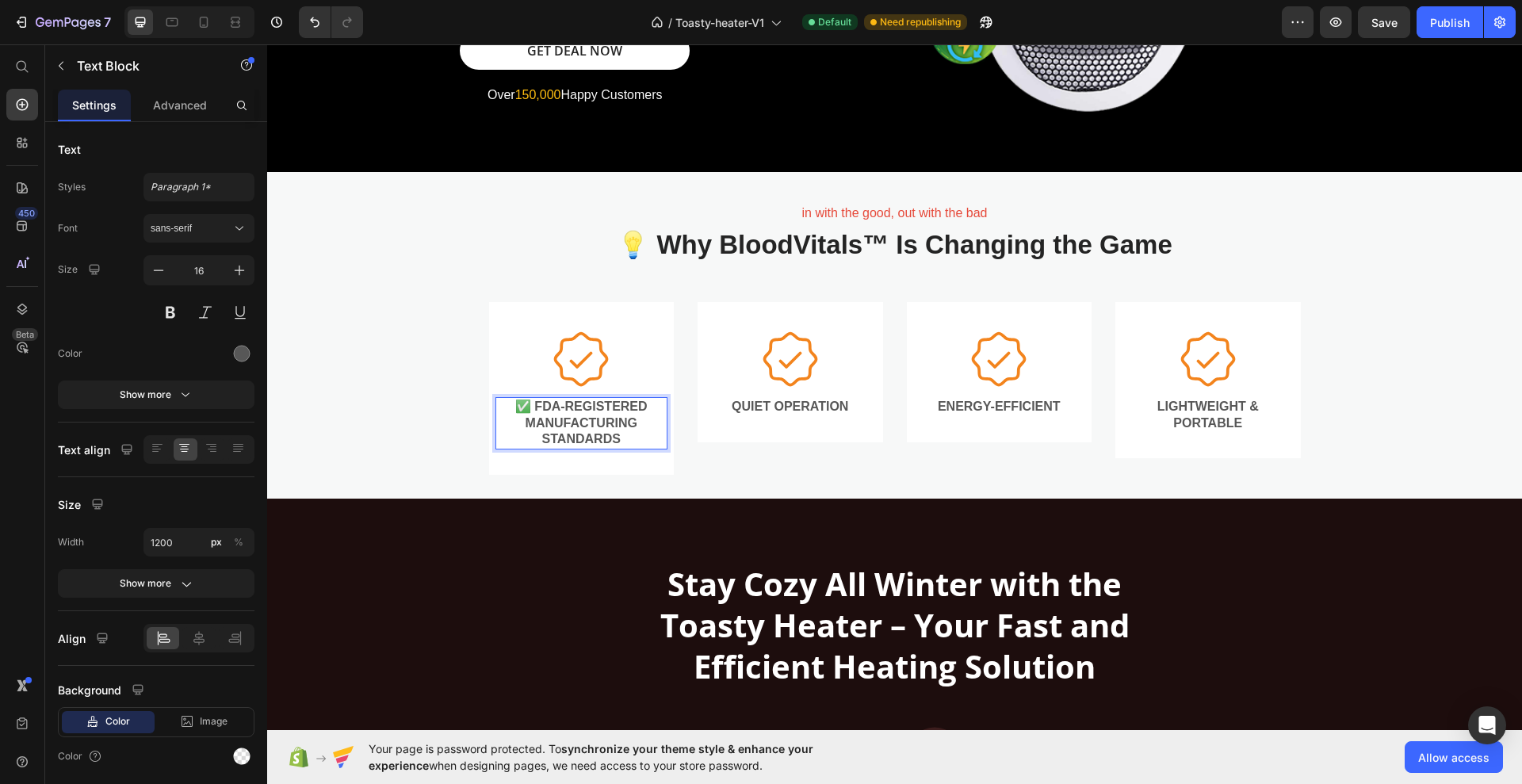 click on "✅ FDA-Registered Manufacturing Standards" at bounding box center (582, 423) 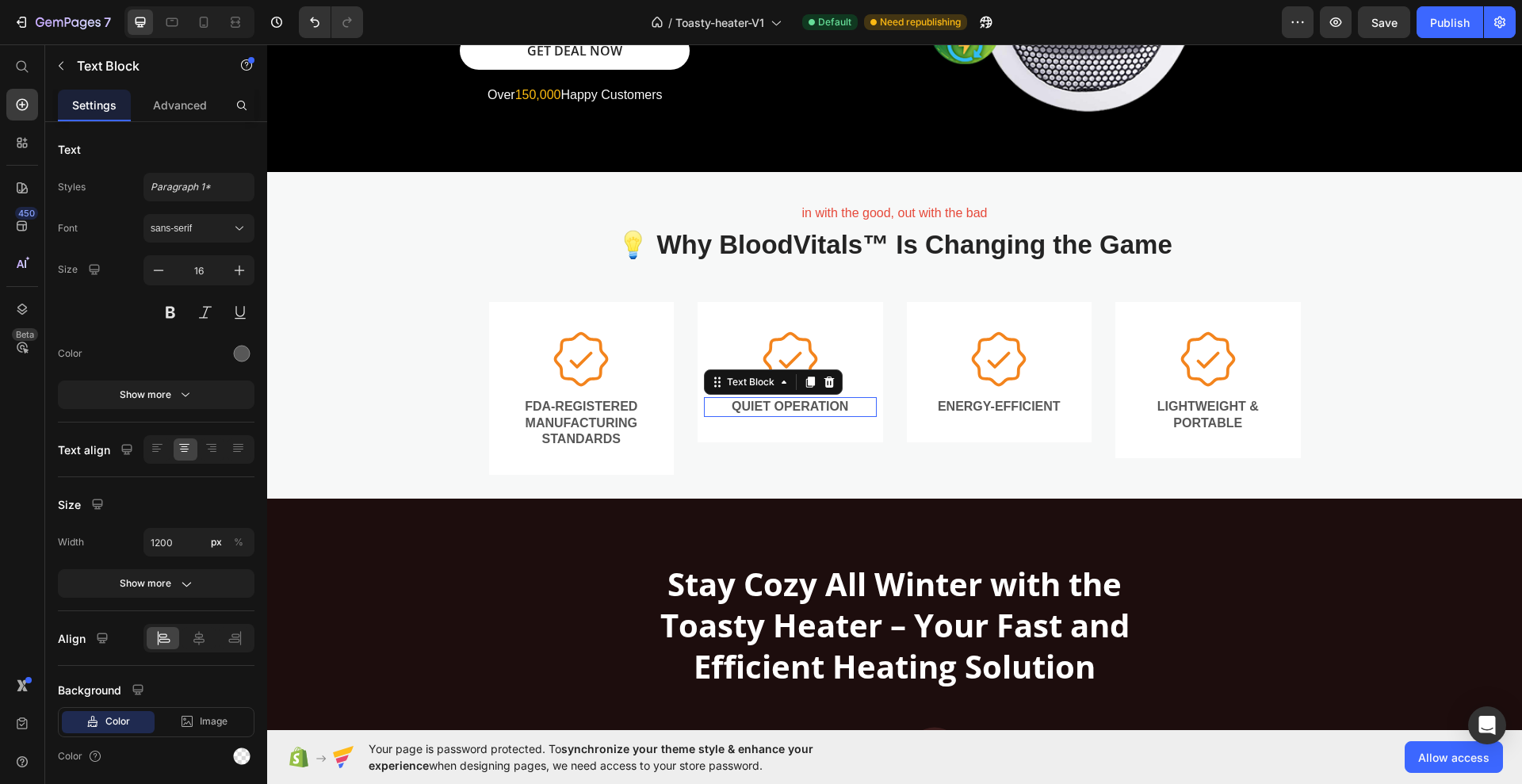 click on "Quiet Operation" at bounding box center [790, 407] 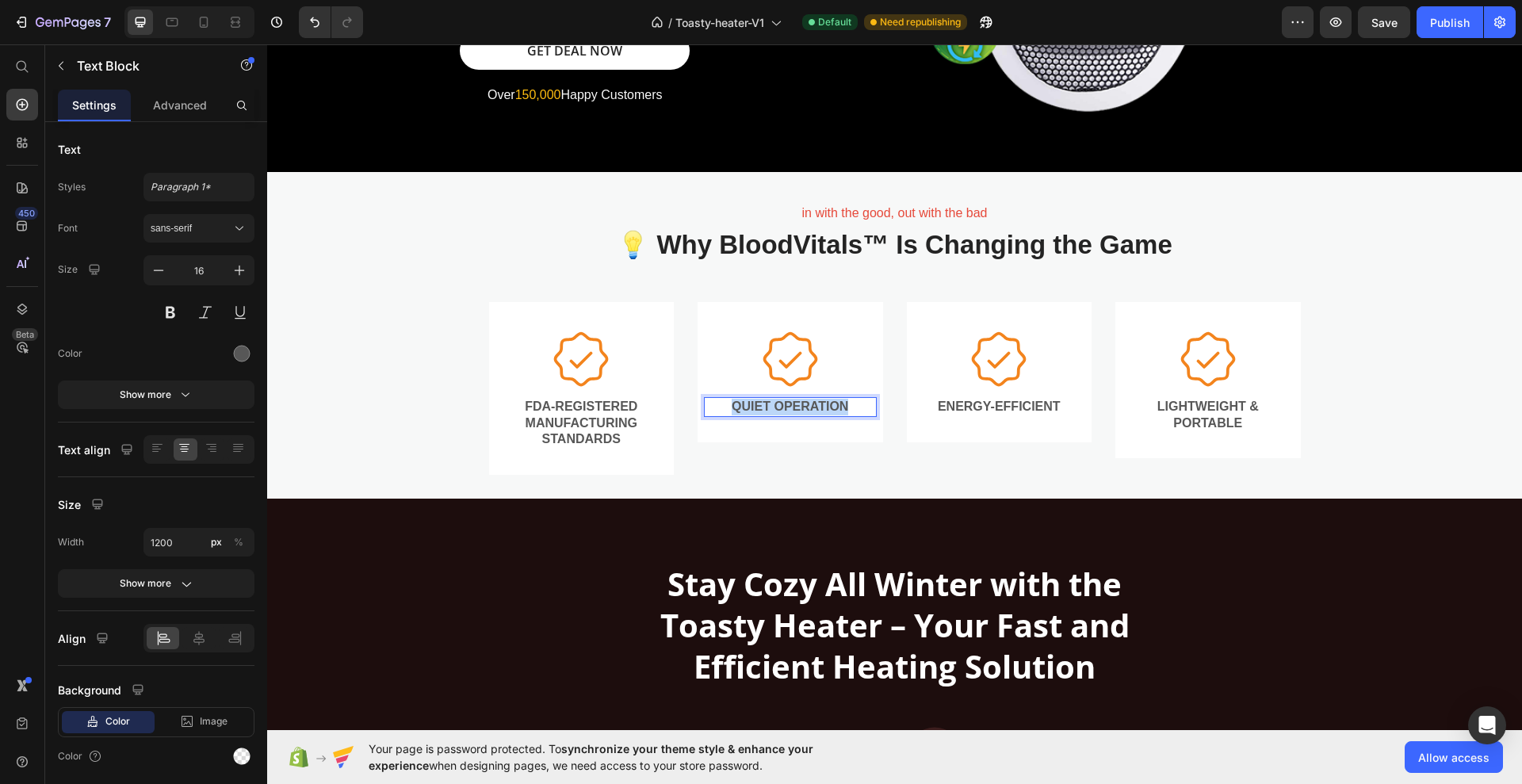 click on "Quiet Operation" at bounding box center [790, 407] 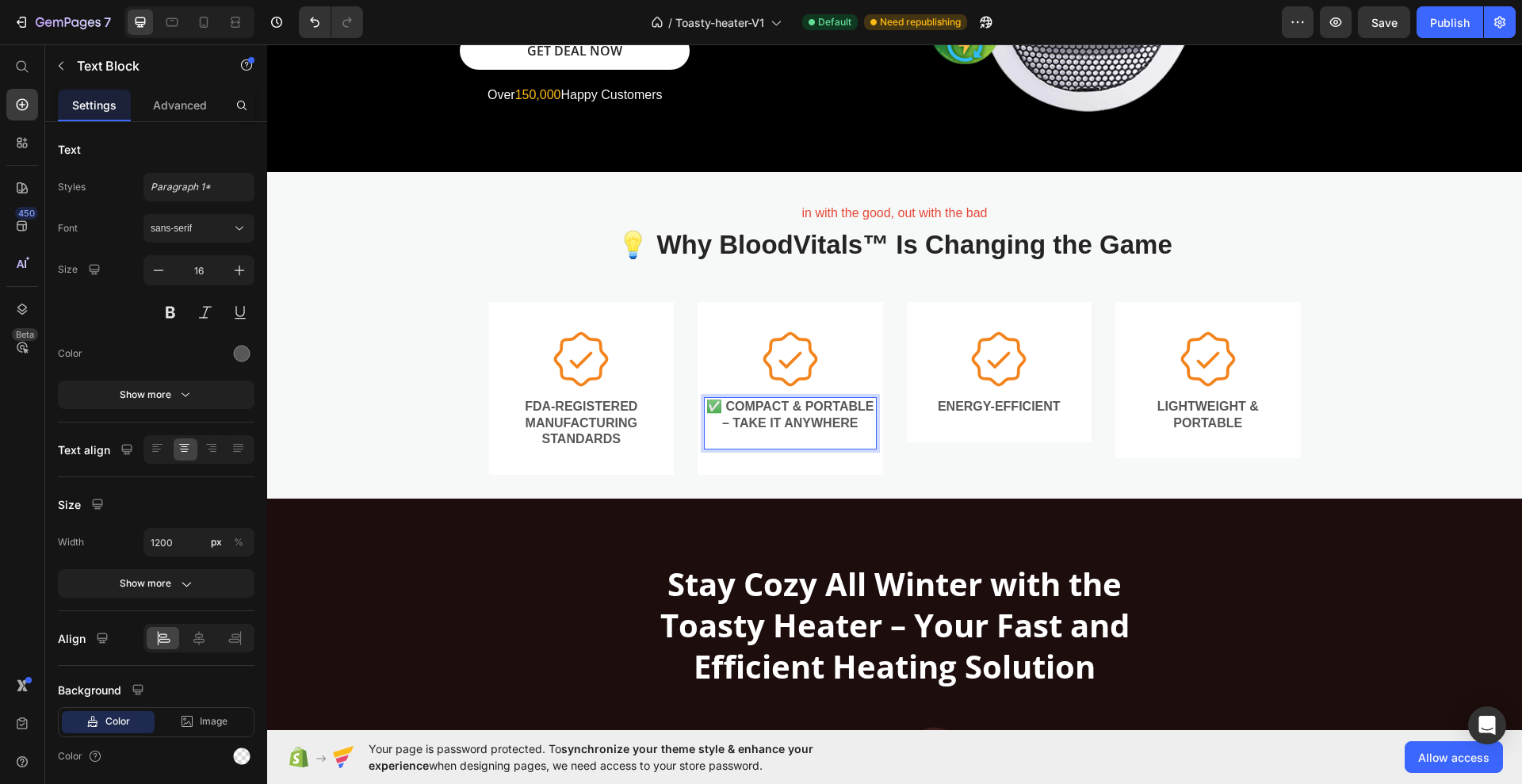 click on "✅ Compact & Portable – Take it anywhere" at bounding box center [790, 415] 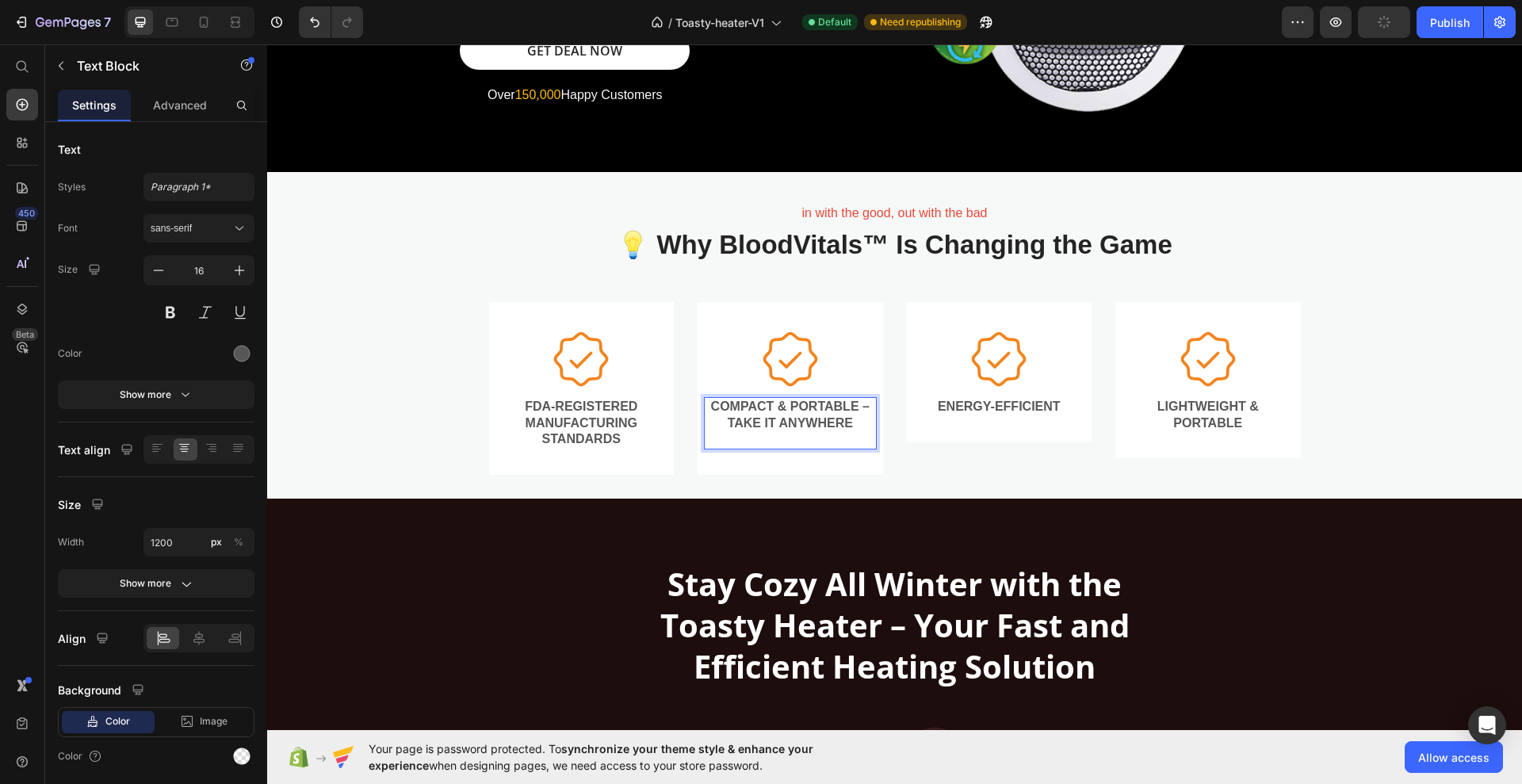 click at bounding box center (790, 439) 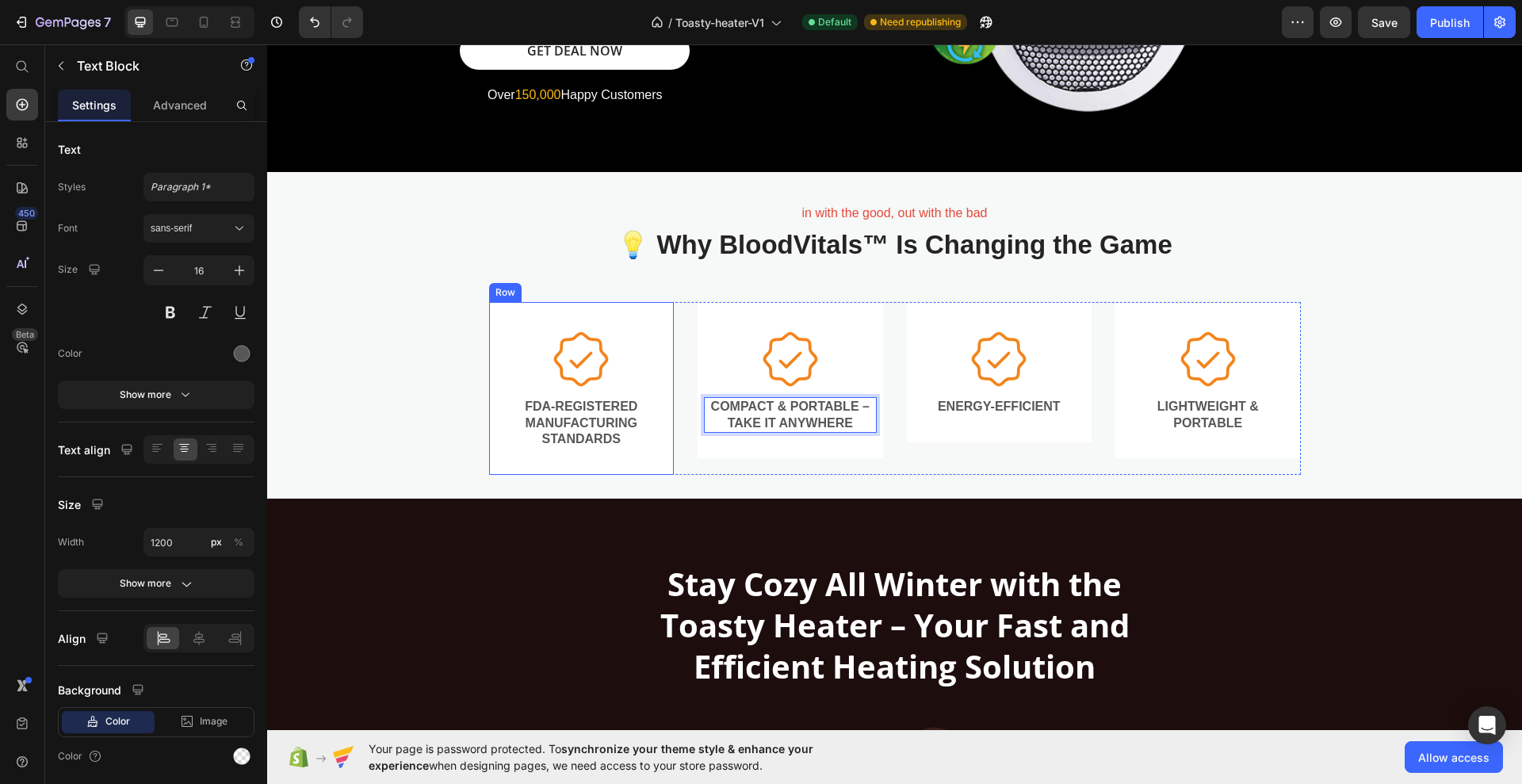 click on "Icon FDA-Registered Manufacturing Standards Text Block Row" at bounding box center (582, 388) 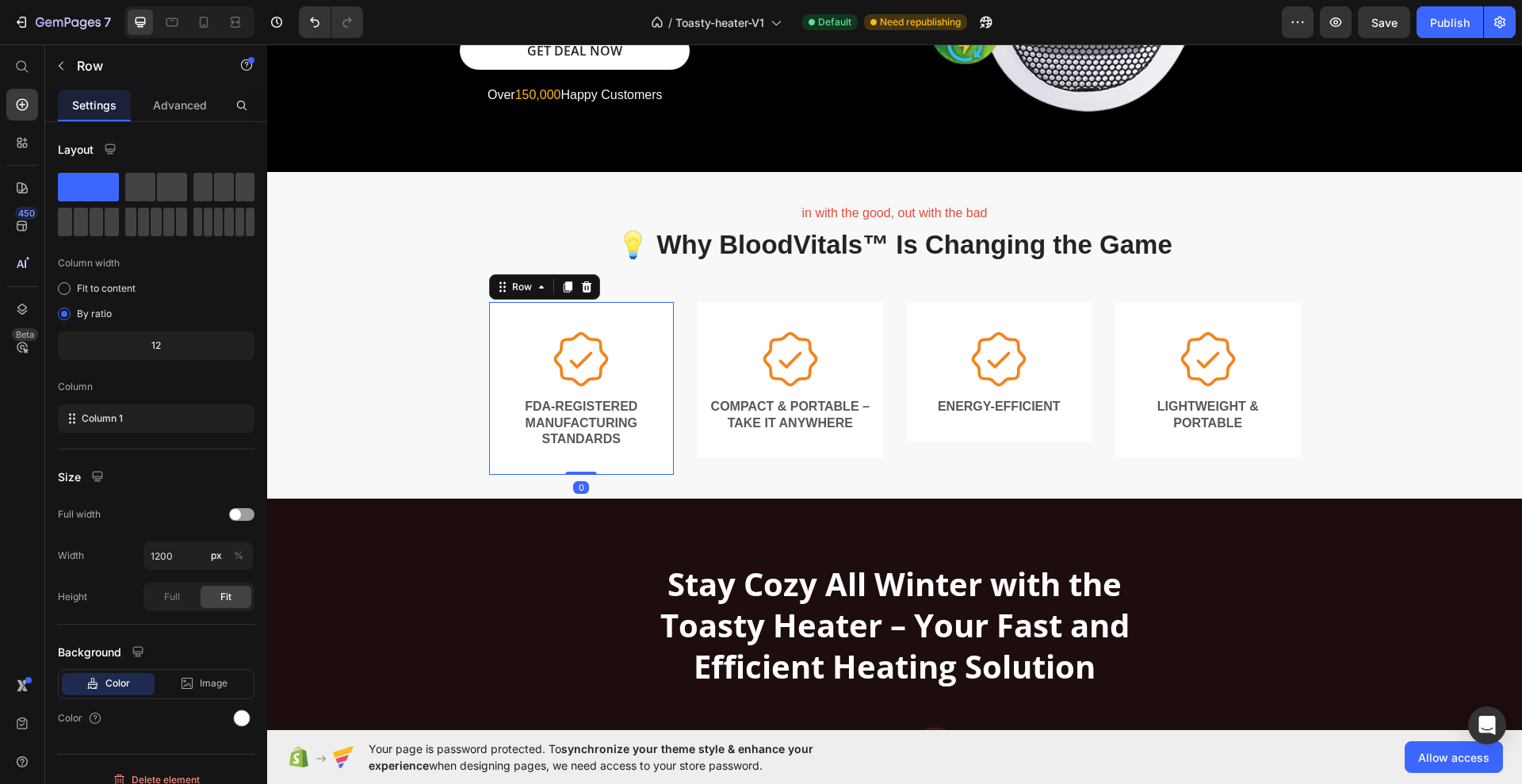 click on "Icon FDA-Registered Manufacturing Standards Text Block Row   0" at bounding box center (582, 388) 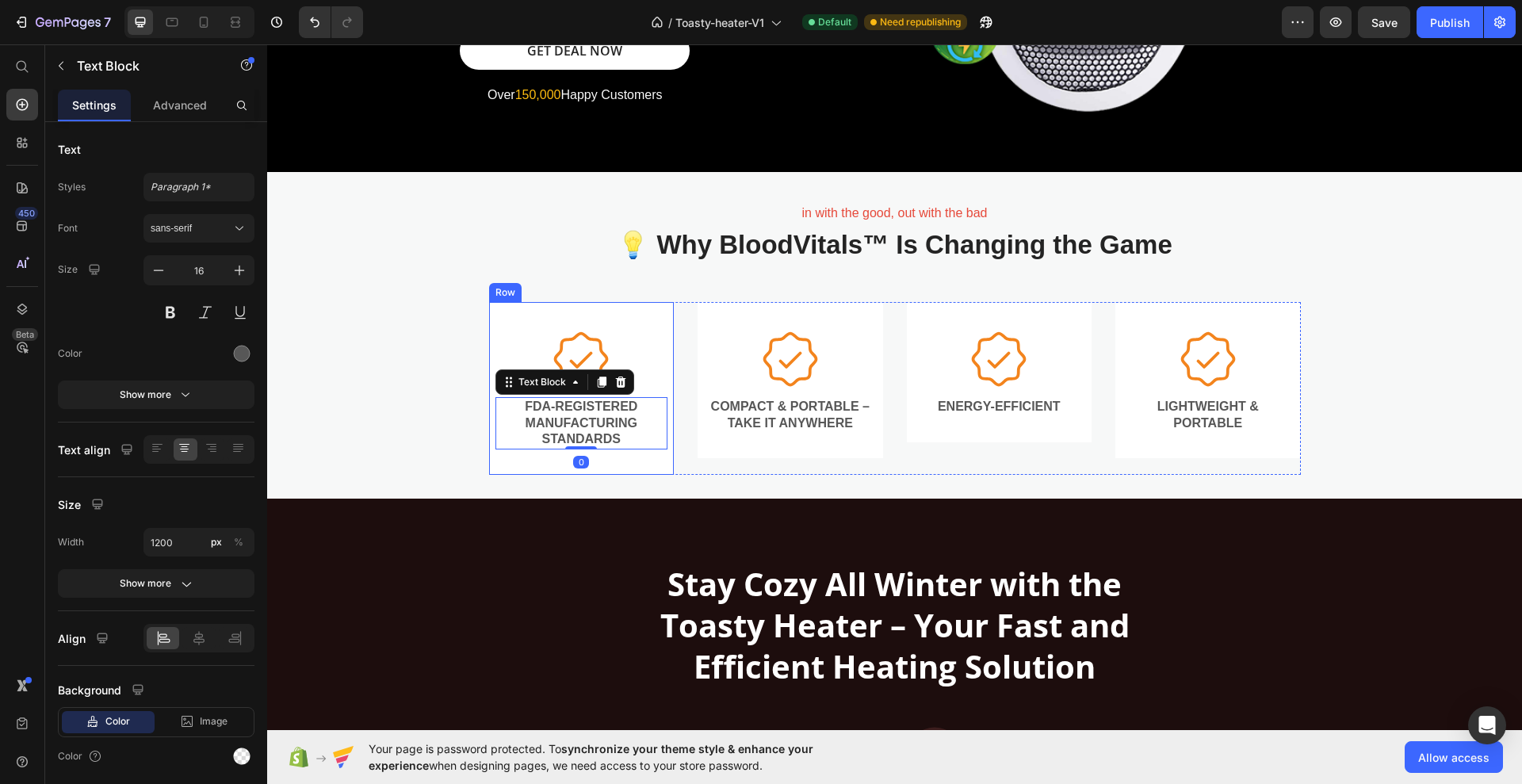 click on "Icon FDA-Registered Manufacturing Standards Text Block   0 Row" at bounding box center (582, 388) 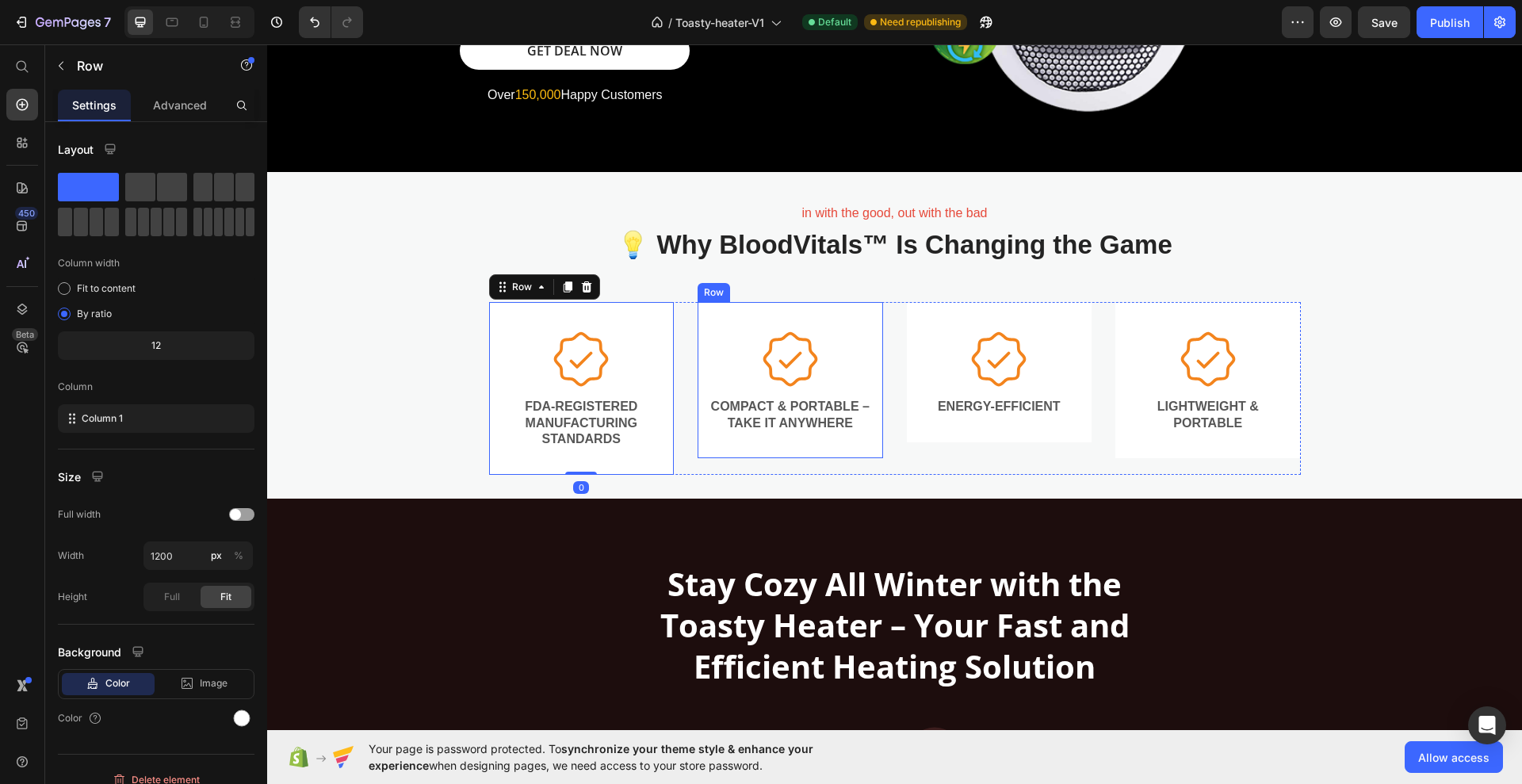 click on "Compact & Portable – Take it anywhere" at bounding box center (790, 415) 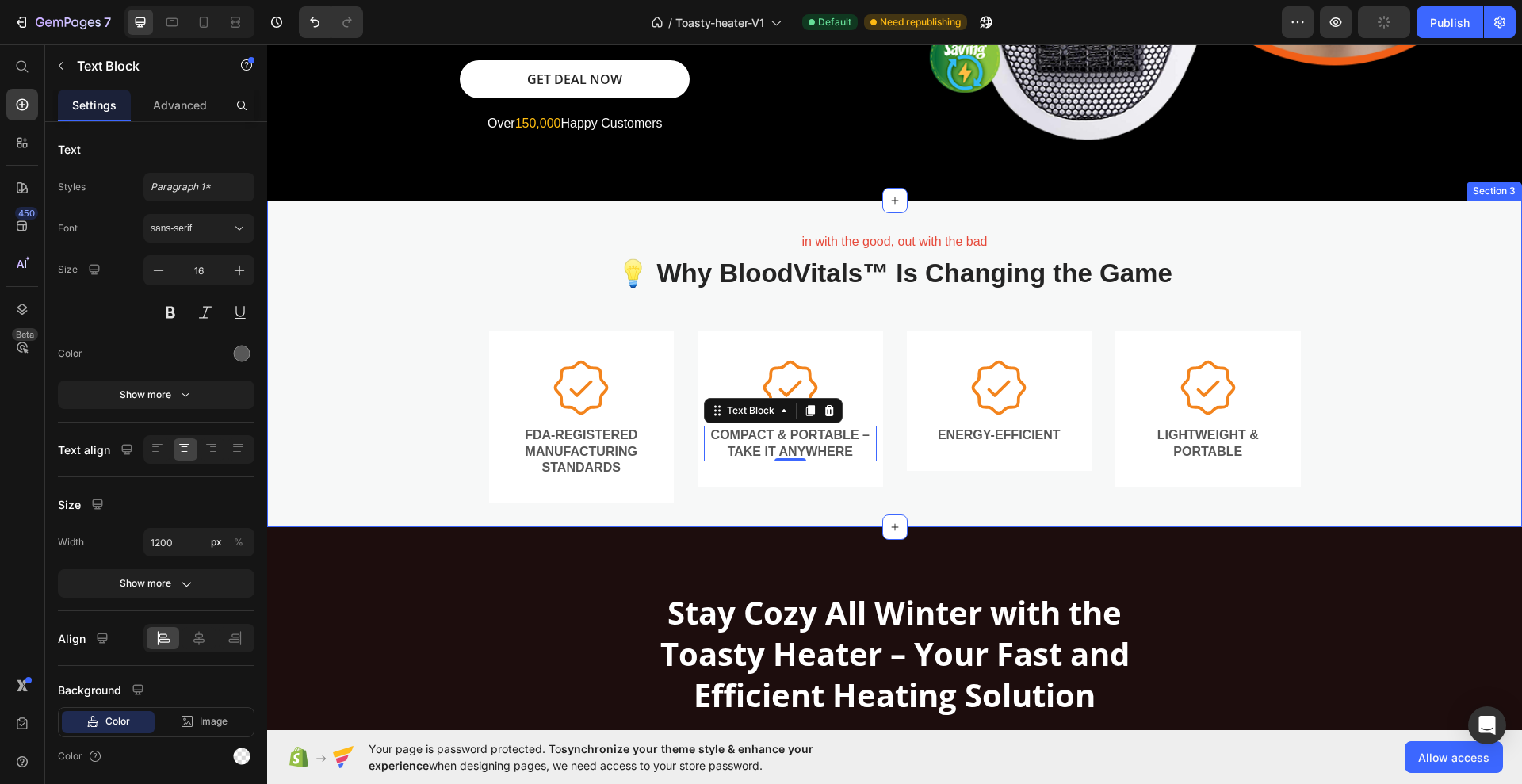 scroll, scrollTop: 297, scrollLeft: 0, axis: vertical 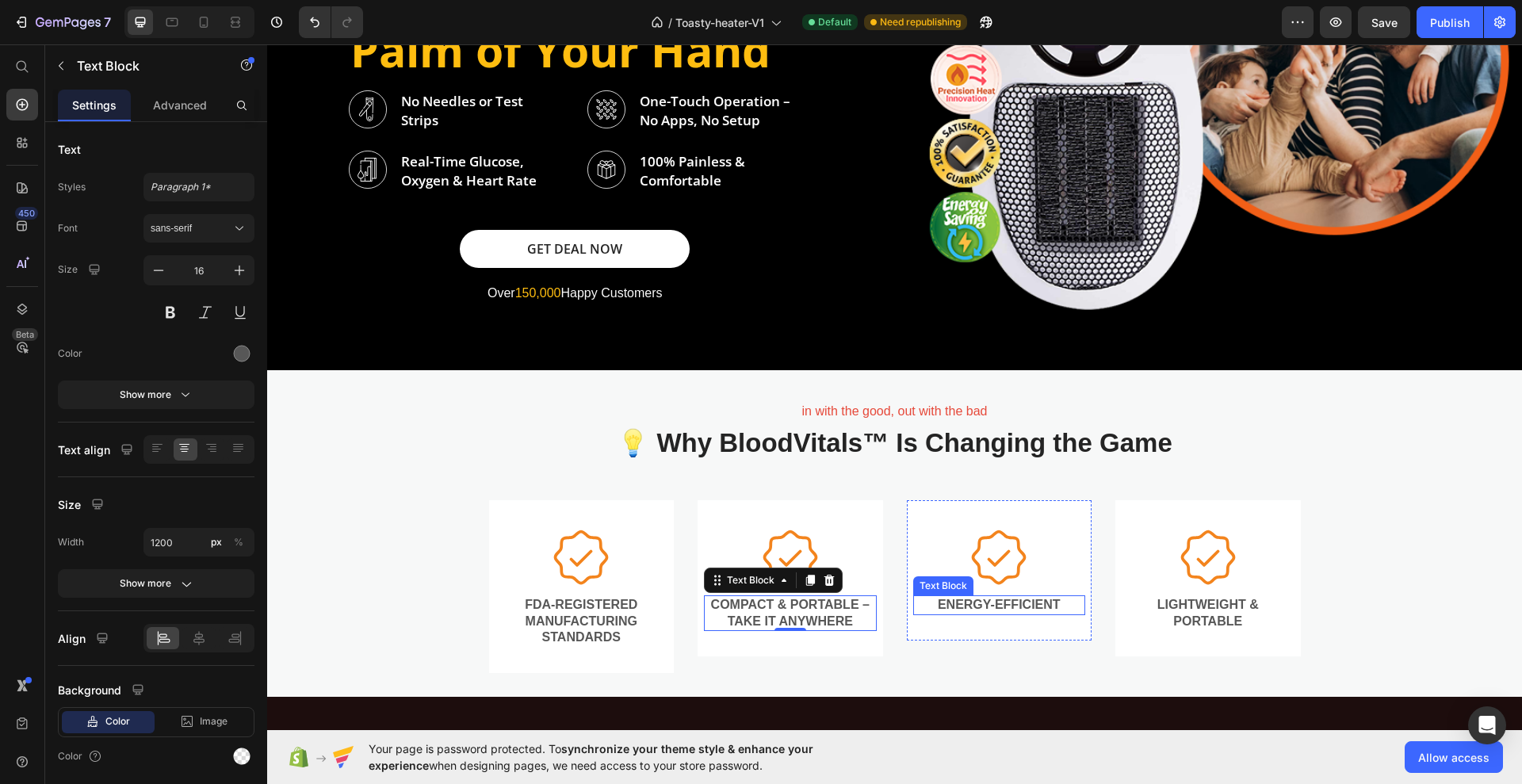 click on "Energy-Efficient" at bounding box center (1000, 605) 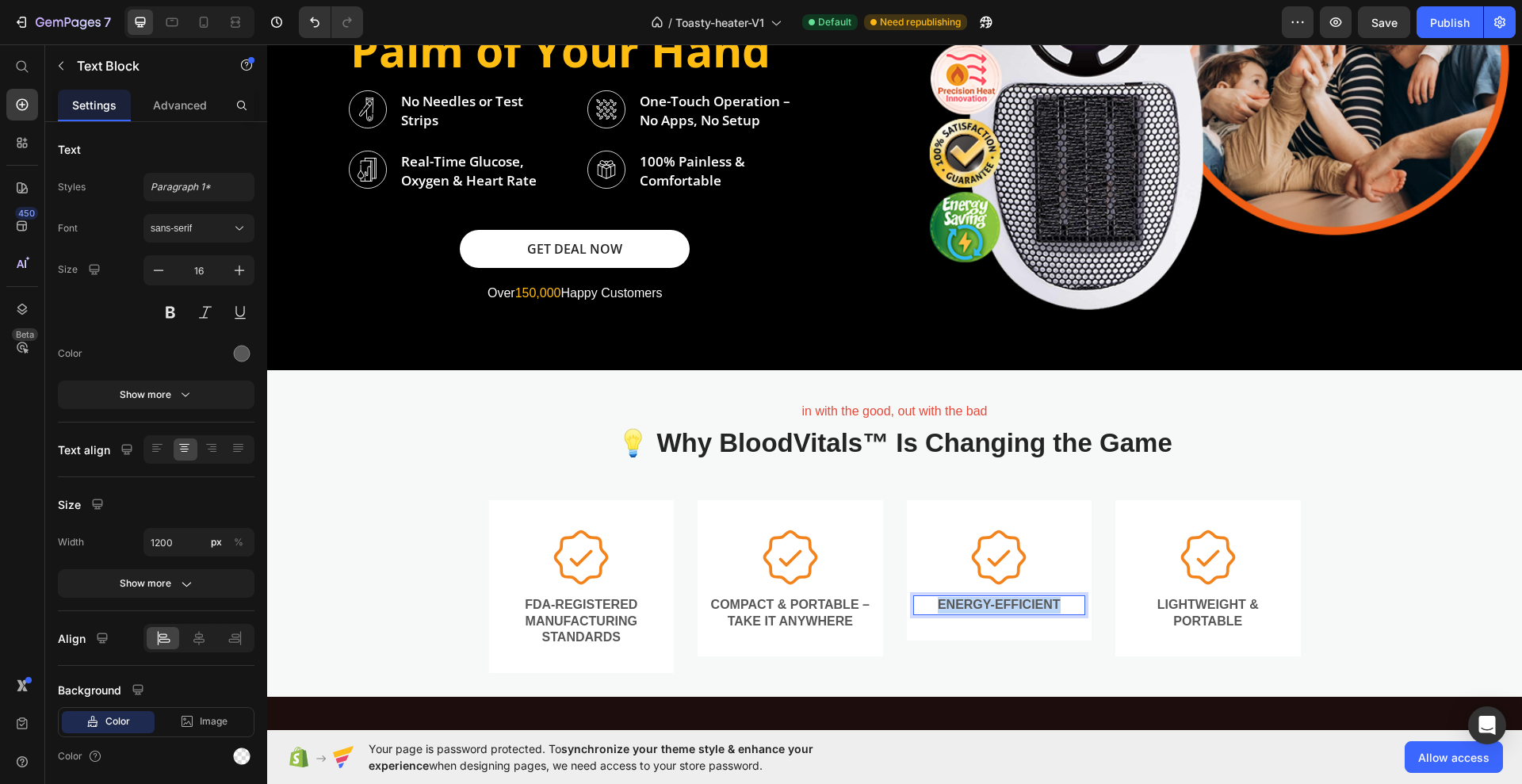 click on "Energy-Efficient" at bounding box center (1000, 605) 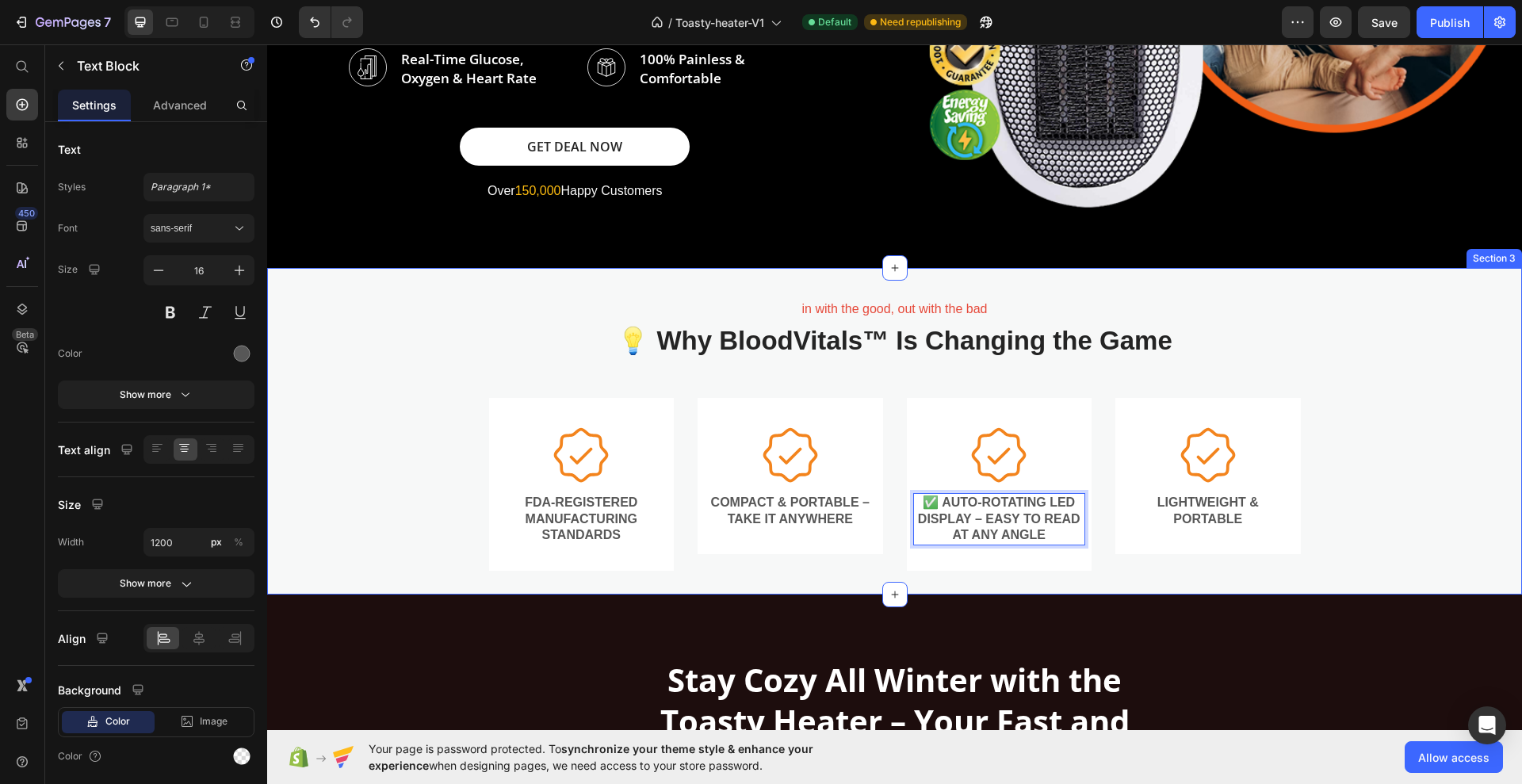 scroll, scrollTop: 396, scrollLeft: 0, axis: vertical 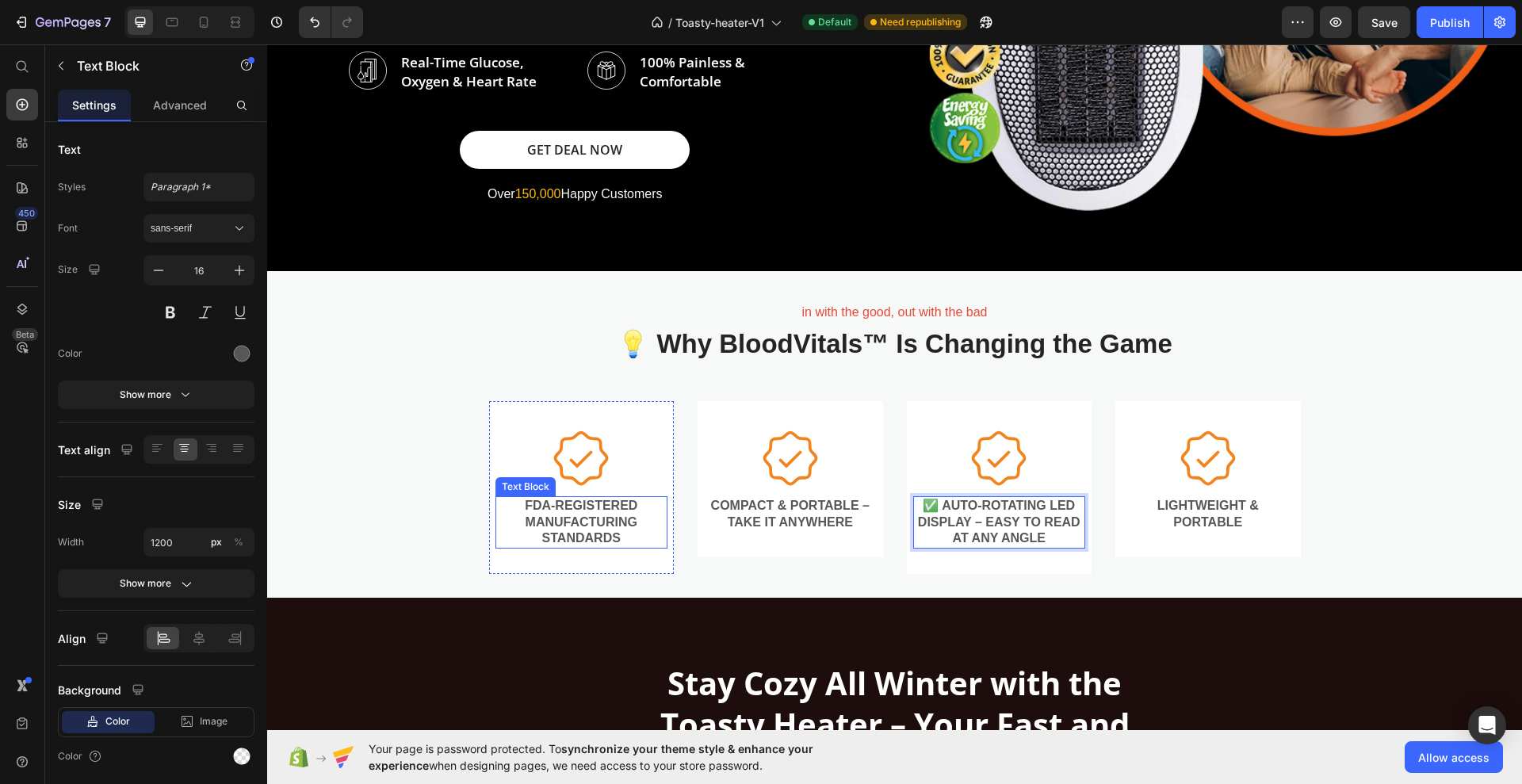 click on "FDA-Registered Manufacturing Standards" at bounding box center [582, 522] 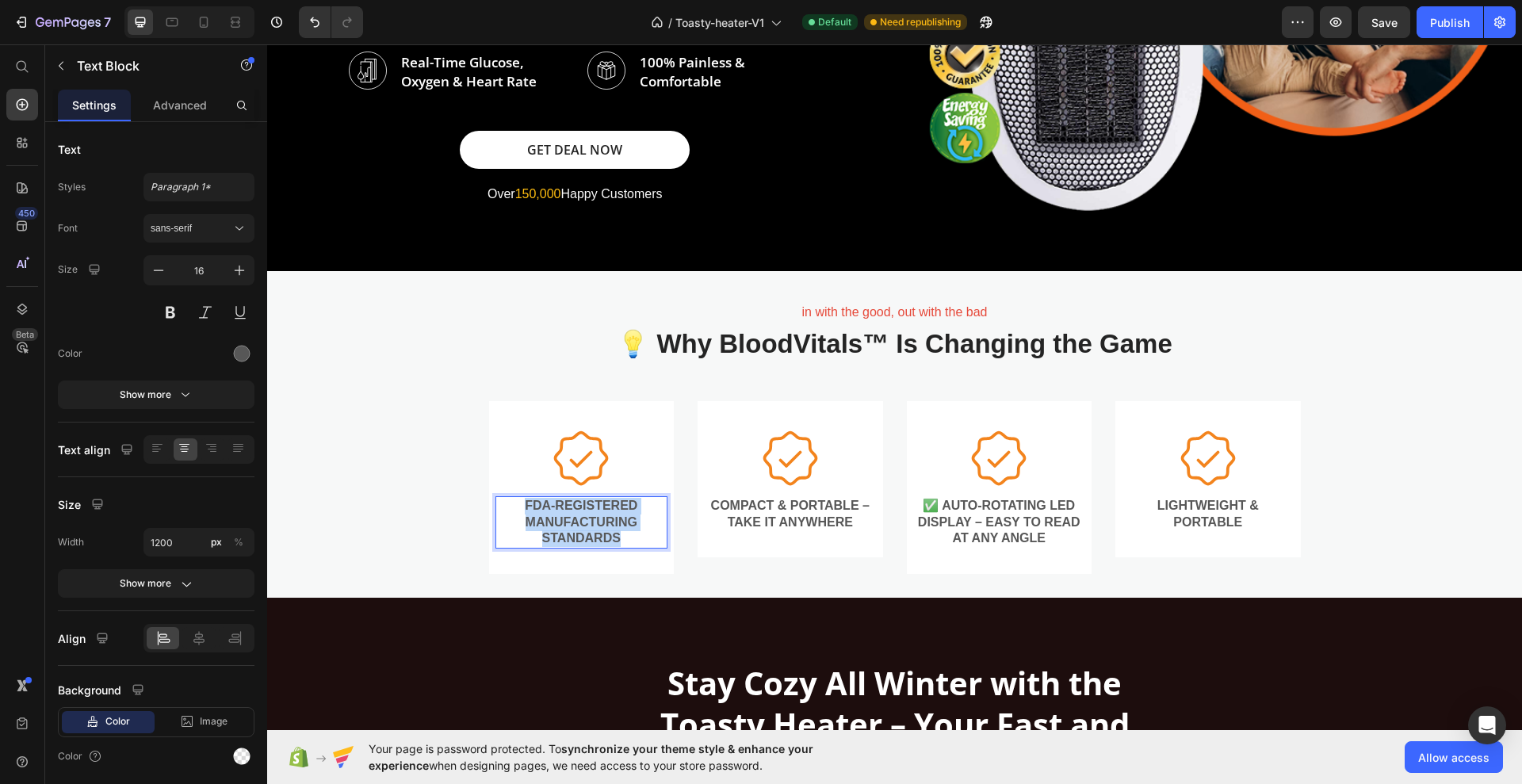 click on "FDA-Registered Manufacturing Standards" at bounding box center [582, 522] 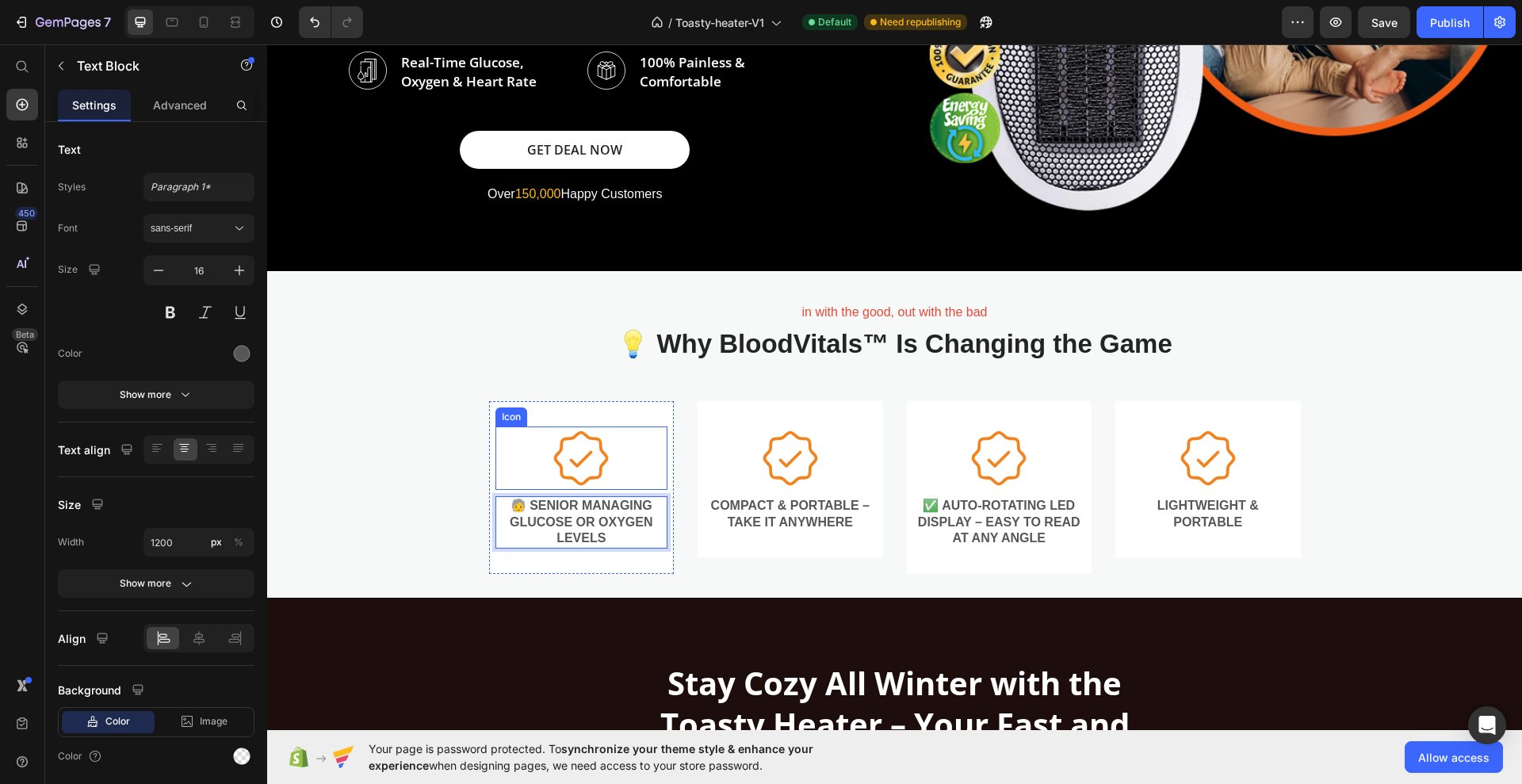 click on "Icon" at bounding box center (582, 458) 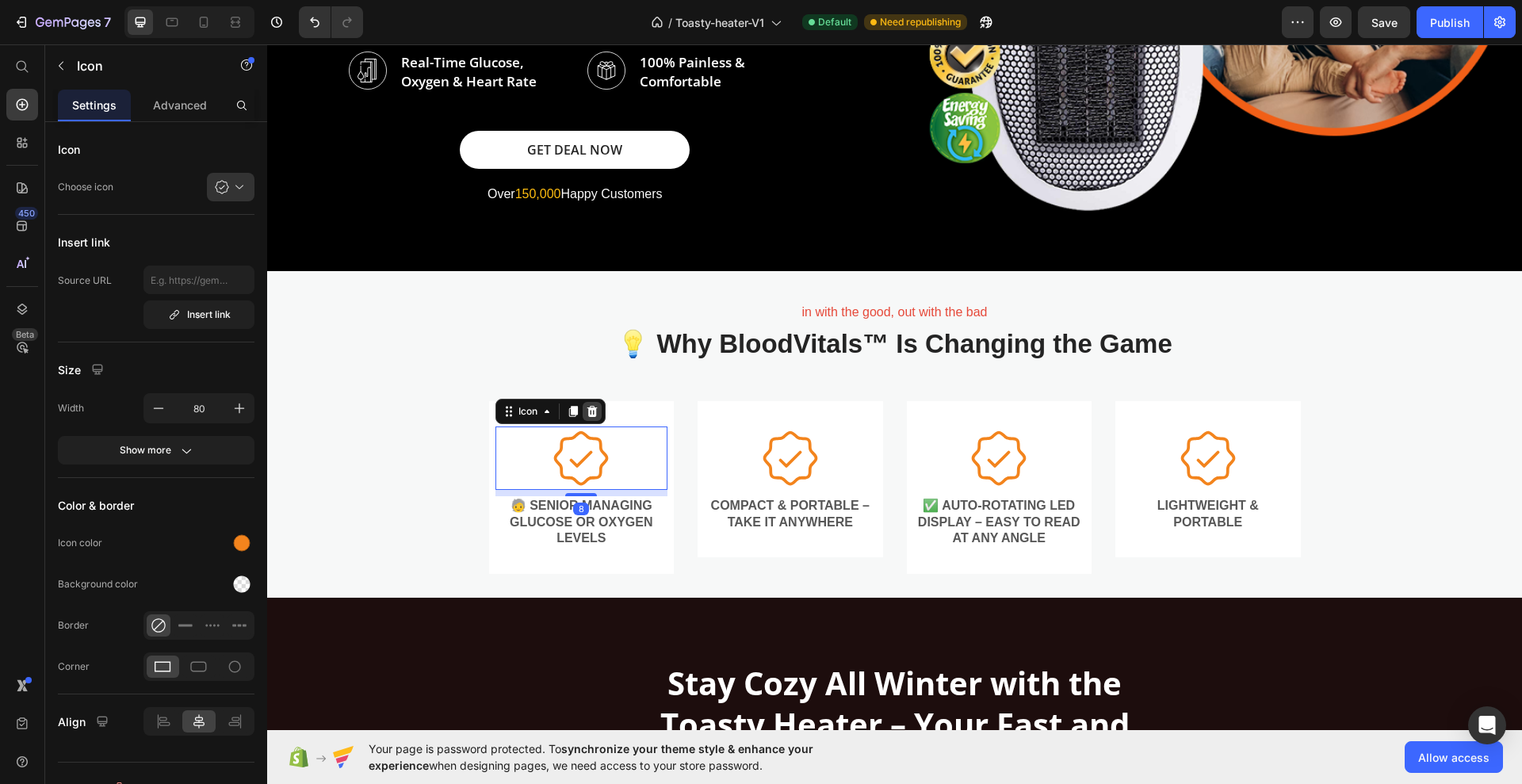 click at bounding box center [592, 411] 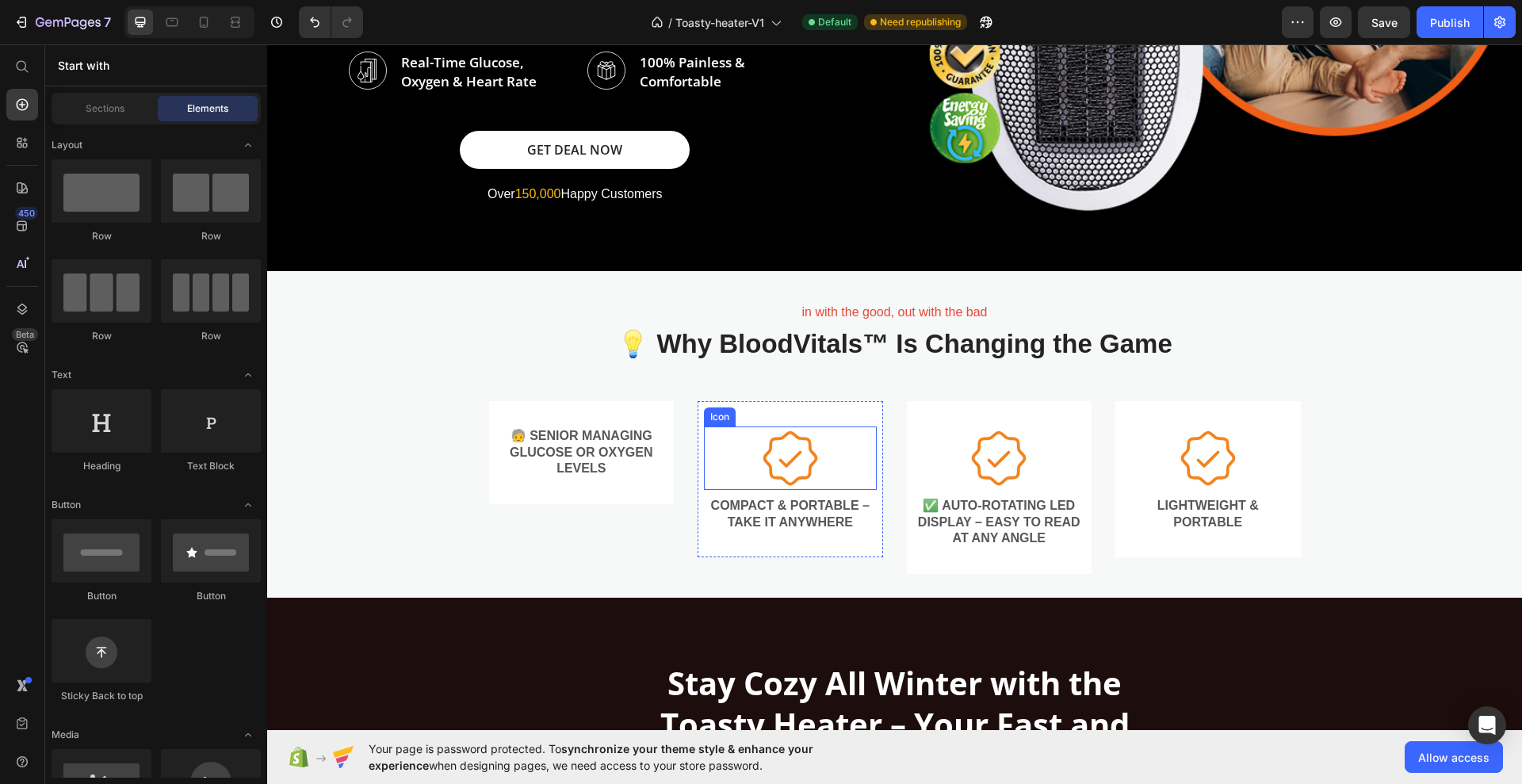 click 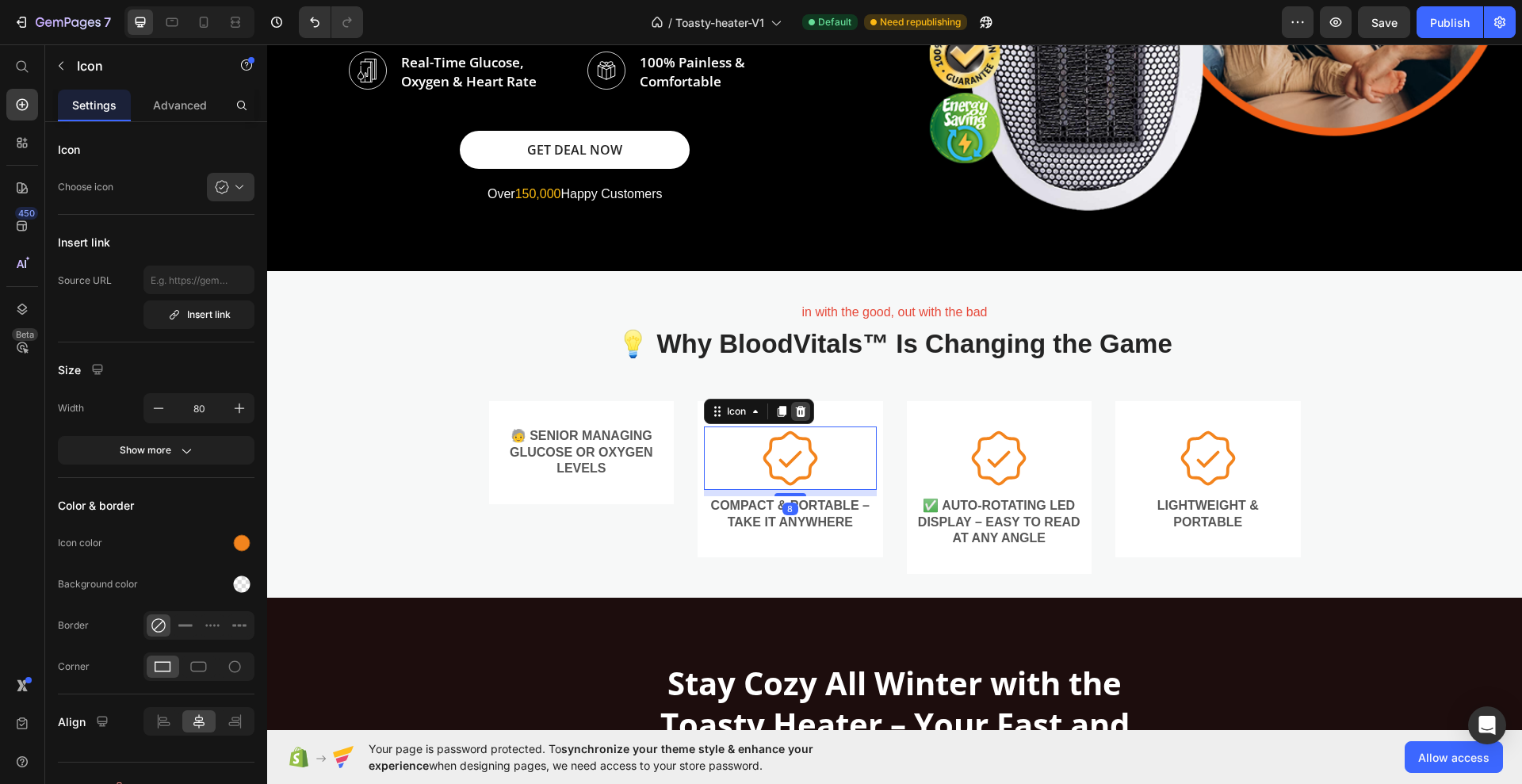 click 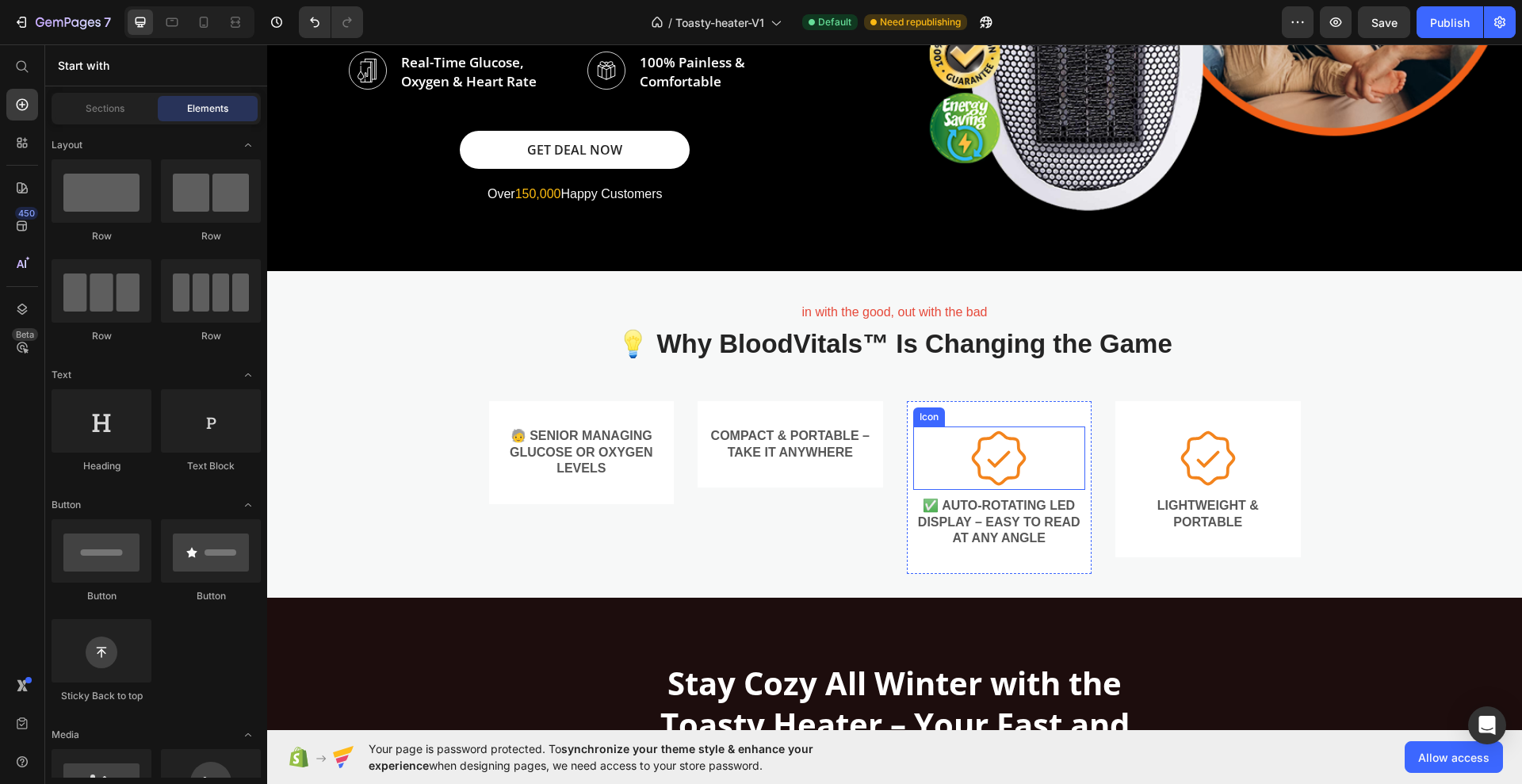 click 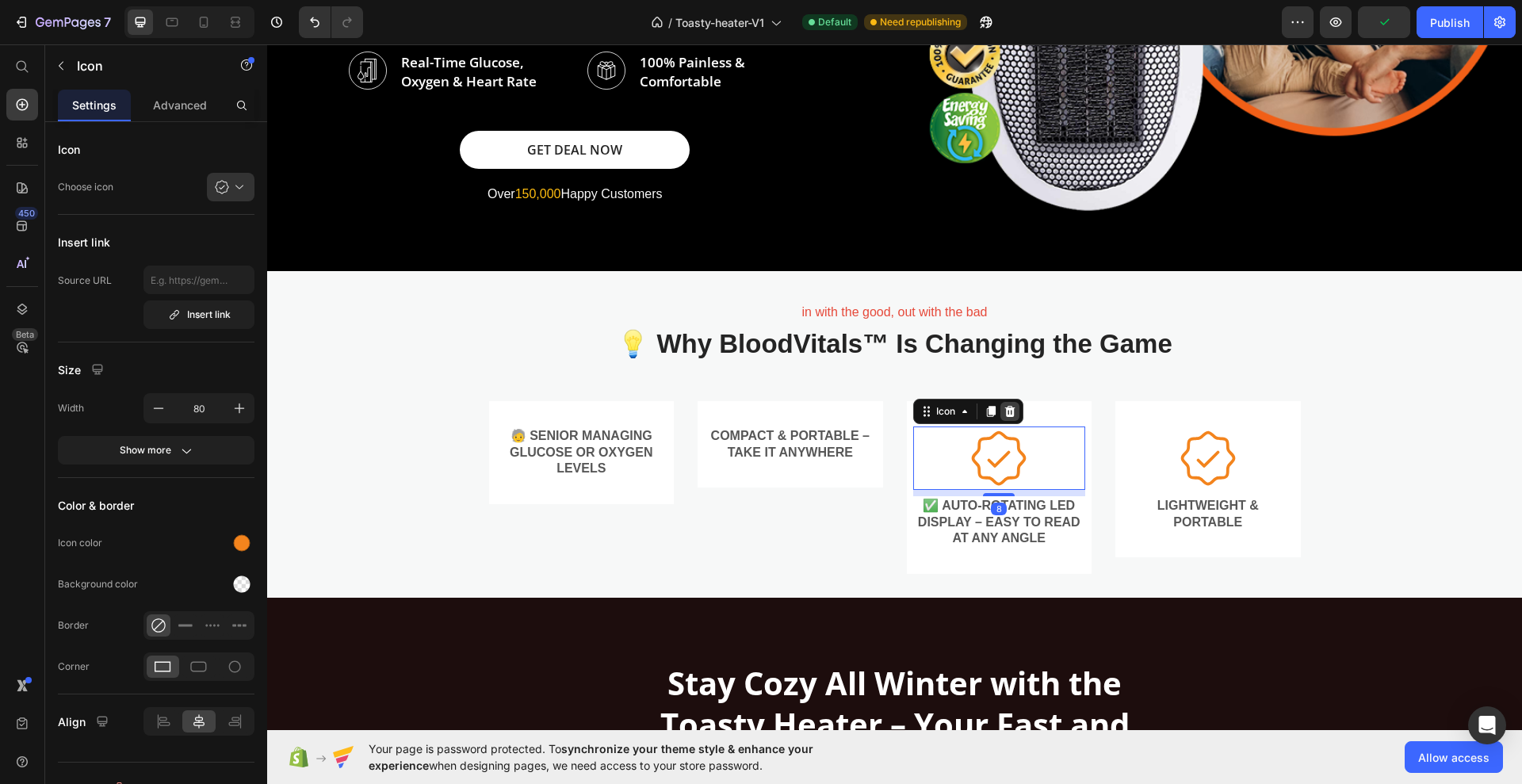 click 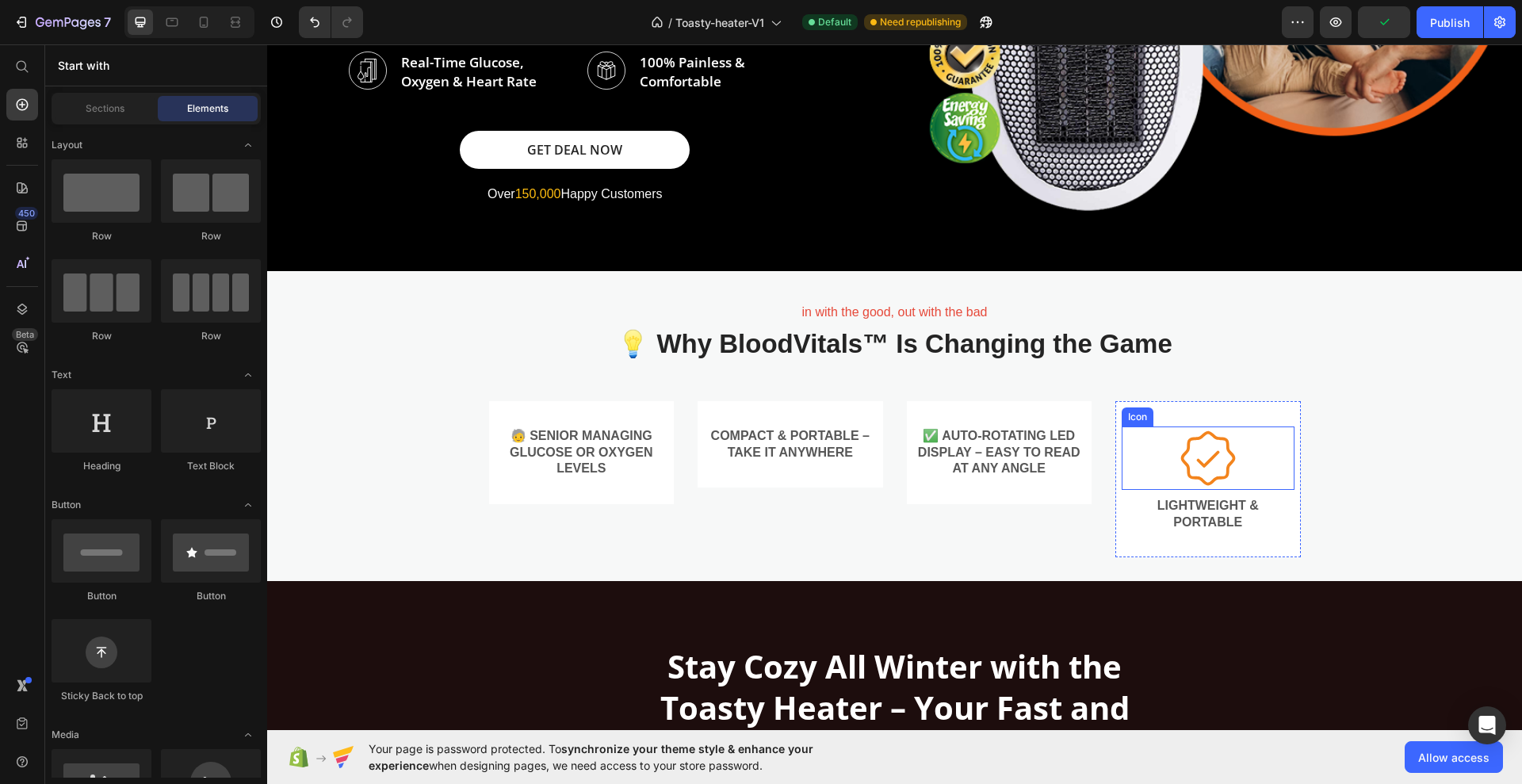 click 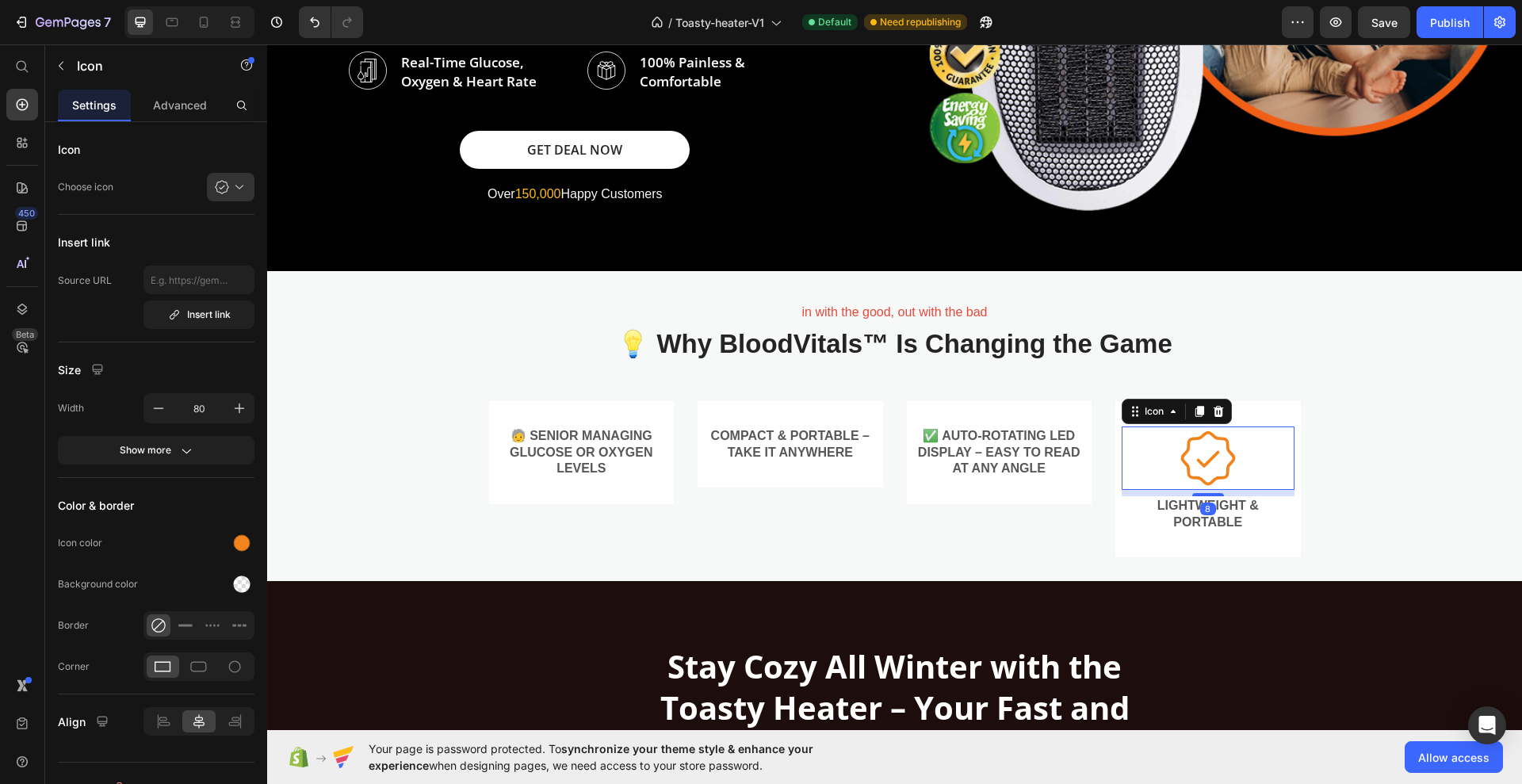 click 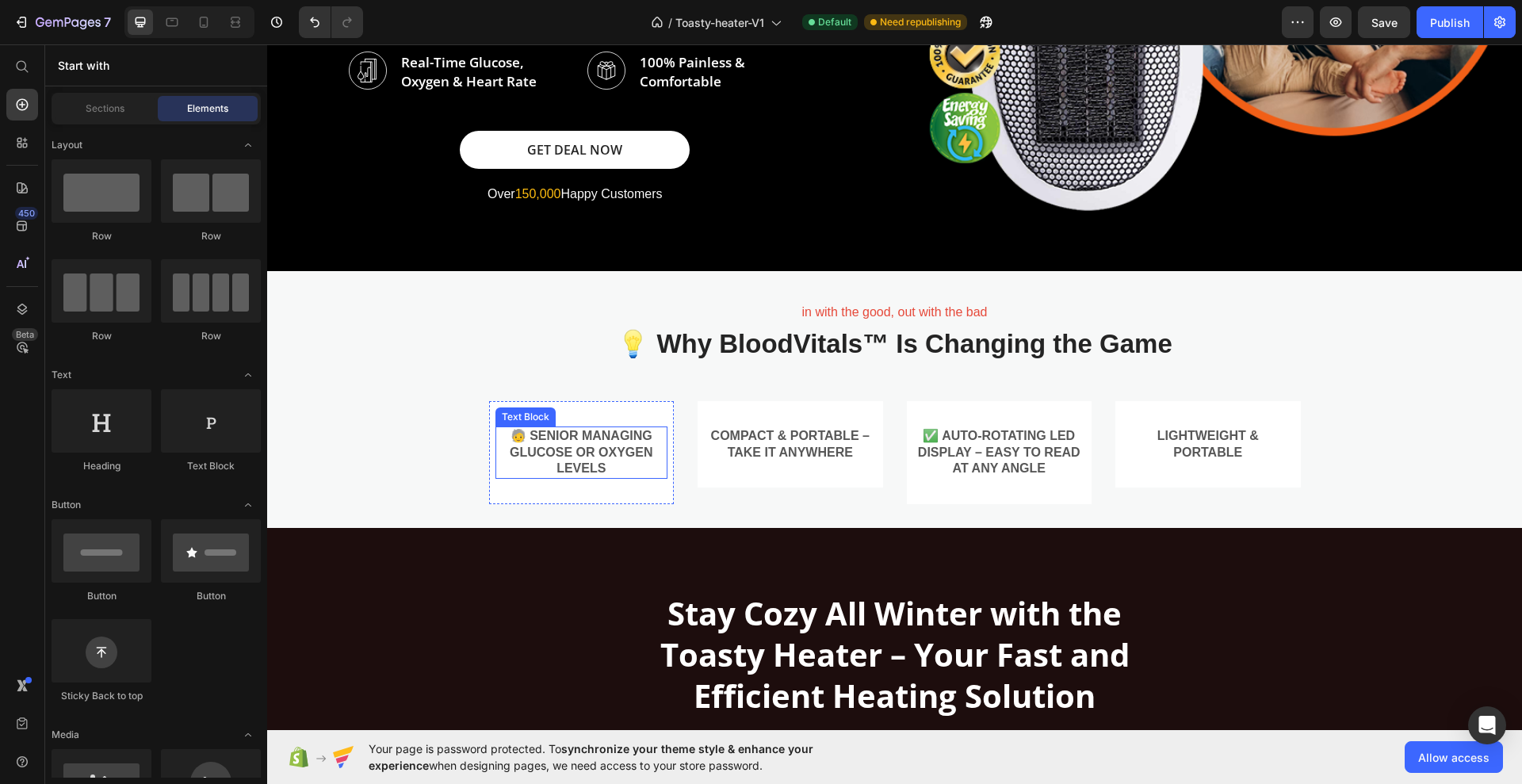 click on "🧓 Senior managing glucose or oxygen levels" at bounding box center [582, 453] 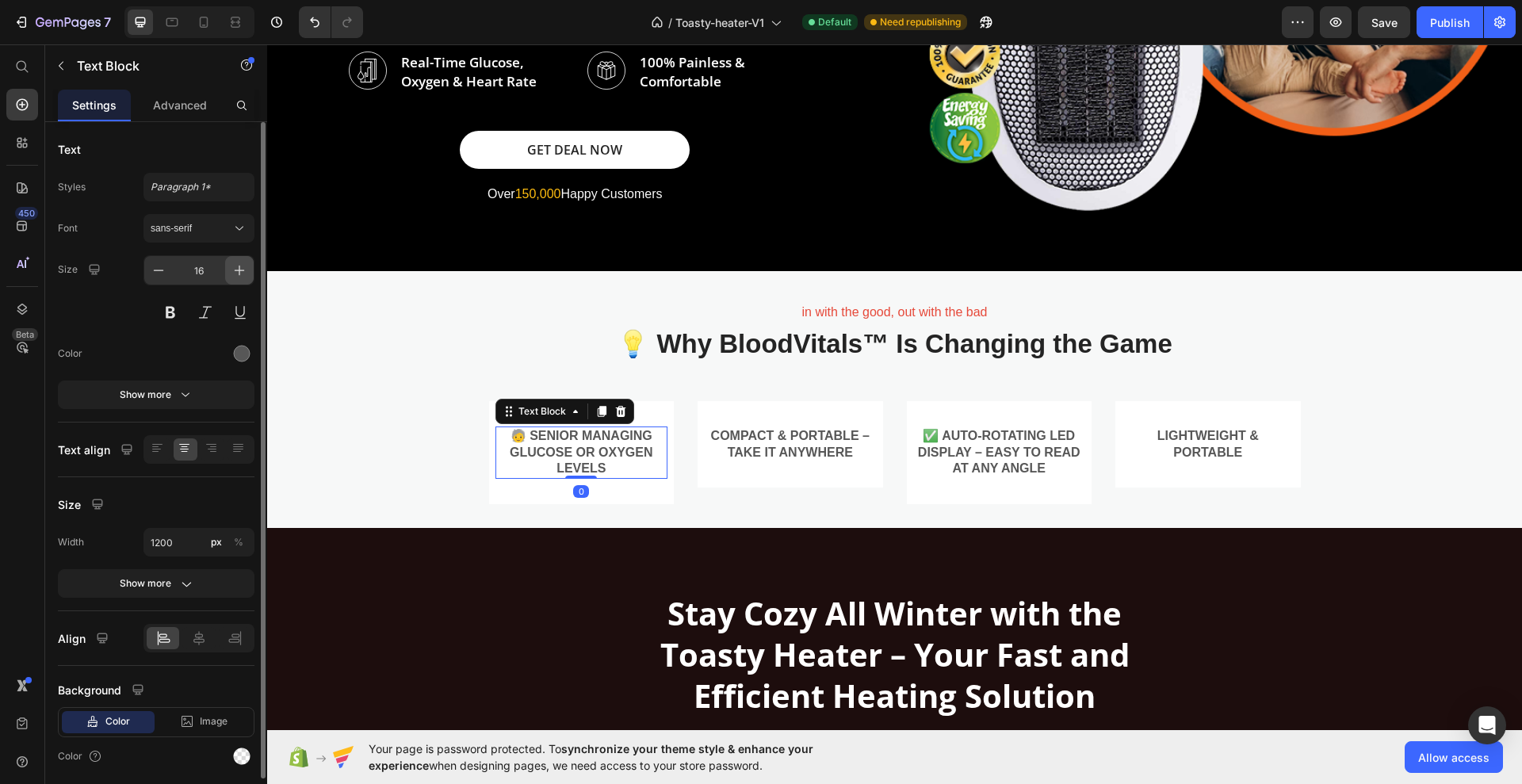 click 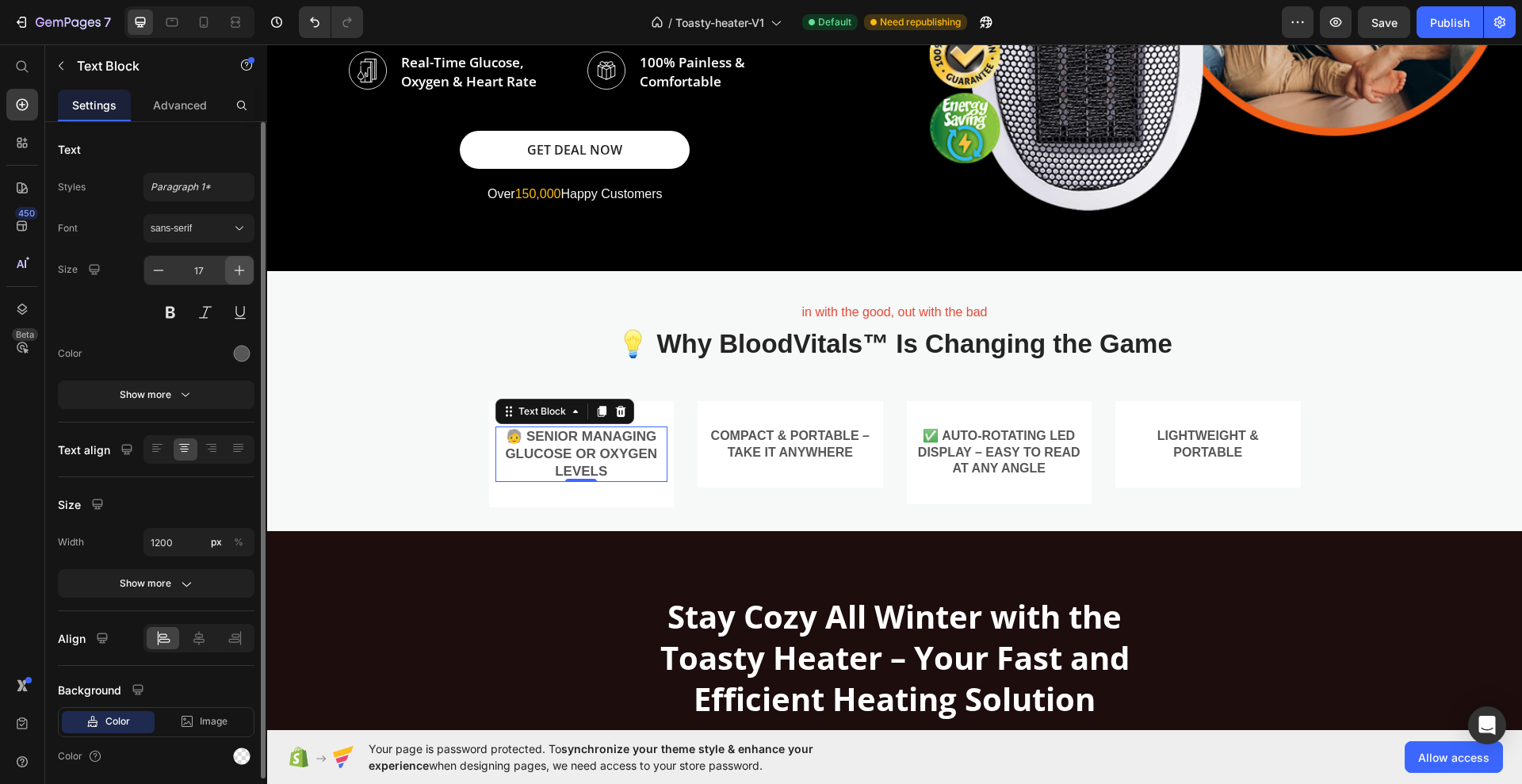 click 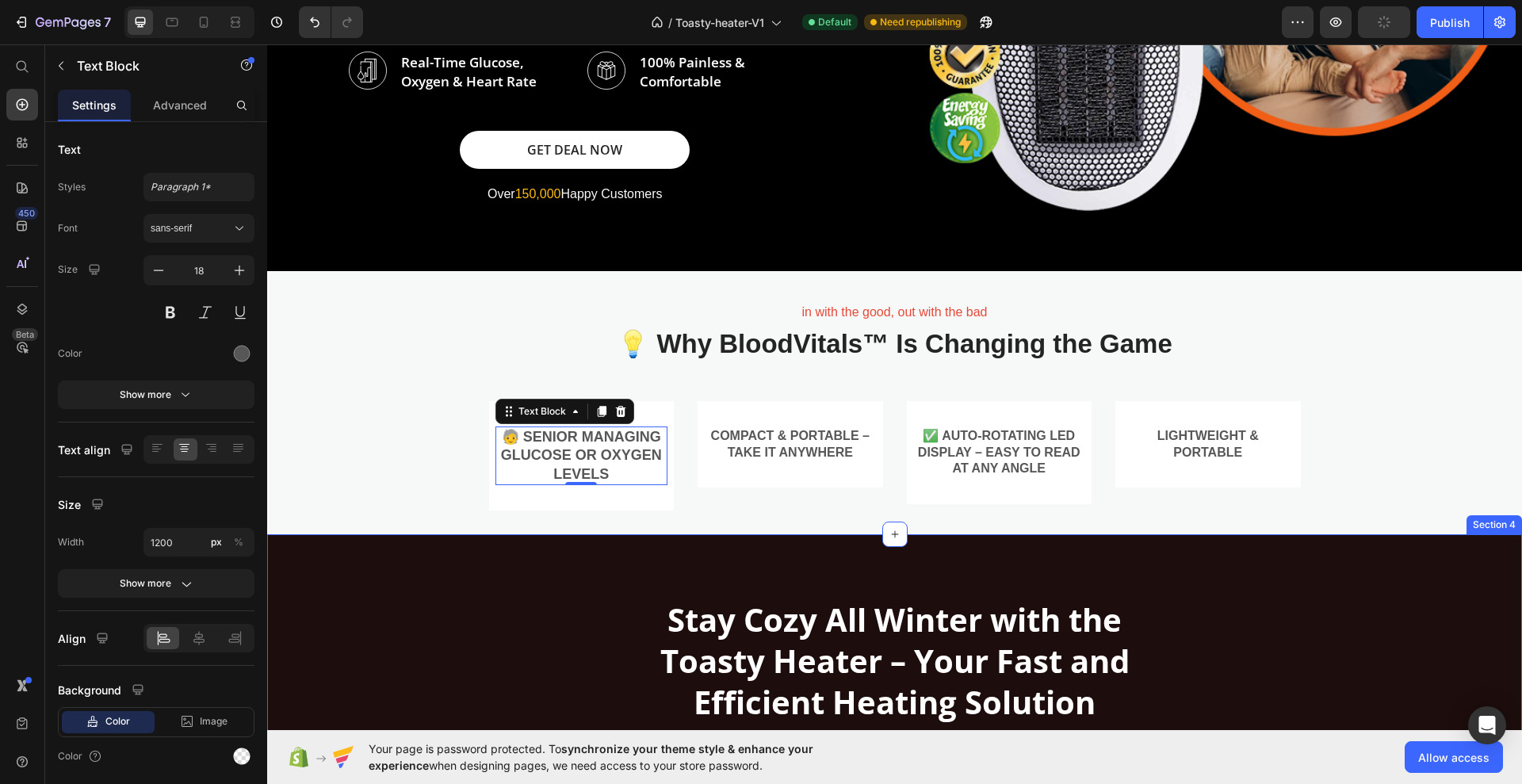 type 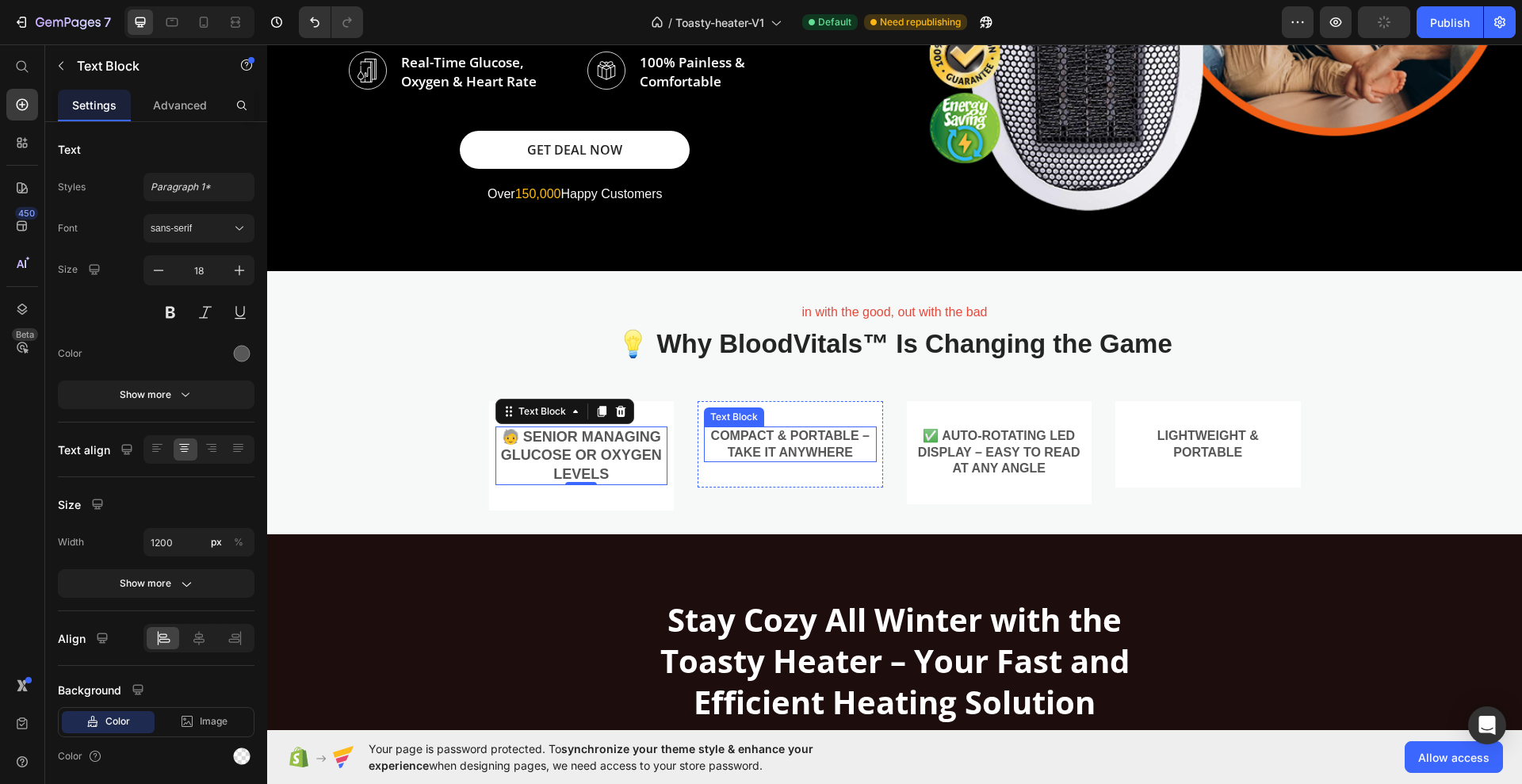 click on "Compact & Portable – Take it anywhere" at bounding box center (790, 445) 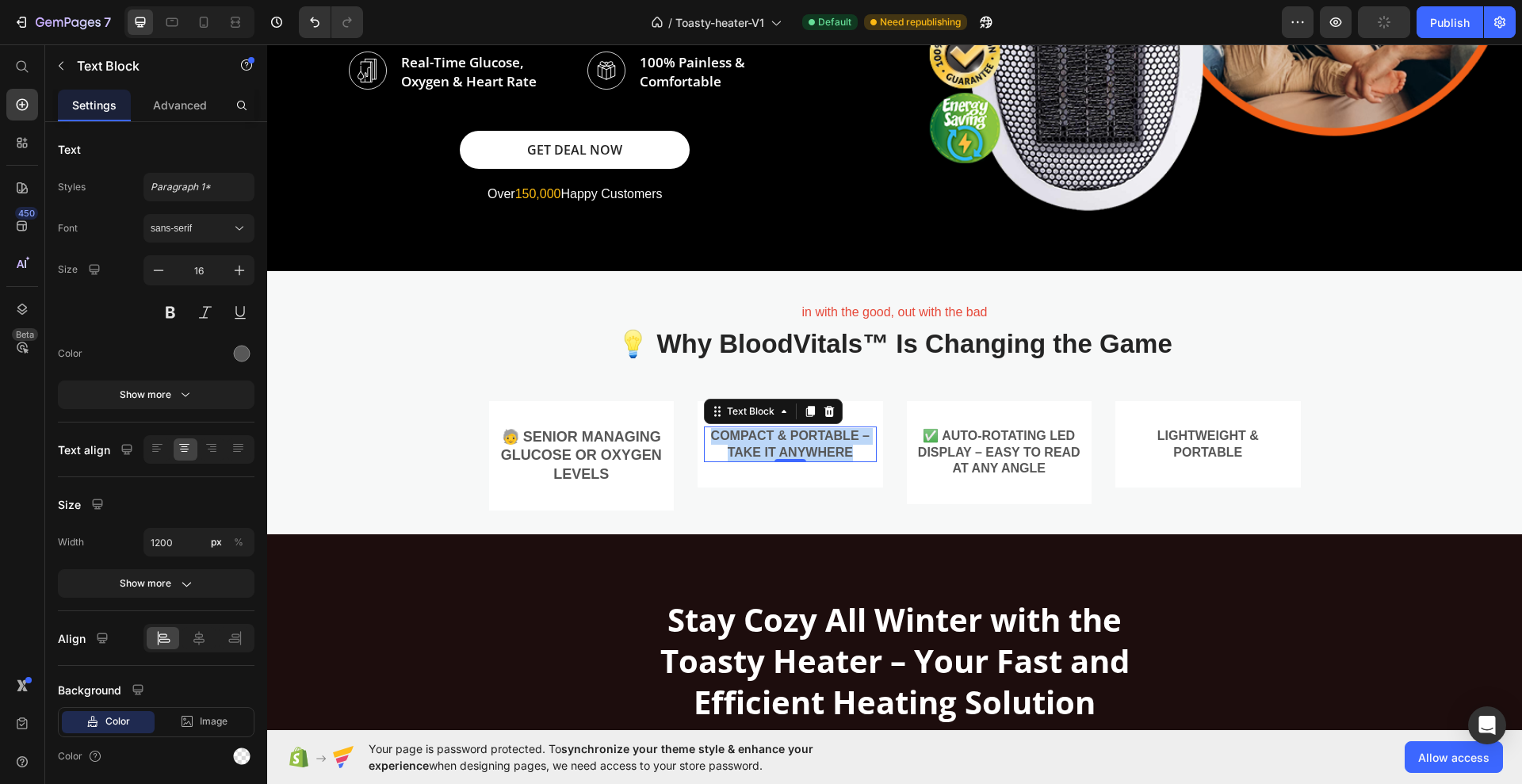 click on "Compact & Portable – Take it anywhere" at bounding box center [790, 445] 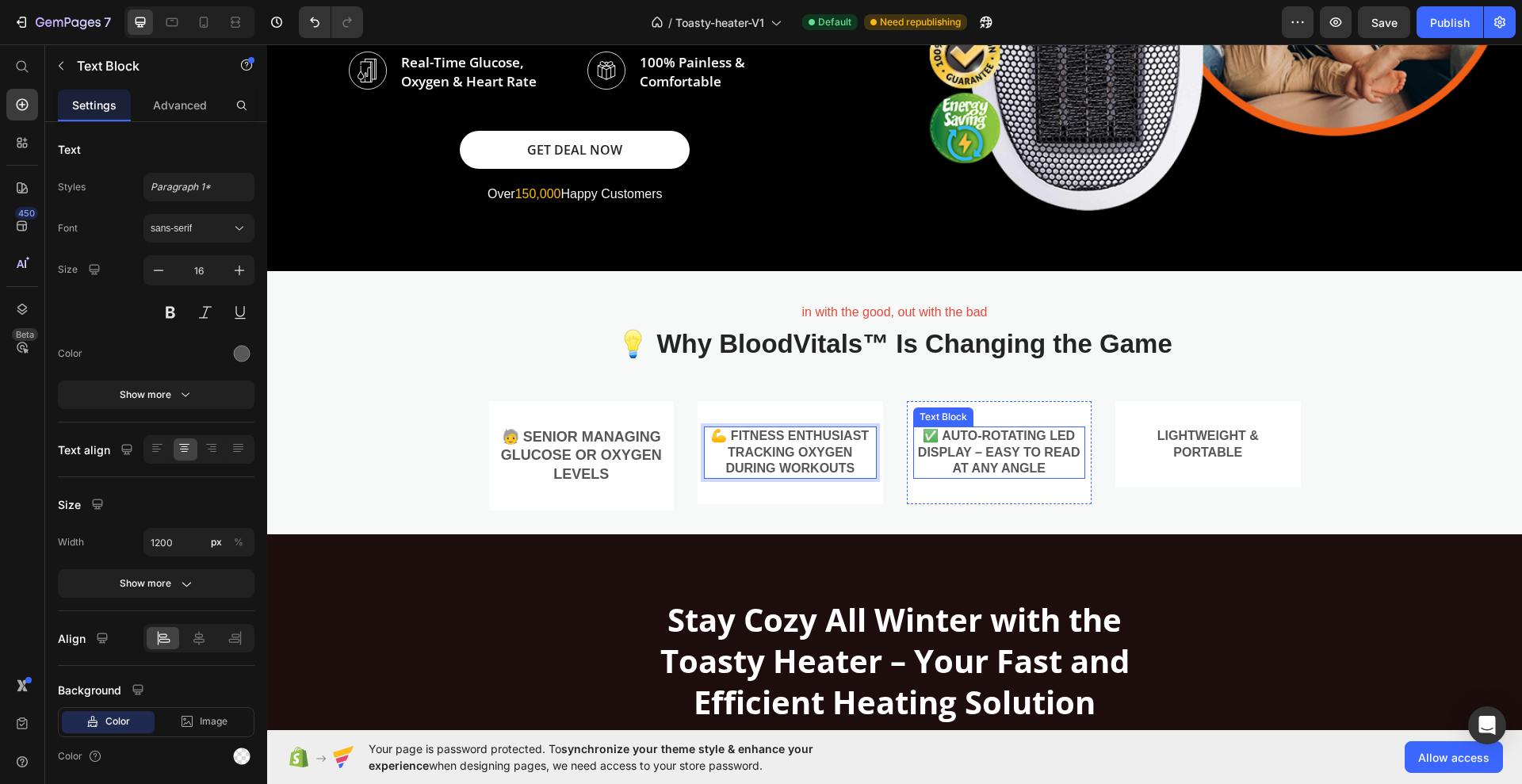 click on "✅ Auto-Rotating LED Display – Easy to read at any angle" at bounding box center [1000, 453] 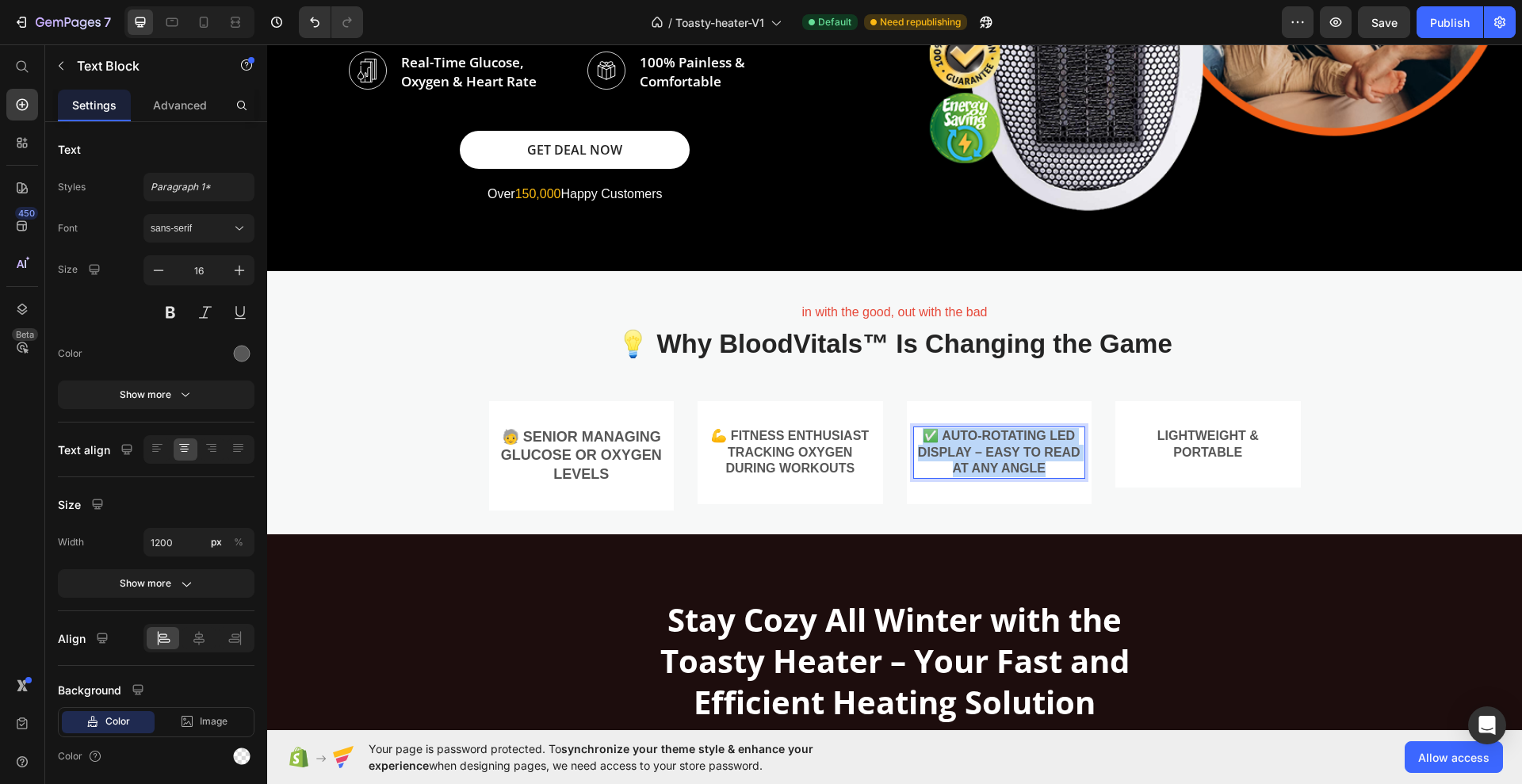 click on "✅ Auto-Rotating LED Display – Easy to read at any angle" at bounding box center (1000, 453) 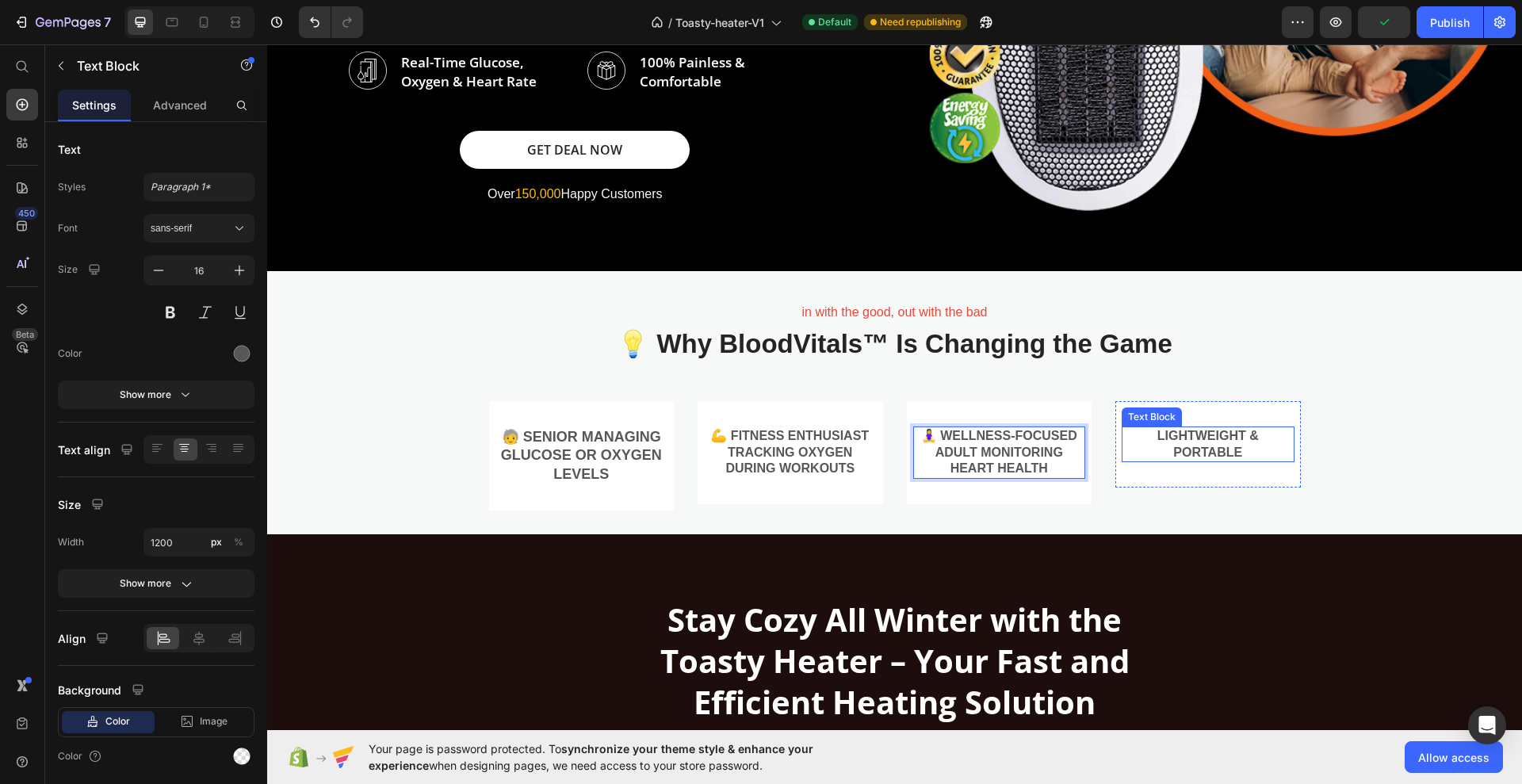 click on "Lightweight & Portable" at bounding box center [1208, 445] 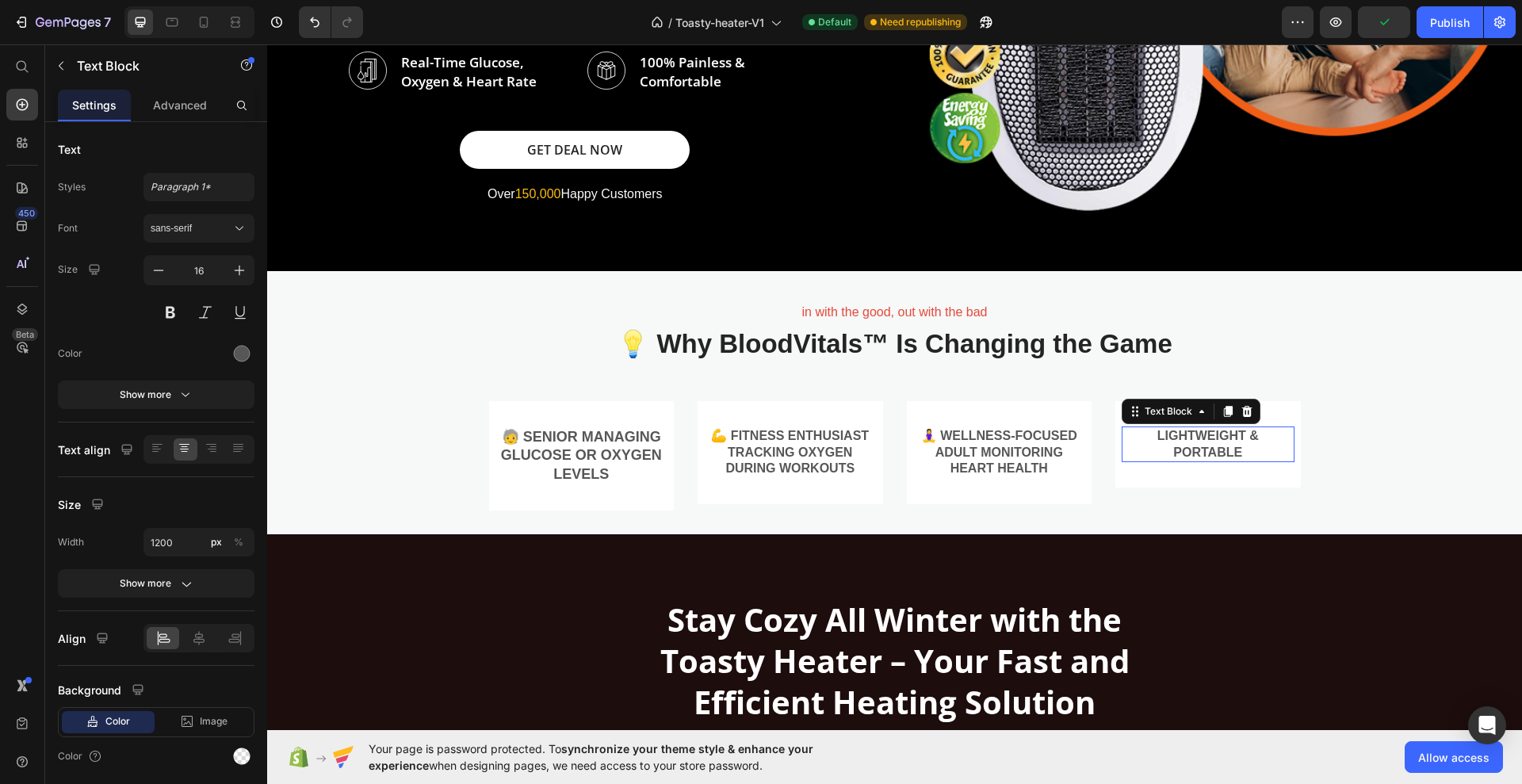click on "Lightweight & Portable" at bounding box center (1208, 445) 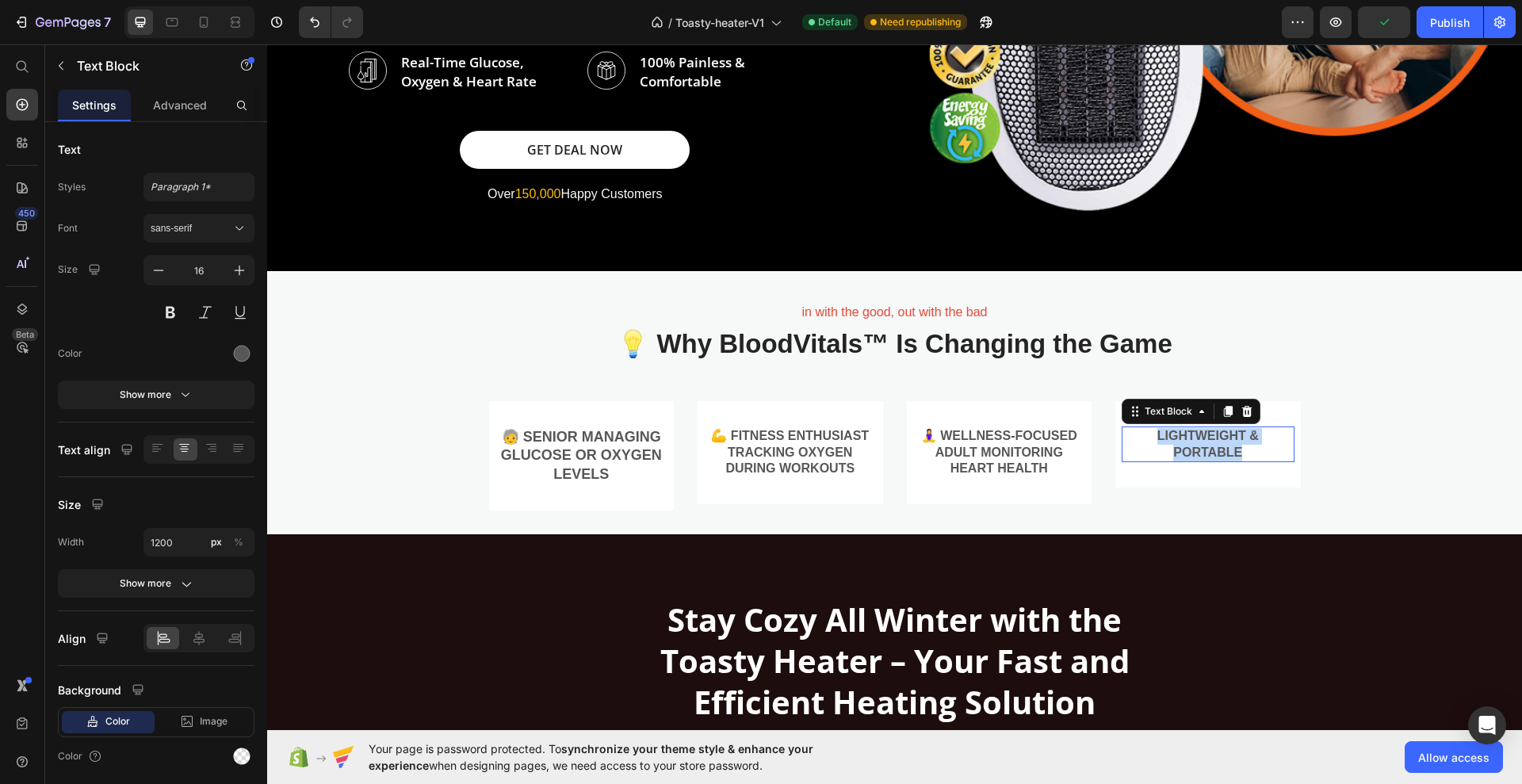 click on "Lightweight & Portable" at bounding box center (1208, 445) 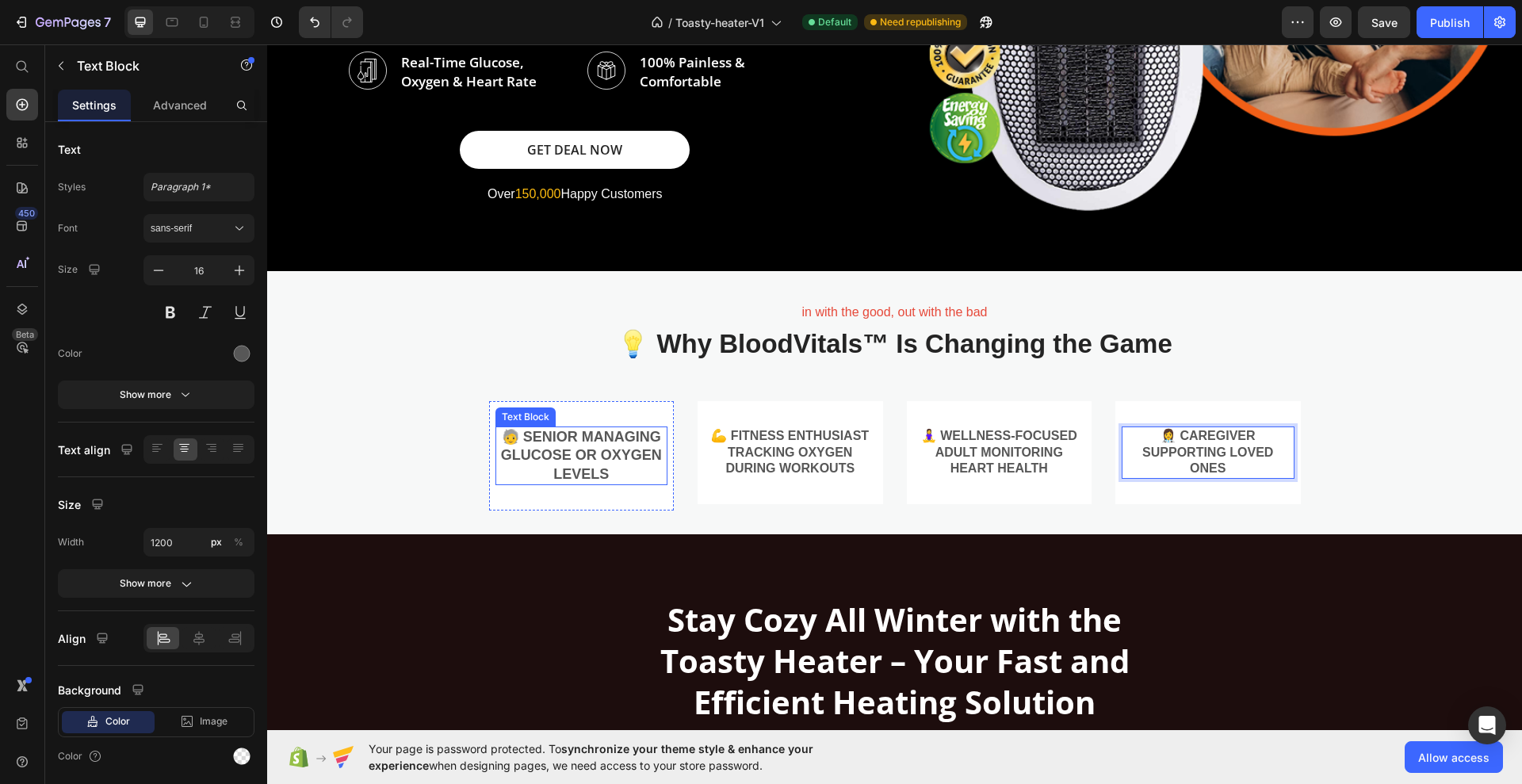 click on "🧓 Senior managing glucose or oxygen levels" at bounding box center [582, 456] 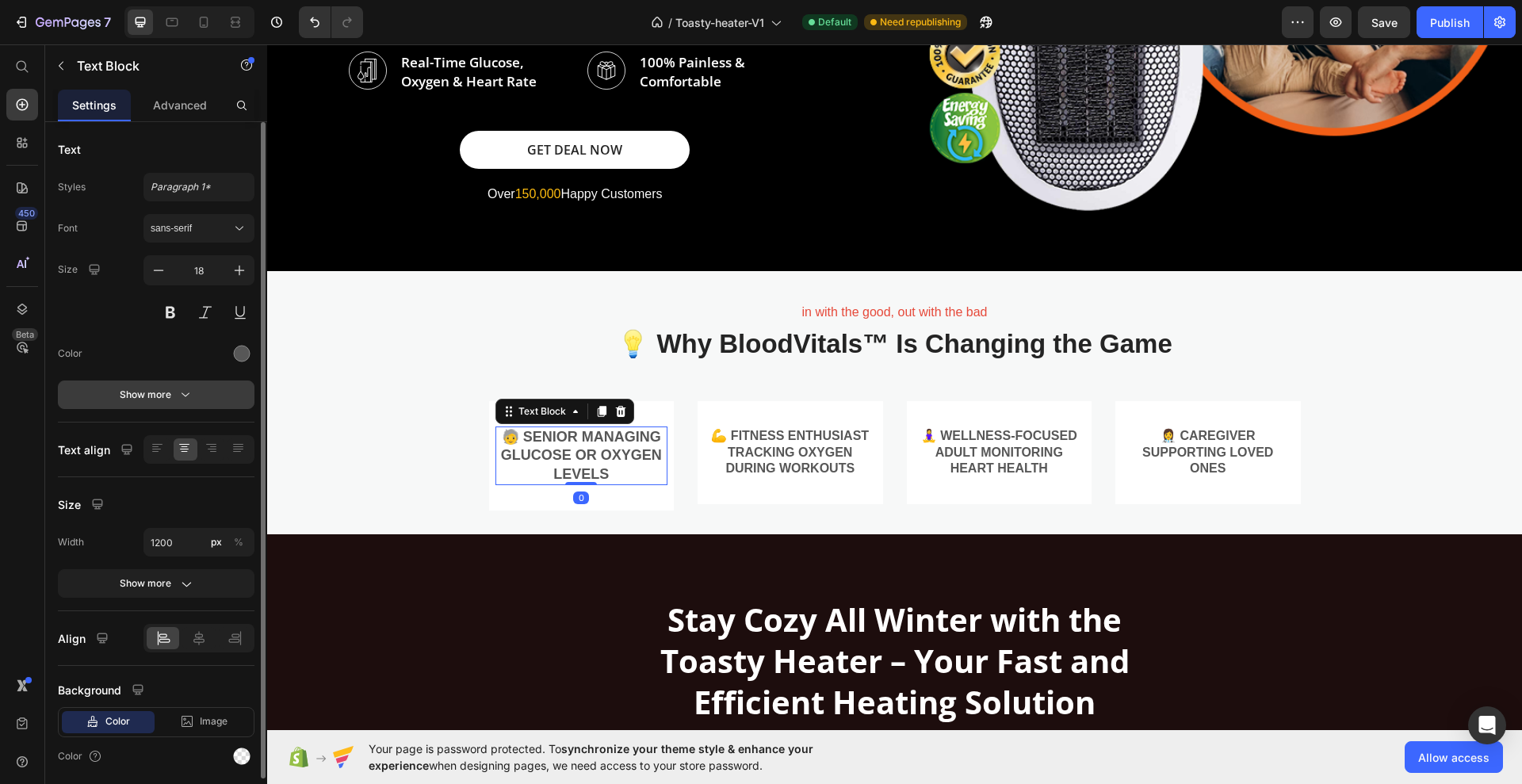 click 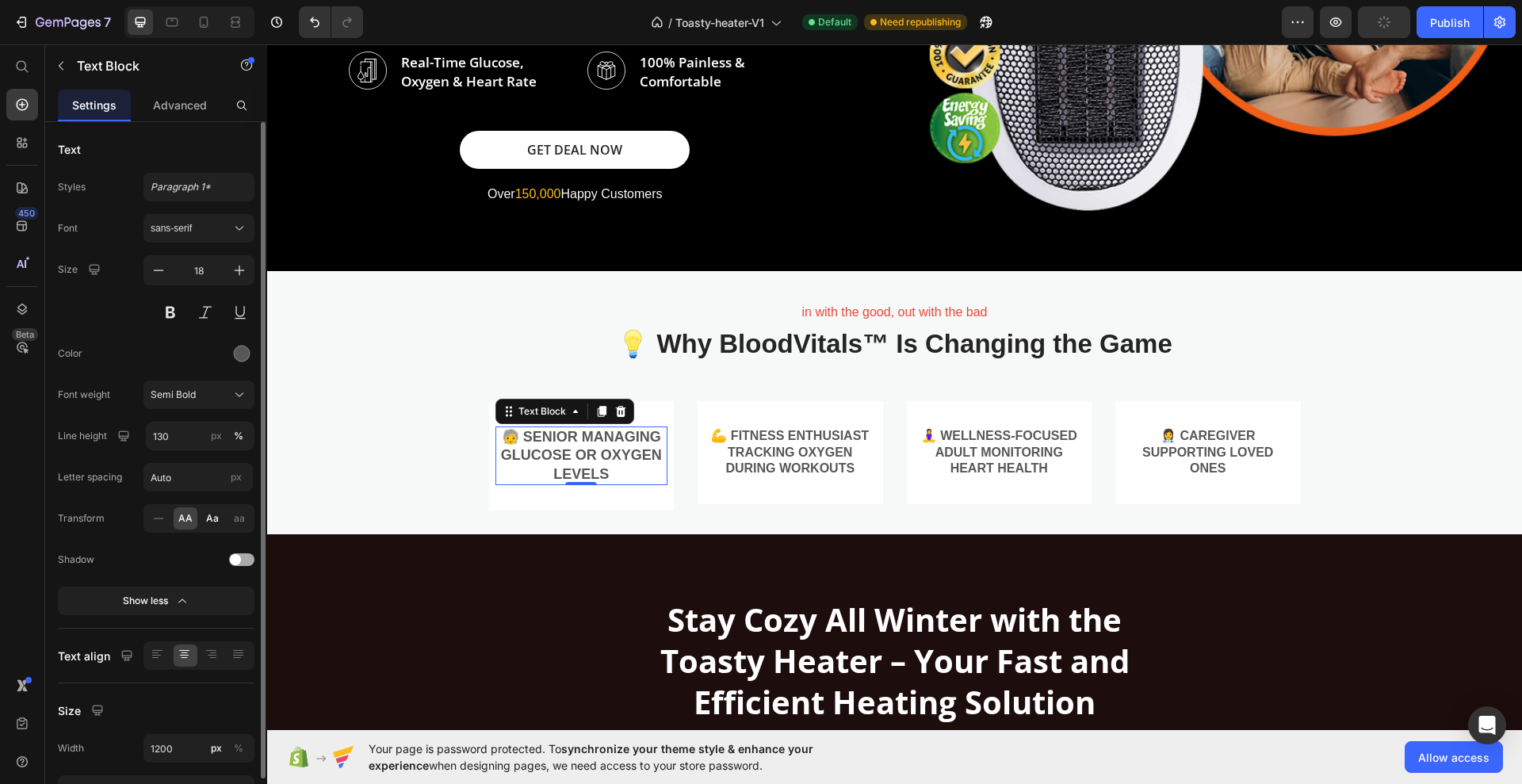 click on "Aa" 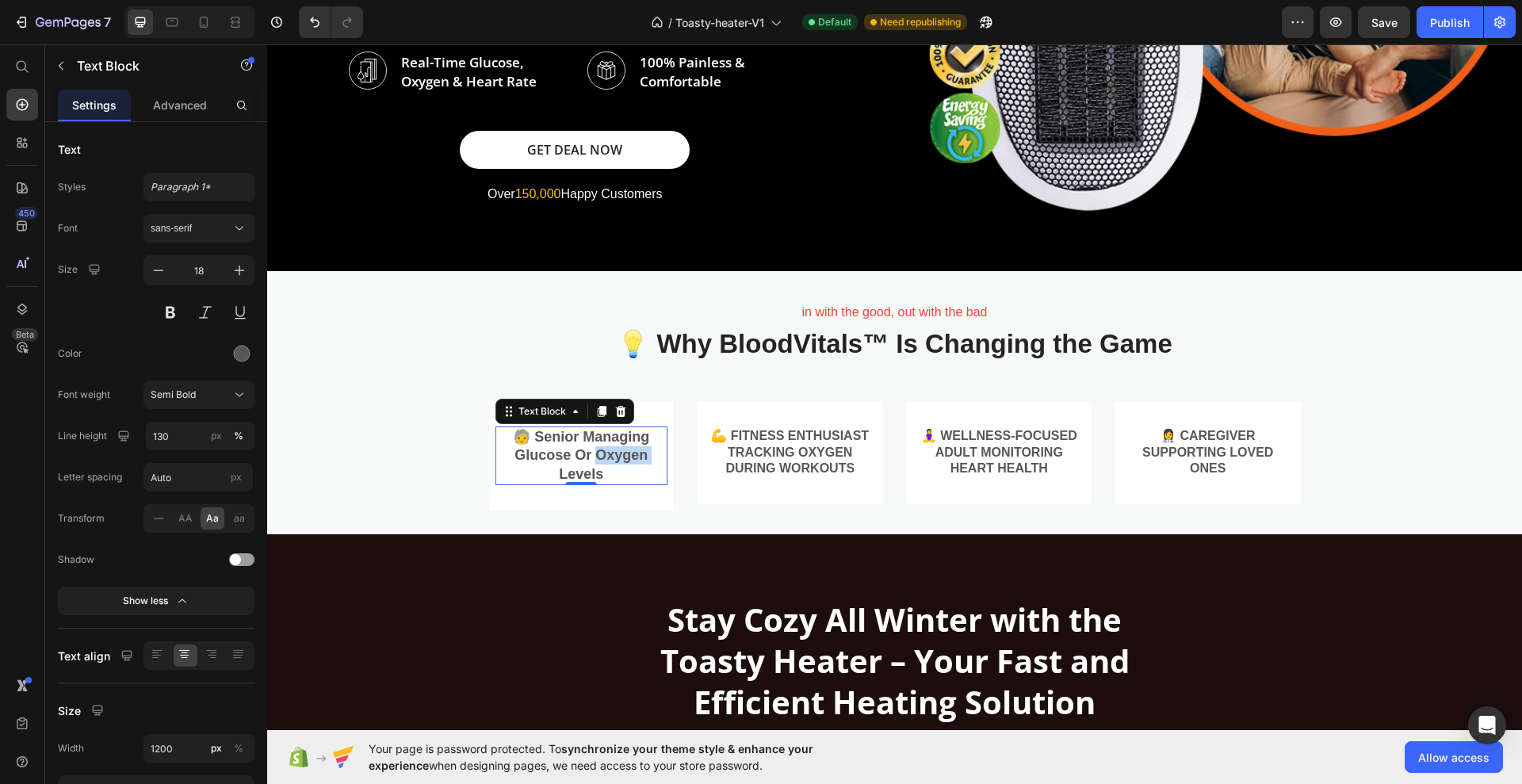 click on "🧓 Senior managing glucose or oxygen levels" at bounding box center [582, 456] 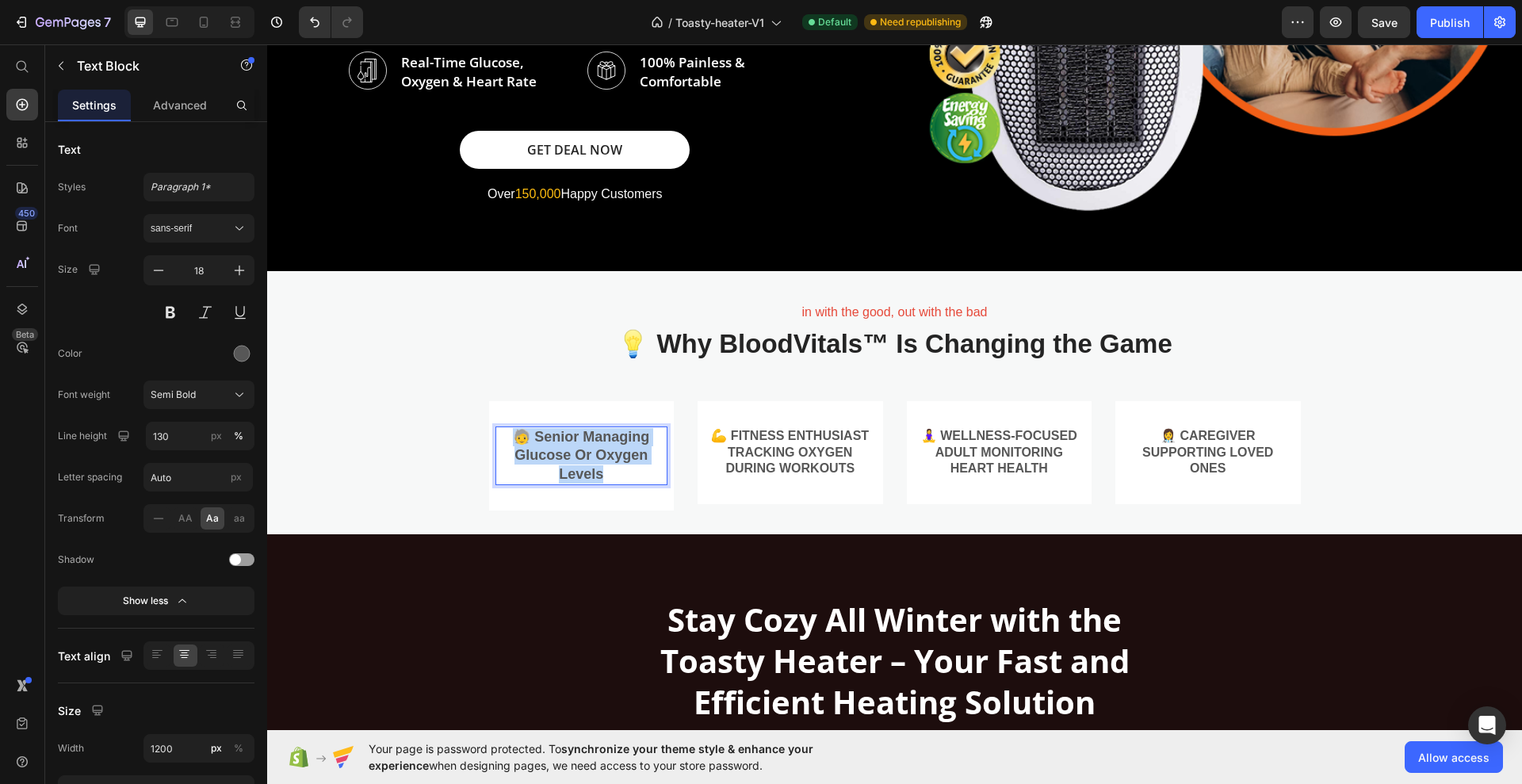 click on "🧓 Senior managing glucose or oxygen levels" at bounding box center (582, 456) 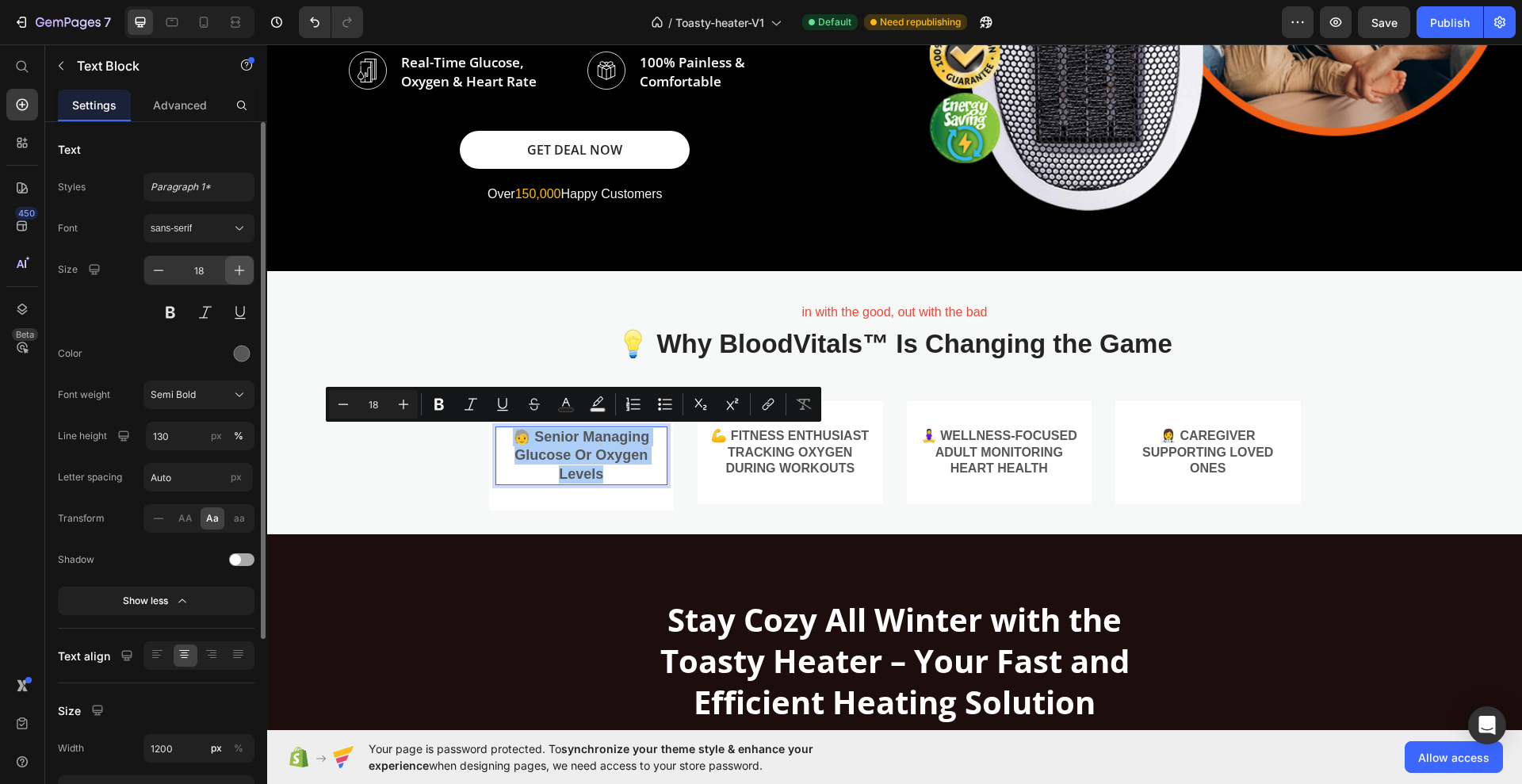click 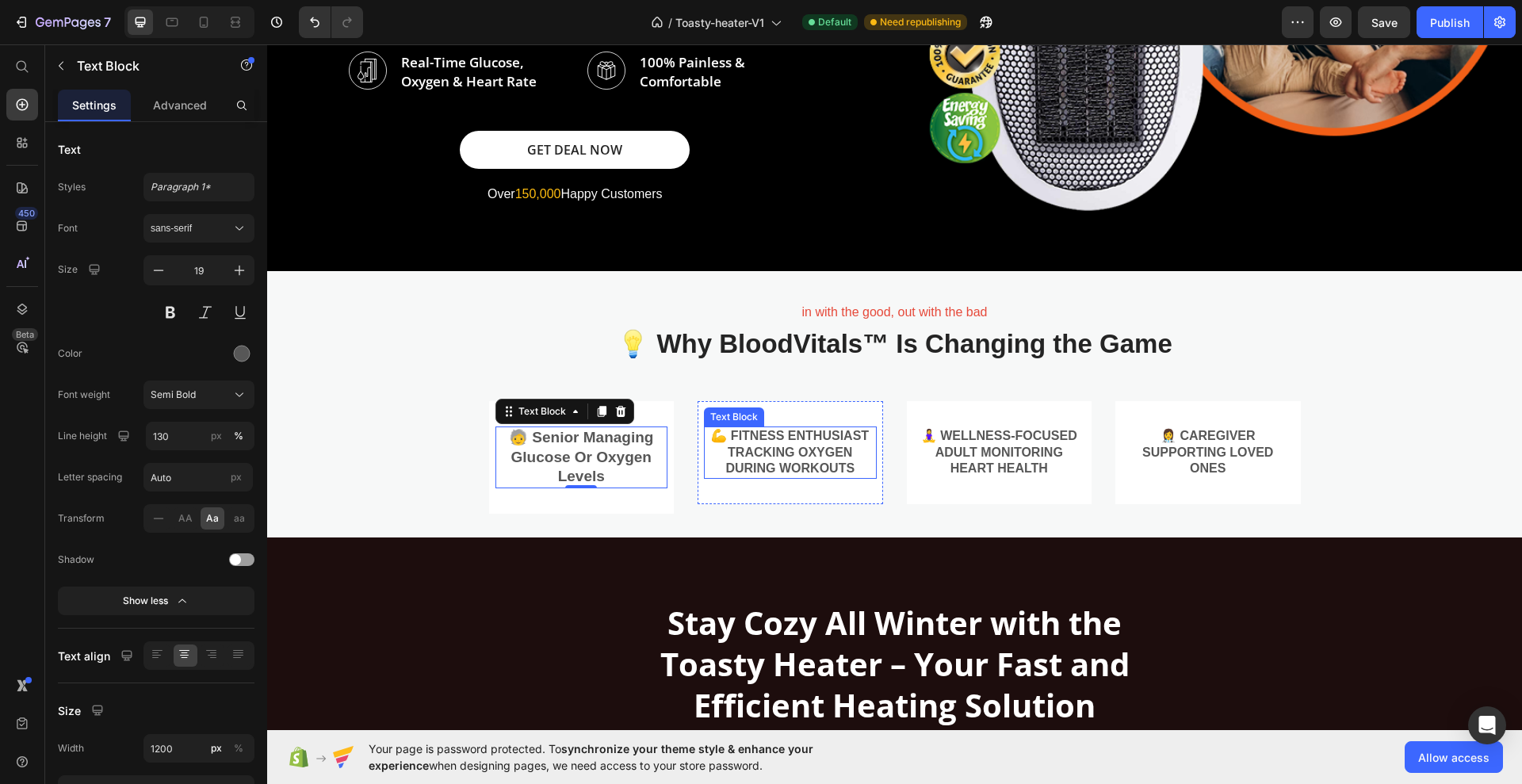 click on "💪 Fitness enthusiast tracking oxygen during workouts" at bounding box center [790, 453] 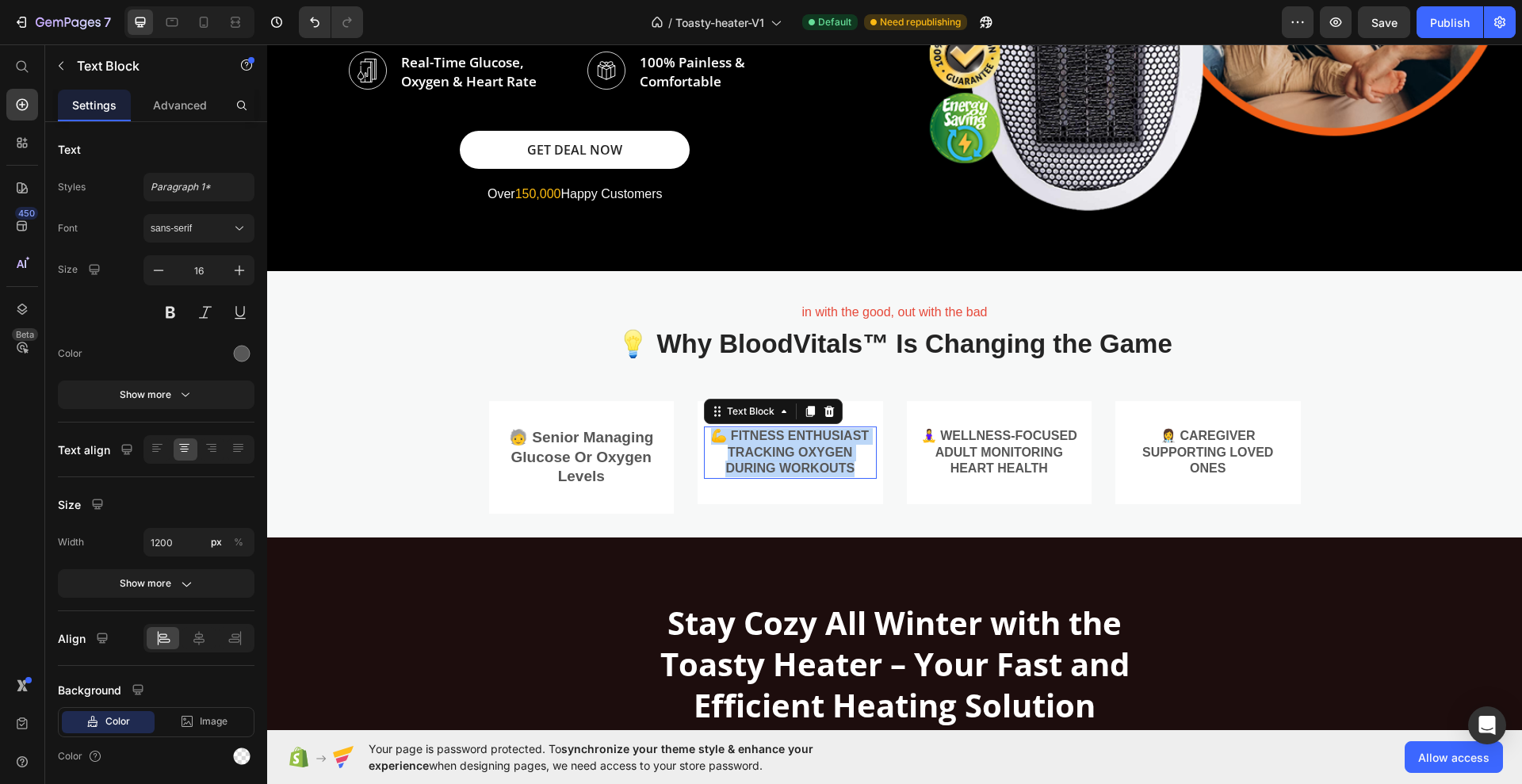 click on "💪 Fitness enthusiast tracking oxygen during workouts" at bounding box center (790, 453) 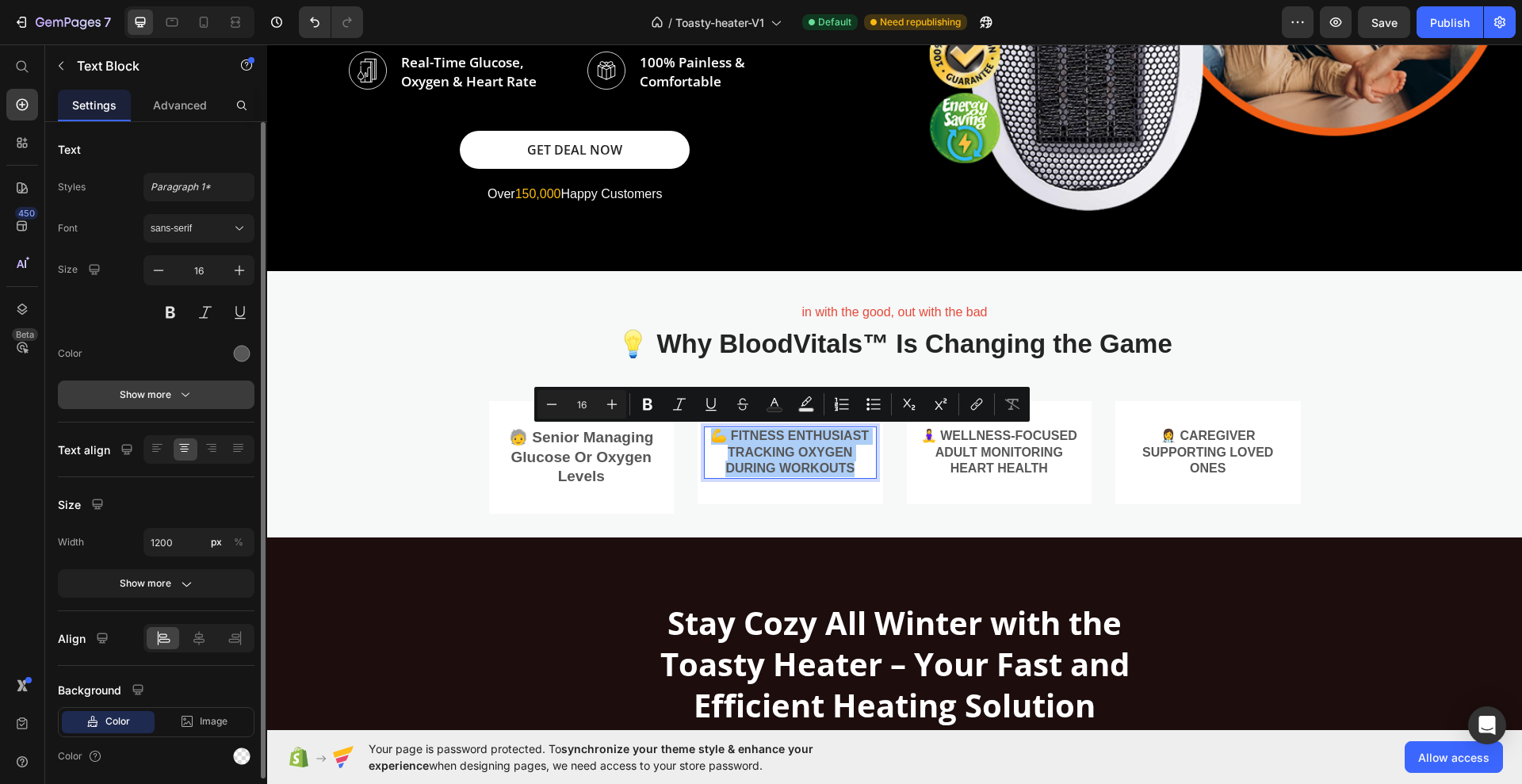 click on "Show more" at bounding box center [156, 395] 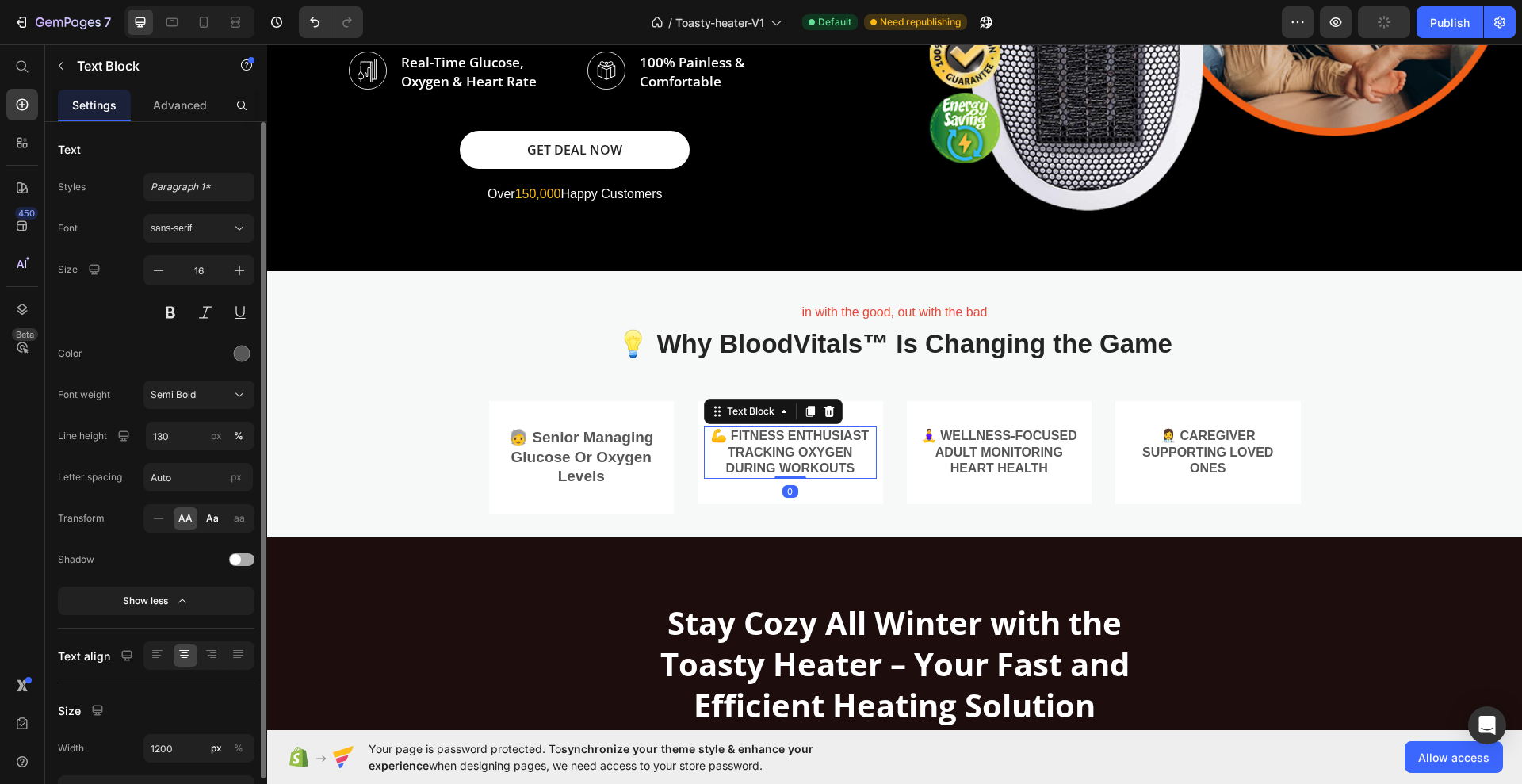 click on "Aa" 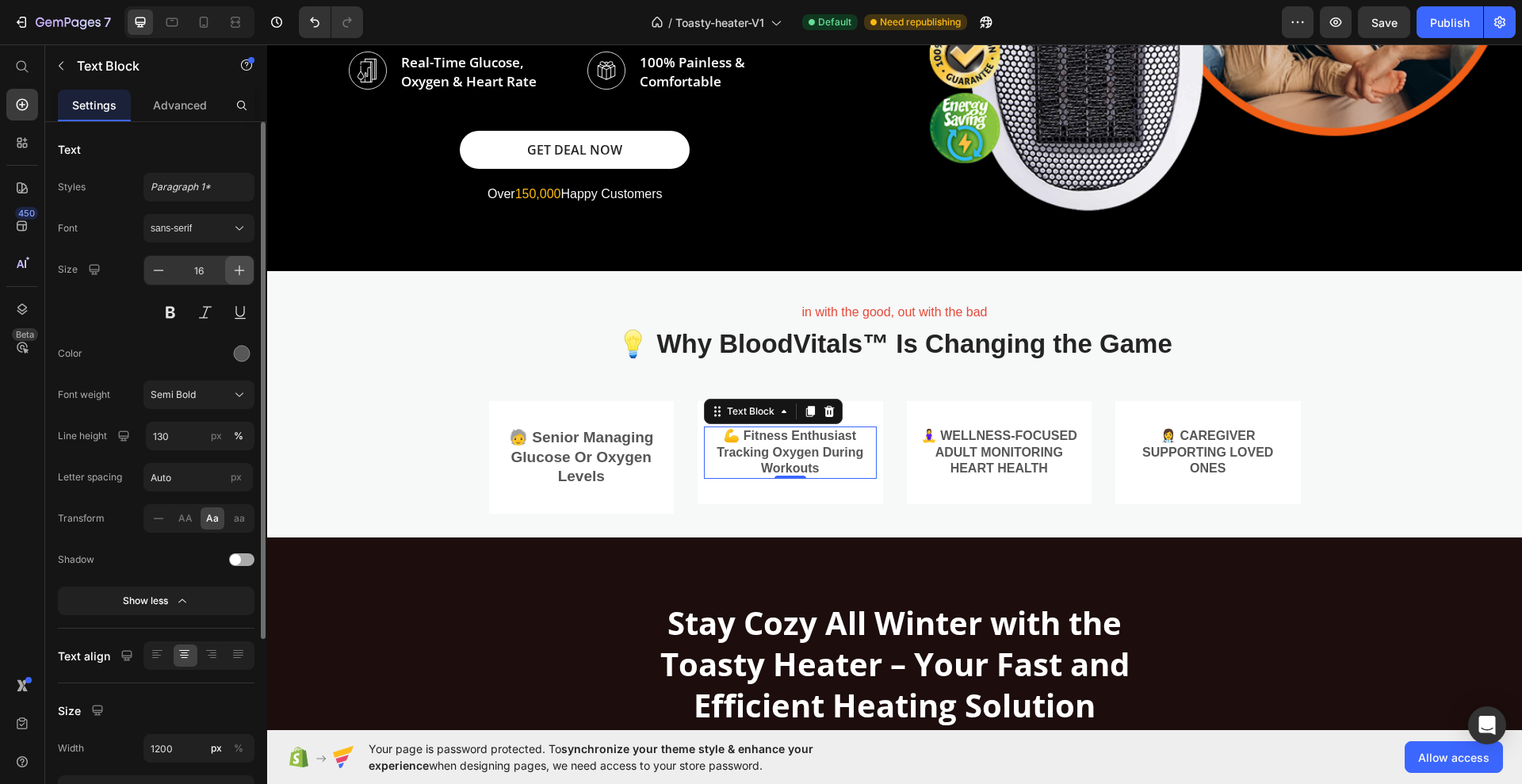click 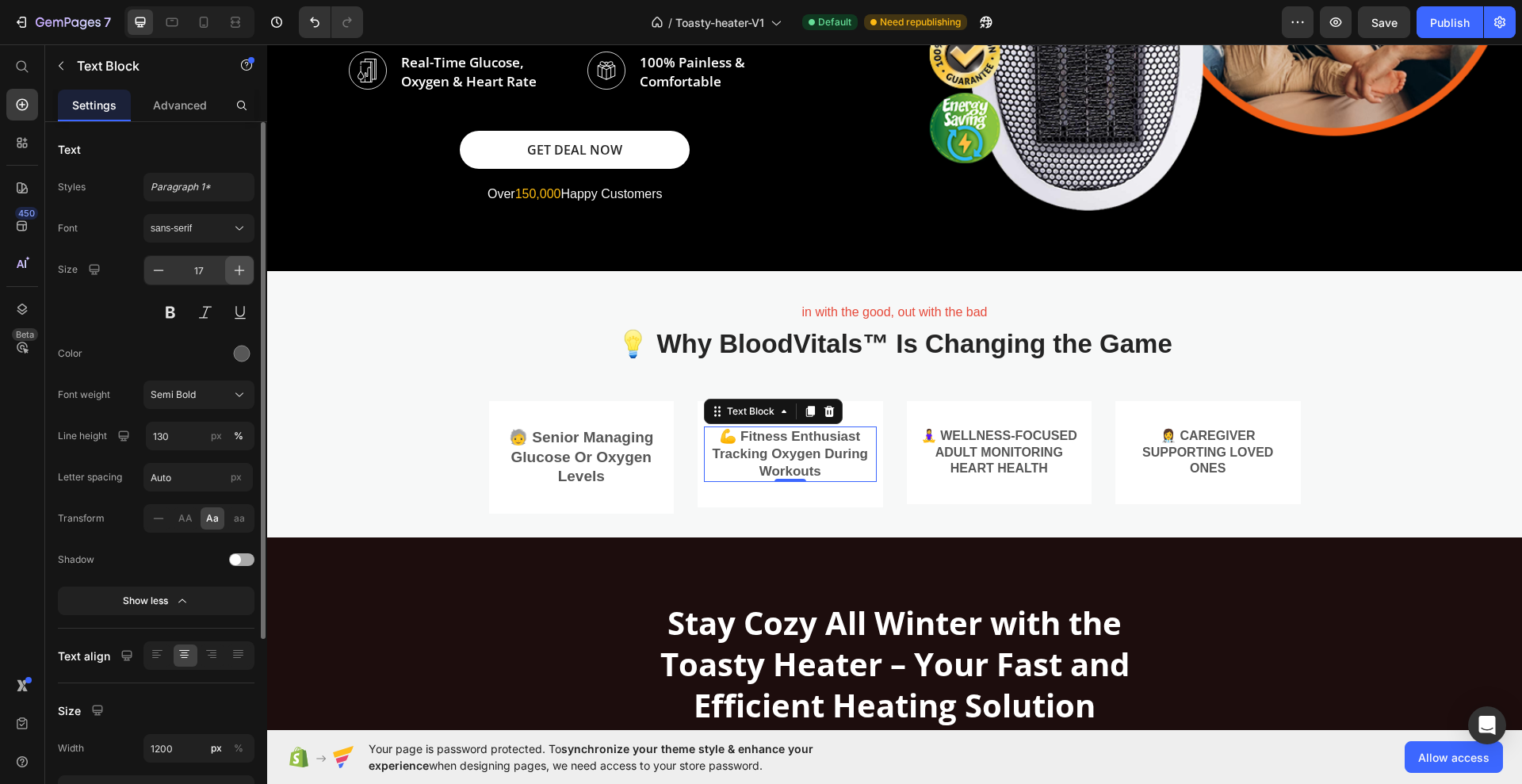 click 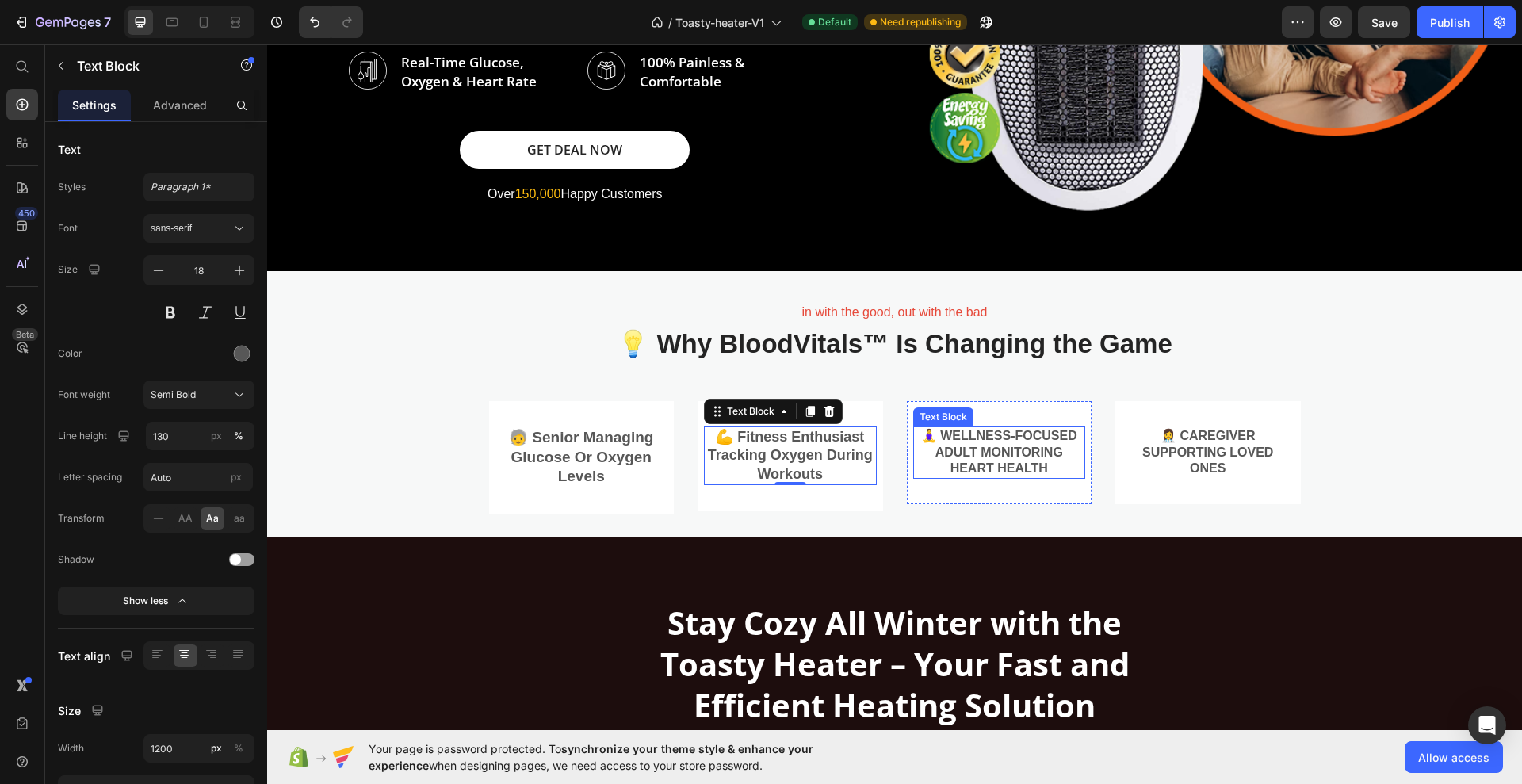 click on "🧘‍♀️ Wellness-focused adult monitoring heart health" at bounding box center (1000, 453) 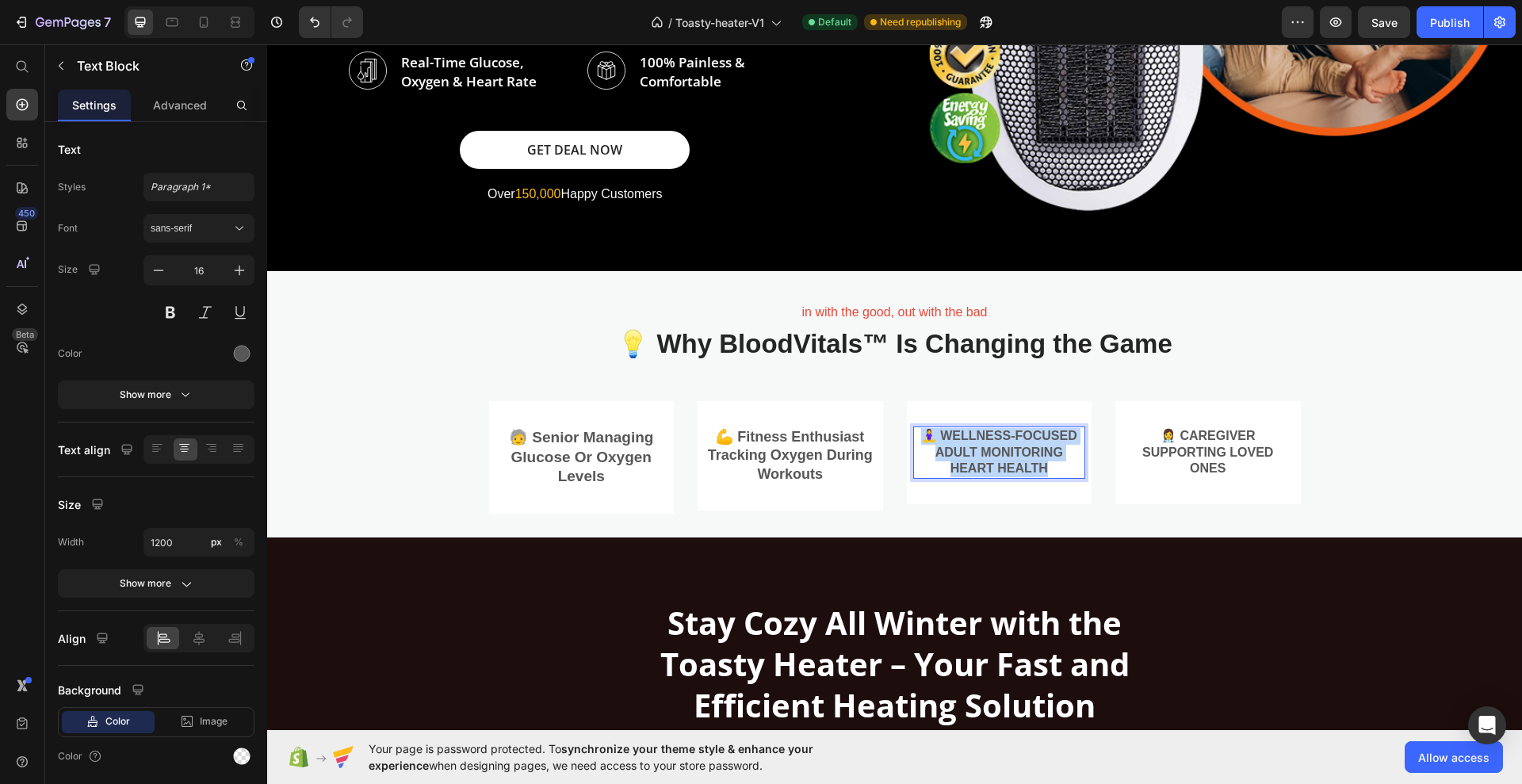 click on "🧘‍♀️ Wellness-focused adult monitoring heart health" at bounding box center (1000, 453) 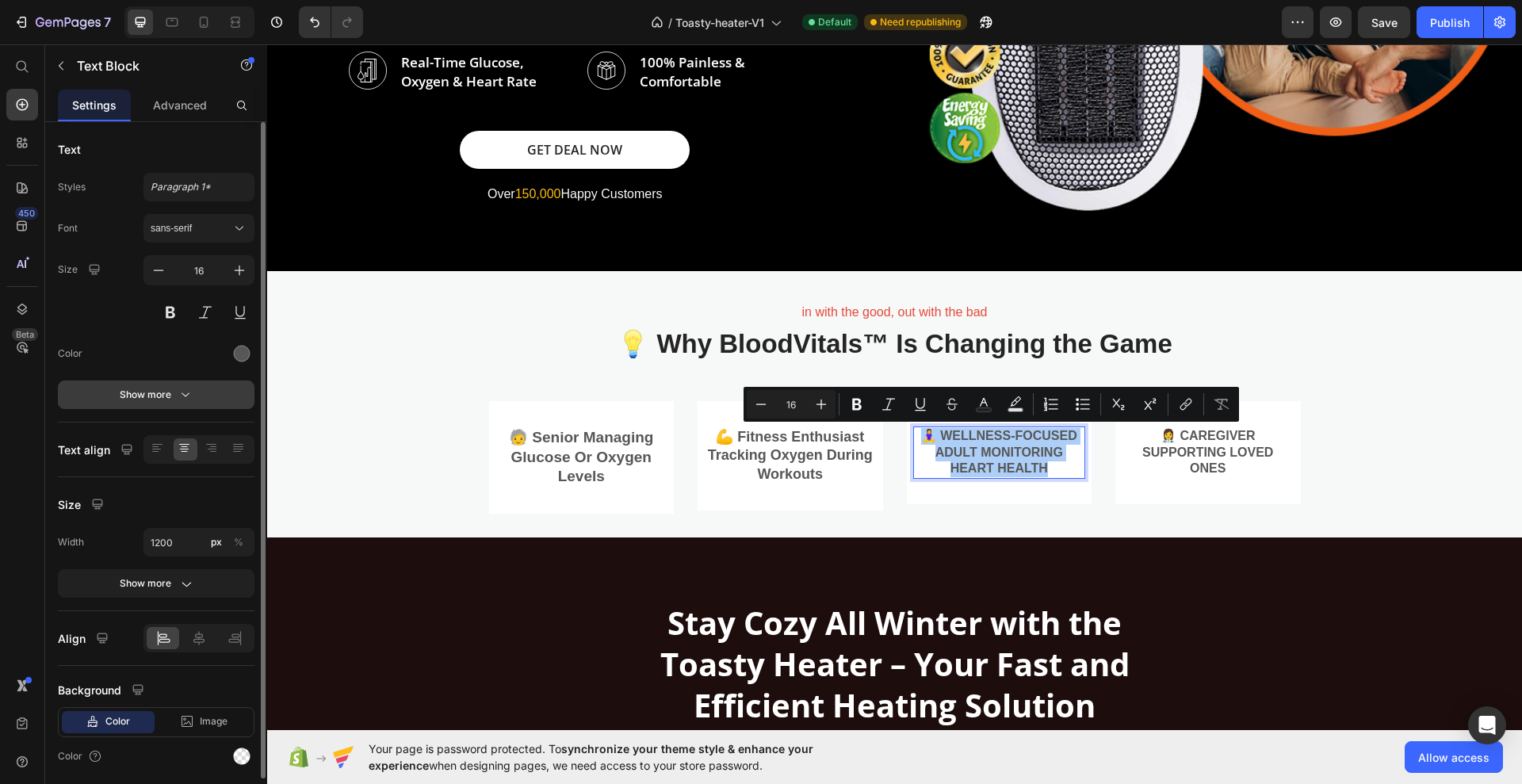 click on "Show more" at bounding box center [156, 395] 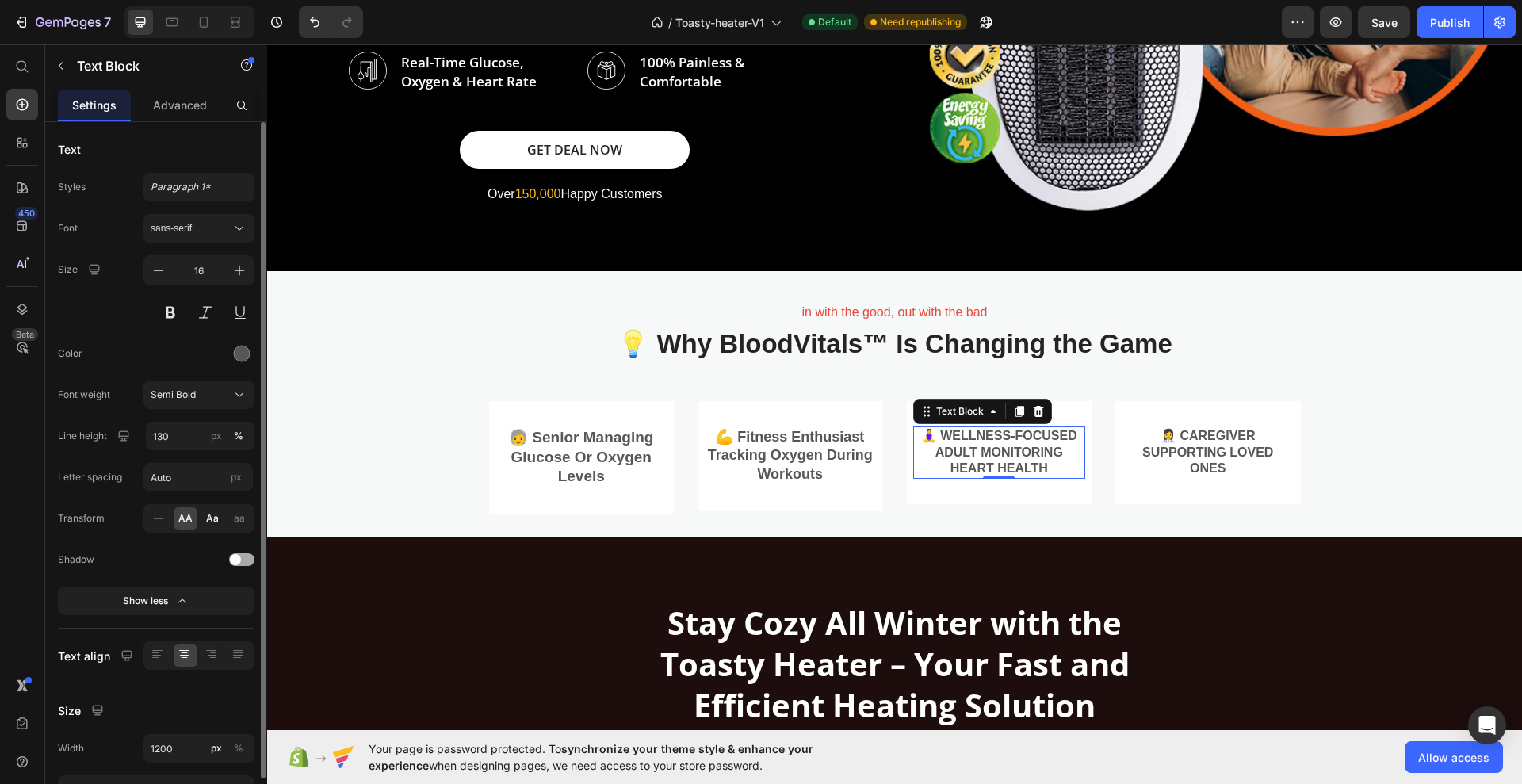 click on "Aa" 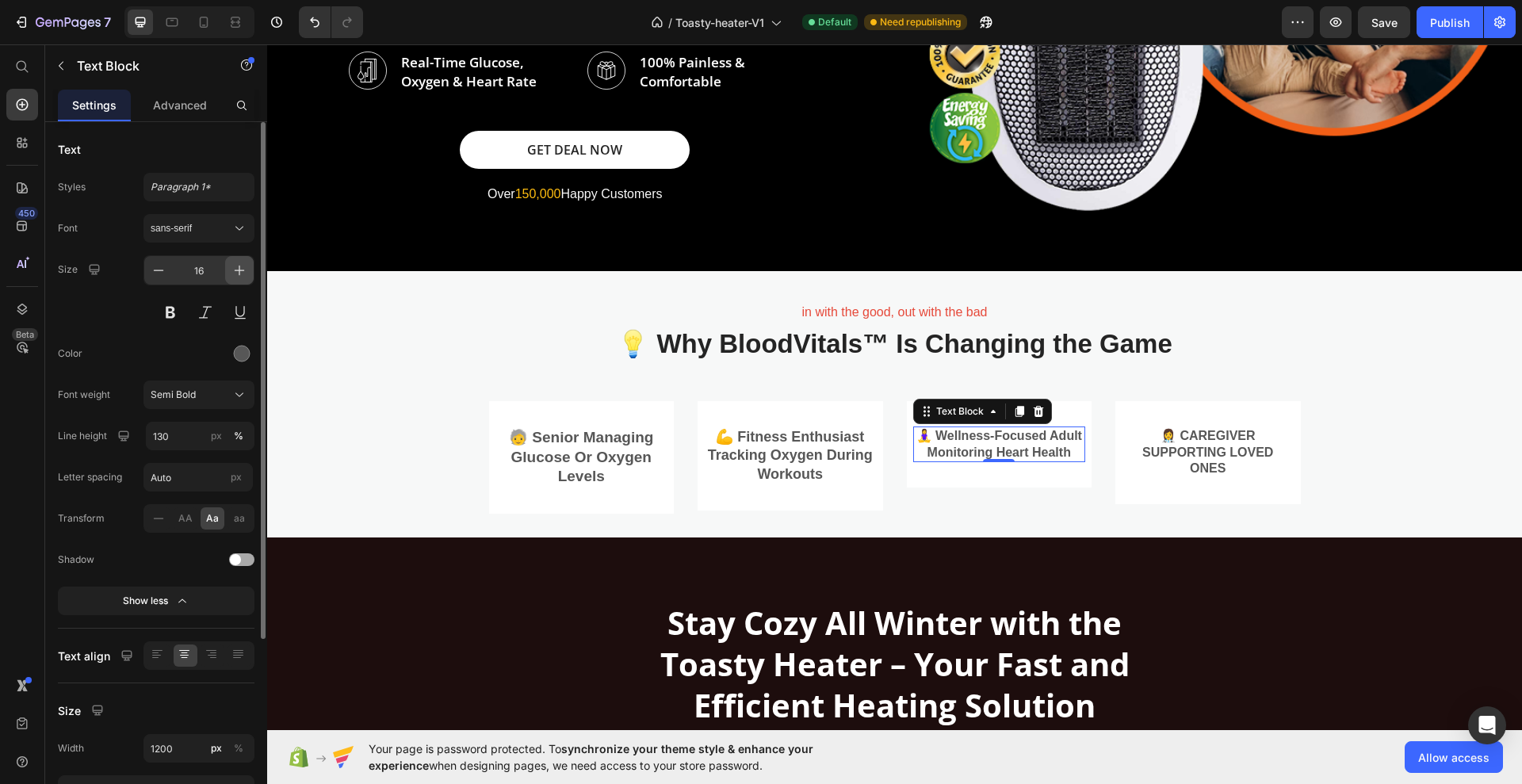click 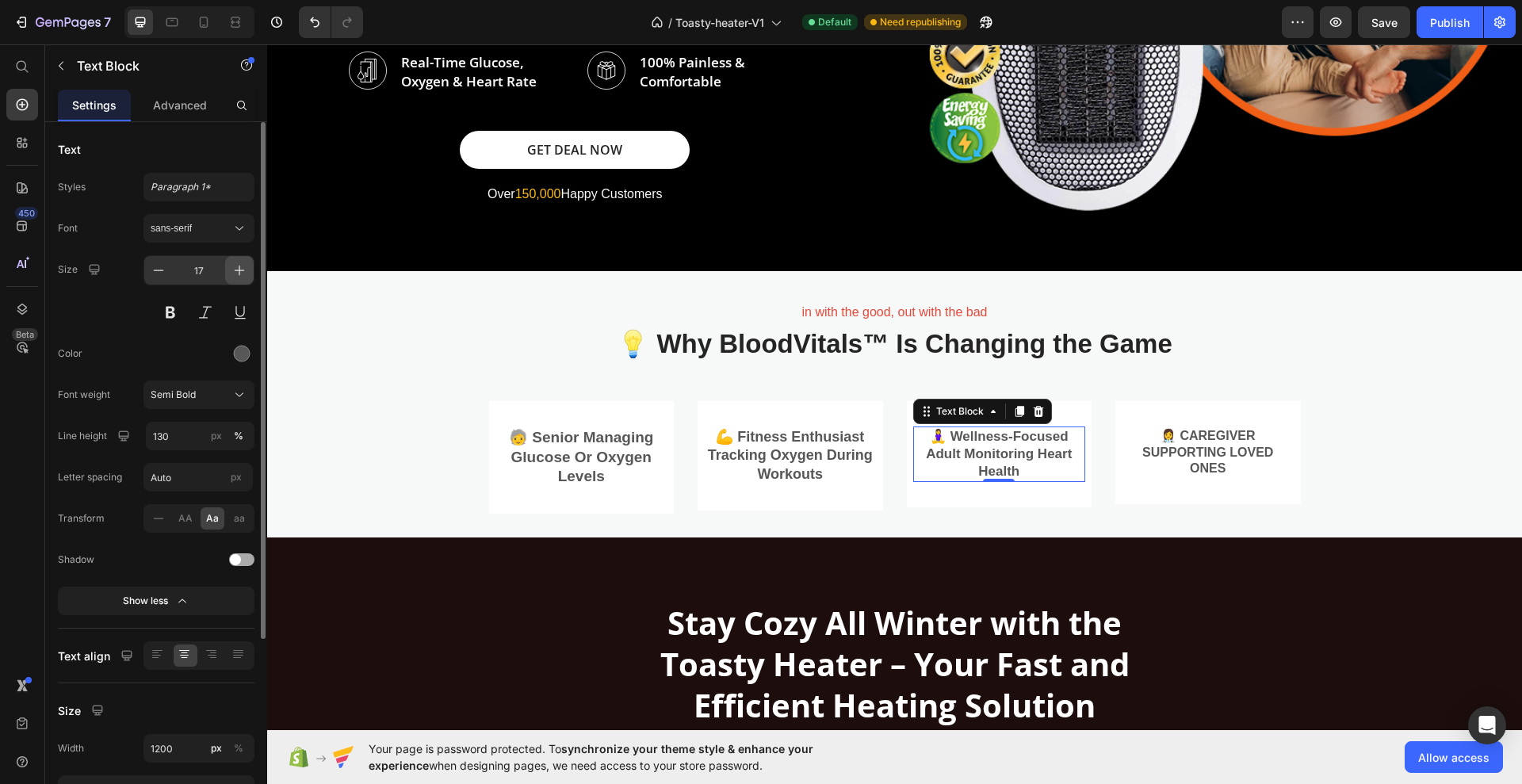 click 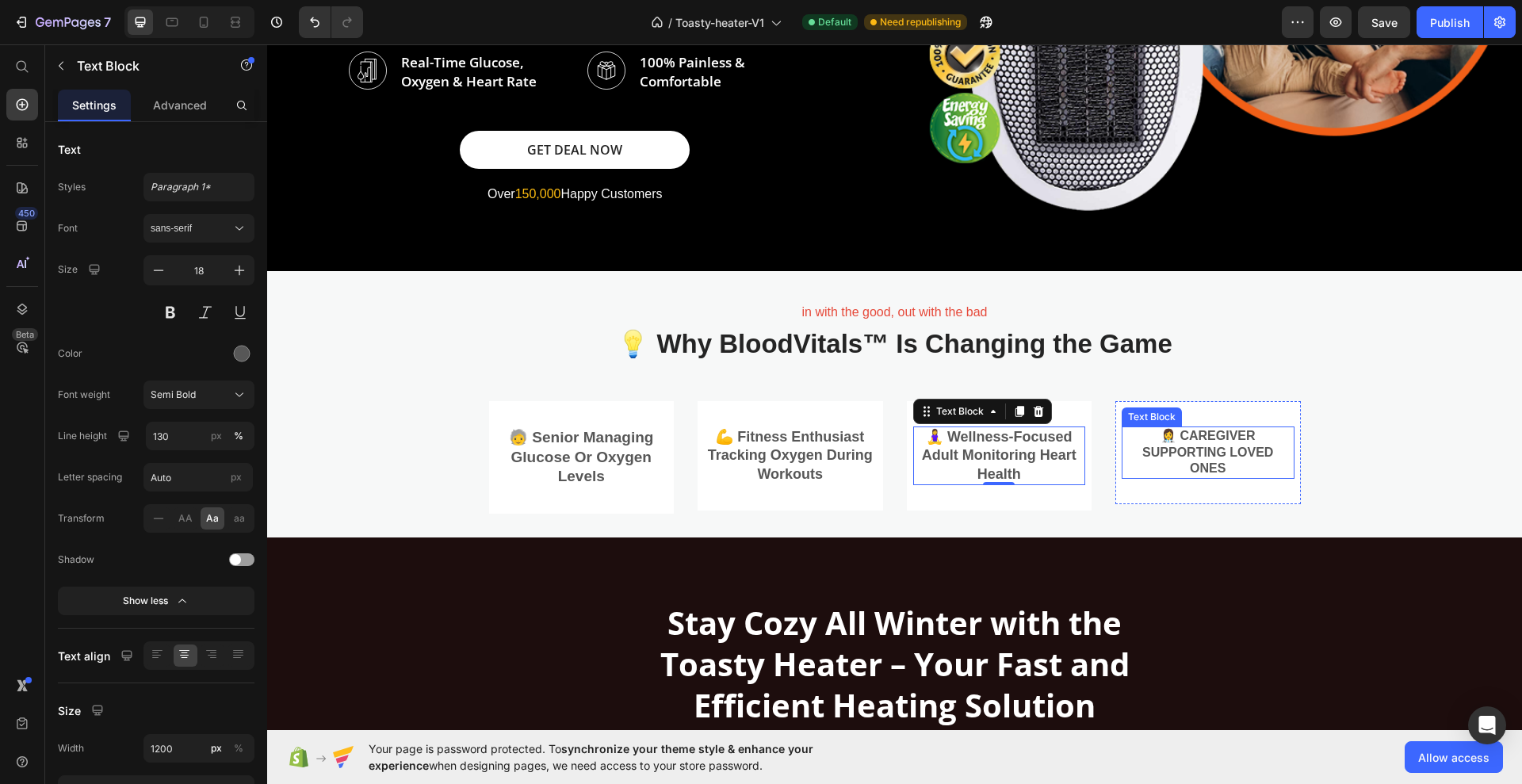 click on "👩‍⚕️ Caregiver supporting loved ones" at bounding box center [1208, 453] 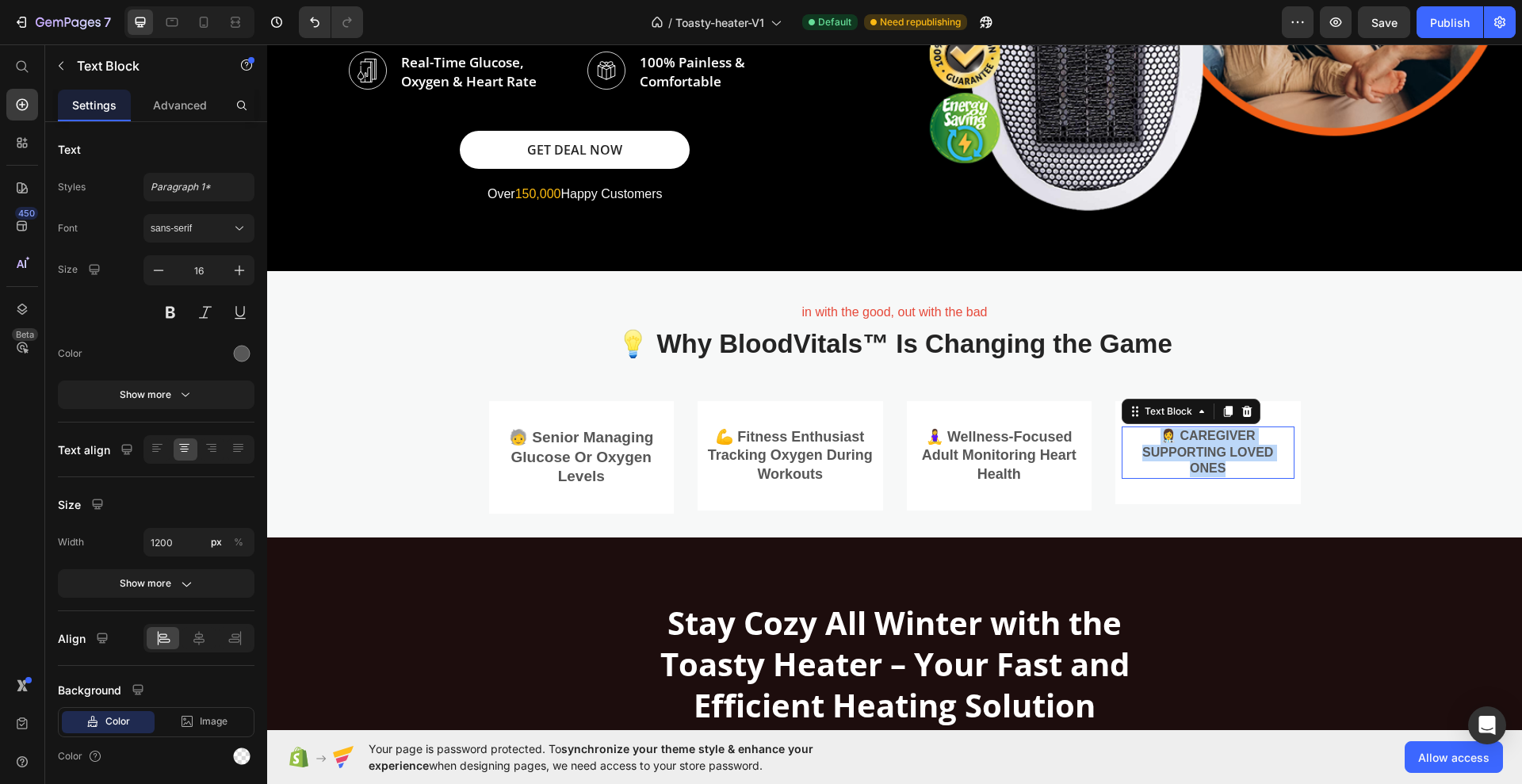 click on "👩‍⚕️ Caregiver supporting loved ones" at bounding box center [1208, 453] 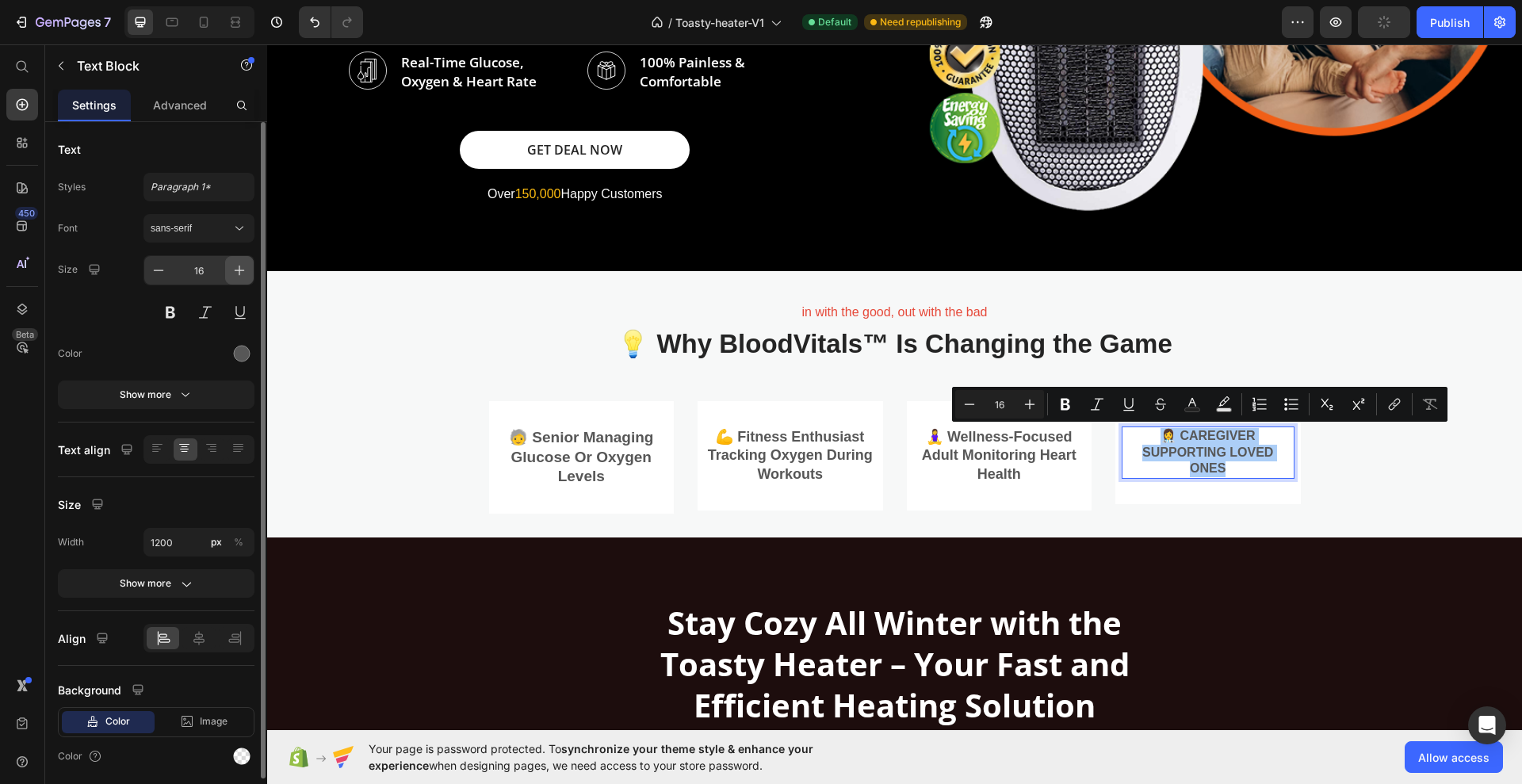 click 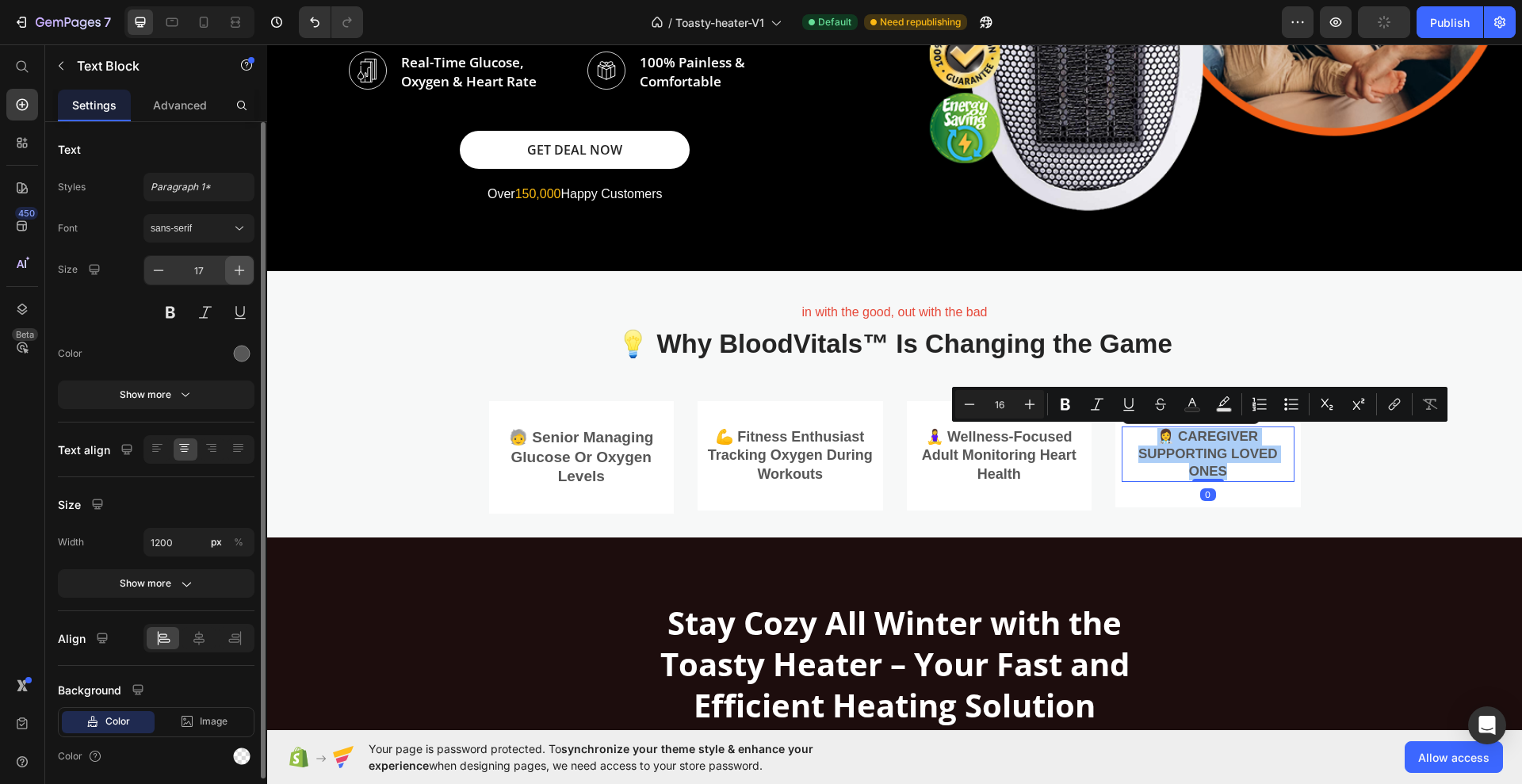 click 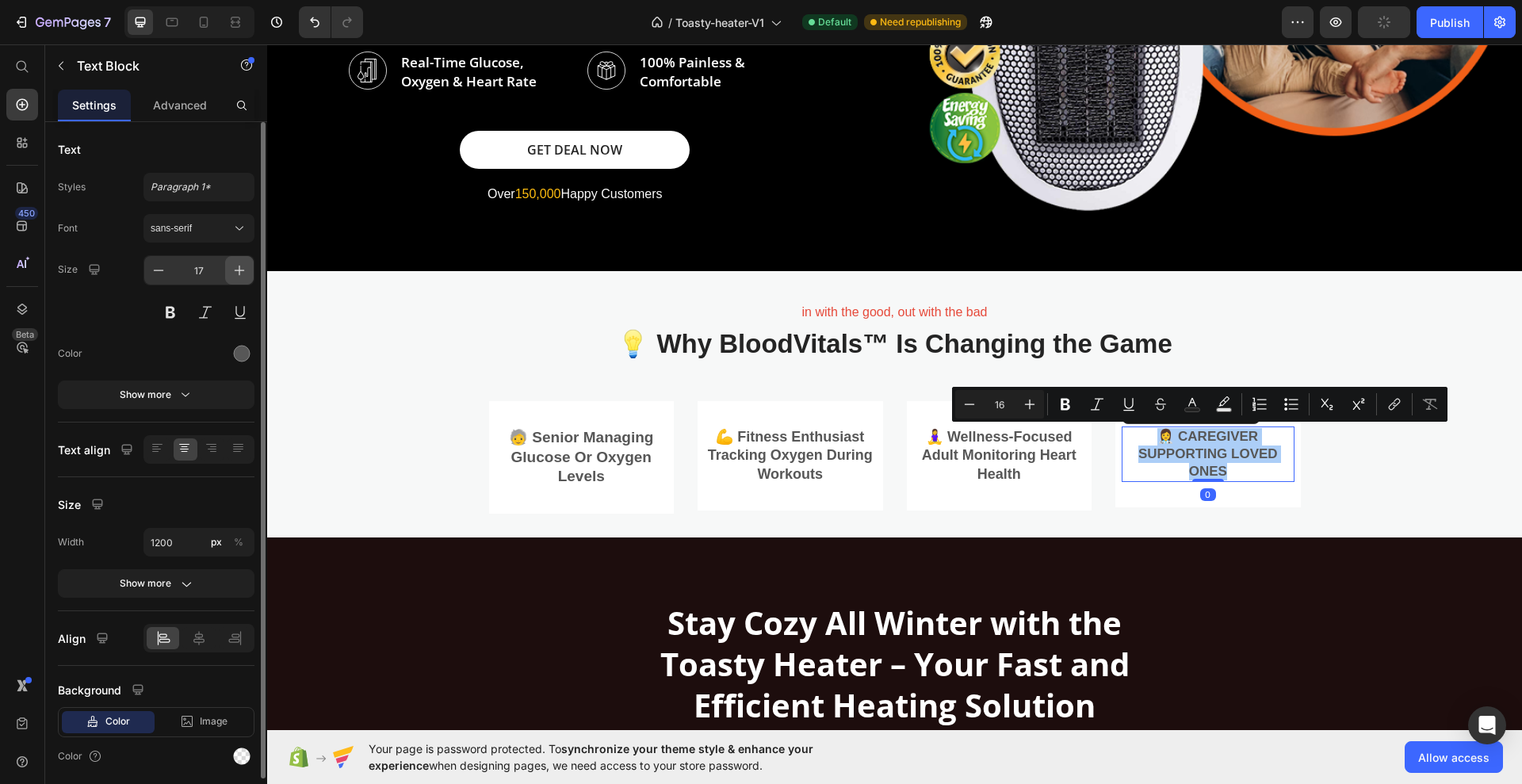 type on "18" 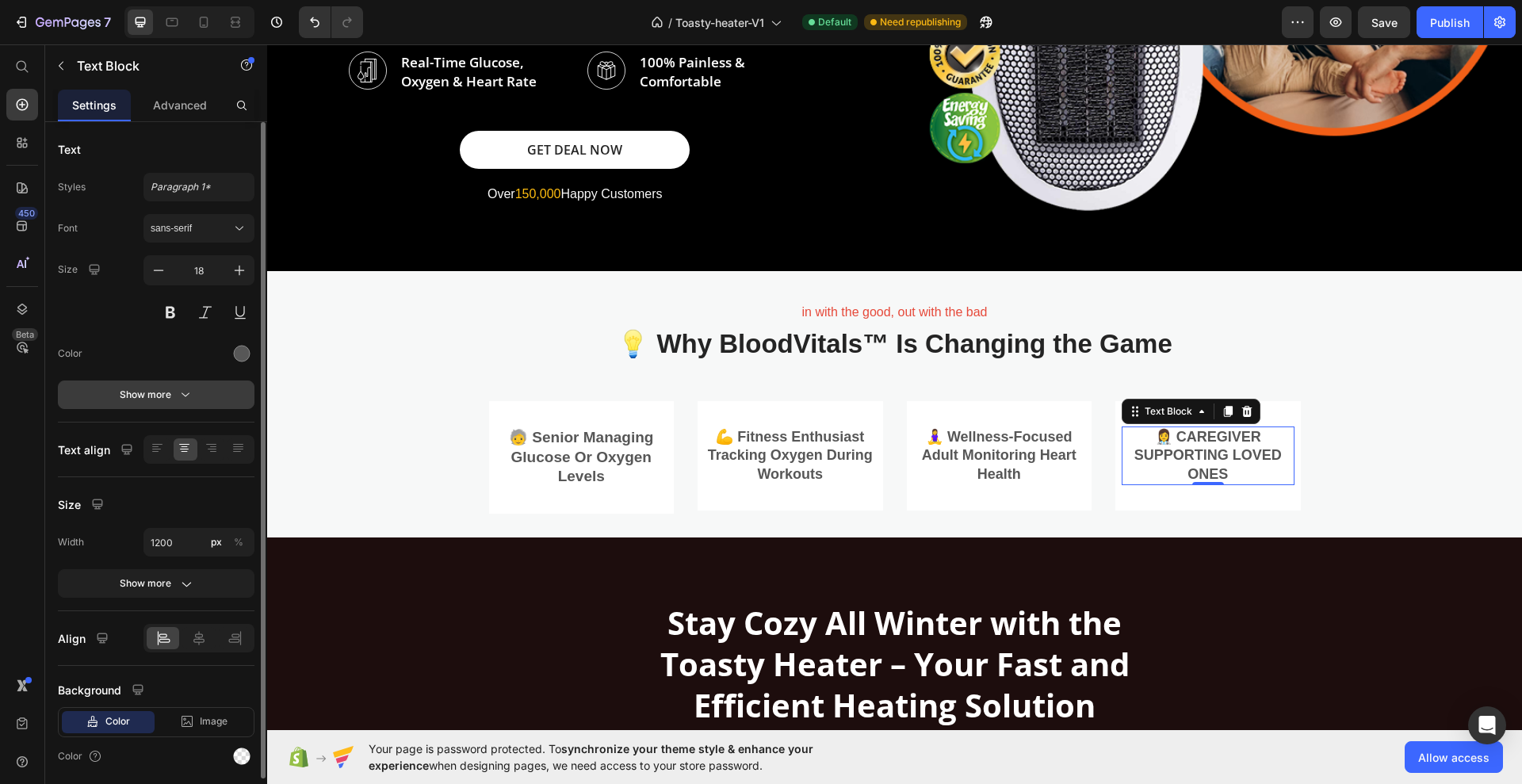 click on "Show more" at bounding box center [156, 395] 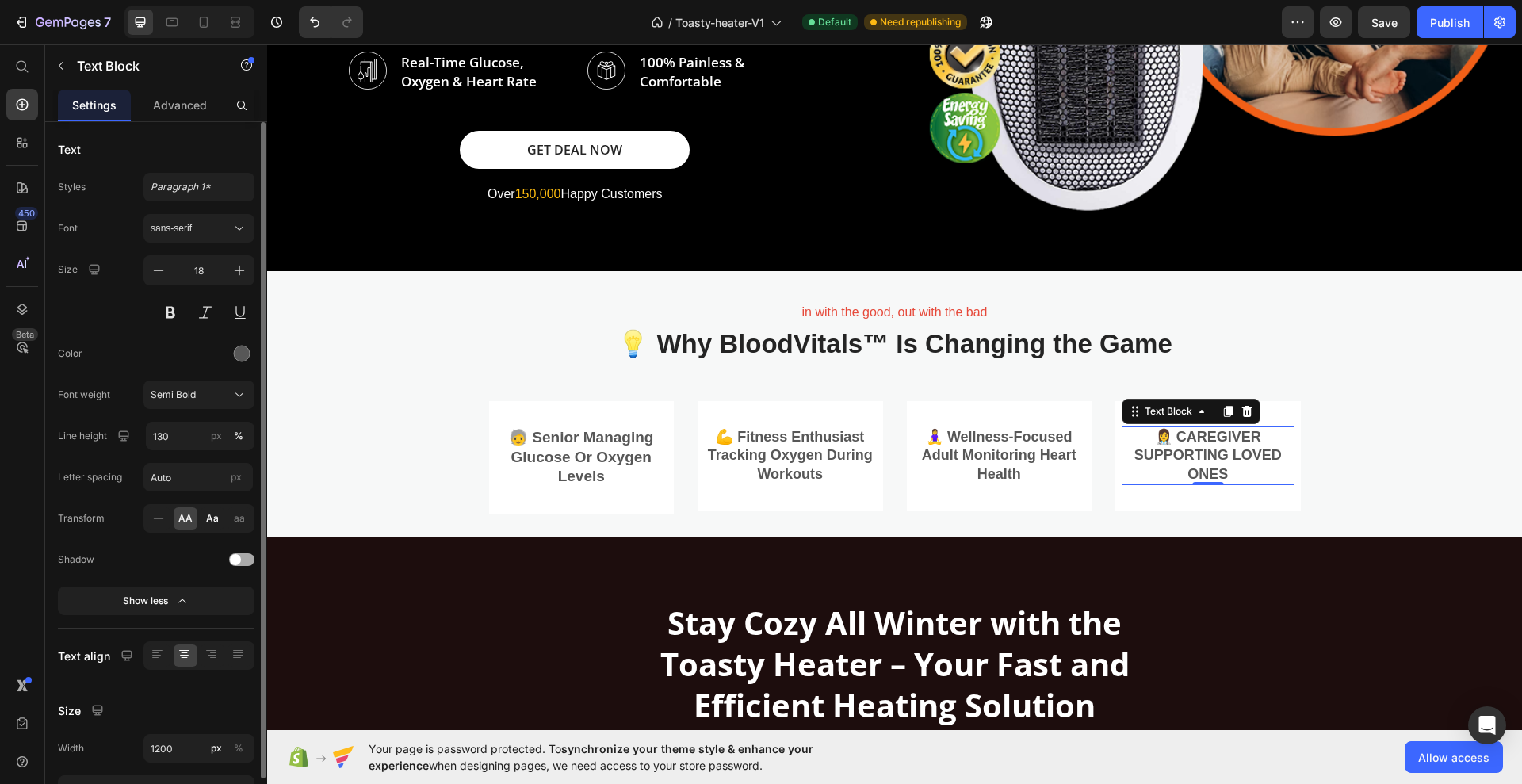 click on "Aa" 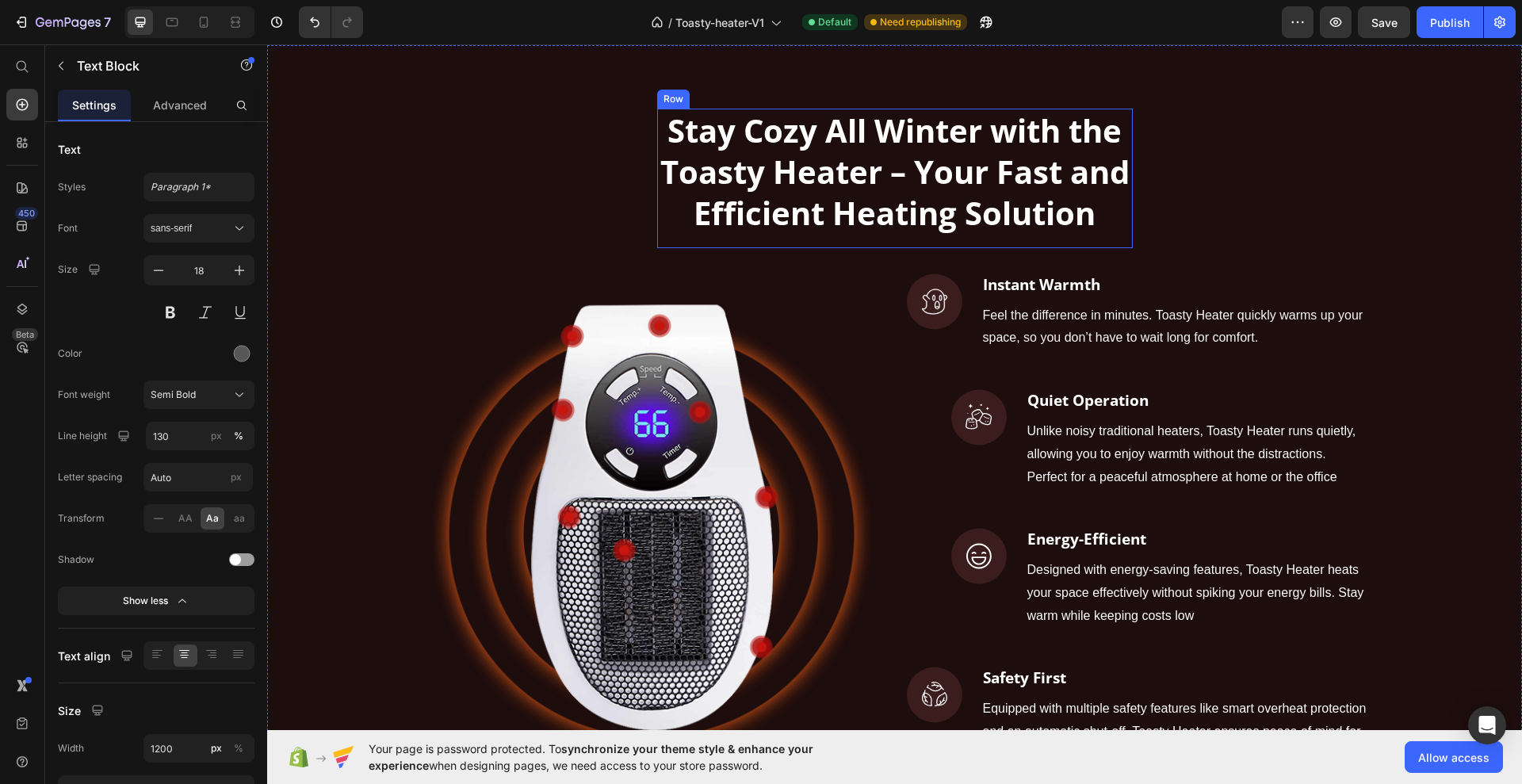 scroll, scrollTop: 892, scrollLeft: 0, axis: vertical 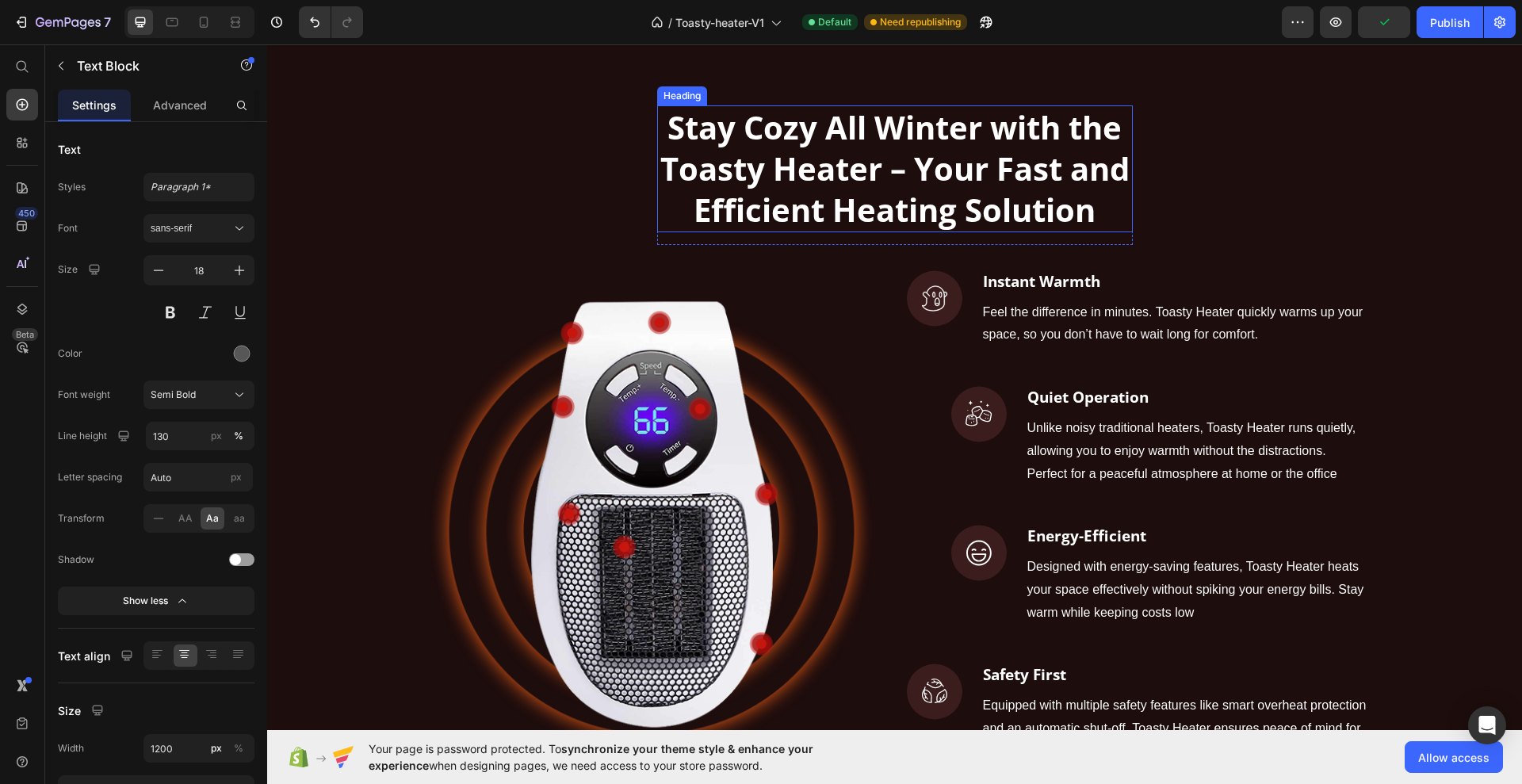 click on "Stay Cozy All Winter with the Toasty Heater – Your Fast and Efficient Heating Solution" at bounding box center [895, 169] 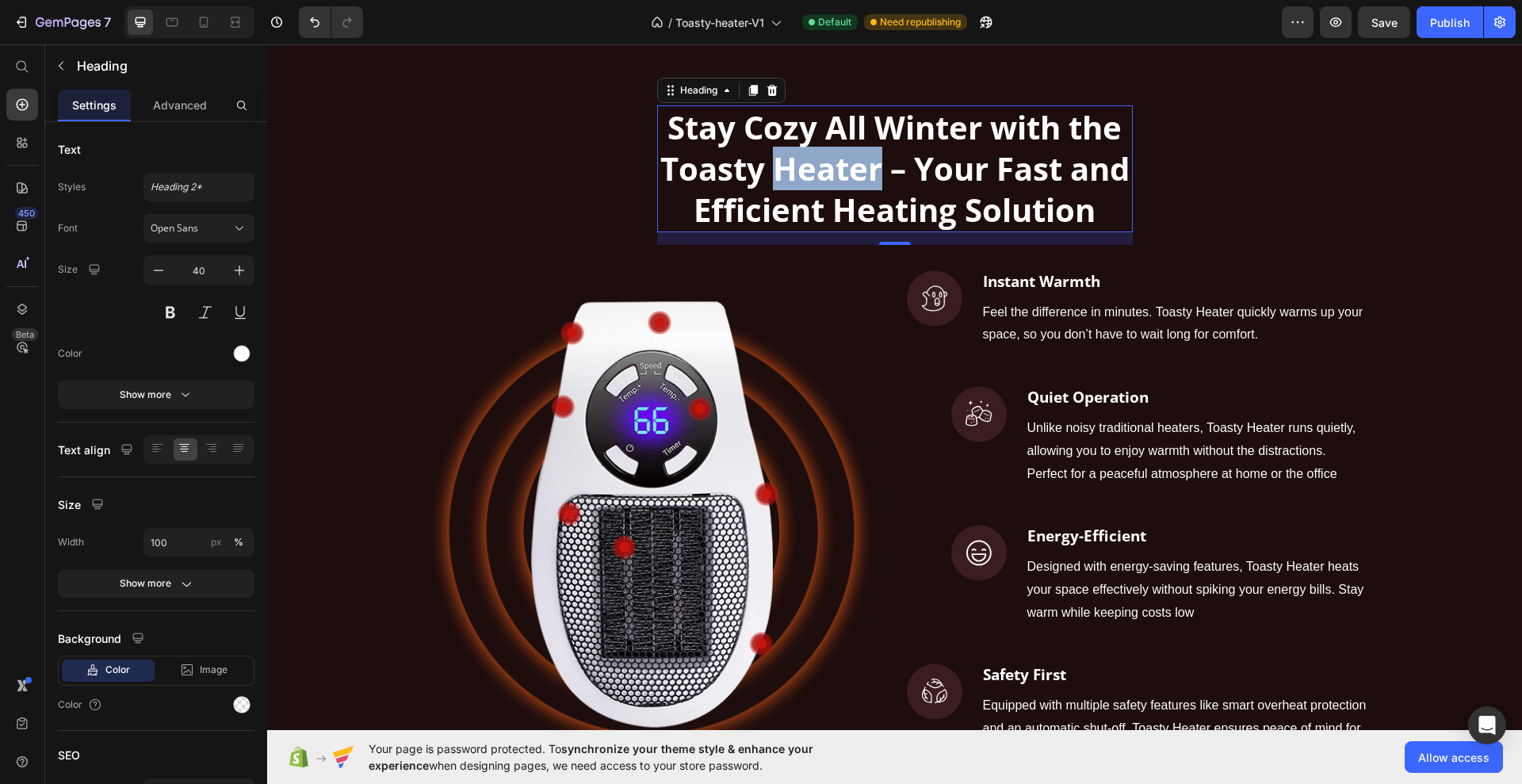 click on "Stay Cozy All Winter with the Toasty Heater – Your Fast and Efficient Heating Solution" at bounding box center [895, 169] 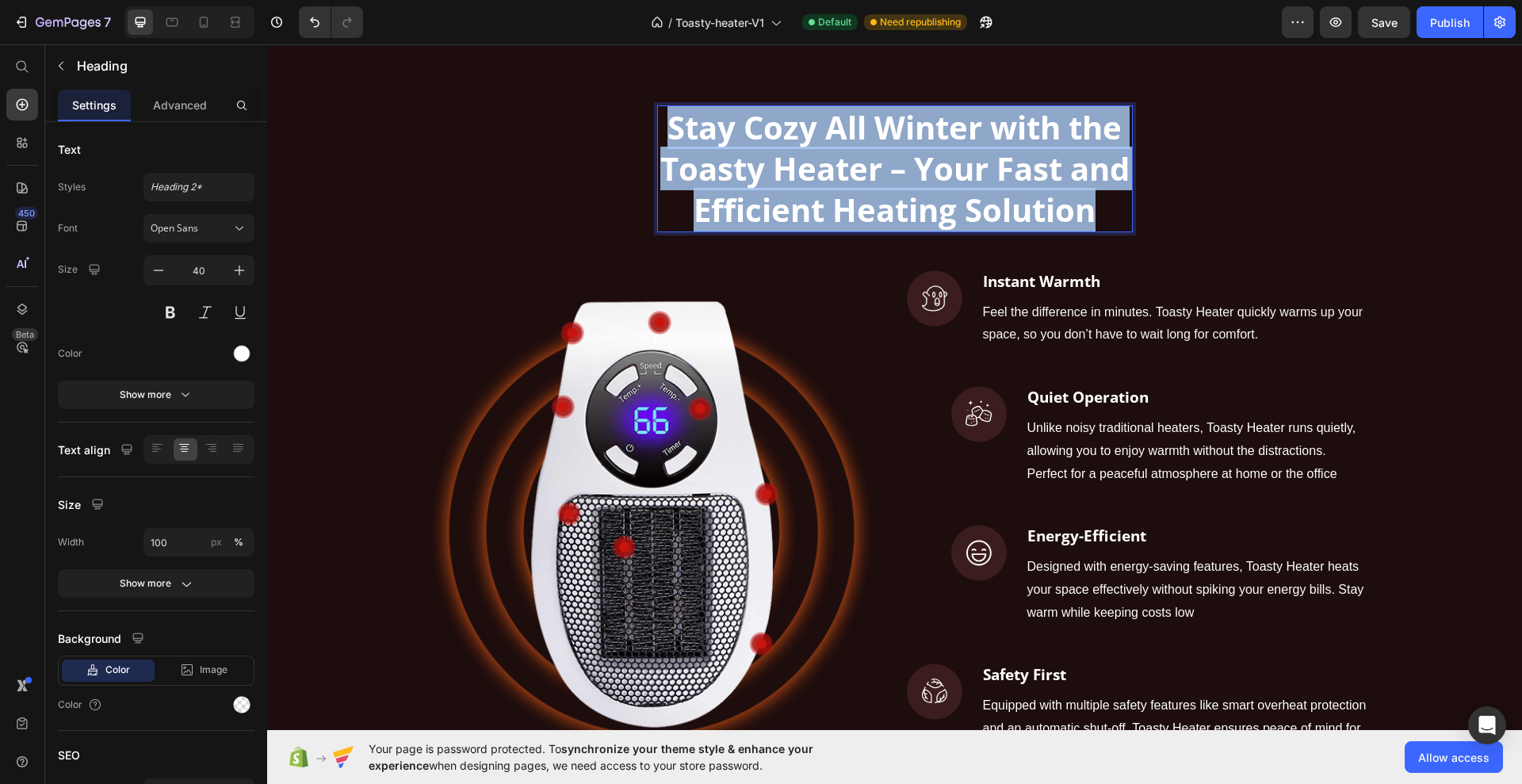 click on "Stay Cozy All Winter with the Toasty Heater – Your Fast and Efficient Heating Solution" at bounding box center (895, 169) 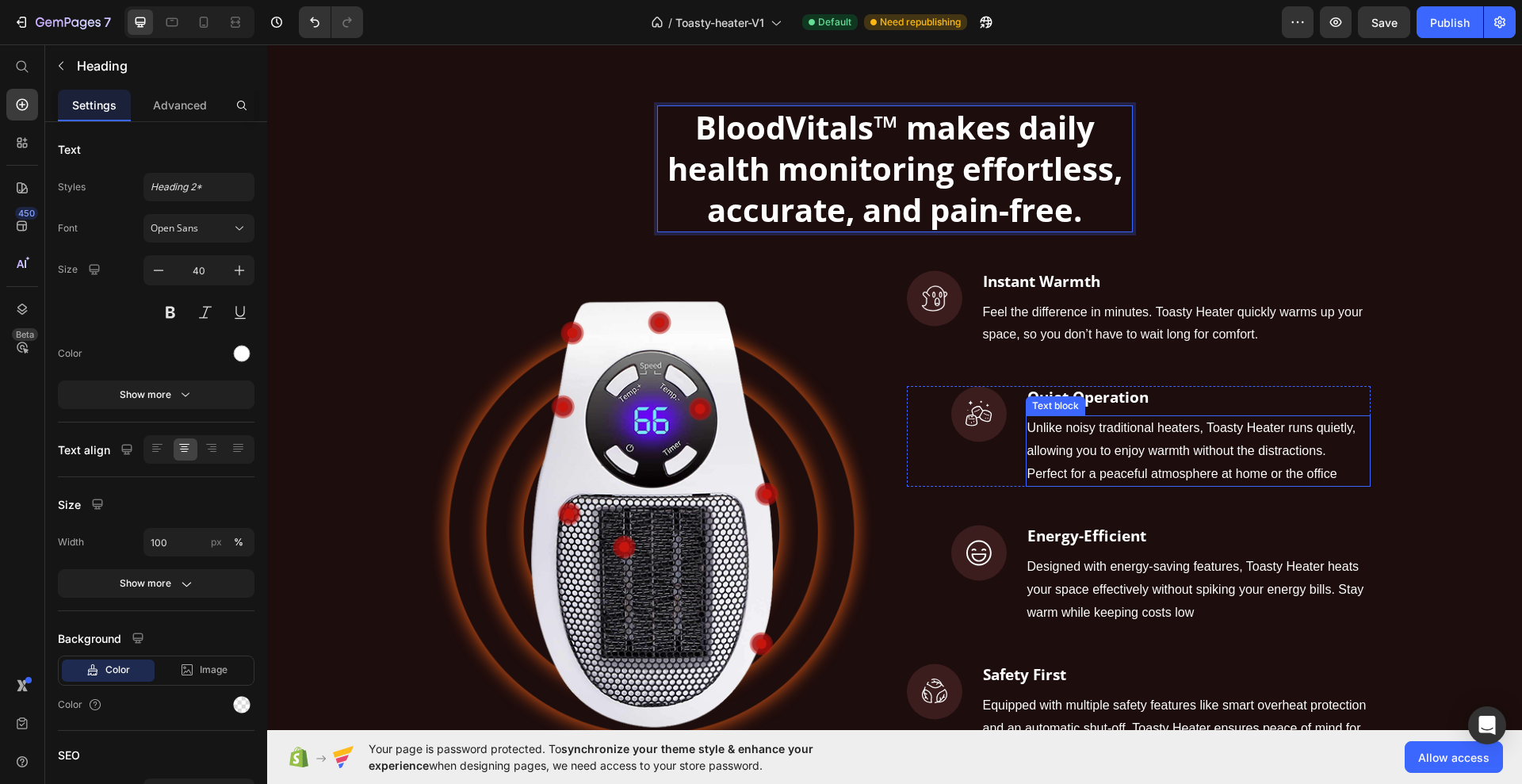 scroll, scrollTop: 991, scrollLeft: 0, axis: vertical 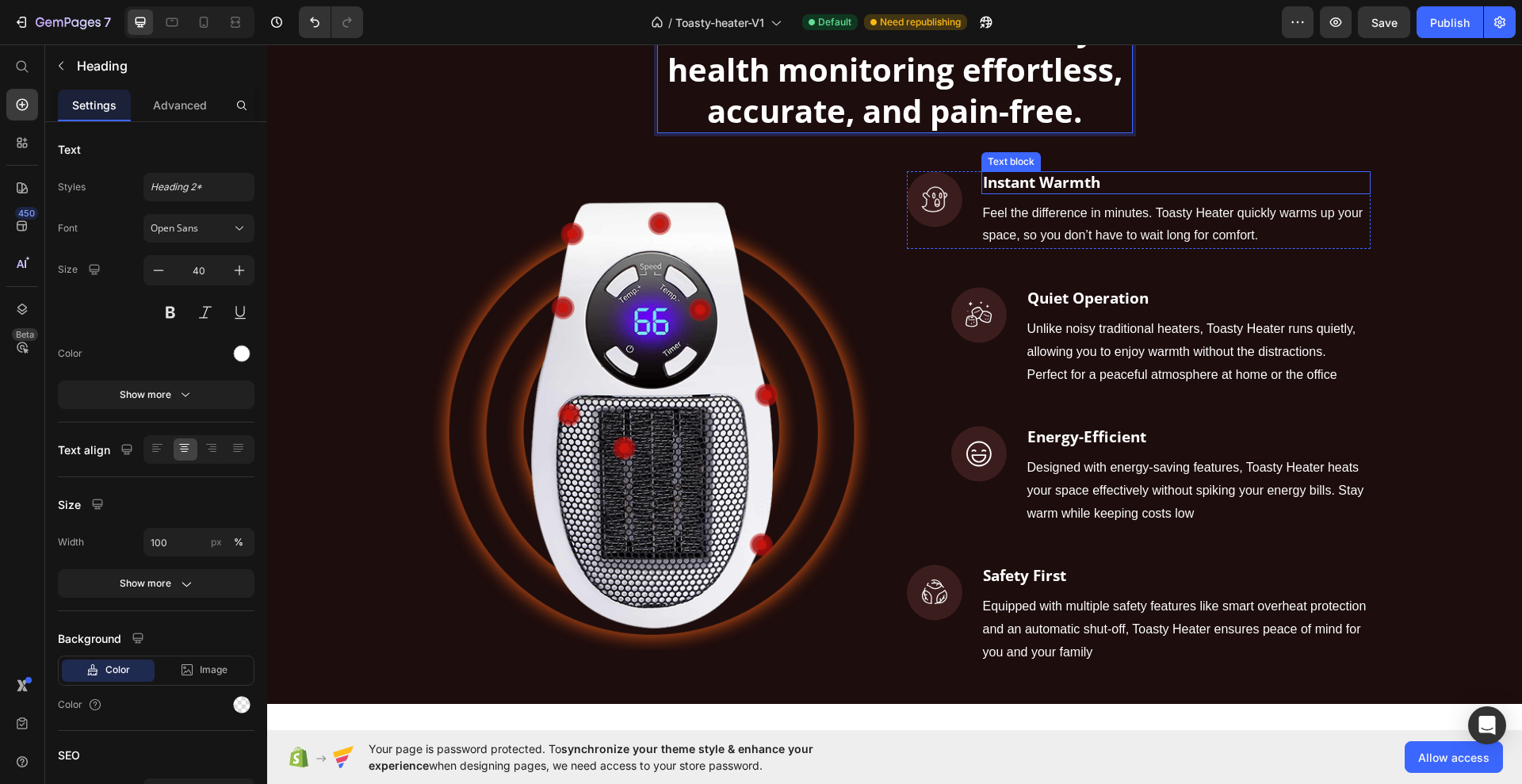 click on "Instant Warmth" at bounding box center [1042, 182] 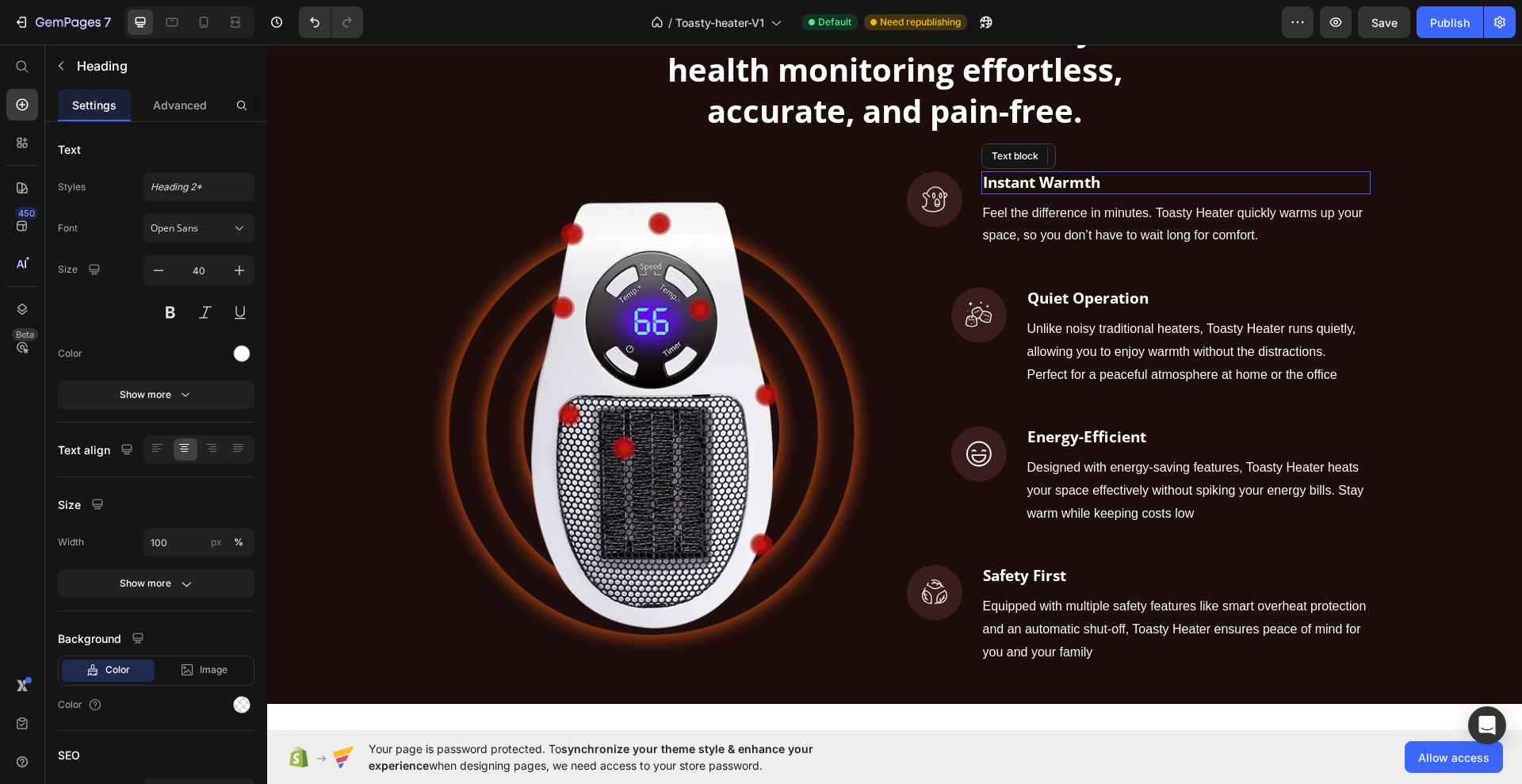 click on "Instant Warmth" at bounding box center [1042, 182] 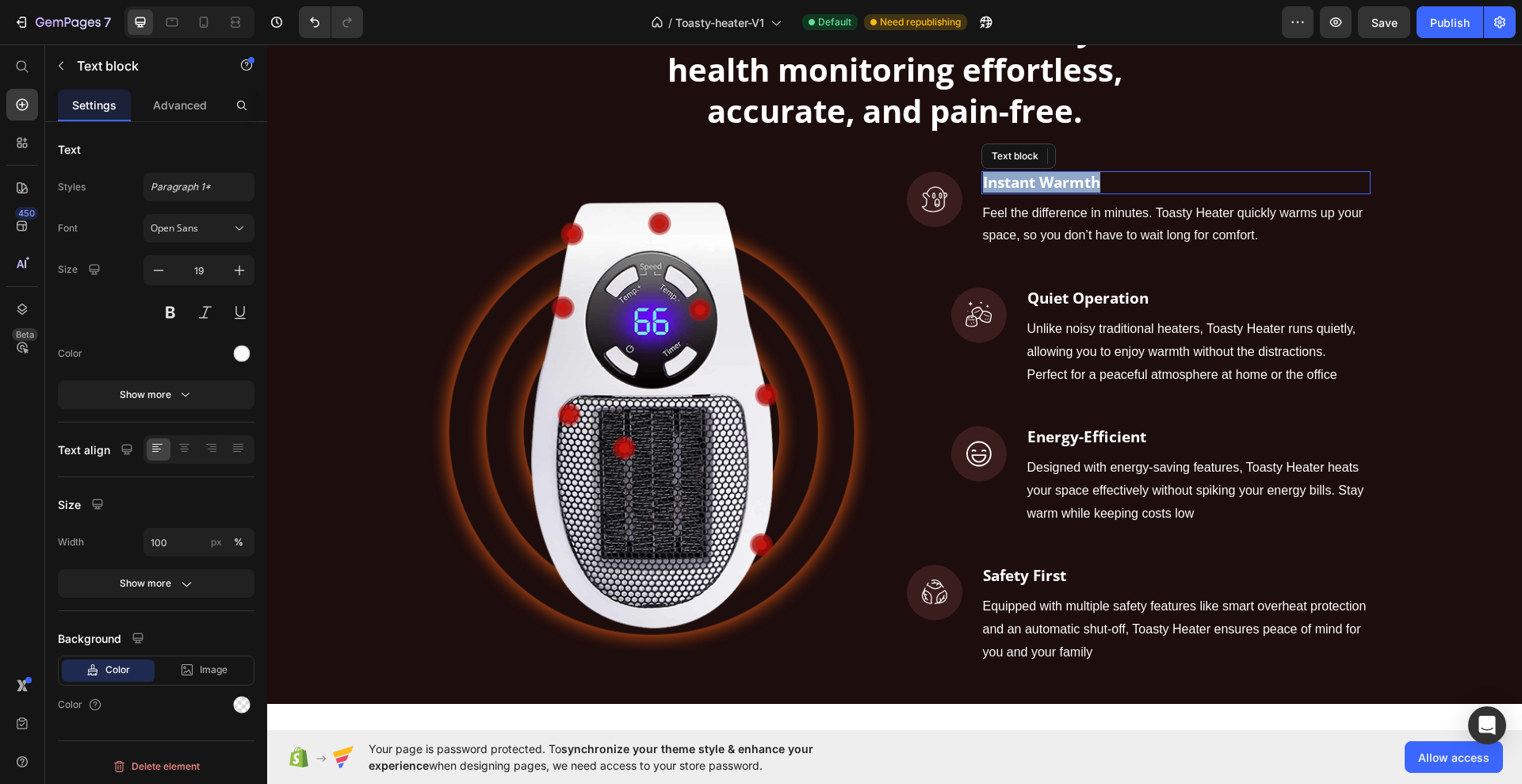 click on "Instant Warmth" at bounding box center (1042, 182) 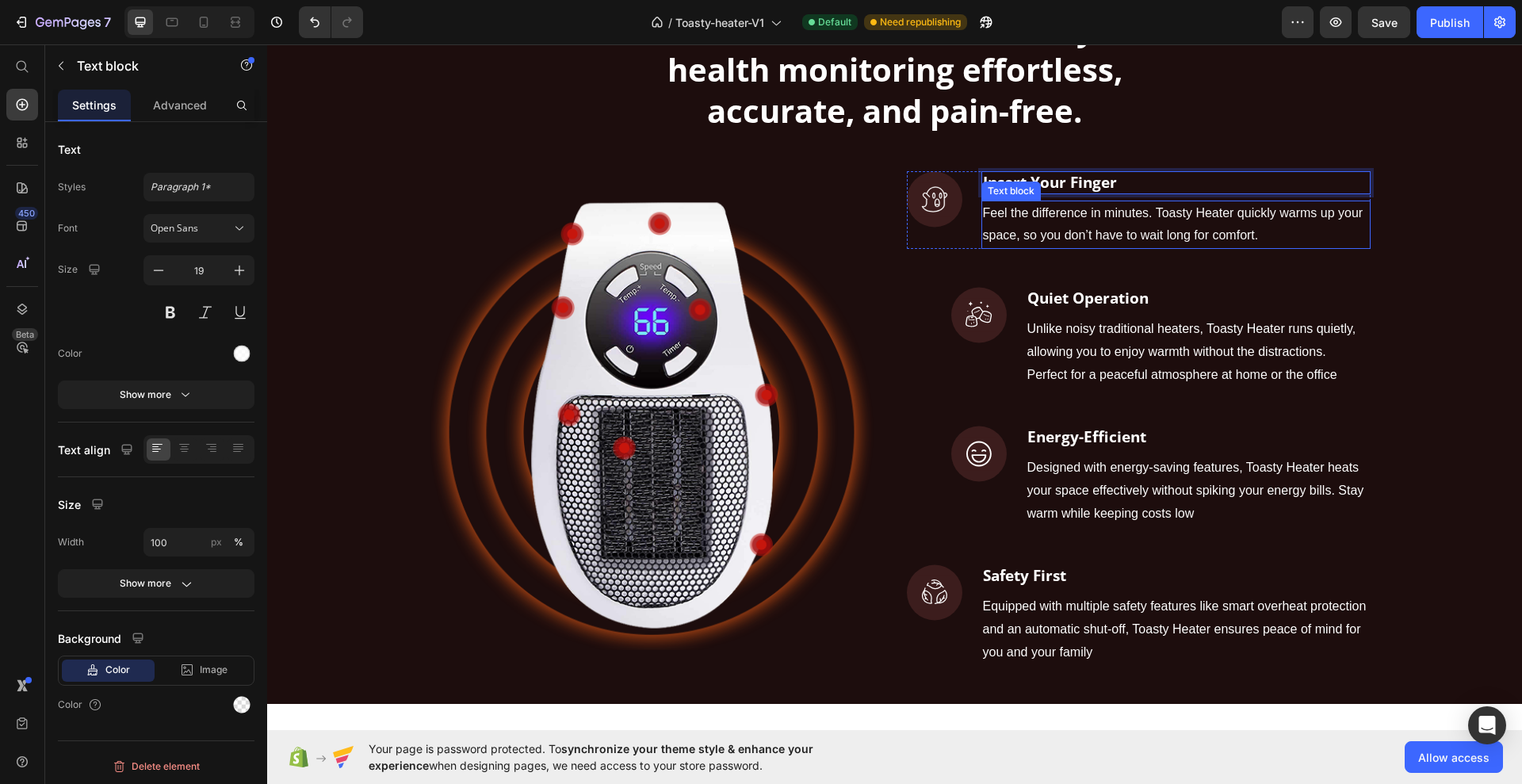 click on "Feel the difference in minutes. Toasty Heater quickly warms up your space, so you don’t have to wait long for comfort." at bounding box center [1173, 224] 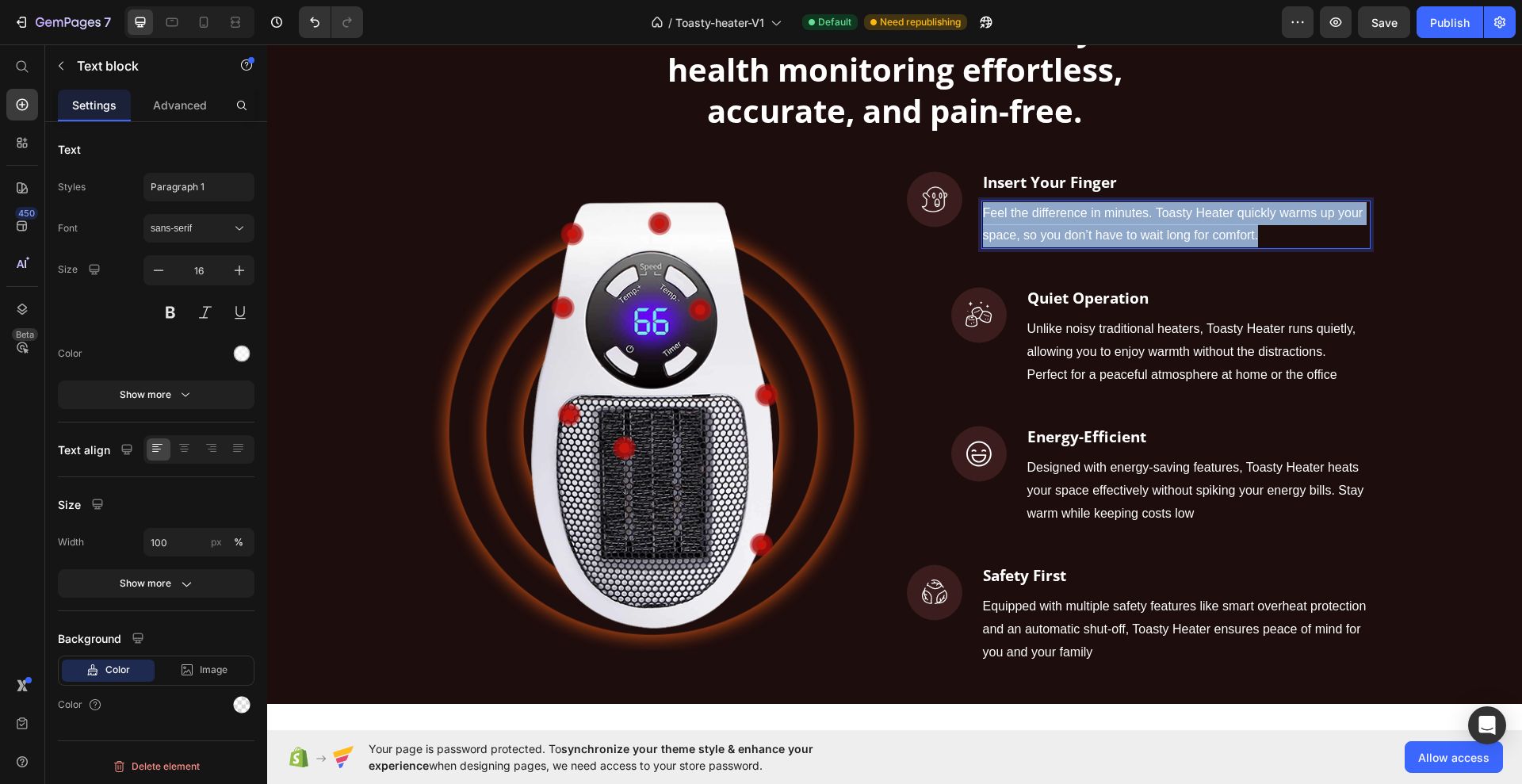 click on "Feel the difference in minutes. Toasty Heater quickly warms up your space, so you don’t have to wait long for comfort." at bounding box center [1173, 224] 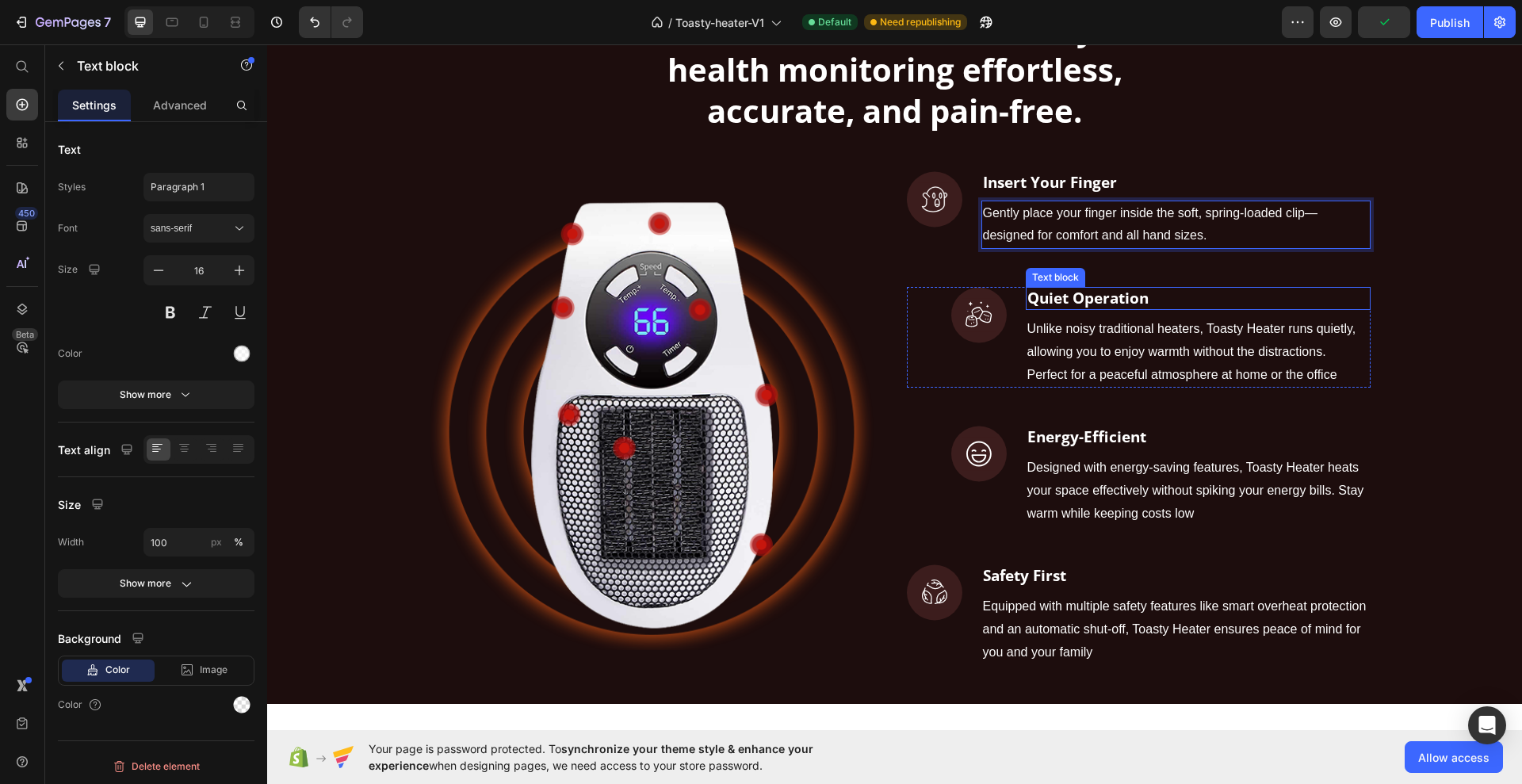 click on "Quiet Operation" at bounding box center [1088, 298] 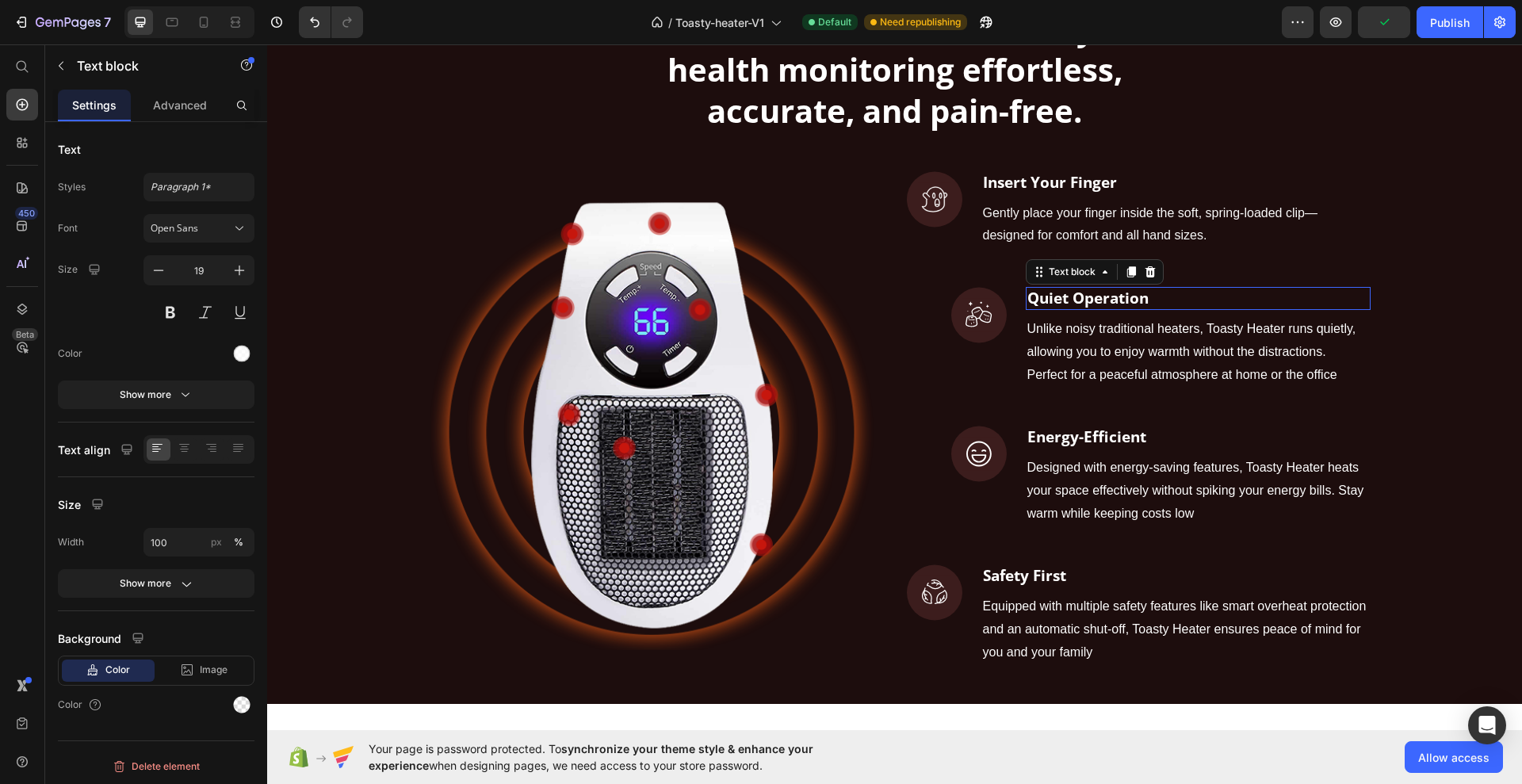 click on "Quiet Operation" at bounding box center (1088, 298) 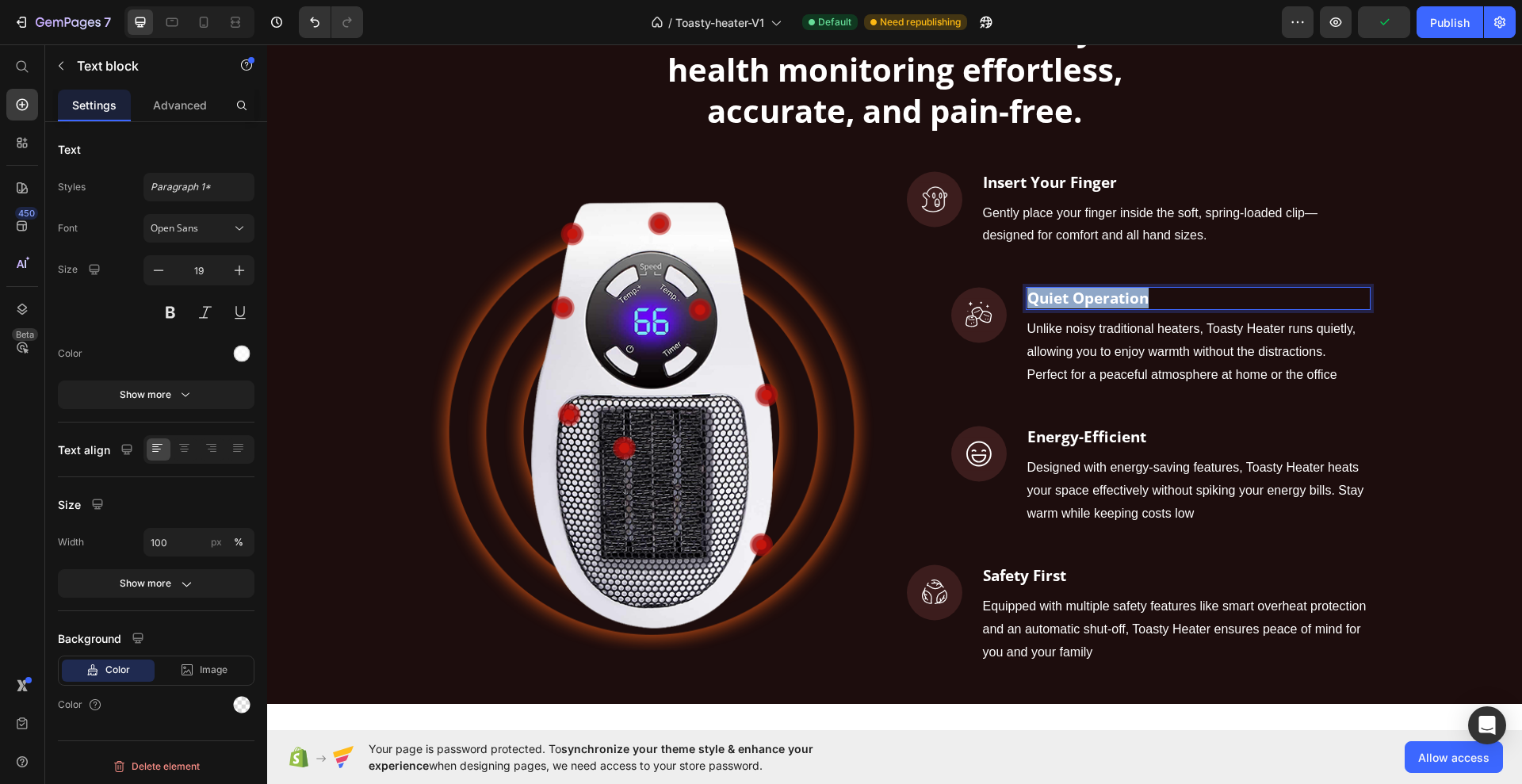 click on "Quiet Operation" at bounding box center [1088, 298] 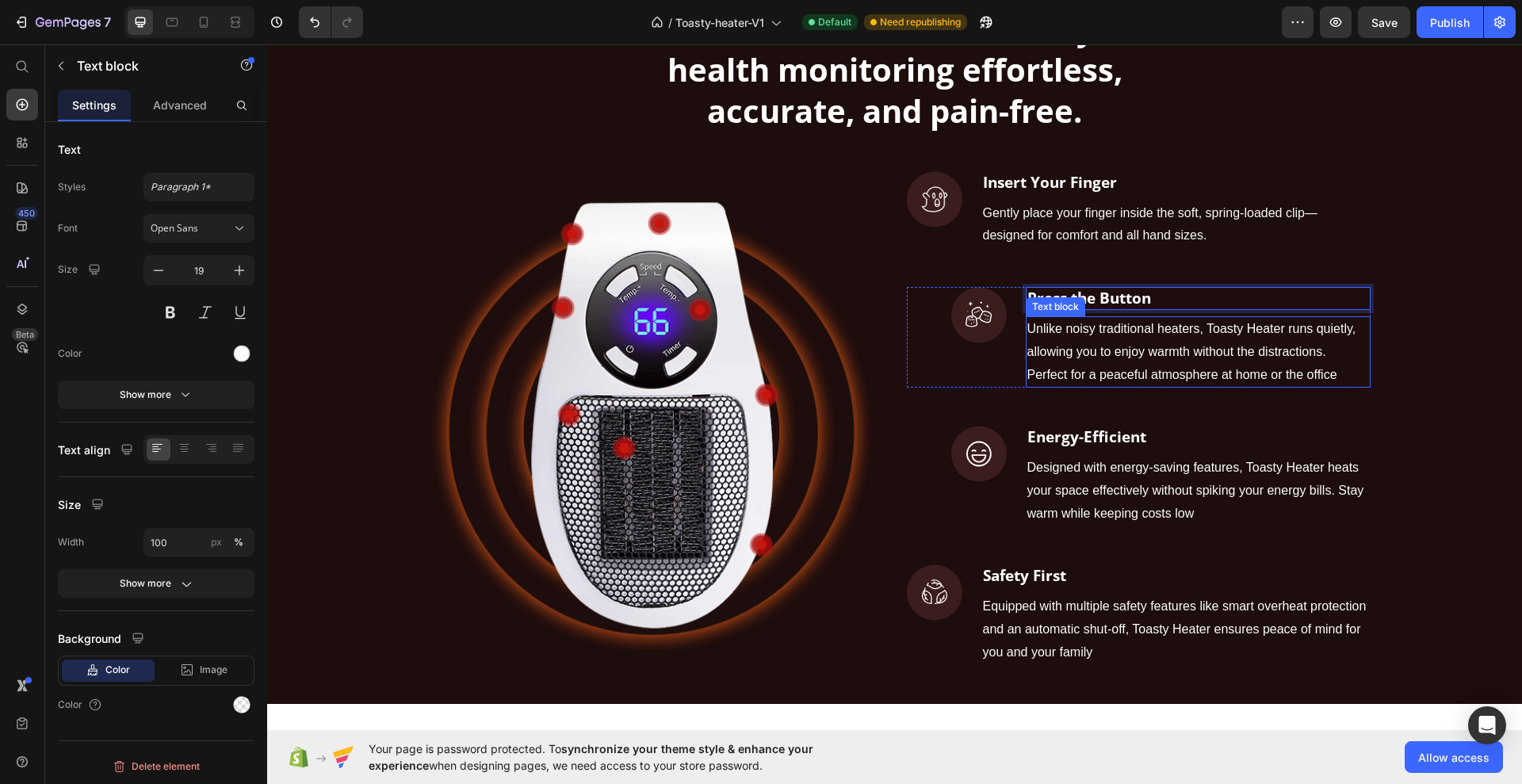 click on "Unlike noisy traditional heaters, Toasty Heater runs quietly, allowing you to enjoy warmth without the distractions. Perfect for a peaceful atmosphere at home or the office" at bounding box center [1191, 351] 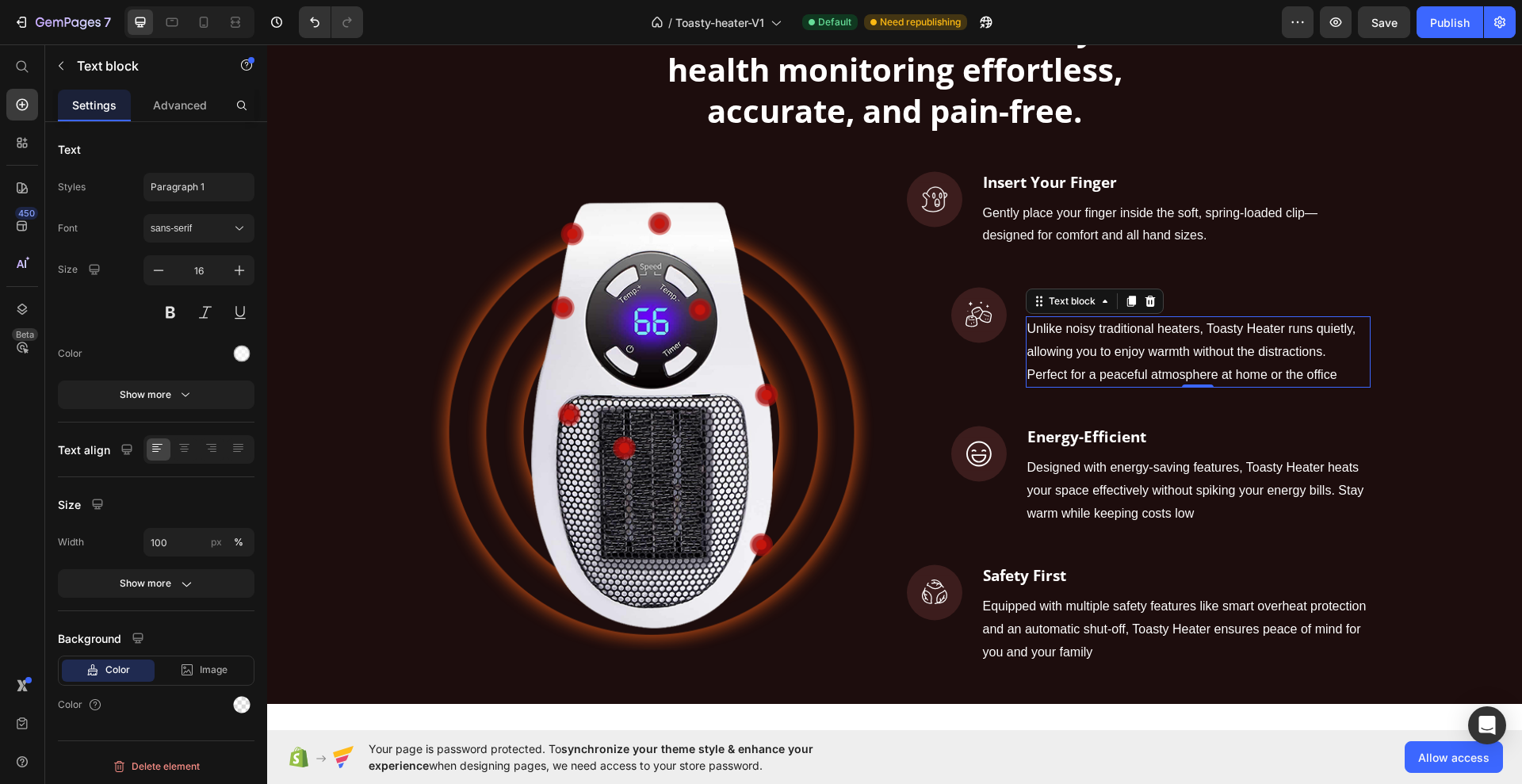 click on "Unlike noisy traditional heaters, Toasty Heater runs quietly, allowing you to enjoy warmth without the distractions. Perfect for a peaceful atmosphere at home or the office" at bounding box center [1191, 351] 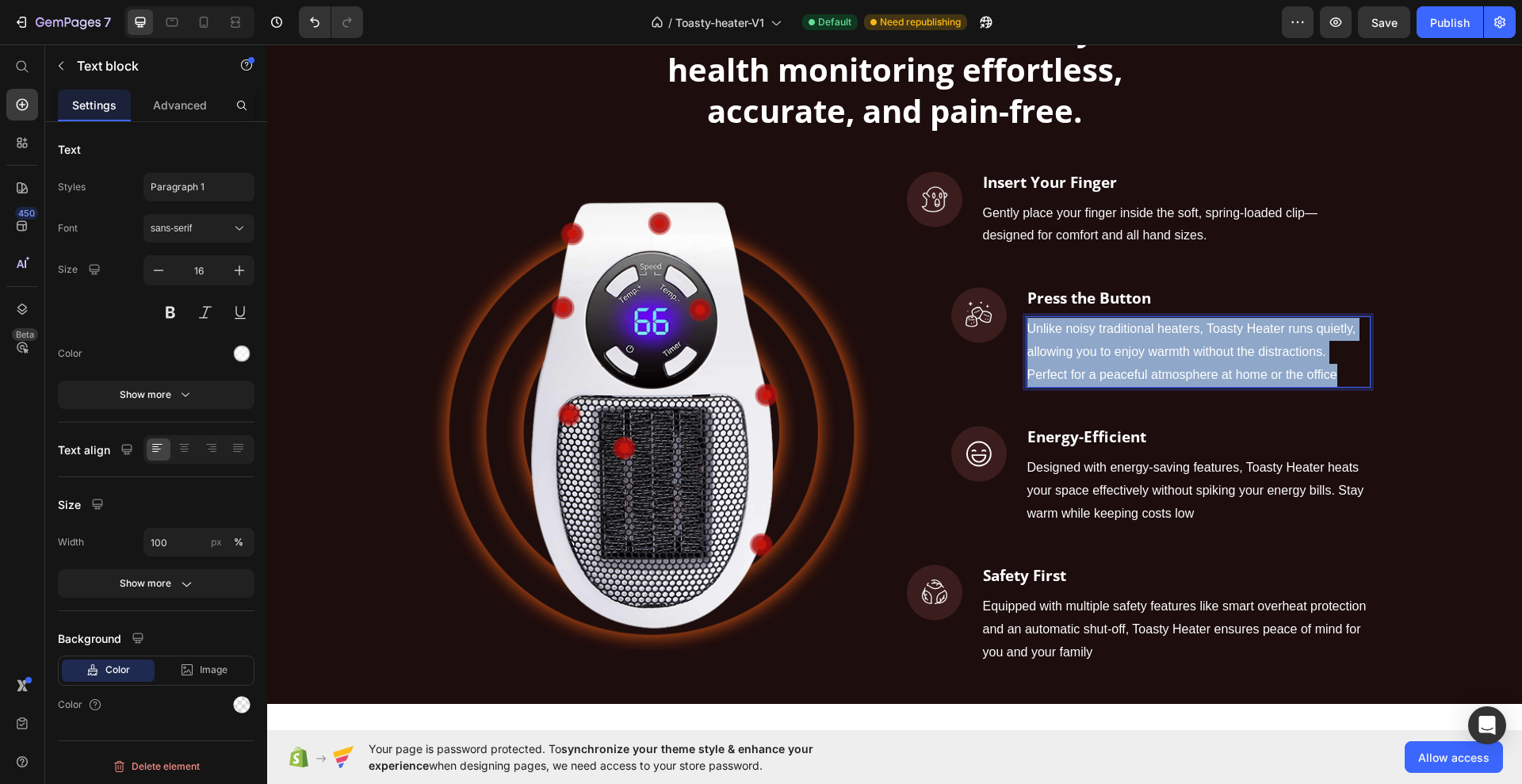click on "Unlike noisy traditional heaters, Toasty Heater runs quietly, allowing you to enjoy warmth without the distractions. Perfect for a peaceful atmosphere at home or the office" at bounding box center [1191, 351] 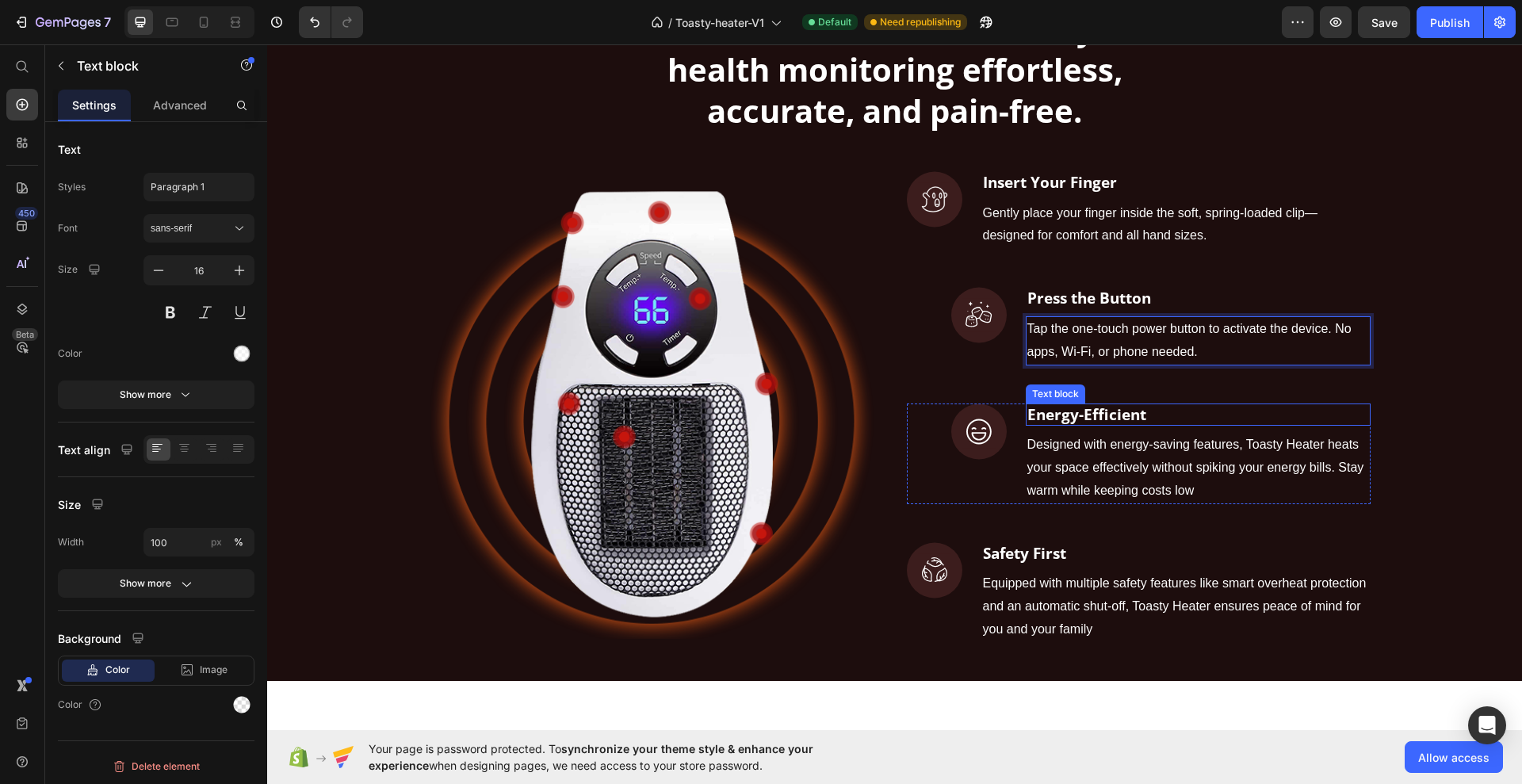 click on "Energy-Efficient" at bounding box center (1087, 415) 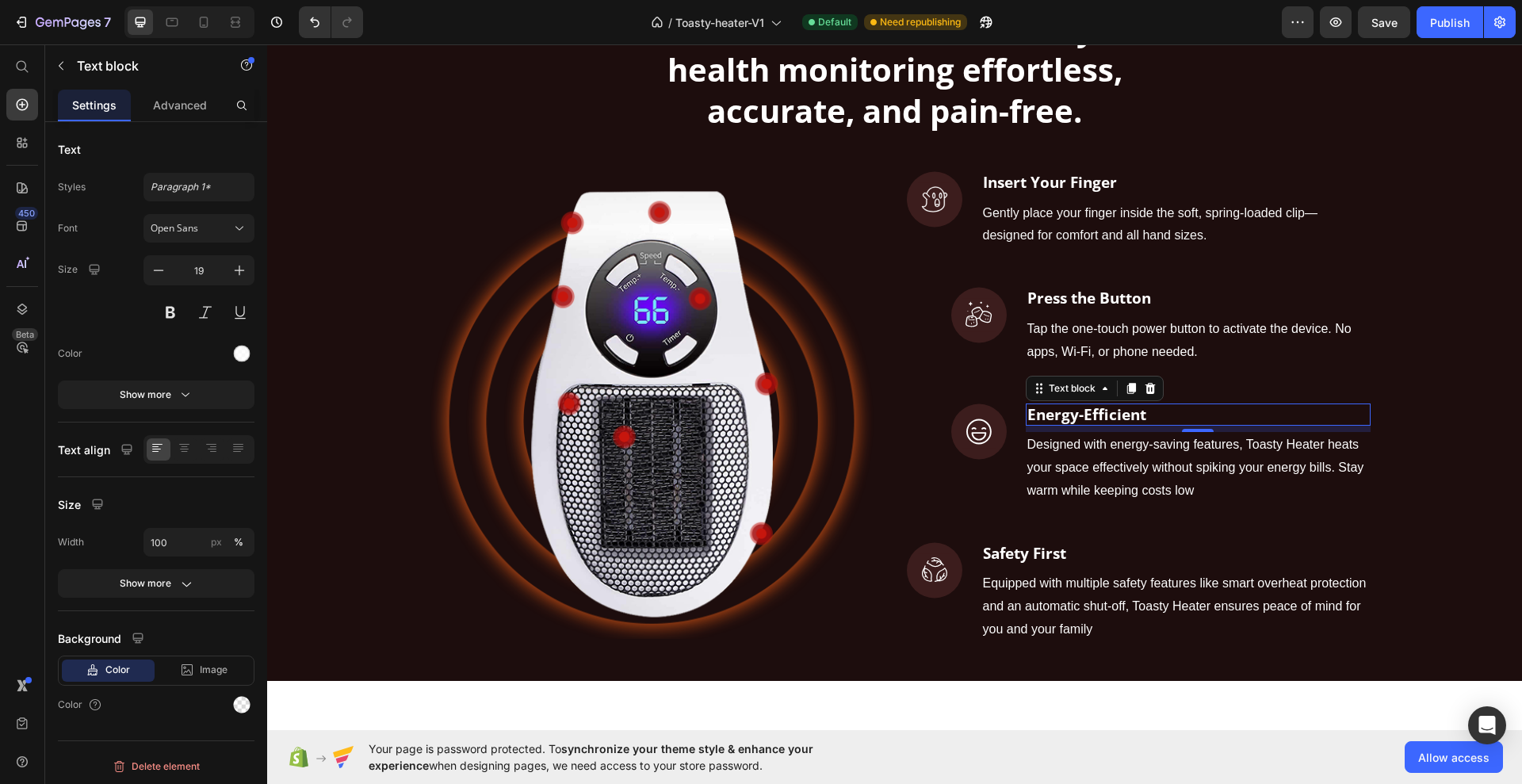 click on "Energy-Efficient" at bounding box center [1087, 415] 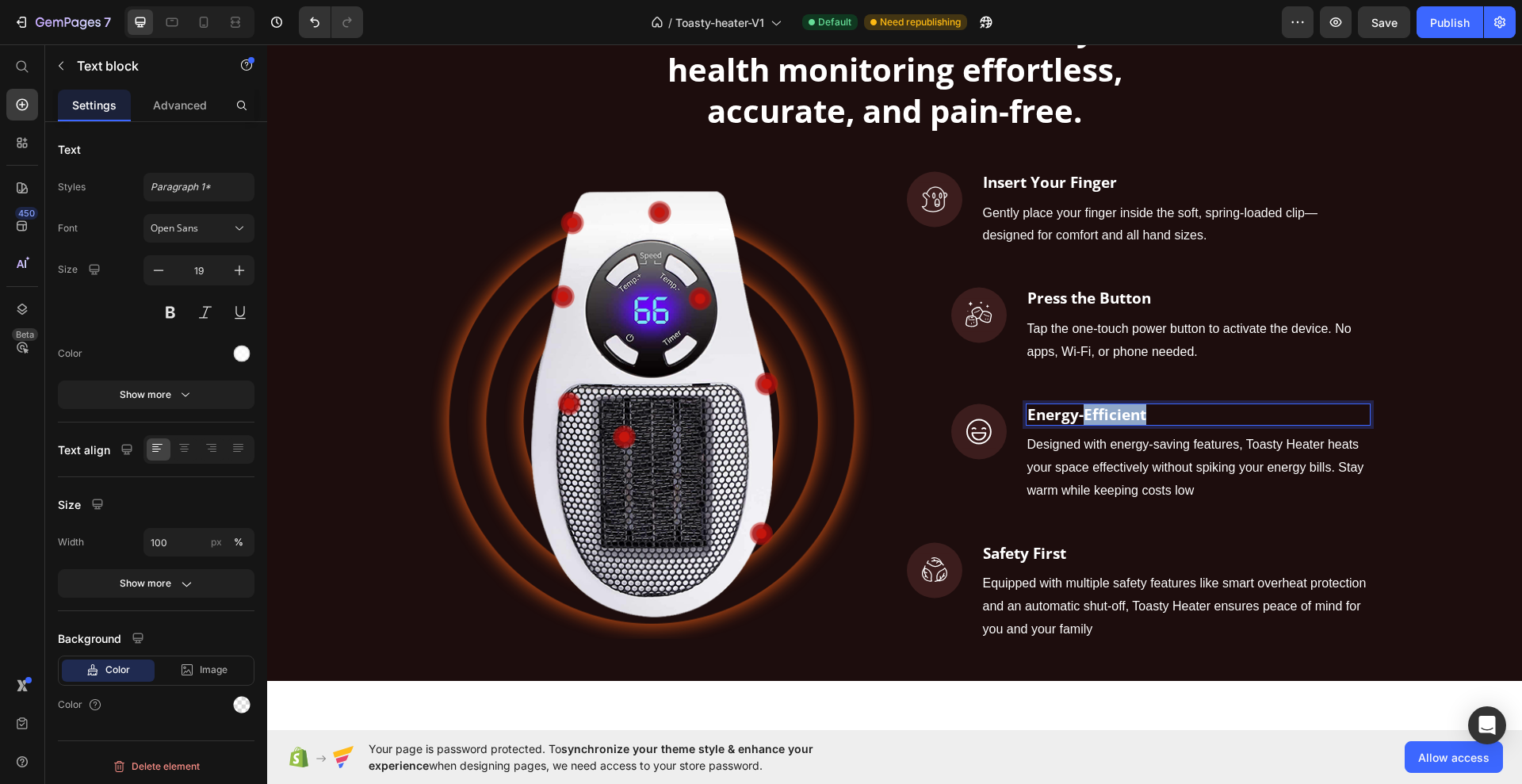 click on "Energy-Efficient" at bounding box center (1087, 415) 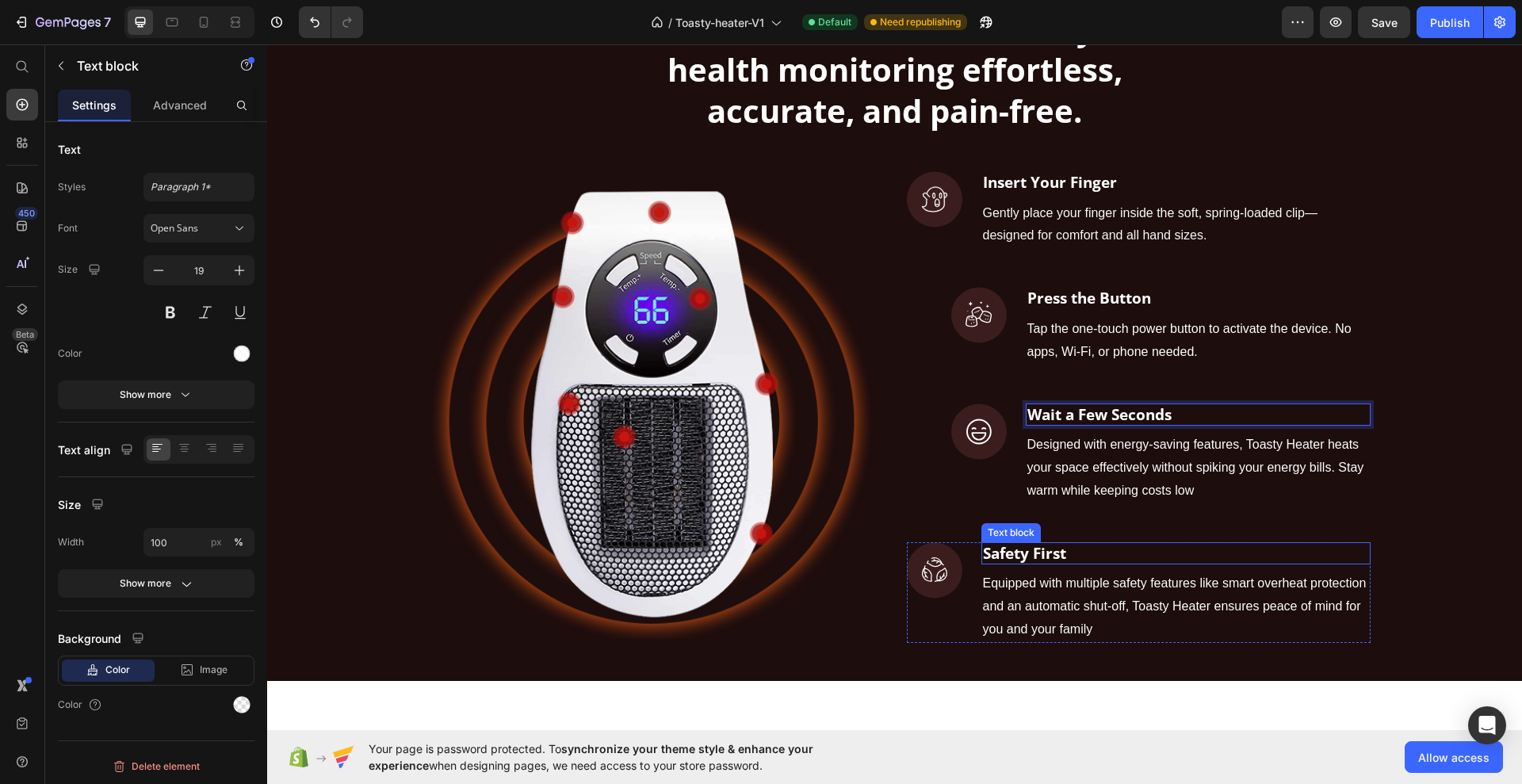 click on "Safety First" at bounding box center (1024, 553) 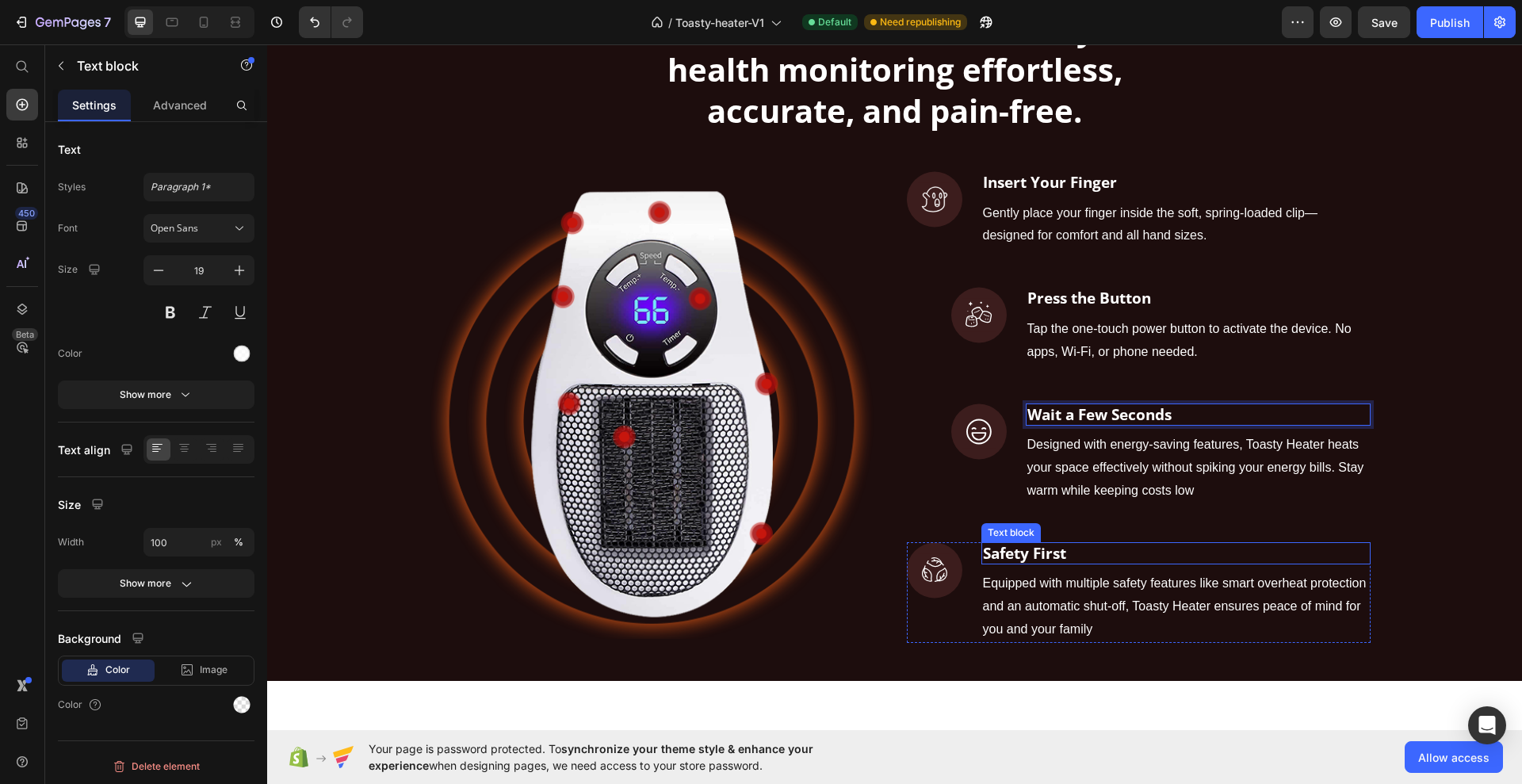 click on "Safety First" at bounding box center (1024, 553) 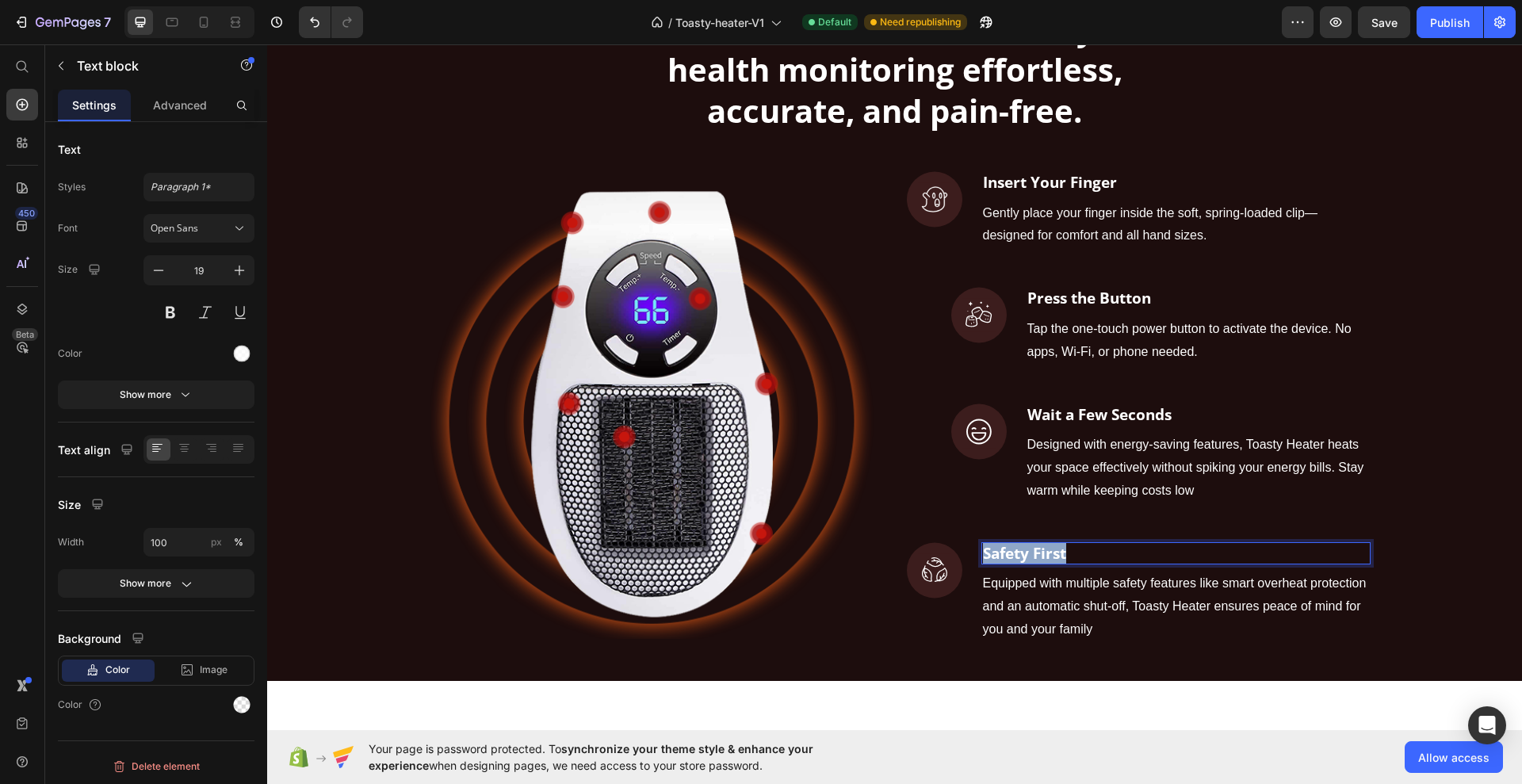 click on "Safety First" at bounding box center [1024, 553] 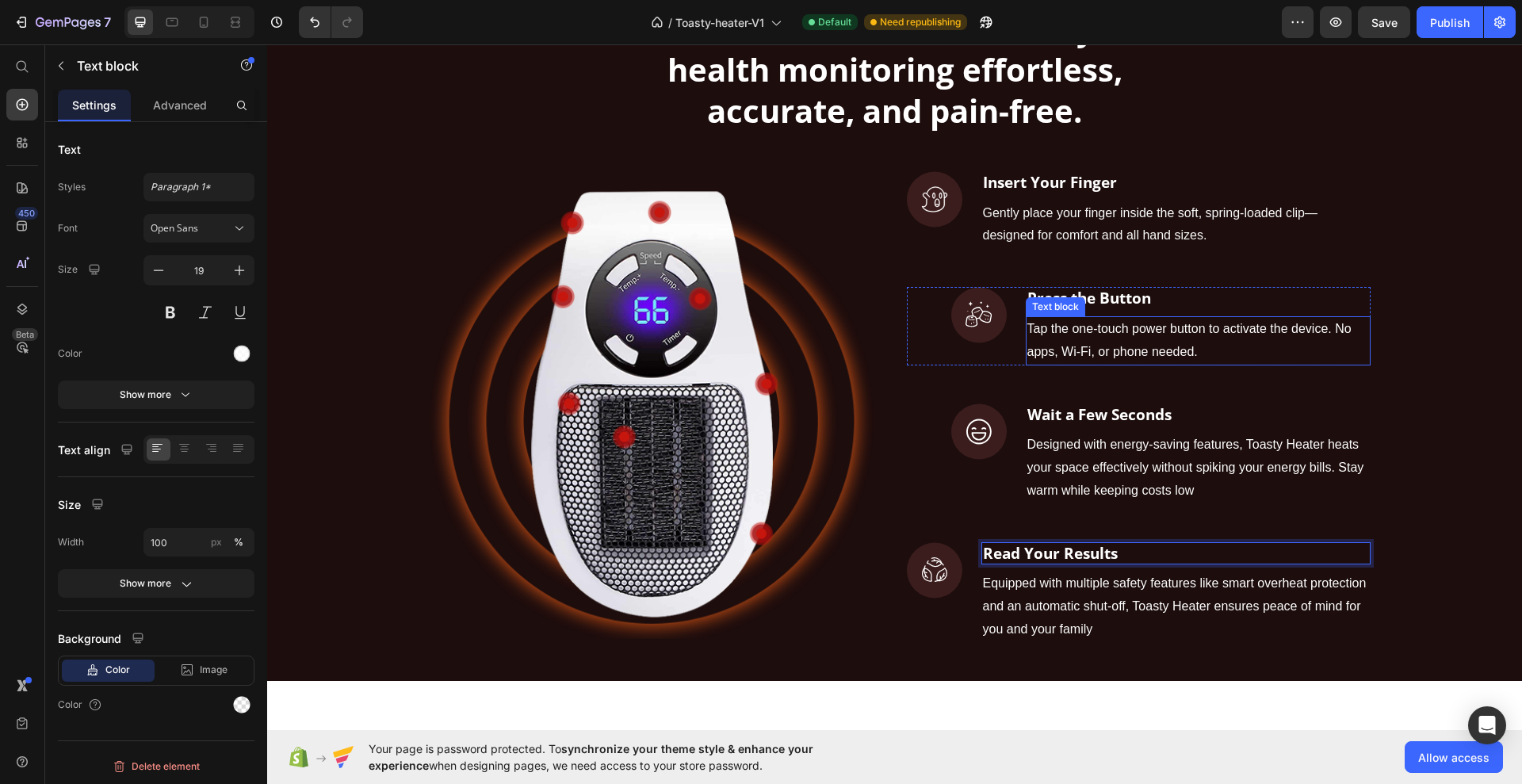 click on "Tap the one-touch power button to activate the device. No apps, Wi-Fi, or phone needed." at bounding box center [1198, 341] 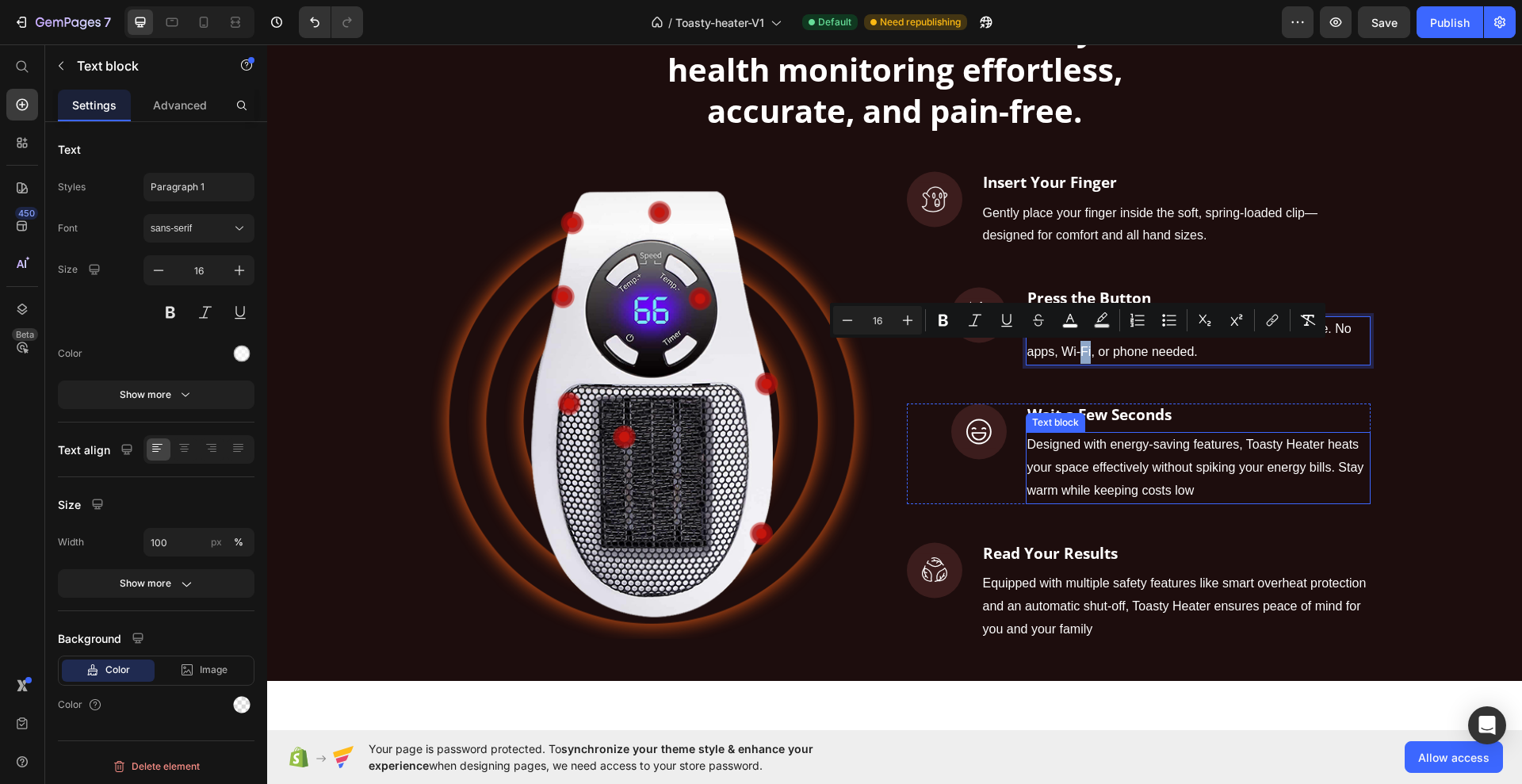 click on "Designed with energy-saving features, Toasty Heater heats your space effectively without spiking your energy bills. Stay warm while keeping costs low" at bounding box center [1198, 468] 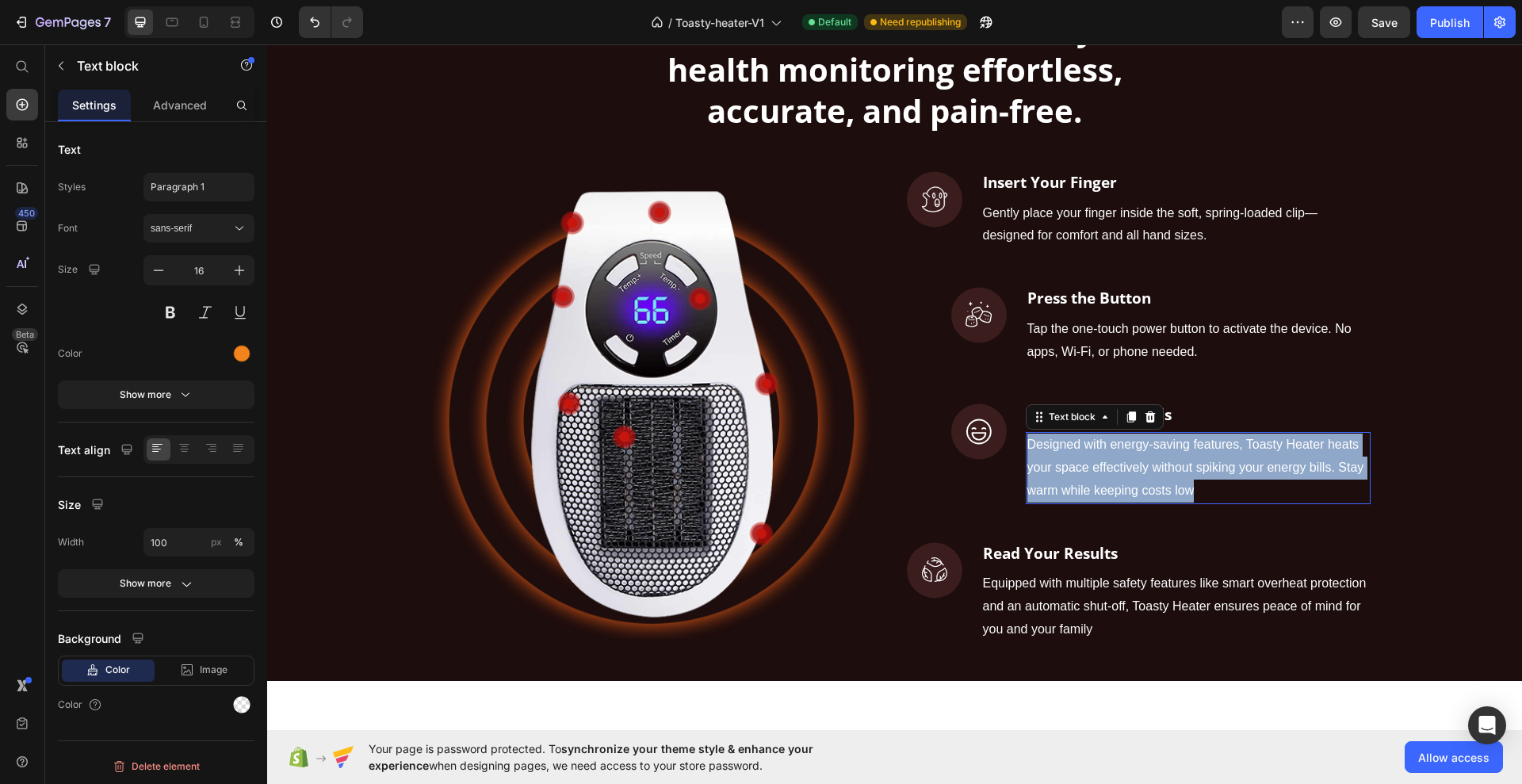 click on "Designed with energy-saving features, Toasty Heater heats your space effectively without spiking your energy bills. Stay warm while keeping costs low" at bounding box center (1198, 468) 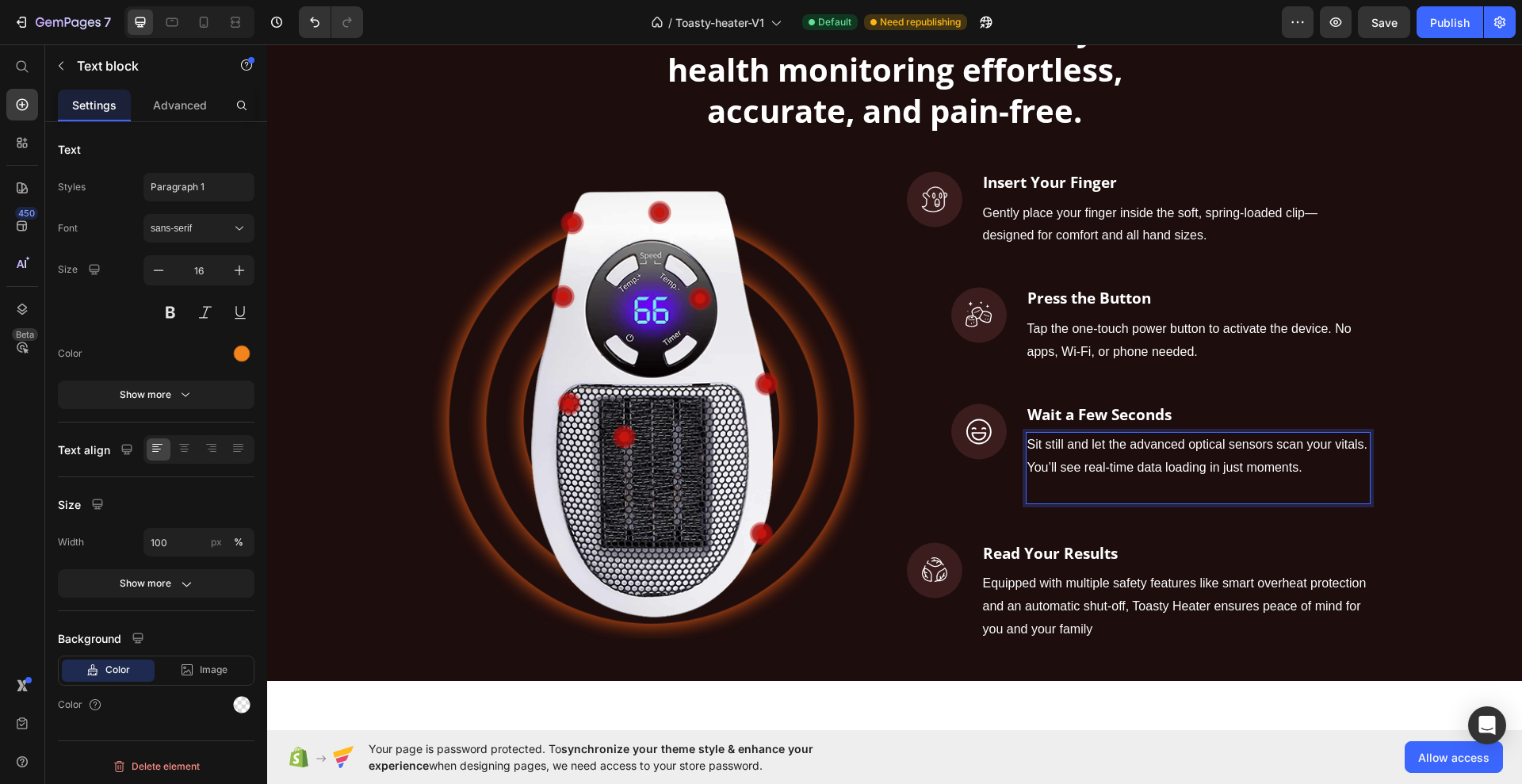 scroll, scrollTop: 999, scrollLeft: 0, axis: vertical 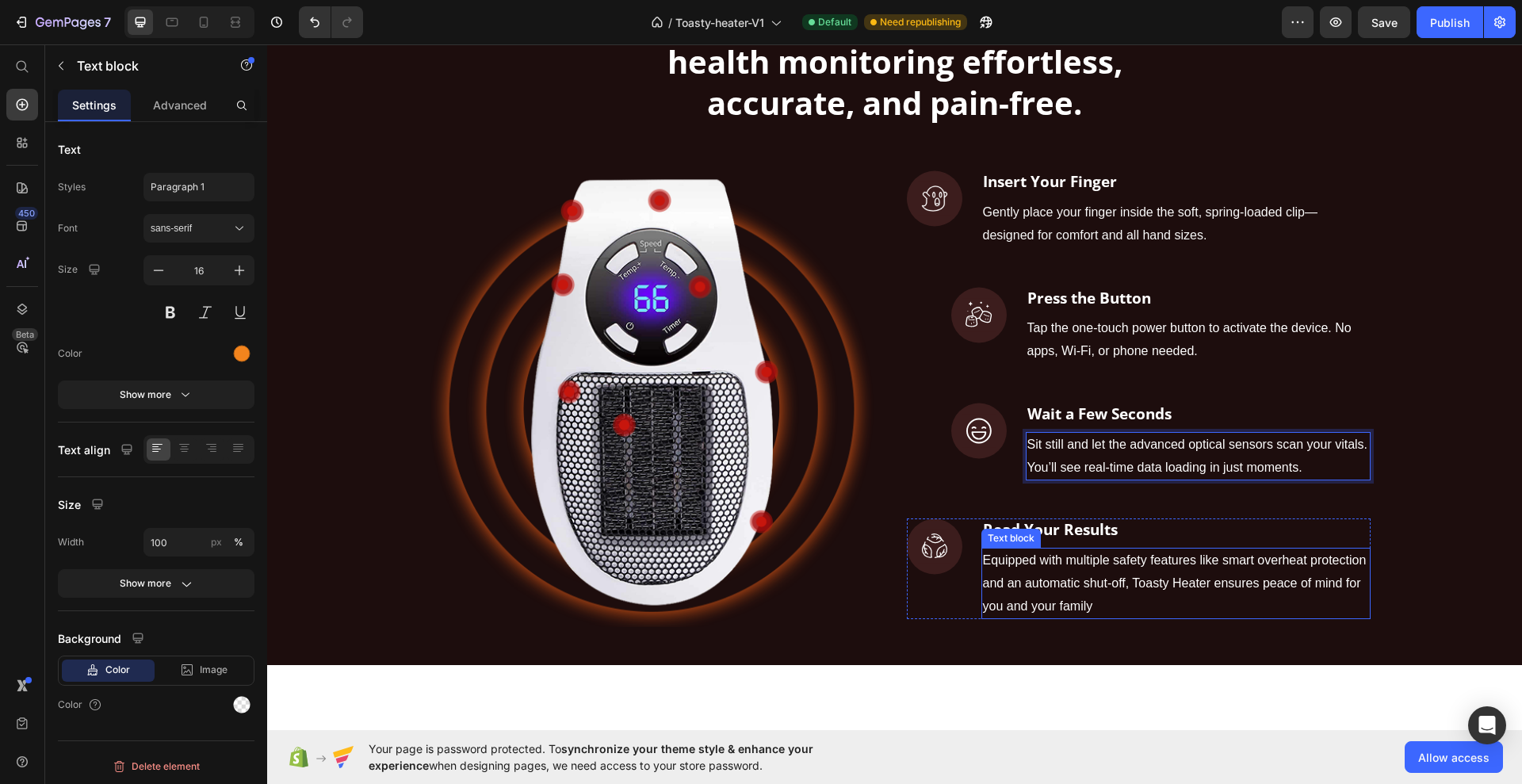 click on "Equipped with multiple safety features like smart overheat protection and an automatic shut-off, Toasty Heater ensures peace of mind for you and your family" at bounding box center [1175, 583] 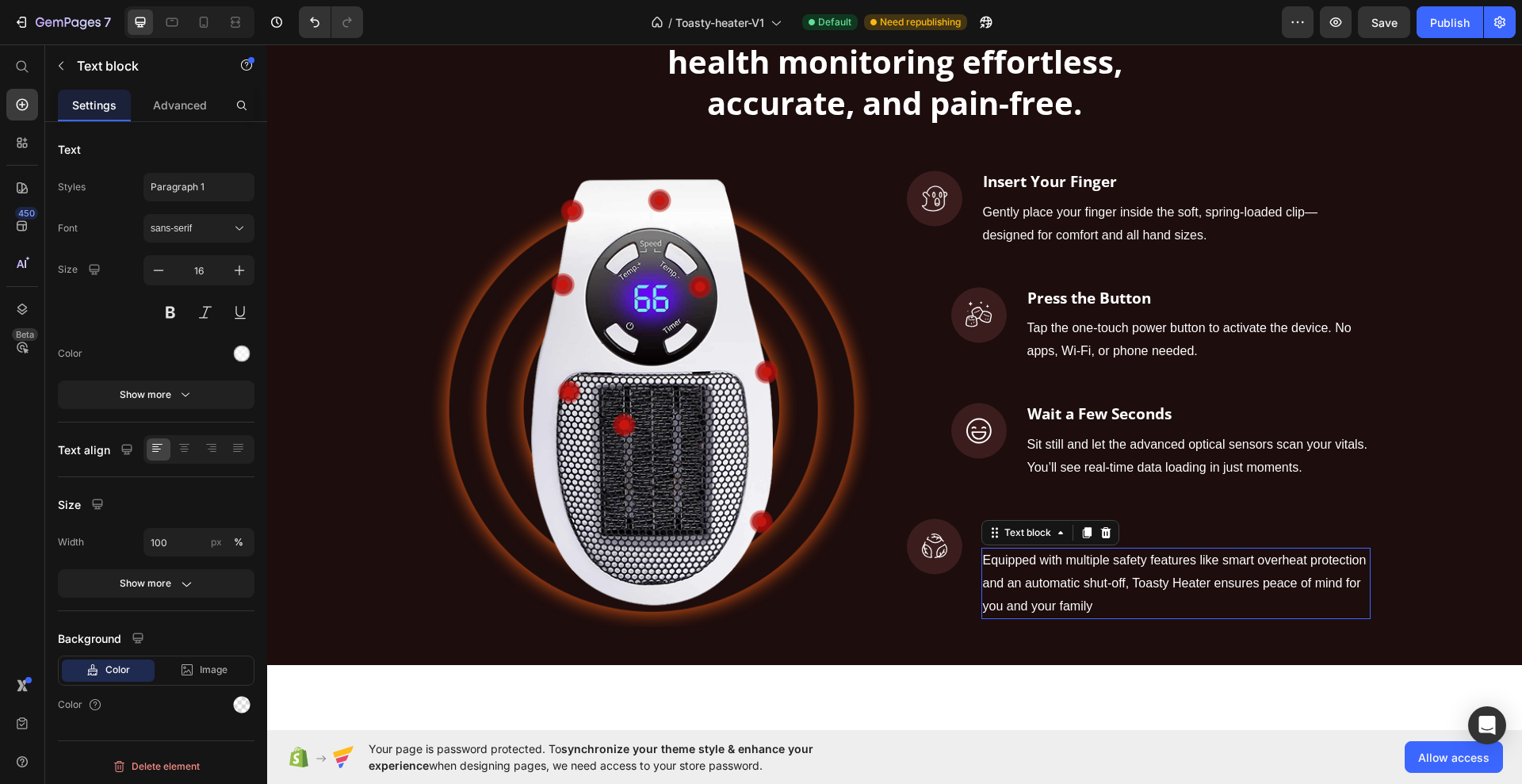 click on "Equipped with multiple safety features like smart overheat protection and an automatic shut-off, Toasty Heater ensures peace of mind for you and your family" at bounding box center [1175, 583] 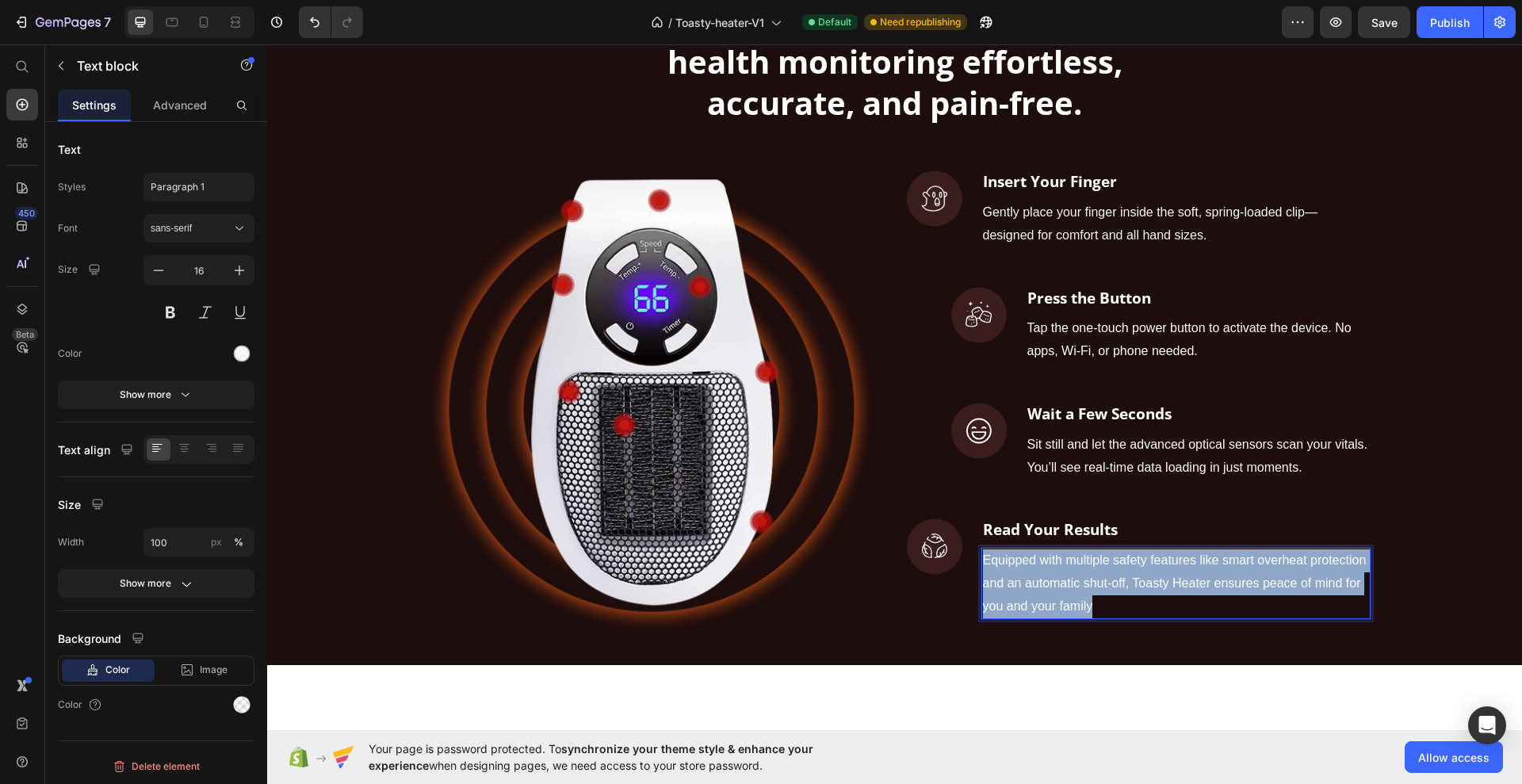 click on "Equipped with multiple safety features like smart overheat protection and an automatic shut-off, Toasty Heater ensures peace of mind for you and your family" at bounding box center (1175, 583) 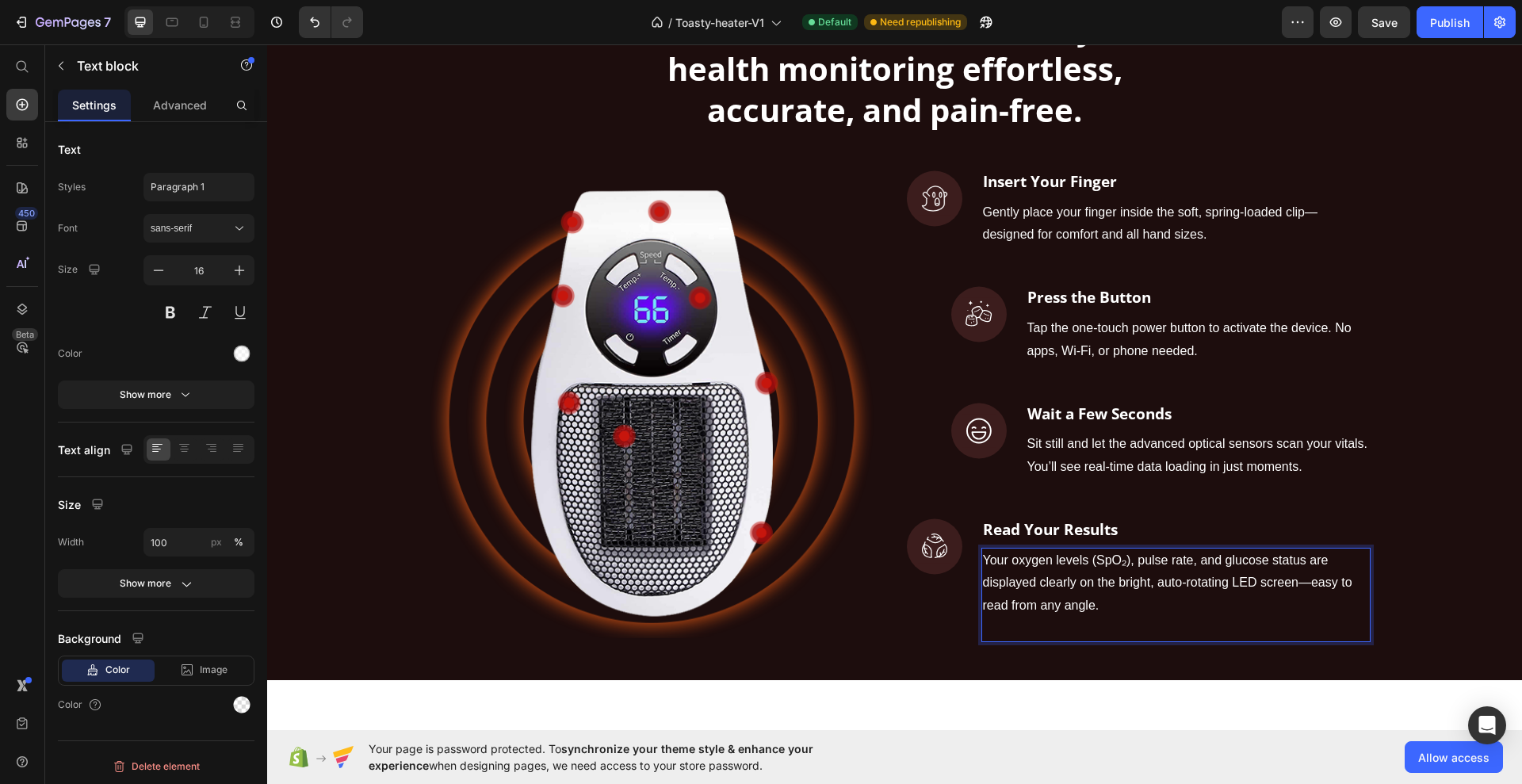 scroll, scrollTop: 999, scrollLeft: 0, axis: vertical 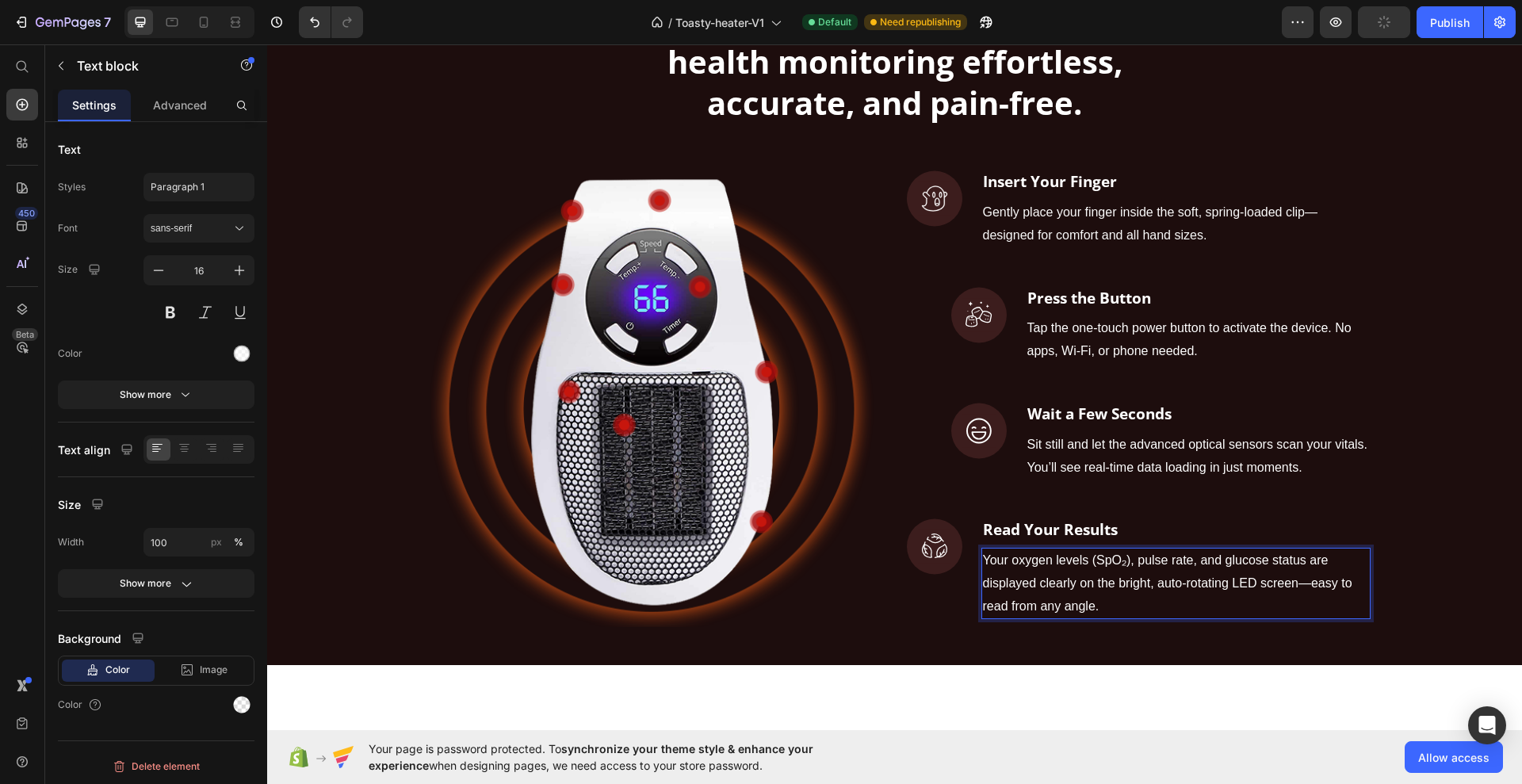click on "Your oxygen levels (SpO₂), pulse rate, and glucose status are displayed clearly on the bright, auto-rotating LED screen—easy to read from any angle." at bounding box center (1176, 583) 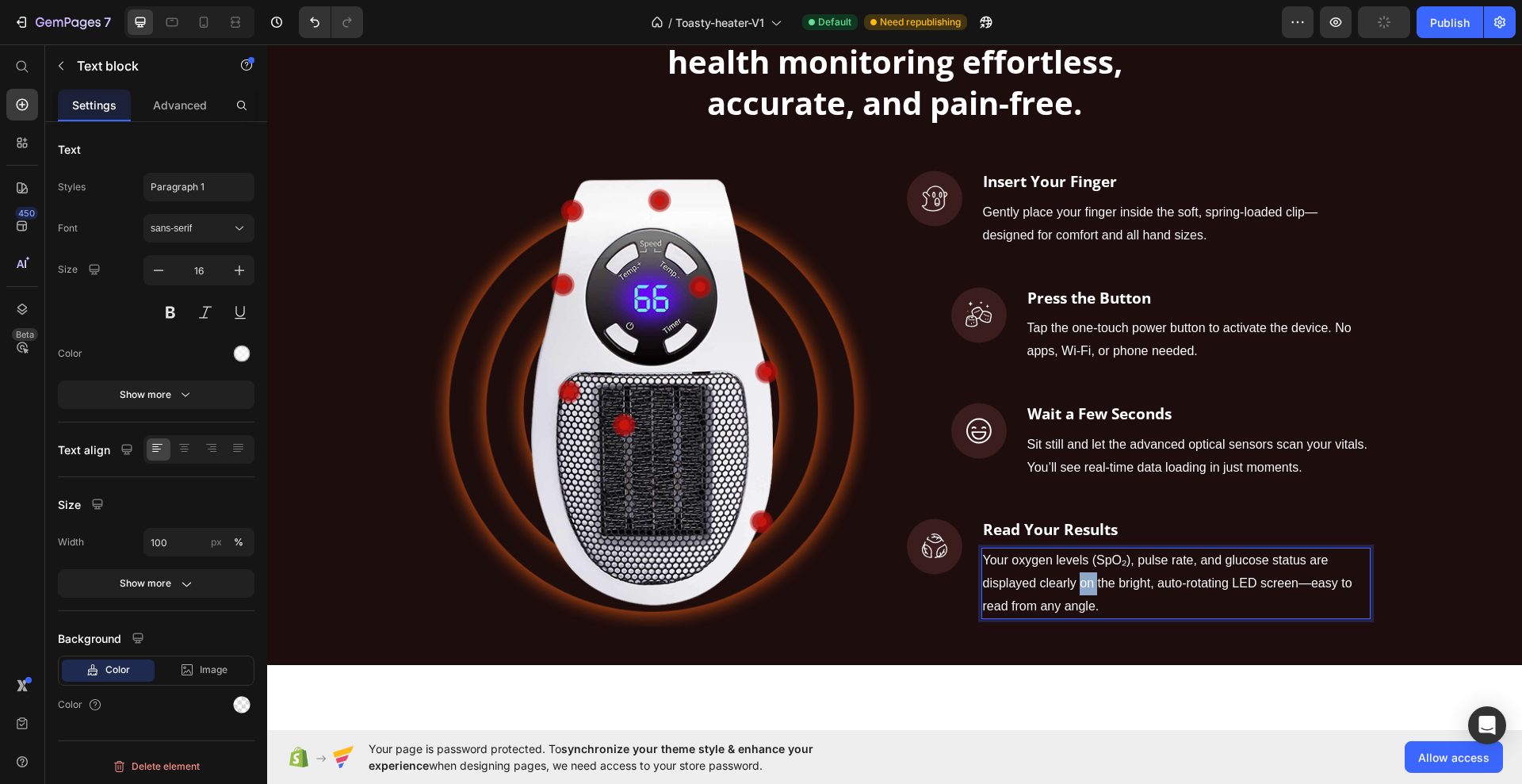 click on "Your oxygen levels (SpO₂), pulse rate, and glucose status are displayed clearly on the bright, auto-rotating LED screen—easy to read from any angle." at bounding box center (1176, 583) 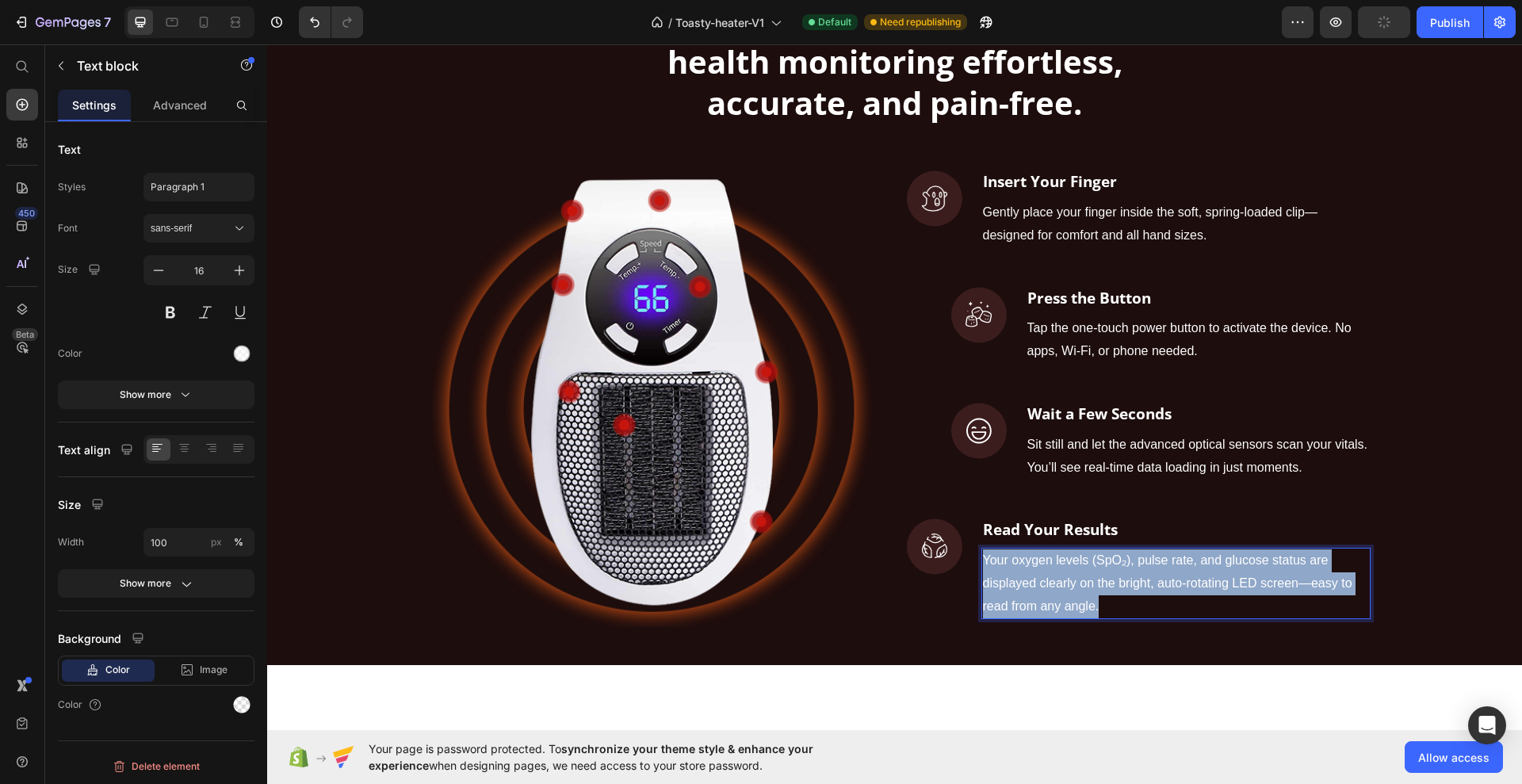 click on "Your oxygen levels (SpO₂), pulse rate, and glucose status are displayed clearly on the bright, auto-rotating LED screen—easy to read from any angle." at bounding box center (1176, 583) 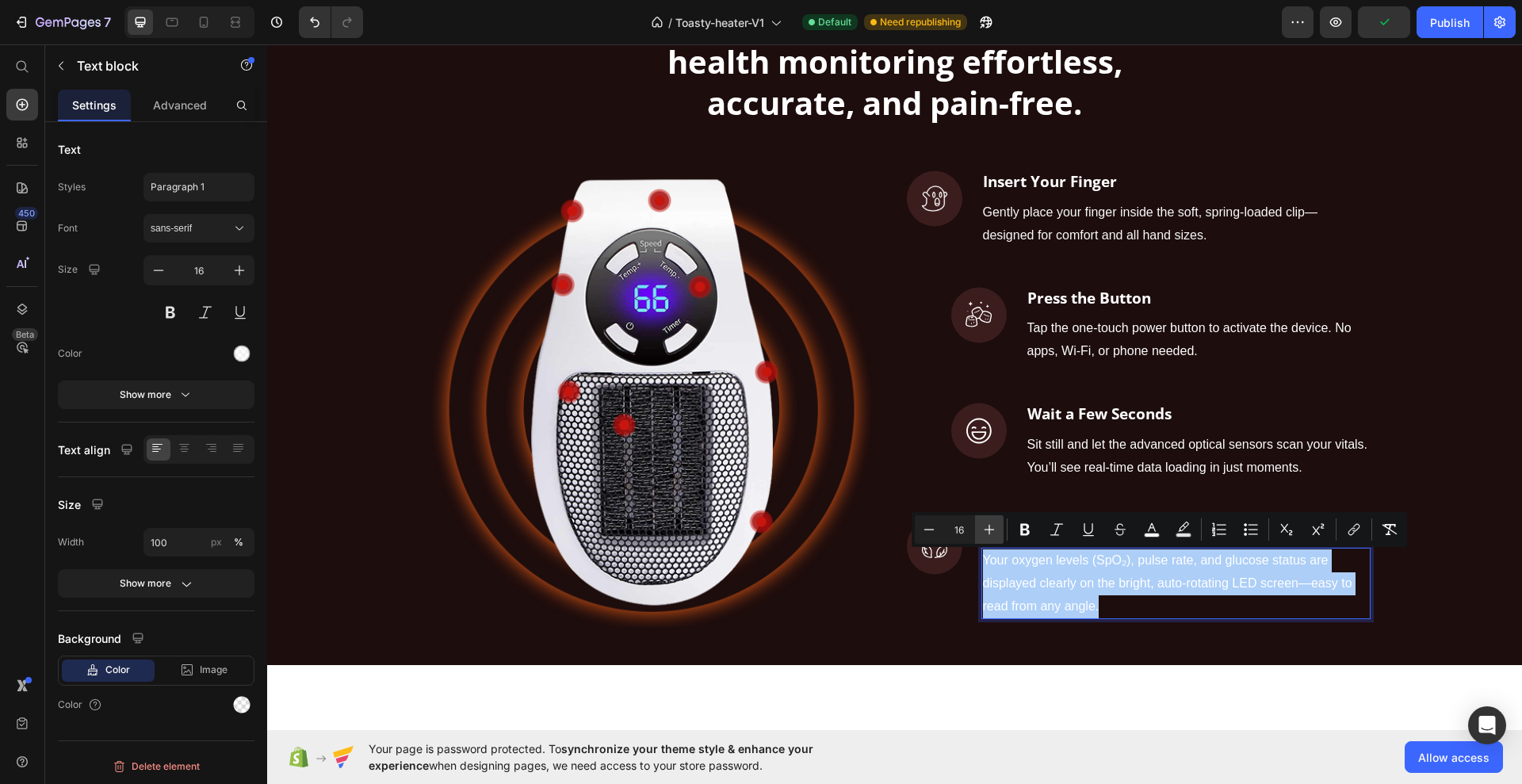 click 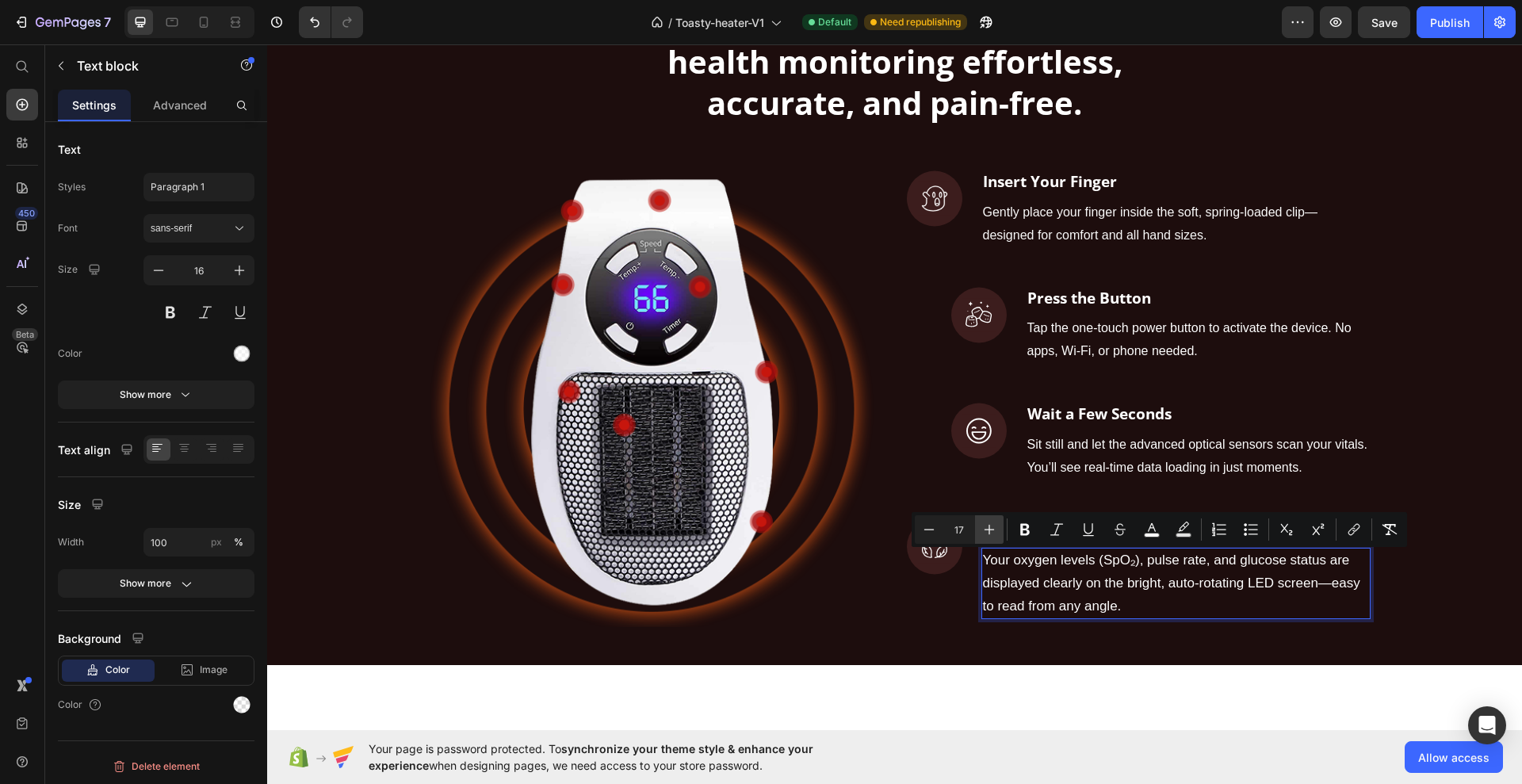 click 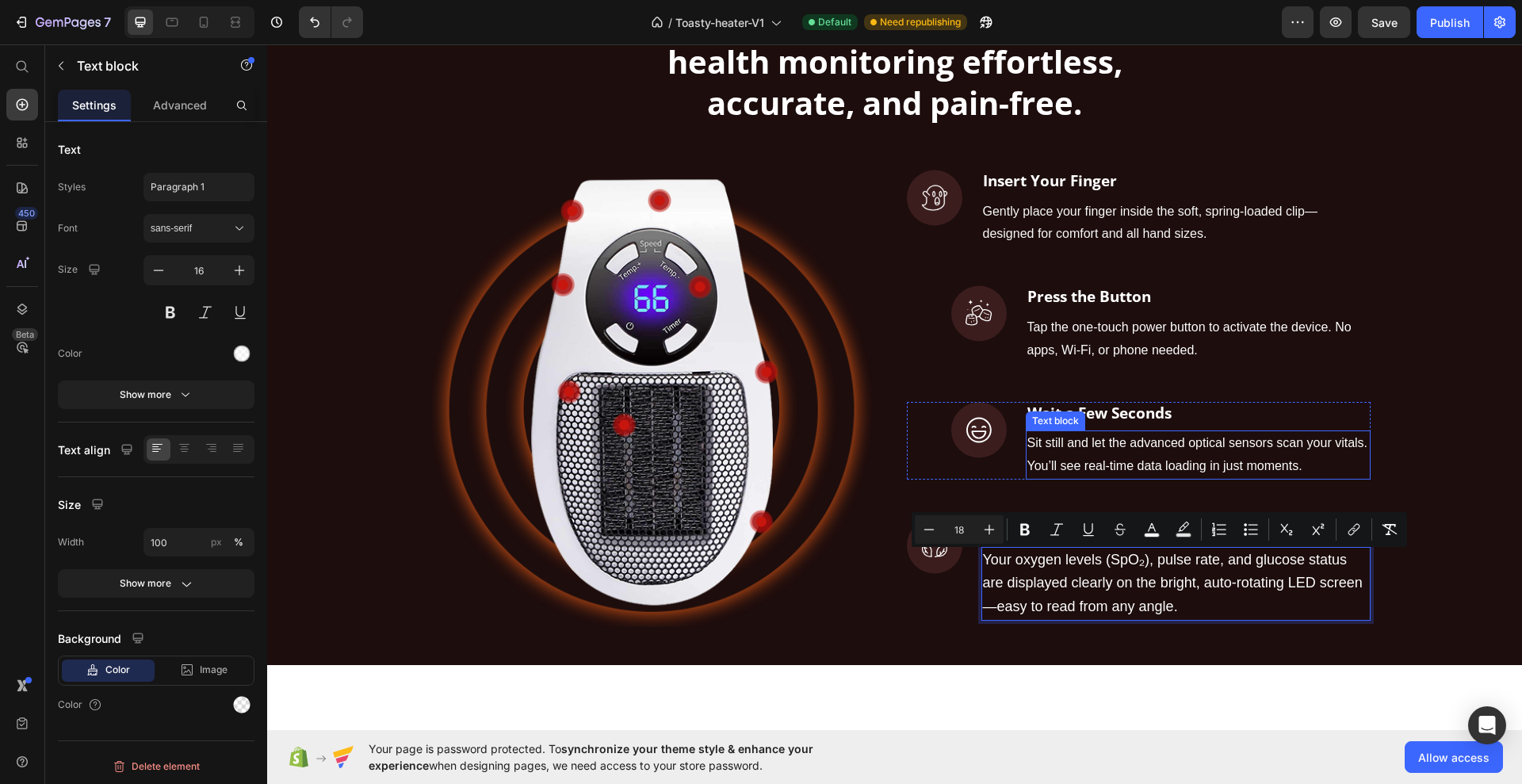 click on "Sit still and let the advanced optical sensors scan your vitals. You’ll see real-time data loading in just moments." at bounding box center (1198, 454) 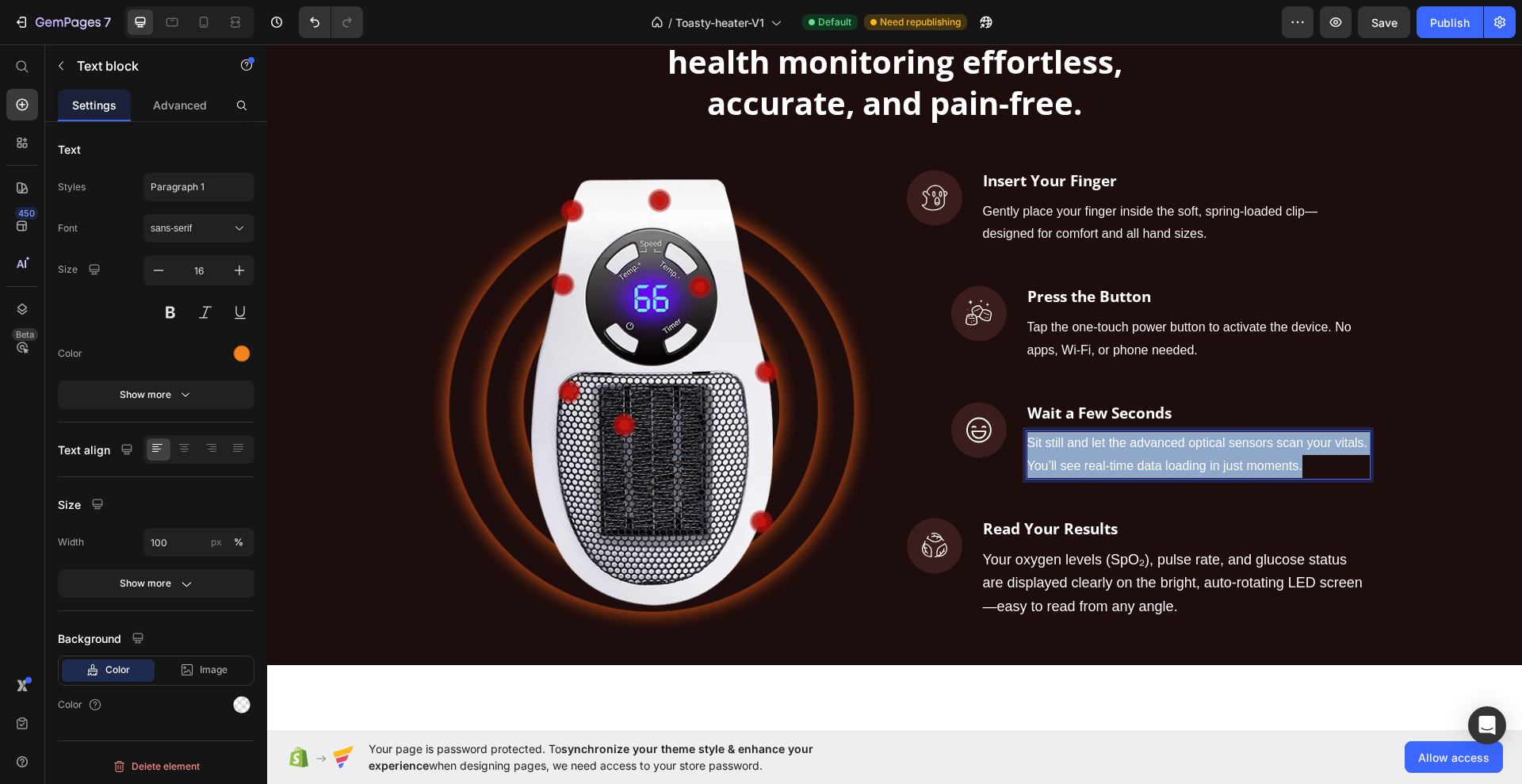 click on "Sit still and let the advanced optical sensors scan your vitals. You’ll see real-time data loading in just moments." at bounding box center (1198, 454) 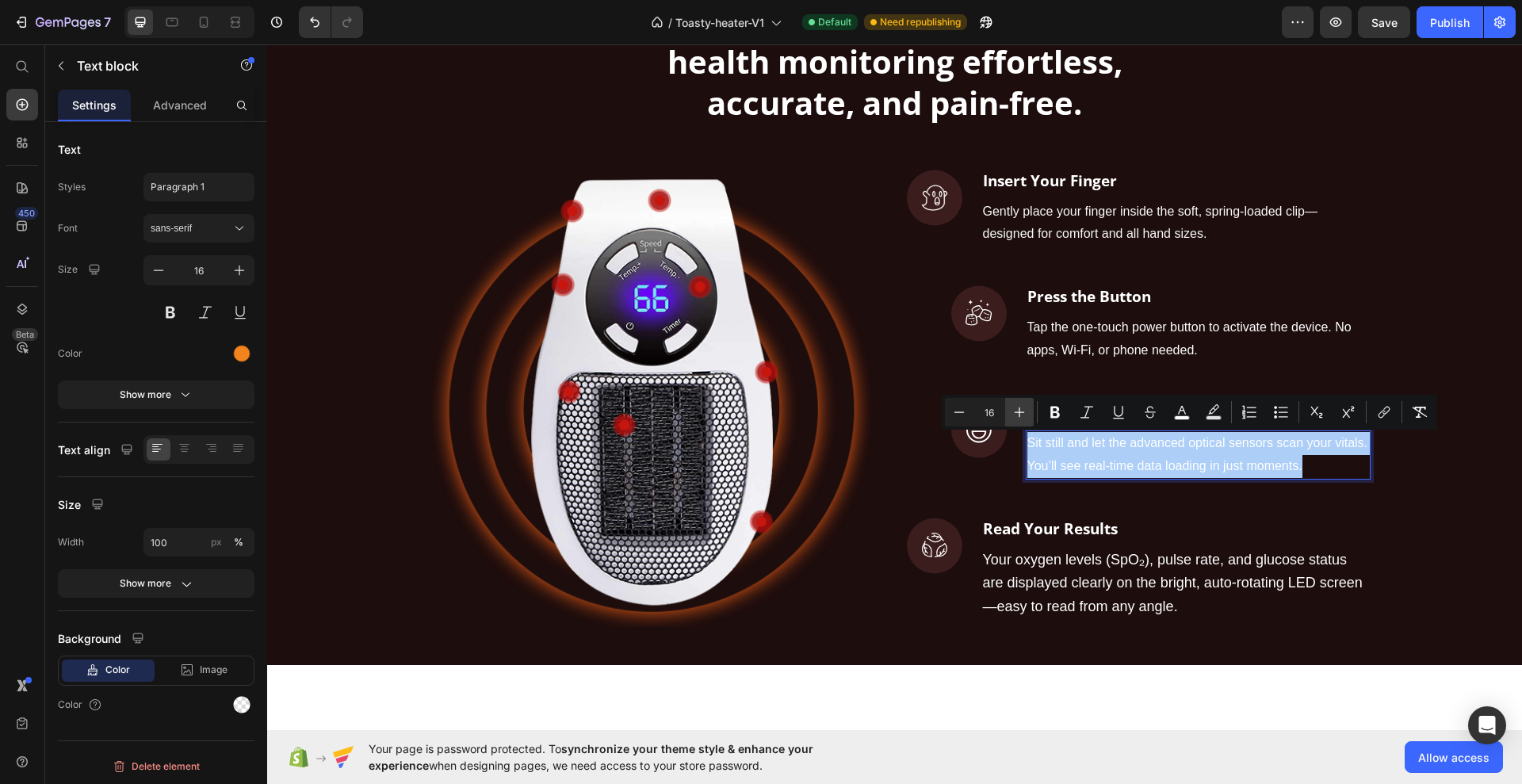 click 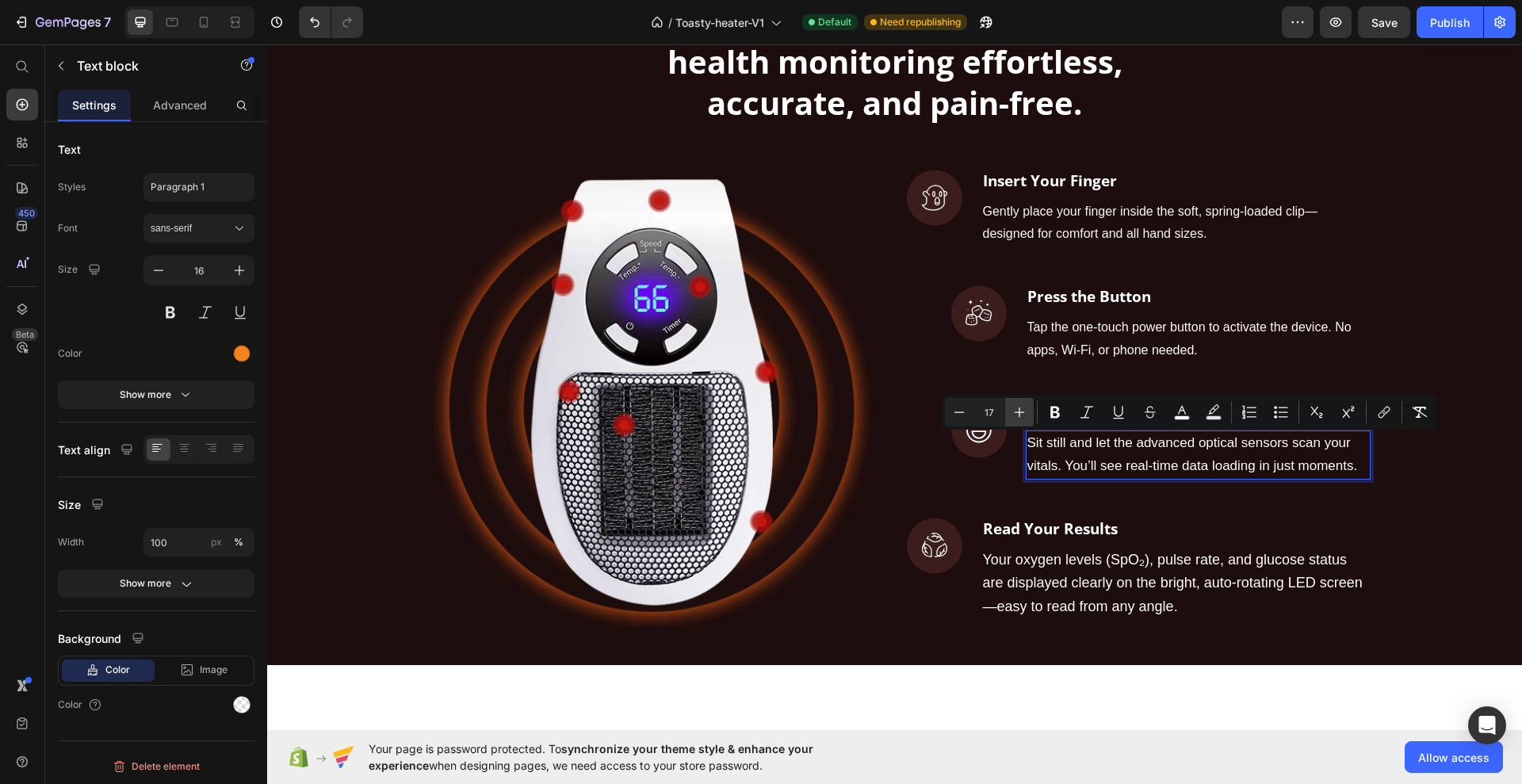 click 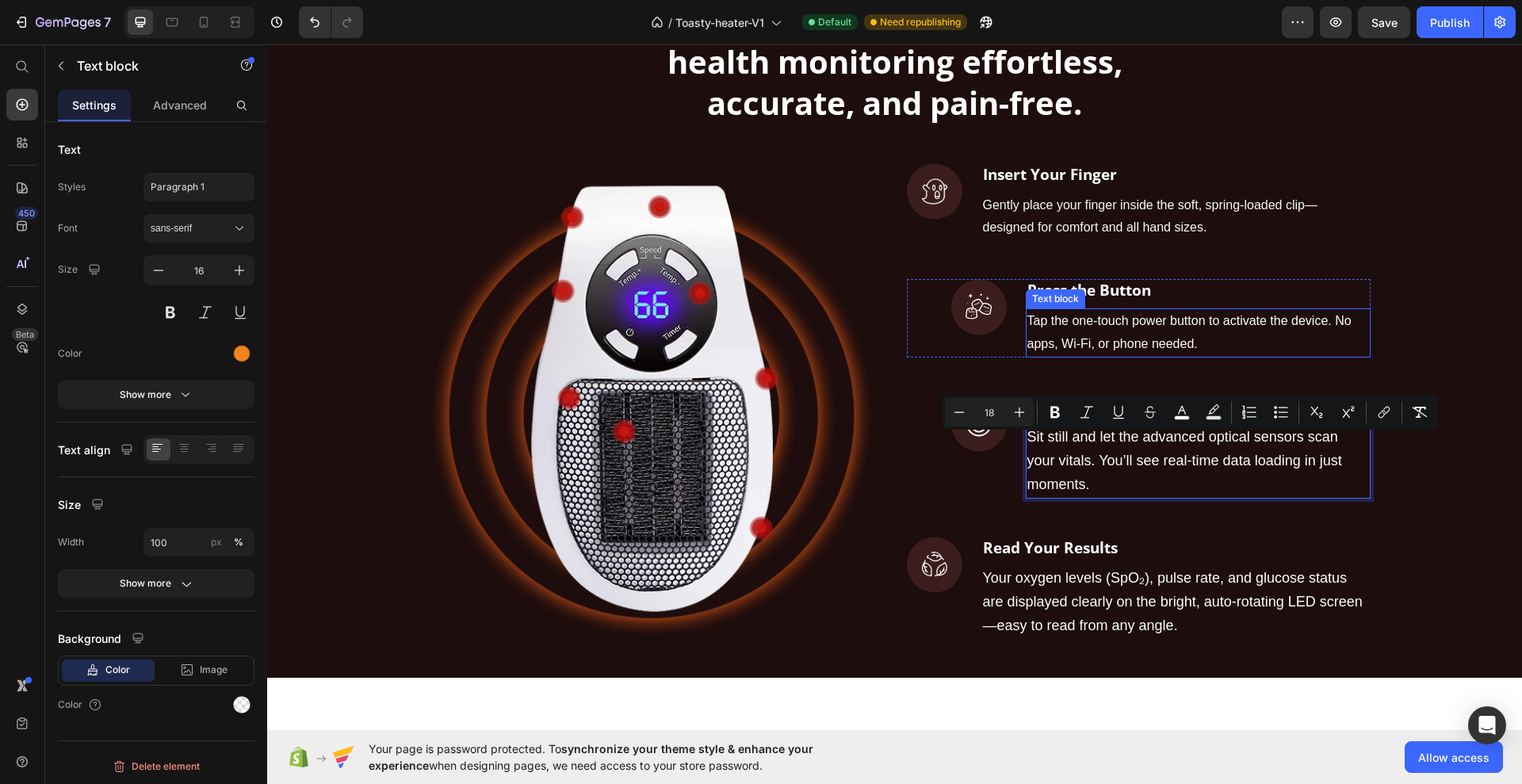 click on "Tap the one-touch power button to activate the device. No apps, Wi-Fi, or phone needed." at bounding box center [1198, 333] 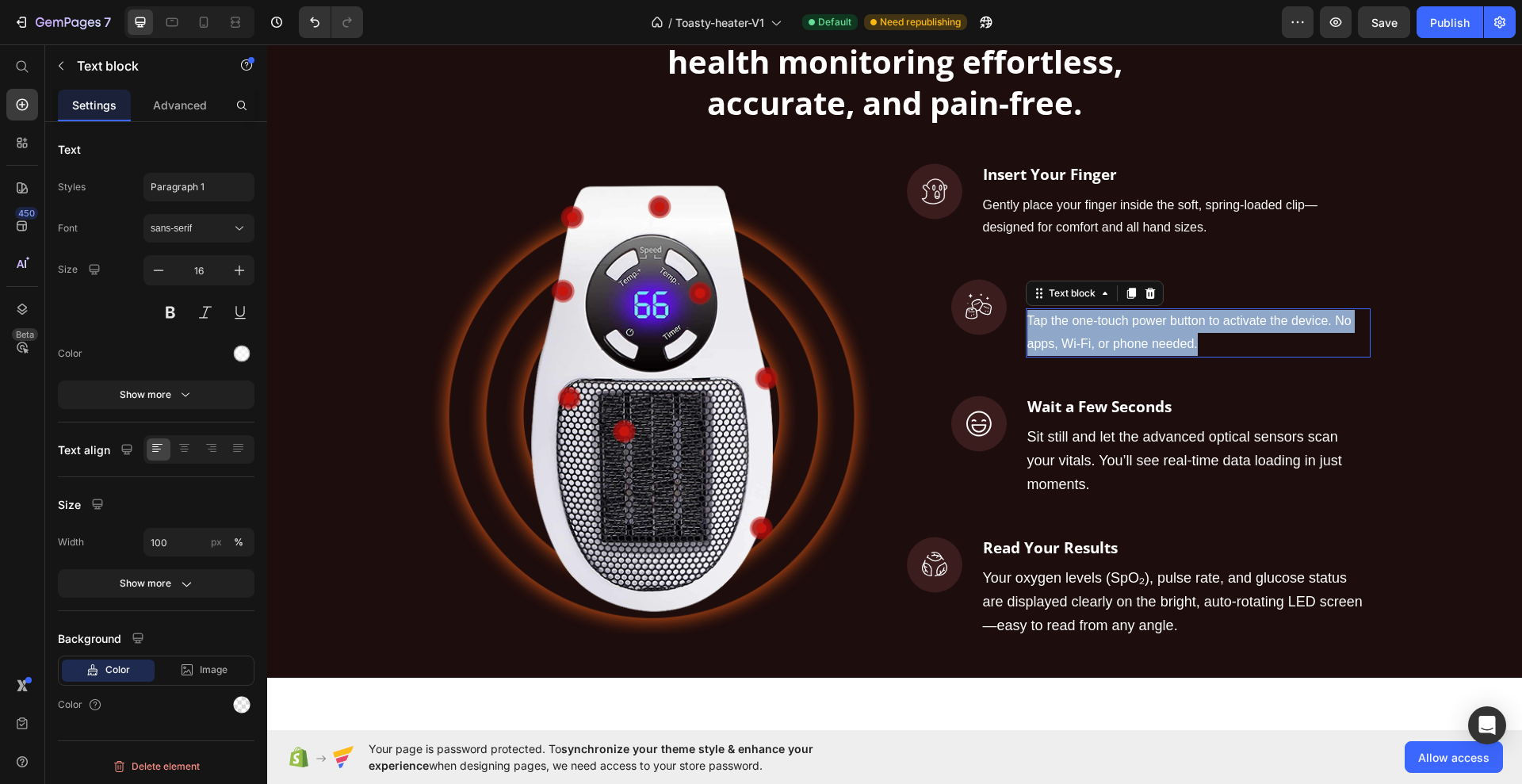 click on "Tap the one-touch power button to activate the device. No apps, Wi-Fi, or phone needed." at bounding box center [1198, 333] 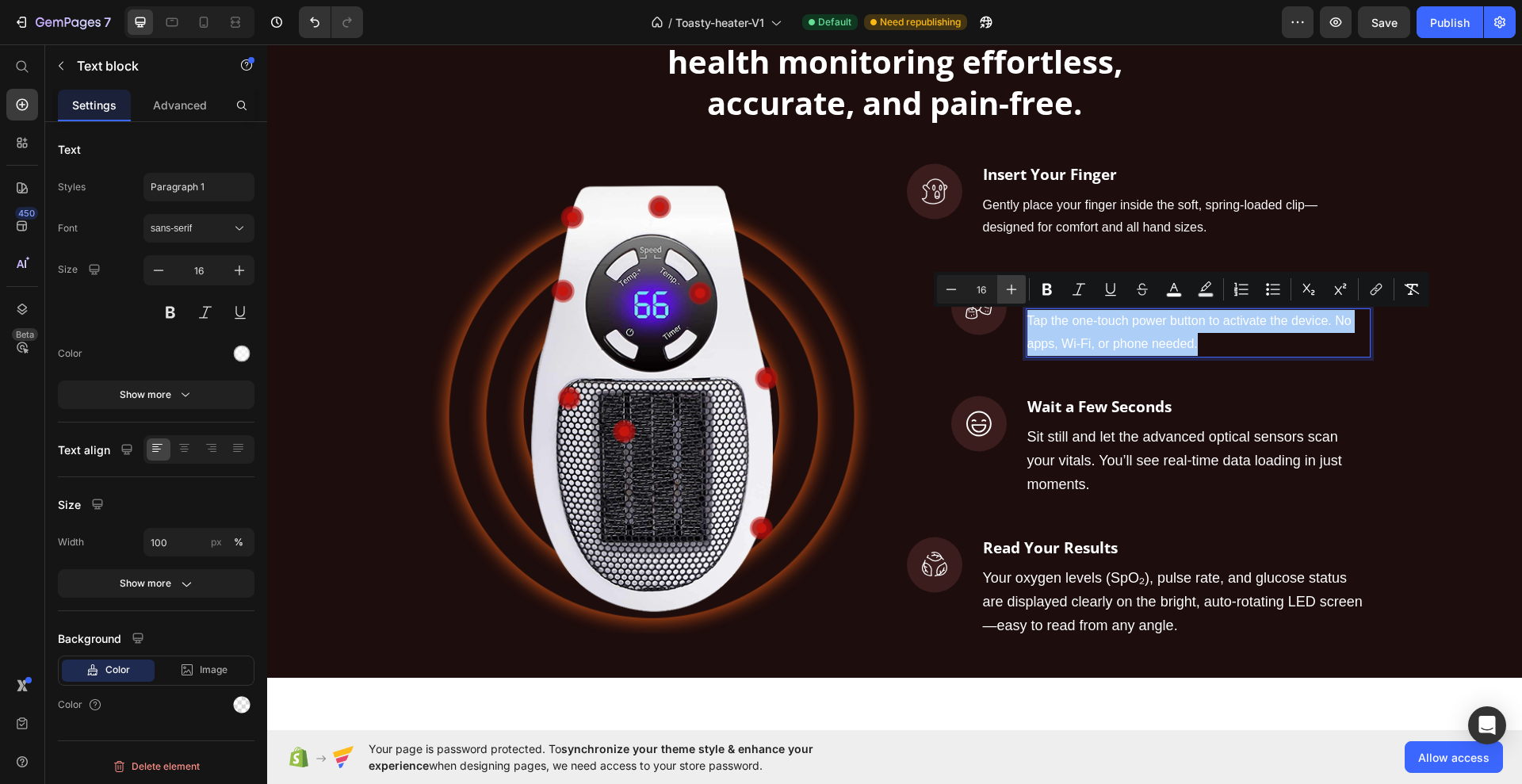click 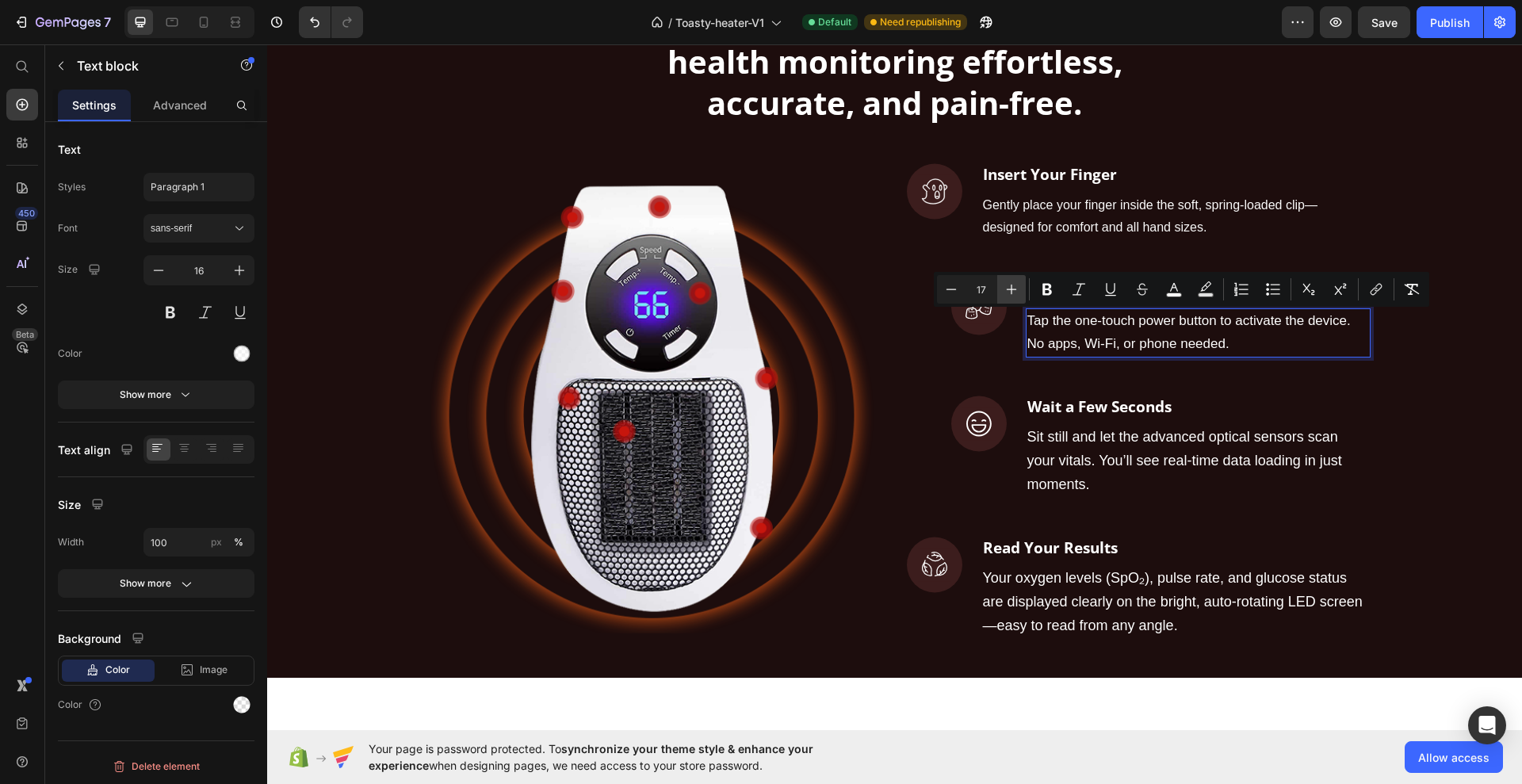 click 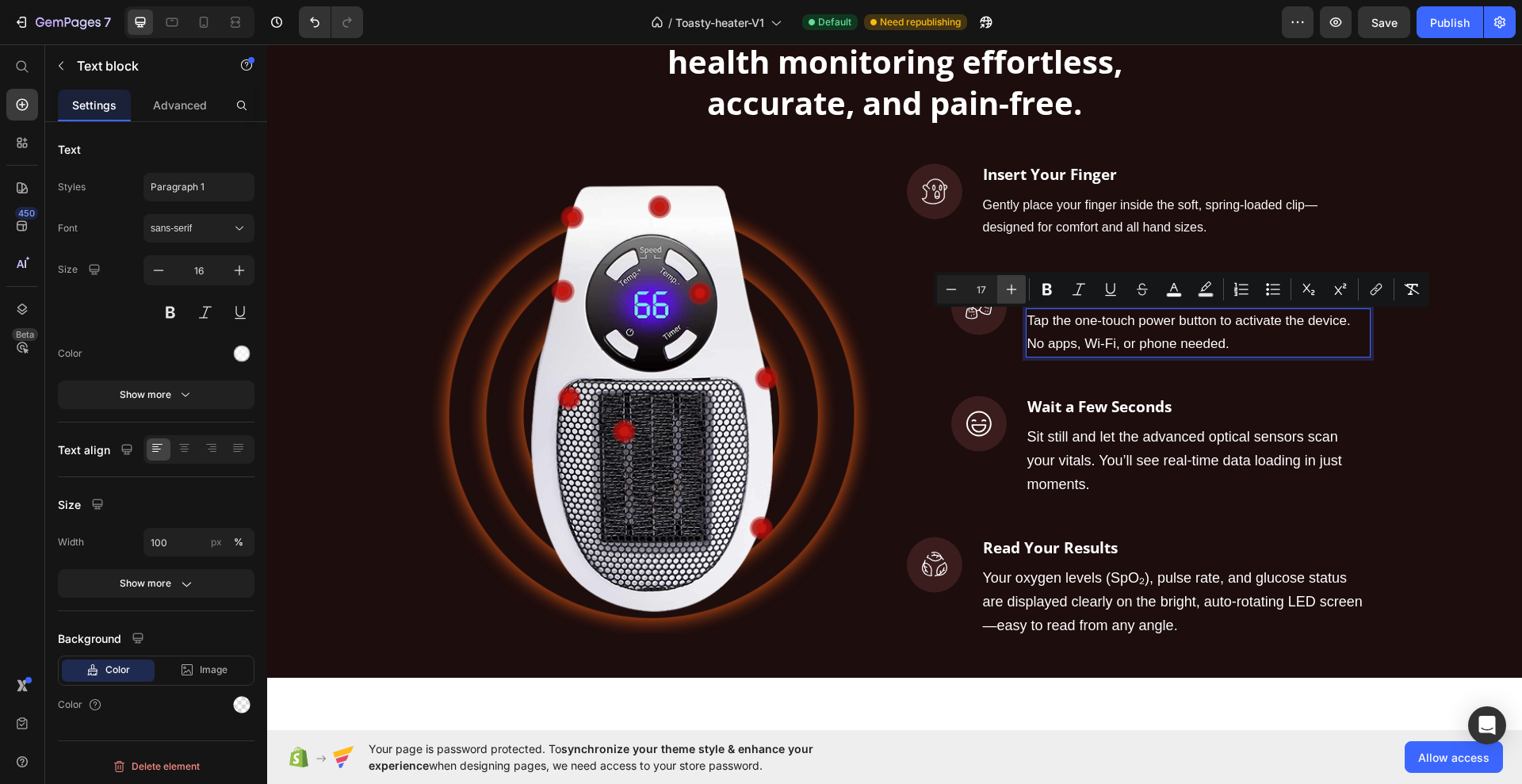 type on "18" 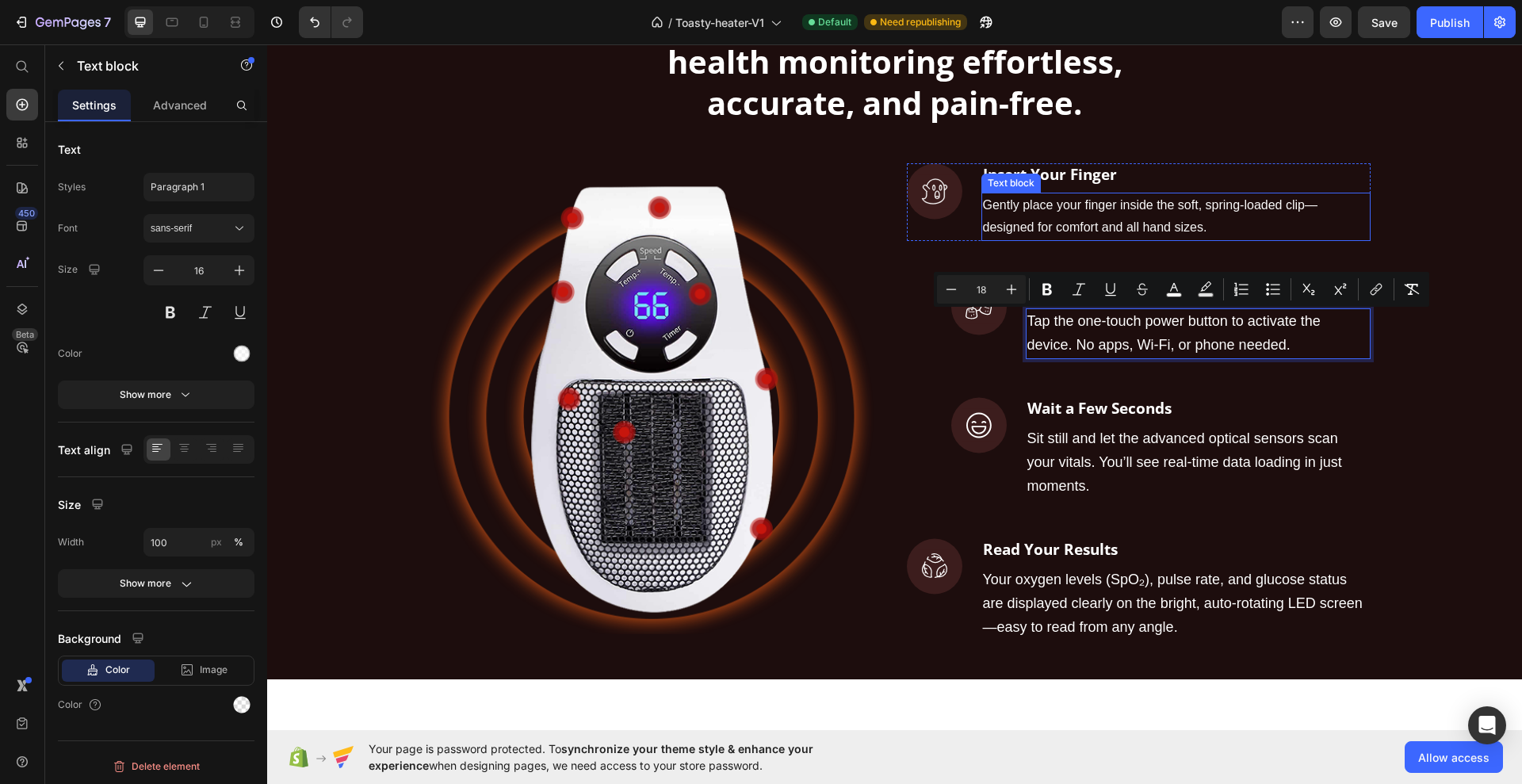 click on "Gently place your finger inside the soft, spring-loaded clip—designed for comfort and all hand sizes." at bounding box center [1176, 217] 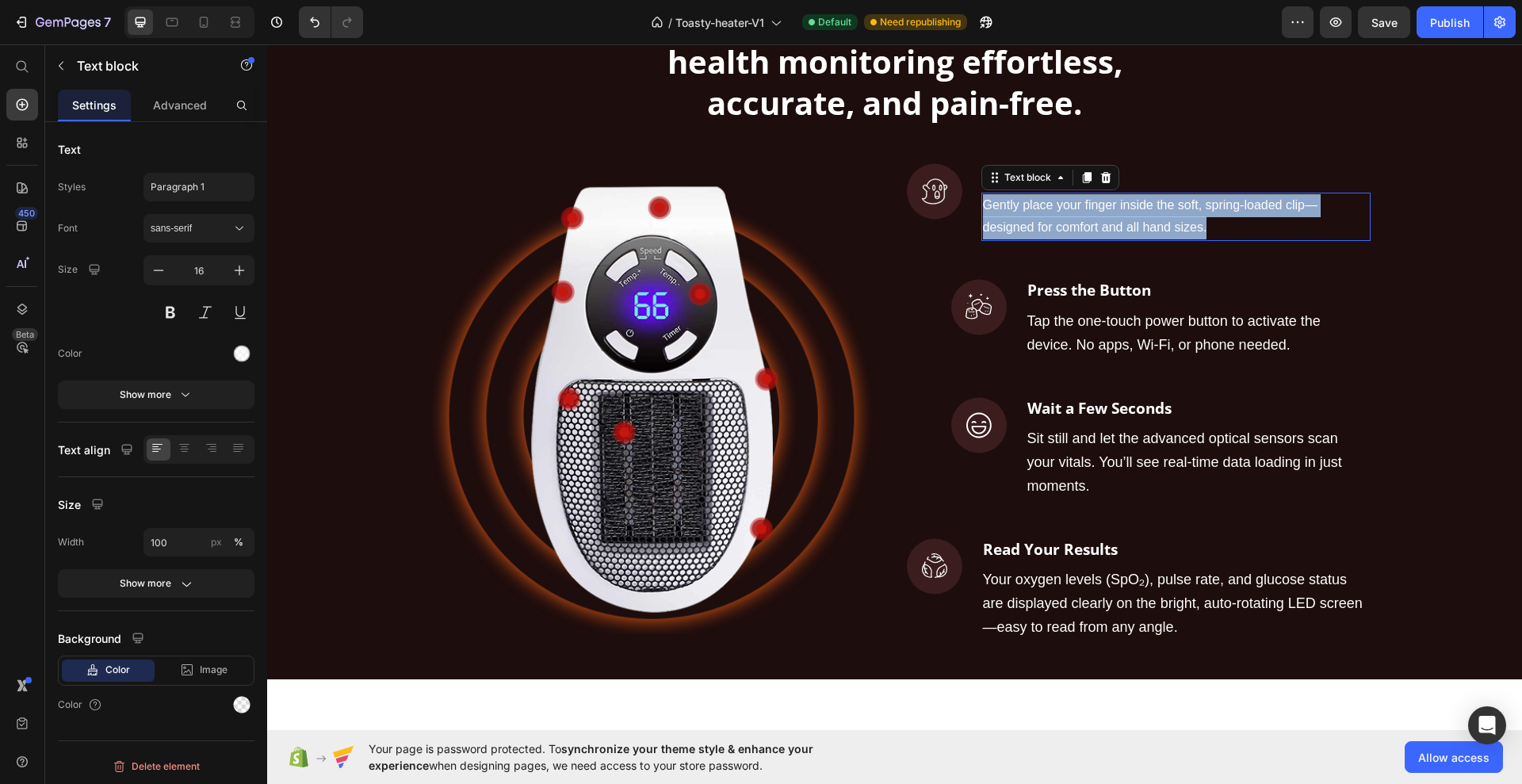 click on "Gently place your finger inside the soft, spring-loaded clip—designed for comfort and all hand sizes." at bounding box center [1176, 217] 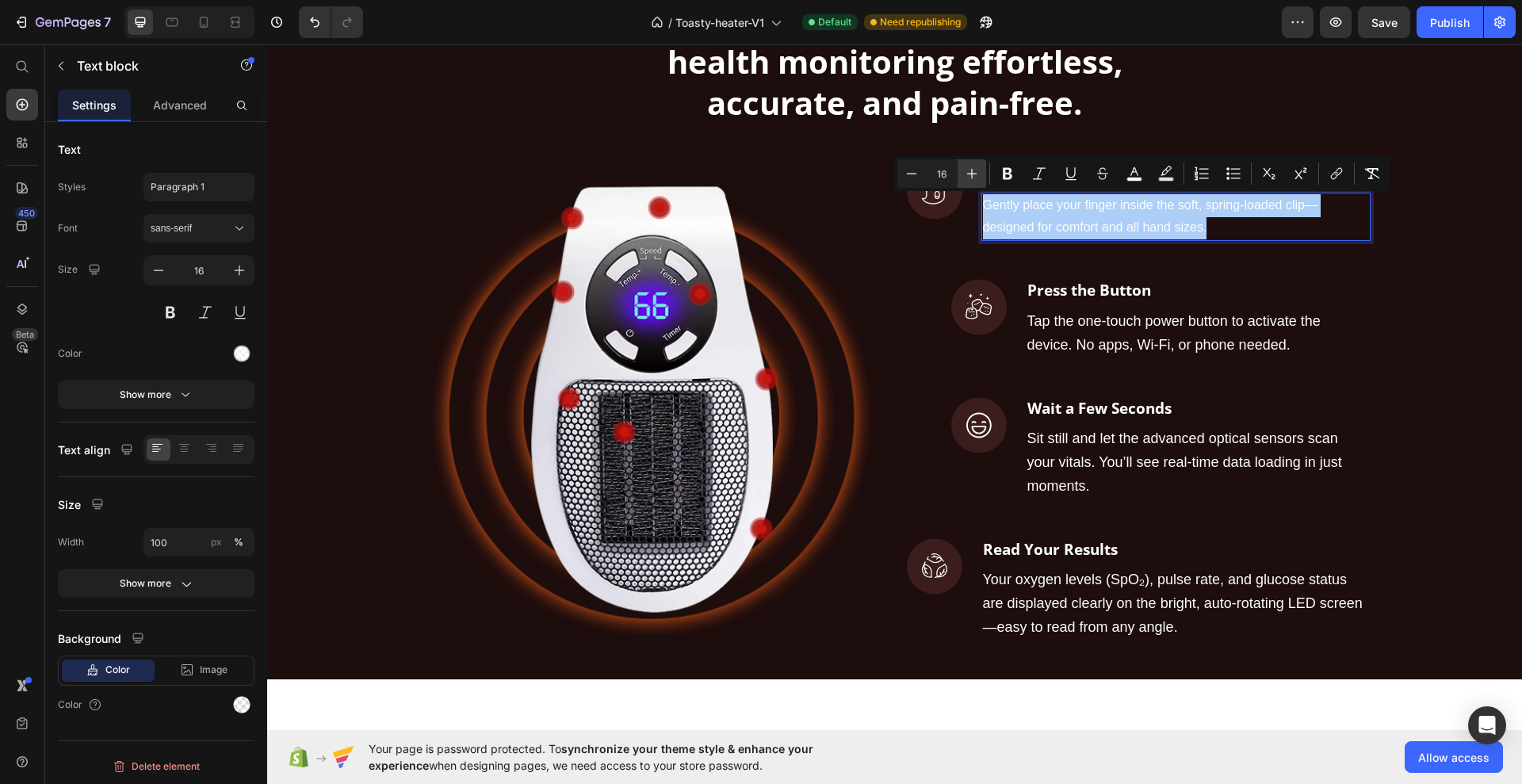 click on "Plus" at bounding box center (972, 174) 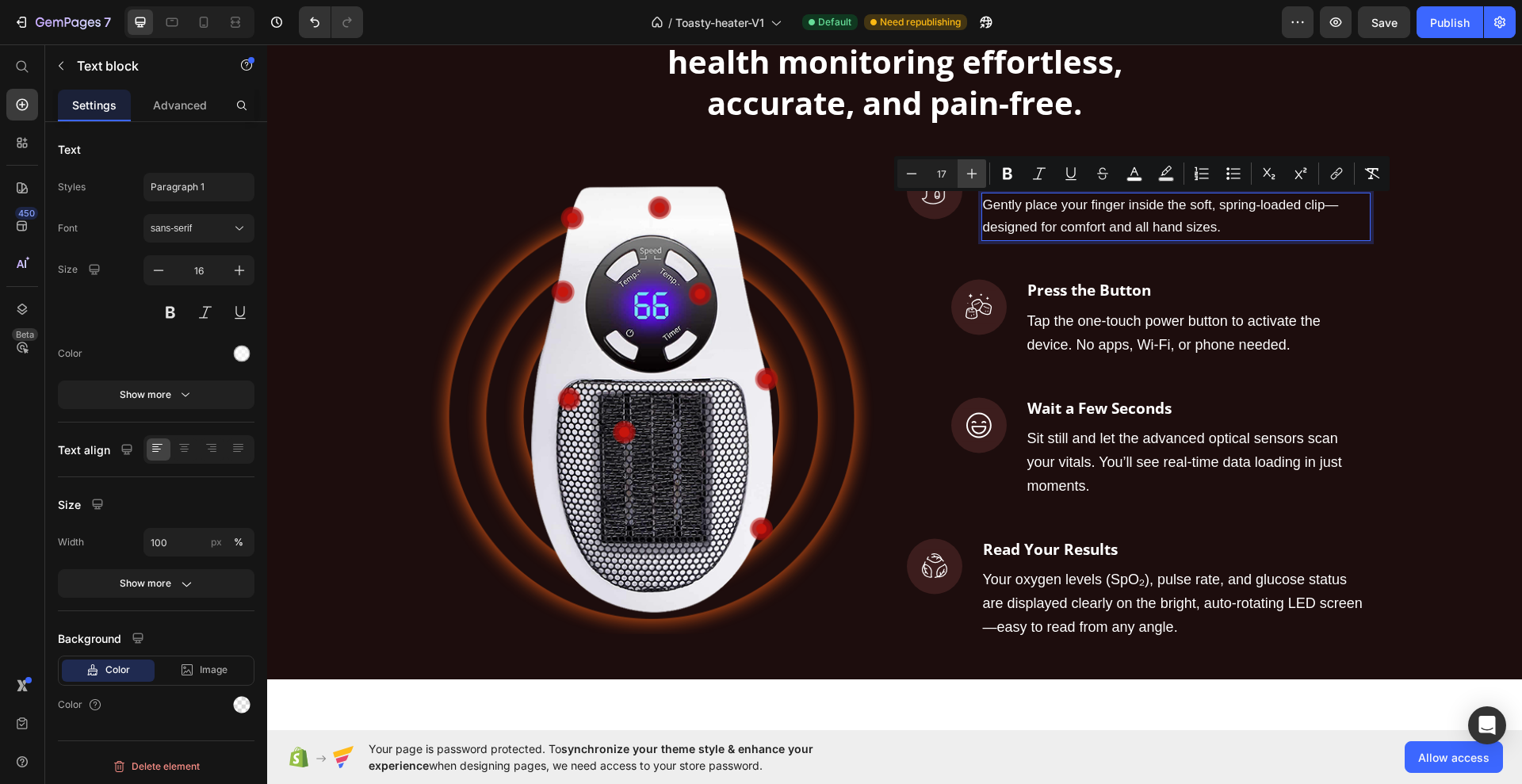 click on "Plus" at bounding box center [972, 174] 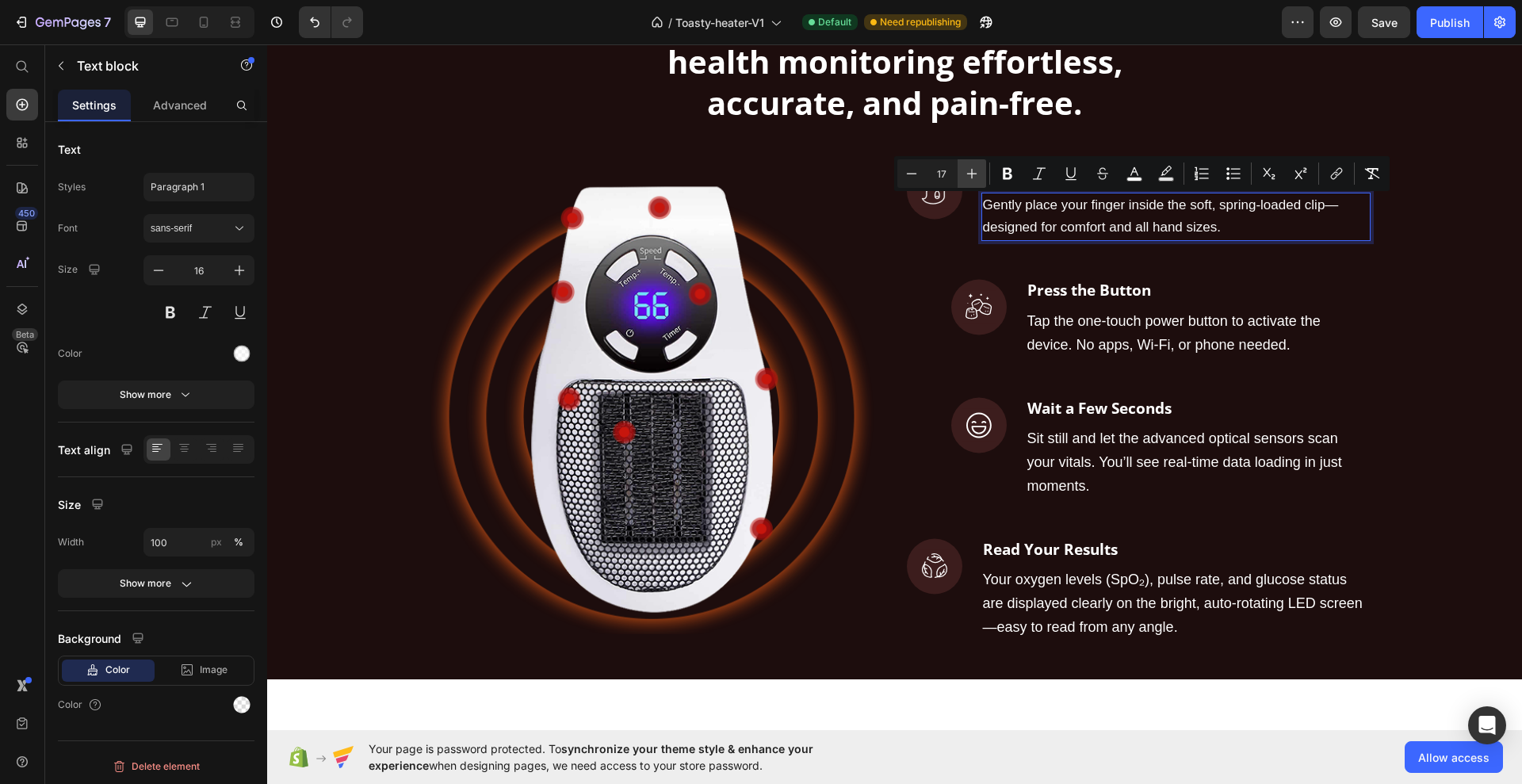 type on "18" 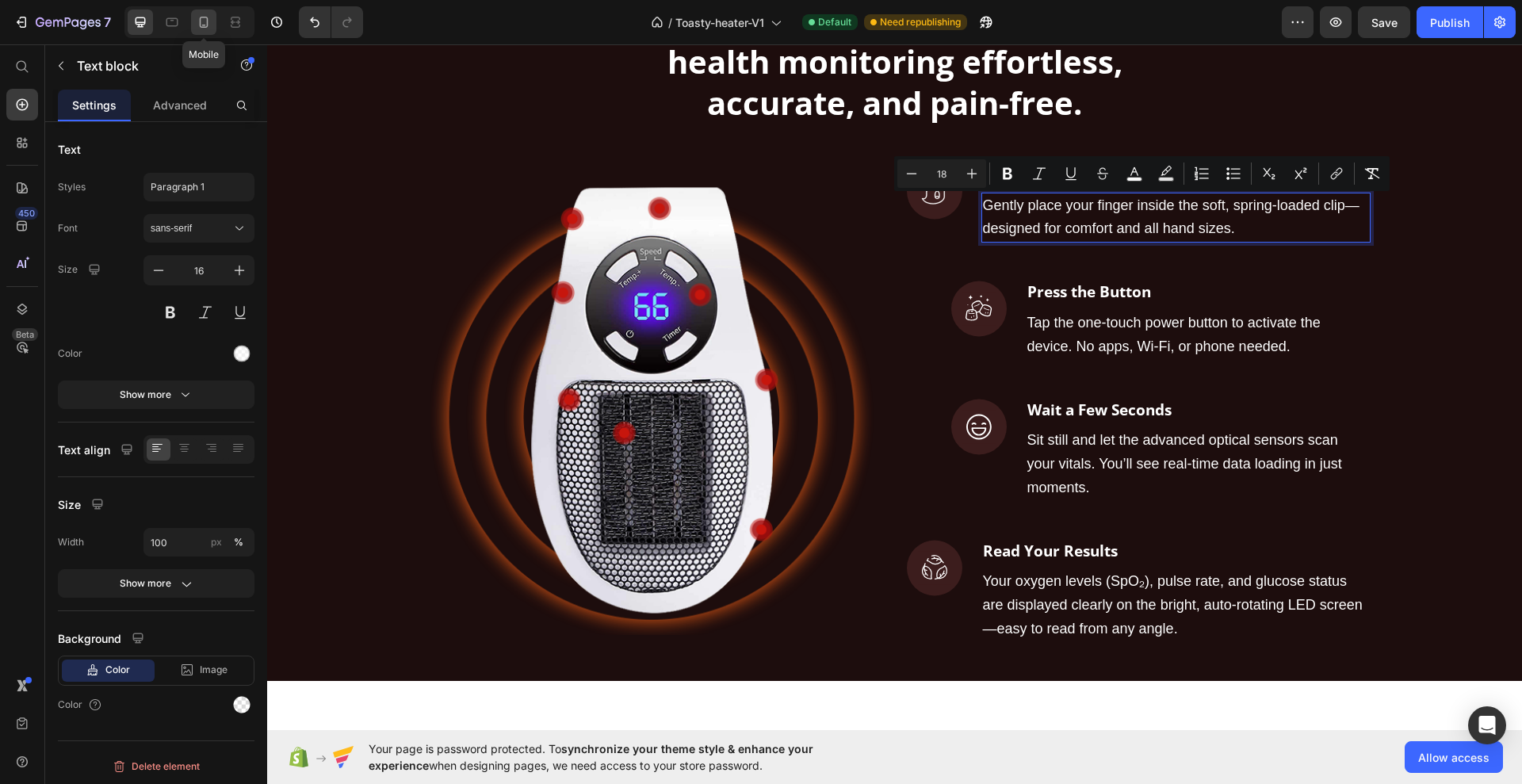 click 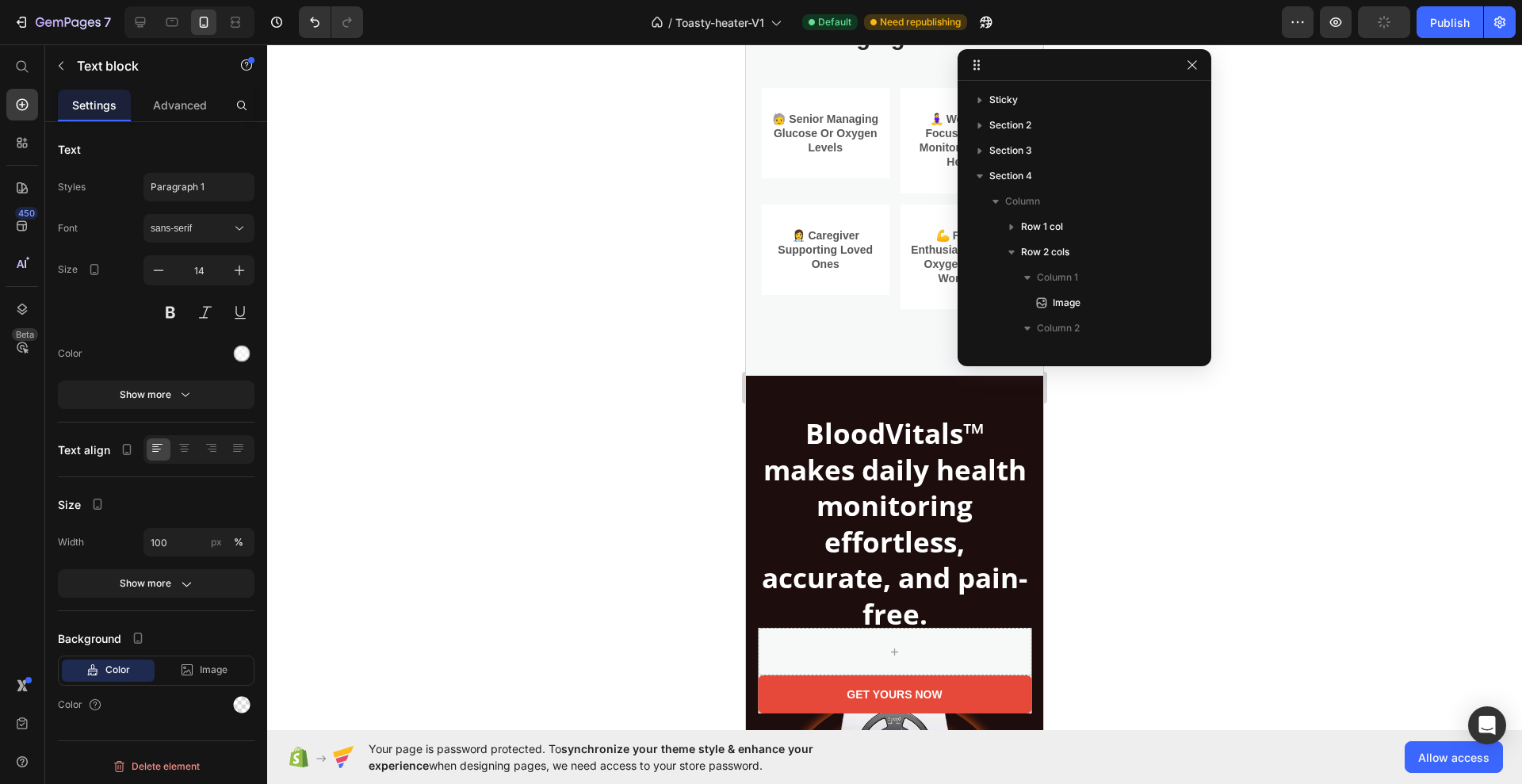 scroll, scrollTop: 1206, scrollLeft: 0, axis: vertical 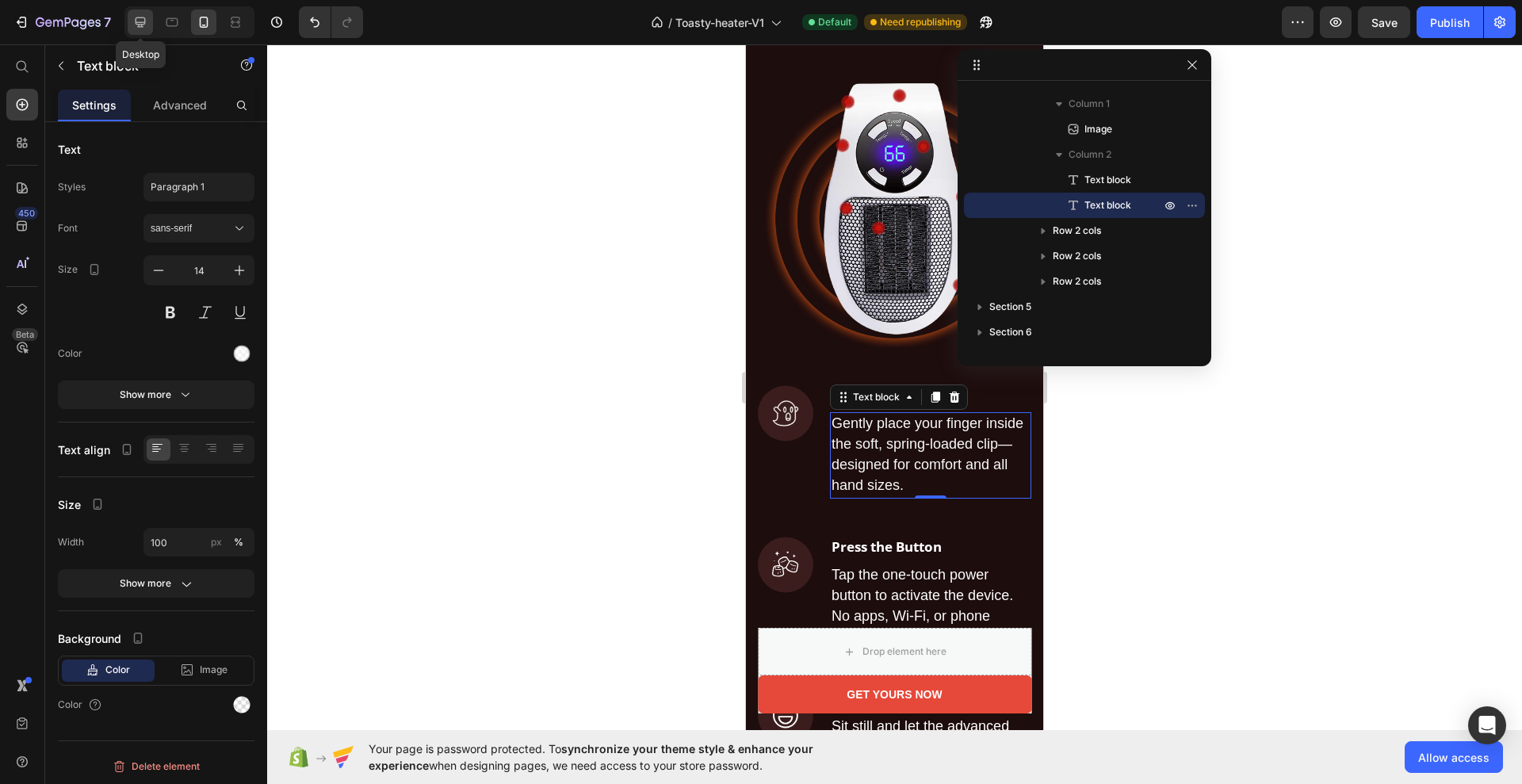 click 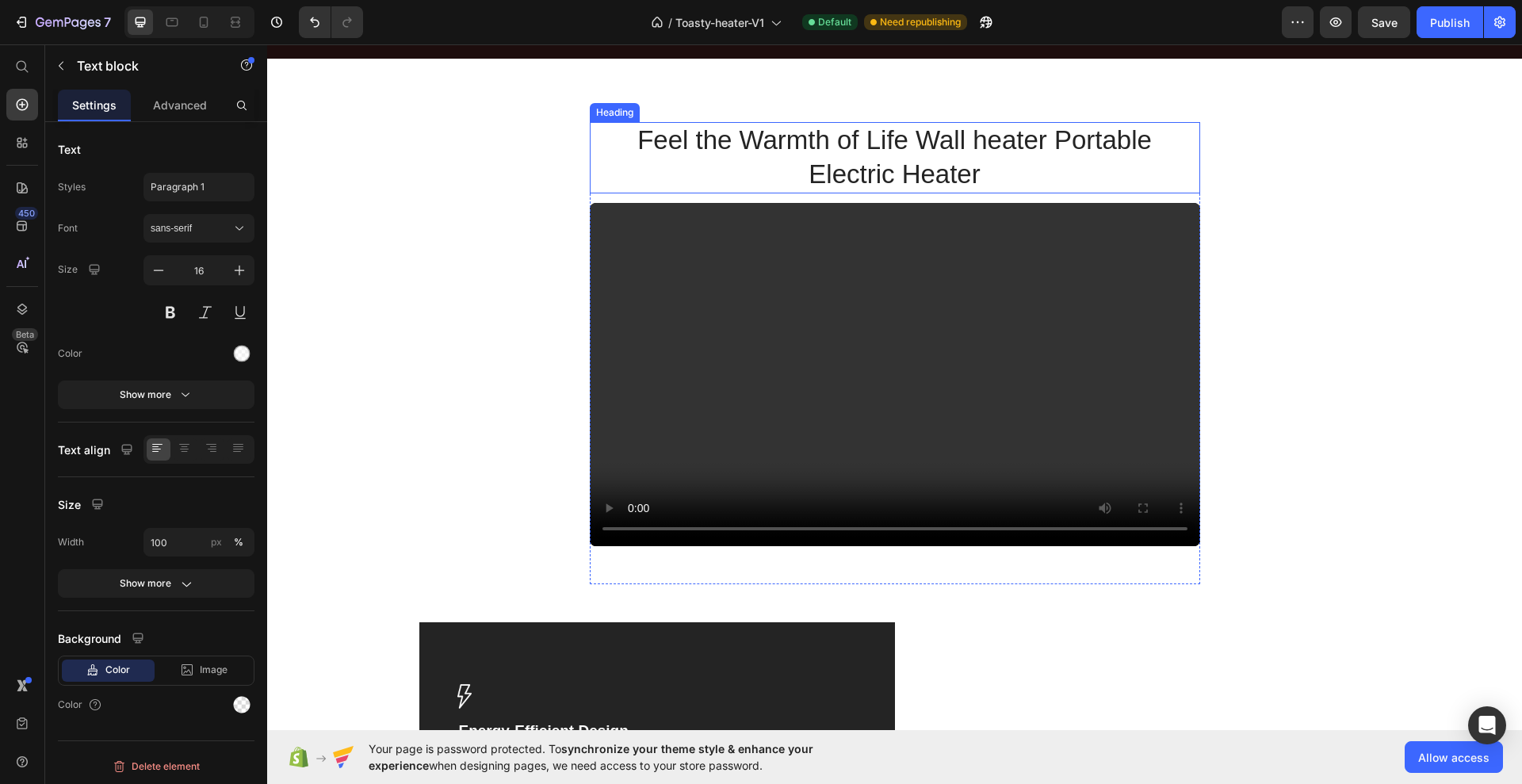 scroll, scrollTop: 2021, scrollLeft: 0, axis: vertical 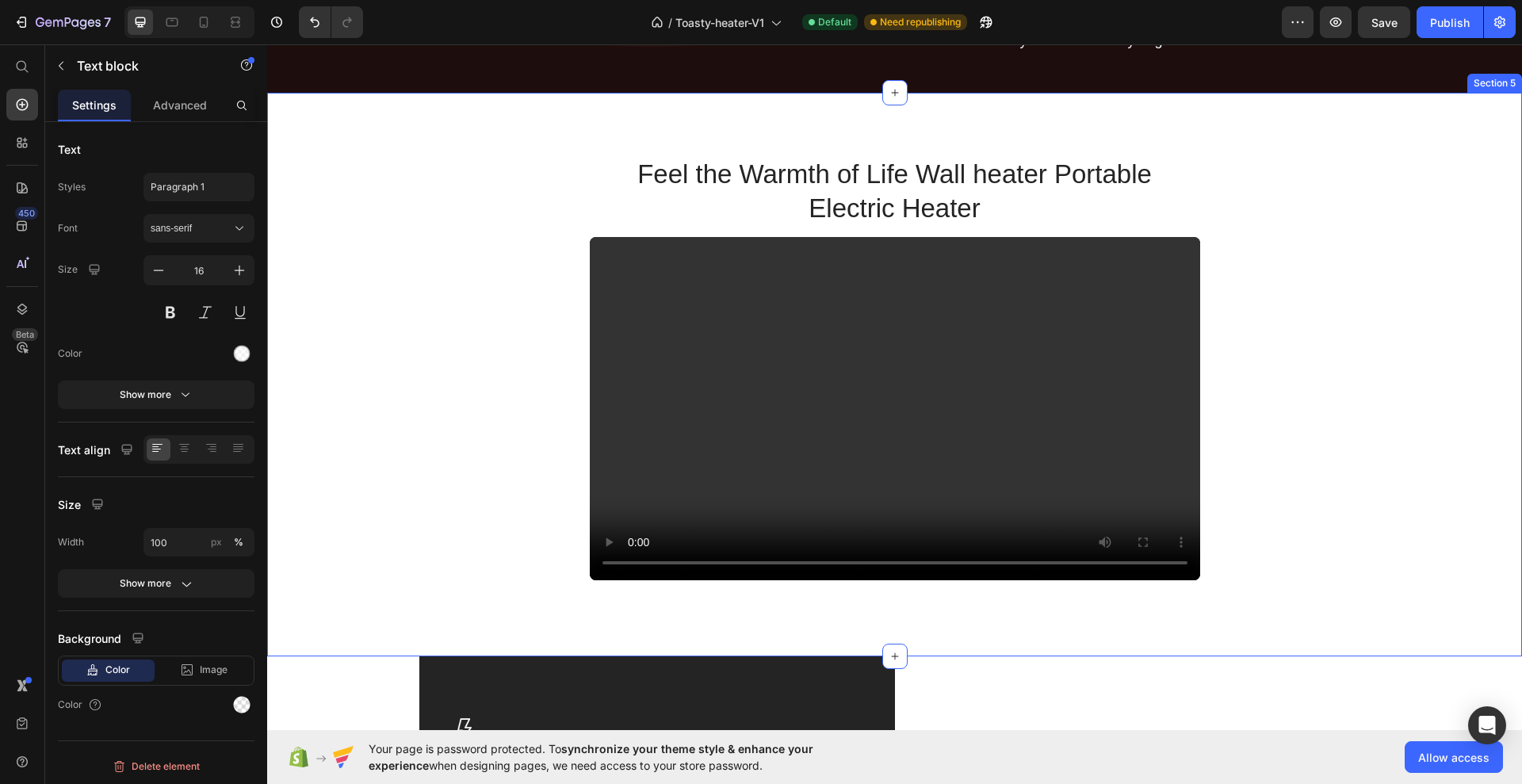 click on "Feel the Warmth of Life Wall heater Portable Electric Heater Heading Video Row Section 5" at bounding box center [894, 374] 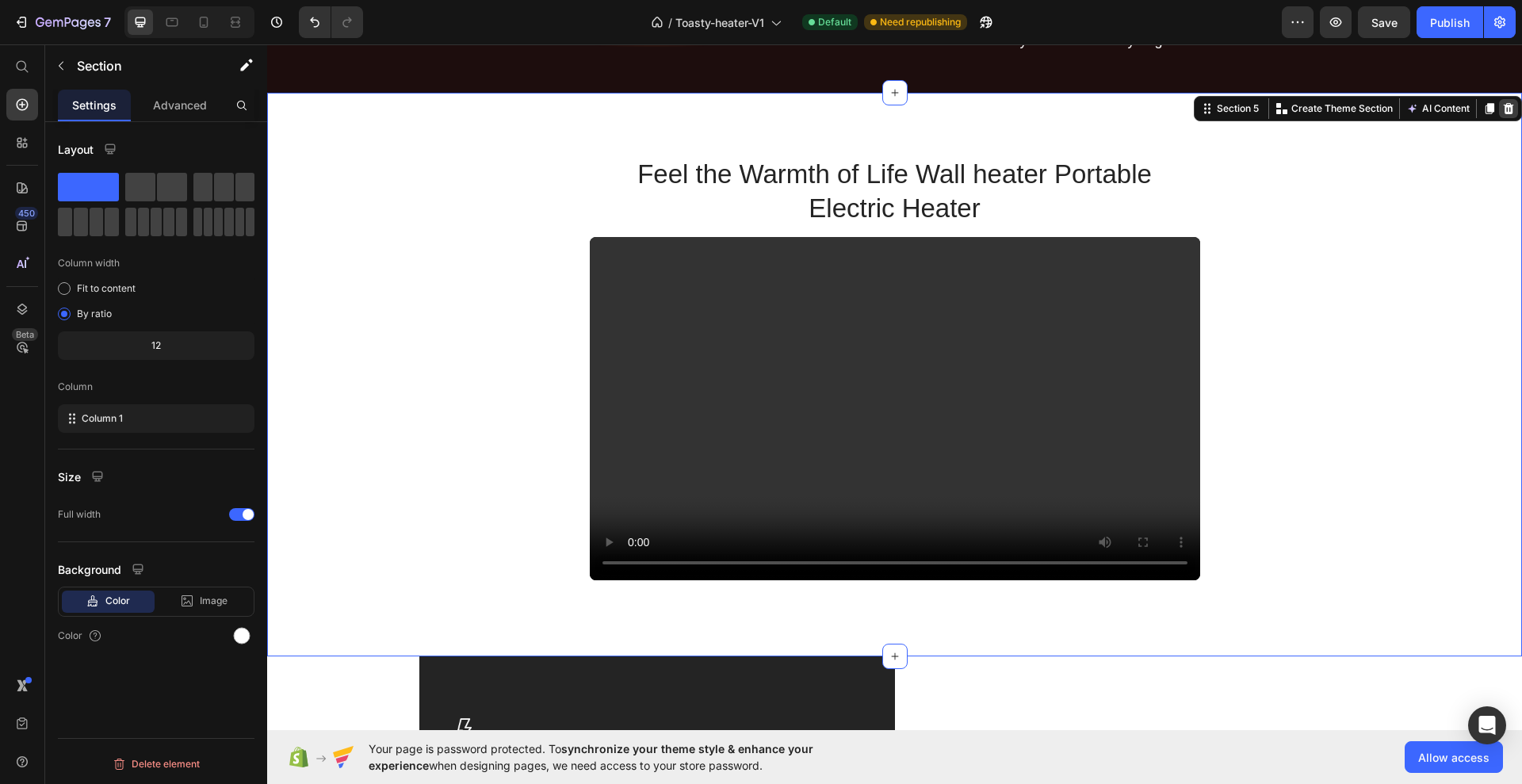 click 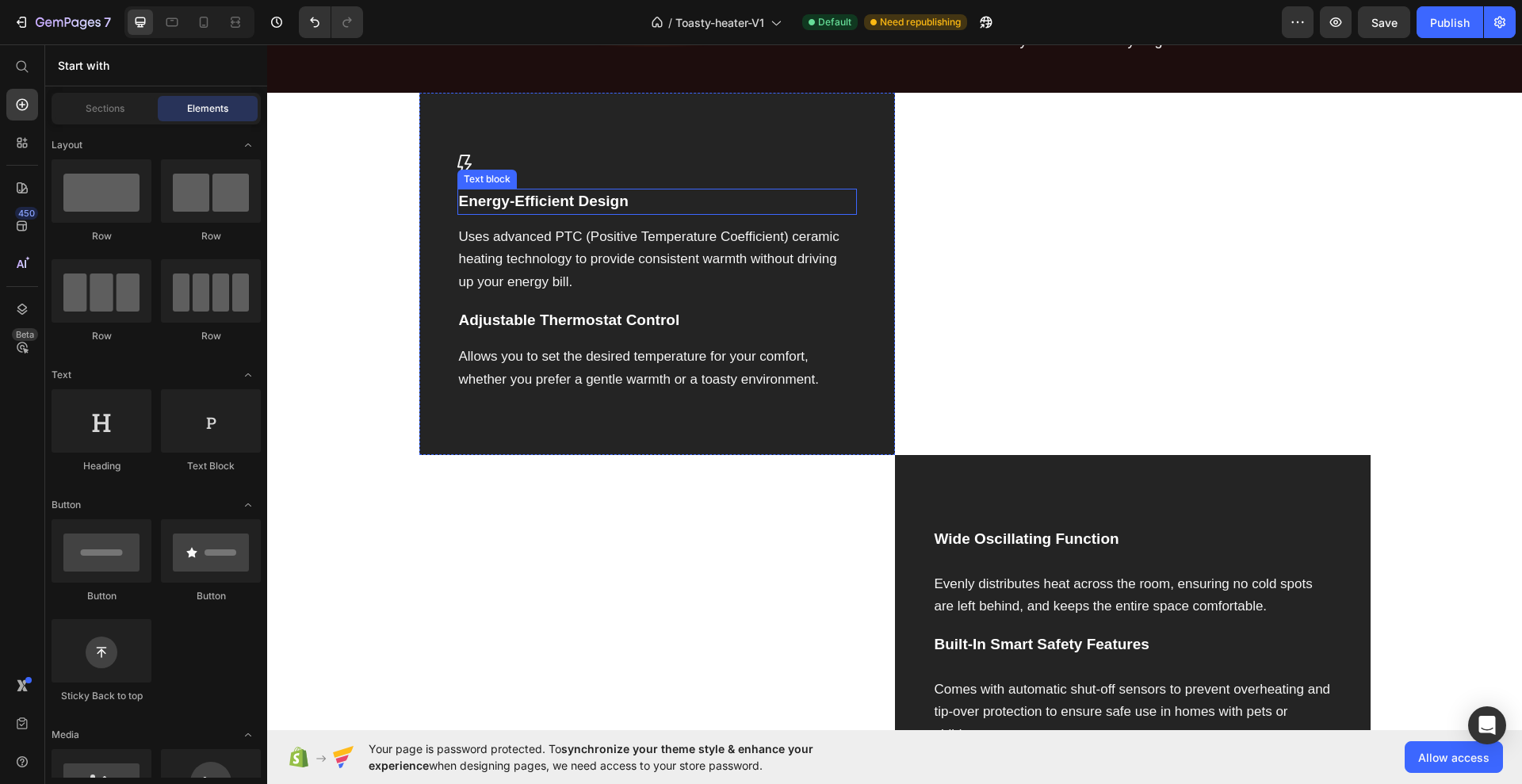 click on "Energy-Efficient Design" at bounding box center (657, 277) 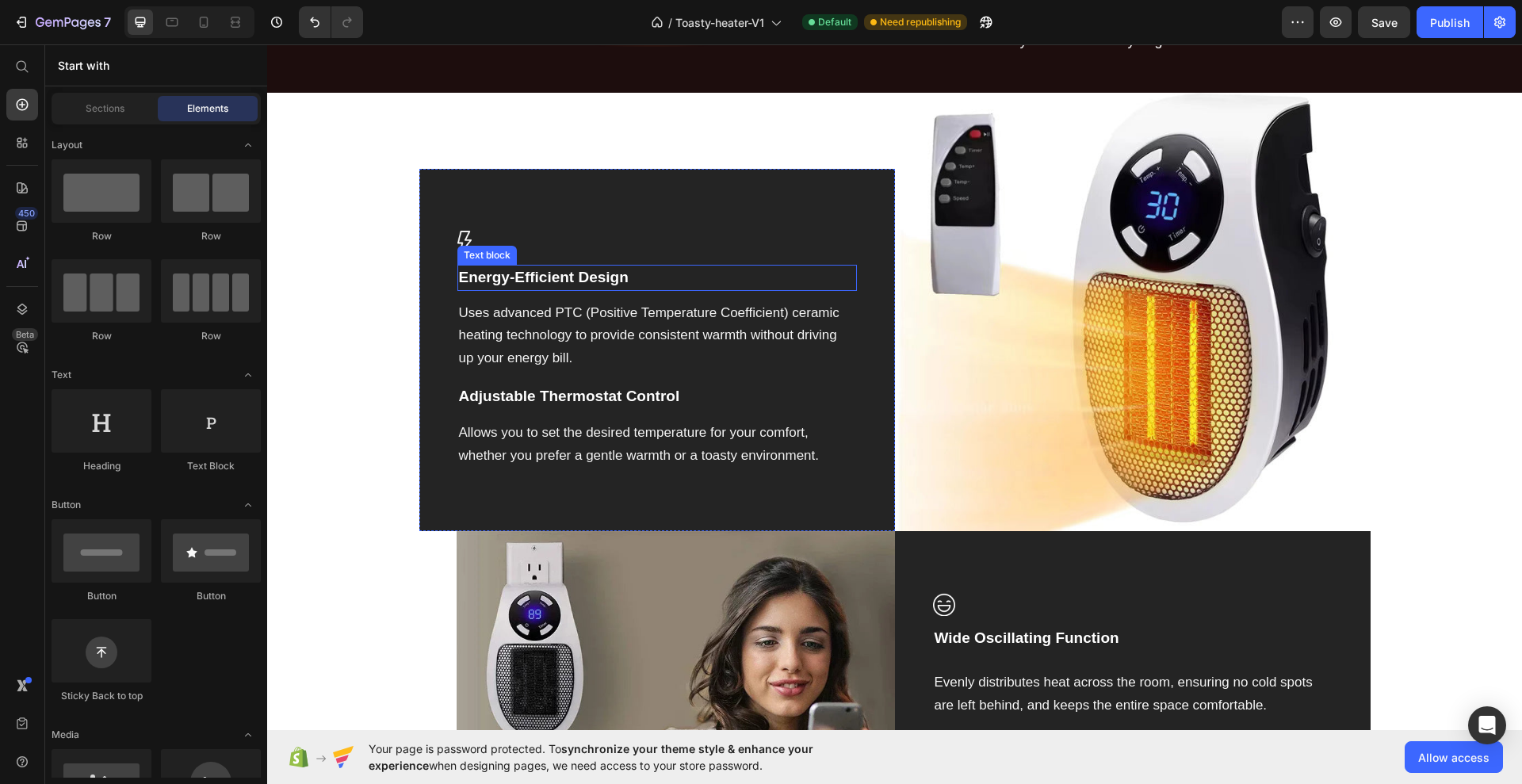 click on "Energy-Efficient Design" at bounding box center [657, 277] 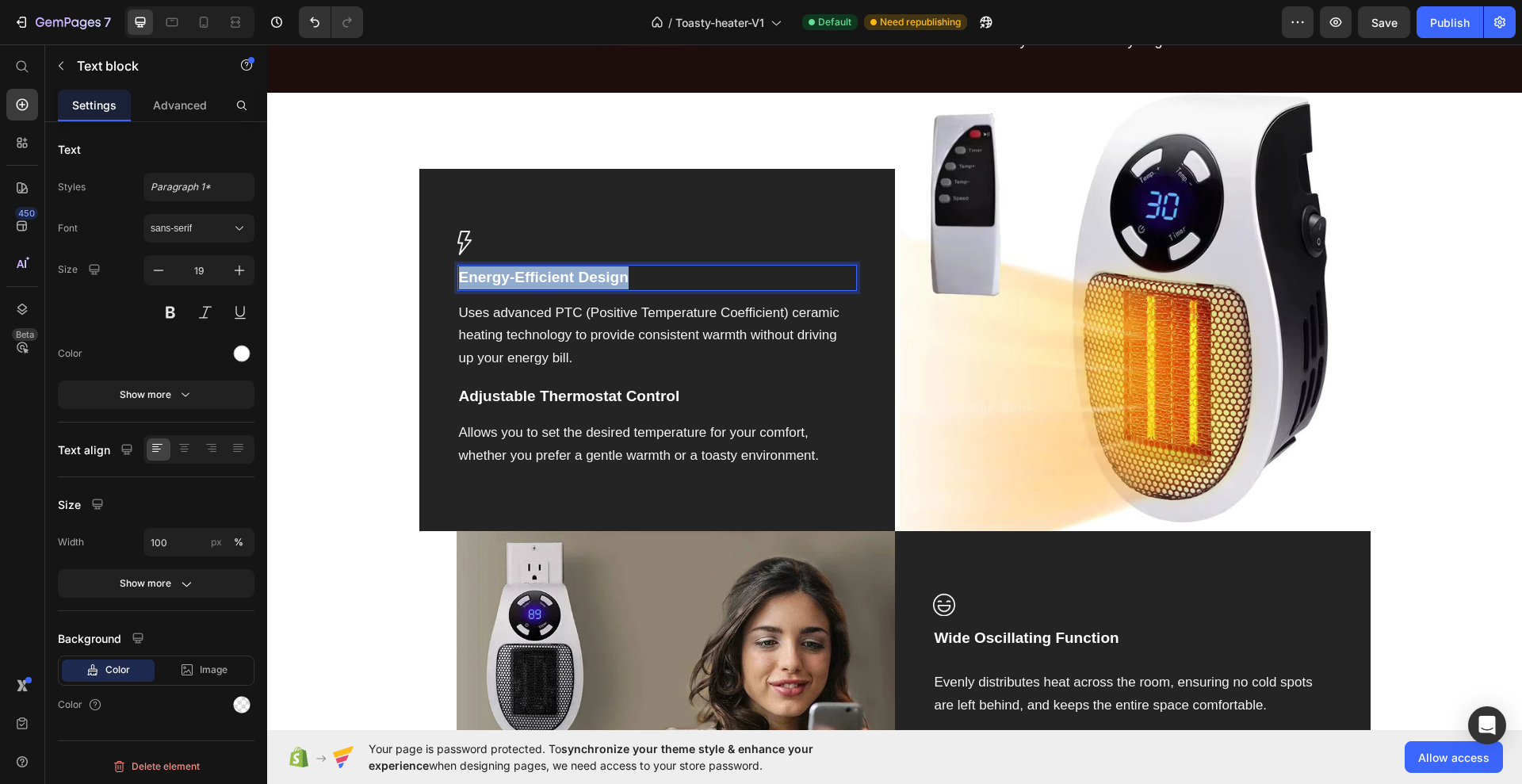 click on "Energy-Efficient Design" at bounding box center [657, 277] 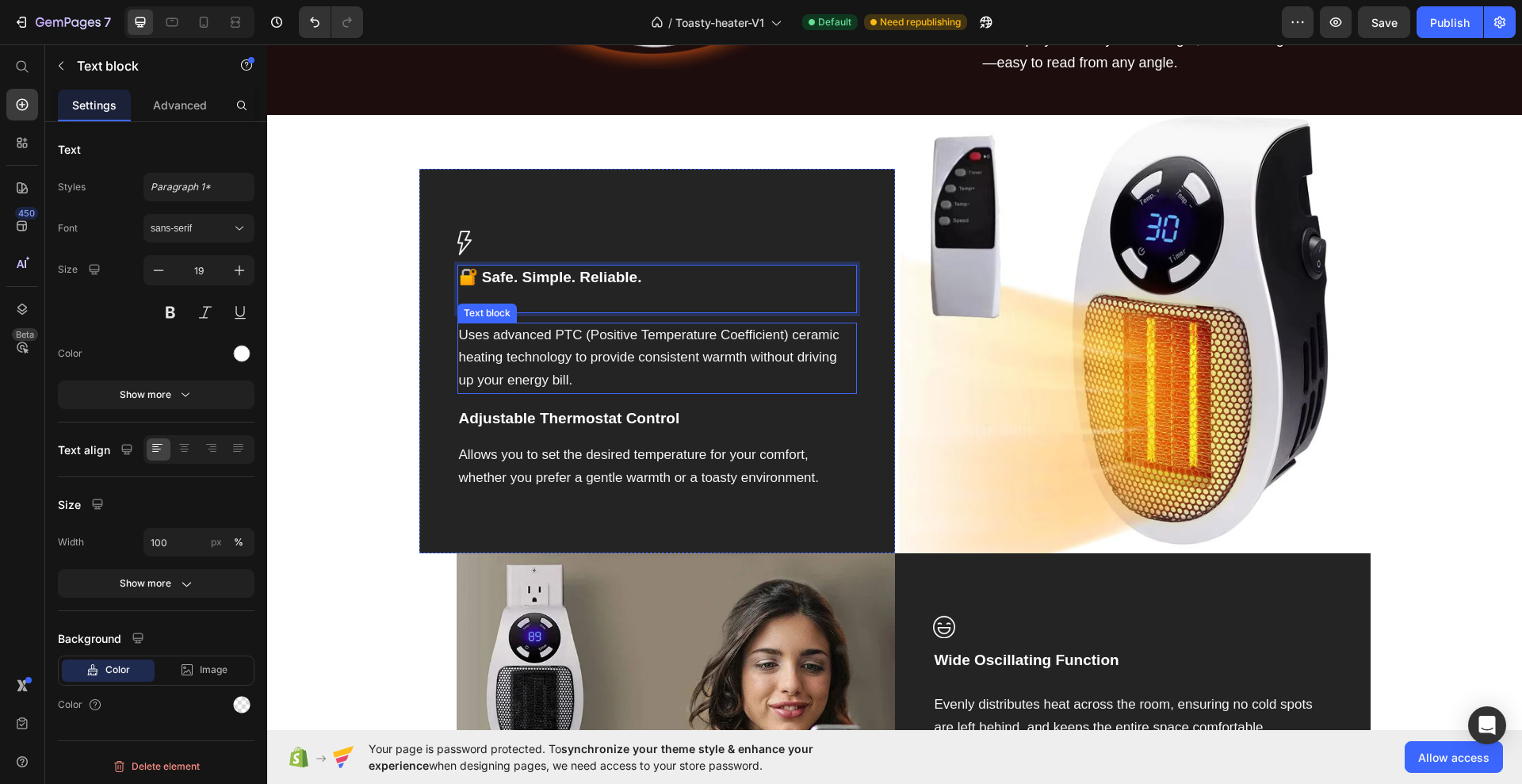 scroll, scrollTop: 2021, scrollLeft: 0, axis: vertical 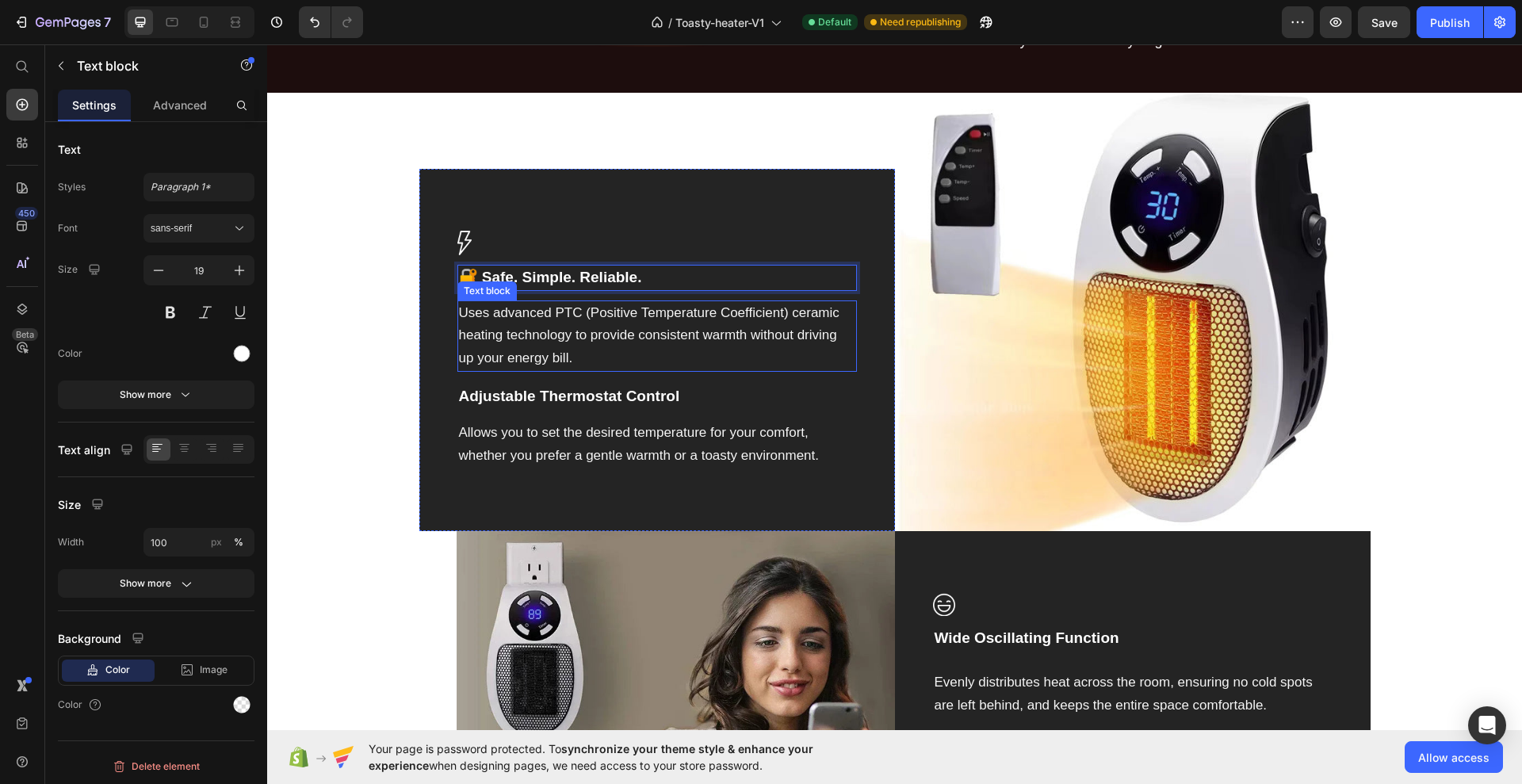 click on "Uses advanced PTC (Positive Temperature Coefficient) ceramic heating technology to provide consistent warmth without driving up your energy bill." at bounding box center (649, 335) 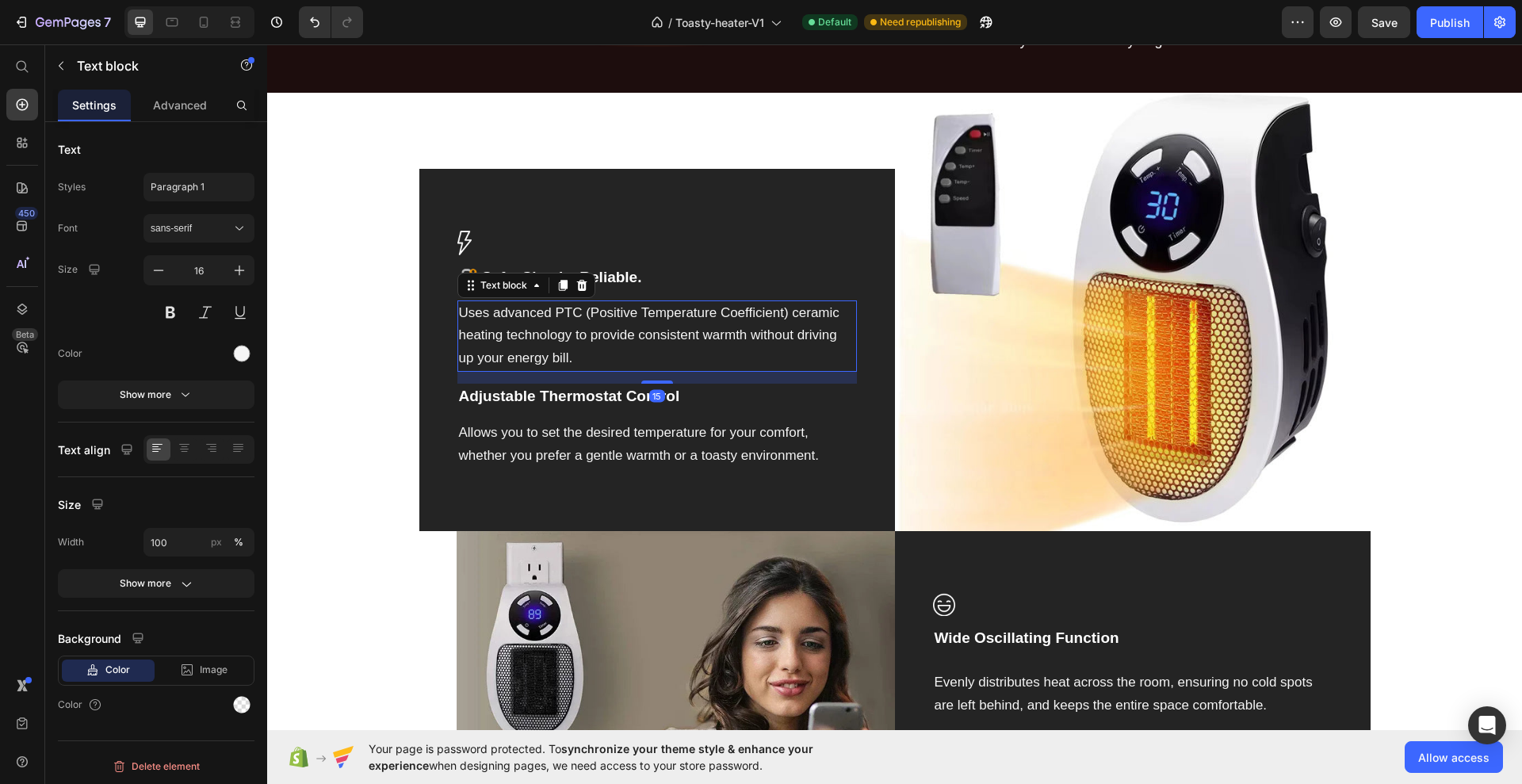 click on "Uses advanced PTC (Positive Temperature Coefficient) ceramic heating technology to provide consistent warmth without driving up your energy bill." at bounding box center (649, 335) 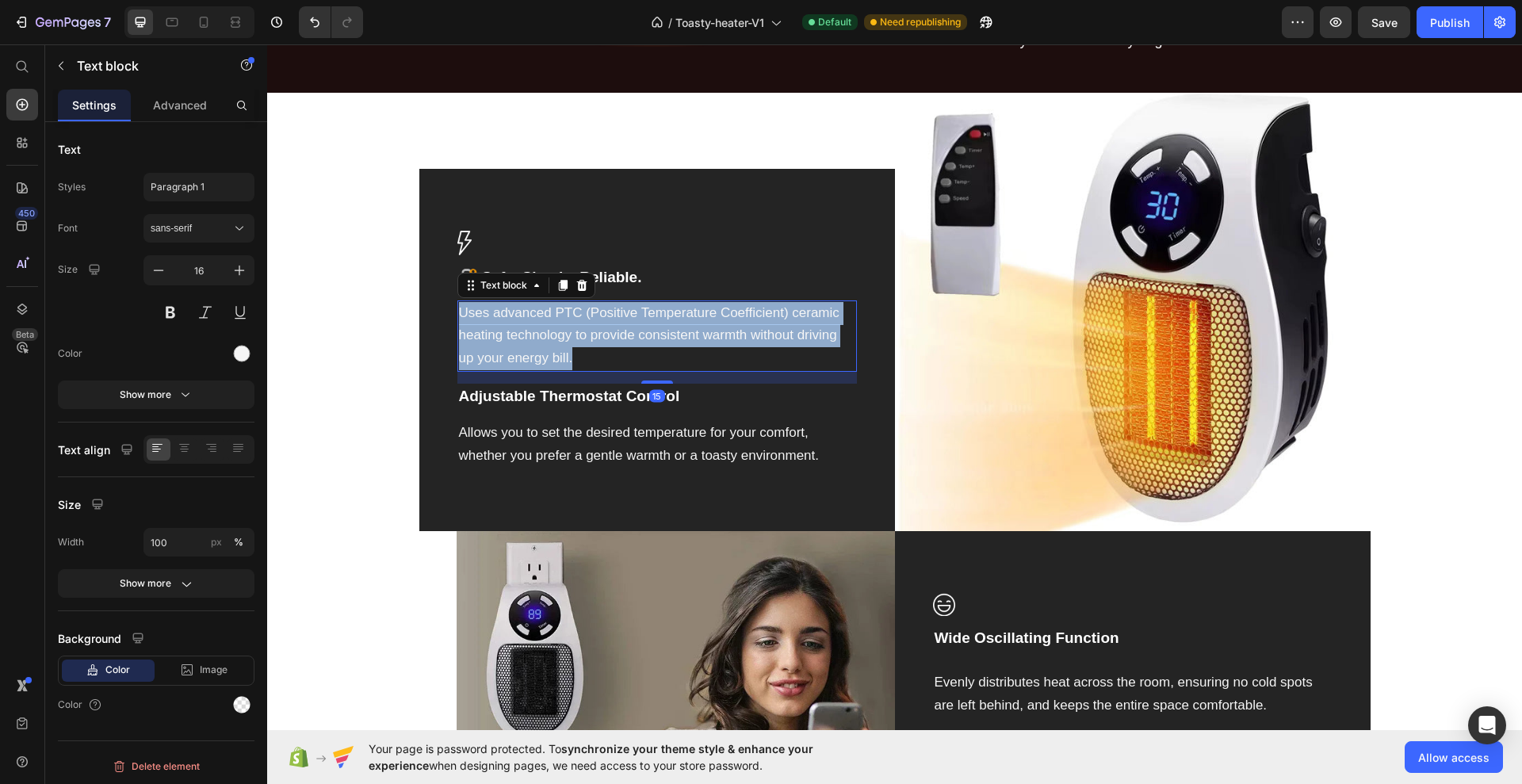 click on "Uses advanced PTC (Positive Temperature Coefficient) ceramic heating technology to provide consistent warmth without driving up your energy bill." at bounding box center (649, 335) 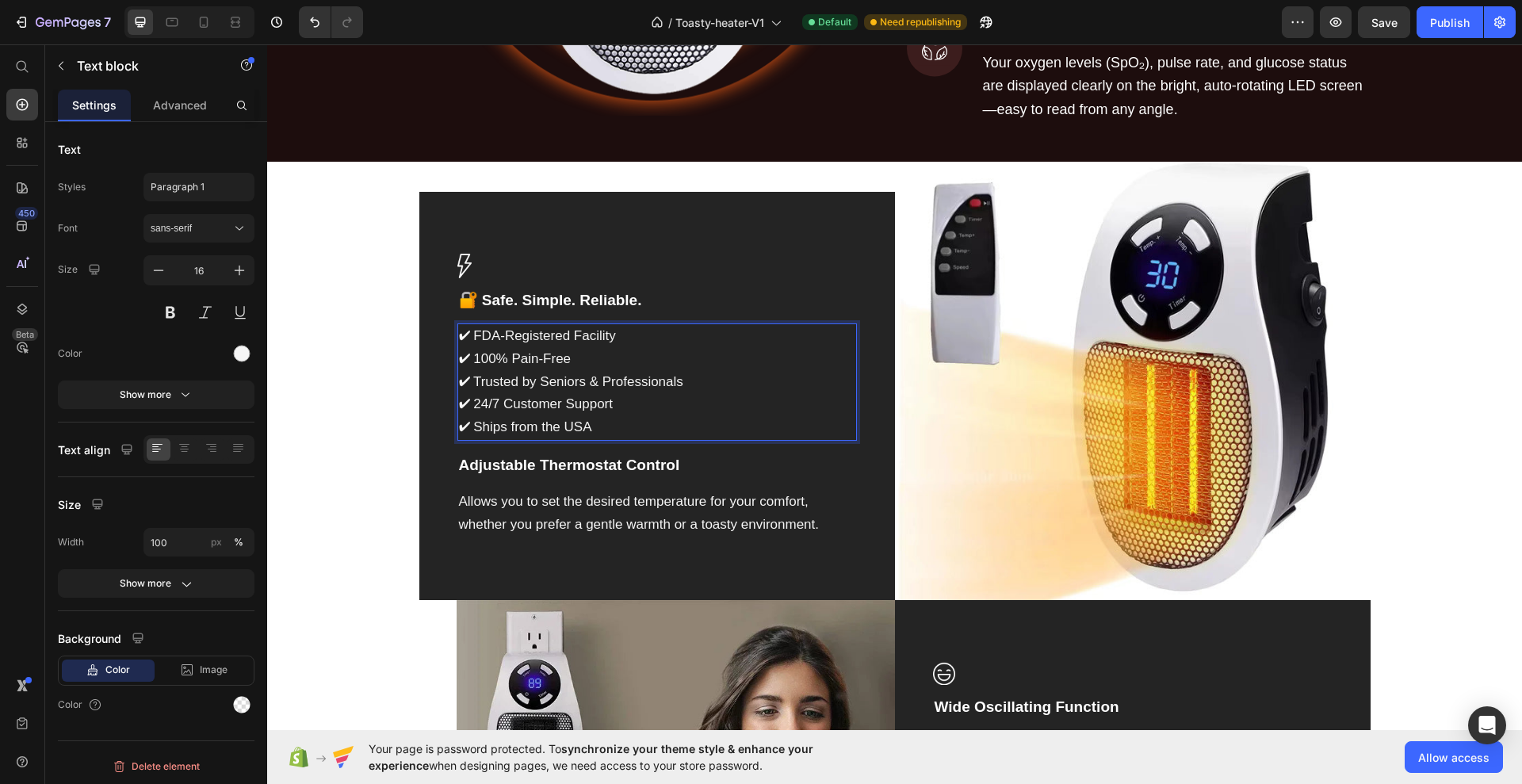scroll, scrollTop: 1975, scrollLeft: 0, axis: vertical 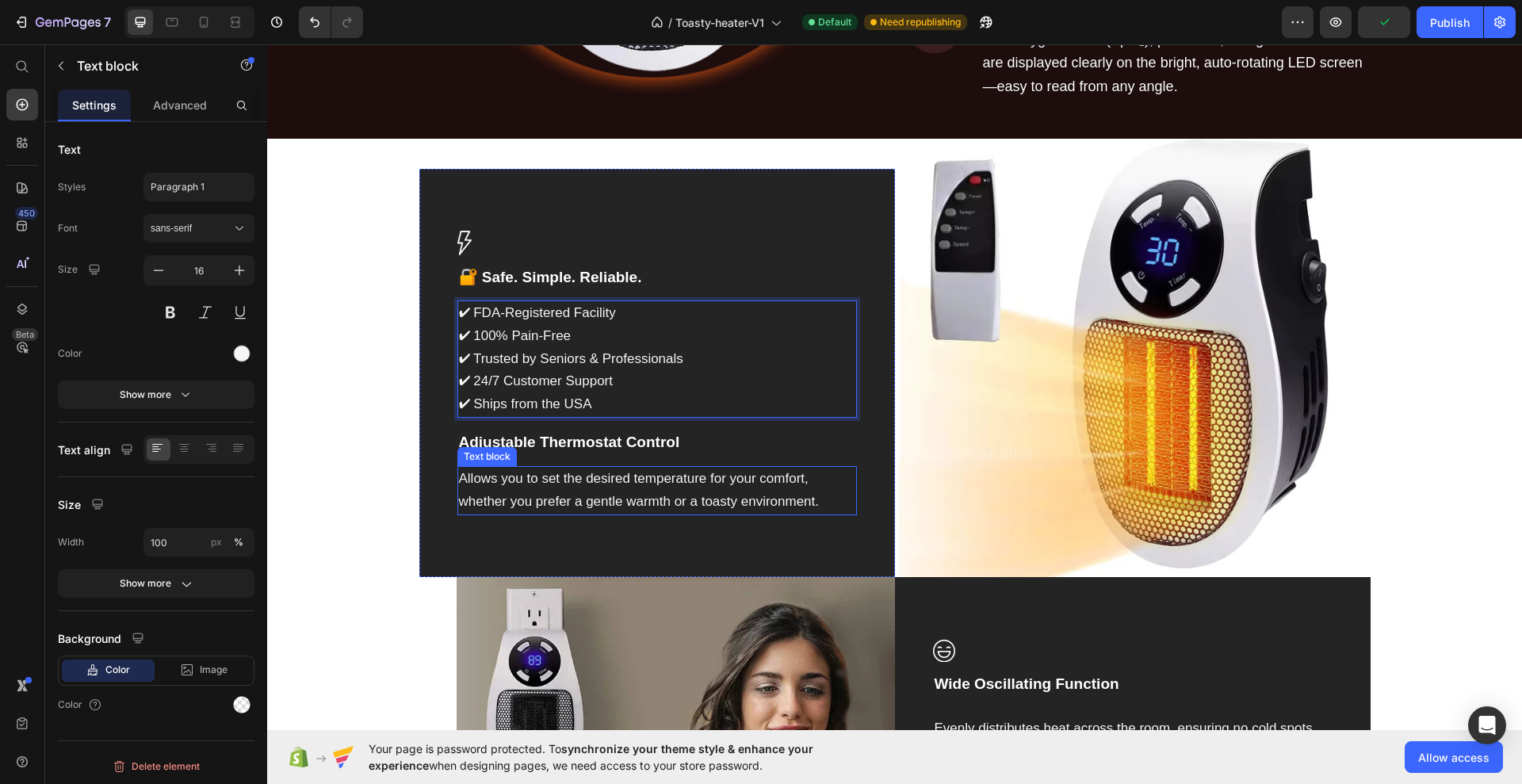 click on "Allows you to set the desired temperature for your comfort, whether you prefer a gentle warmth or a toasty environment." at bounding box center [657, 491] 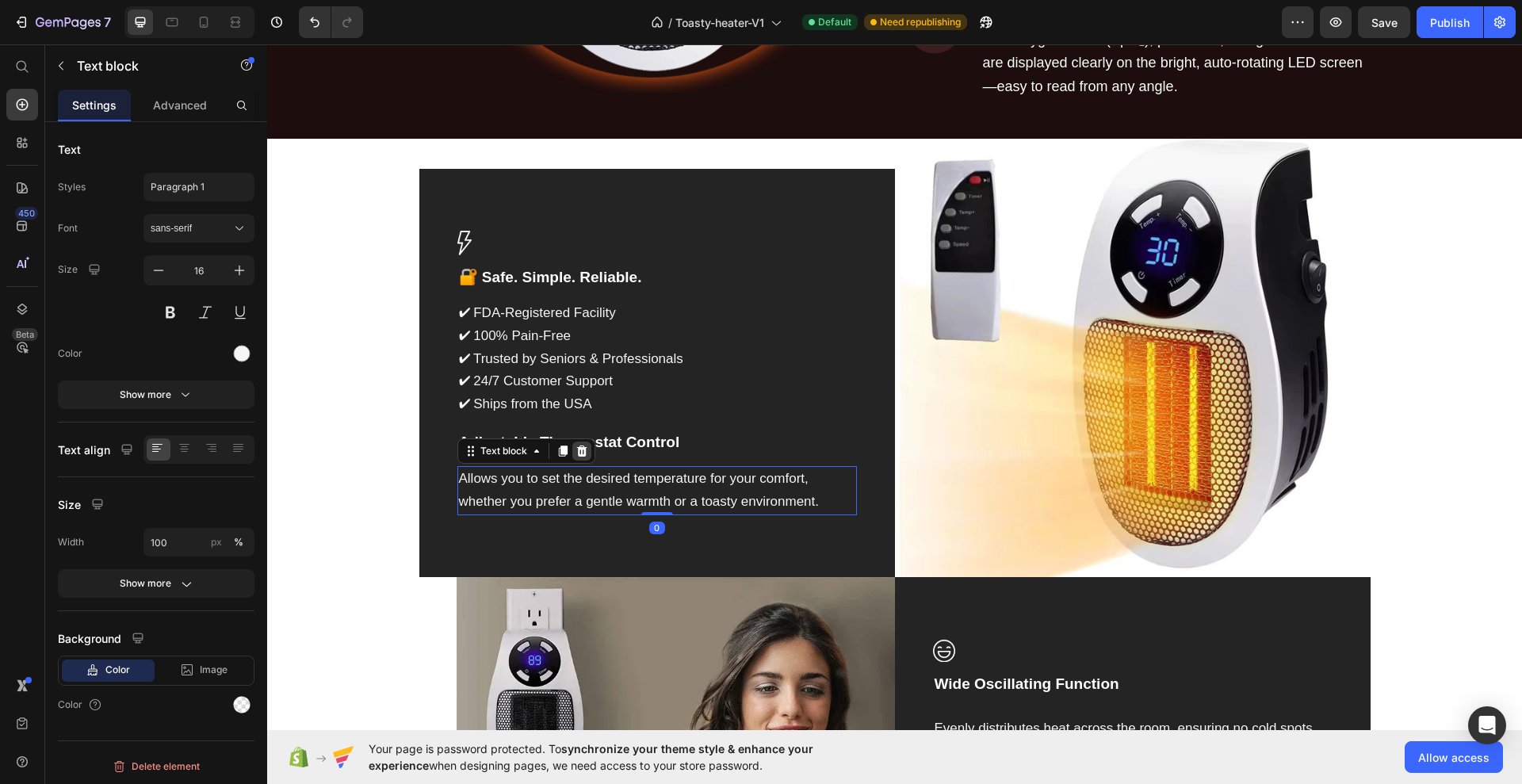 click 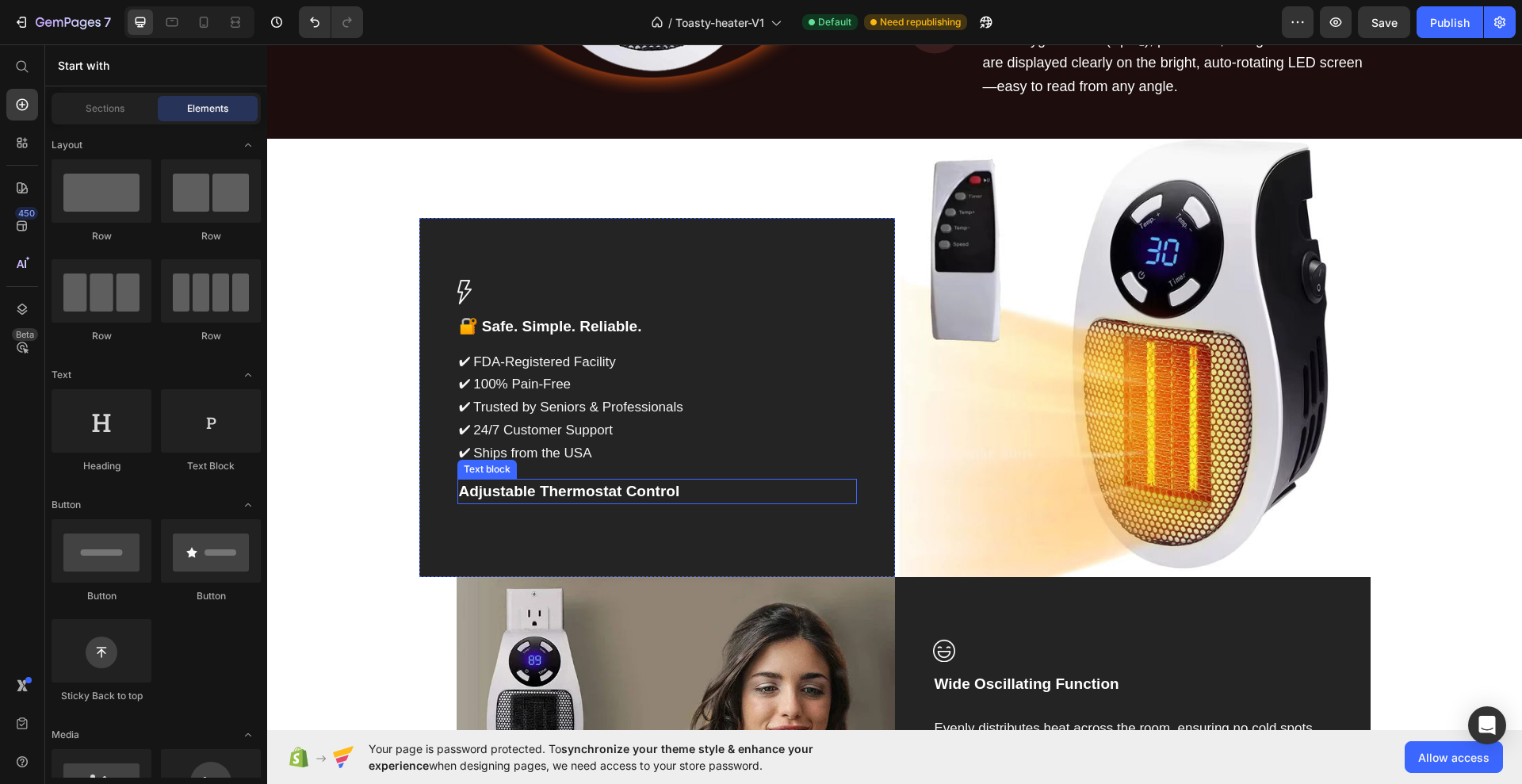 click on "Adjustable Thermostat Control" at bounding box center [657, 491] 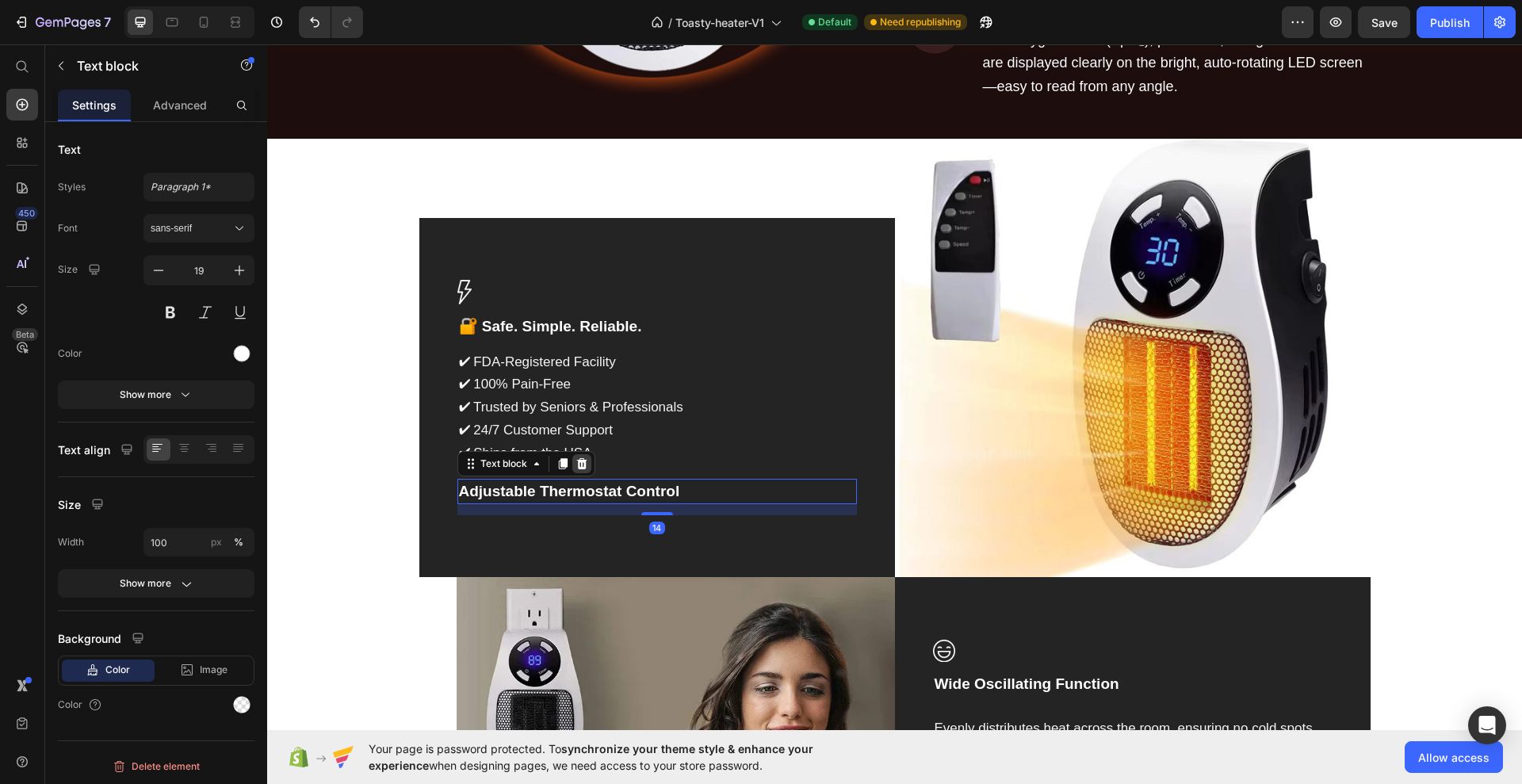 click 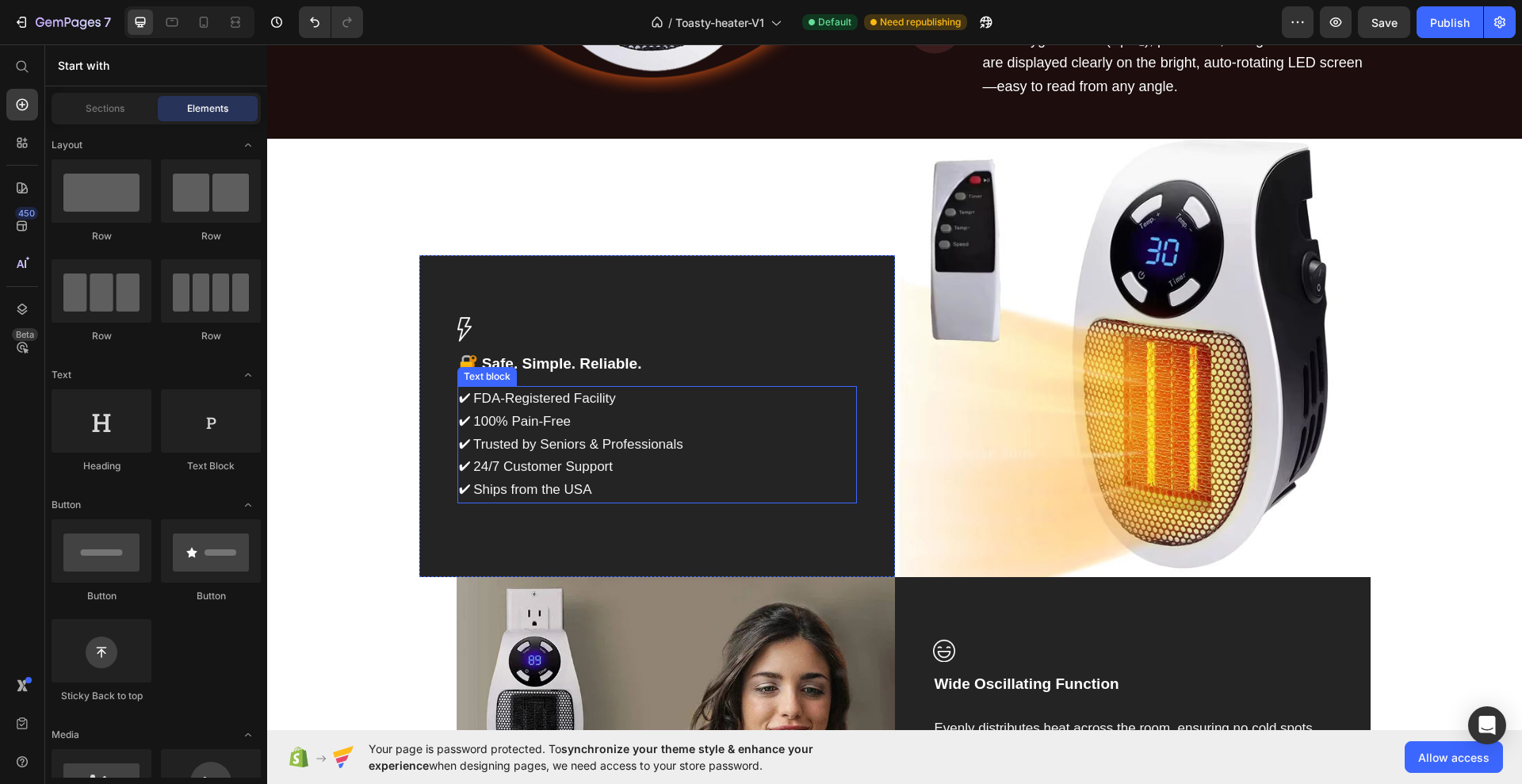 click on "✔ FDA-Registered Facility ✔ 100% Pain-Free ✔ Trusted by Seniors & Professionals ✔ 24/7 Customer Support ✔ Ships from the USA" at bounding box center [657, 445] 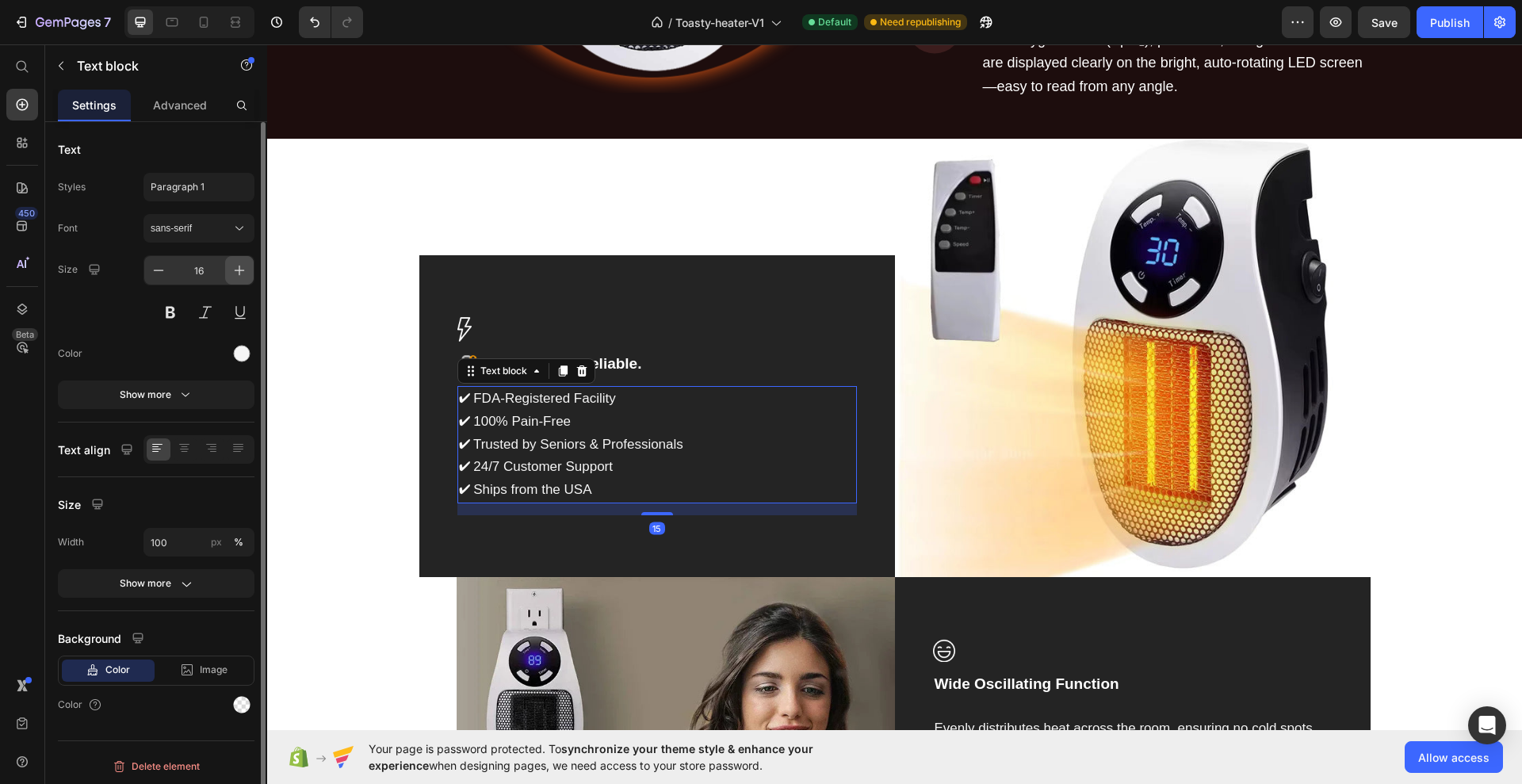 click 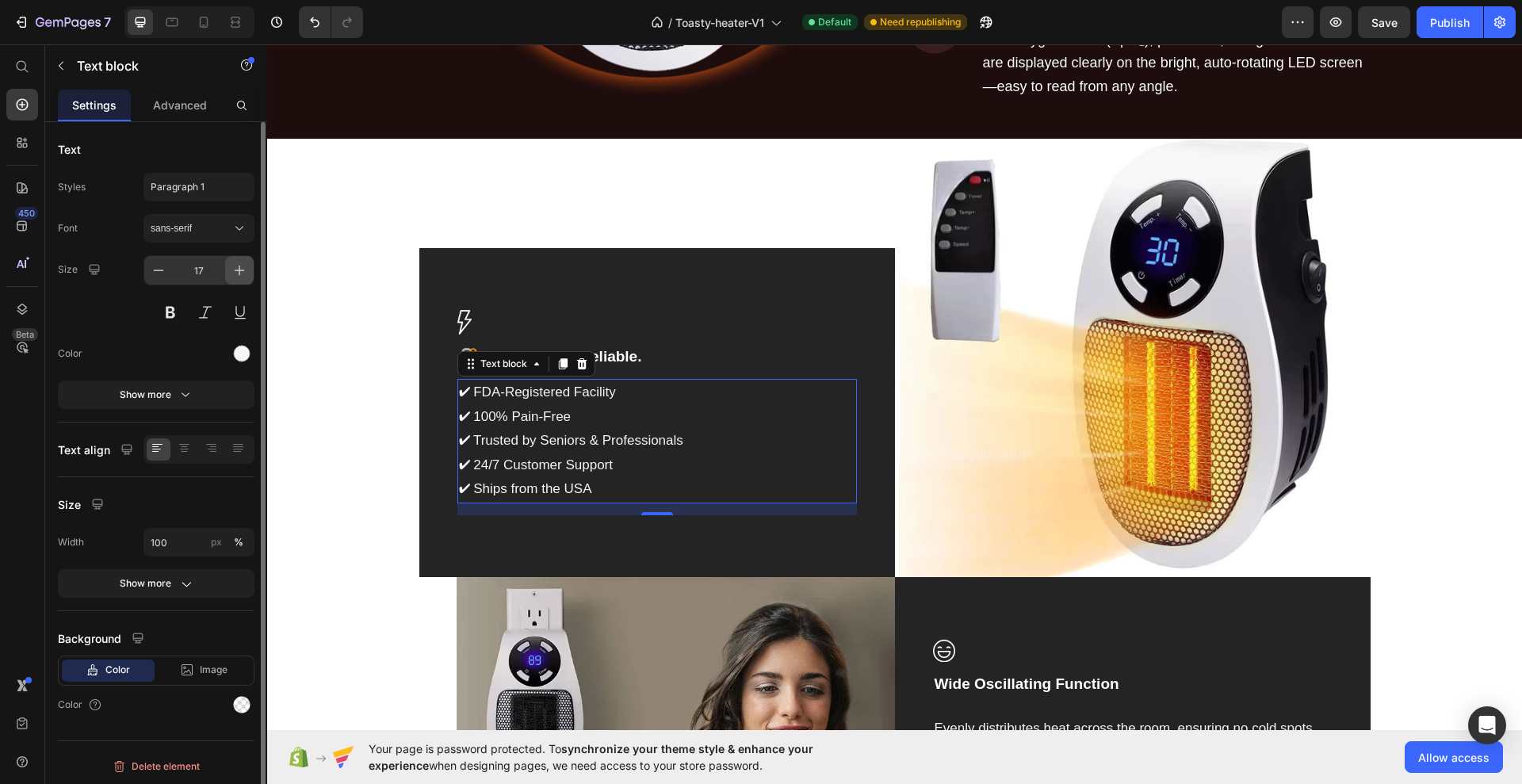 click 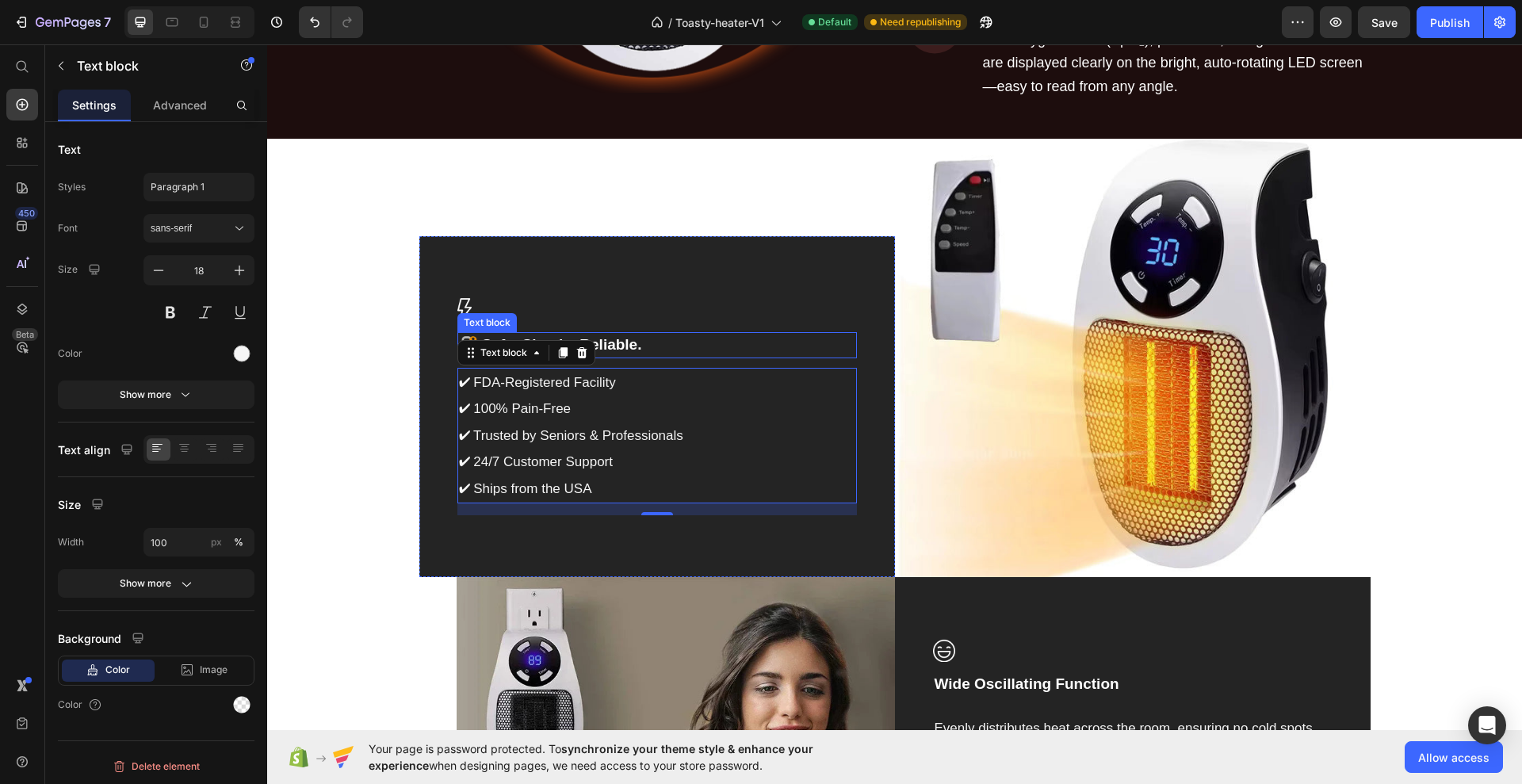 click on "🔐 Safe. Simple. Reliable." at bounding box center (657, 345) 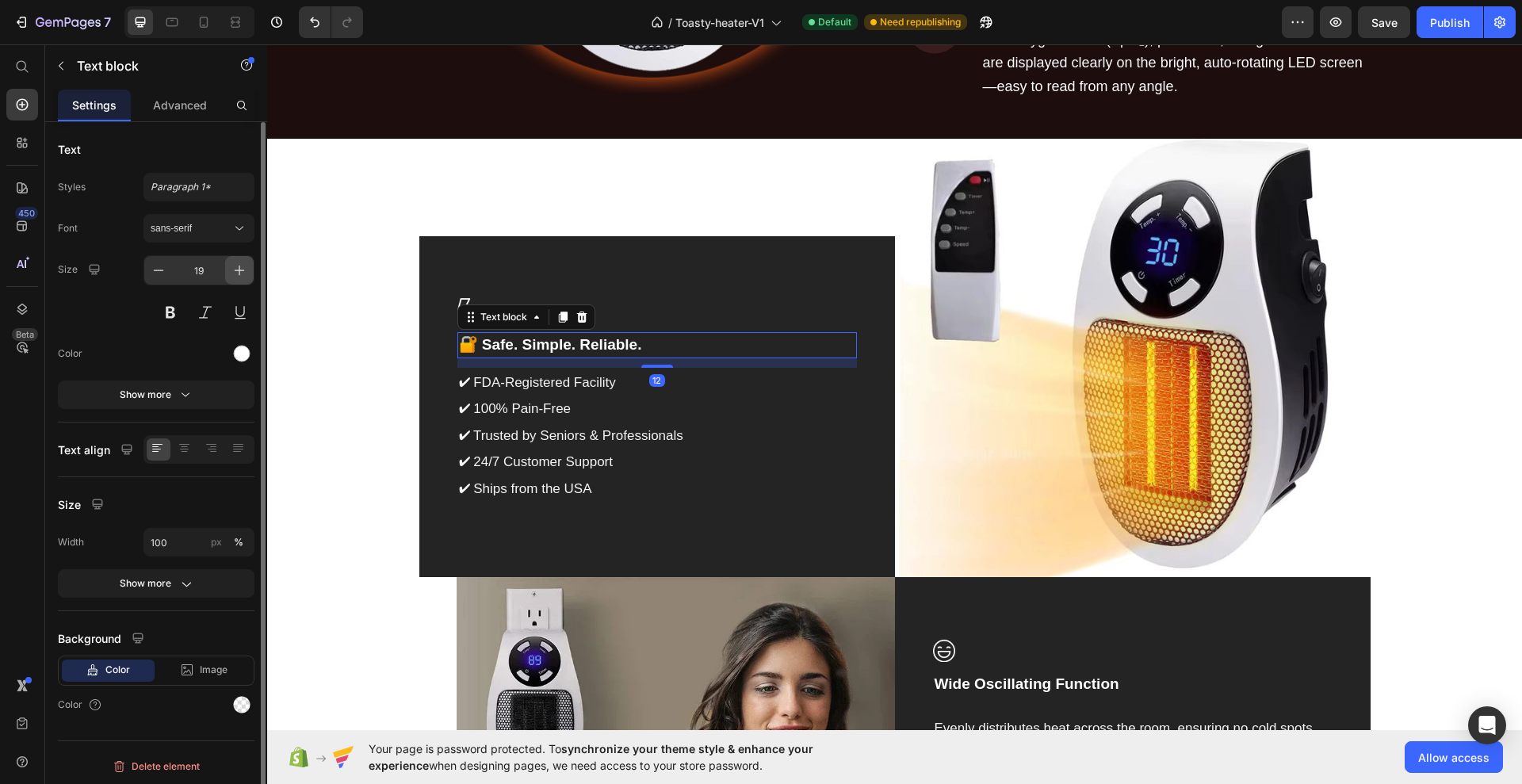click 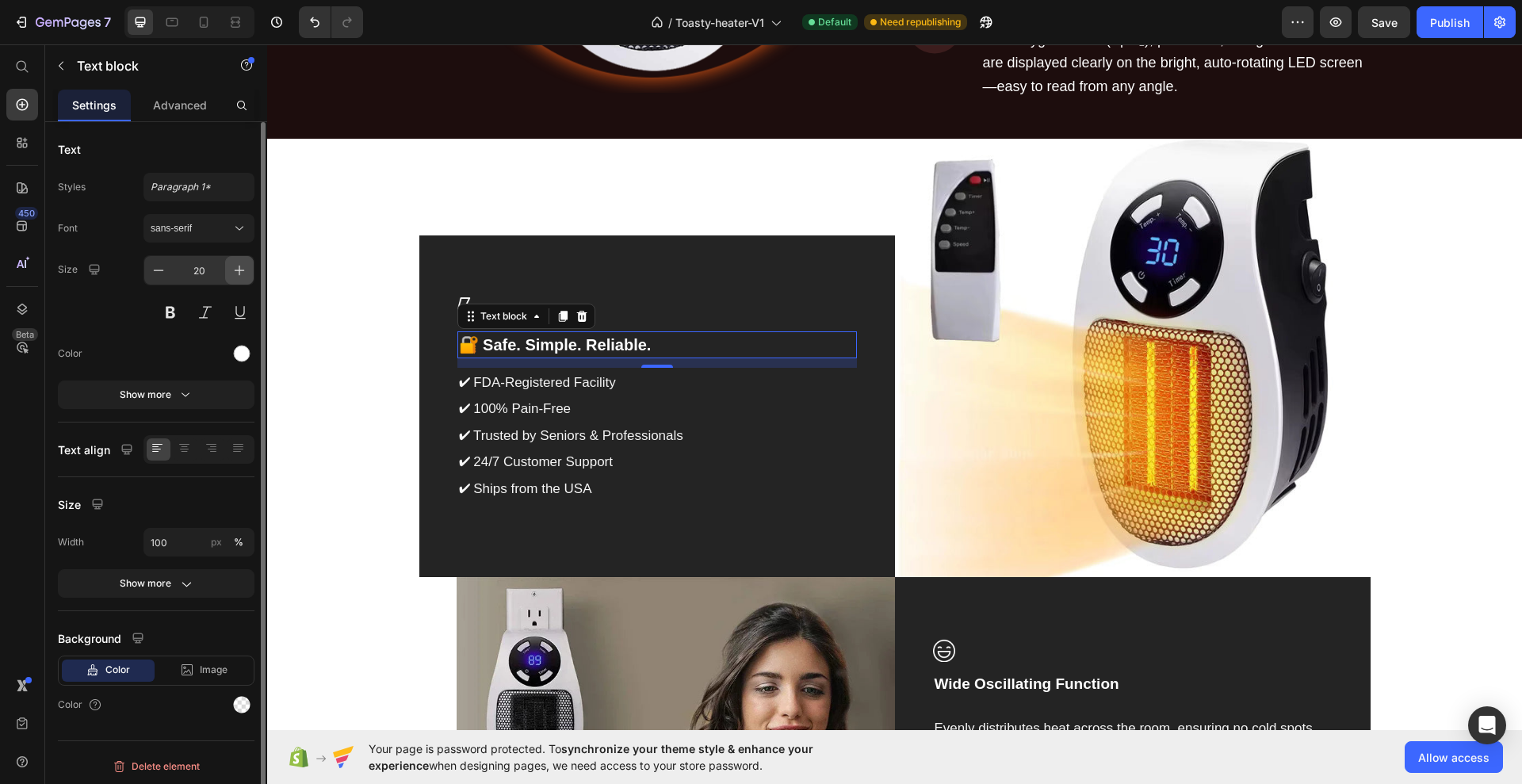 click 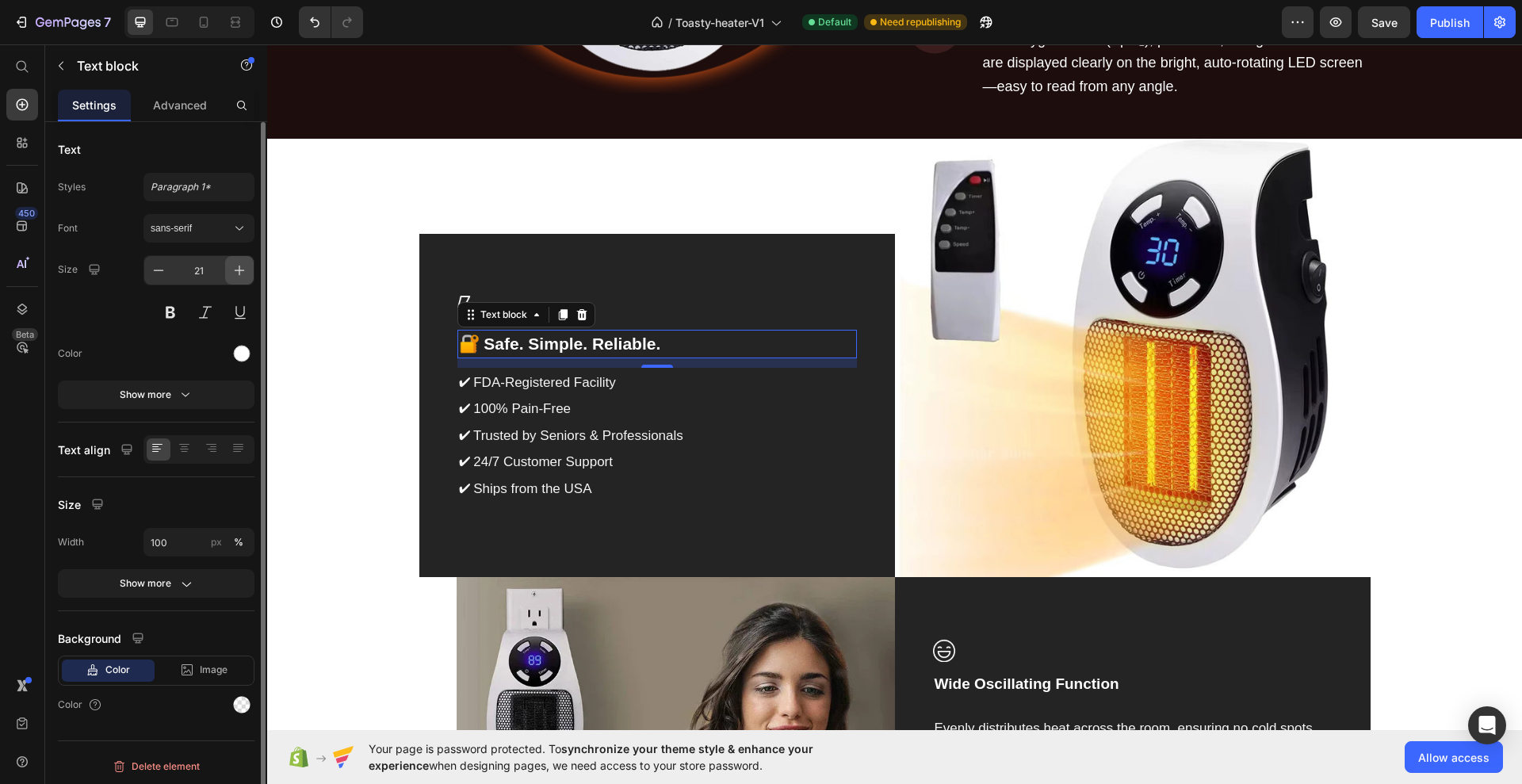 click 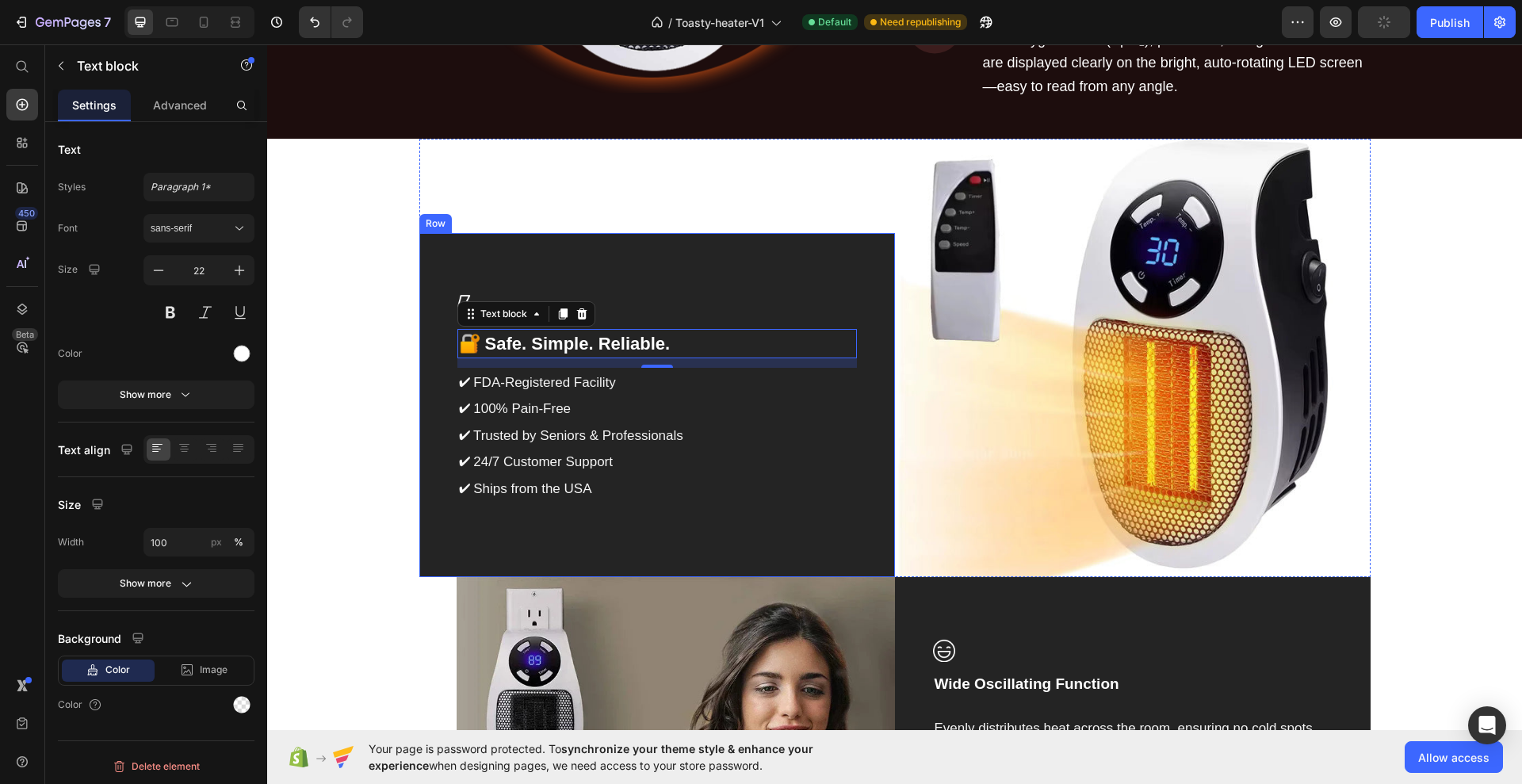 click on "Image 🔐 Safe. Simple. Reliable. Text block   12 ✔ FDA-Registered Facility ✔ 100% Pain-Free ✔ Trusted by Seniors & Professionals ✔ 24/7 Customer Support ✔ Ships from the USA Text block Row" at bounding box center [657, 405] 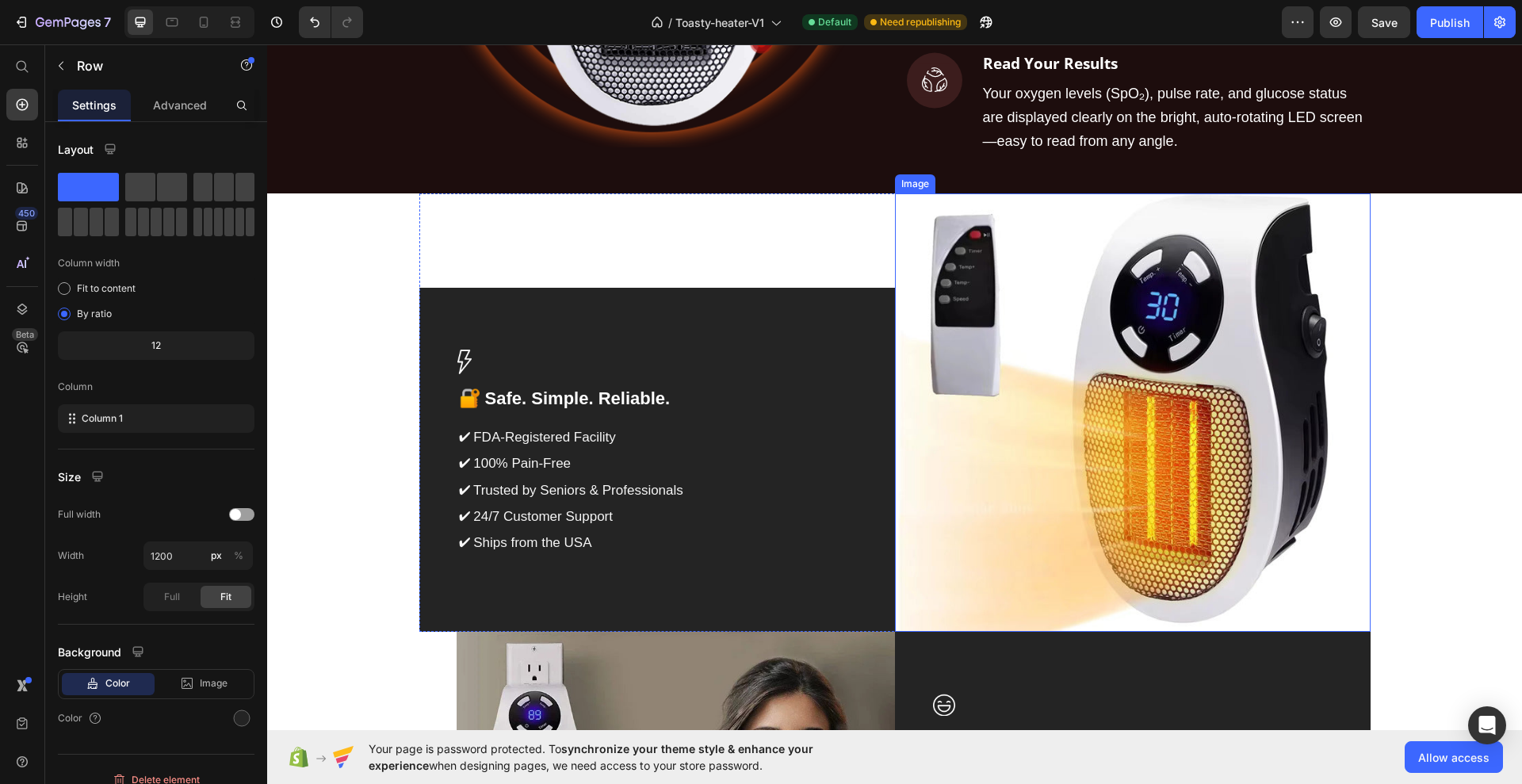 scroll, scrollTop: 1883, scrollLeft: 0, axis: vertical 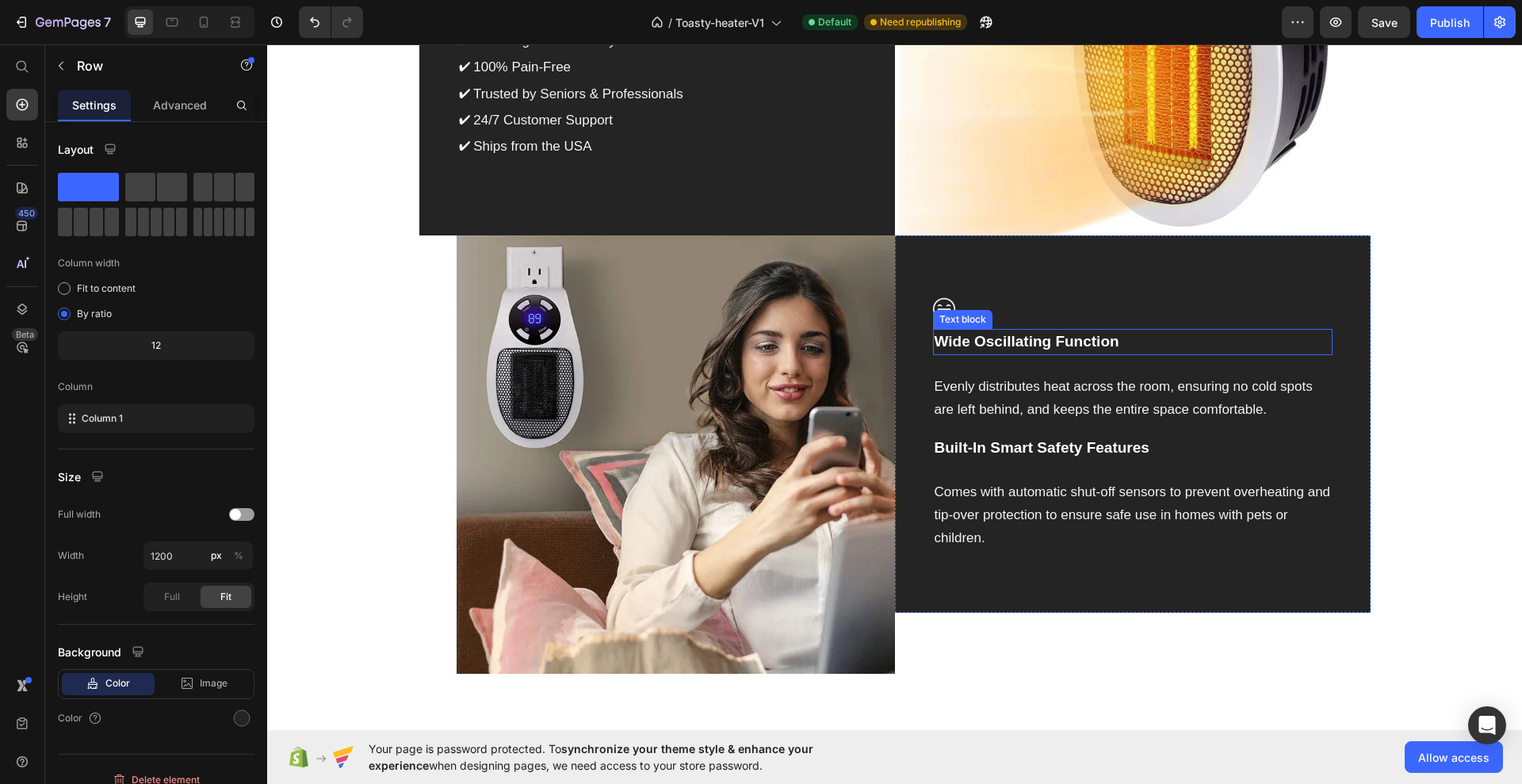click on "Wide Oscillating Function" at bounding box center [1133, 342] 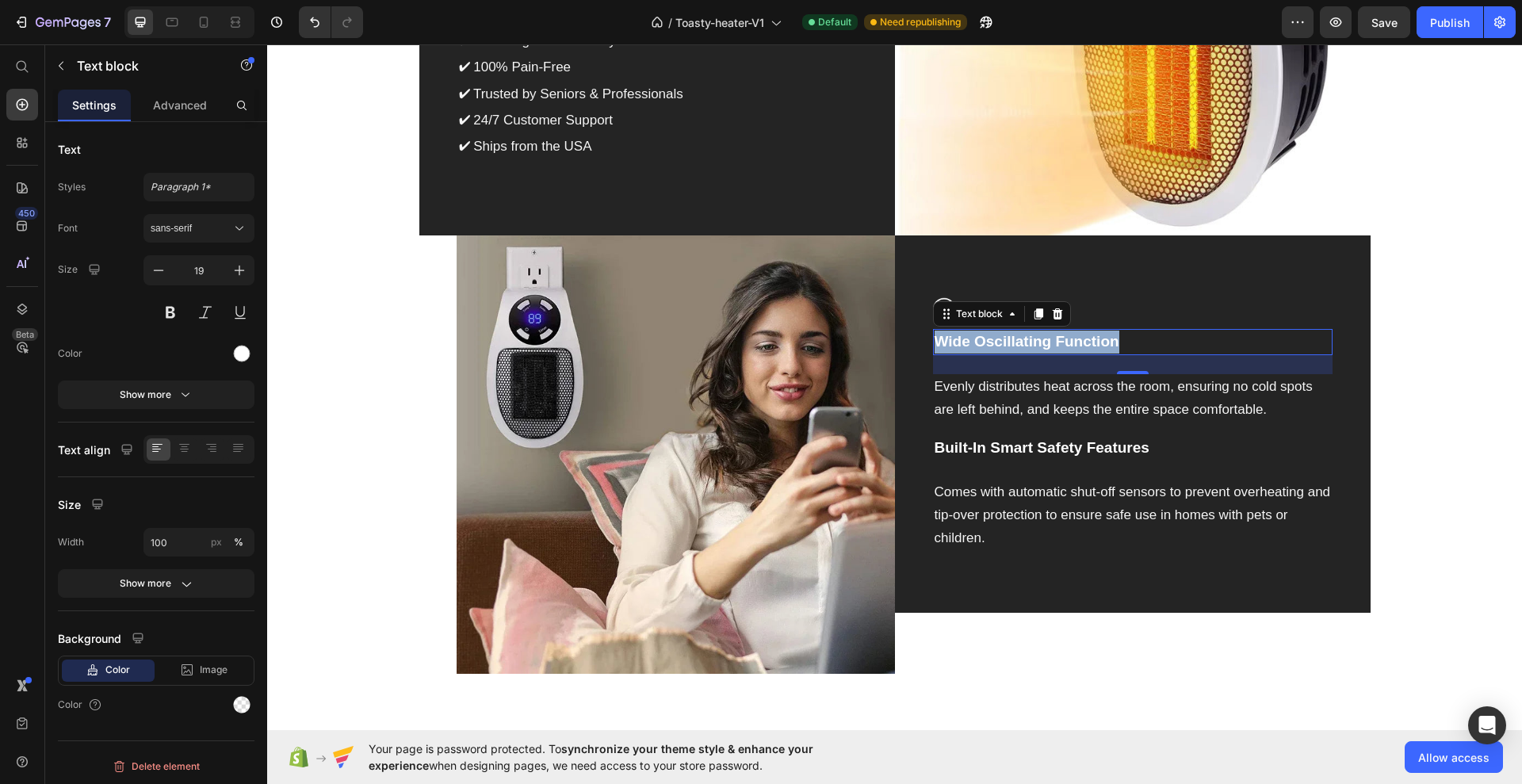 click on "Wide Oscillating Function" at bounding box center [1133, 342] 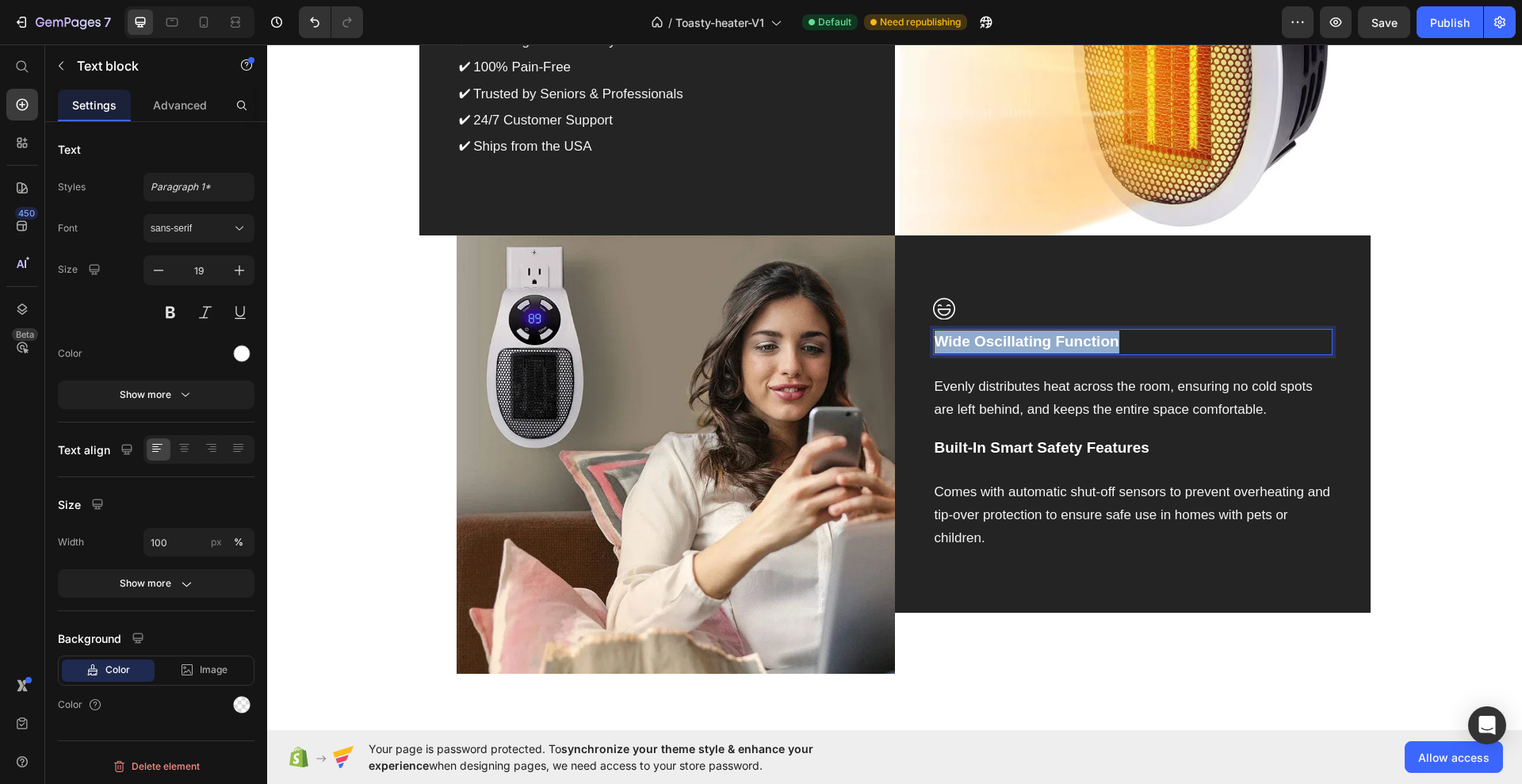 click on "Wide Oscillating Function" at bounding box center (1133, 342) 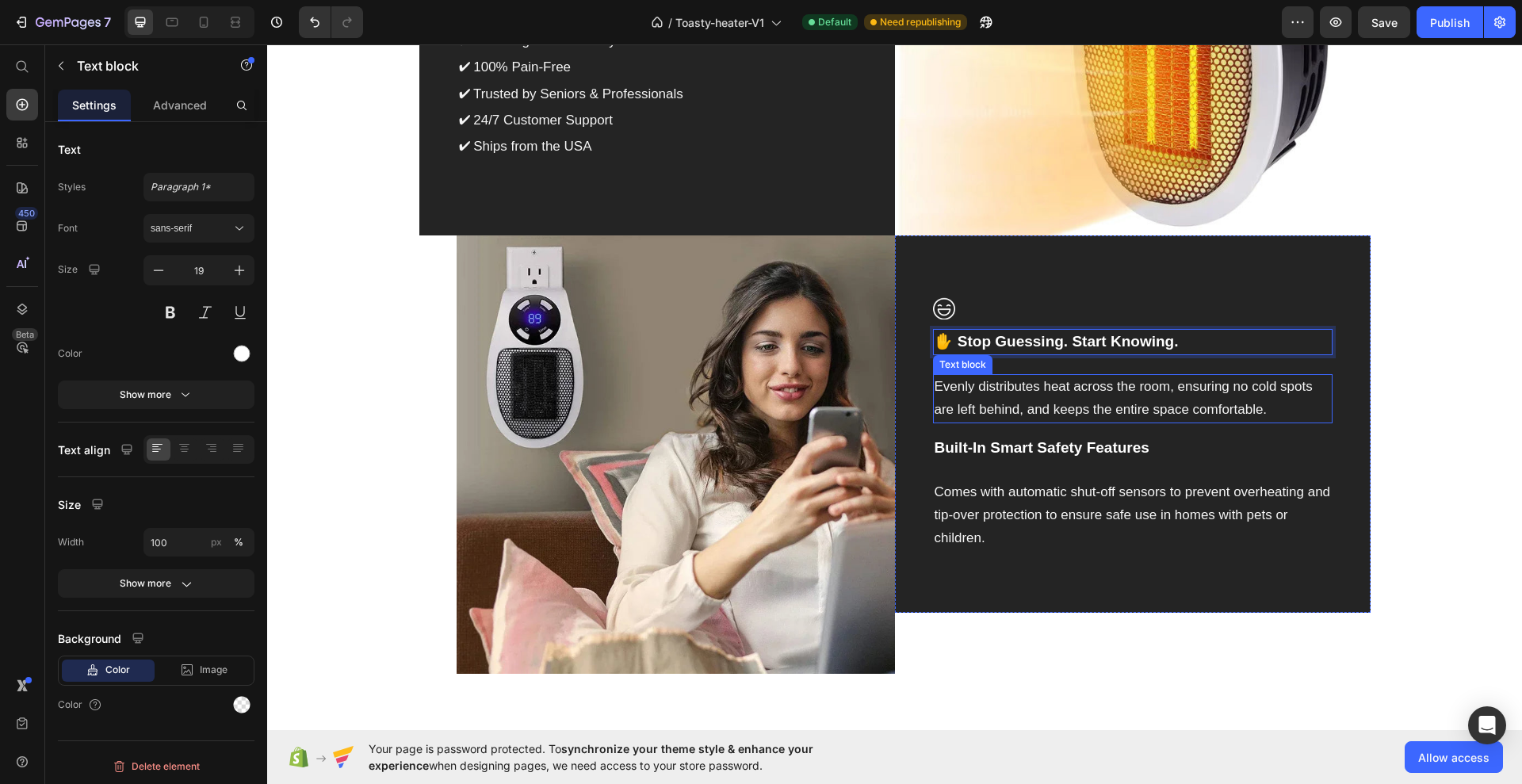 click on "Evenly distributes heat across the room, ensuring no cold spots are left behind, and keeps the entire space comfortable." at bounding box center [1133, 399] 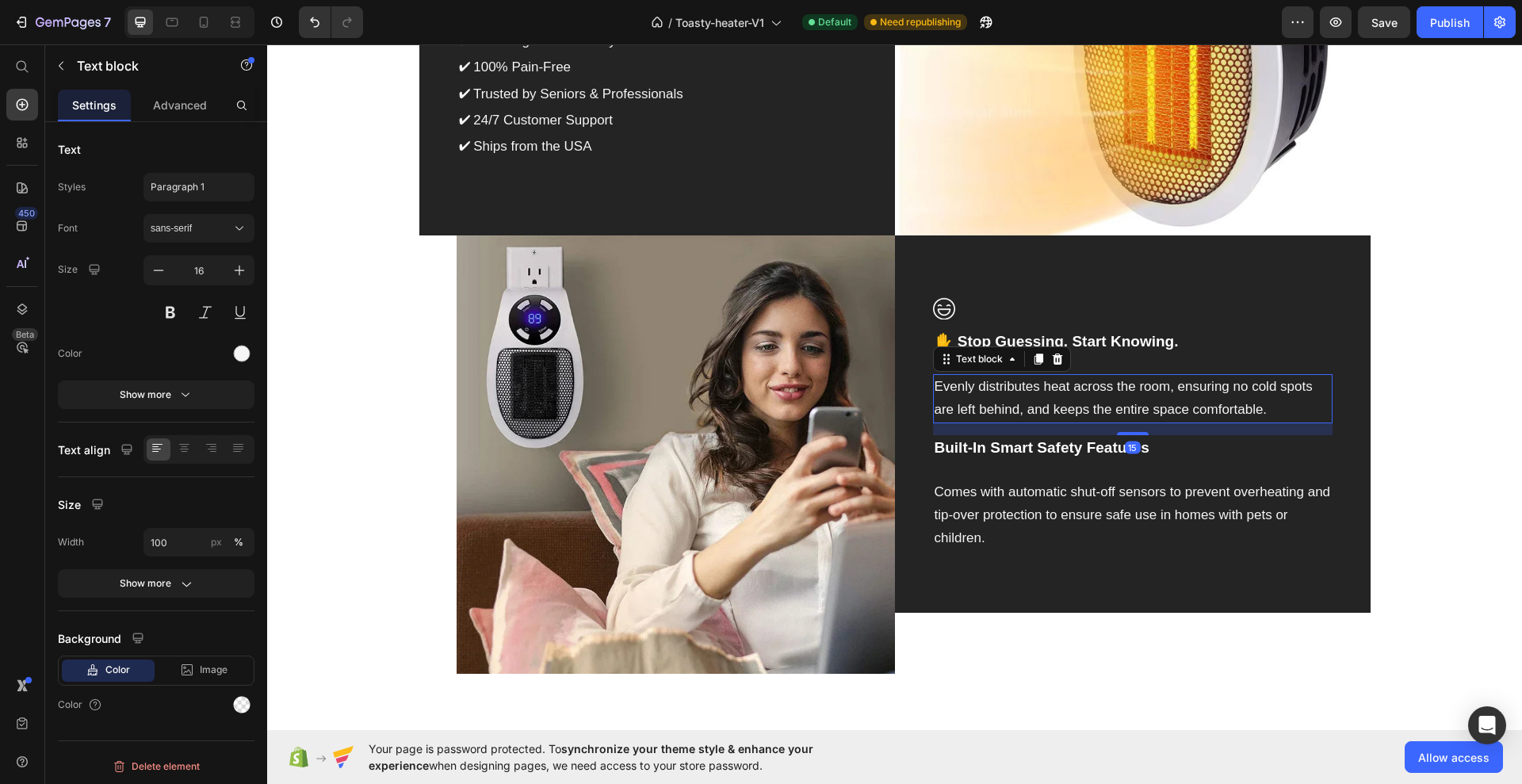 click on "Evenly distributes heat across the room, ensuring no cold spots are left behind, and keeps the entire space comfortable." at bounding box center [1133, 399] 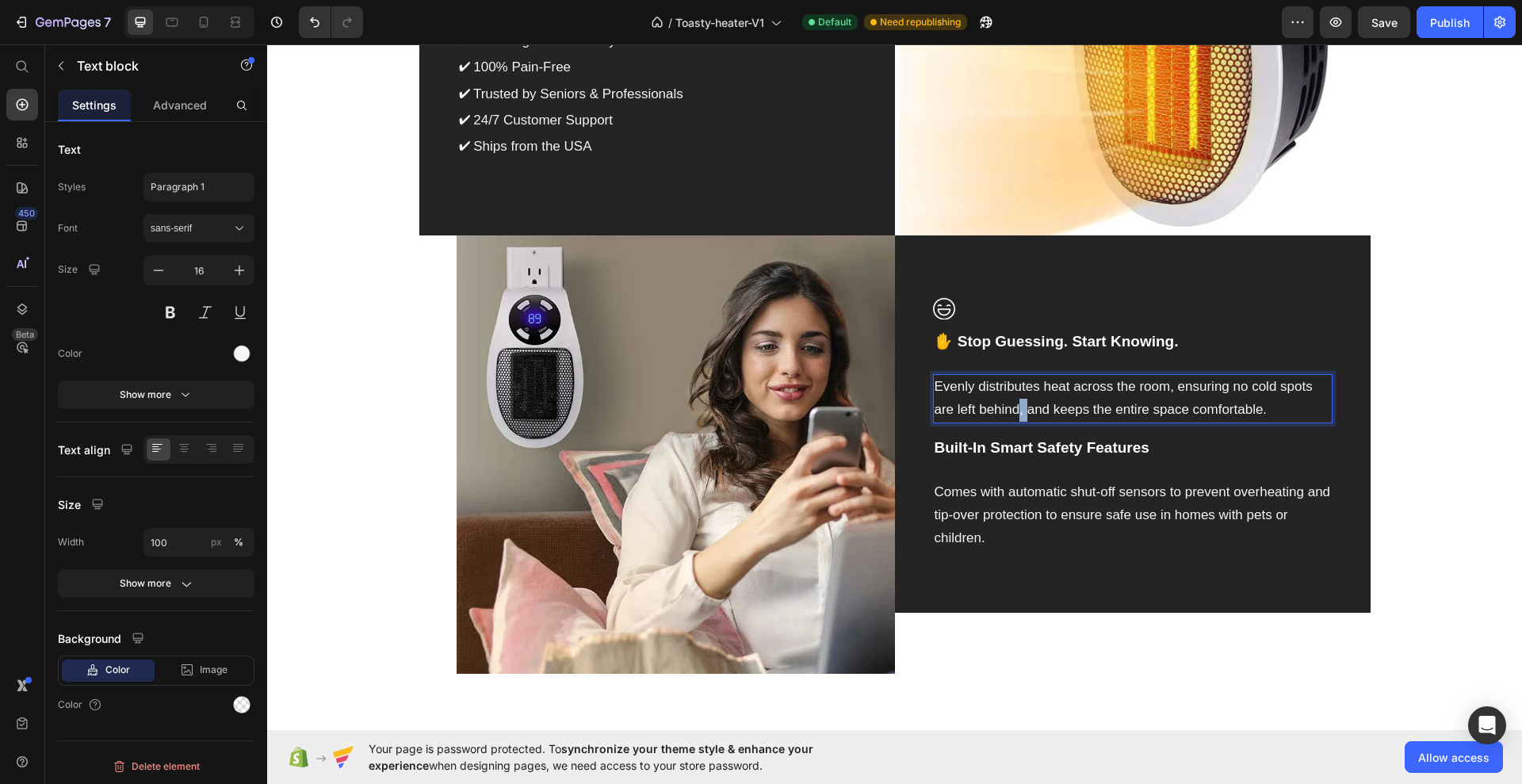 click on "Evenly distributes heat across the room, ensuring no cold spots are left behind, and keeps the entire space comfortable." at bounding box center (1133, 399) 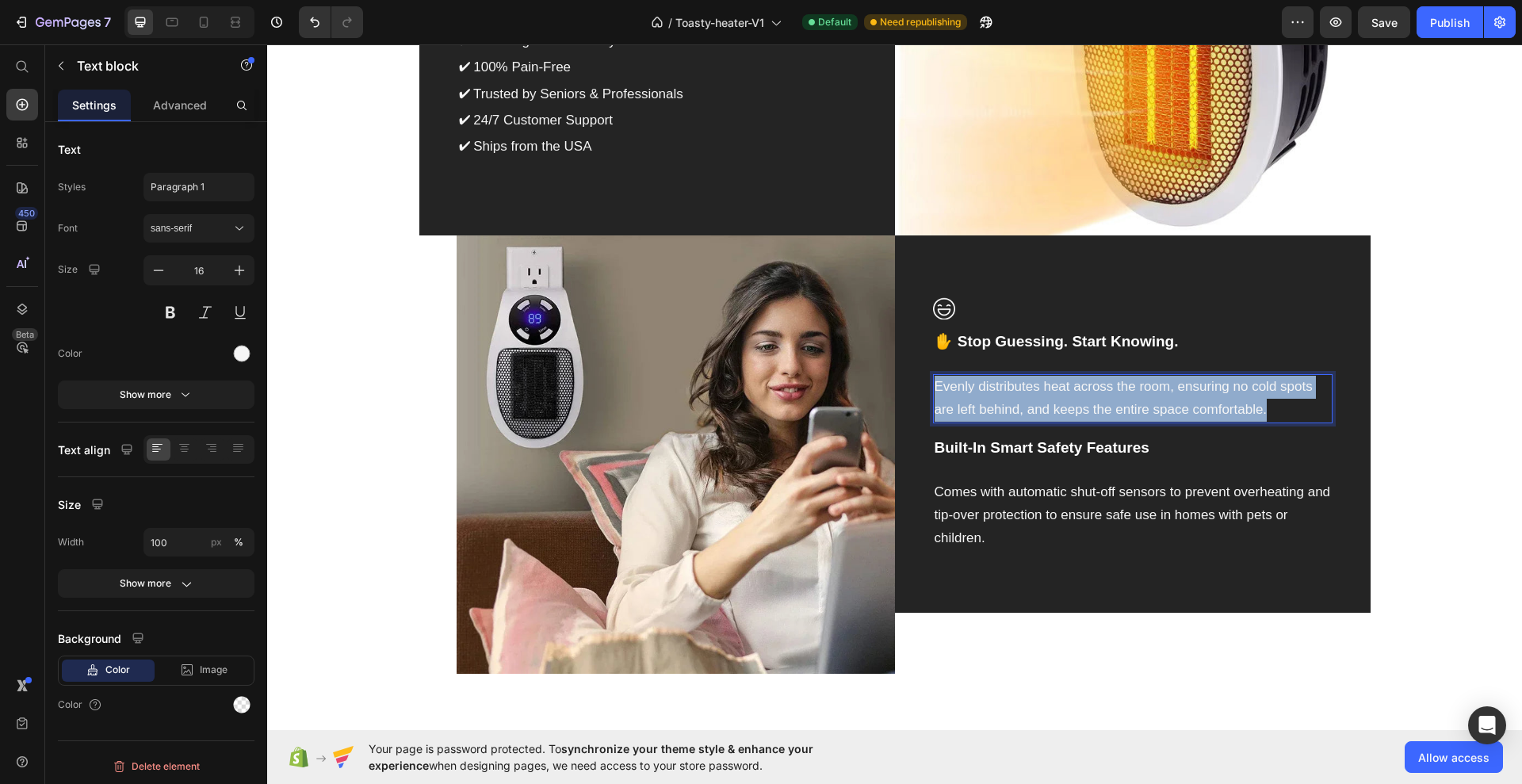 click on "Evenly distributes heat across the room, ensuring no cold spots are left behind, and keeps the entire space comfortable." at bounding box center [1133, 399] 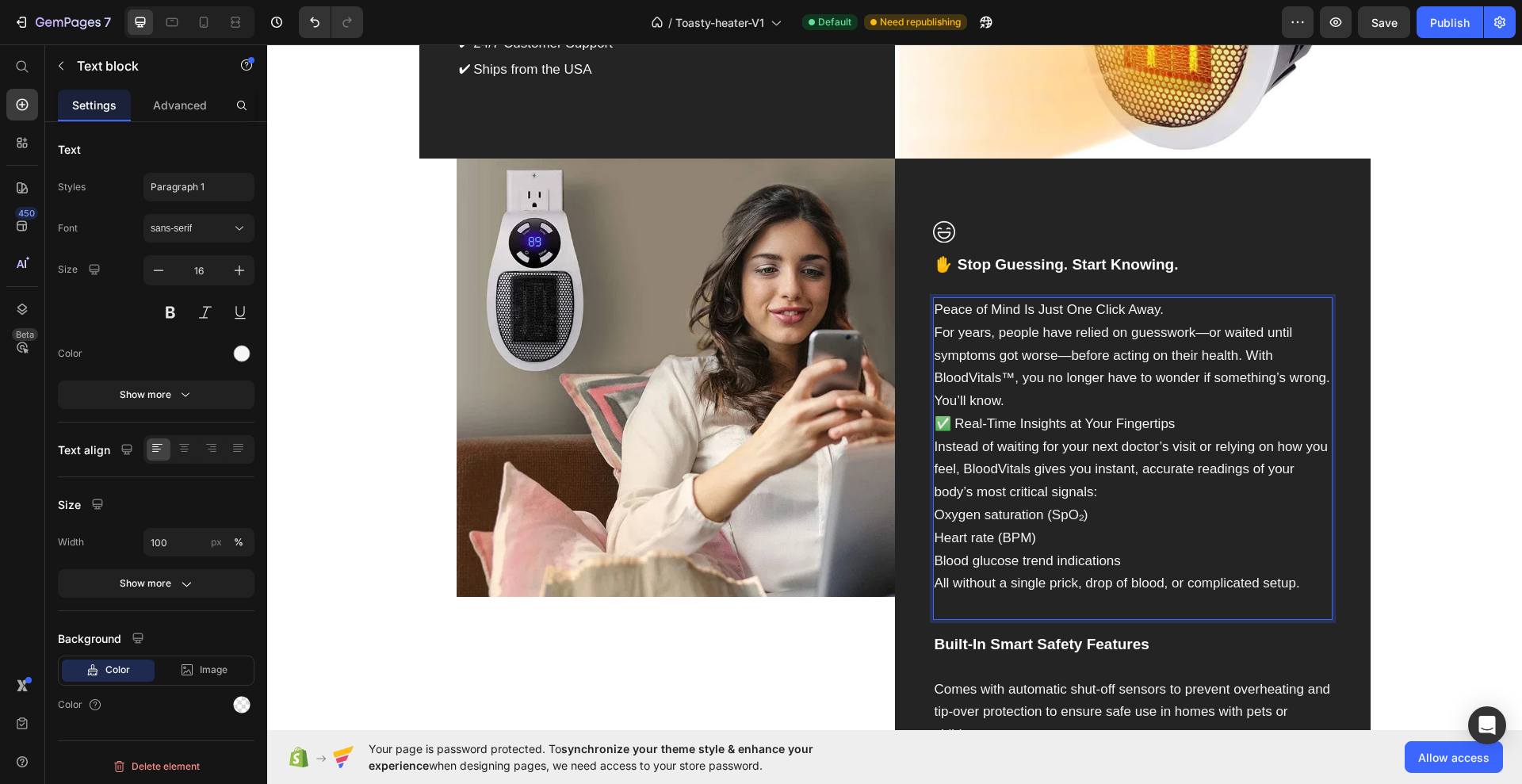 scroll, scrollTop: 1982, scrollLeft: 0, axis: vertical 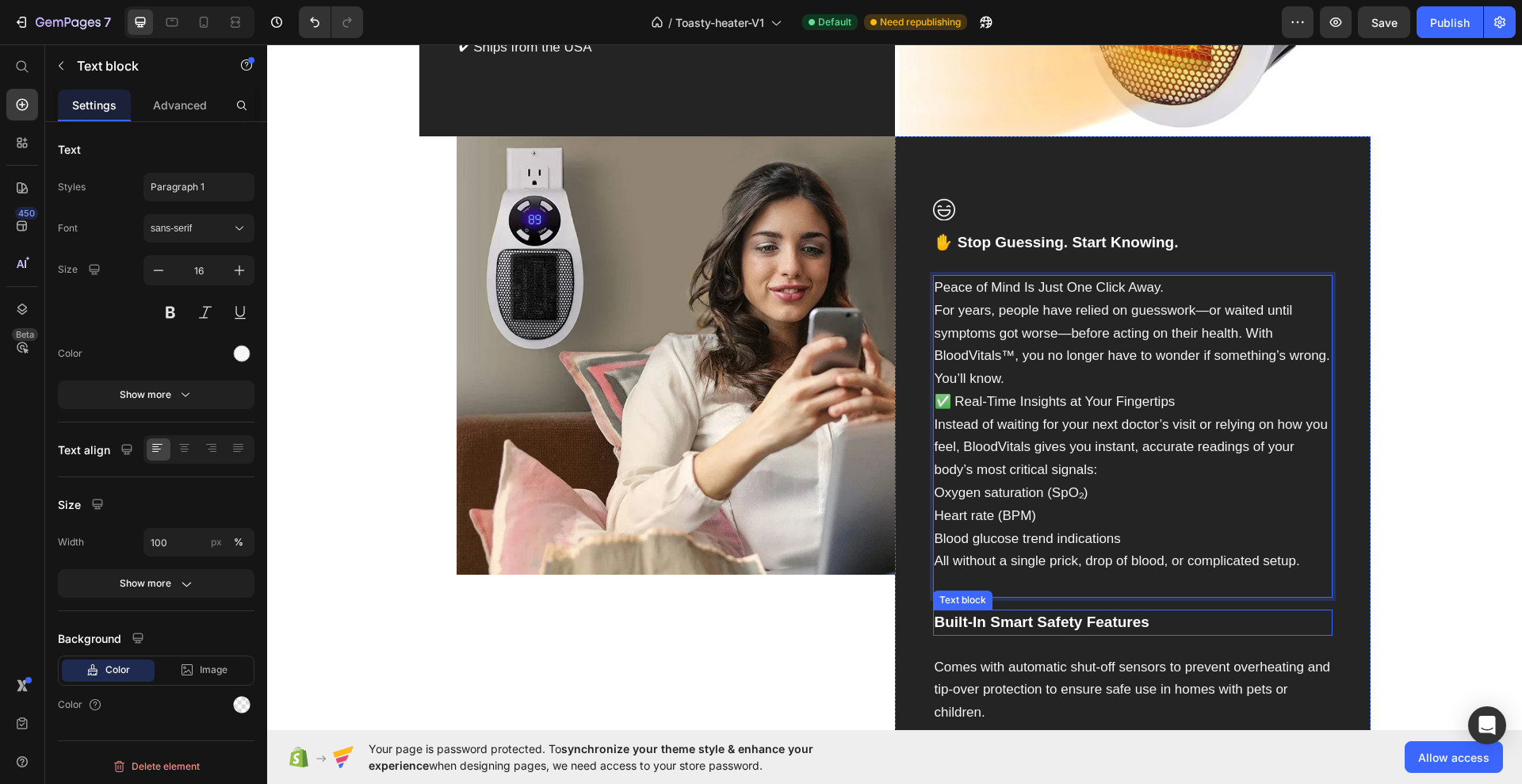 click on "Built-In Smart Safety Features" at bounding box center [1133, 622] 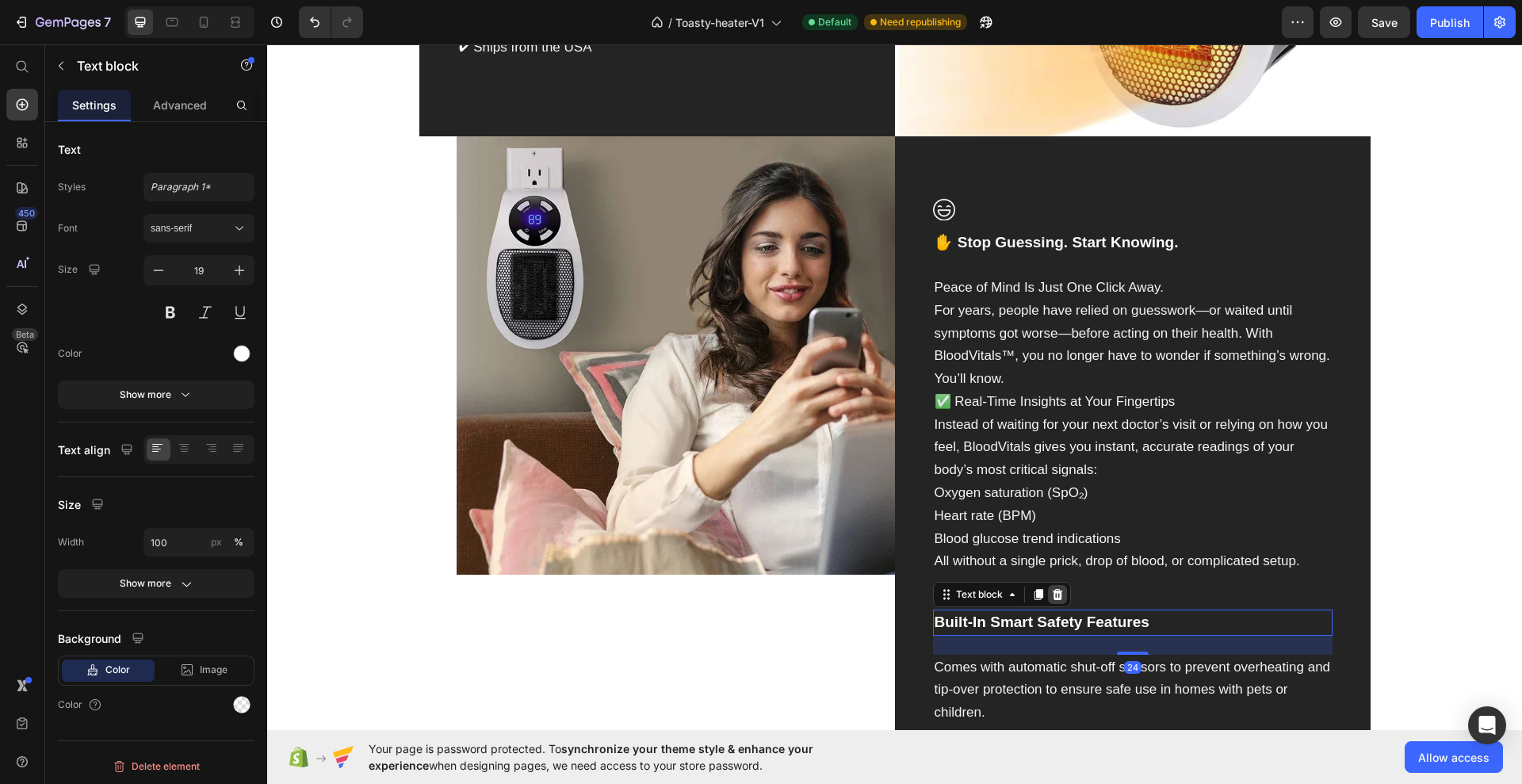 click 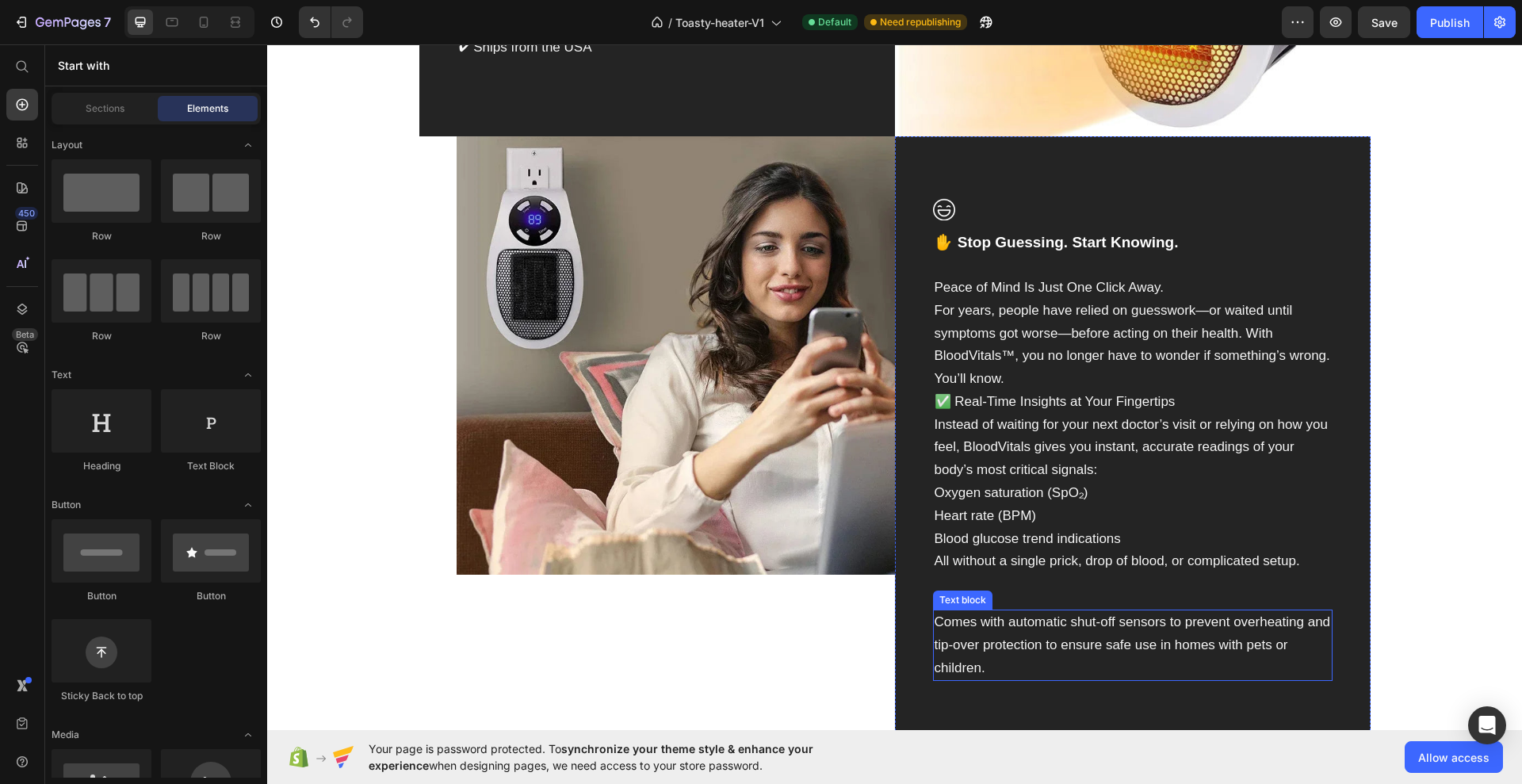 click on "Comes with automatic shut-off sensors to prevent overheating and tip-over protection to ensure safe use in homes with pets or children." at bounding box center [1133, 645] 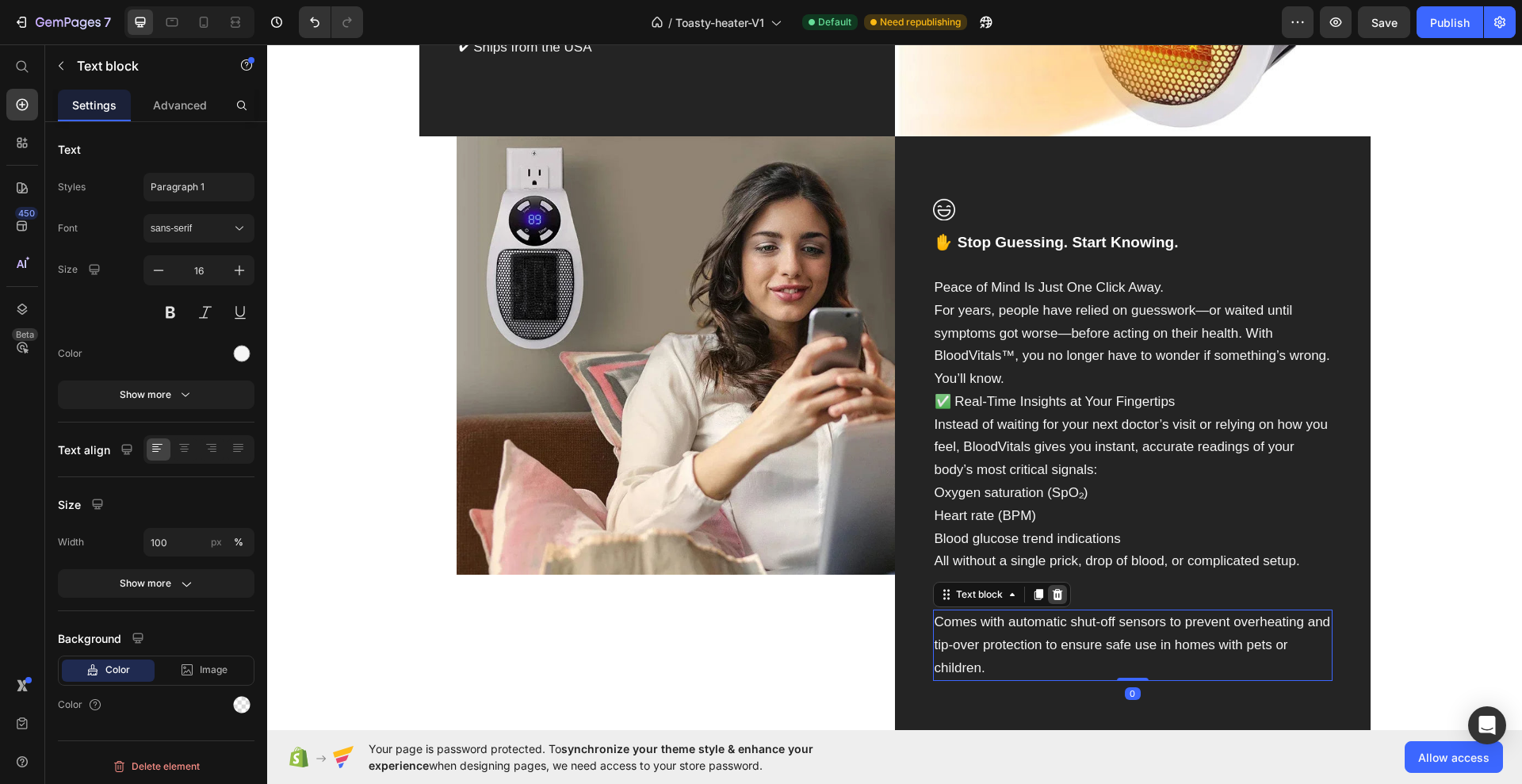 click 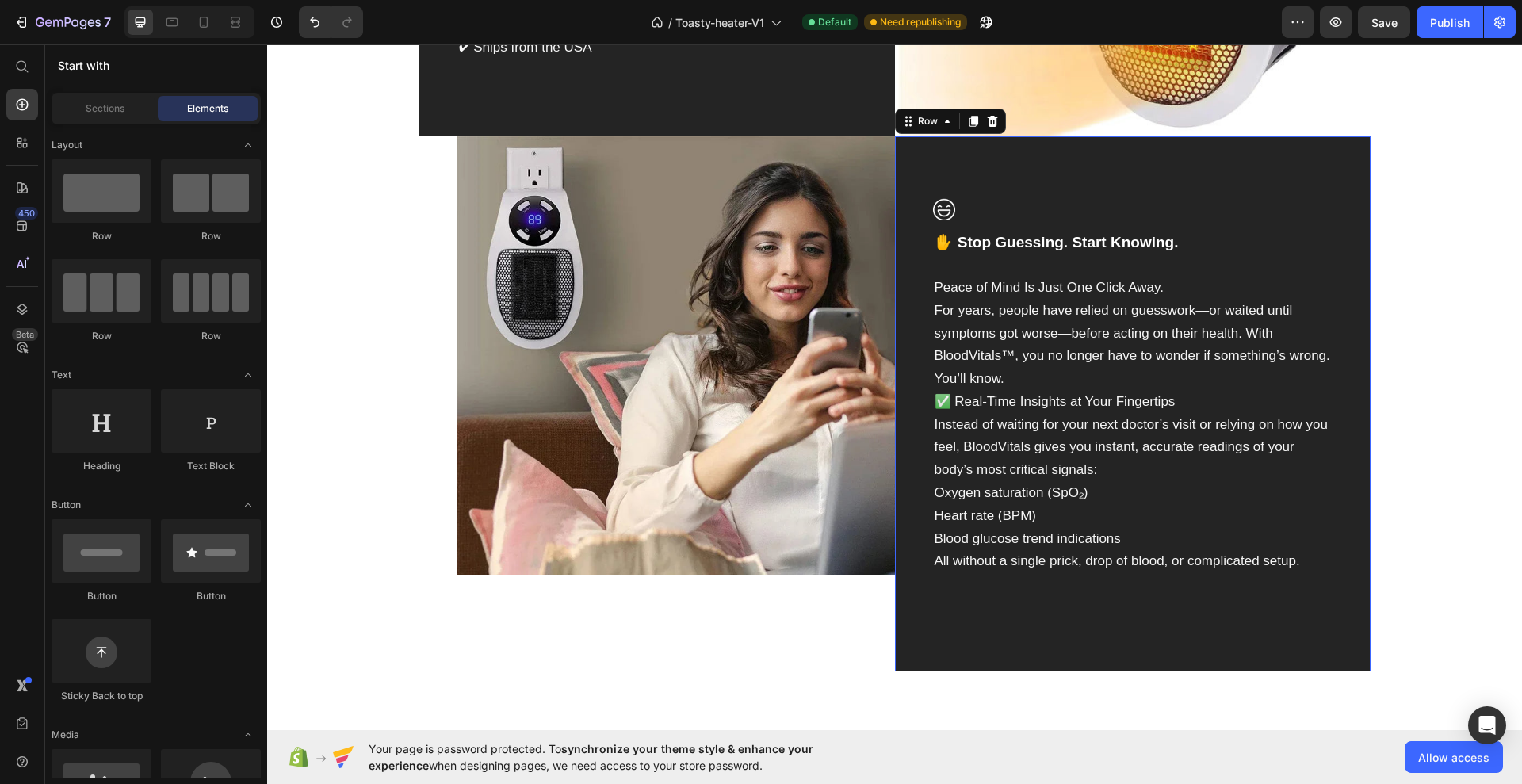 click on "Image ✋ Stop Guessing. Start Knowing. Text block Peace of Mind Is Just One Click Away. For years, people have relied on guesswork—or waited until symptoms got worse—before acting on their health. With BloodVitals™, you no longer have to wonder if something’s wrong. You’ll know. ✅ Real-Time Insights at Your Fingertips Instead of waiting for your next doctor’s visit or relying on how you feel, BloodVitals gives you instant, accurate readings of your body’s most critical signals: Oxygen saturation (SpO₂) Heart rate (BPM) Blood glucose trend indications All without a single prick, drop of blood, or complicated setup. Text block Row   0" at bounding box center [1133, 403] 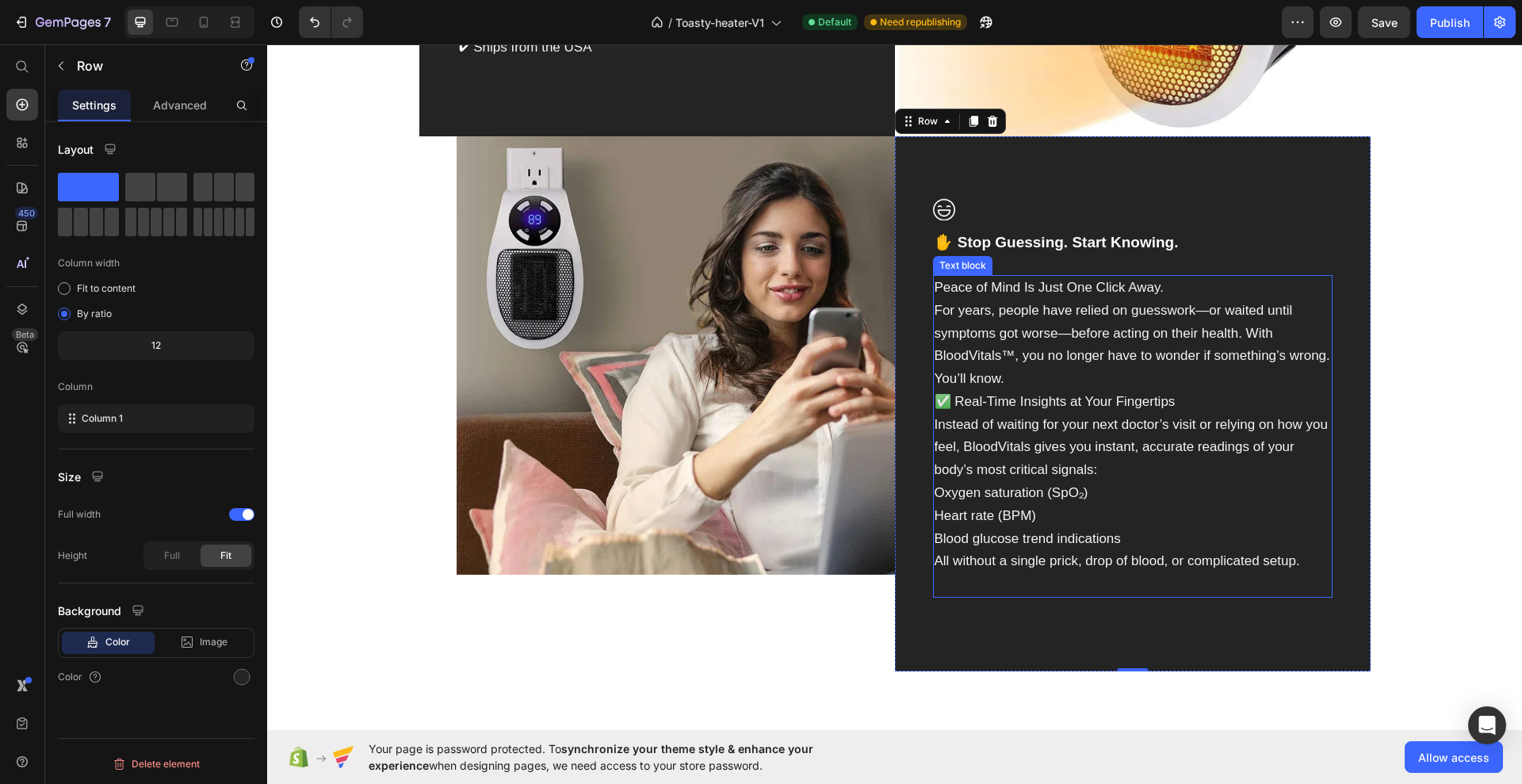 click on "All without a single prick, drop of blood, or complicated setup." at bounding box center [1117, 560] 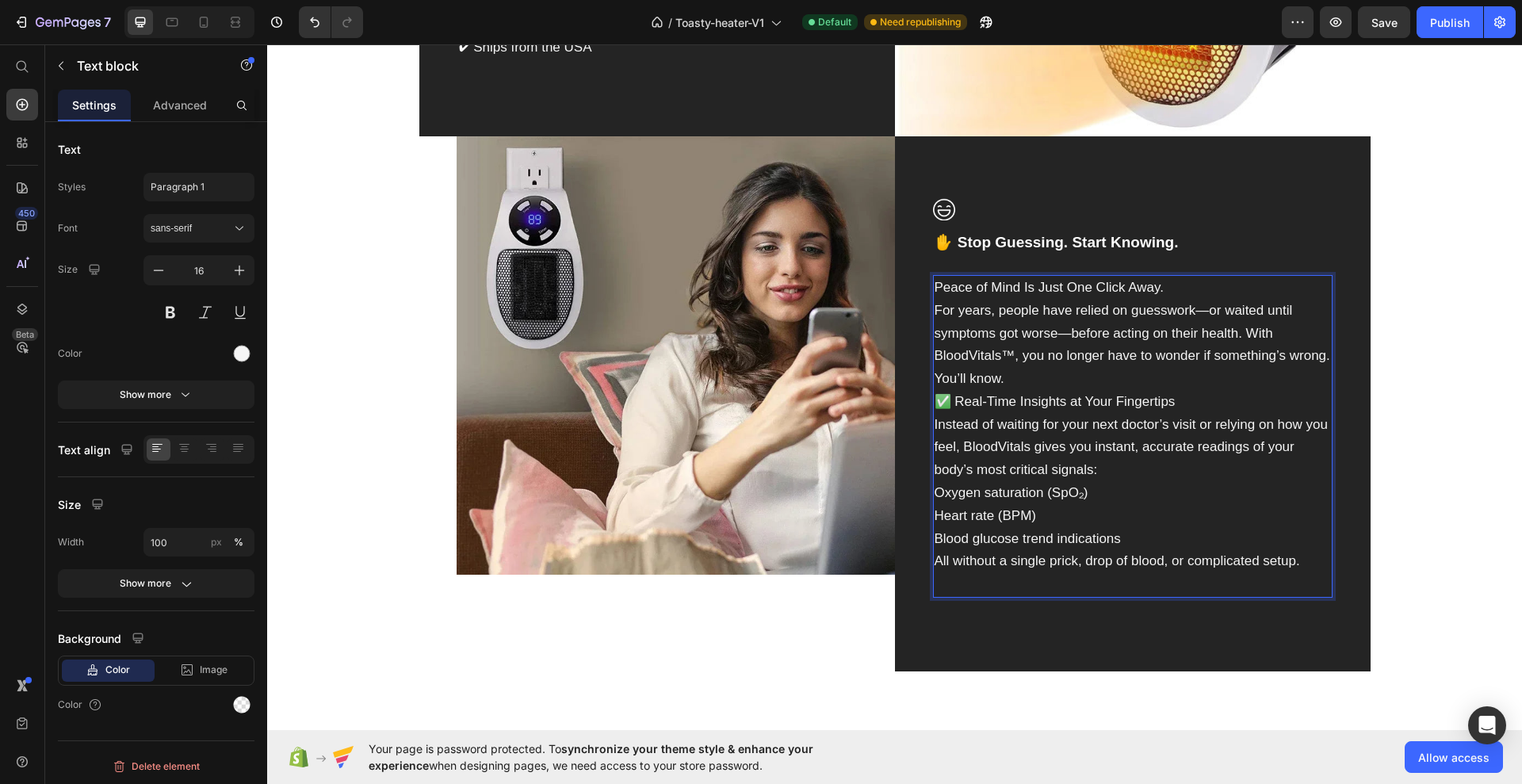 click at bounding box center [1133, 584] 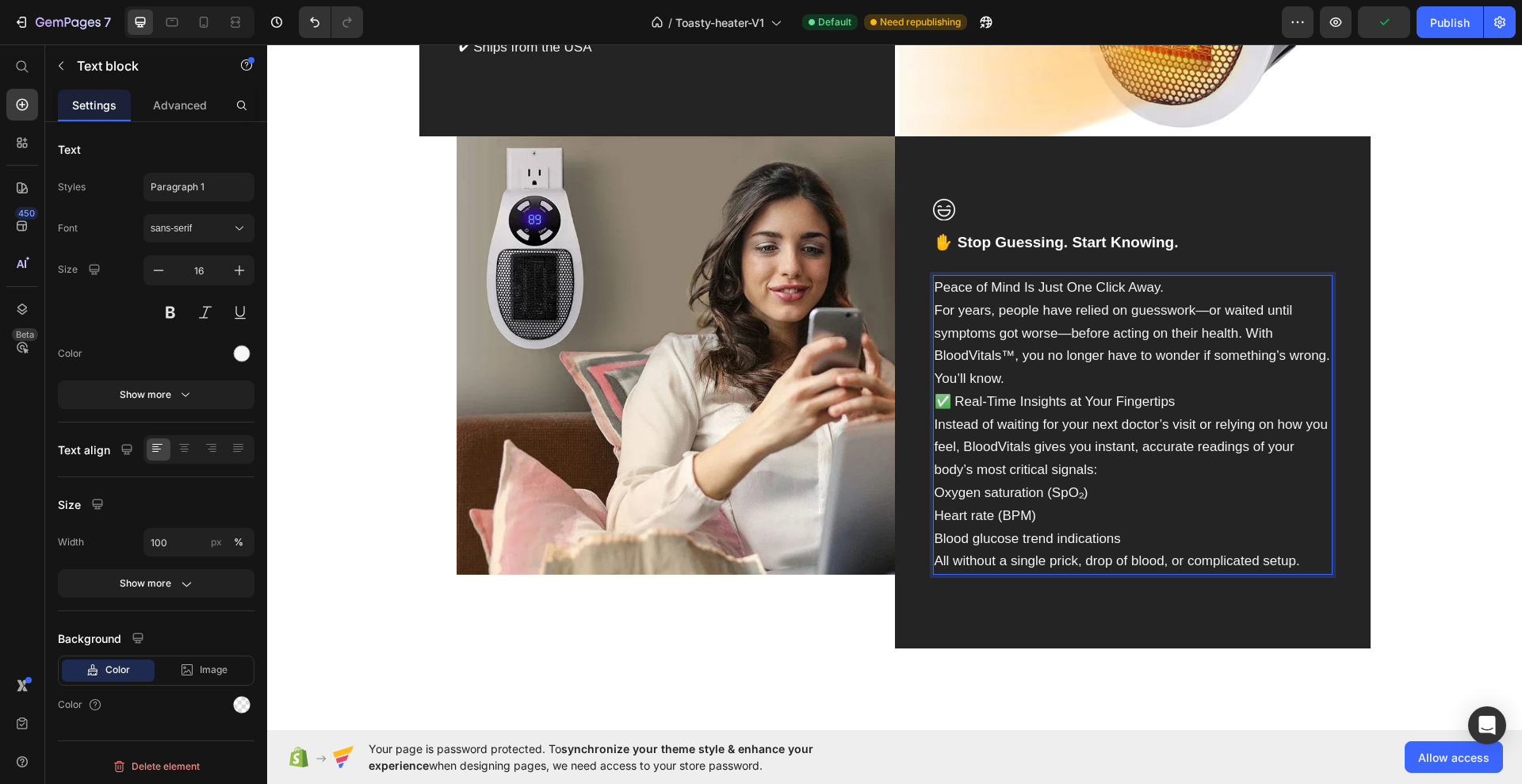 click on "✅ Real-Time Insights at Your Fingertips" at bounding box center (1055, 401) 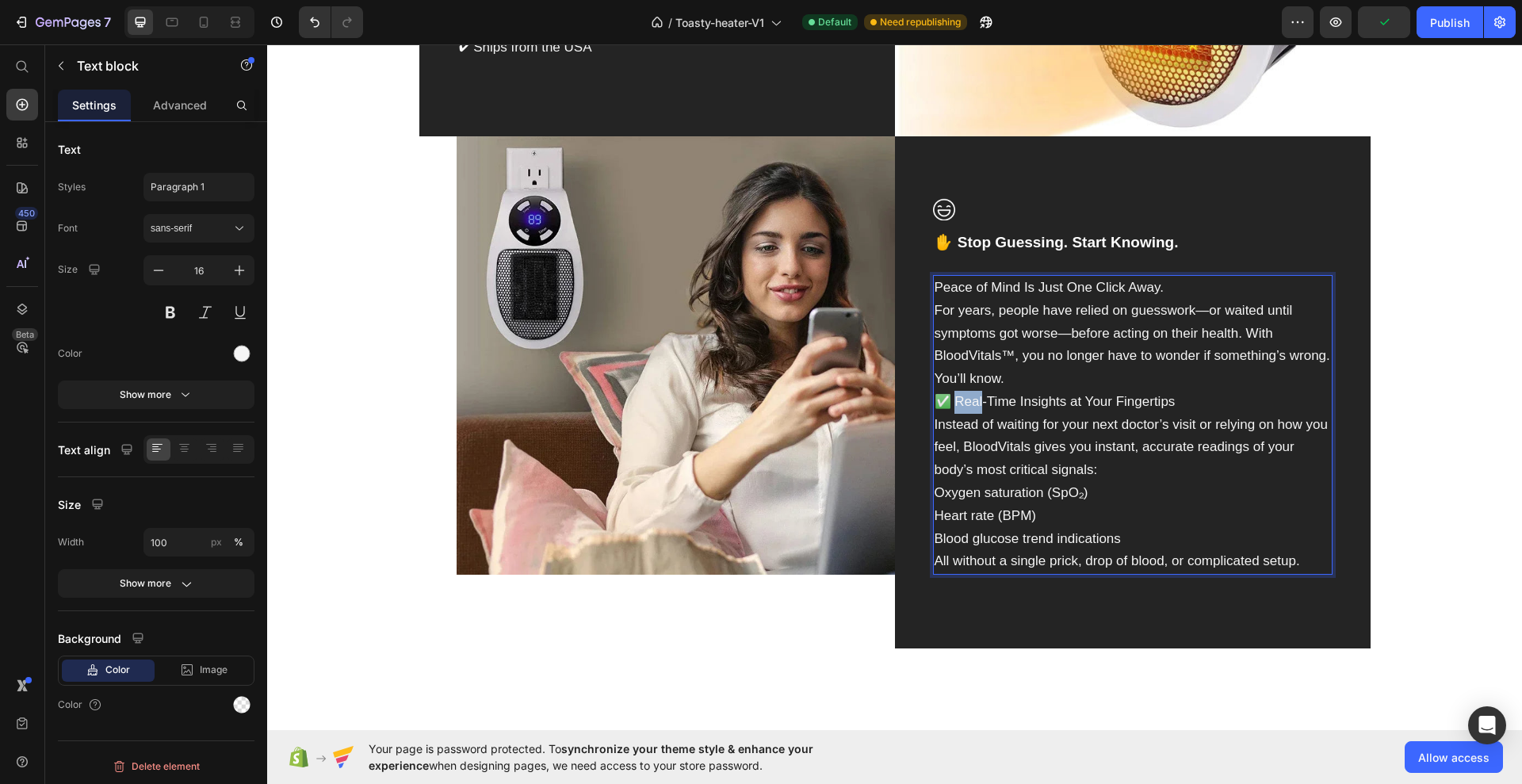 click on "✅ Real-Time Insights at Your Fingertips" at bounding box center [1055, 401] 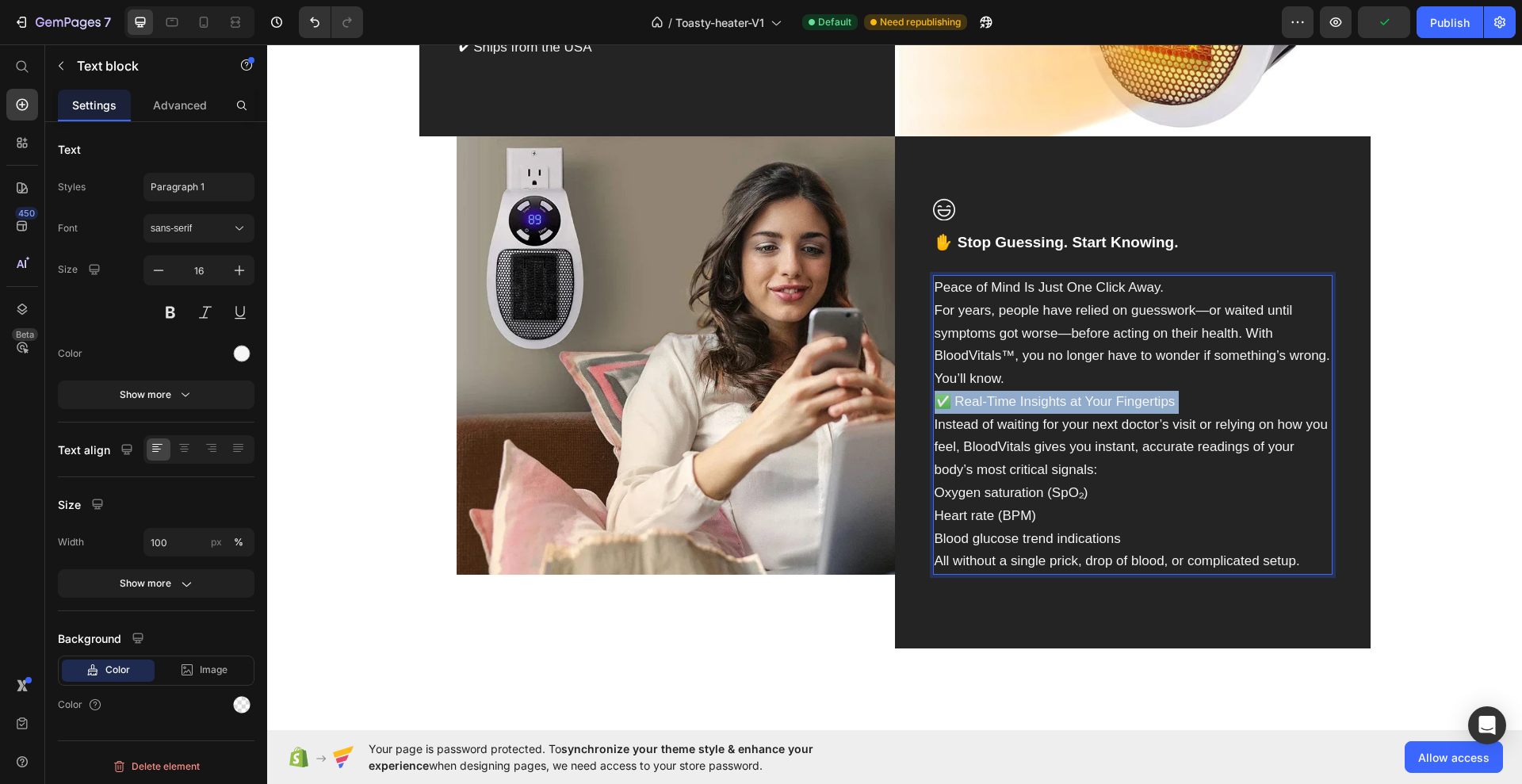 click on "✅ Real-Time Insights at Your Fingertips" at bounding box center (1055, 401) 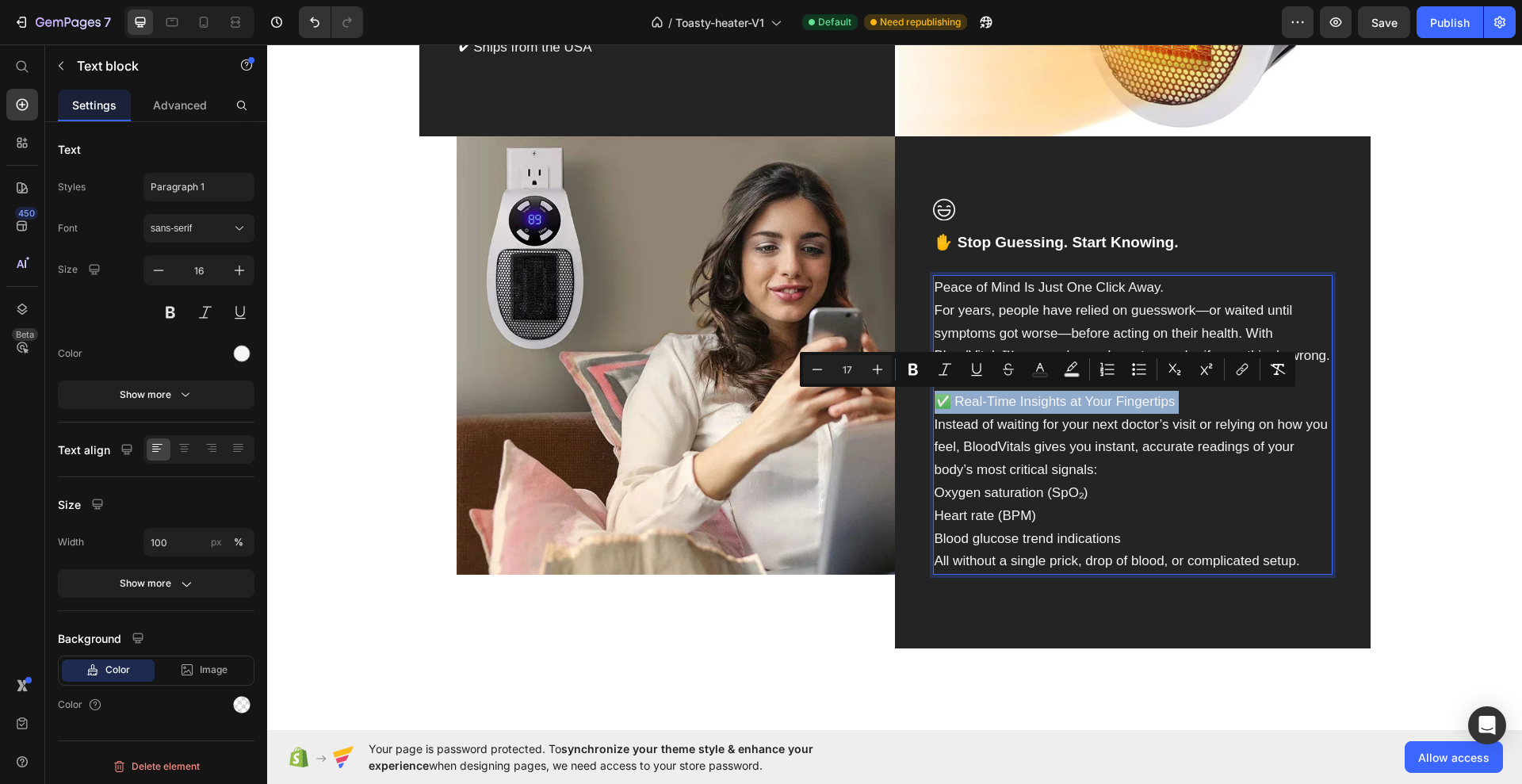 click on "✅ Real-Time Insights at Your Fingertips" at bounding box center [1055, 401] 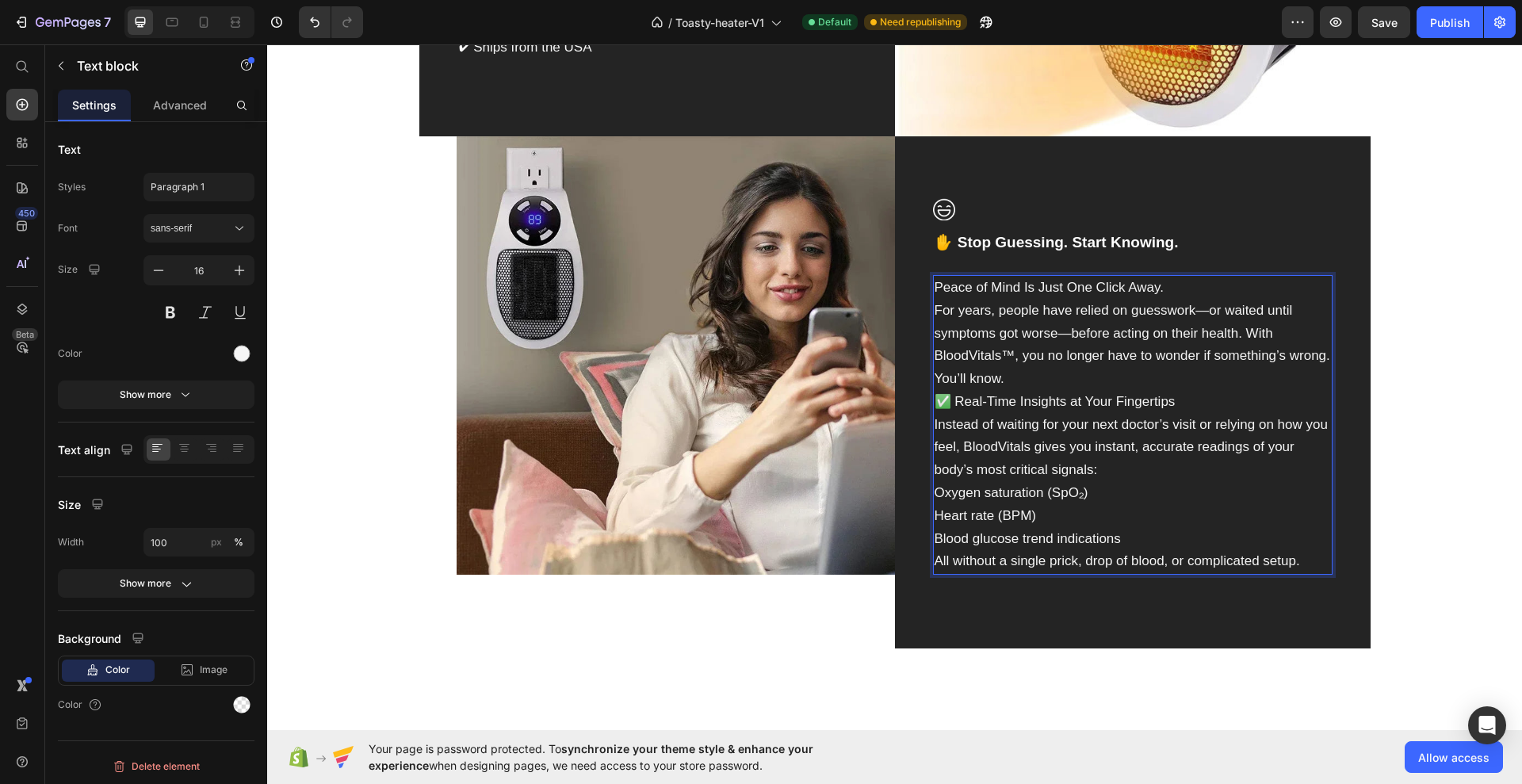 click on "For years, people have relied on guesswork—or waited until symptoms got worse—before acting on their health. With BloodVitals™, you no longer have to wonder if something’s wrong. You’ll know." at bounding box center (1133, 345) 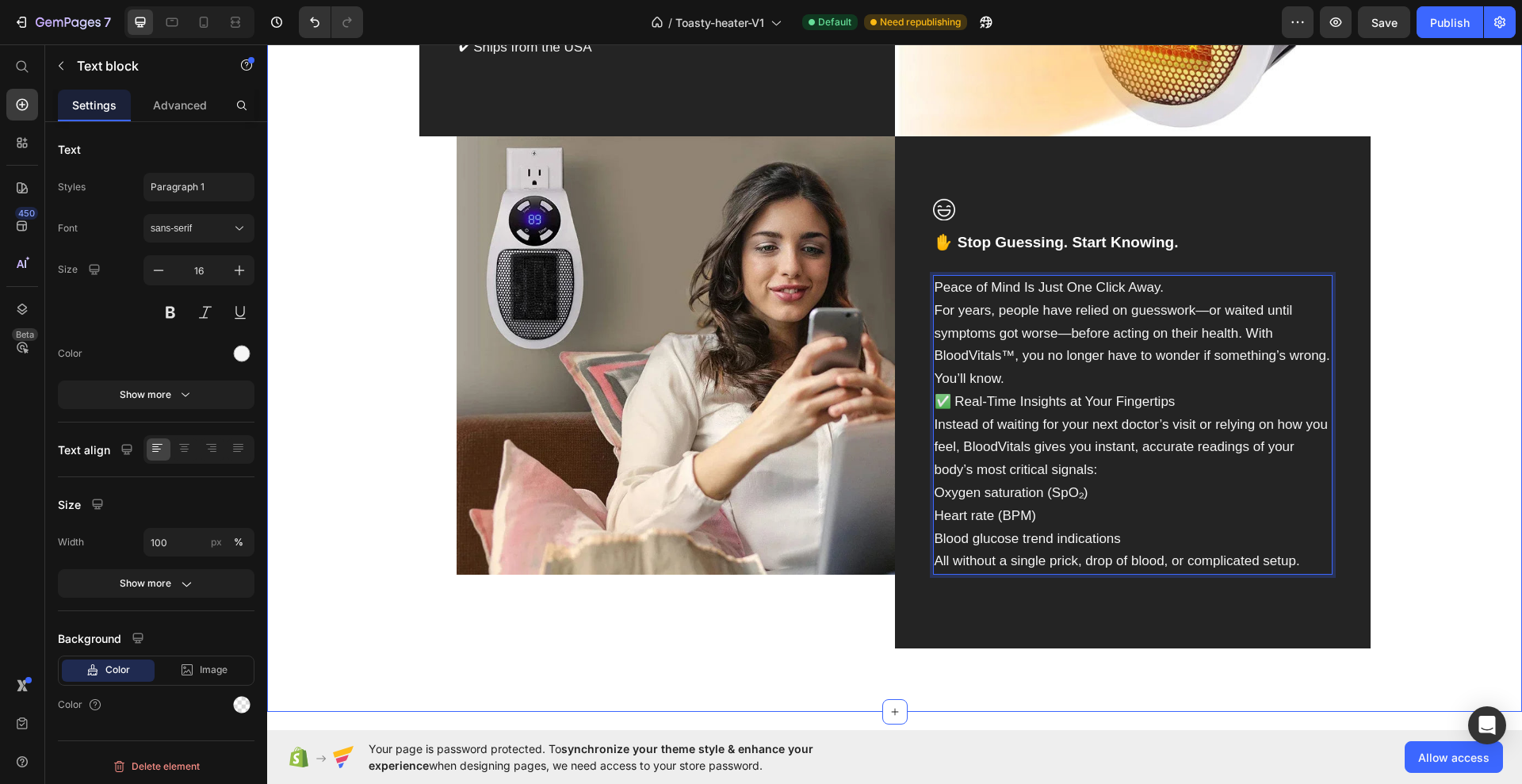 click on "Image Image 🔐 Safe. Simple. Reliable. Text block ✔ FDA-Registered Facility ✔ 100% Pain-Free ✔ Trusted by Seniors & Professionals ✔ 24/7 Customer Support ✔ Ships from the USA Text block Row Image Row Image Image ✋ Stop Guessing. Start Knowing. Text block Peace of Mind Is Just One Click Away. For years, people have relied on guesswork—or waited until symptoms got worse—before acting on their health. With BloodVitals™, you no longer have to wonder if something’s wrong. You’ll know. ✅ Real-Time Insights at Your Fingertips Instead of waiting for your next doctor’s visit or relying on how you feel, BloodVitals gives you instant, accurate readings of your body’s most critical signals: Oxygen saturation (SpO₂) Heart rate (BPM) Blood glucose trend indications All without a single prick, drop of blood, or complicated setup. Text block   15 Row Row" at bounding box center [894, 174] 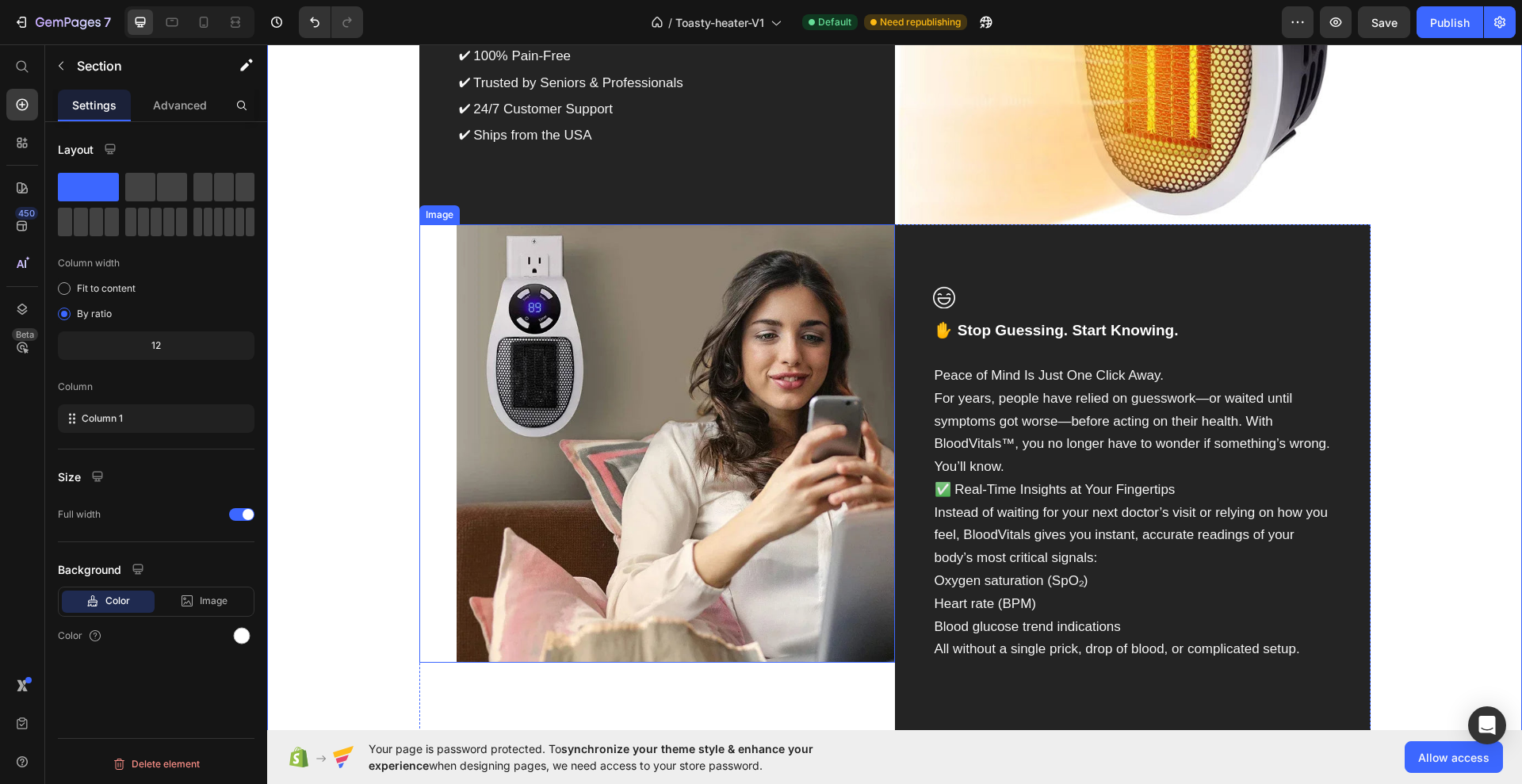 scroll, scrollTop: 1883, scrollLeft: 0, axis: vertical 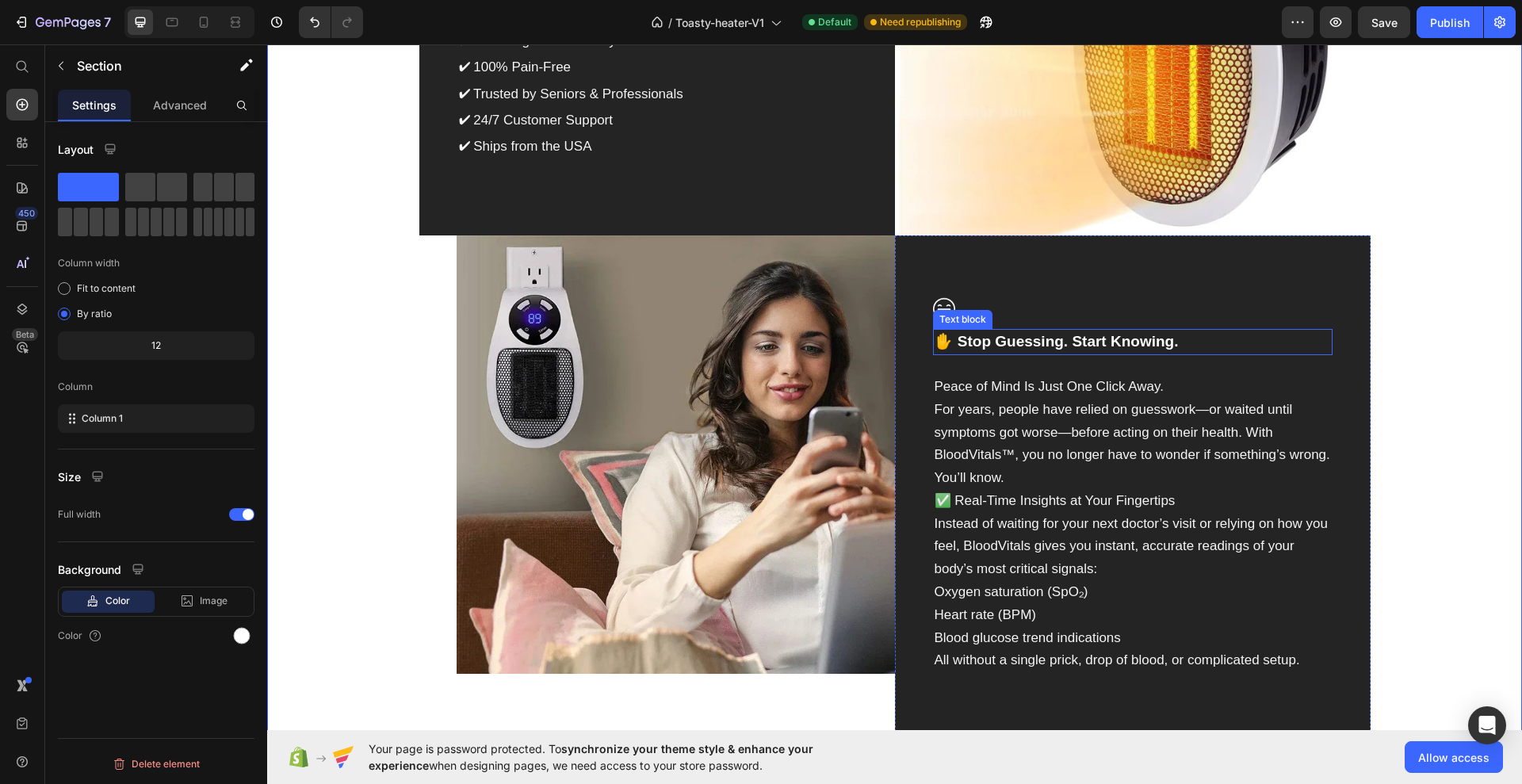 click on "✋ Stop Guessing. Start Knowing." at bounding box center [1133, 342] 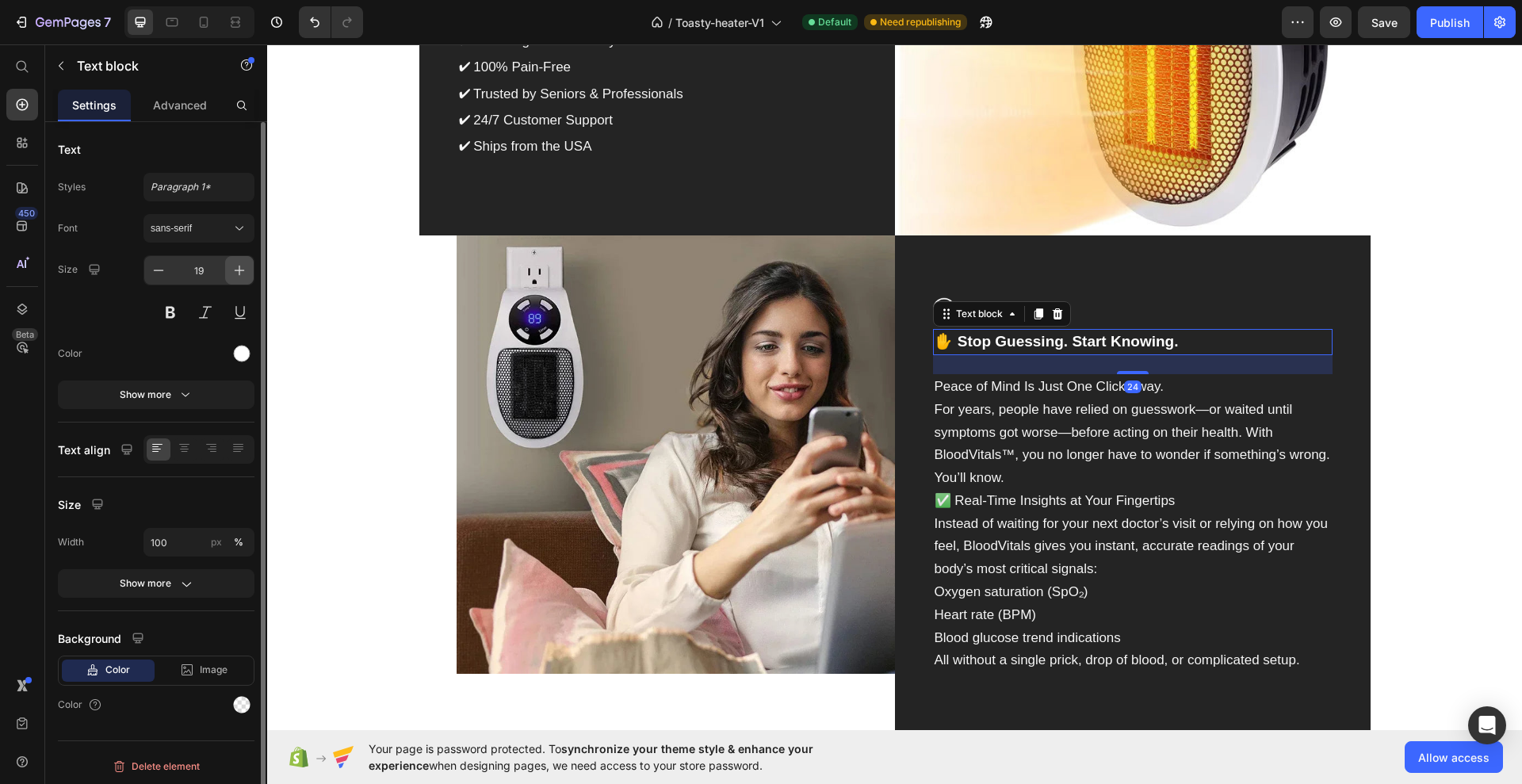 click 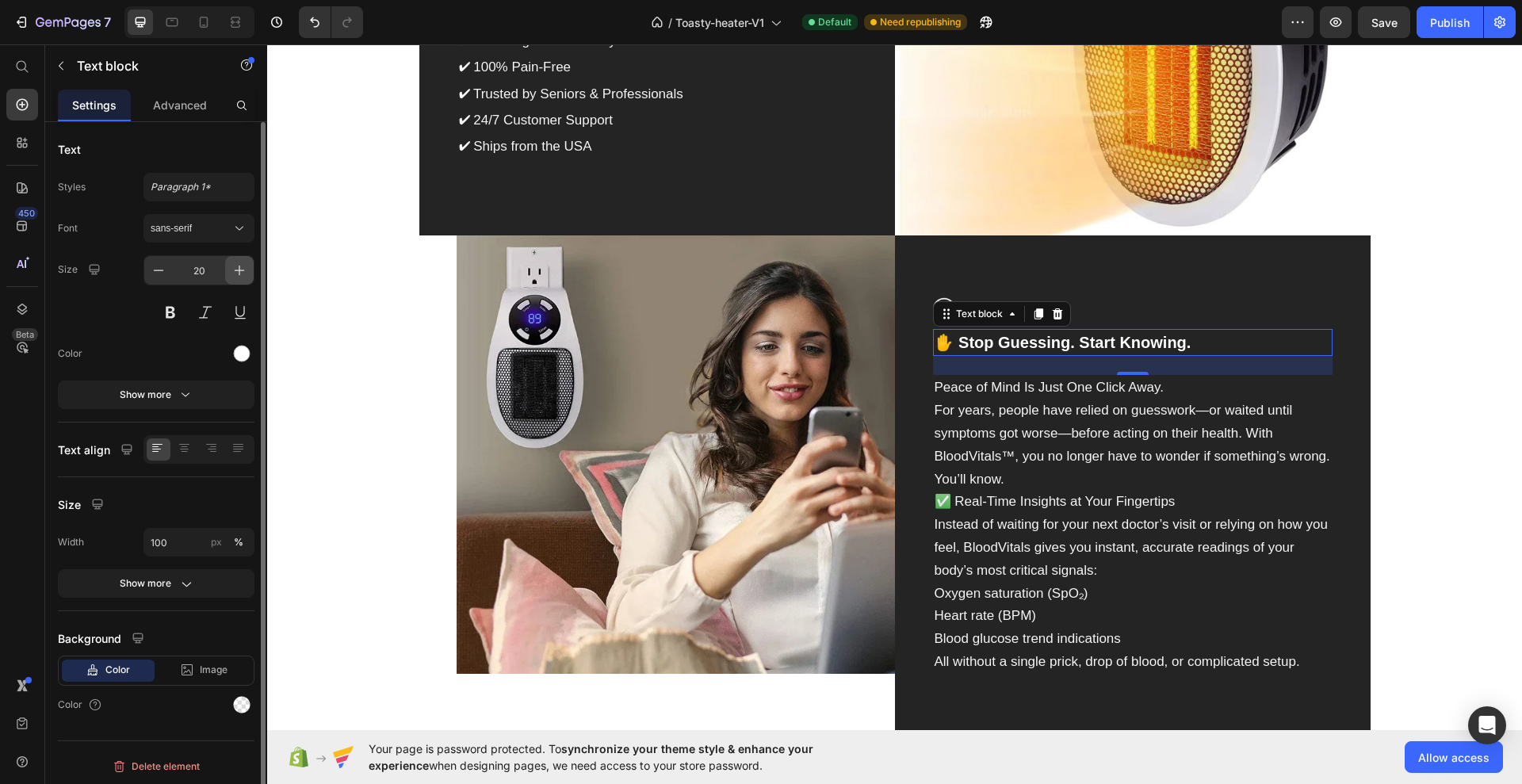 click 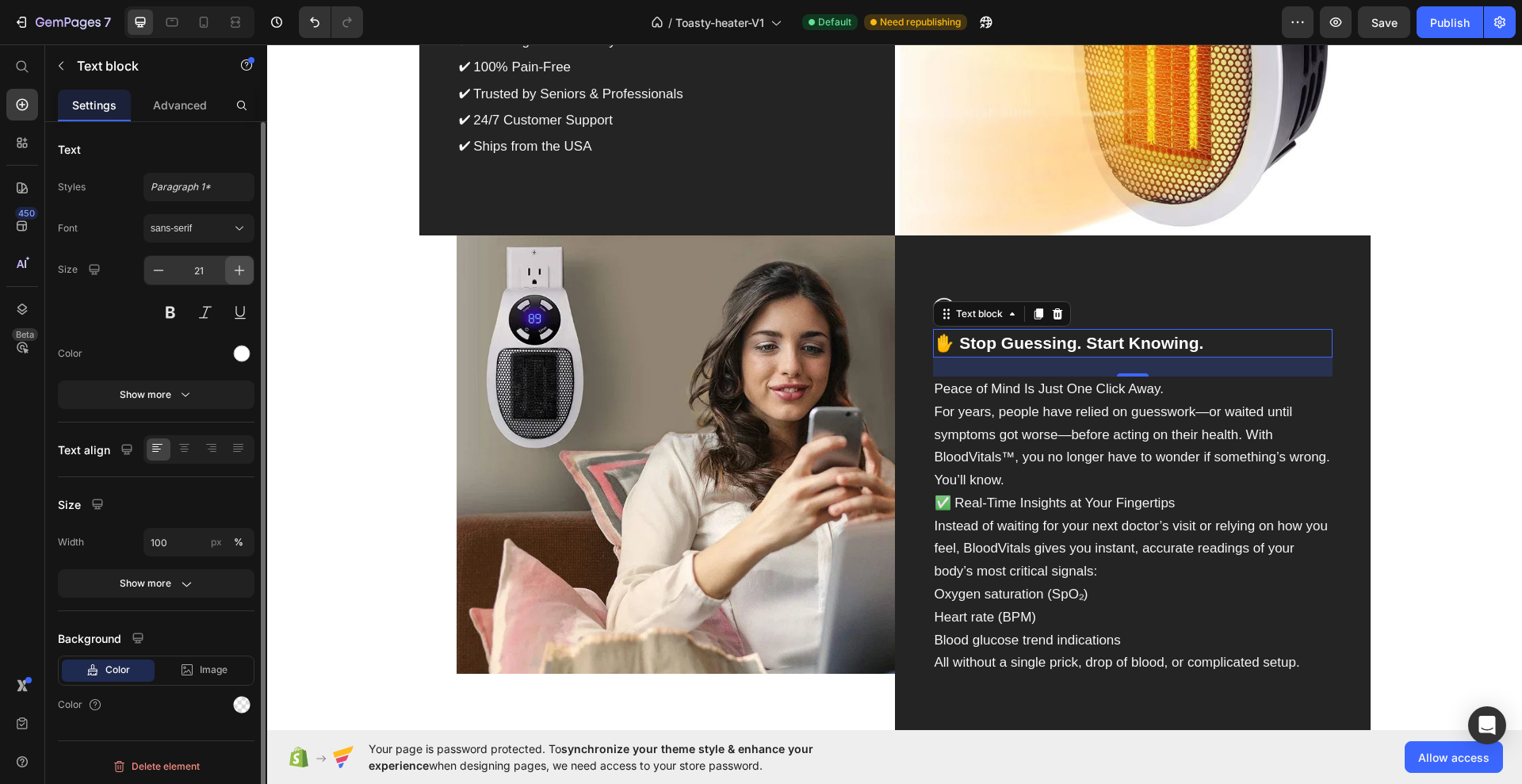 click 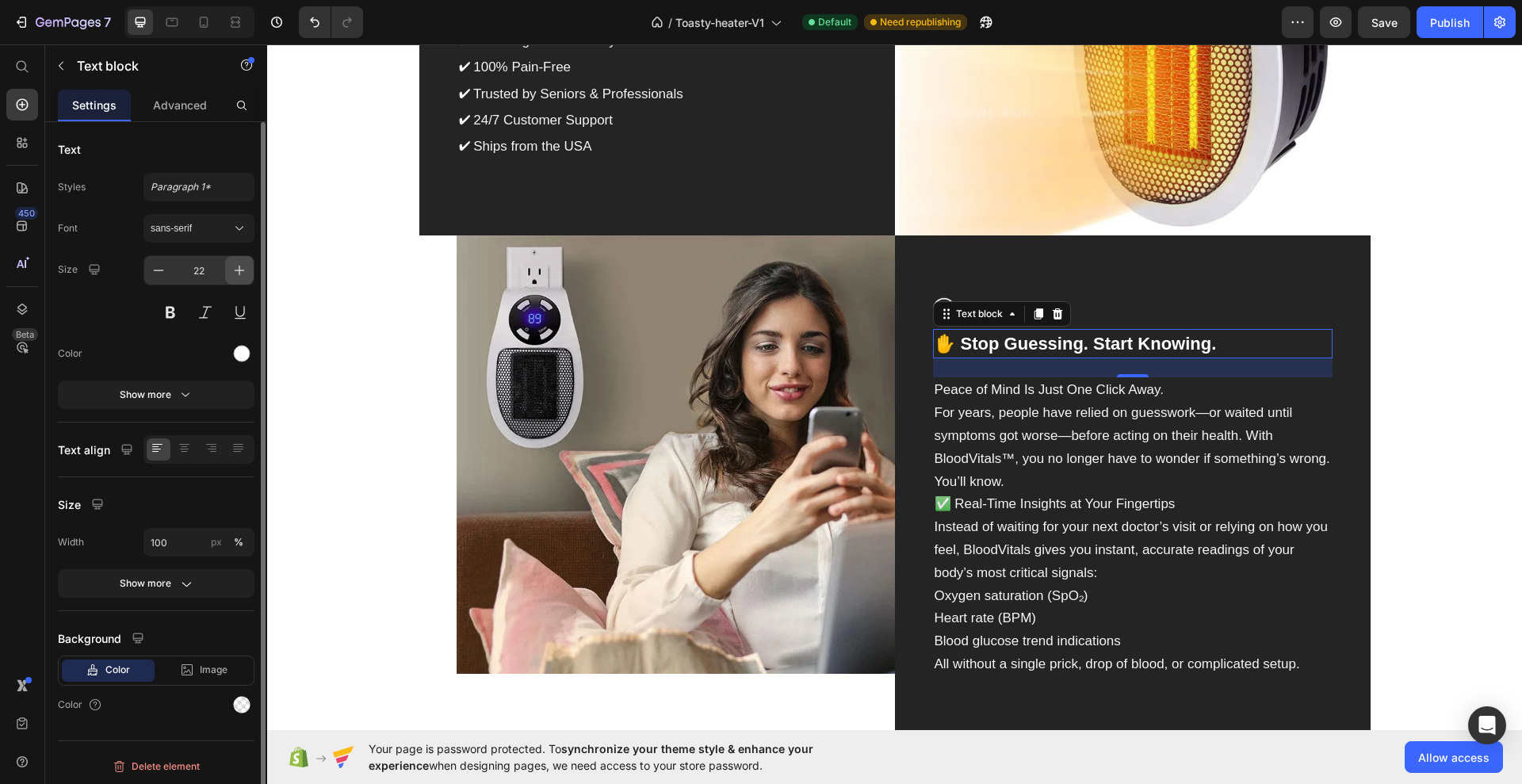 click 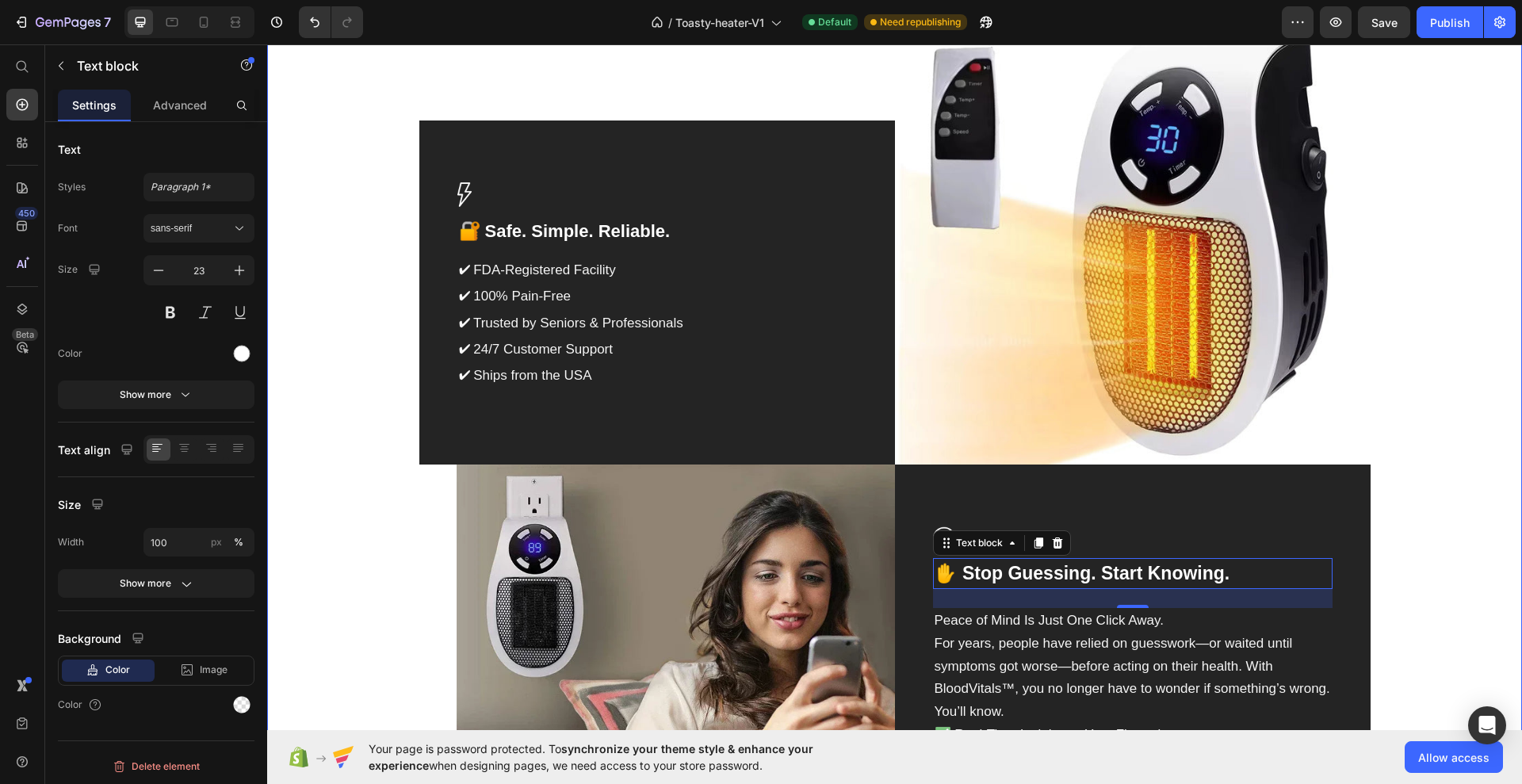 scroll, scrollTop: 1585, scrollLeft: 0, axis: vertical 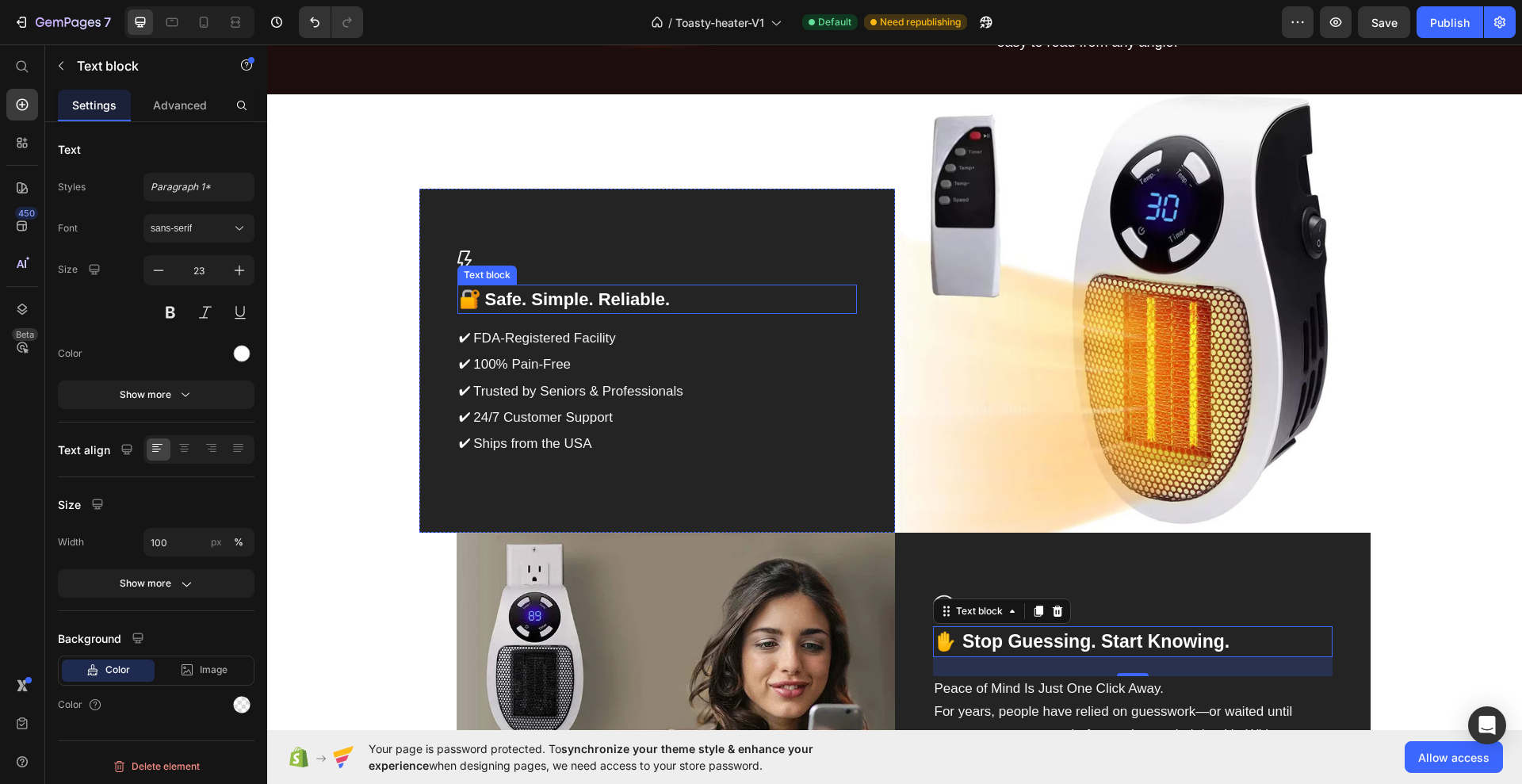 click on "🔐 Safe. Simple. Reliable." at bounding box center (657, 299) 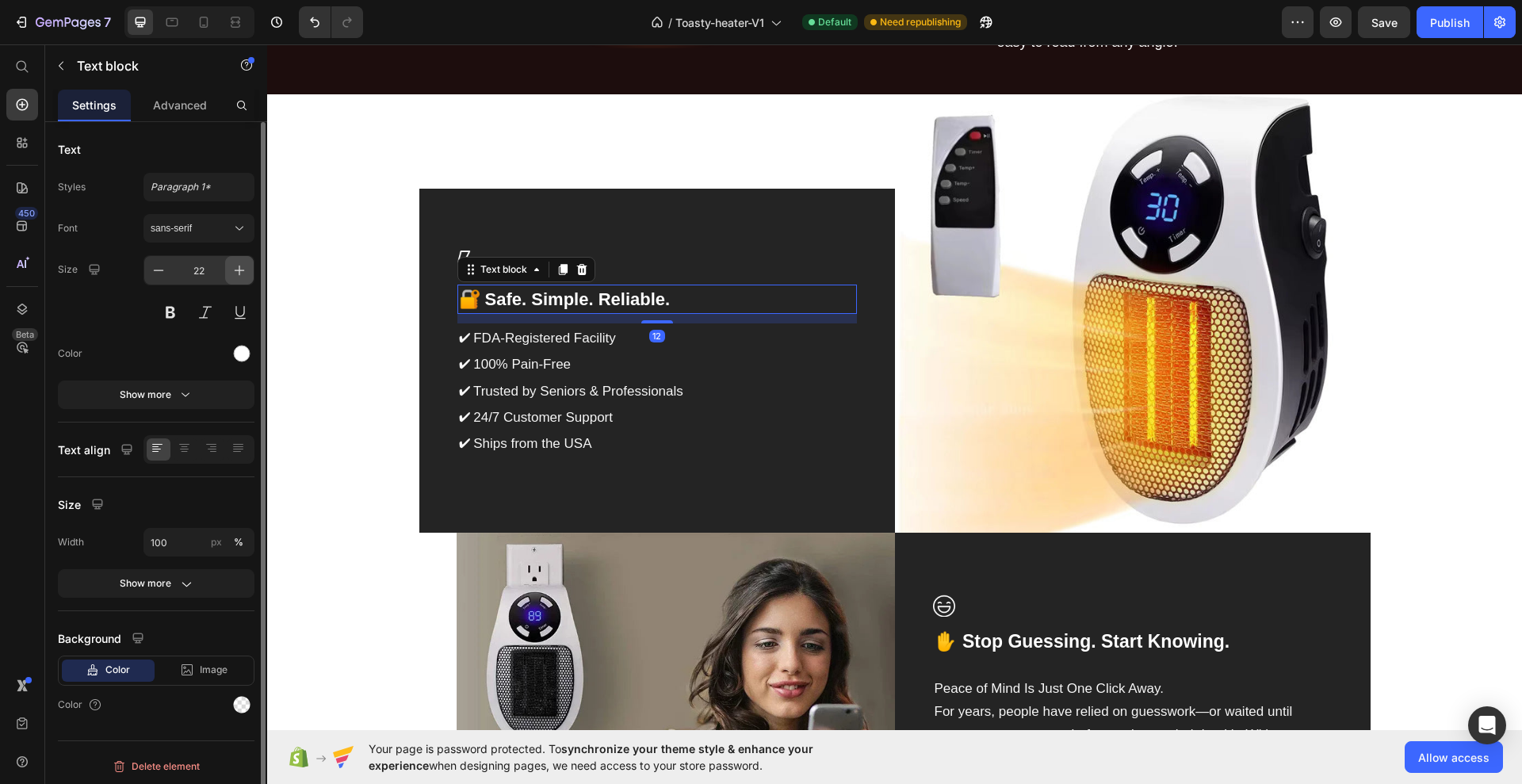 click at bounding box center [239, 270] 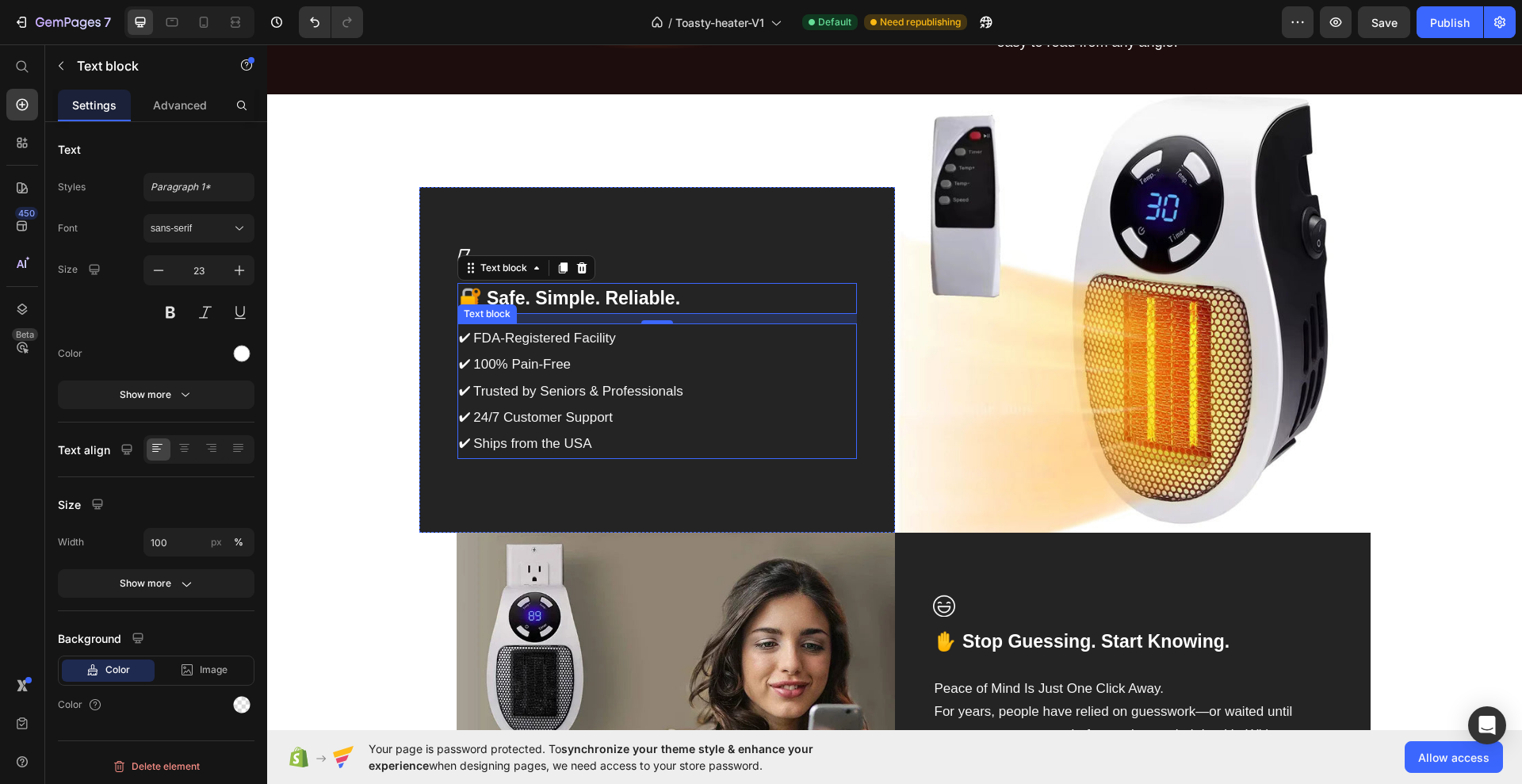click on "✔ Trusted by Seniors & Professionals" at bounding box center (571, 391) 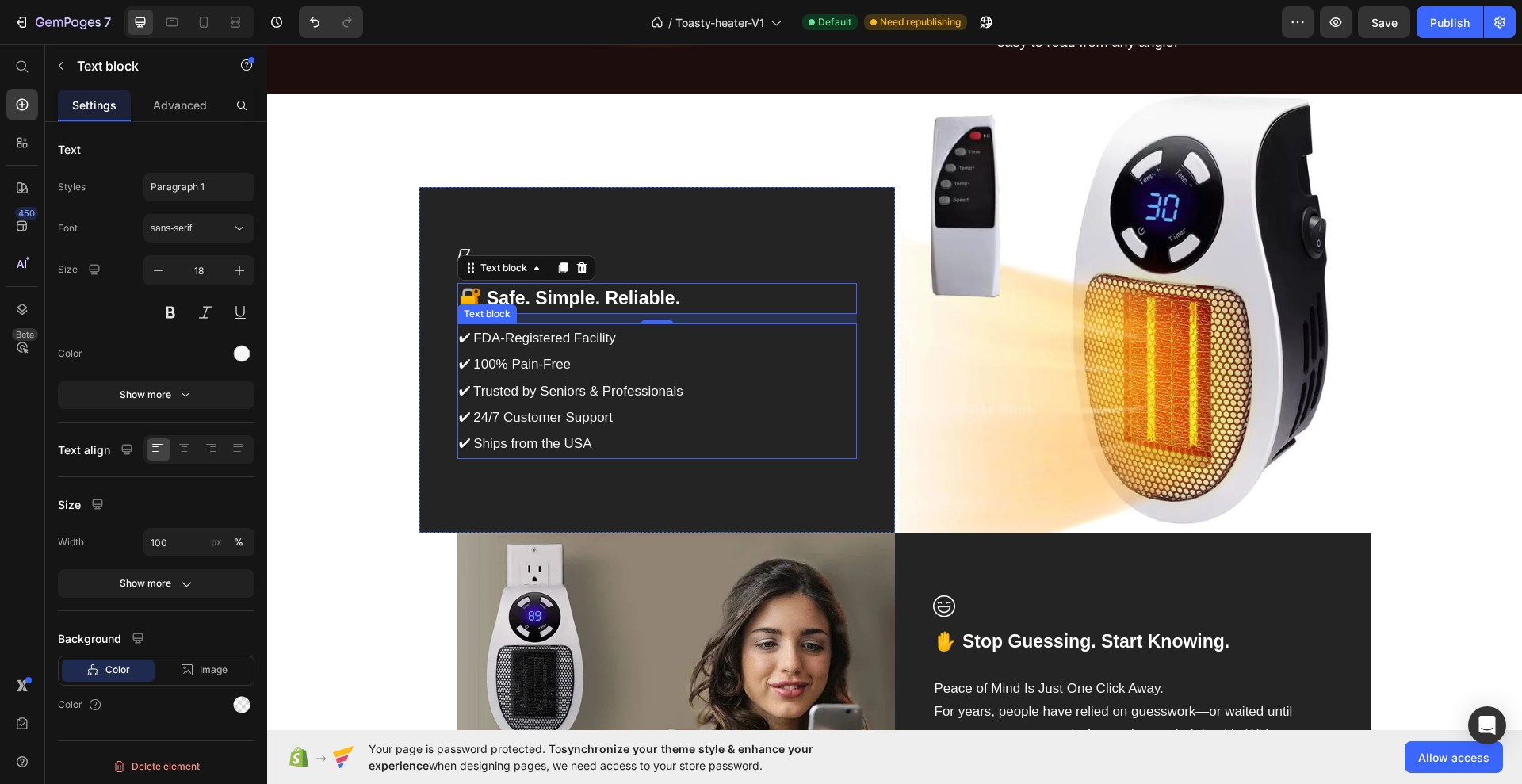 click on "✔ Trusted by Seniors & Professionals" at bounding box center [571, 391] 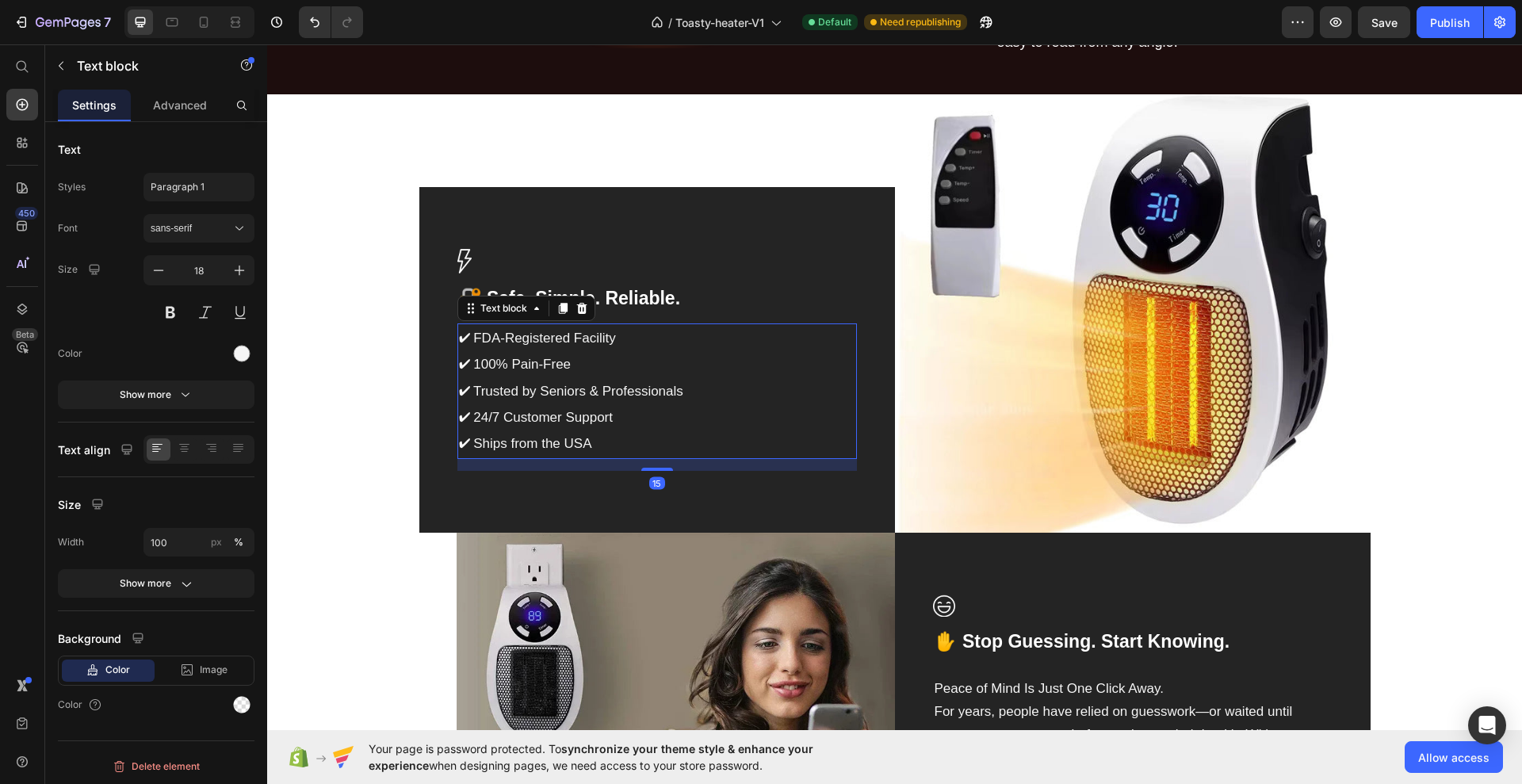click on "✔ Trusted by Seniors & Professionals" at bounding box center (571, 391) 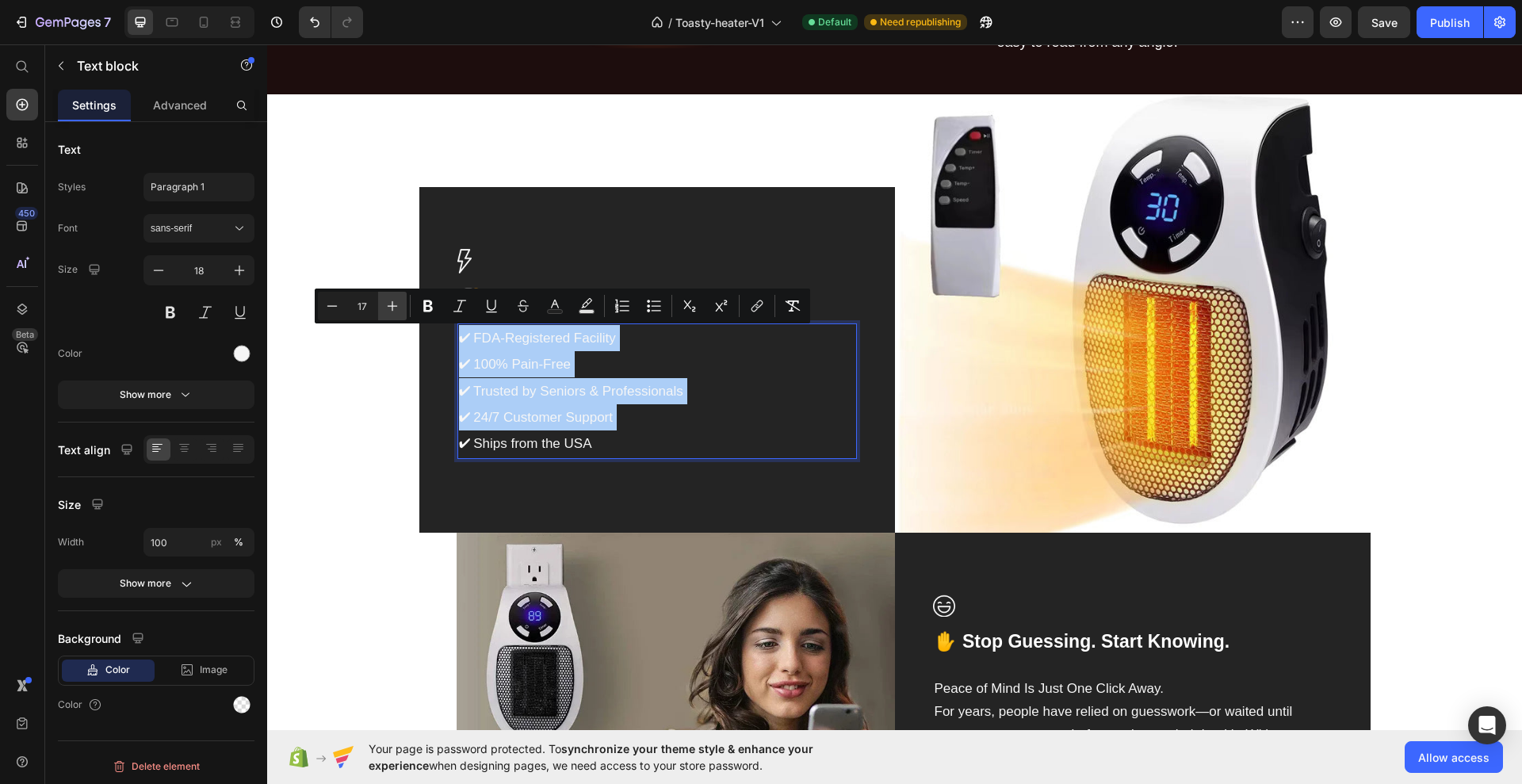 click 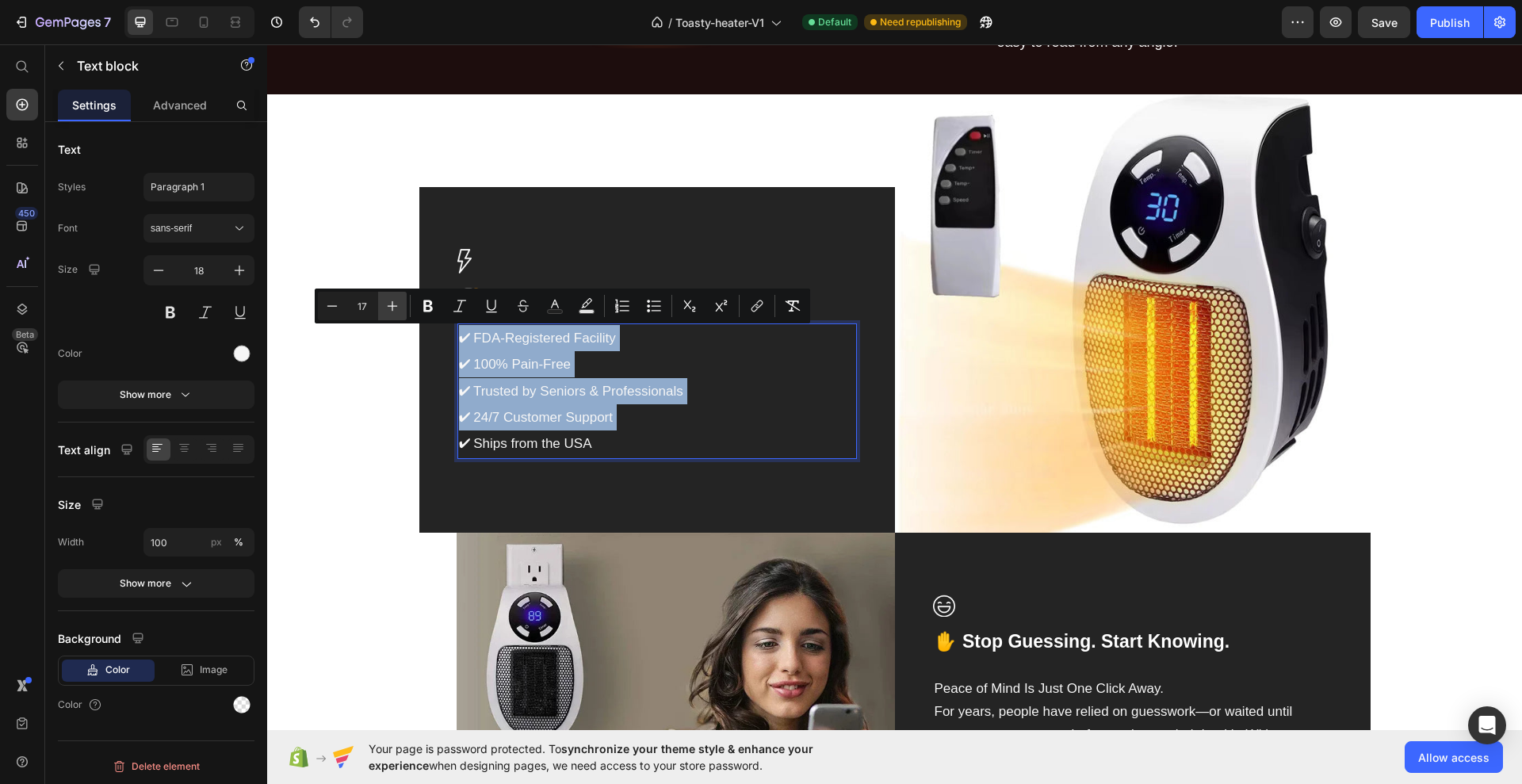 type on "18" 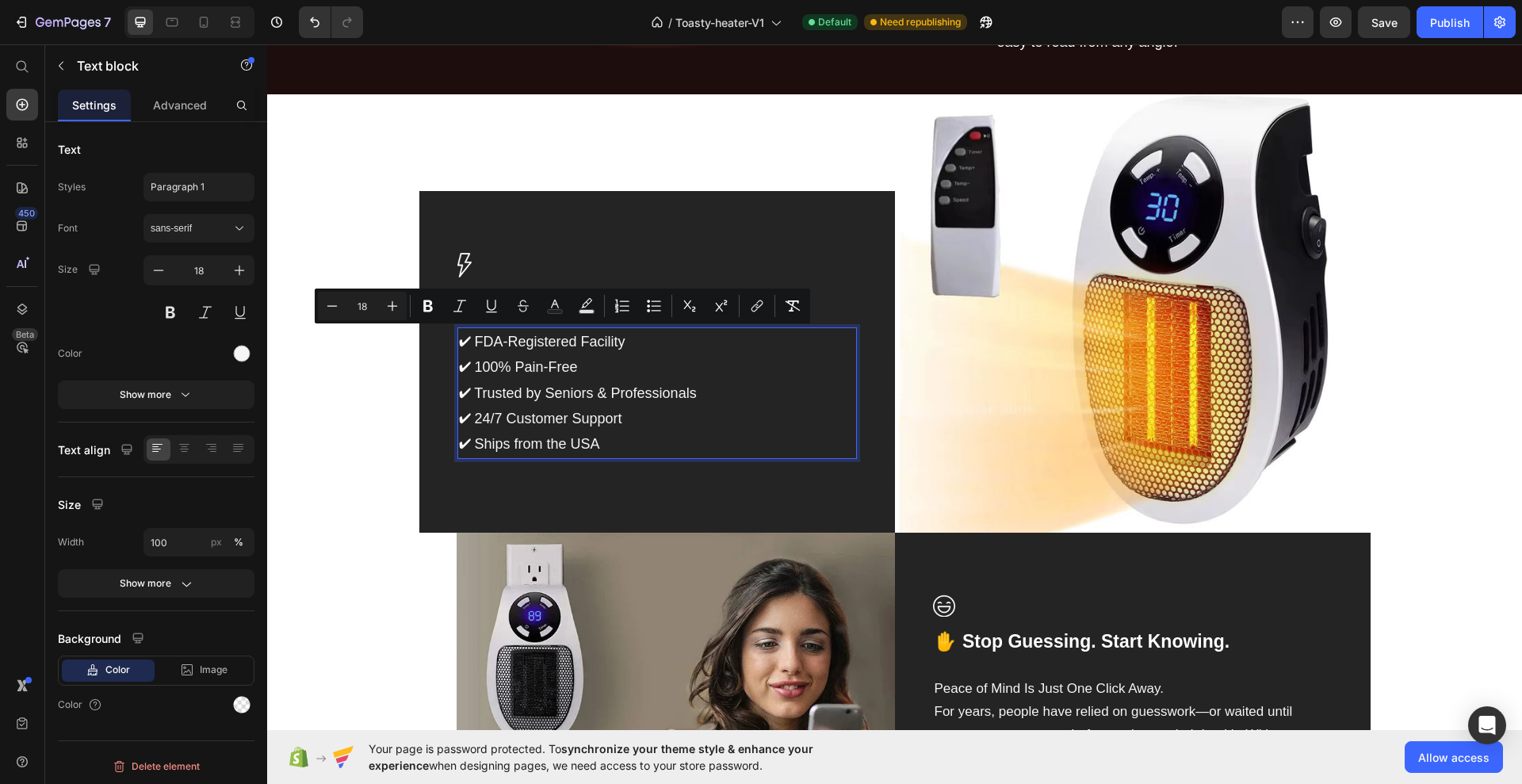 click on "✔ FDA-Registered Facility" at bounding box center [542, 342] 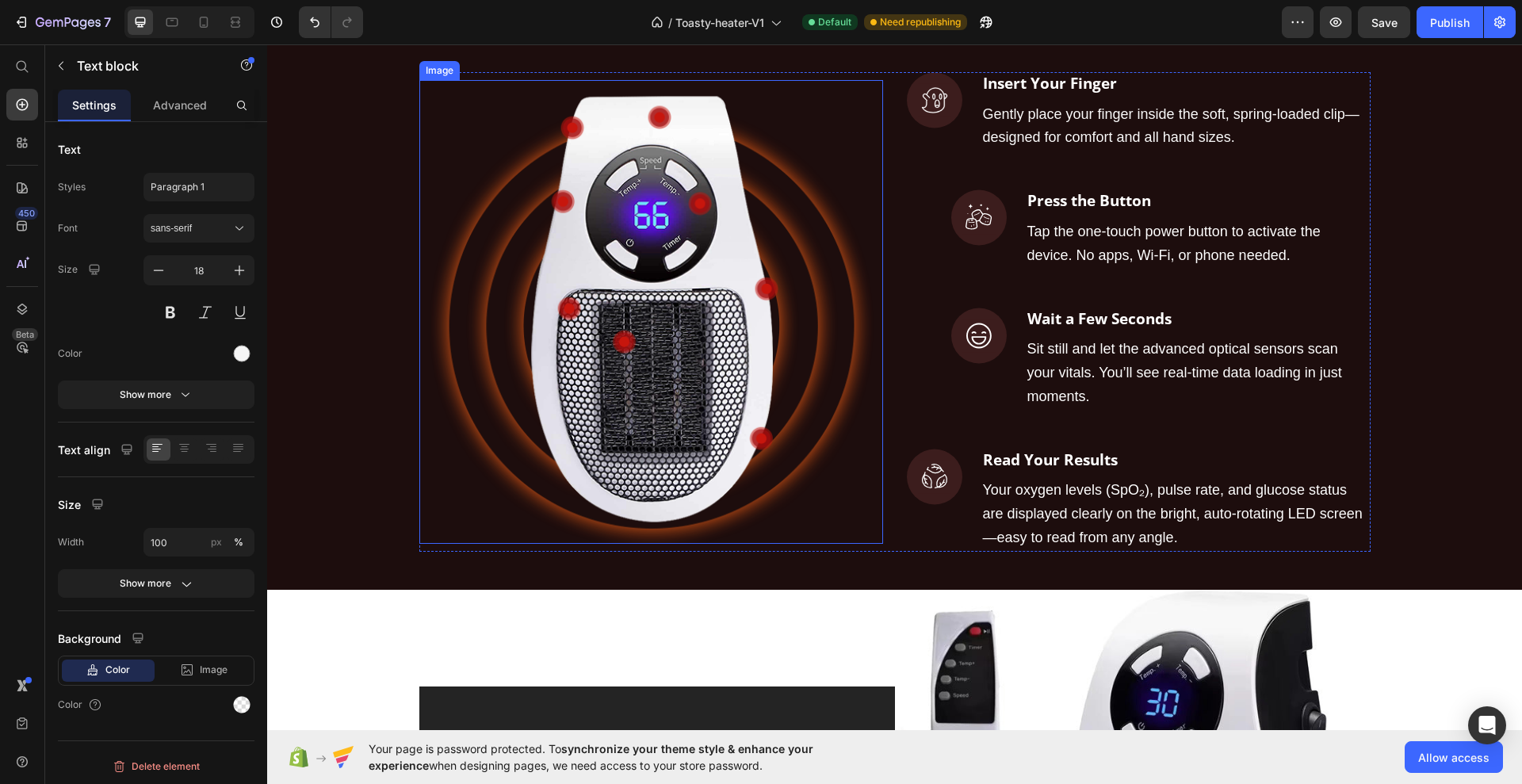 scroll, scrollTop: 793, scrollLeft: 0, axis: vertical 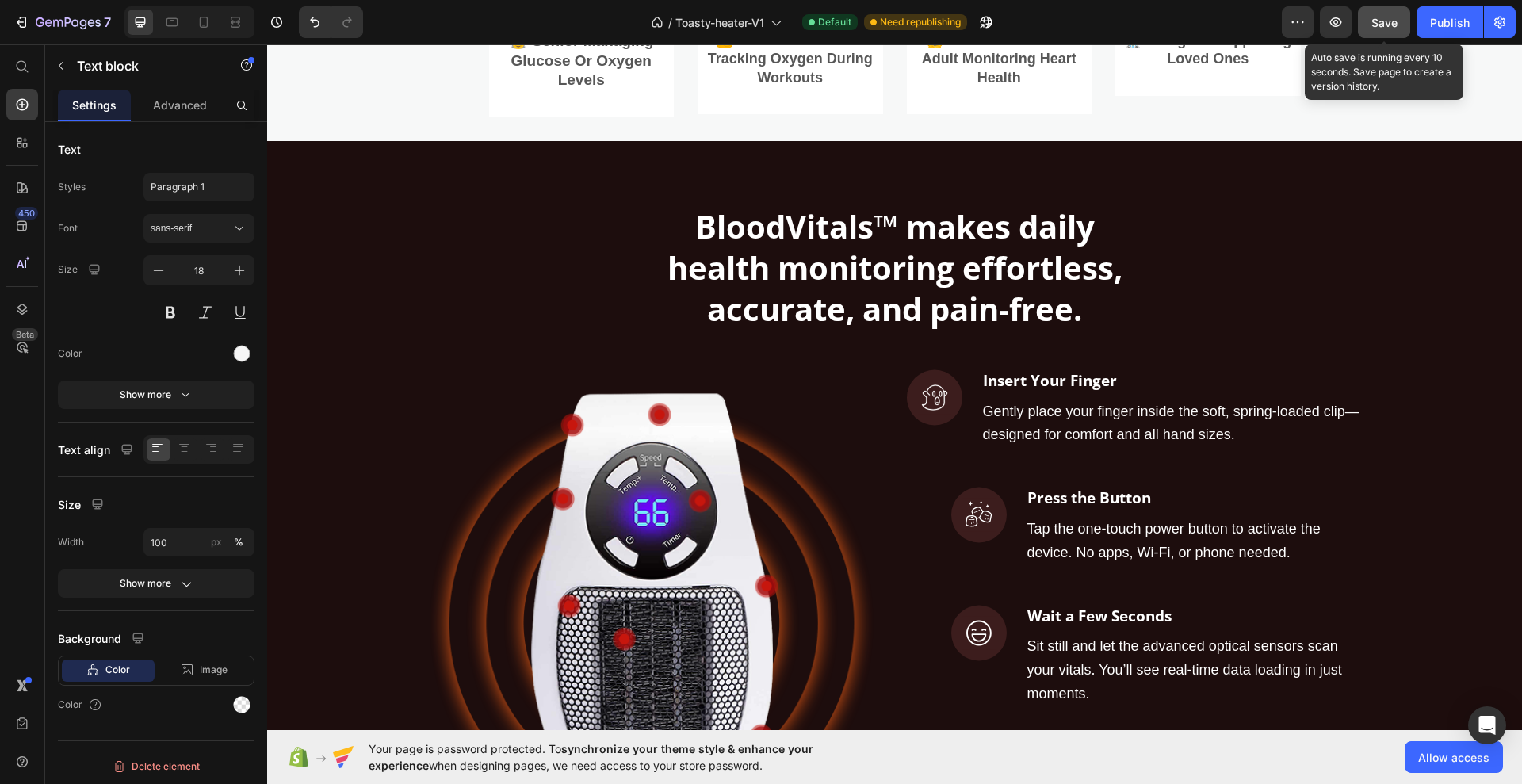 click on "Save" at bounding box center [1384, 22] 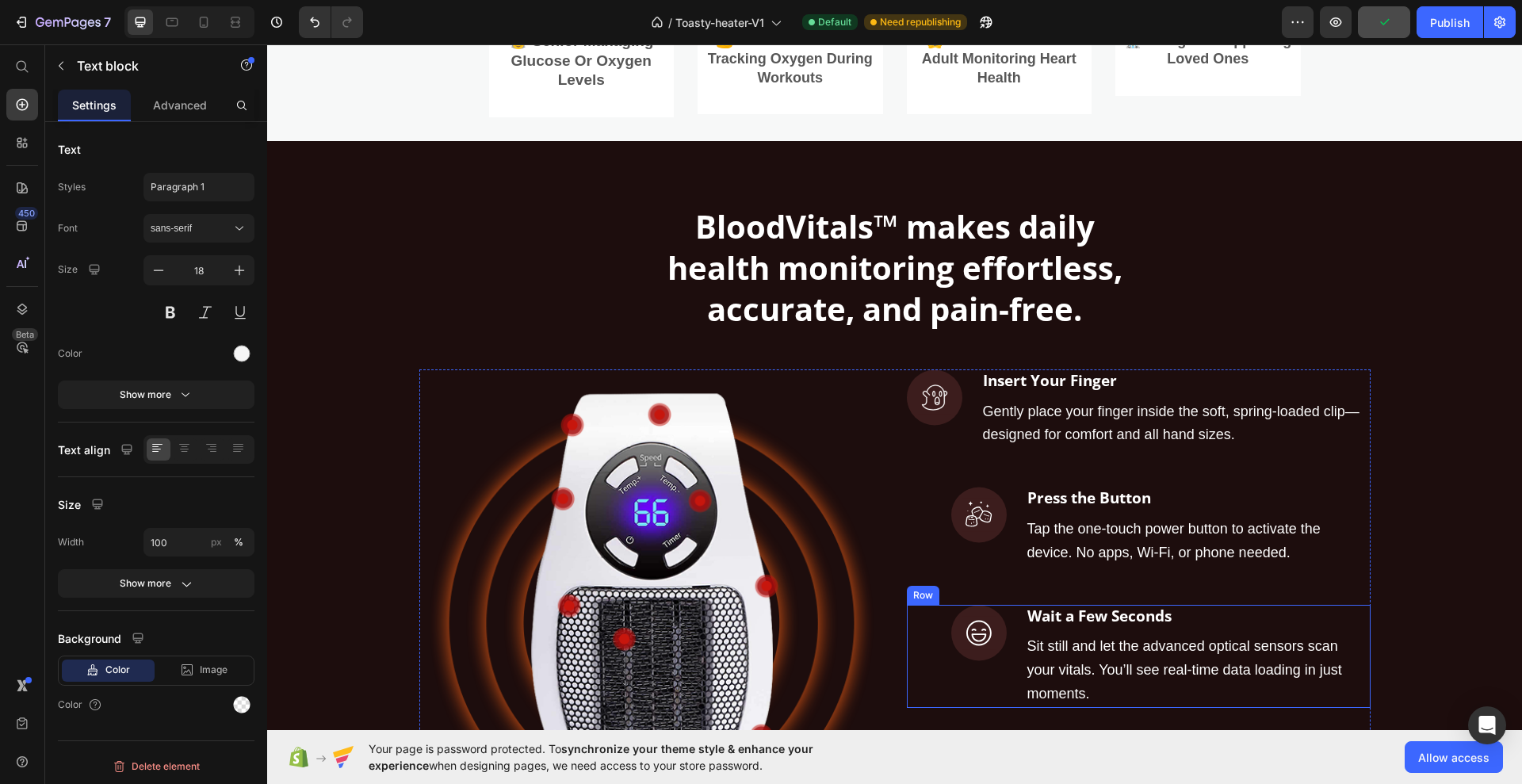 scroll, scrollTop: 1090, scrollLeft: 0, axis: vertical 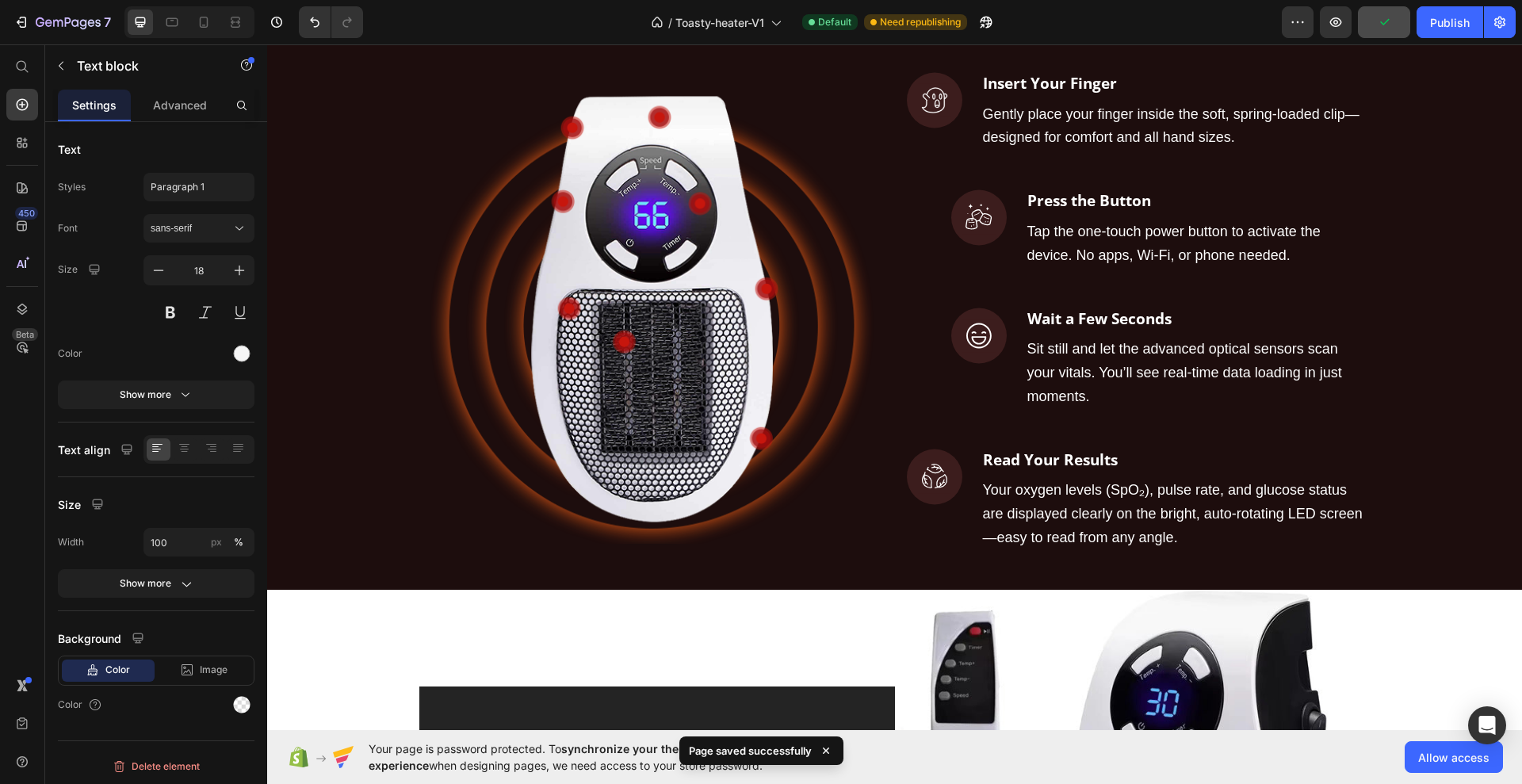 type 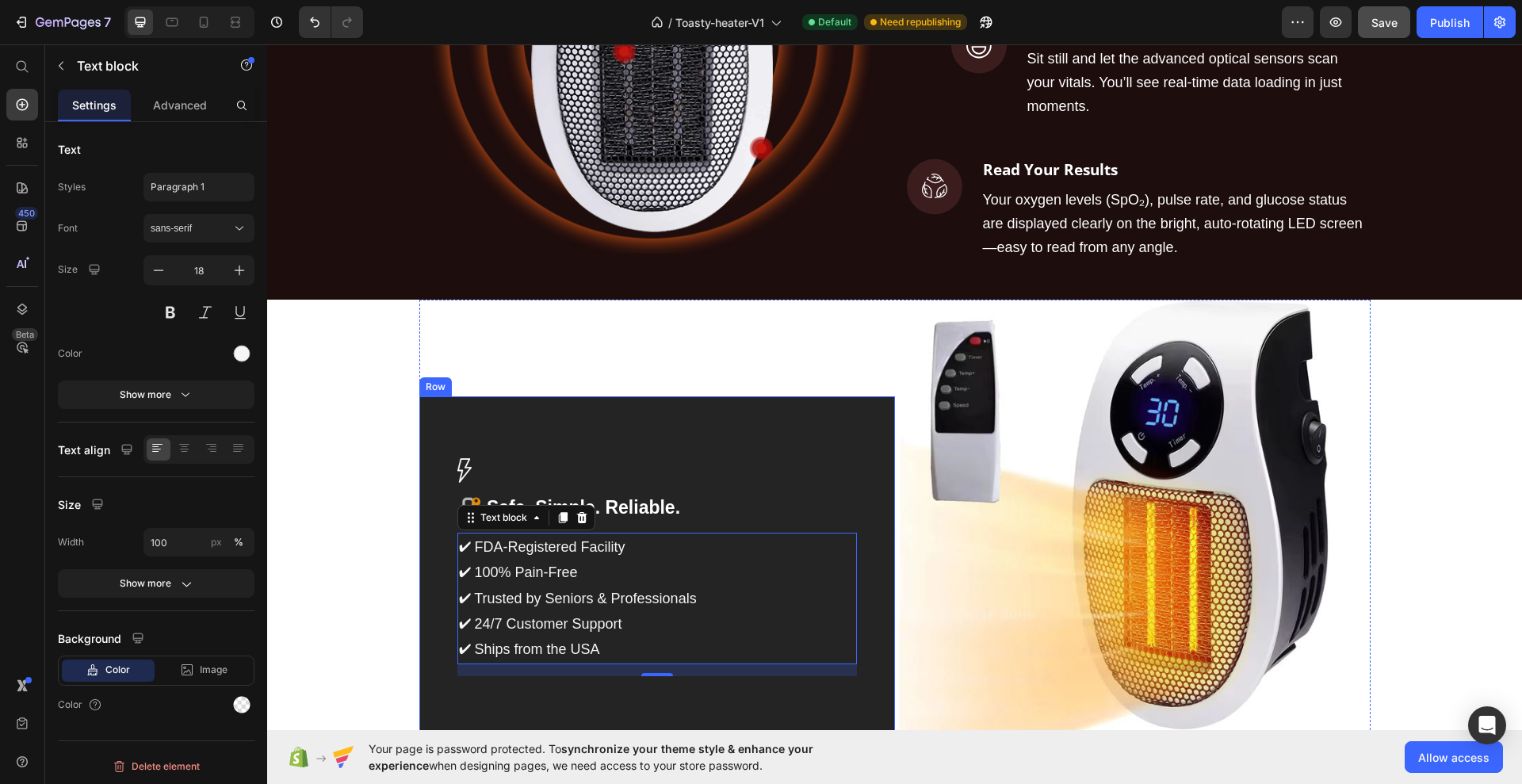 scroll, scrollTop: 991, scrollLeft: 0, axis: vertical 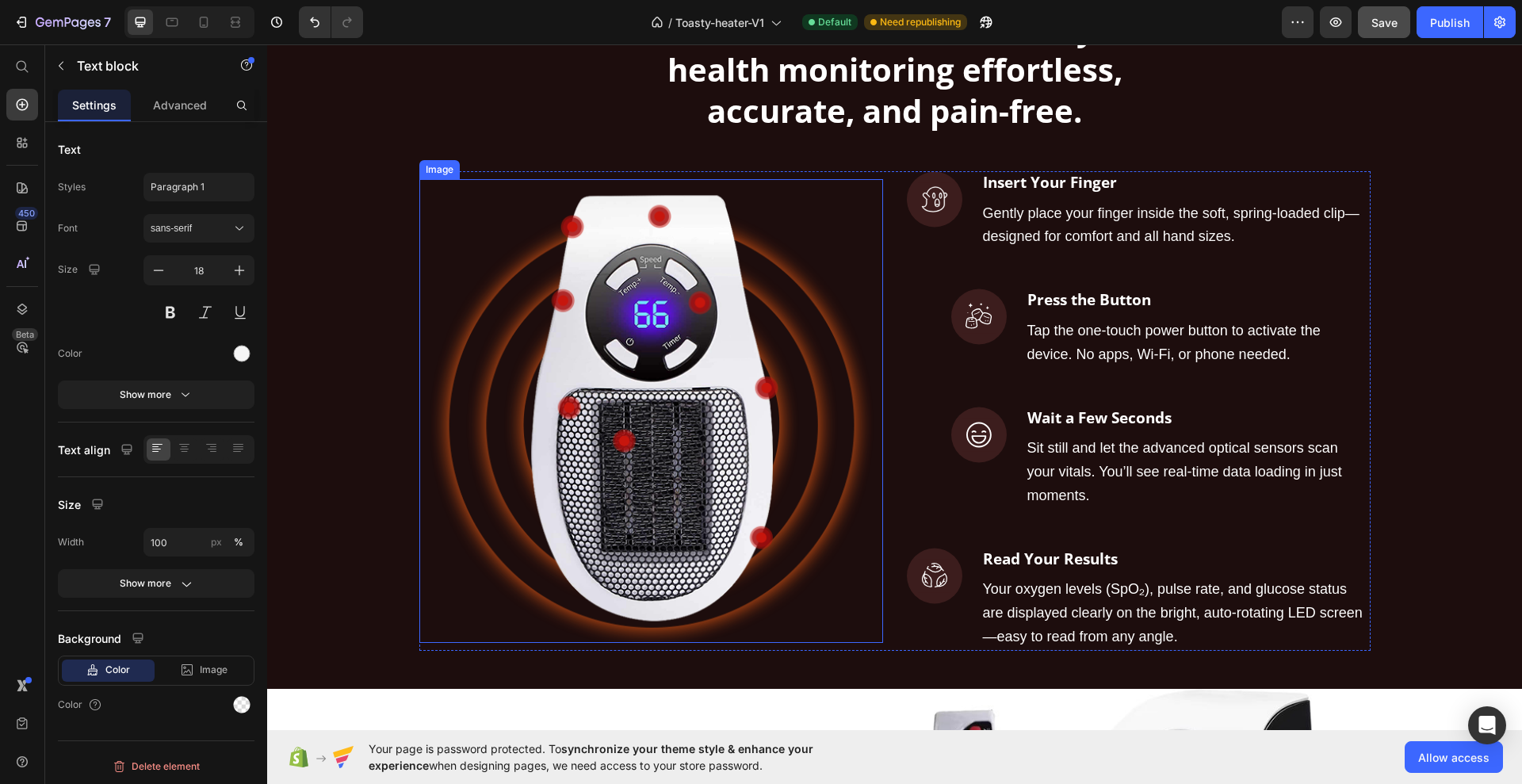 click at bounding box center [651, 411] 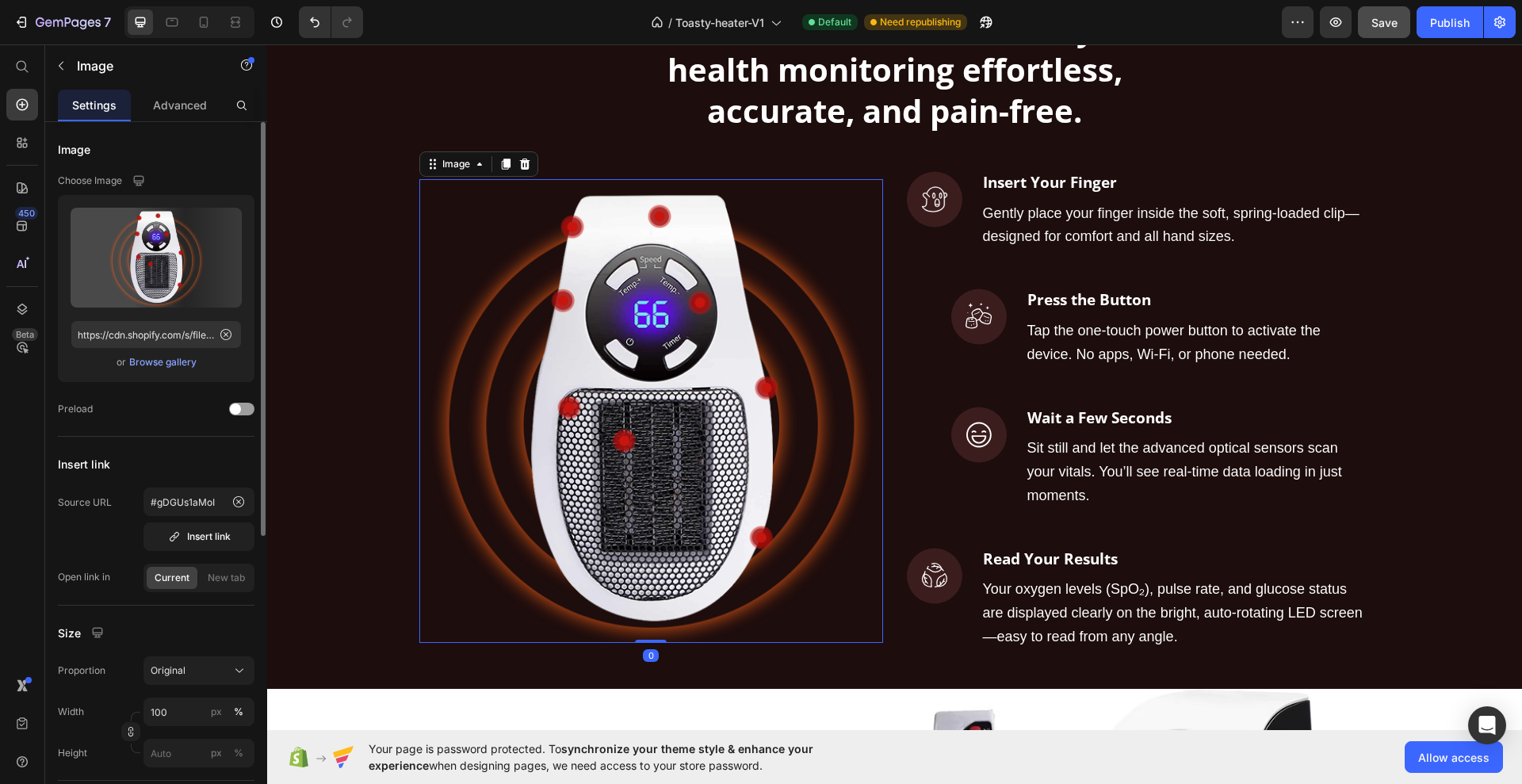 click on "Browse gallery" at bounding box center (163, 362) 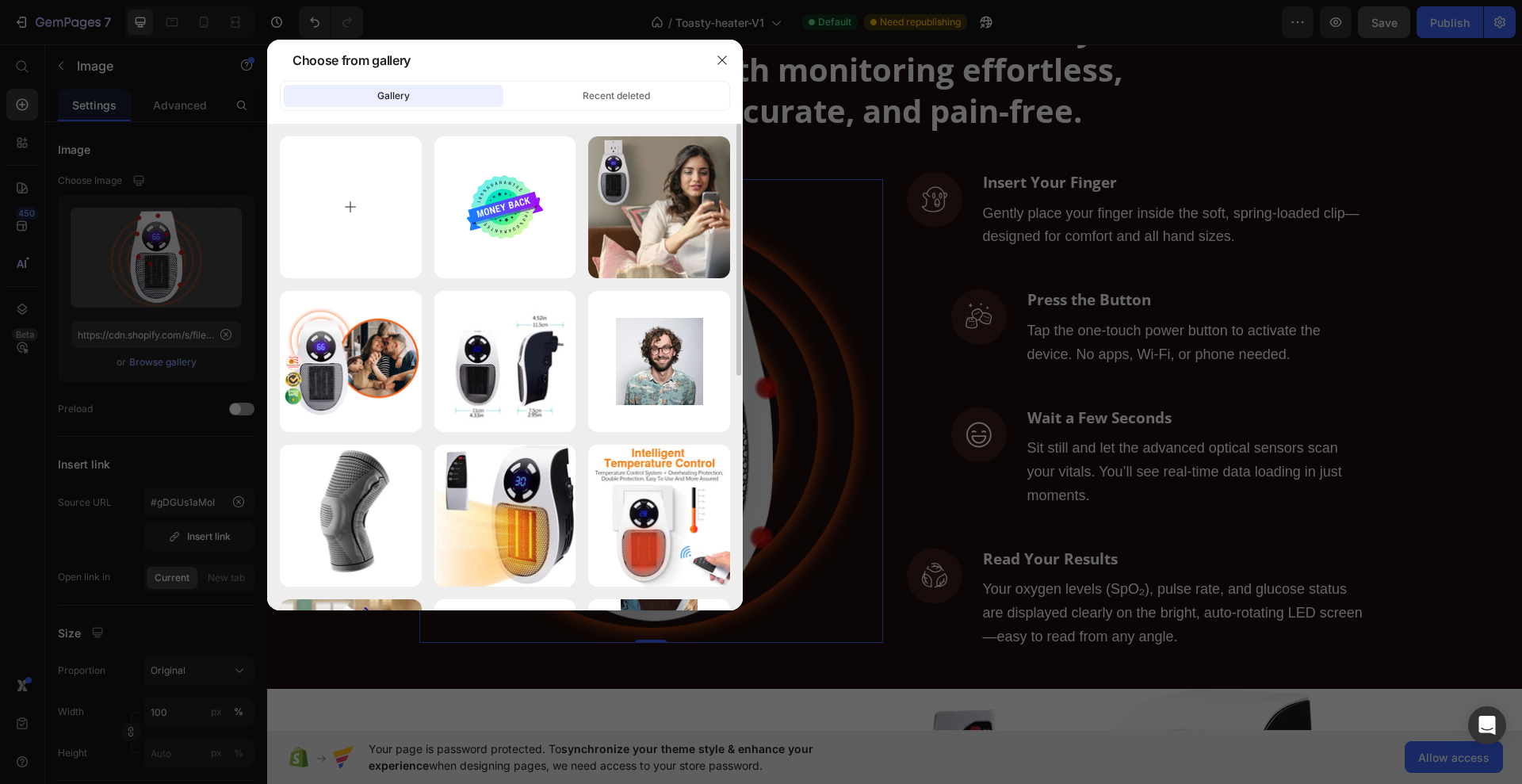 click at bounding box center [350, 207] 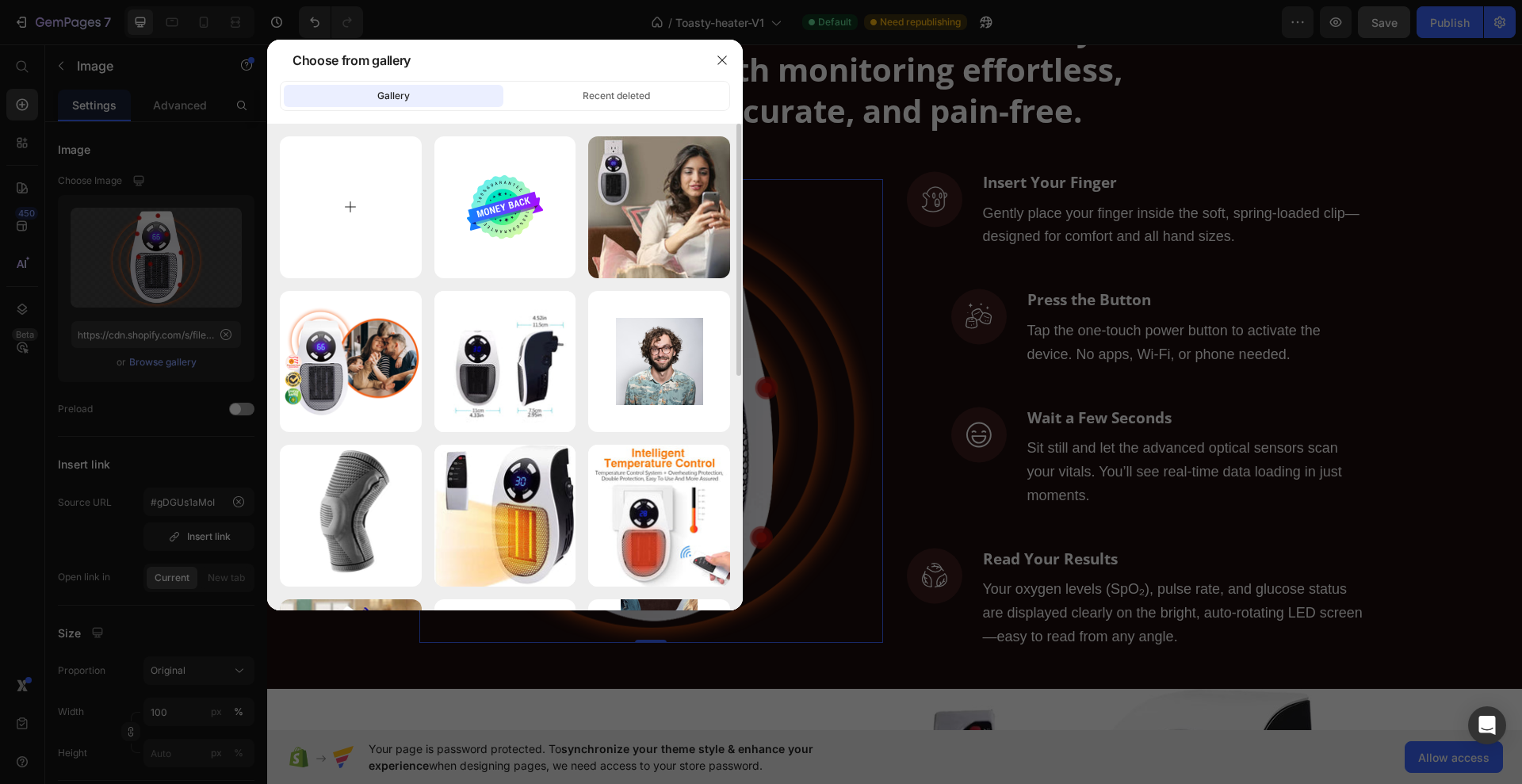 type on "C:\fakepath\4.jpg" 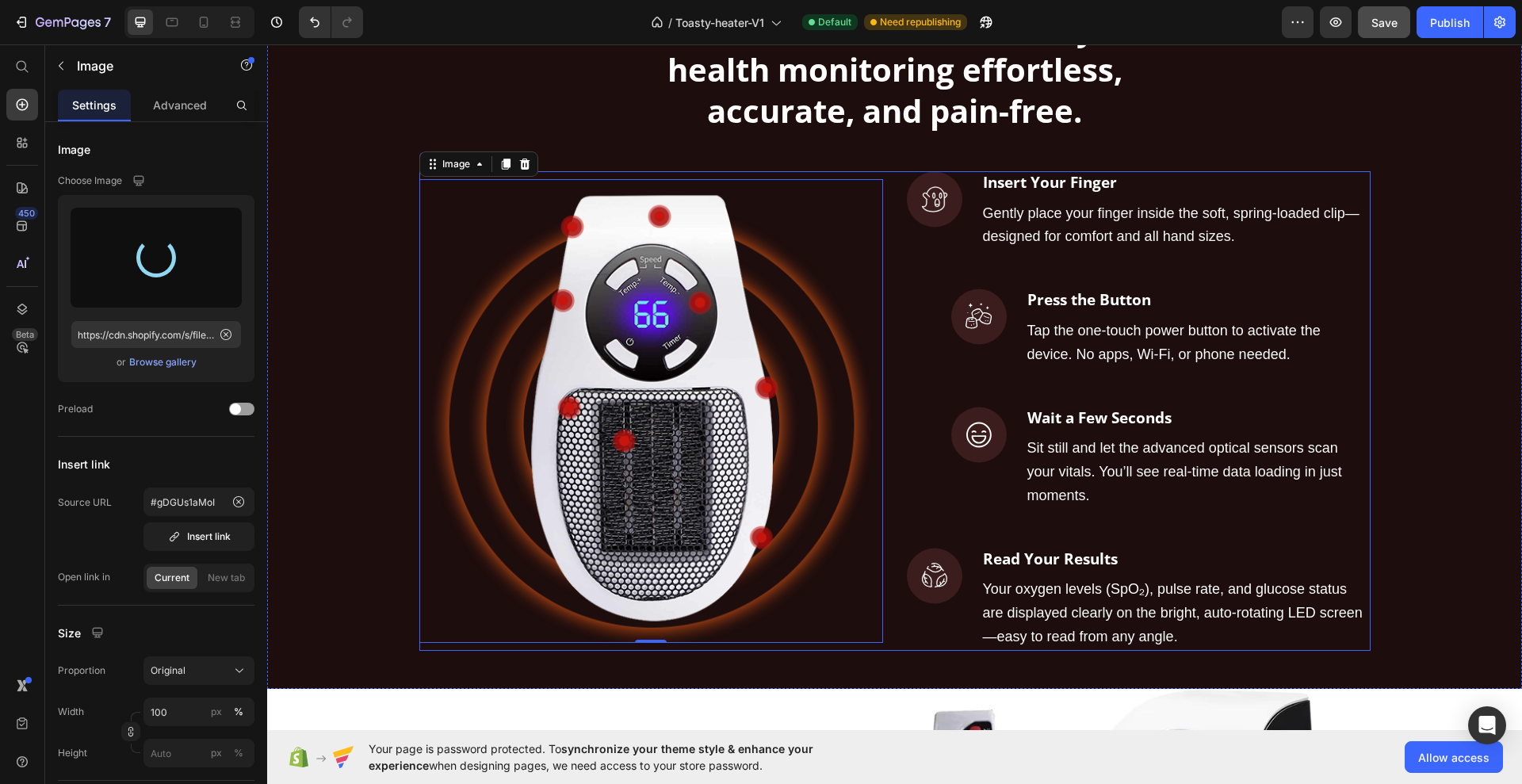 type on "https://cdn.shopify.com/s/files/1/0668/2755/0900/files/gempages_541673584276276089-3076286b-6298-475b-a1cf-6ea05b8956f6.jpg" 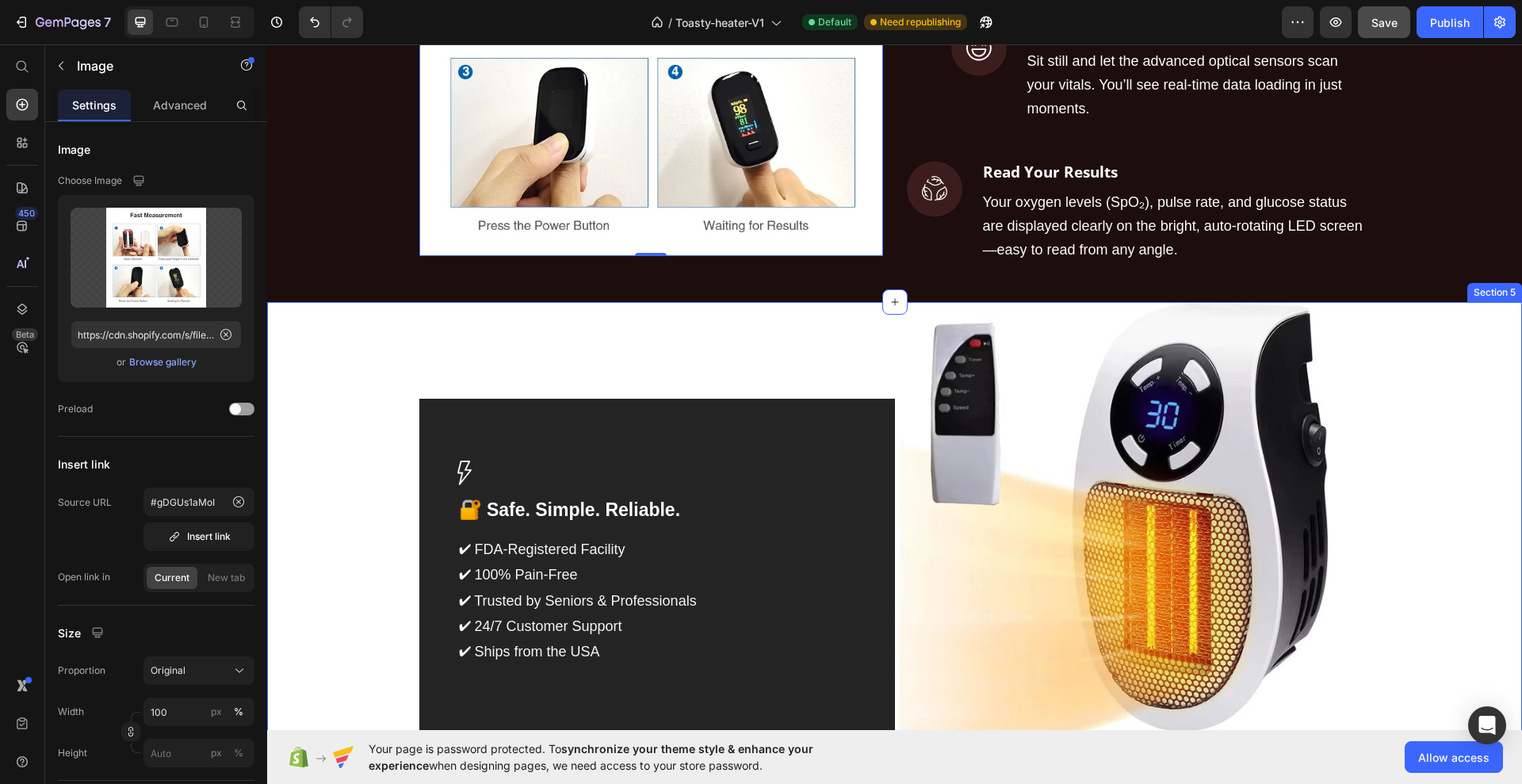 scroll, scrollTop: 1486, scrollLeft: 0, axis: vertical 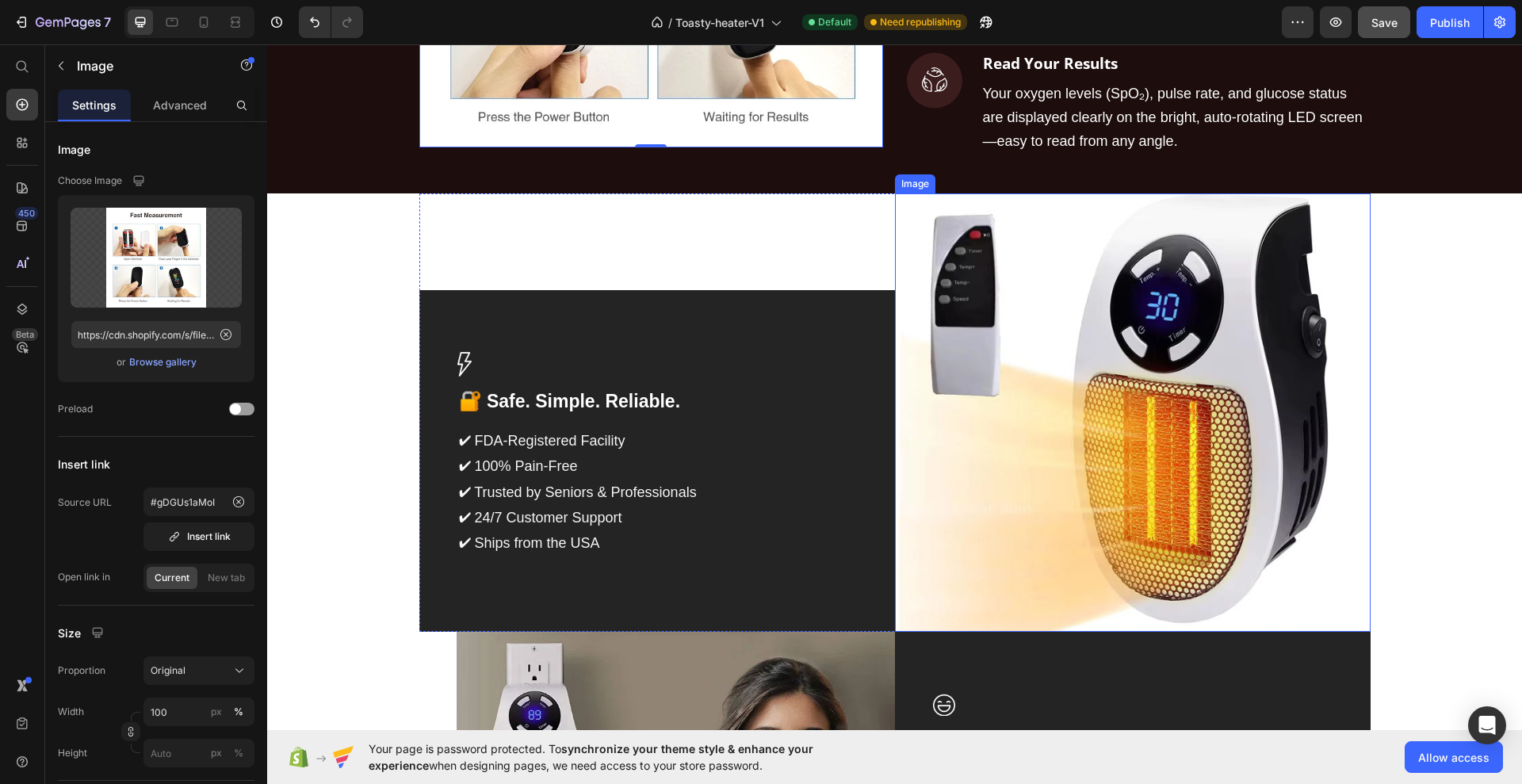 click at bounding box center (1133, 412) 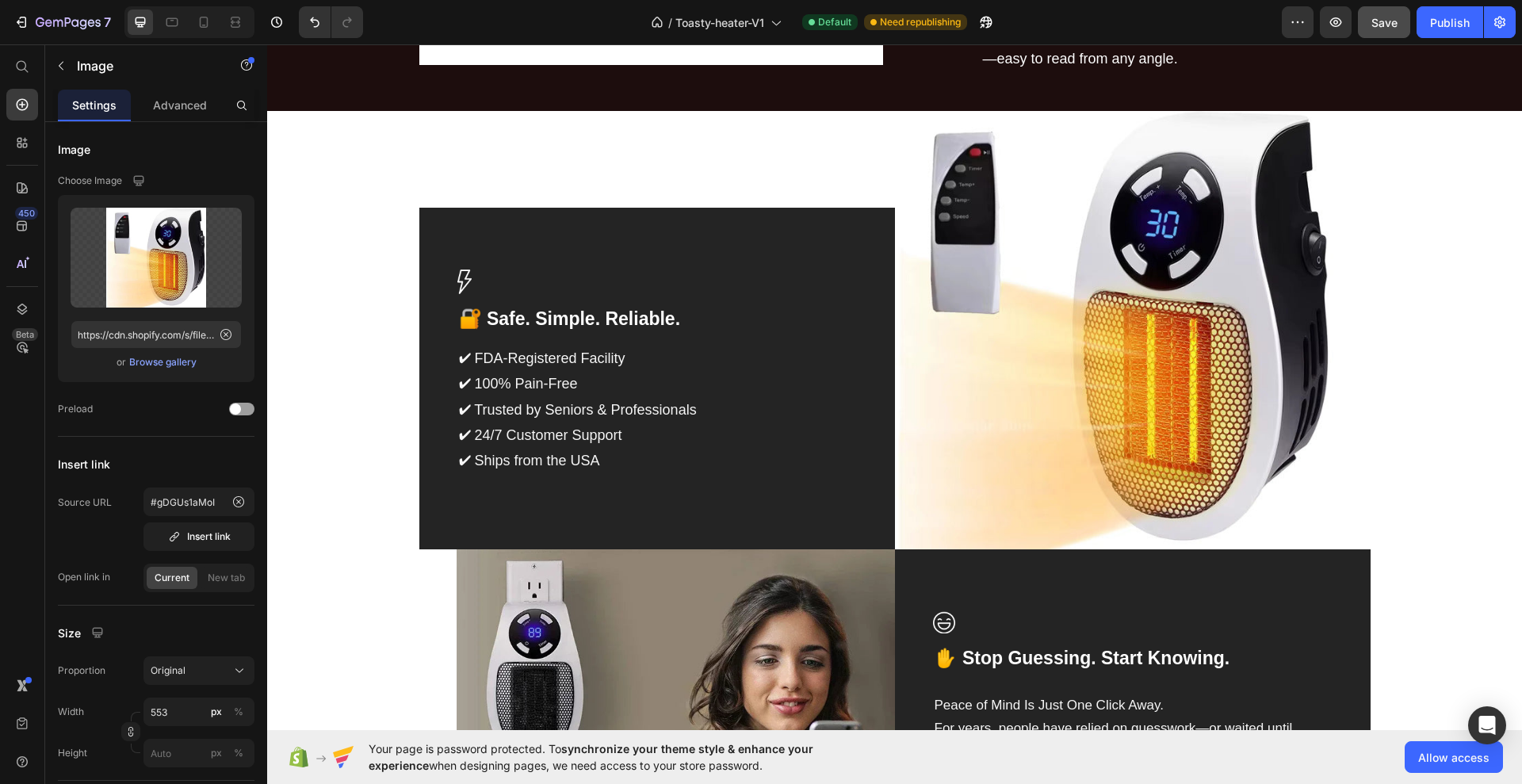 scroll, scrollTop: 1685, scrollLeft: 0, axis: vertical 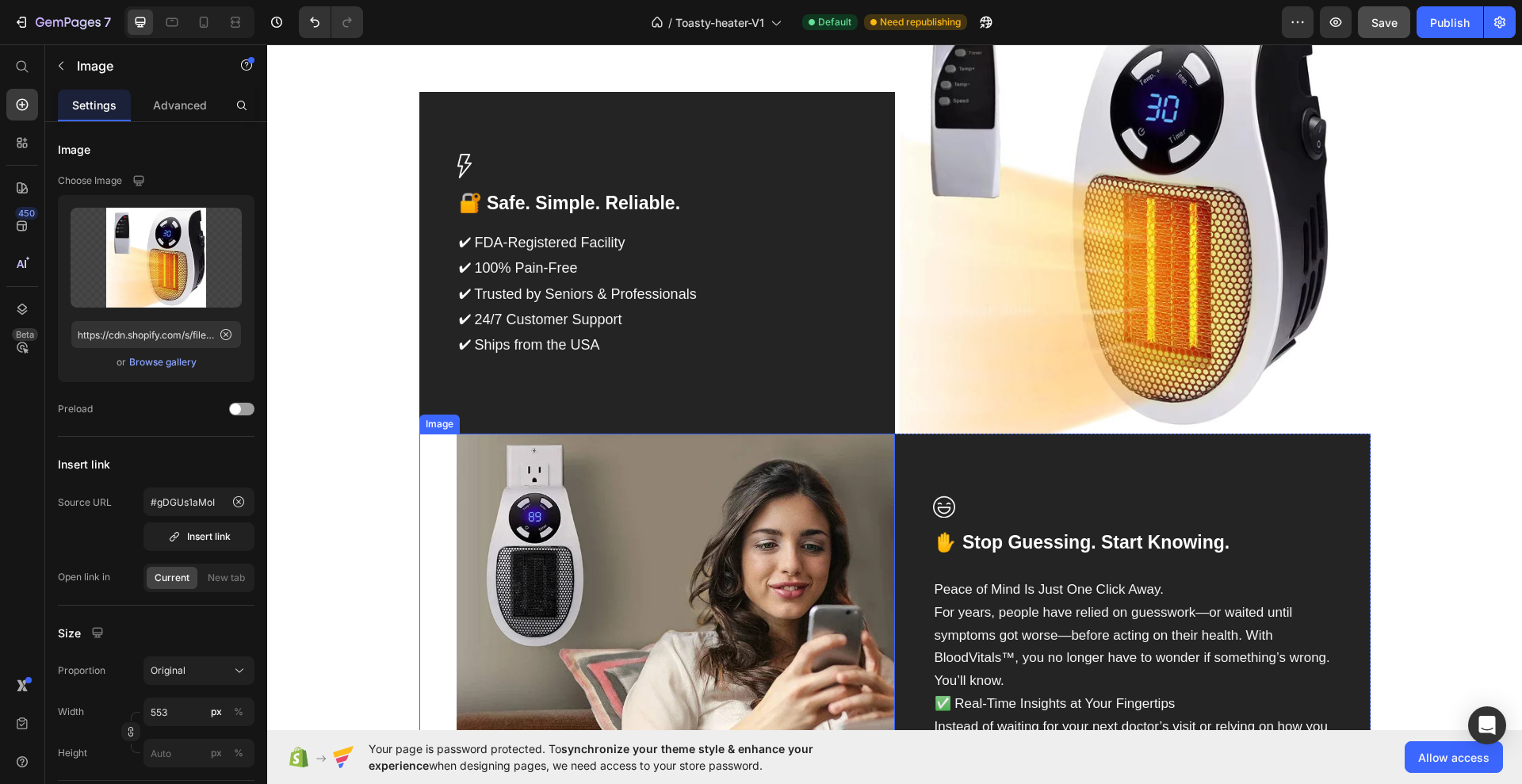 click at bounding box center [657, 652] 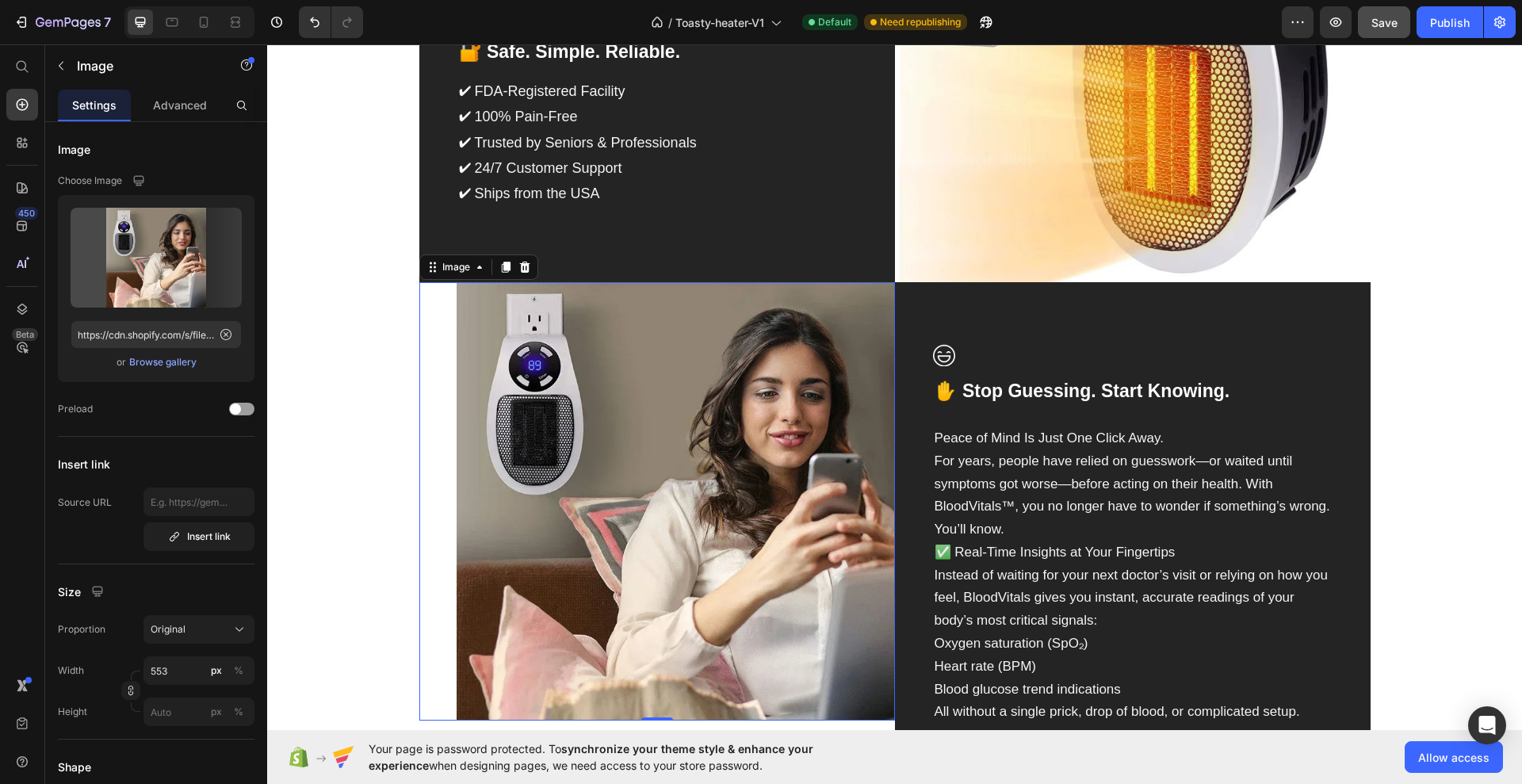 scroll, scrollTop: 1883, scrollLeft: 0, axis: vertical 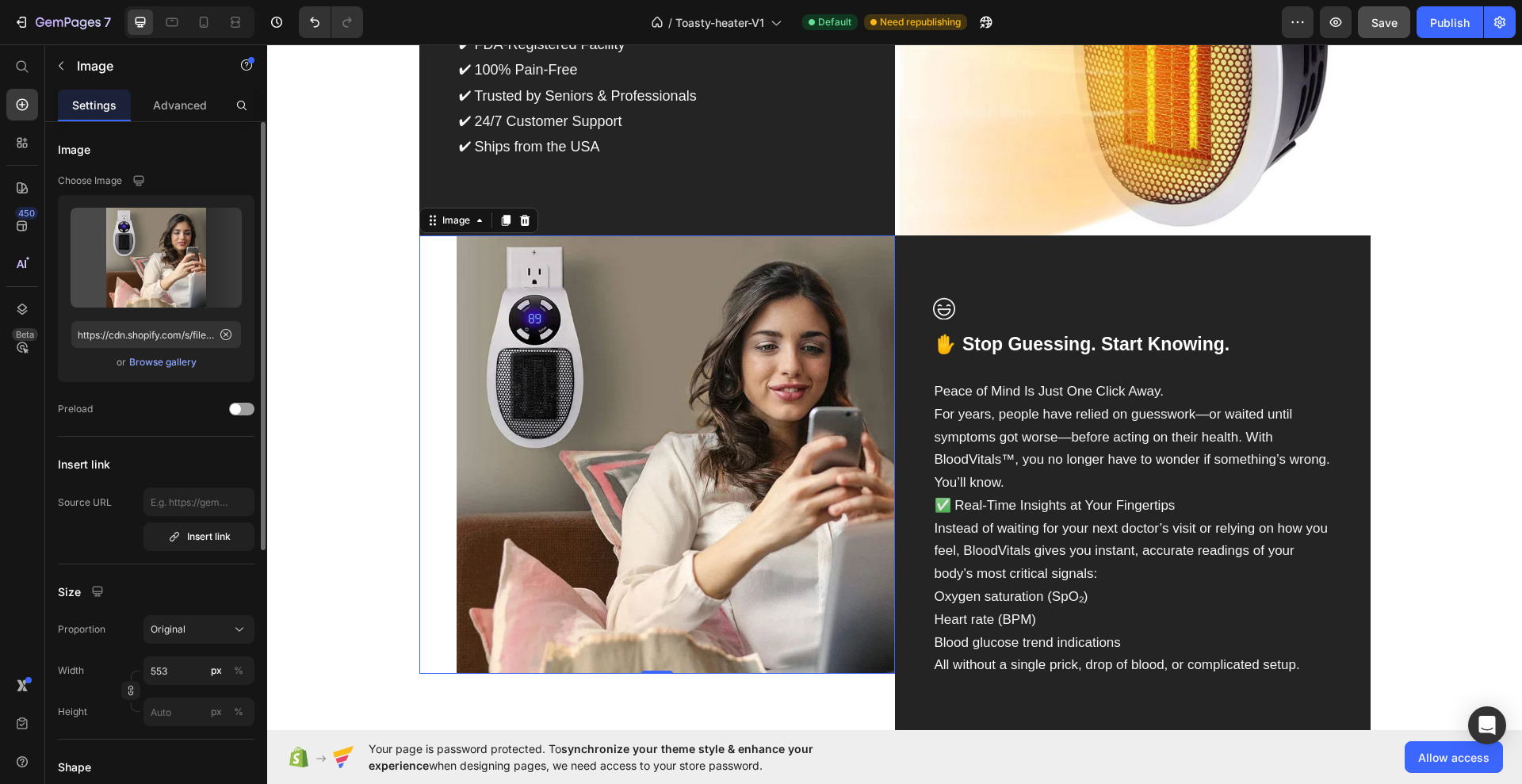 click on "Browse gallery" at bounding box center [163, 362] 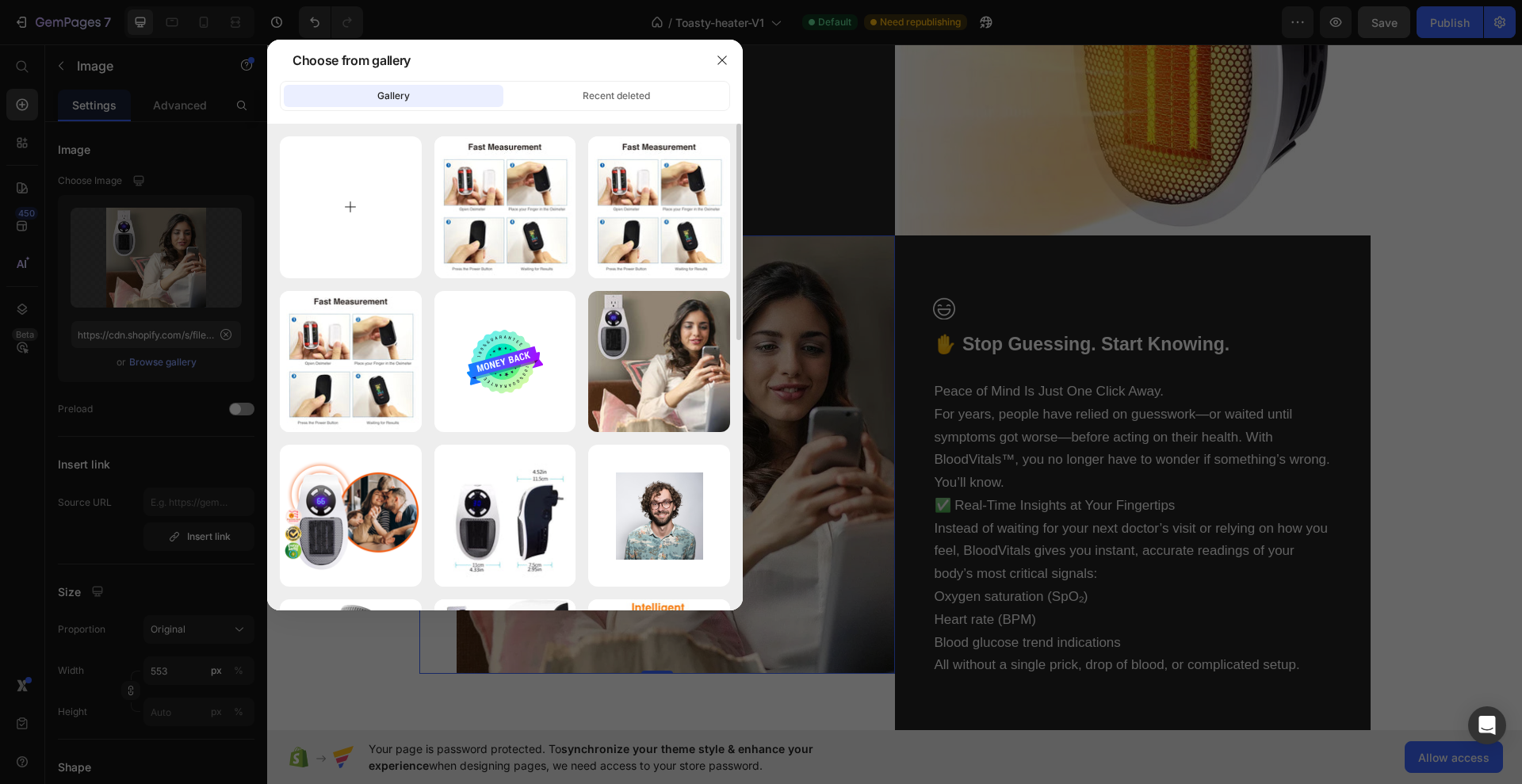 click at bounding box center (350, 207) 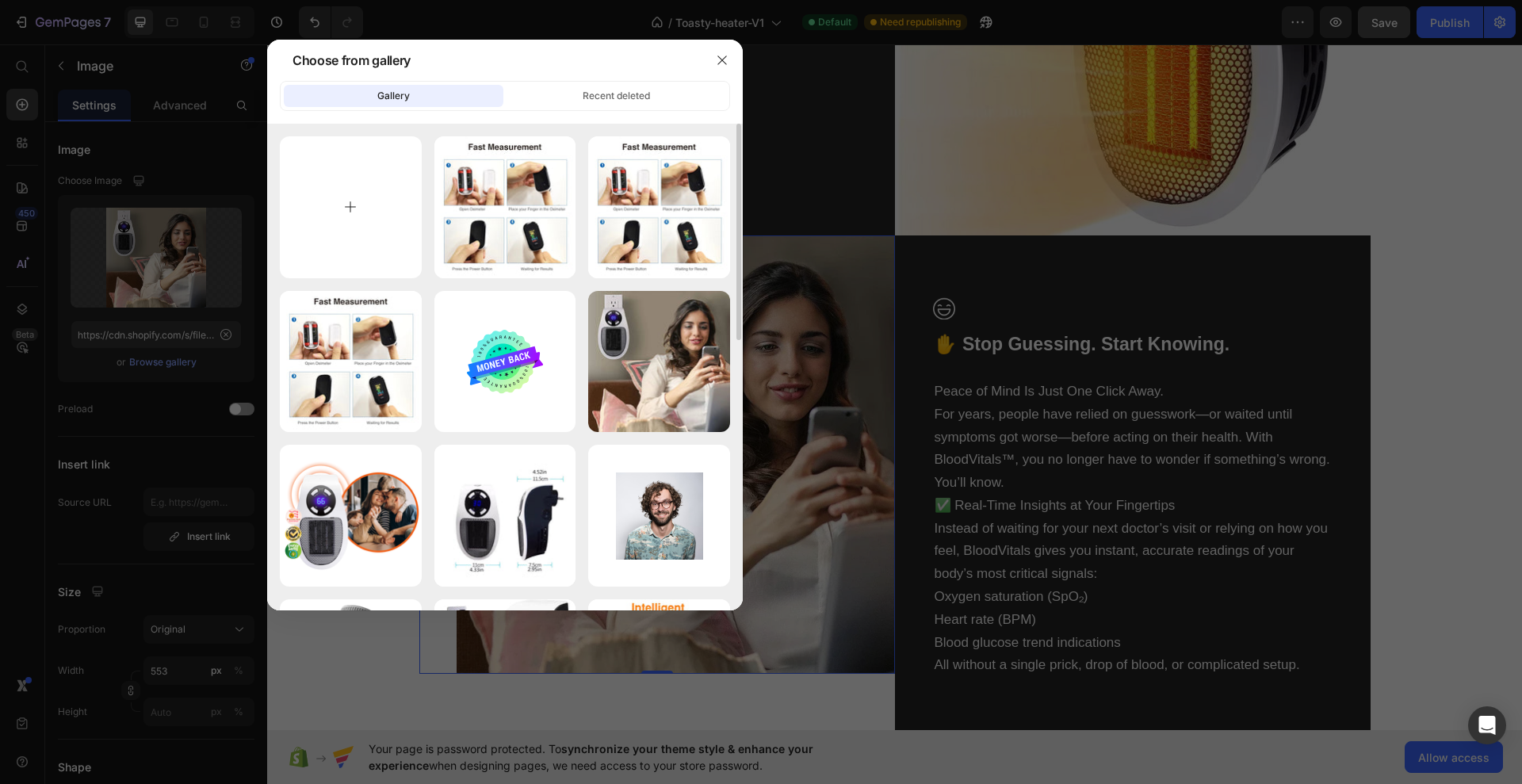 type on "C:\fakepath\2 copy.jpg" 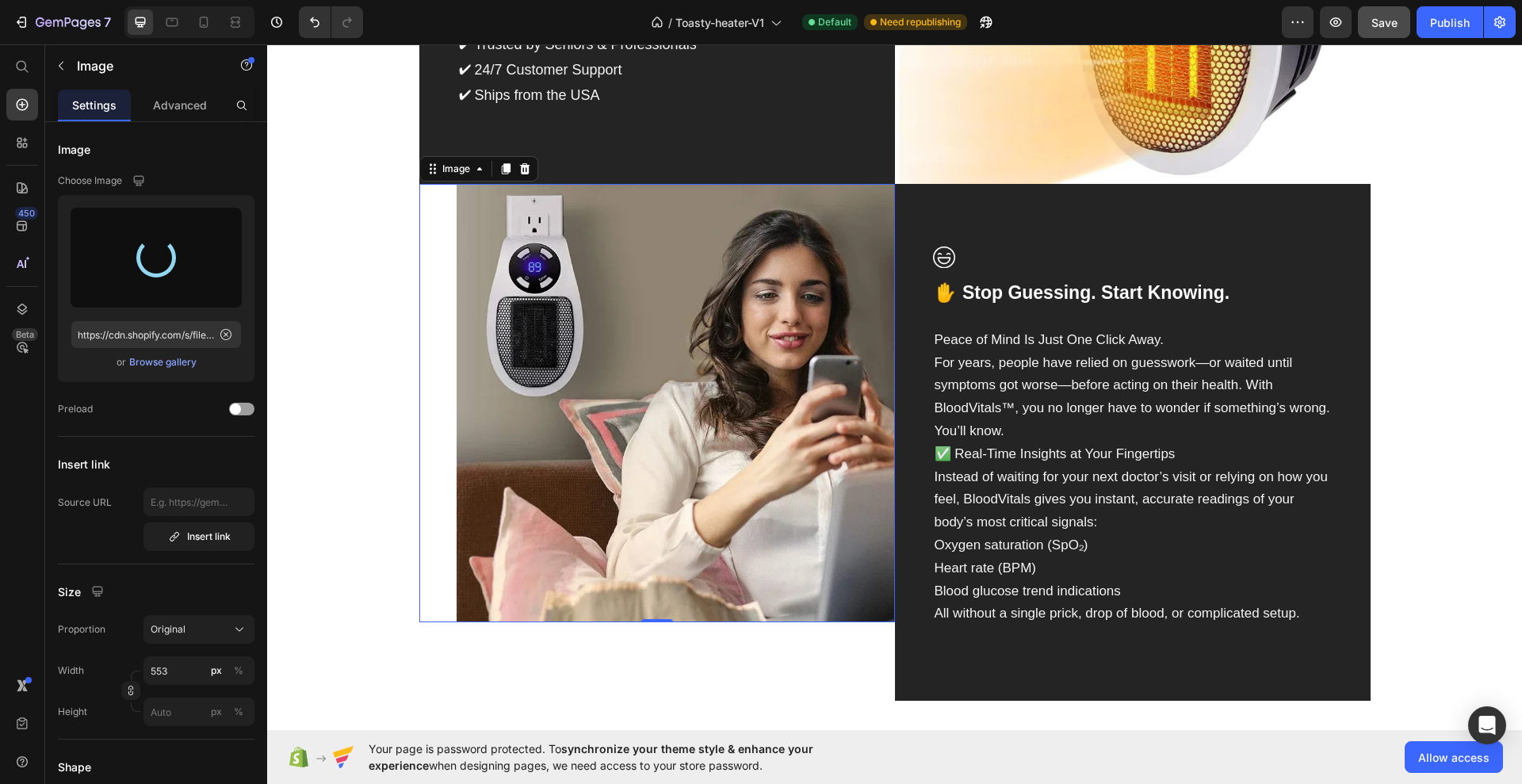 scroll, scrollTop: 2081, scrollLeft: 0, axis: vertical 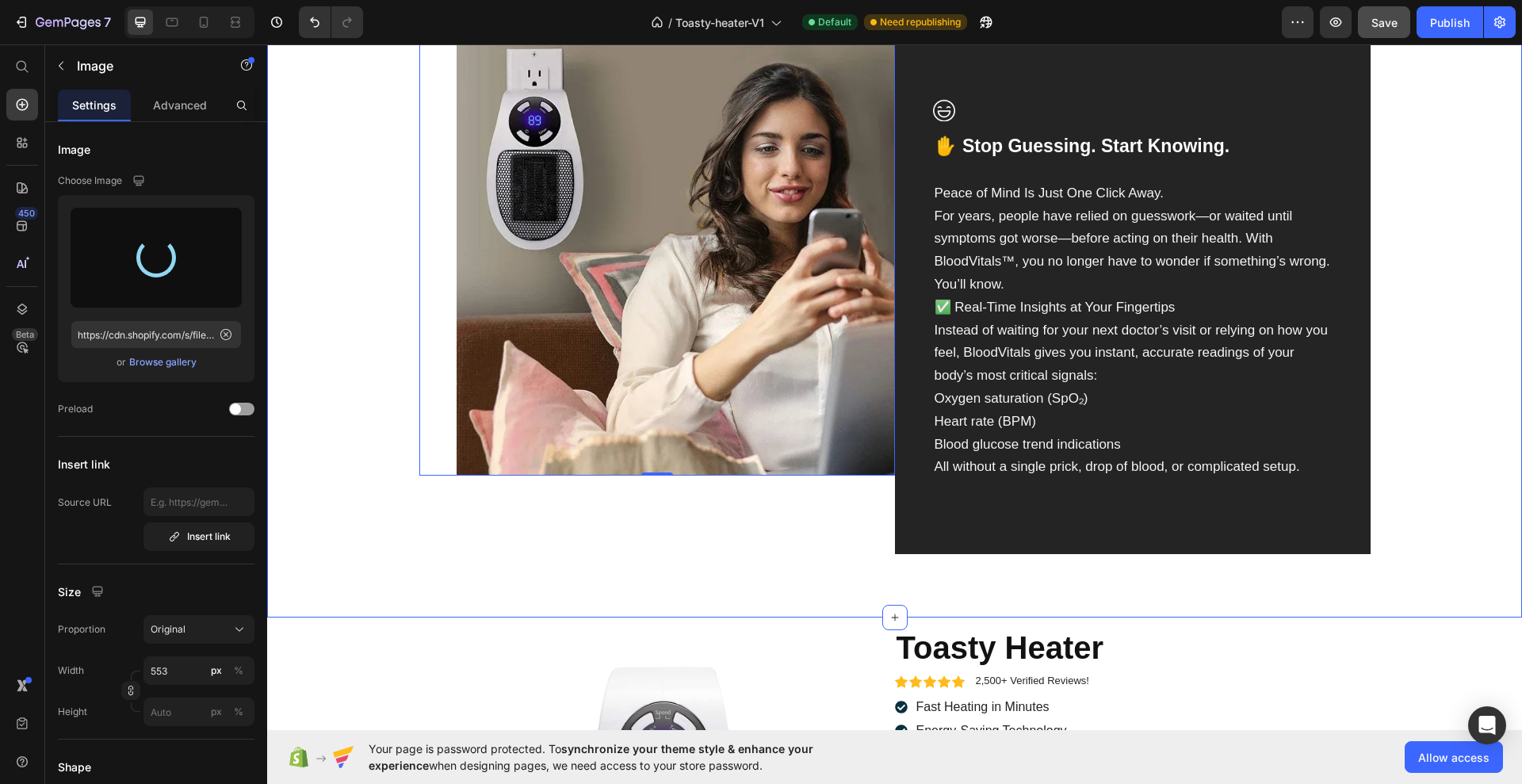 type on "https://cdn.shopify.com/s/files/1/0668/2755/0900/files/gempages_541673584276276089-0ebdb376-6341-4c47-ad96-6d5fbcb20d19.jpg" 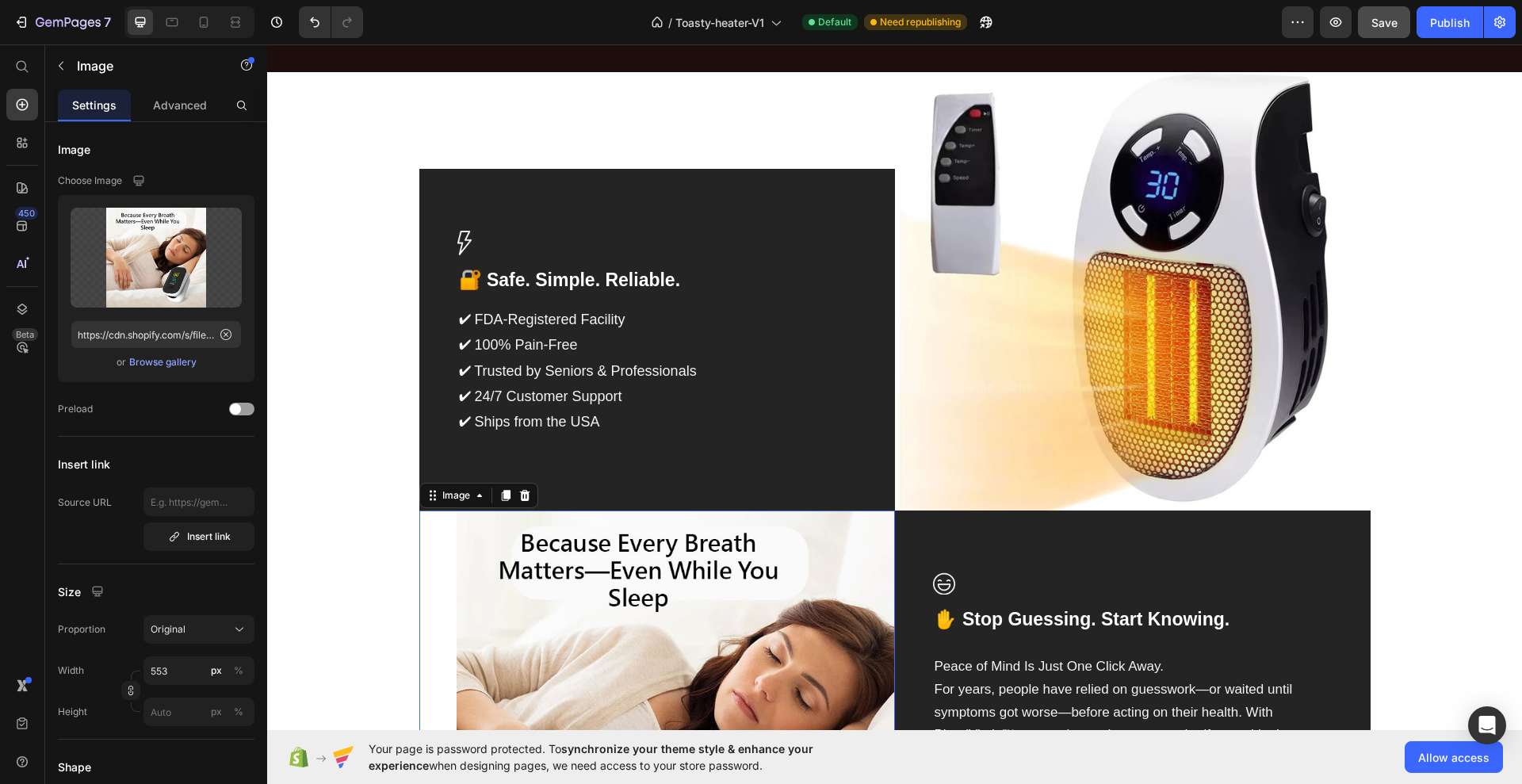 scroll, scrollTop: 1585, scrollLeft: 0, axis: vertical 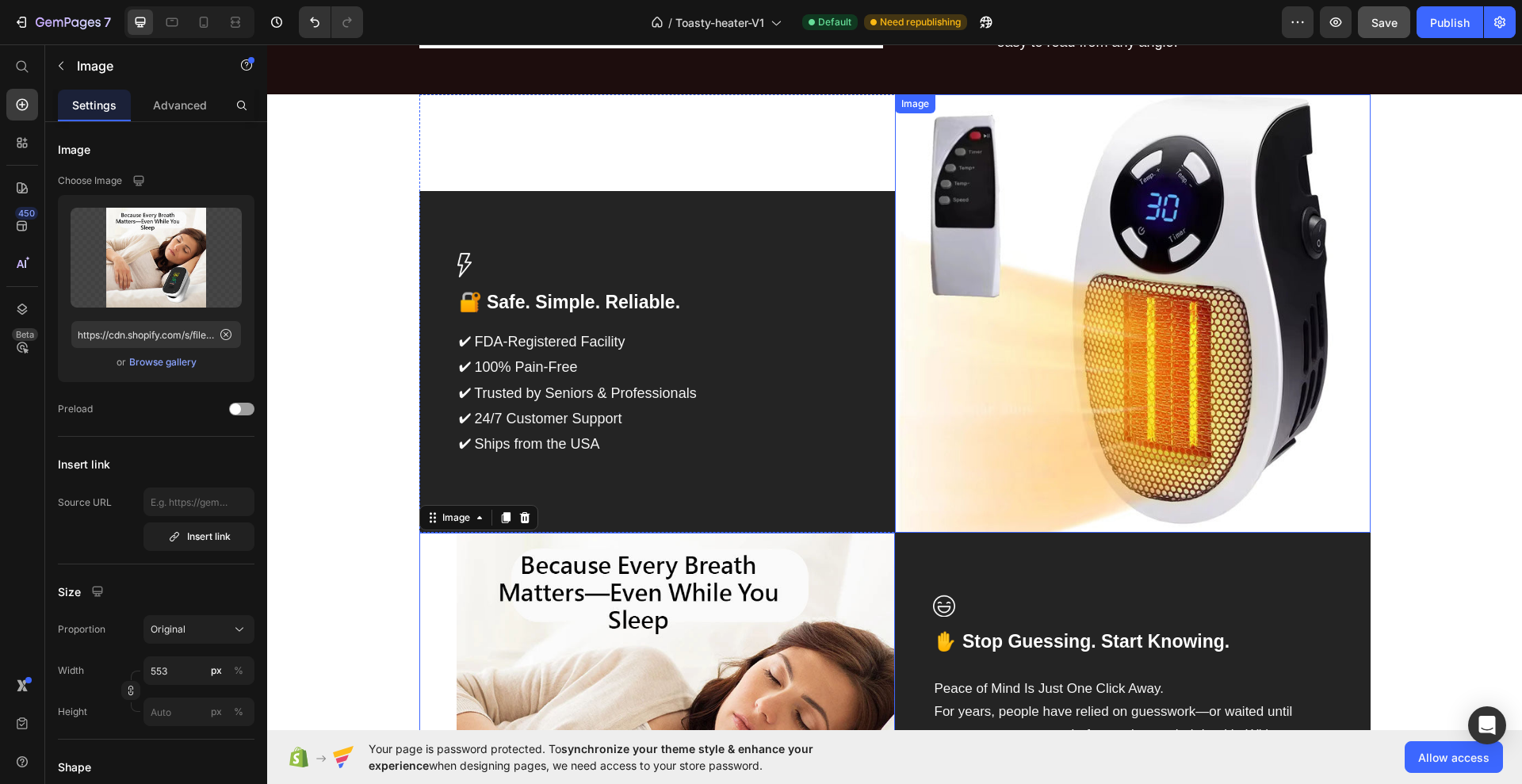 click at bounding box center (1133, 313) 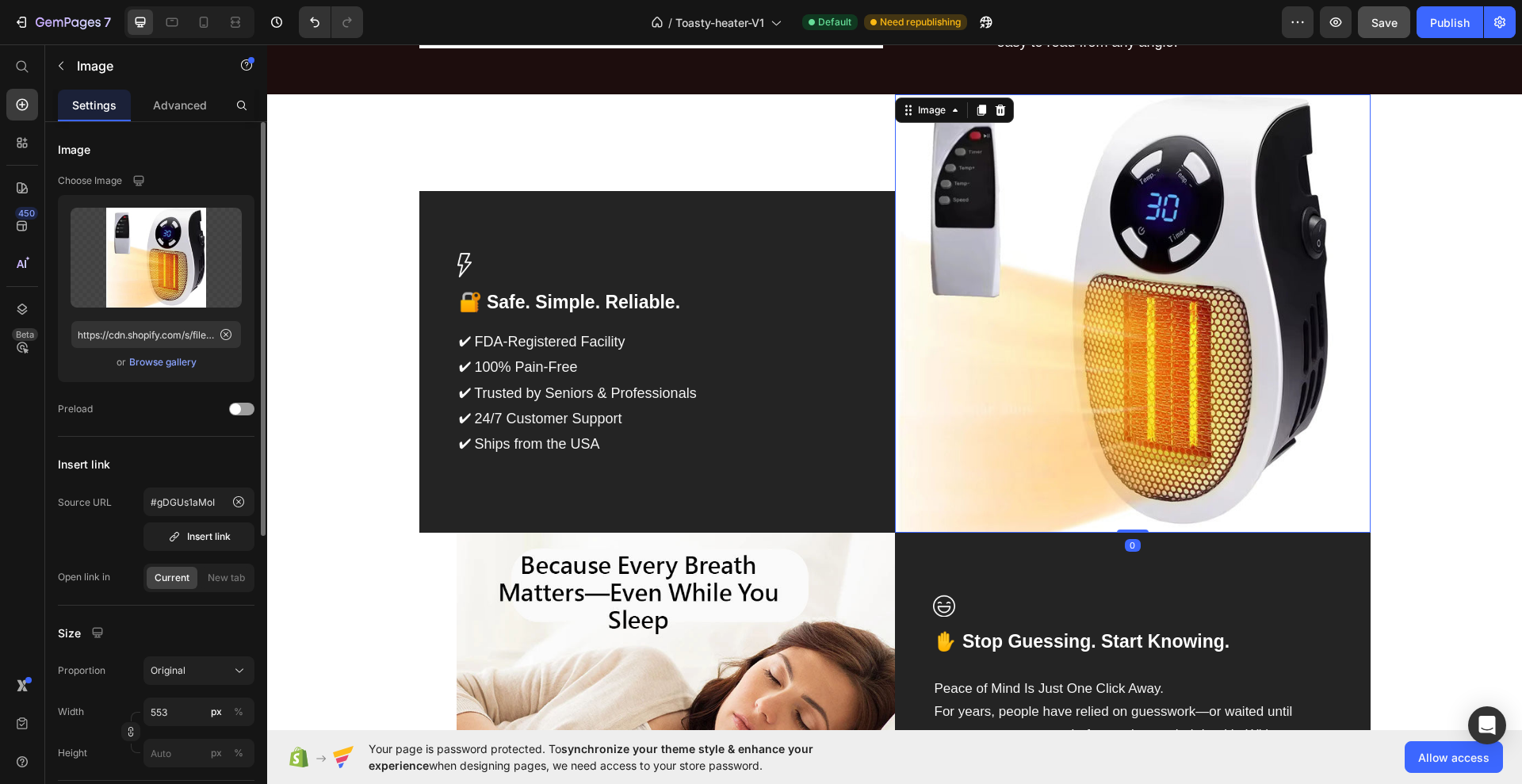 click on "Browse gallery" at bounding box center [163, 362] 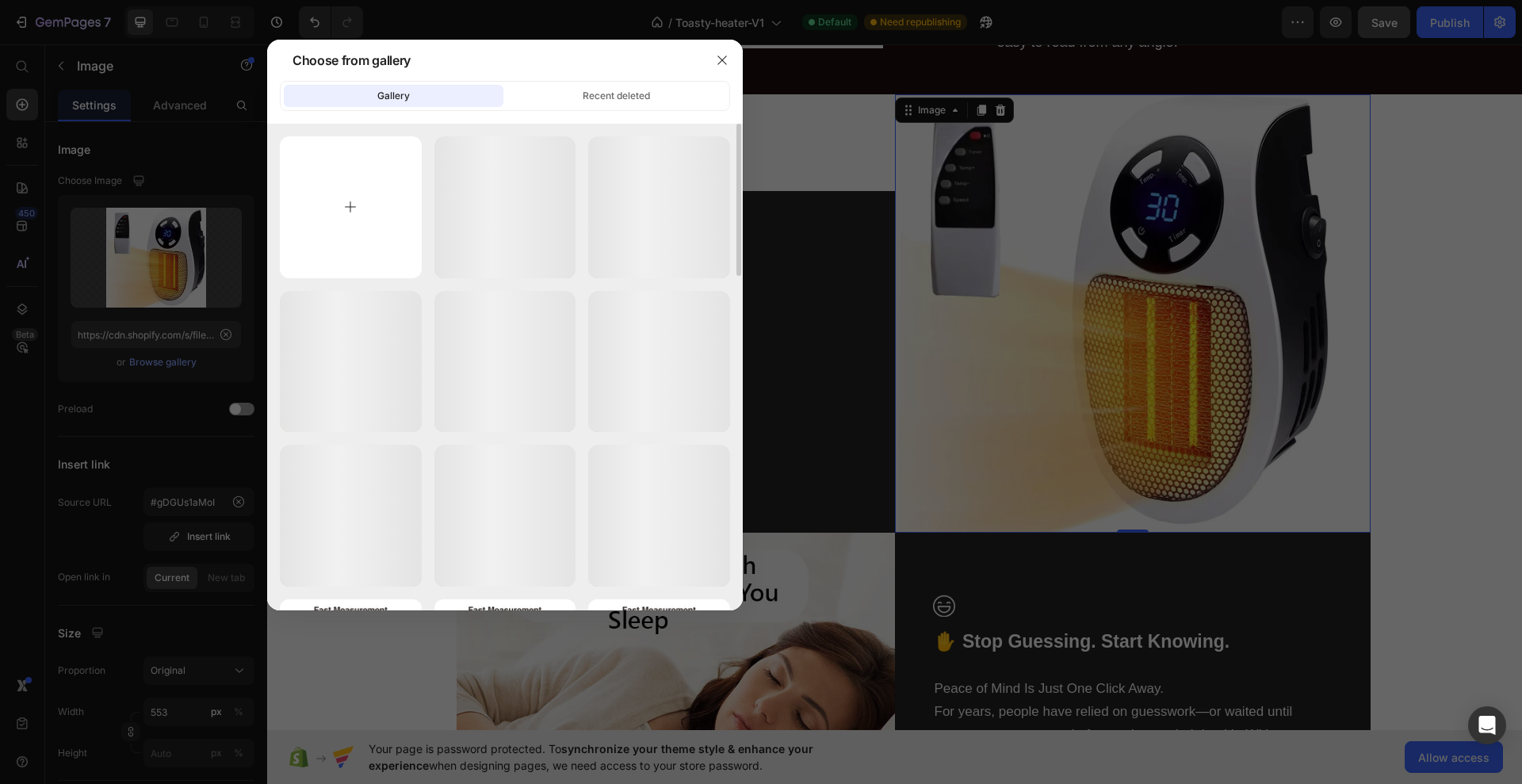 click at bounding box center [350, 207] 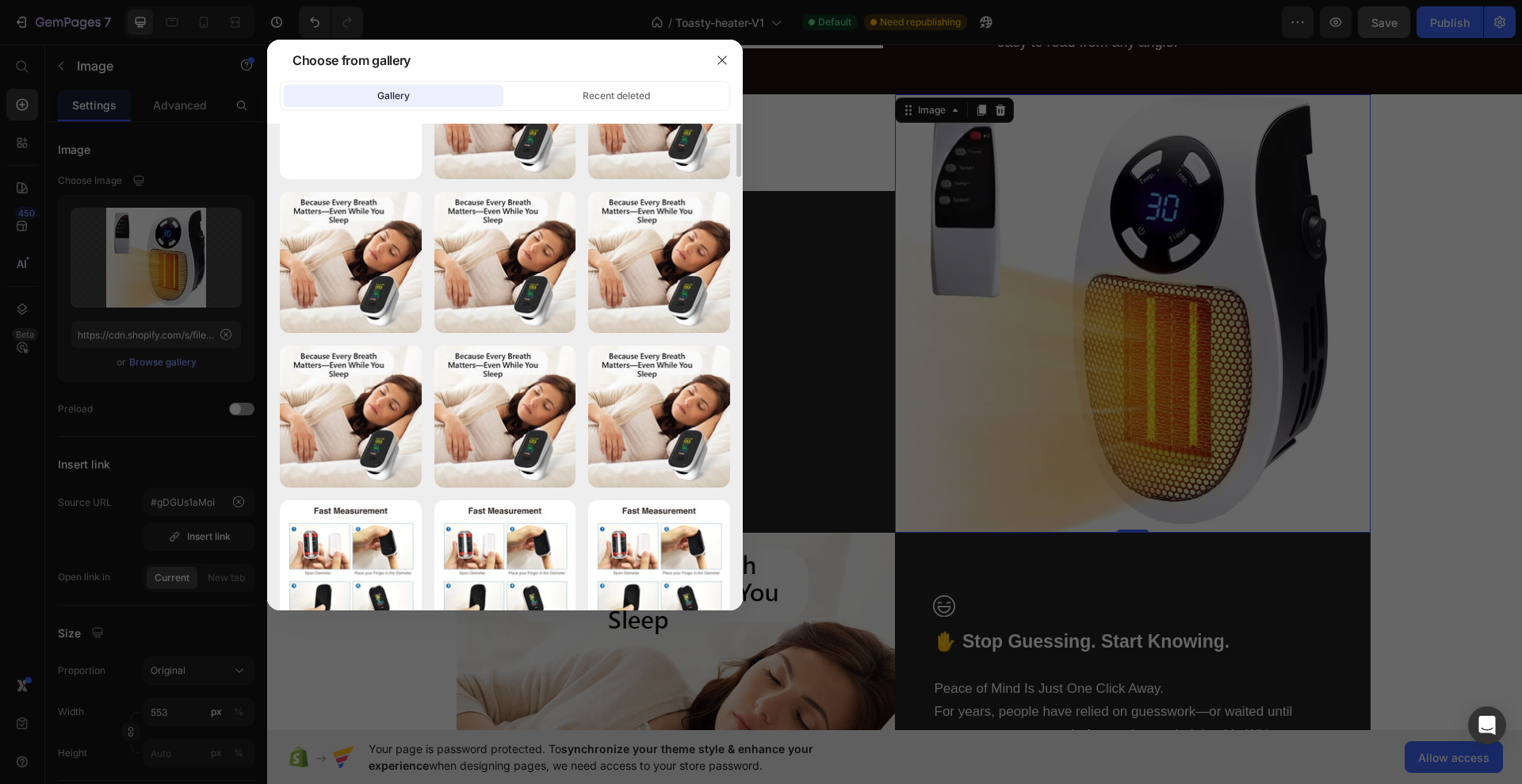 scroll, scrollTop: 0, scrollLeft: 0, axis: both 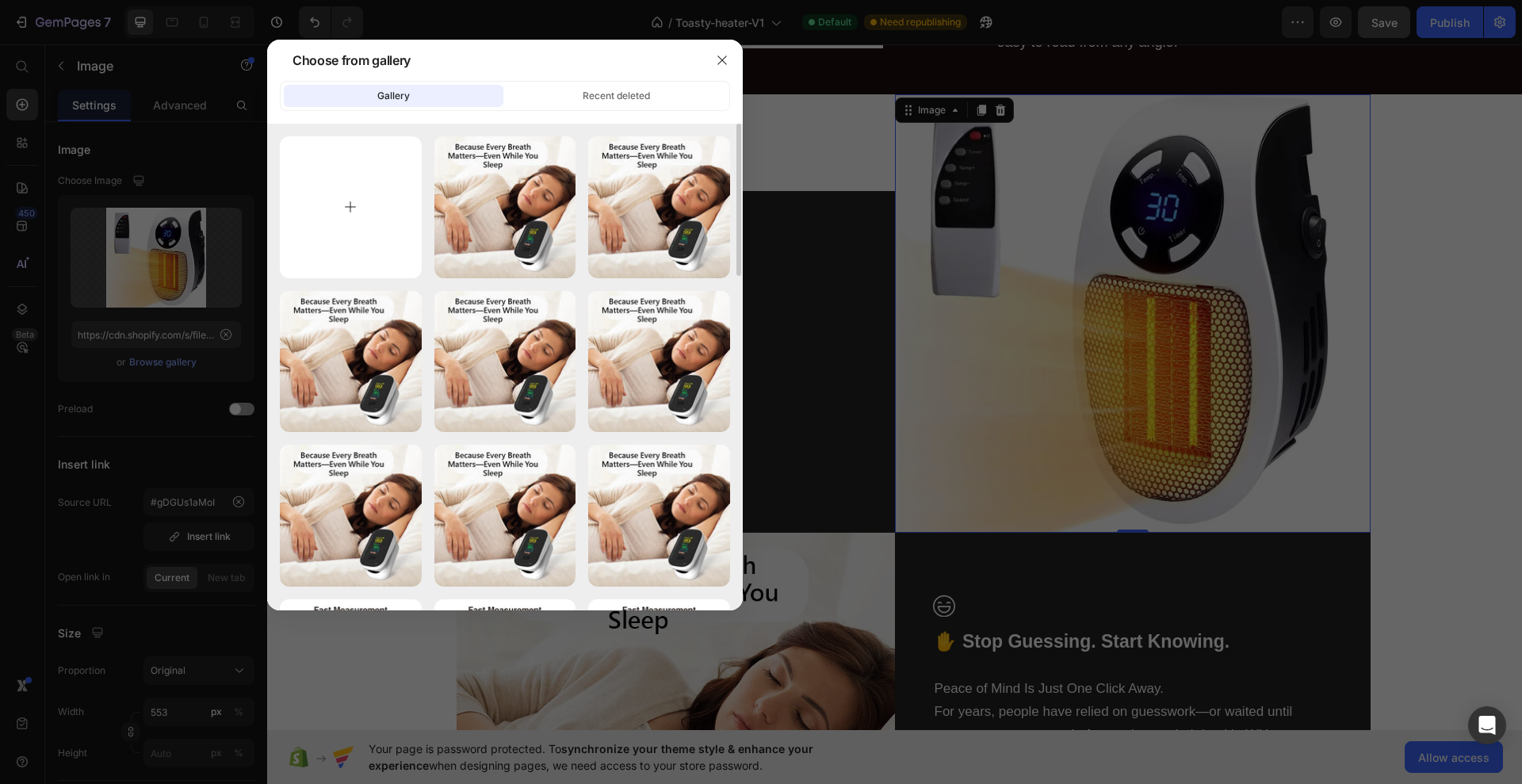 click at bounding box center [350, 207] 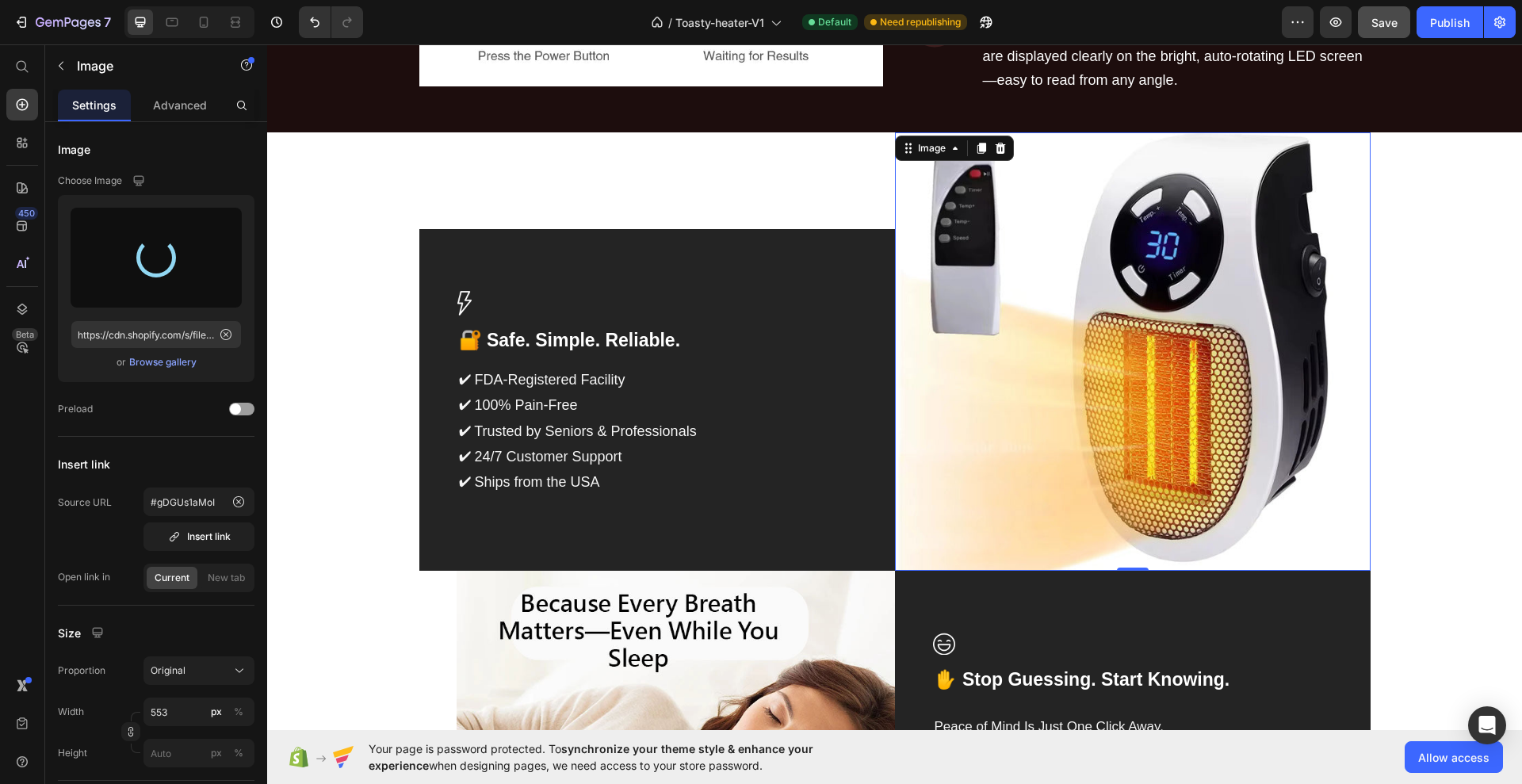 scroll, scrollTop: 1486, scrollLeft: 0, axis: vertical 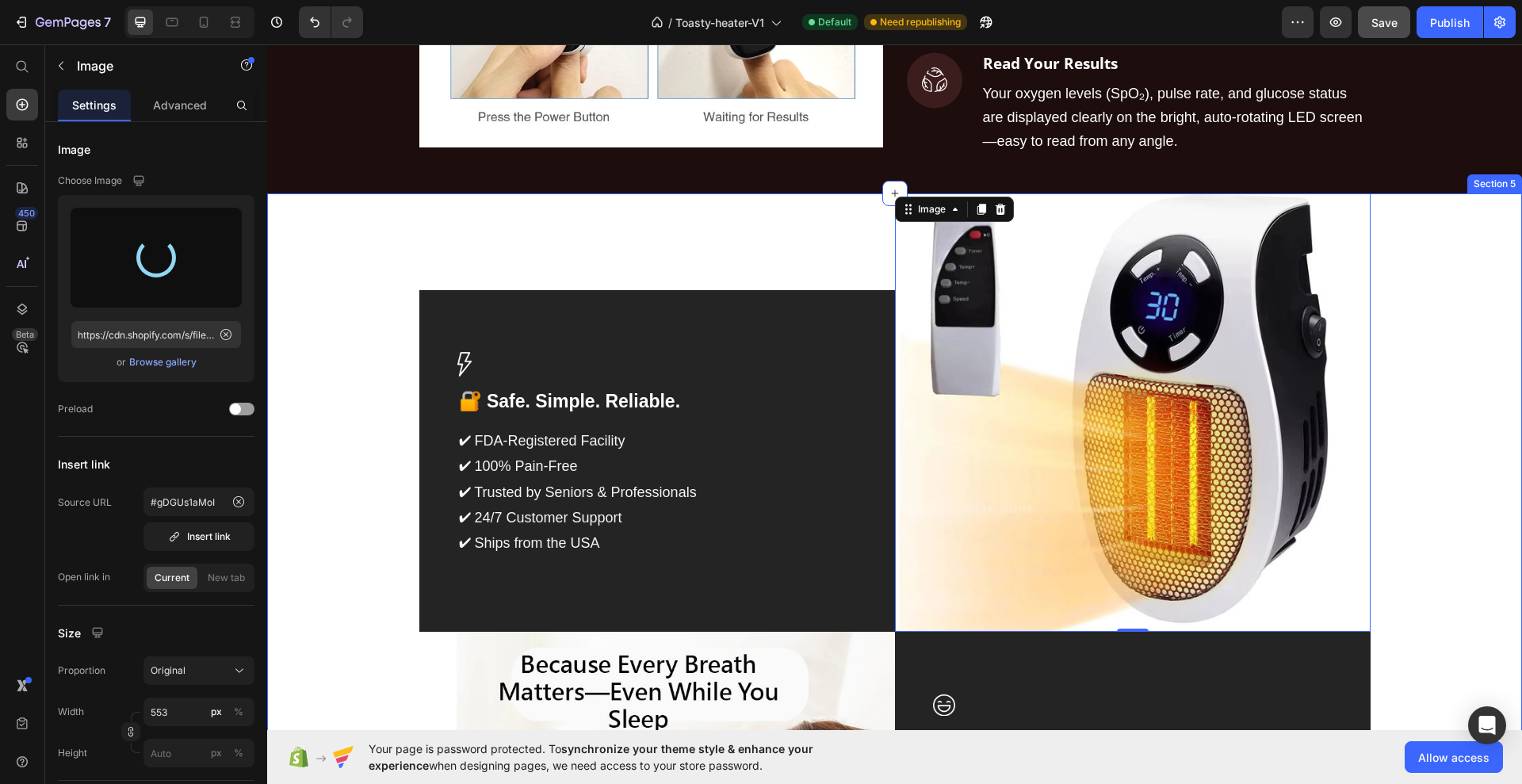 type on "https://cdn.shopify.com/s/files/1/0668/2755/0900/files/gempages_541673584276276089-5eeba522-ba5d-4528-a112-8d07babeb11b.jpg" 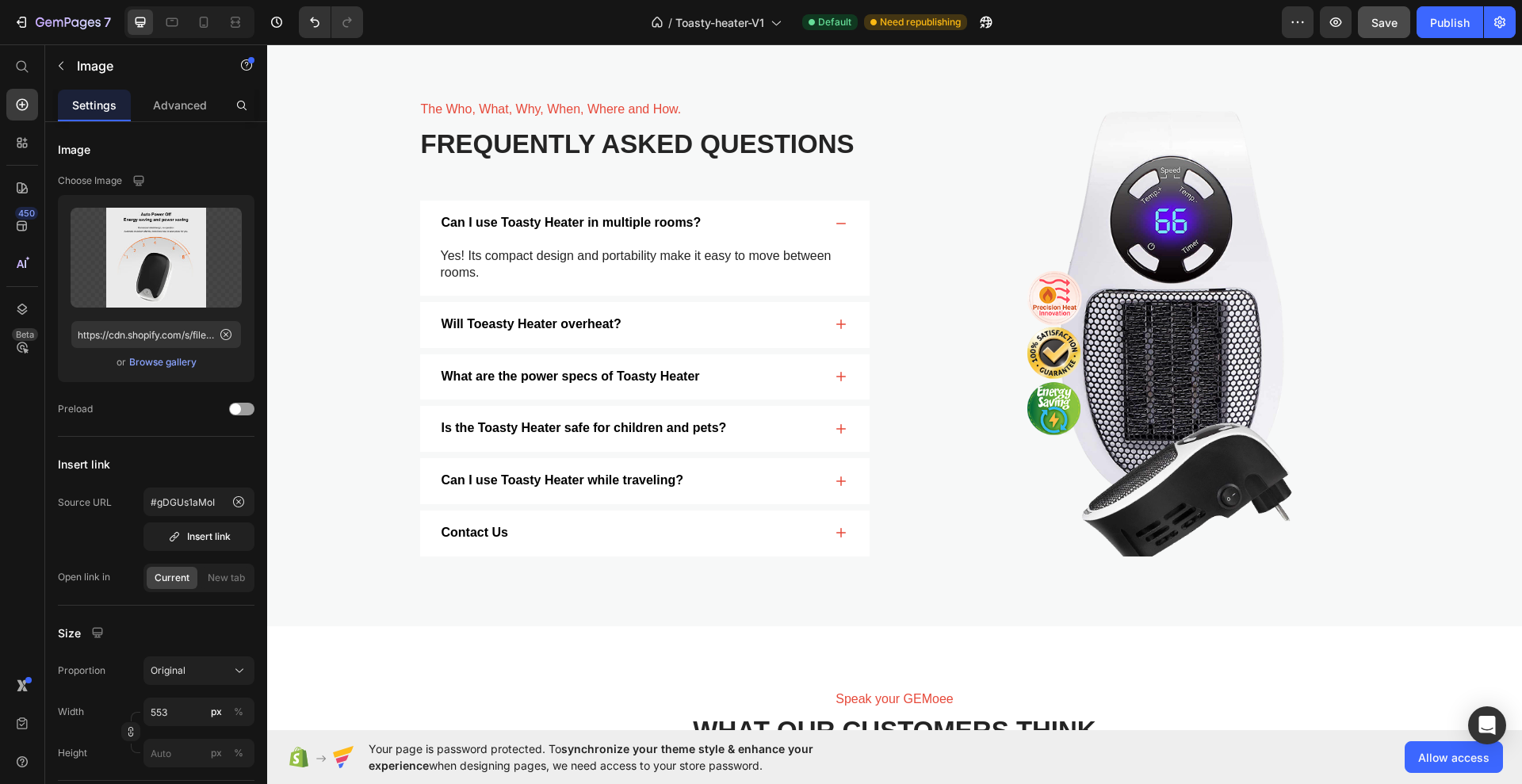 scroll, scrollTop: 3072, scrollLeft: 0, axis: vertical 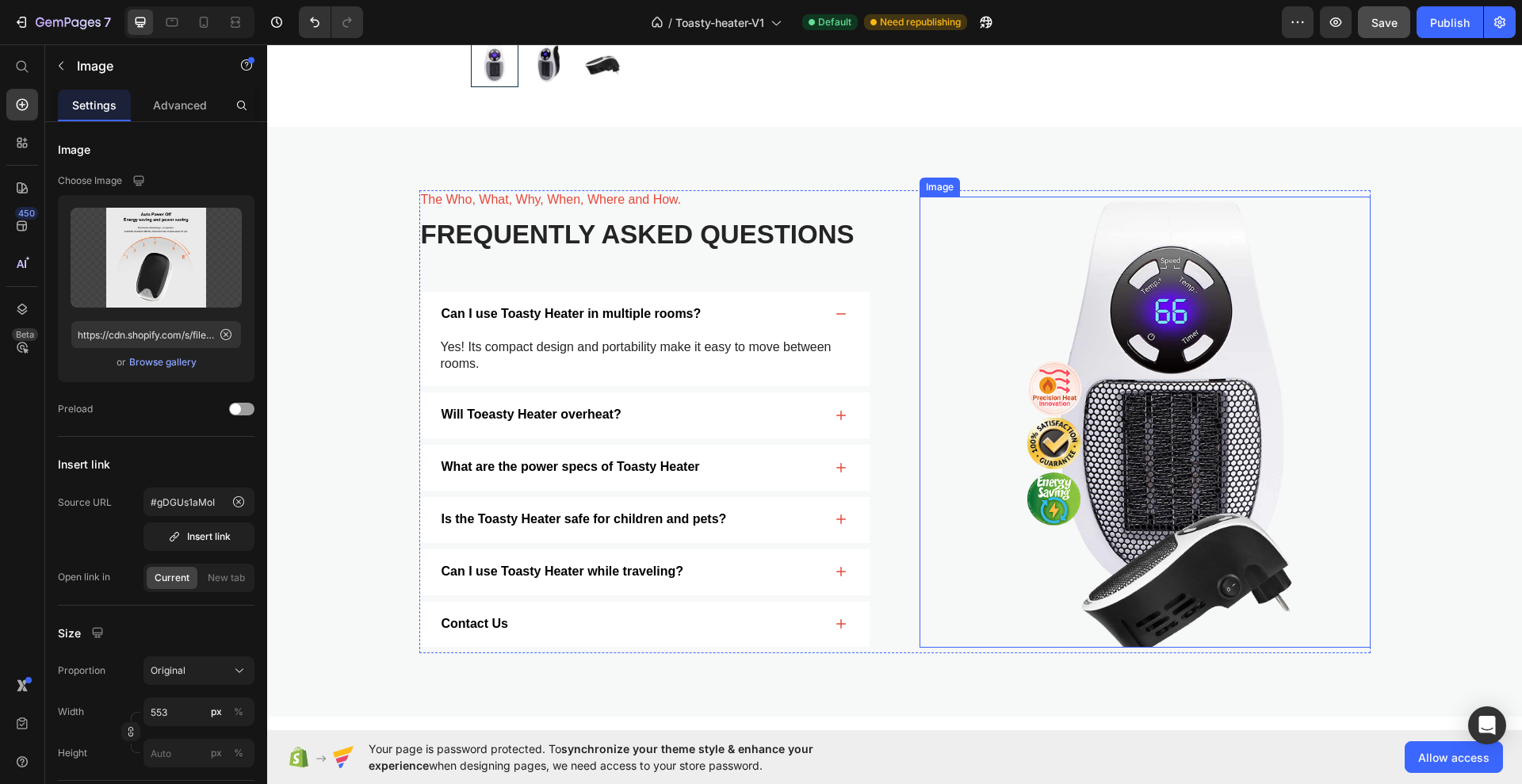 click at bounding box center (1145, 422) 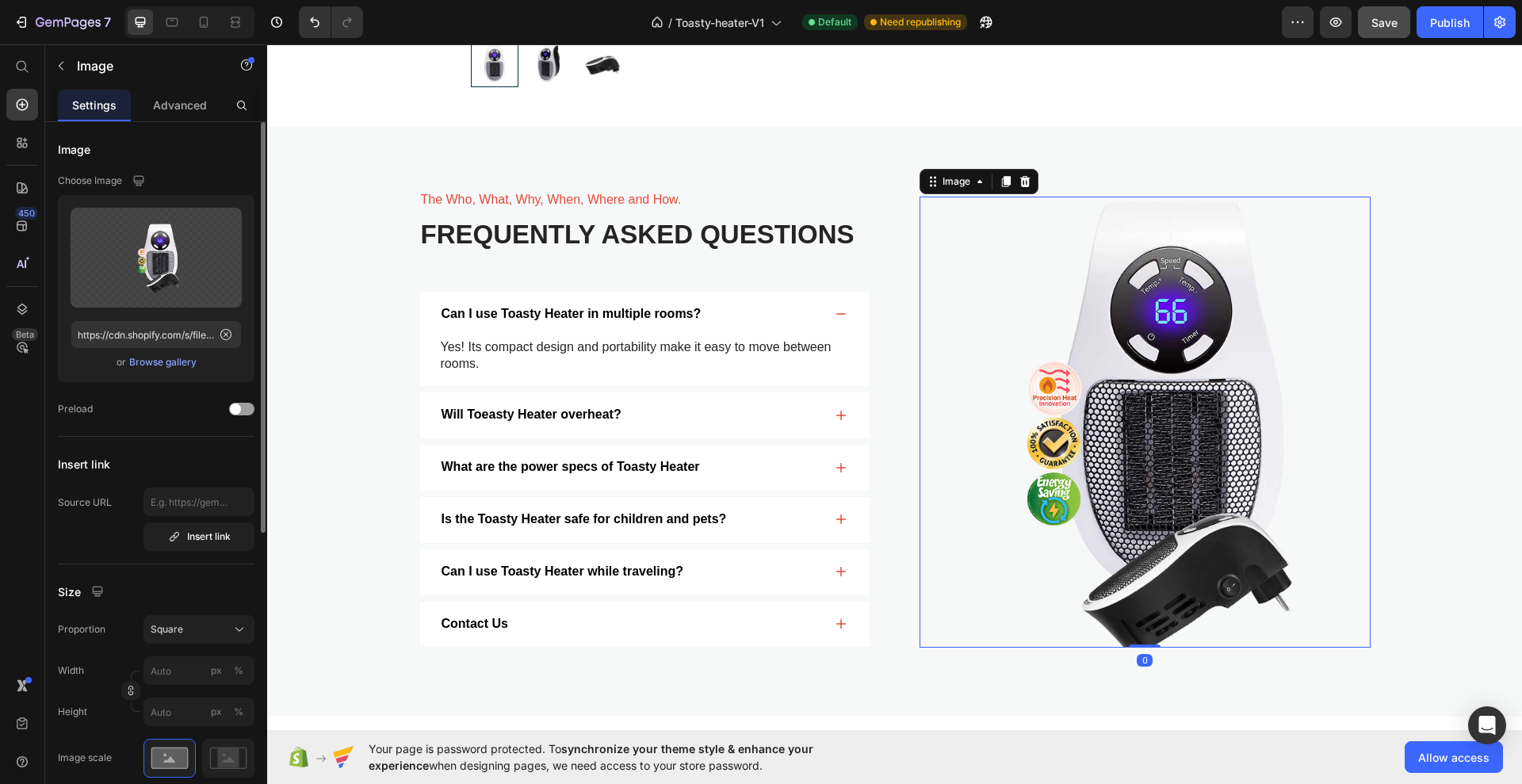 click on "Browse gallery" at bounding box center (163, 362) 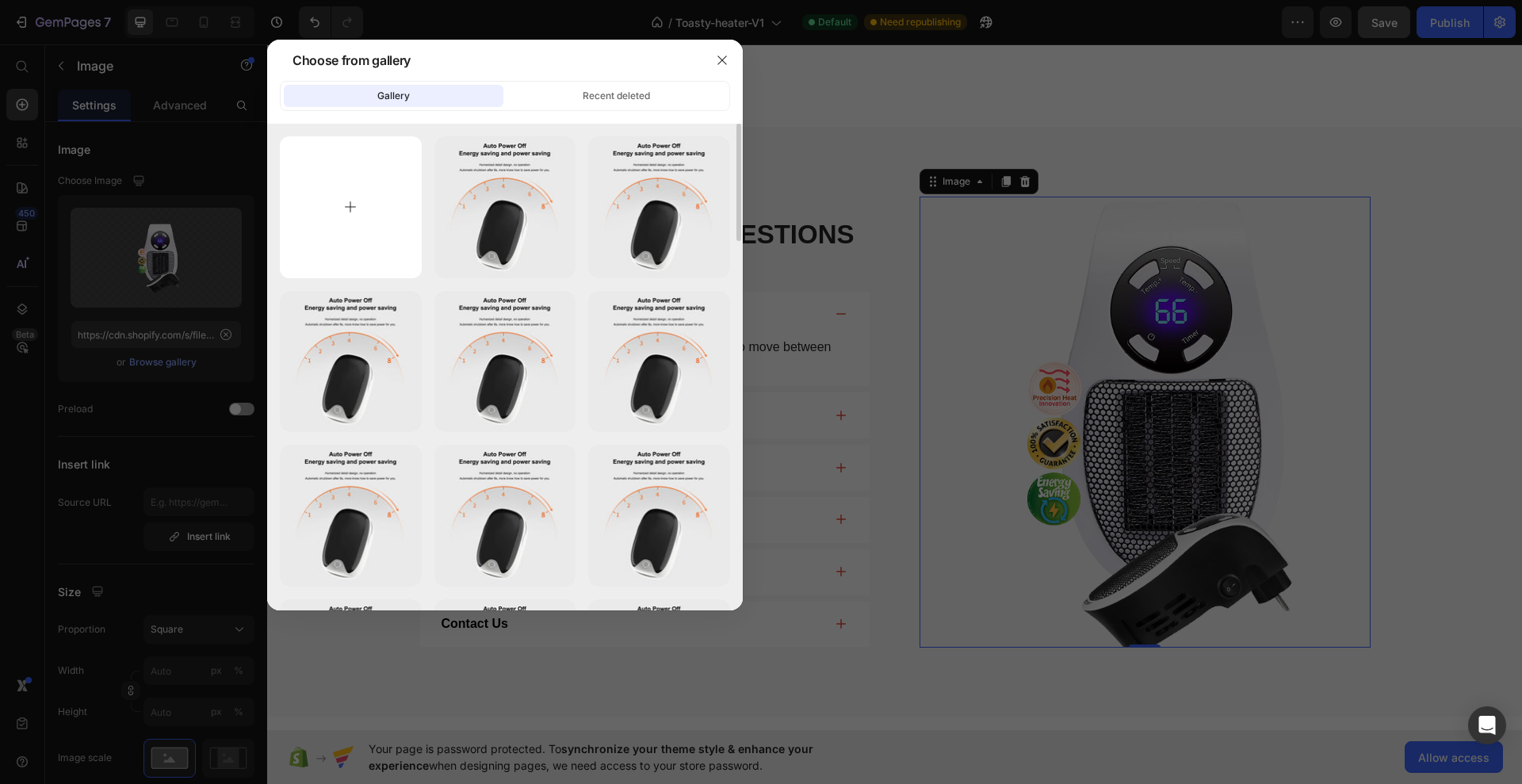 click at bounding box center (350, 207) 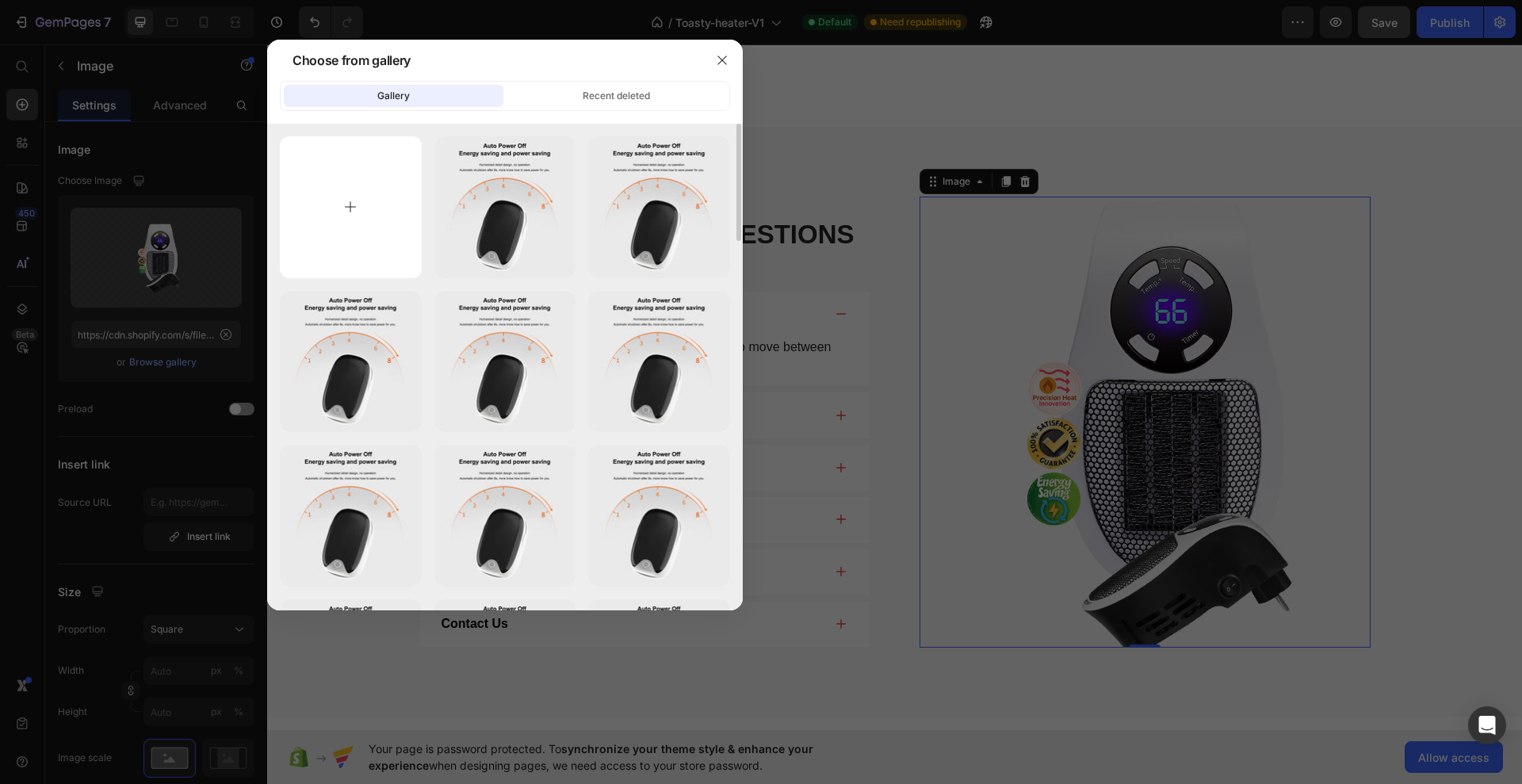 type on "C:\fakepath\7.jpg" 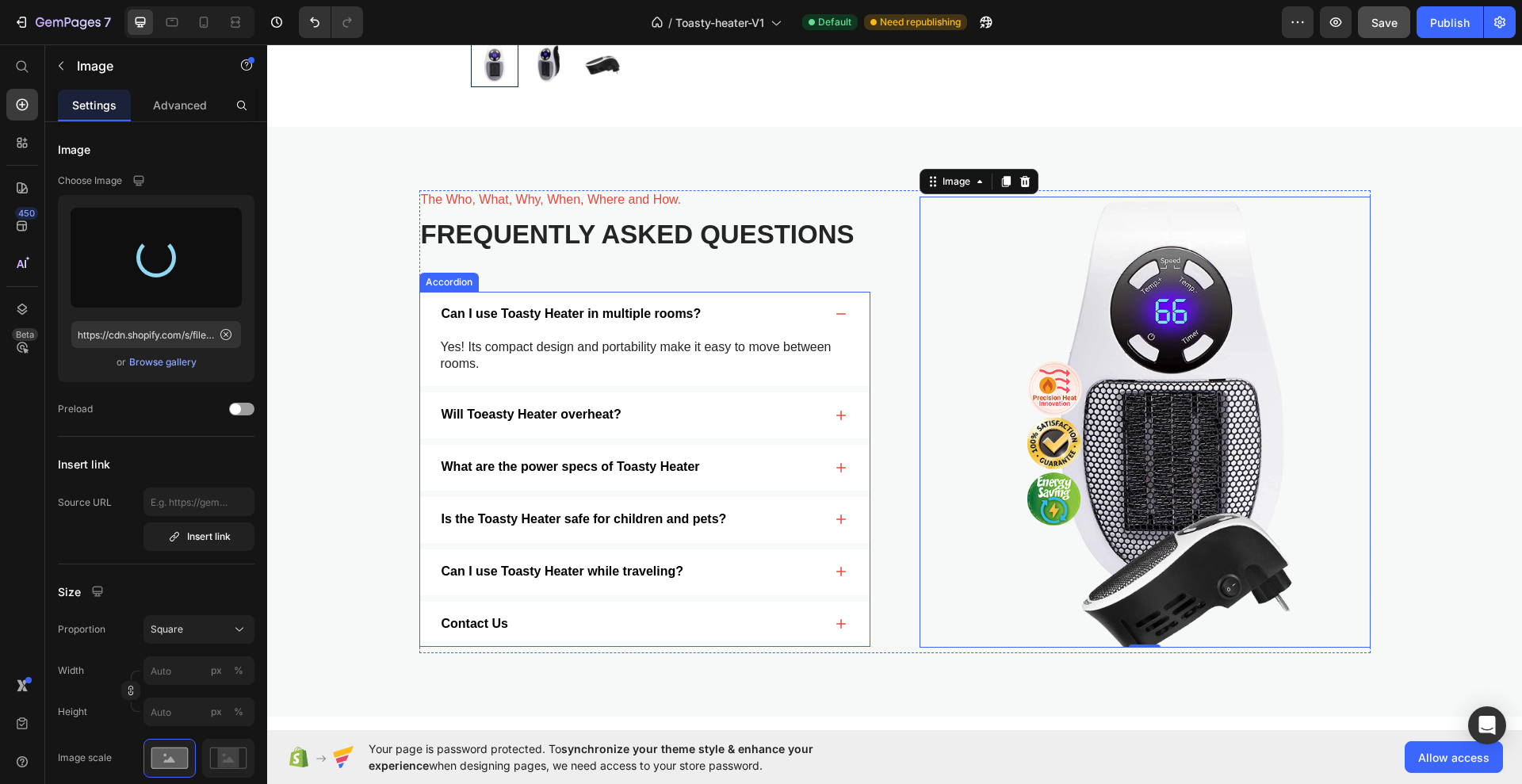 type on "https://cdn.shopify.com/s/files/1/0668/2755/0900/files/gempages_541673584276276089-656f10d4-9bbb-48f4-ae25-3a98d3fb456c.jpg" 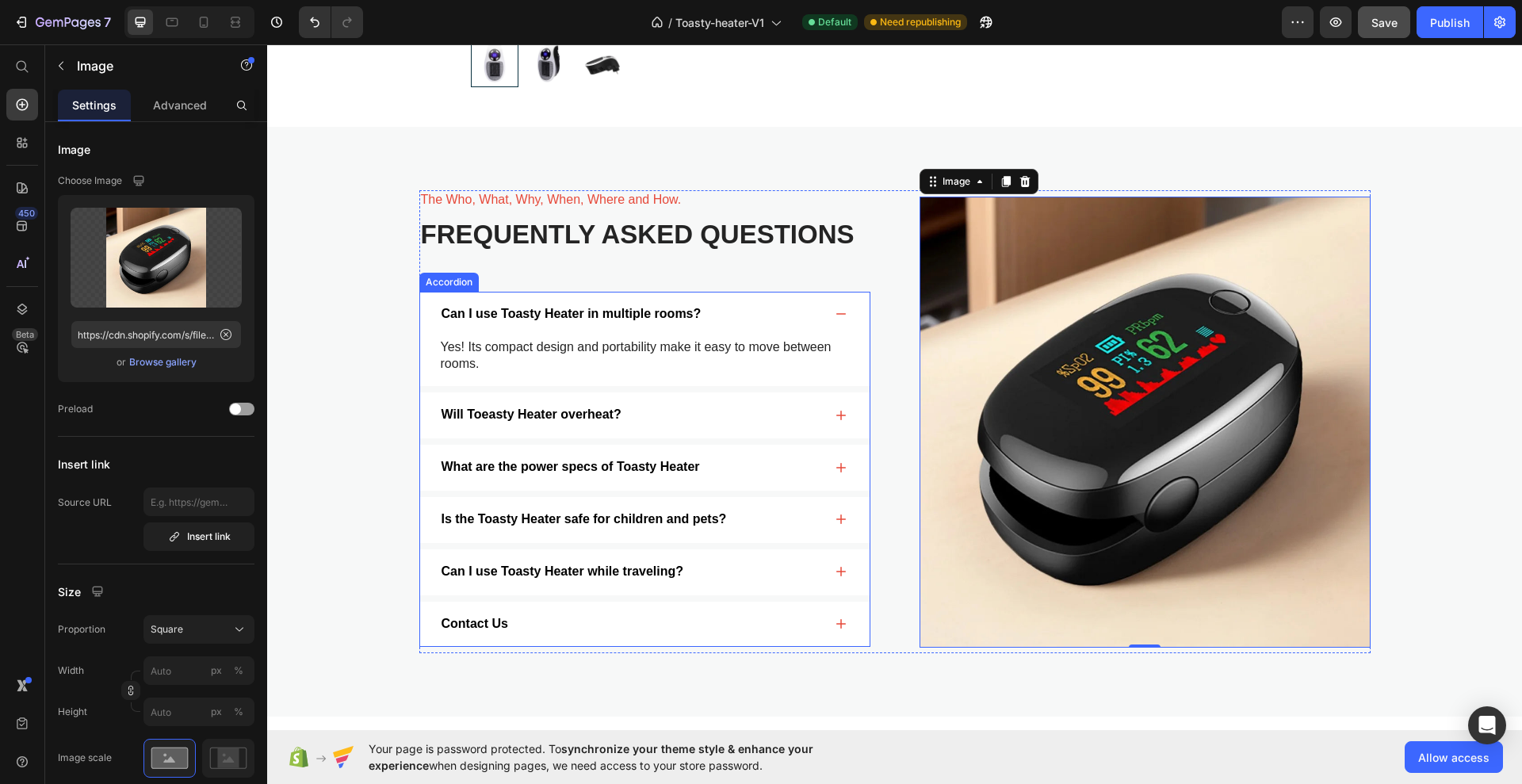 click on "Can I use Toasty Heater in multiple rooms?" at bounding box center (572, 314) 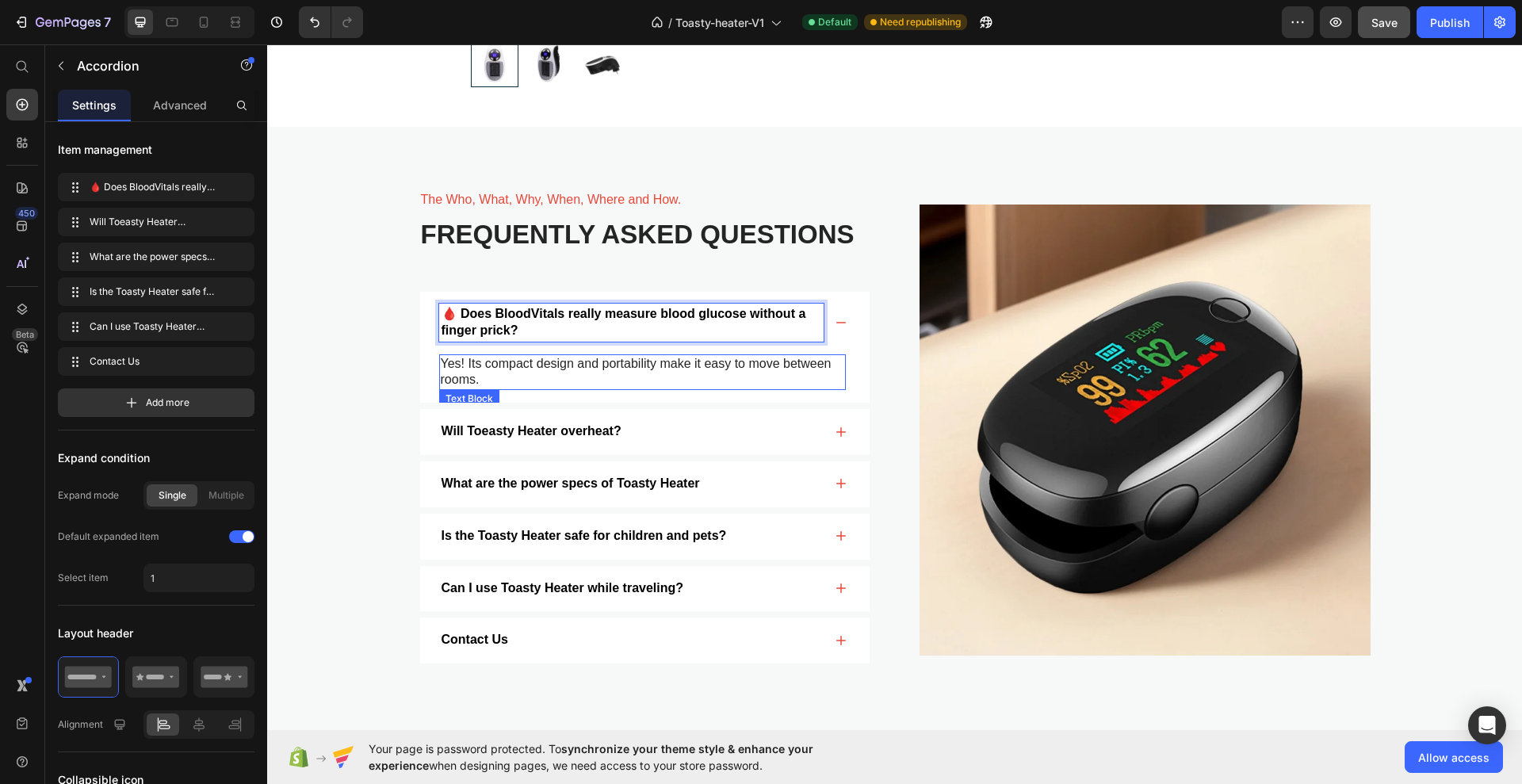 click on "Yes! Its compact design and portability make it easy to move between rooms." at bounding box center (642, 373) 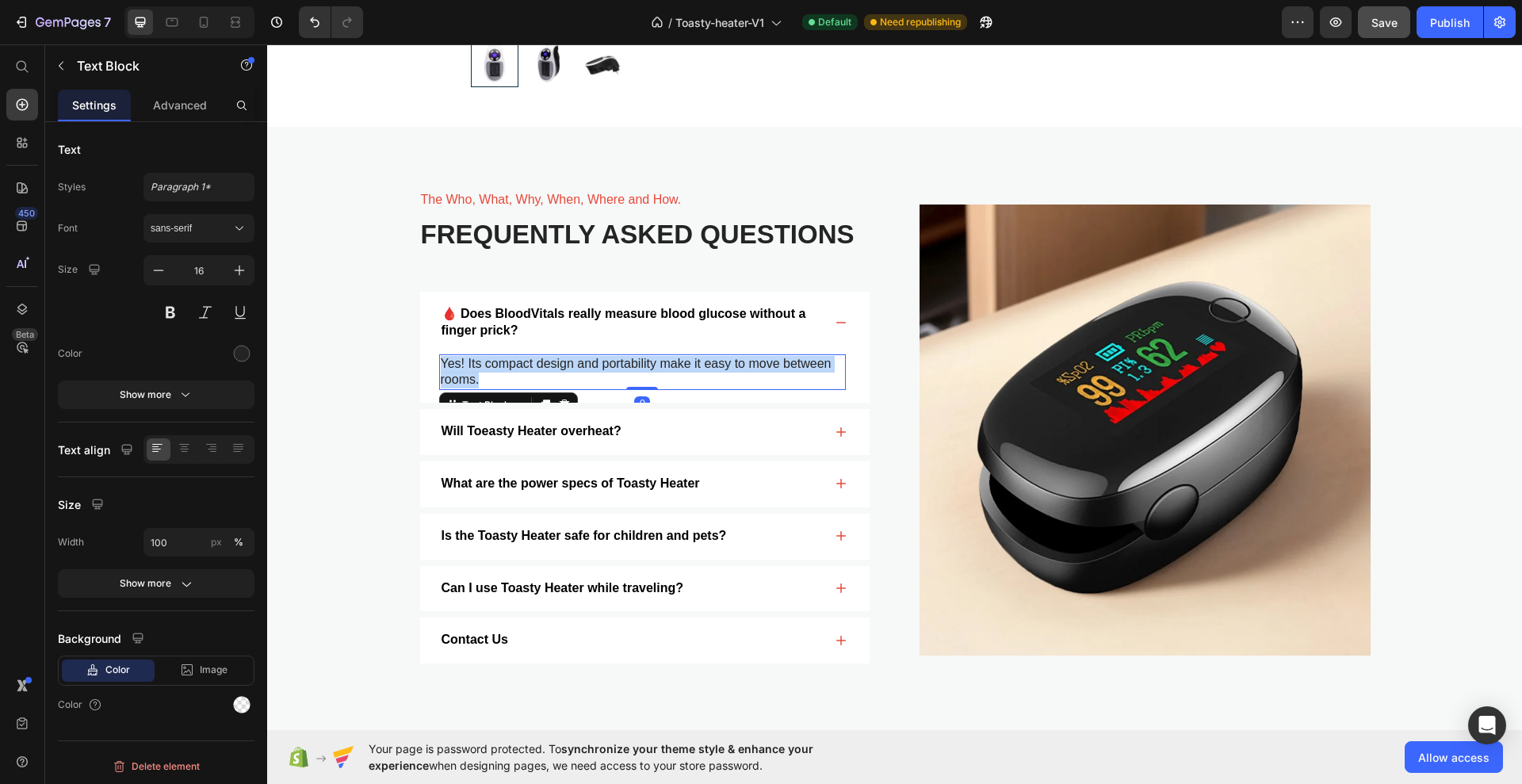 click on "Yes! Its compact design and portability make it easy to move between rooms." at bounding box center [642, 373] 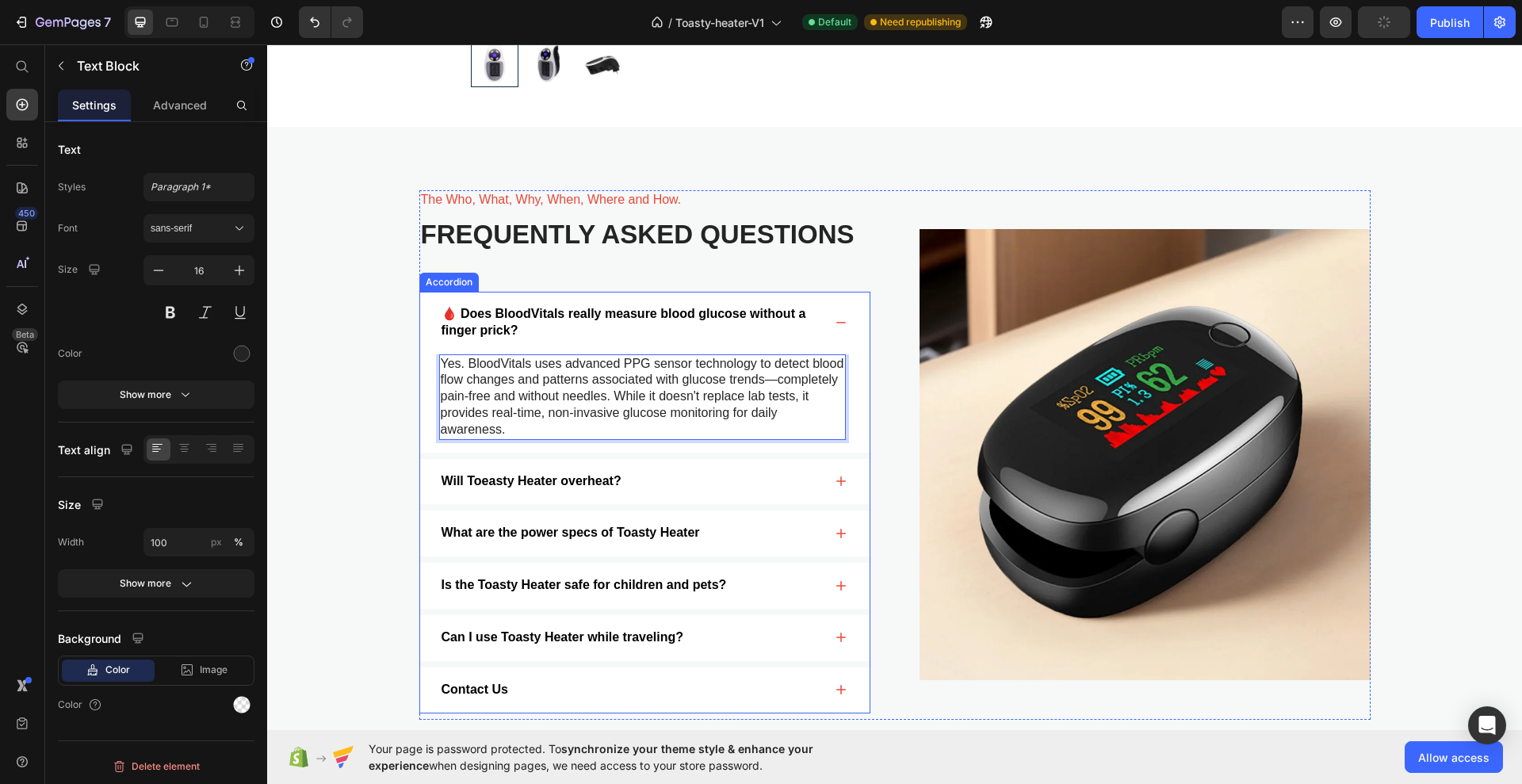 click on "Will Toeasty Heater overheat?" at bounding box center [531, 481] 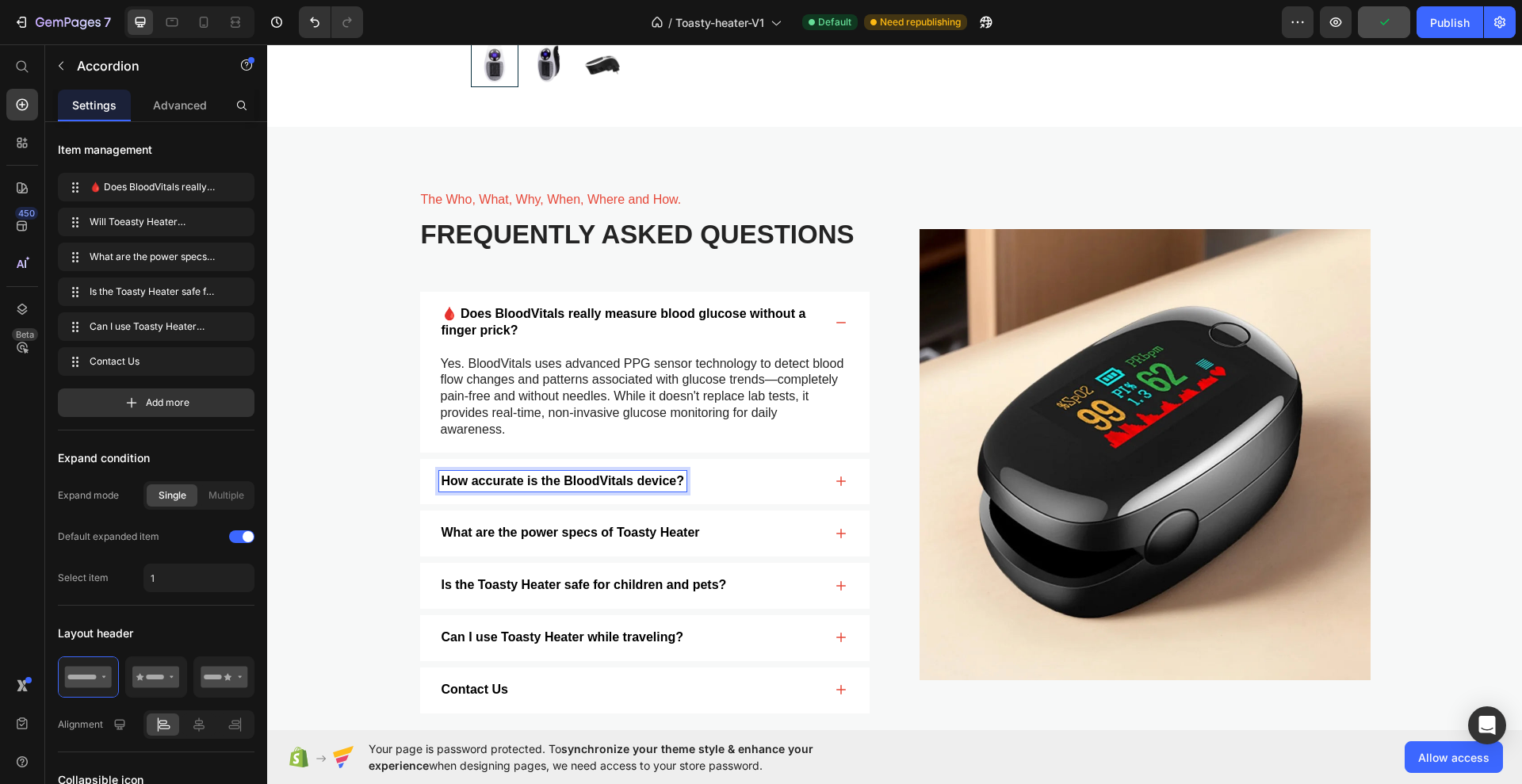 click on "How accurate is the BloodVitals device?" at bounding box center (631, 481) 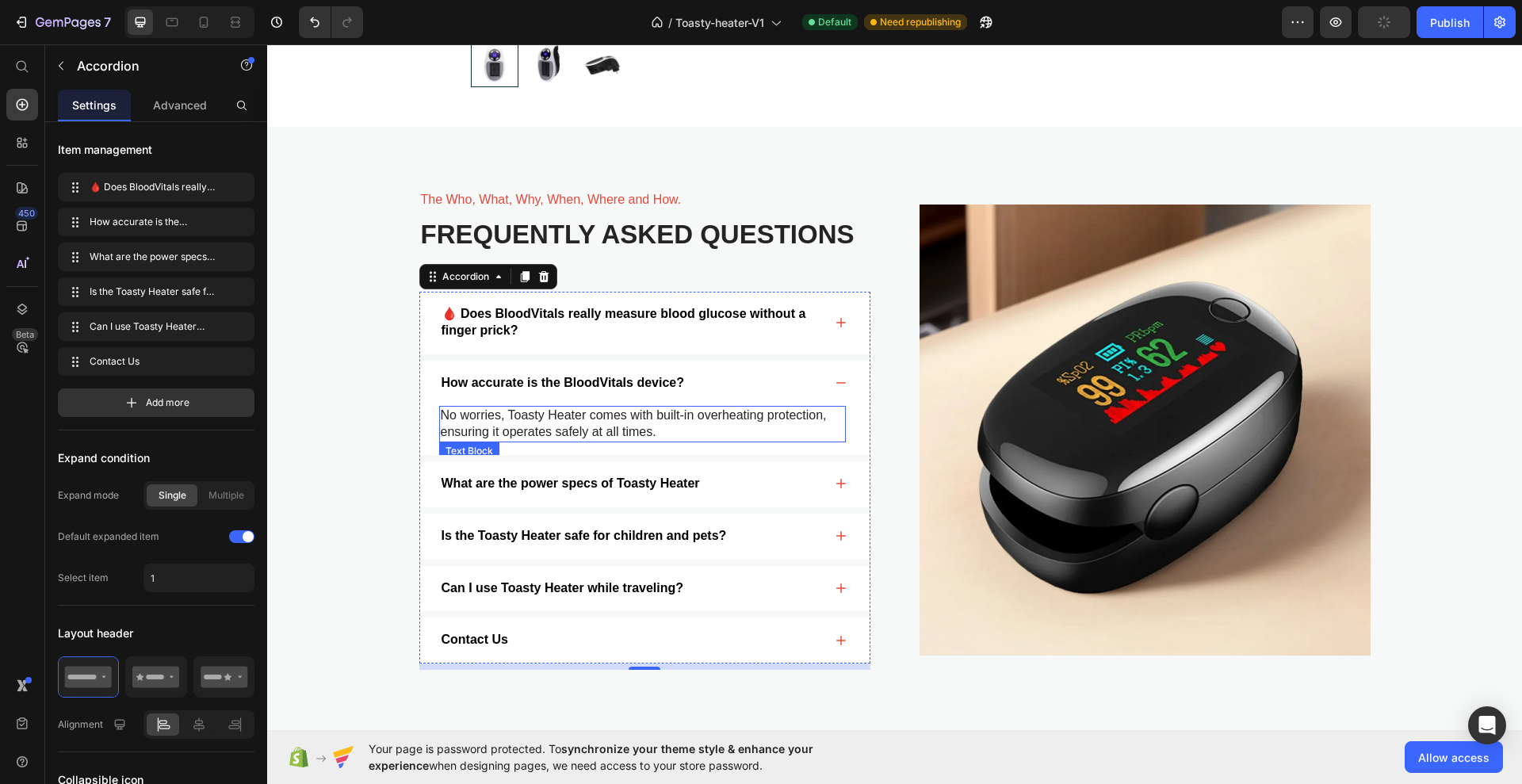 click on "No worries, Toasty Heater comes with built-in overheating protection, ensuring it operates safely at all times." at bounding box center (642, 424) 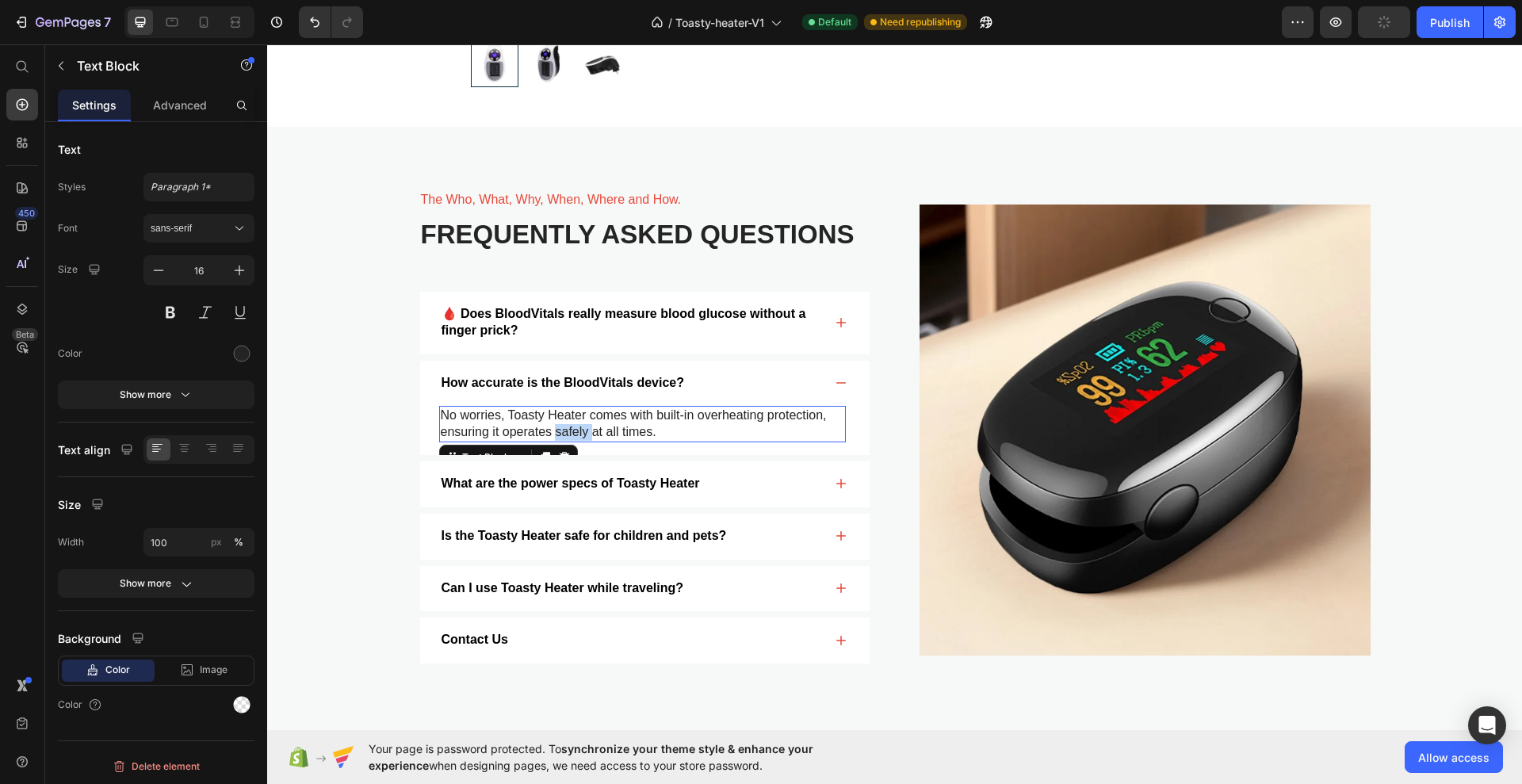 click on "No worries, Toasty Heater comes with built-in overheating protection, ensuring it operates safely at all times." at bounding box center [642, 424] 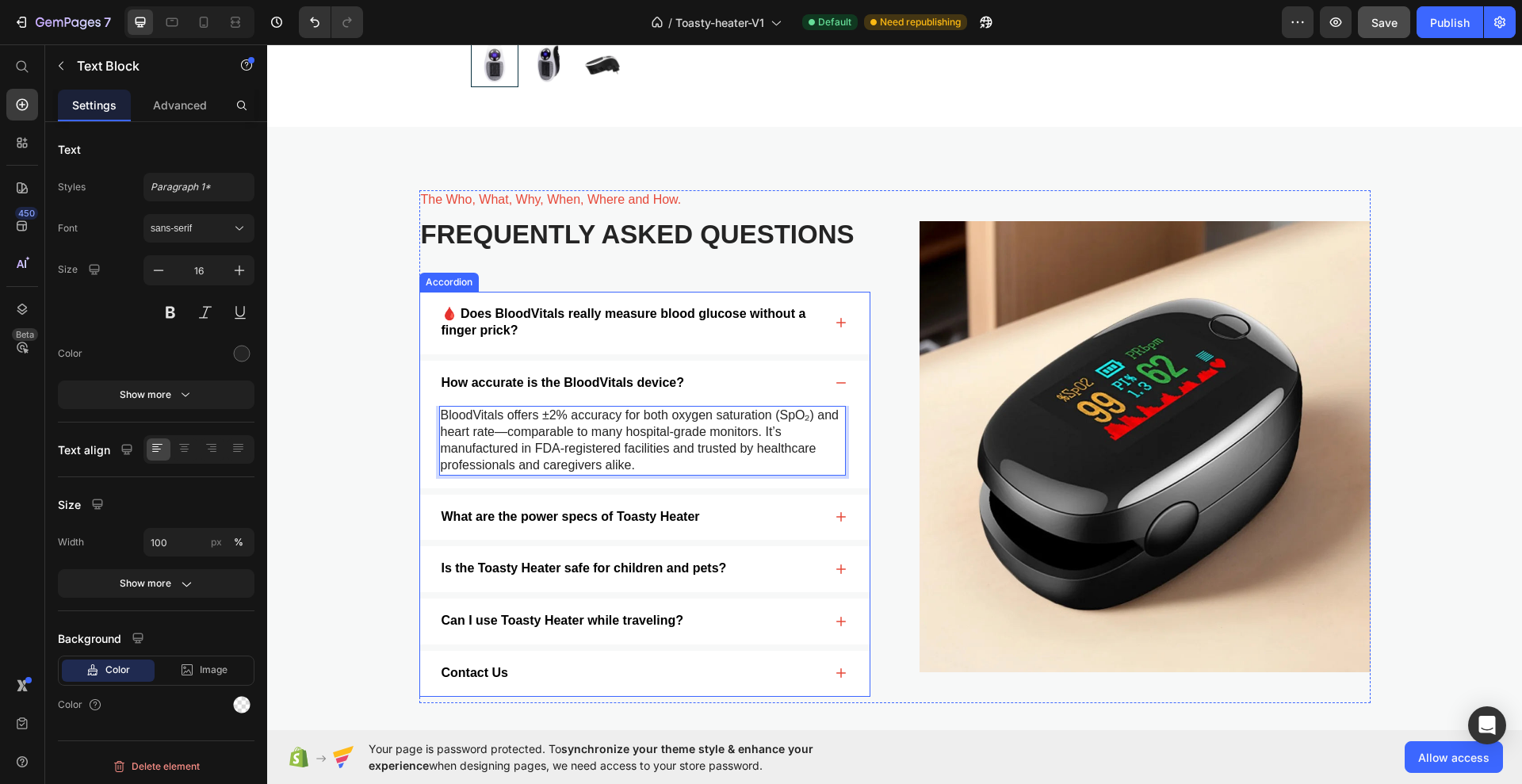 click on "What are the power specs of Toasty Heater" at bounding box center (631, 517) 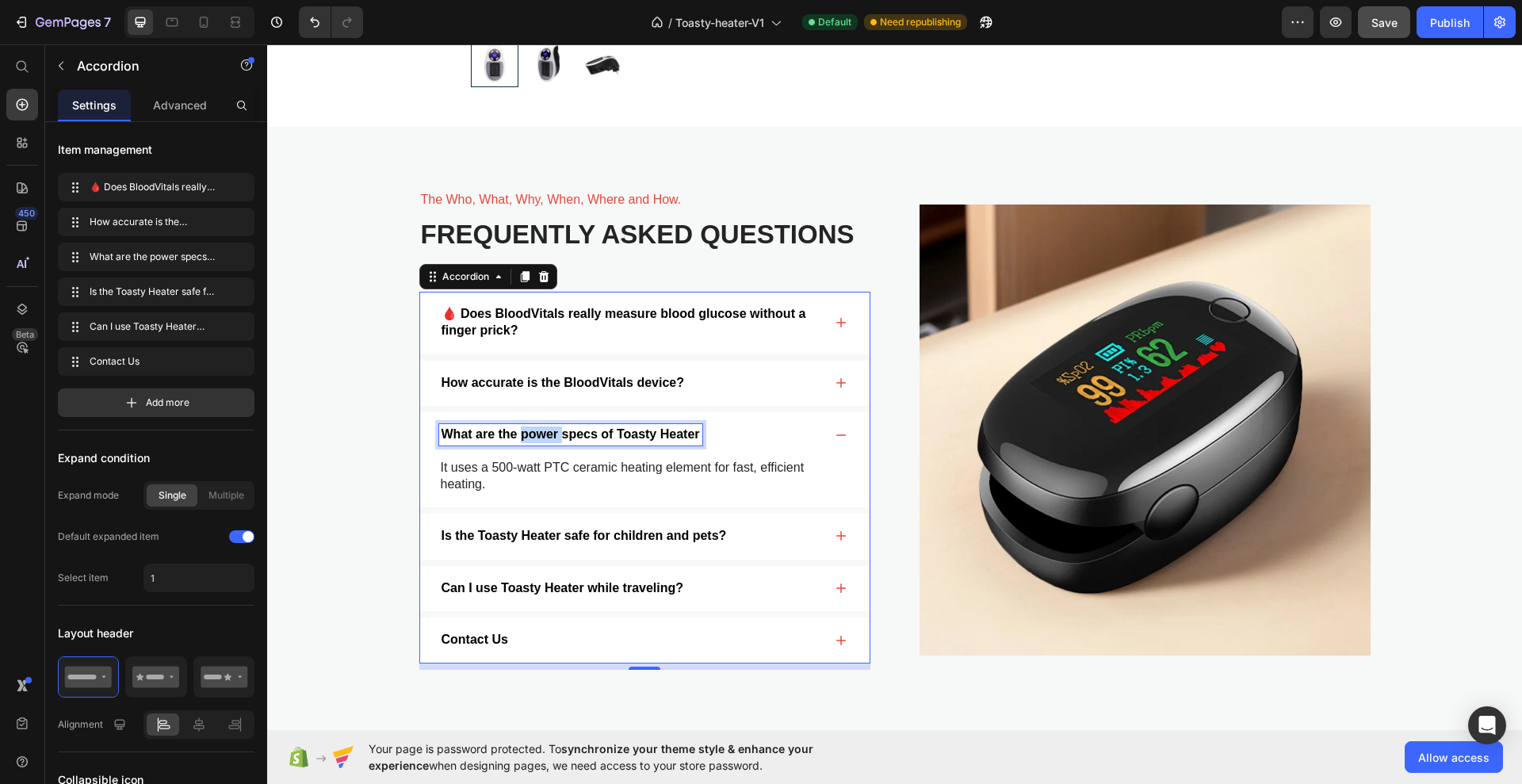 click on "What are the power specs of Toasty Heater" at bounding box center (571, 434) 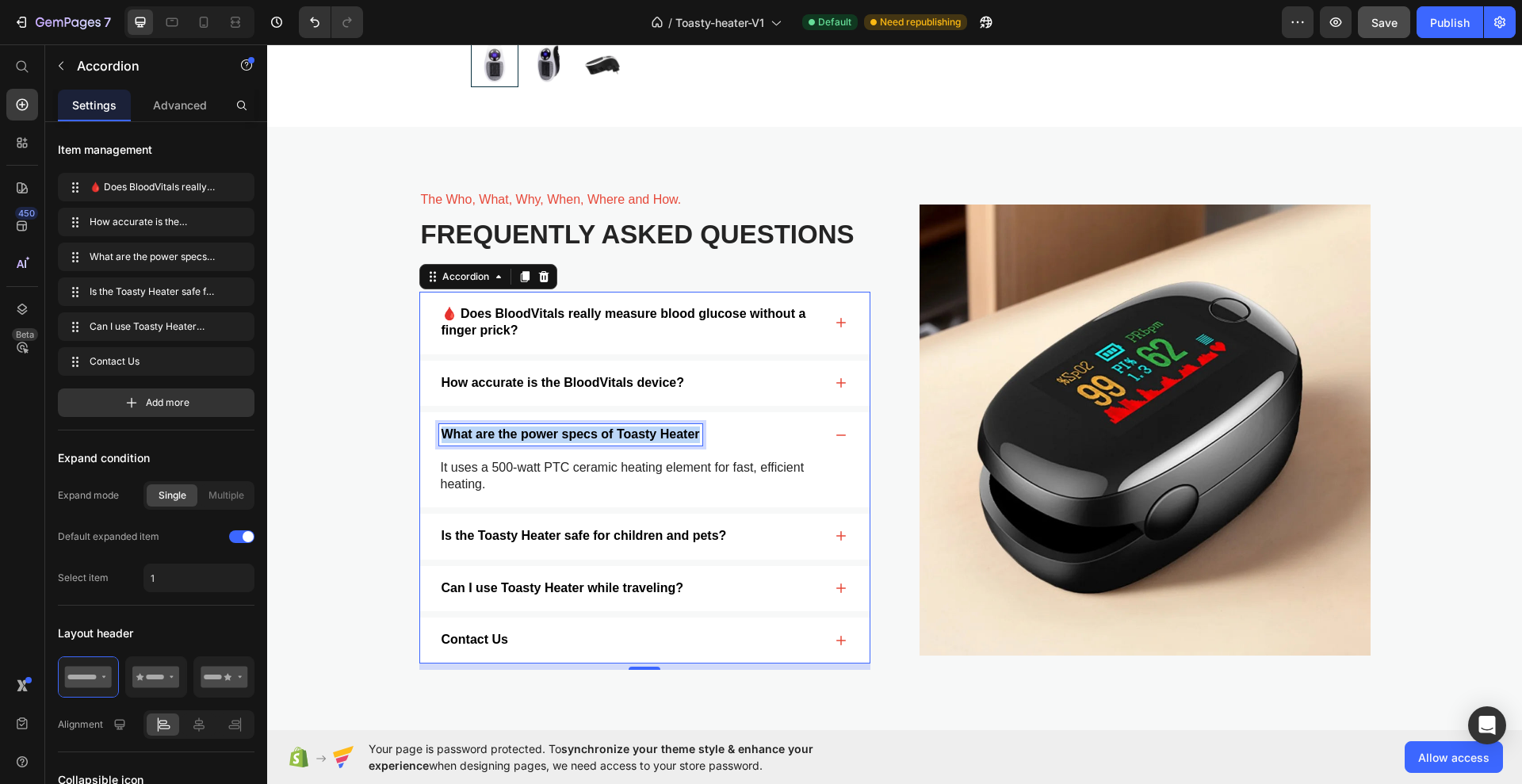 click on "What are the power specs of Toasty Heater" at bounding box center (571, 434) 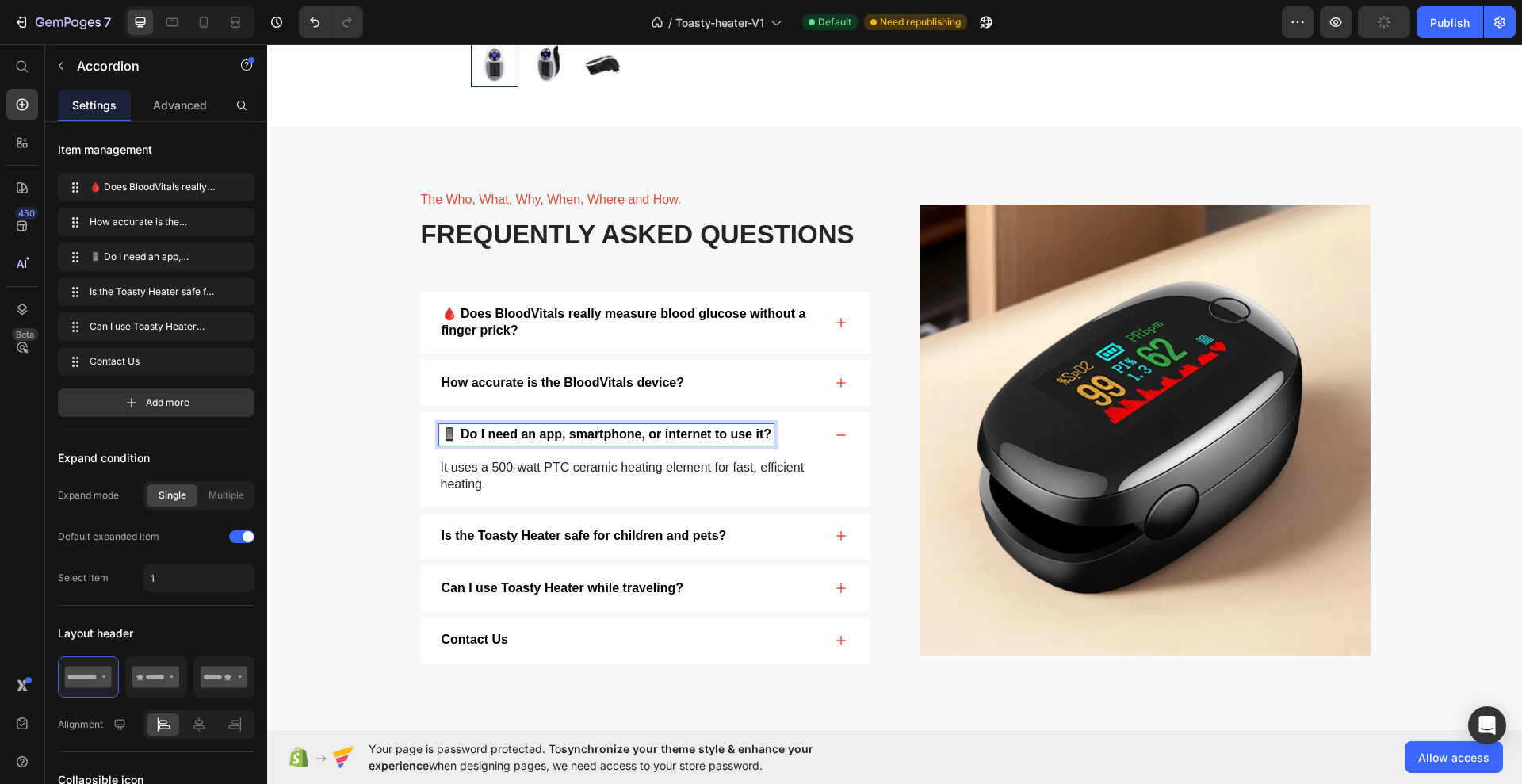 click on "It uses a 500-watt PTC ceramic heating element for fast, efficient heating." at bounding box center (642, 476) 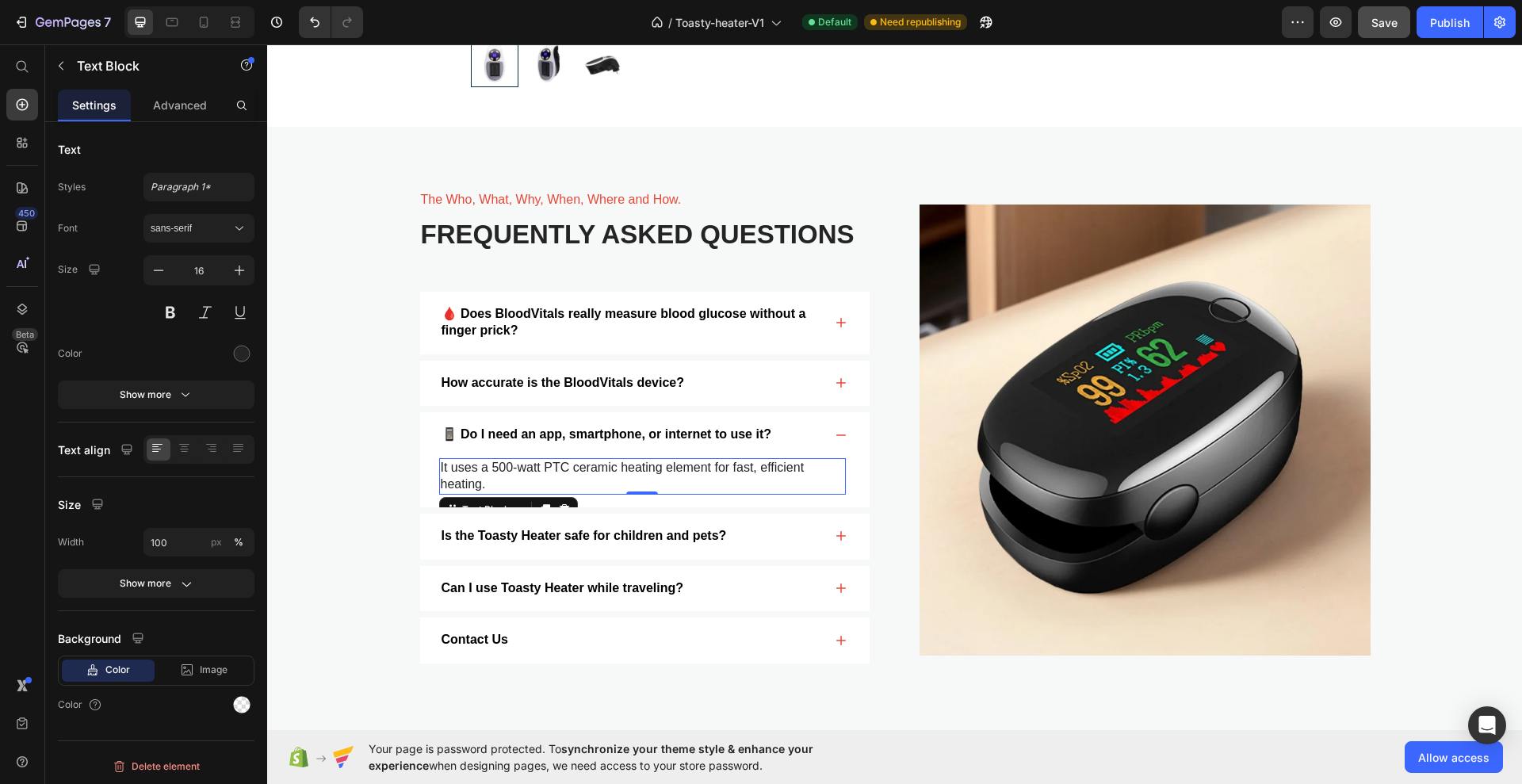 click on "It uses a 500-watt PTC ceramic heating element for fast, efficient heating." at bounding box center (642, 476) 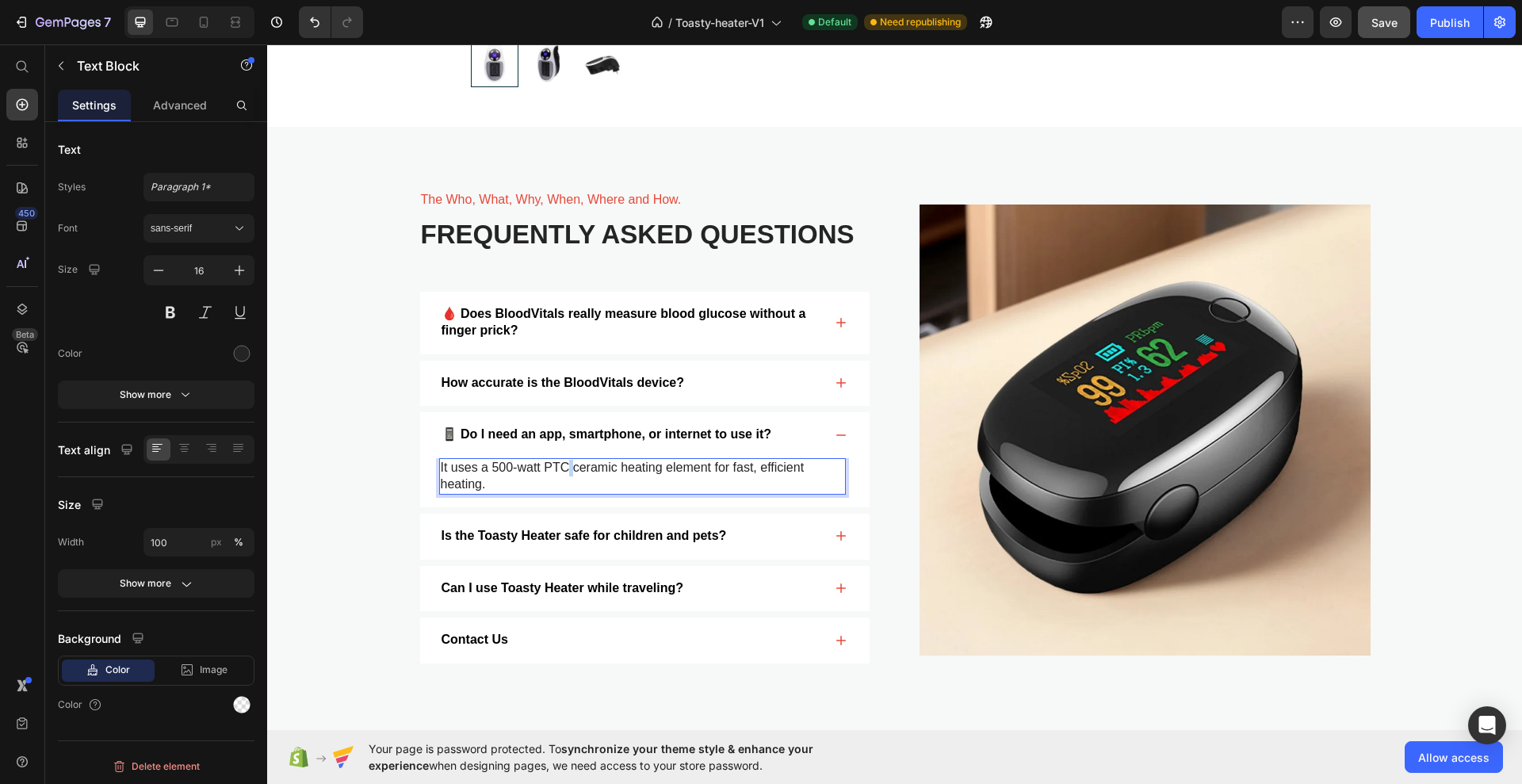click on "It uses a 500-watt PTC ceramic heating element for fast, efficient heating." at bounding box center [642, 476] 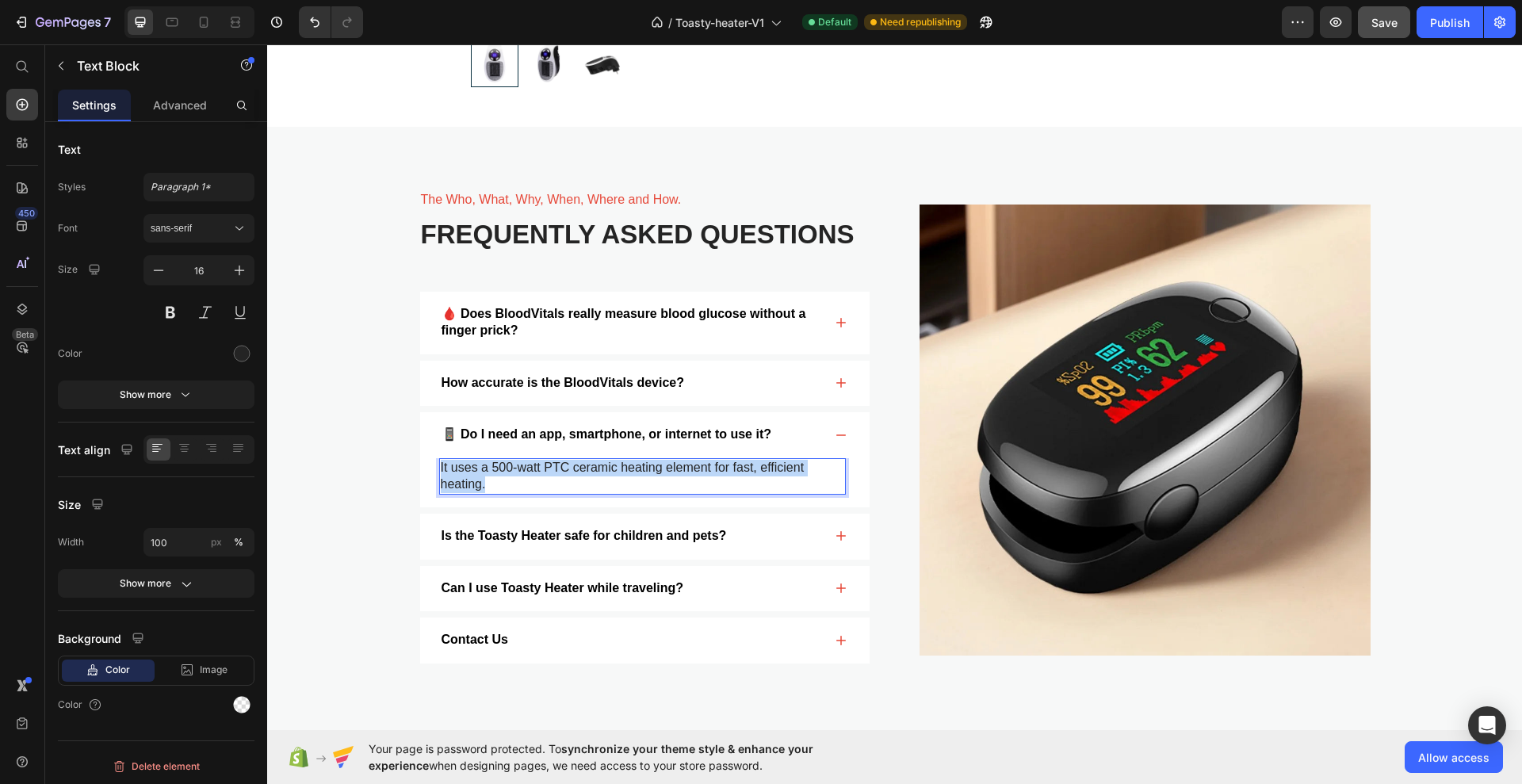 click on "It uses a 500-watt PTC ceramic heating element for fast, efficient heating." at bounding box center [642, 476] 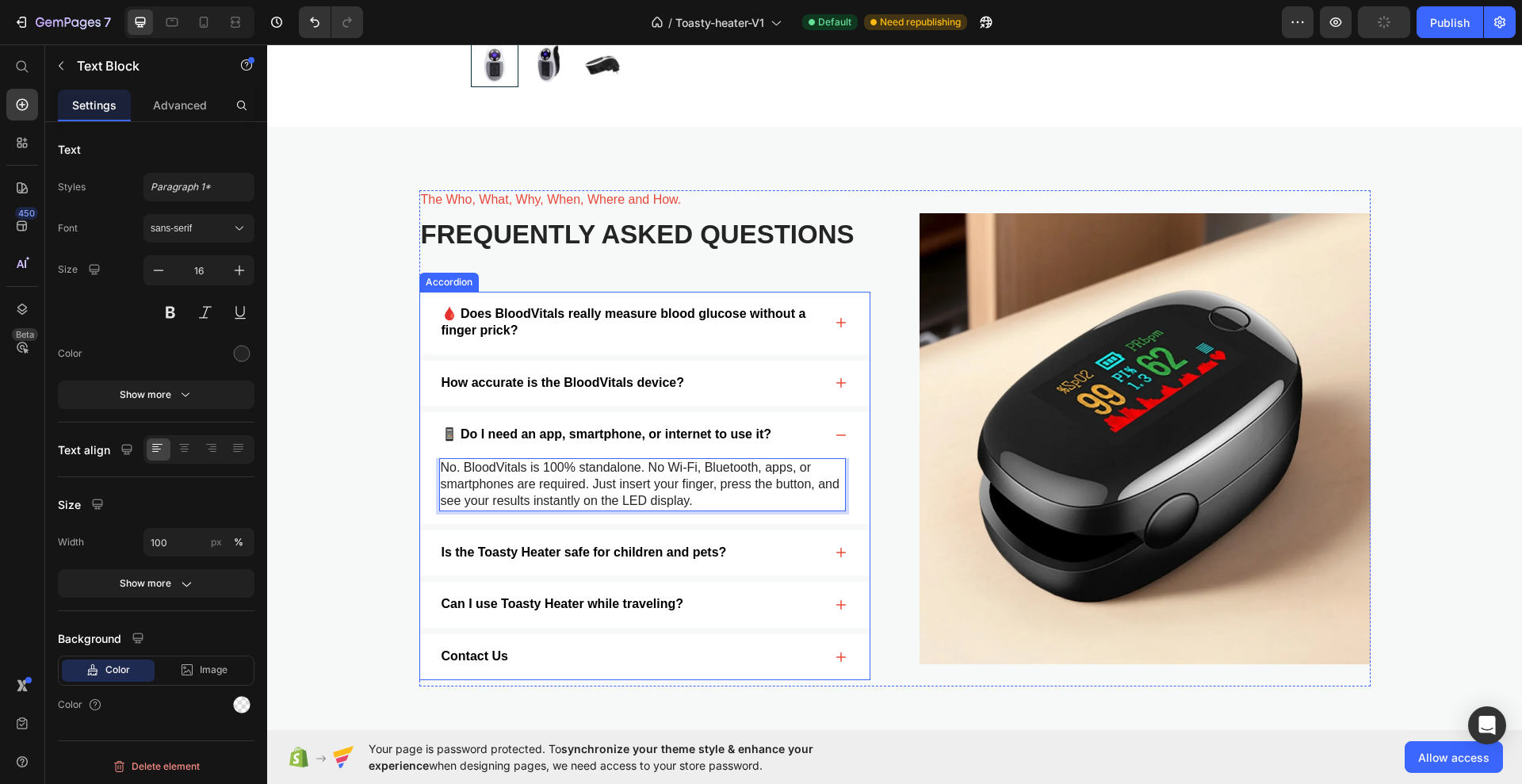 click on "Is the Toasty Heater safe for children and pets?" at bounding box center [584, 553] 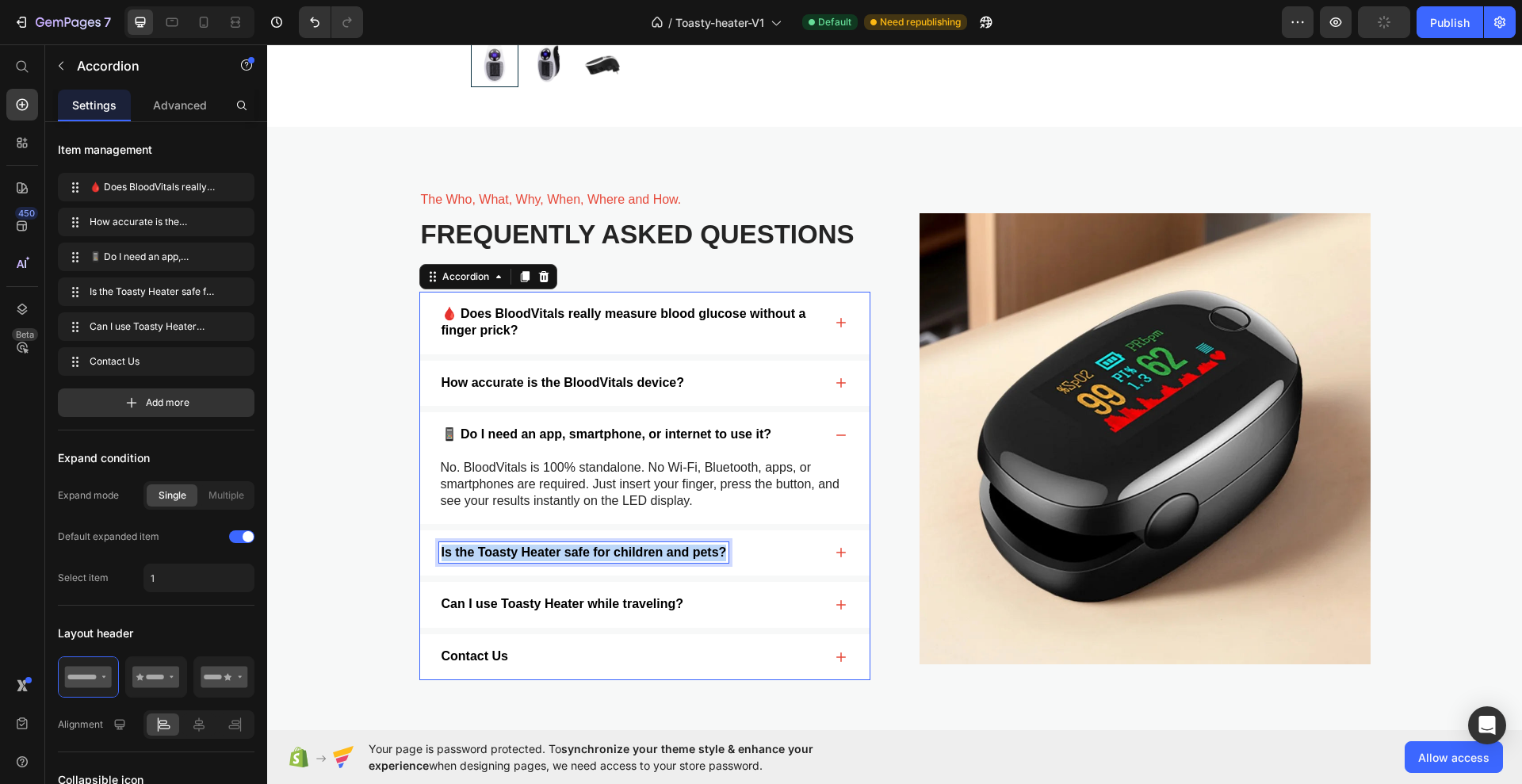click on "Is the Toasty Heater safe for children and pets?" at bounding box center [584, 553] 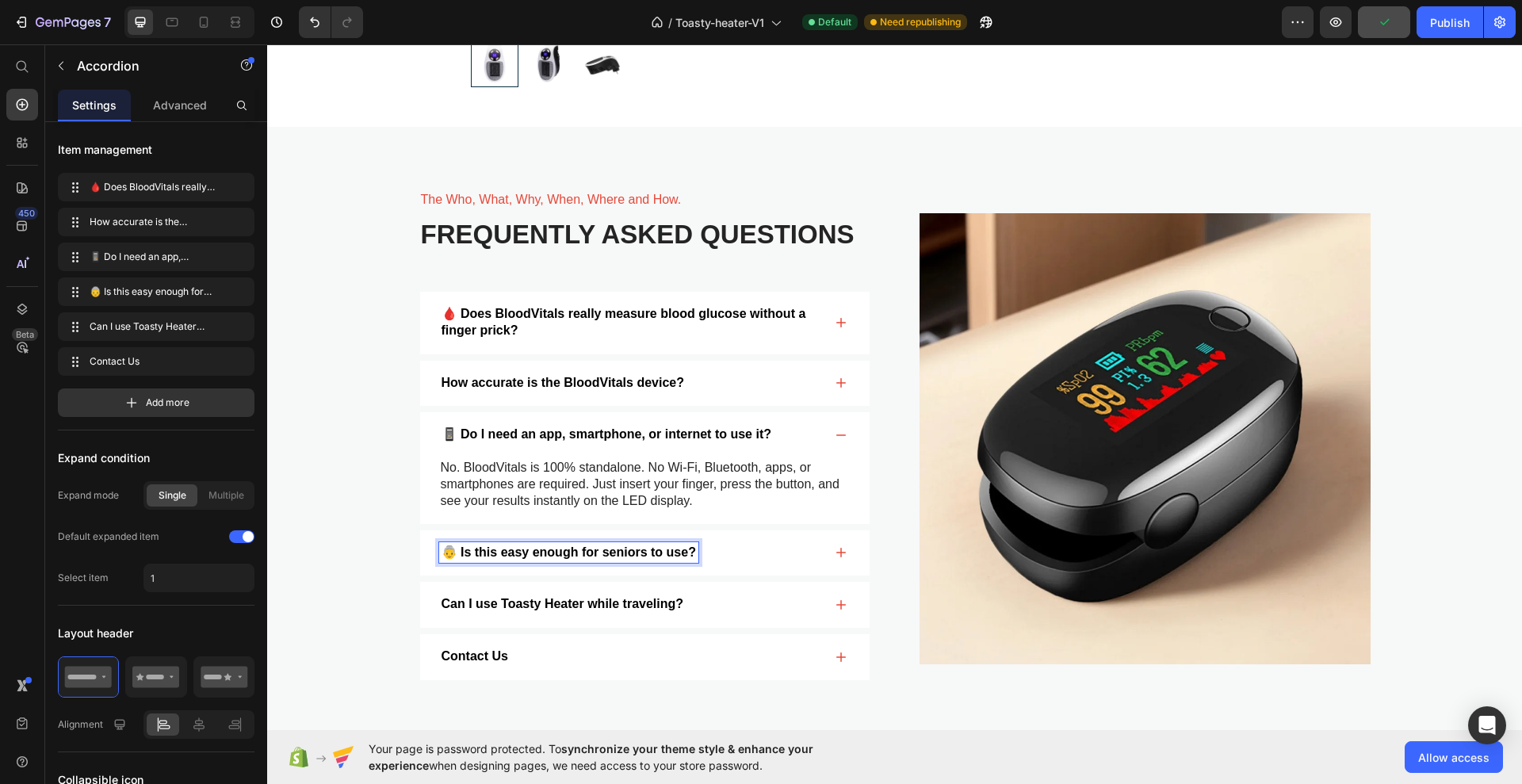 click on "👵 Is this easy enough for seniors to use?" at bounding box center [631, 553] 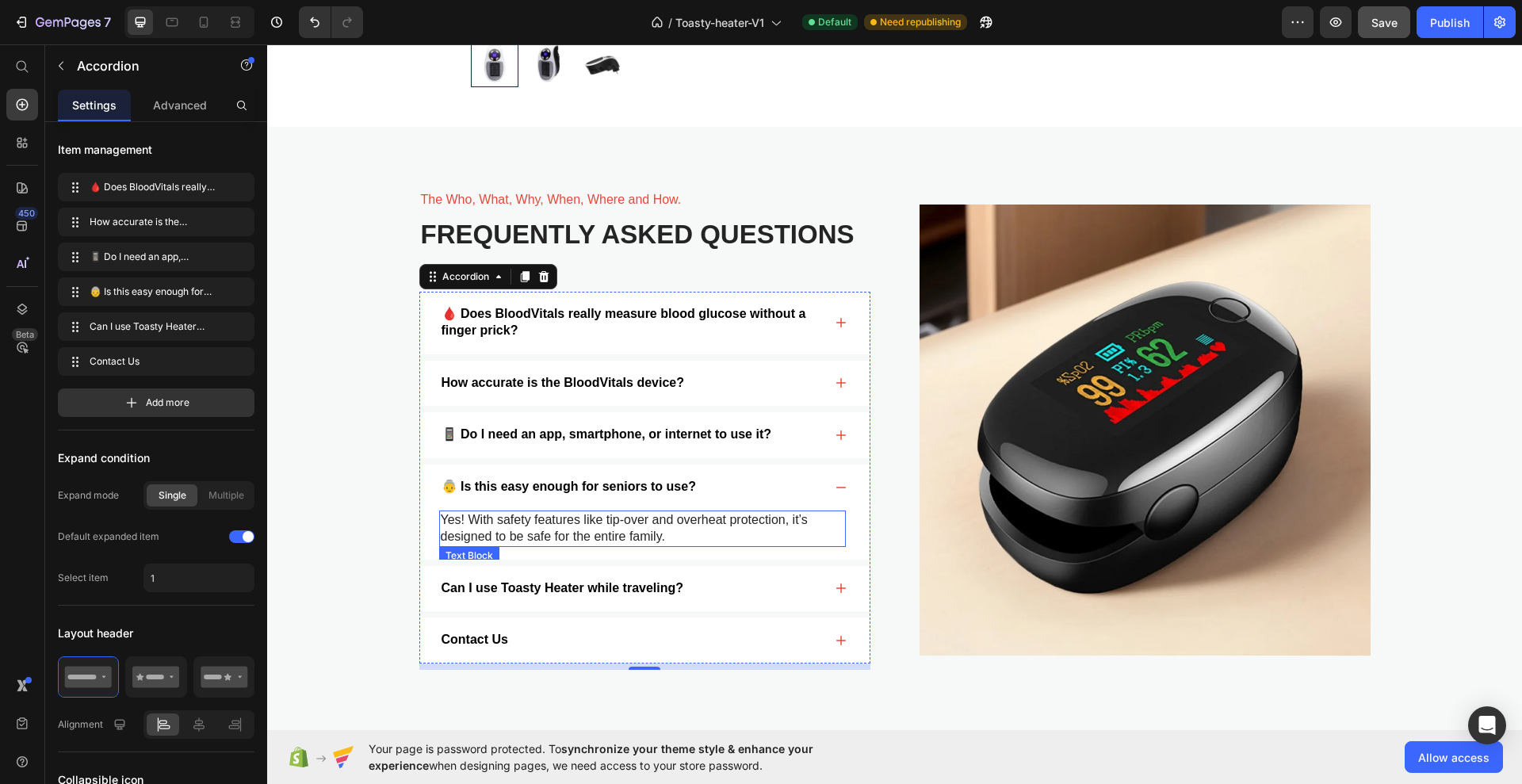 click on "Yes! With safety features like tip-over and overheat protection, it’s designed to be safe for the entire family." at bounding box center [642, 529] 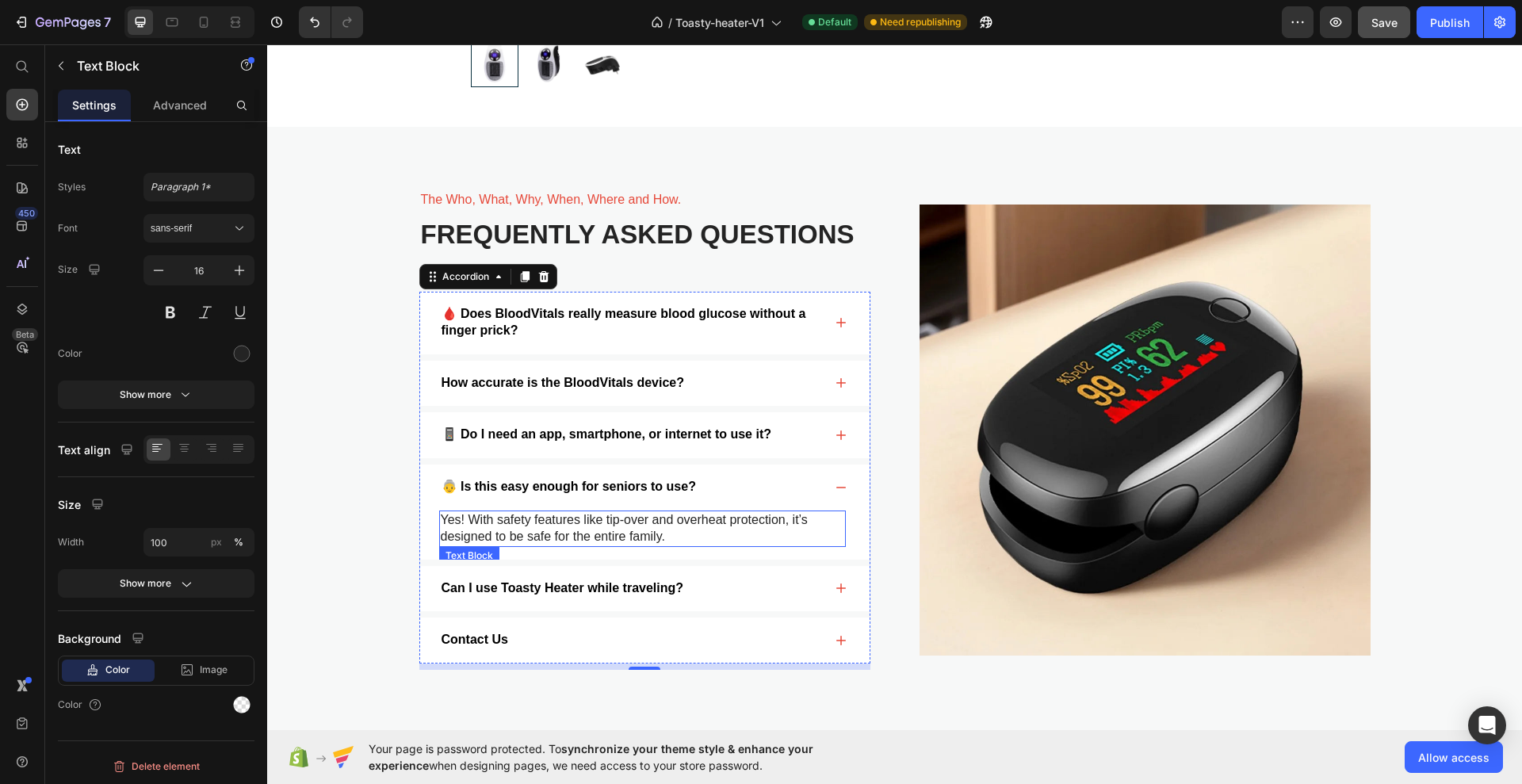 click on "Yes! With safety features like tip-over and overheat protection, it’s designed to be safe for the entire family." at bounding box center [642, 529] 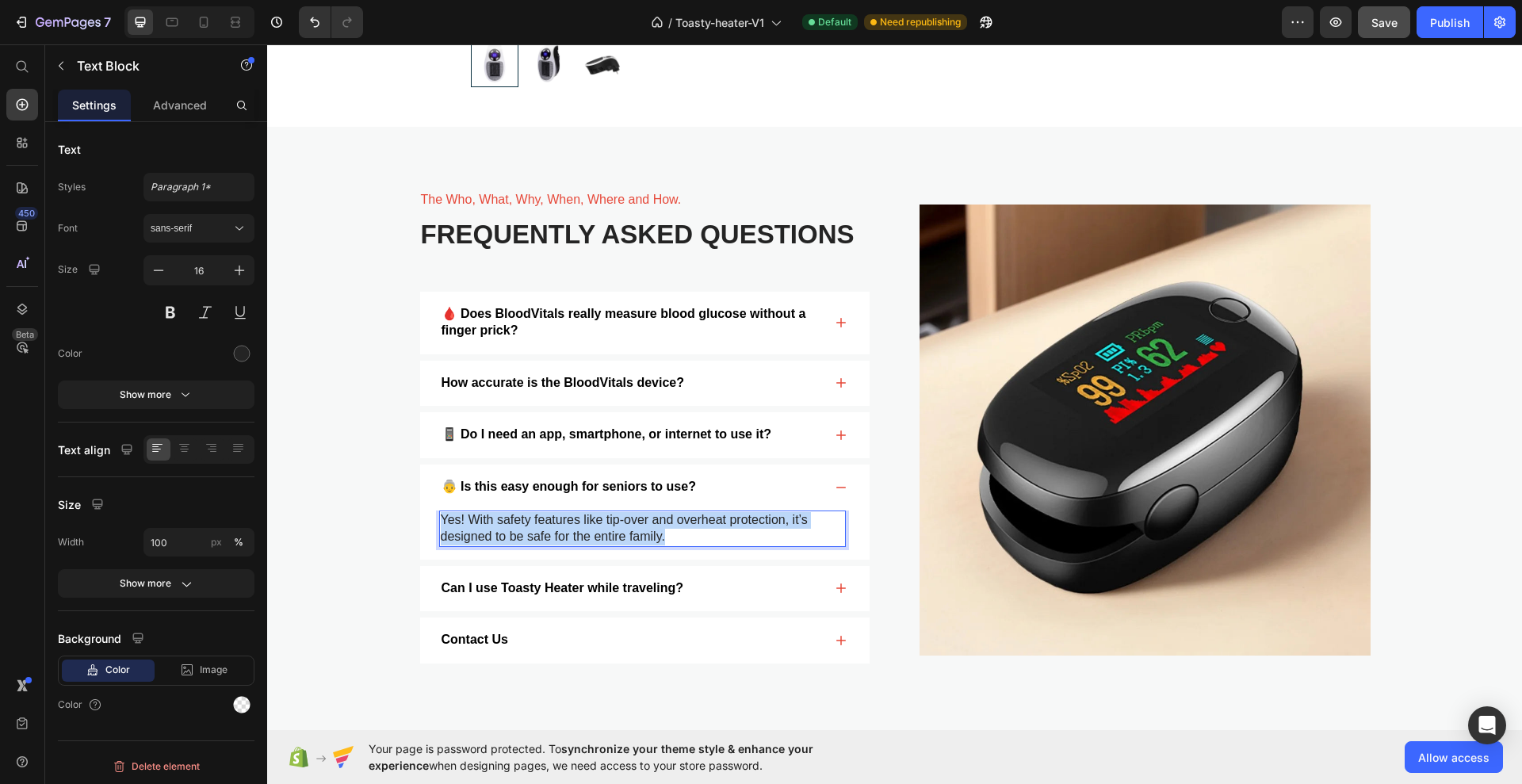 click on "Yes! With safety features like tip-over and overheat protection, it’s designed to be safe for the entire family." at bounding box center [642, 529] 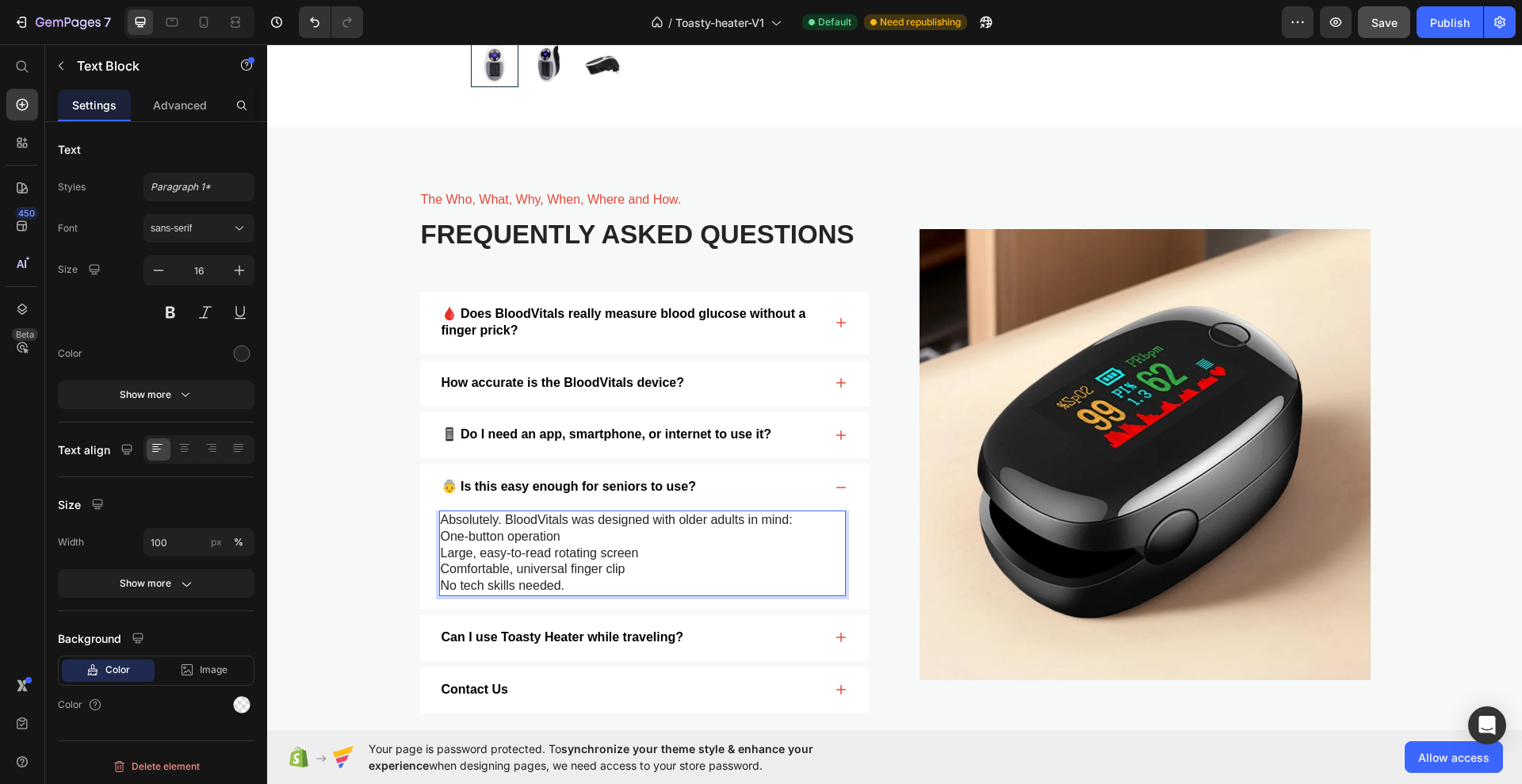 scroll, scrollTop: 3171, scrollLeft: 0, axis: vertical 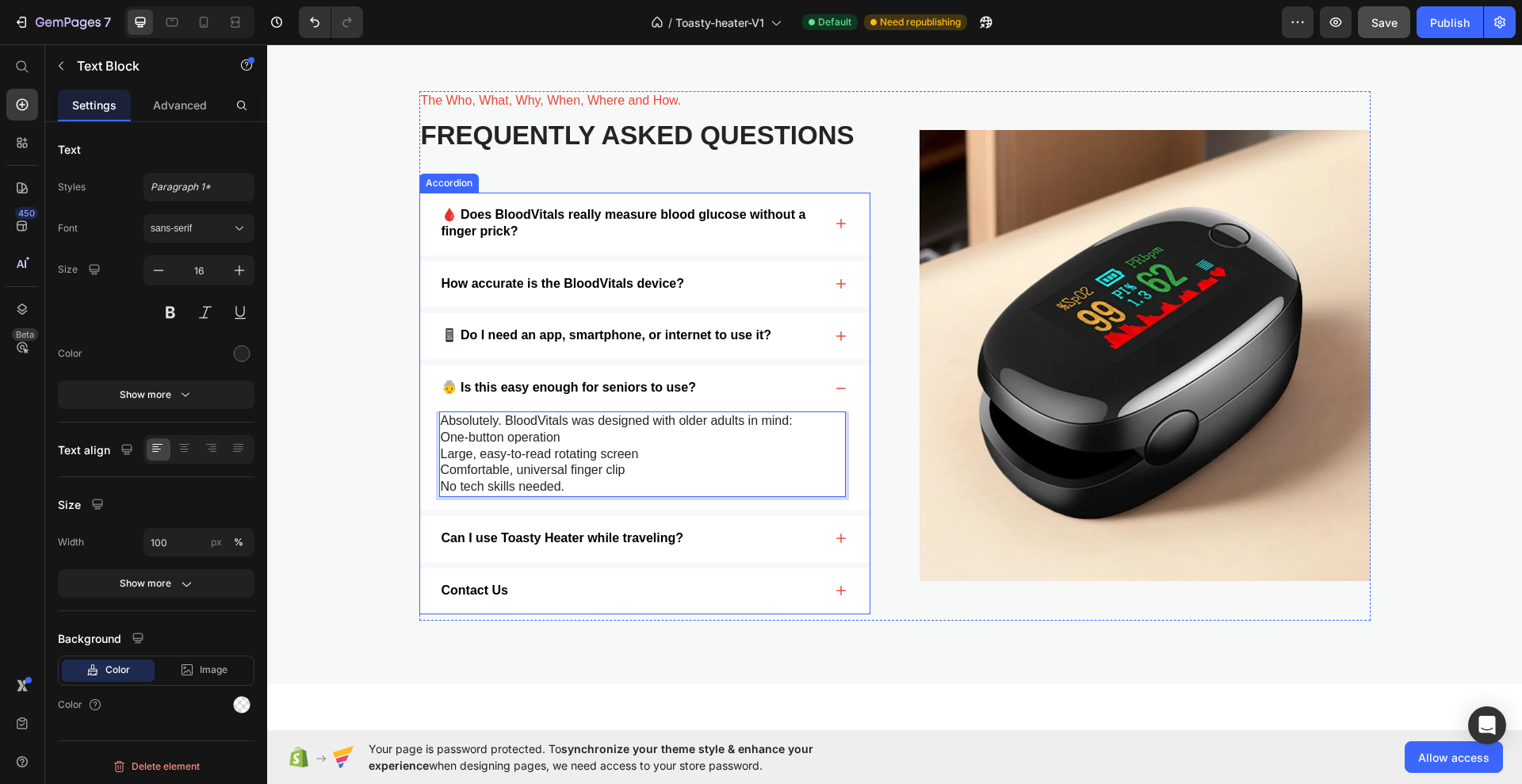 click on "Can I use Toasty Heater while traveling?" at bounding box center (631, 538) 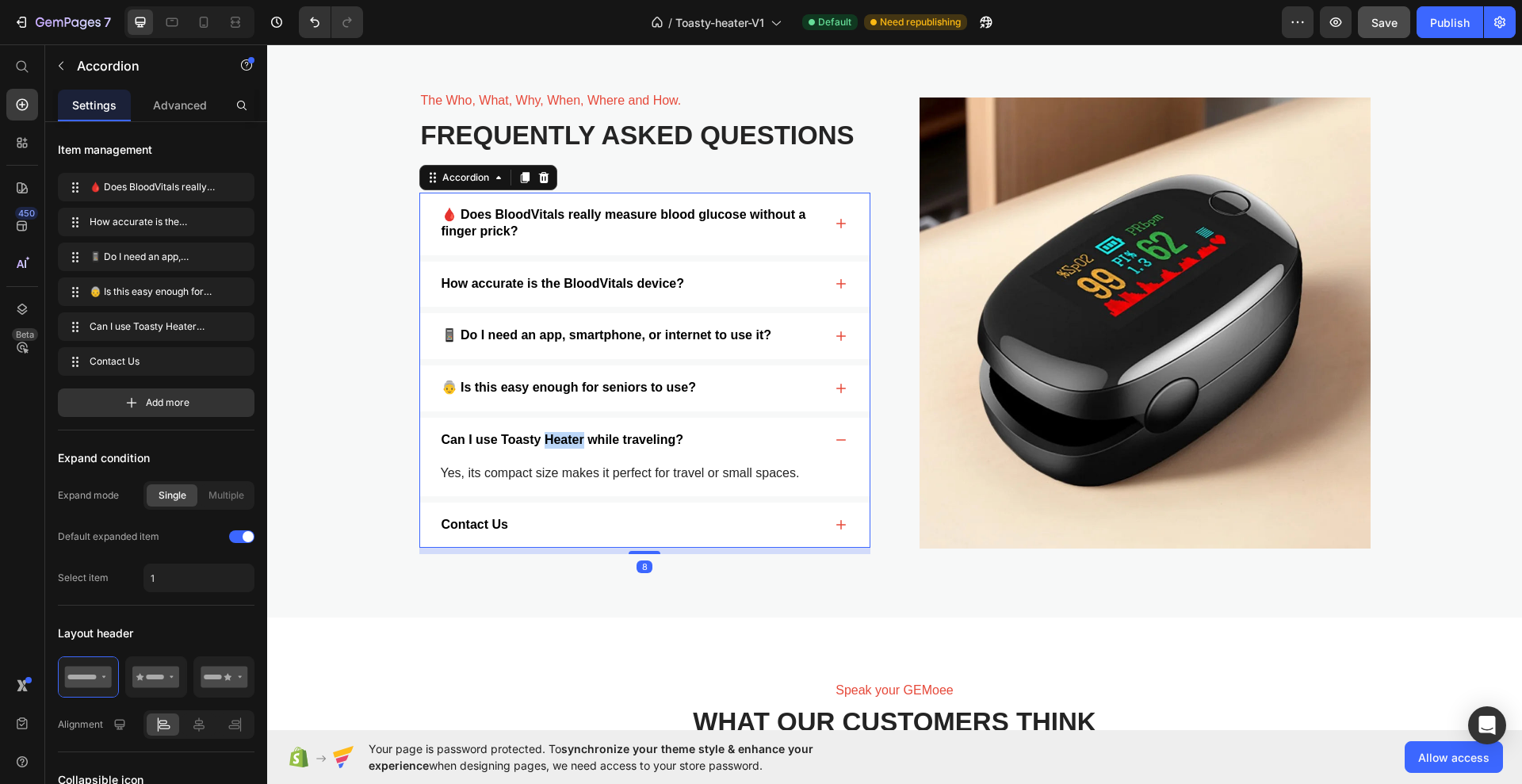 click on "Can I use Toasty Heater while traveling?" at bounding box center (563, 440) 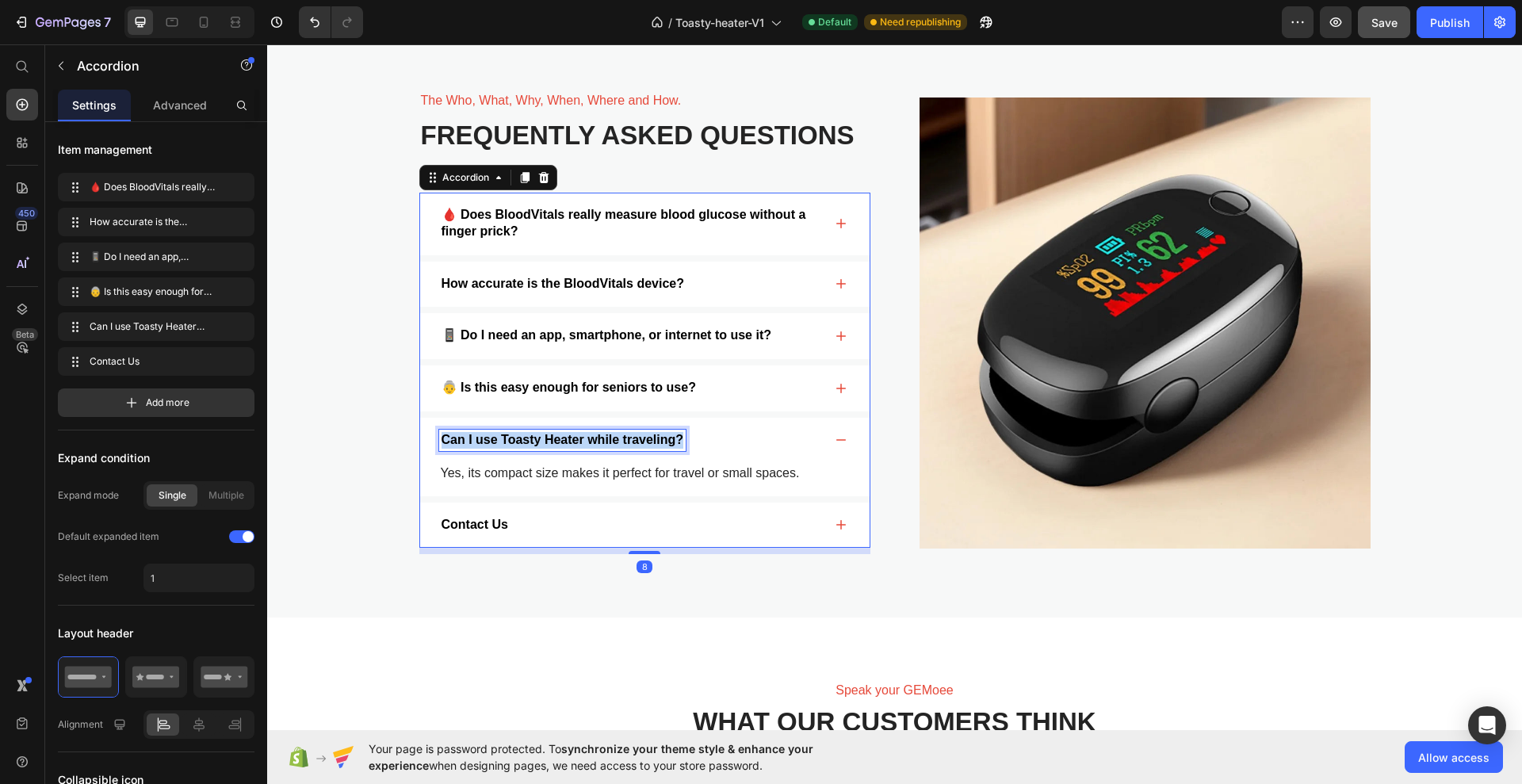 click on "Can I use Toasty Heater while traveling?" at bounding box center [563, 440] 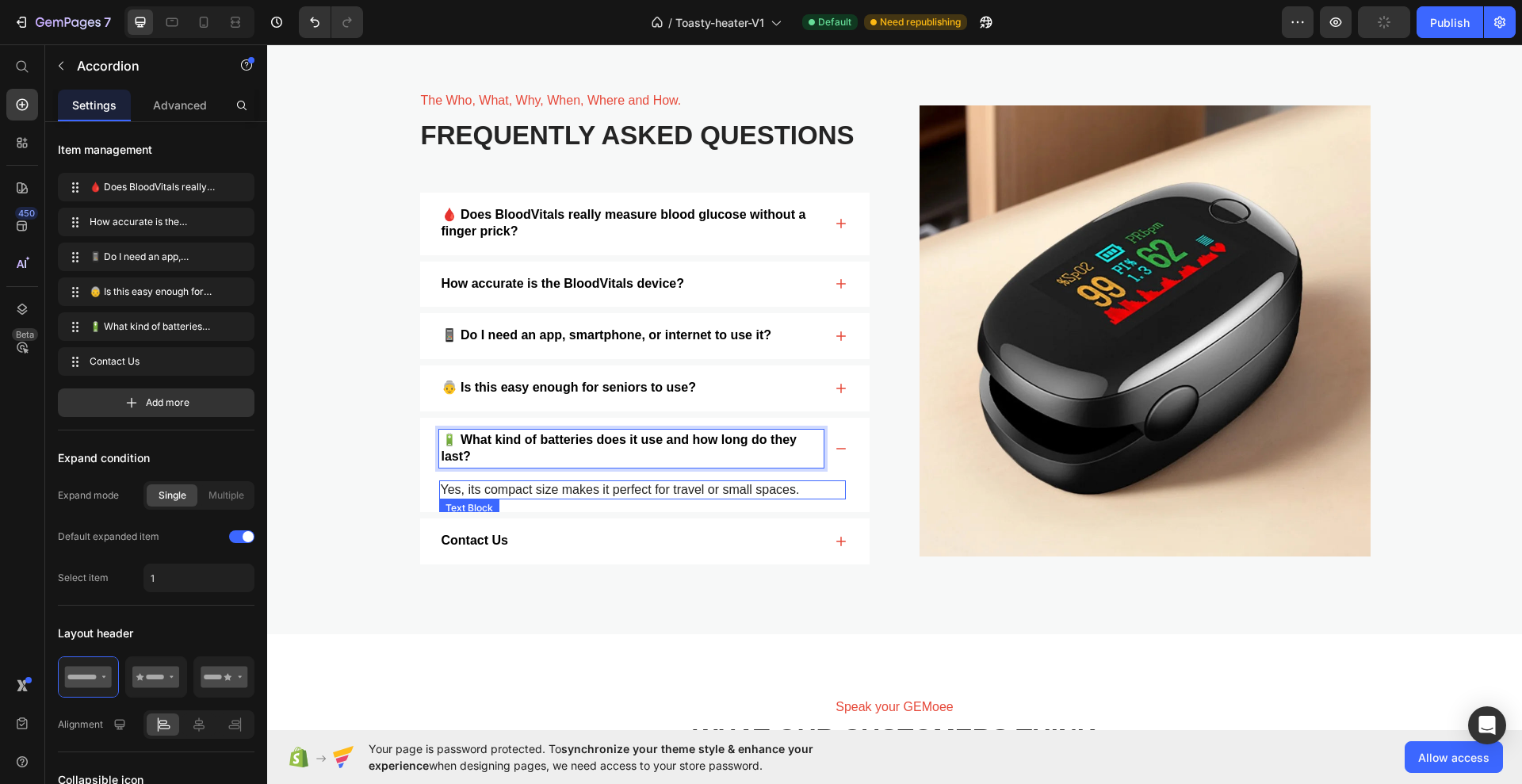 click on "Yes, its compact size makes it perfect for travel or small spaces." at bounding box center (642, 490) 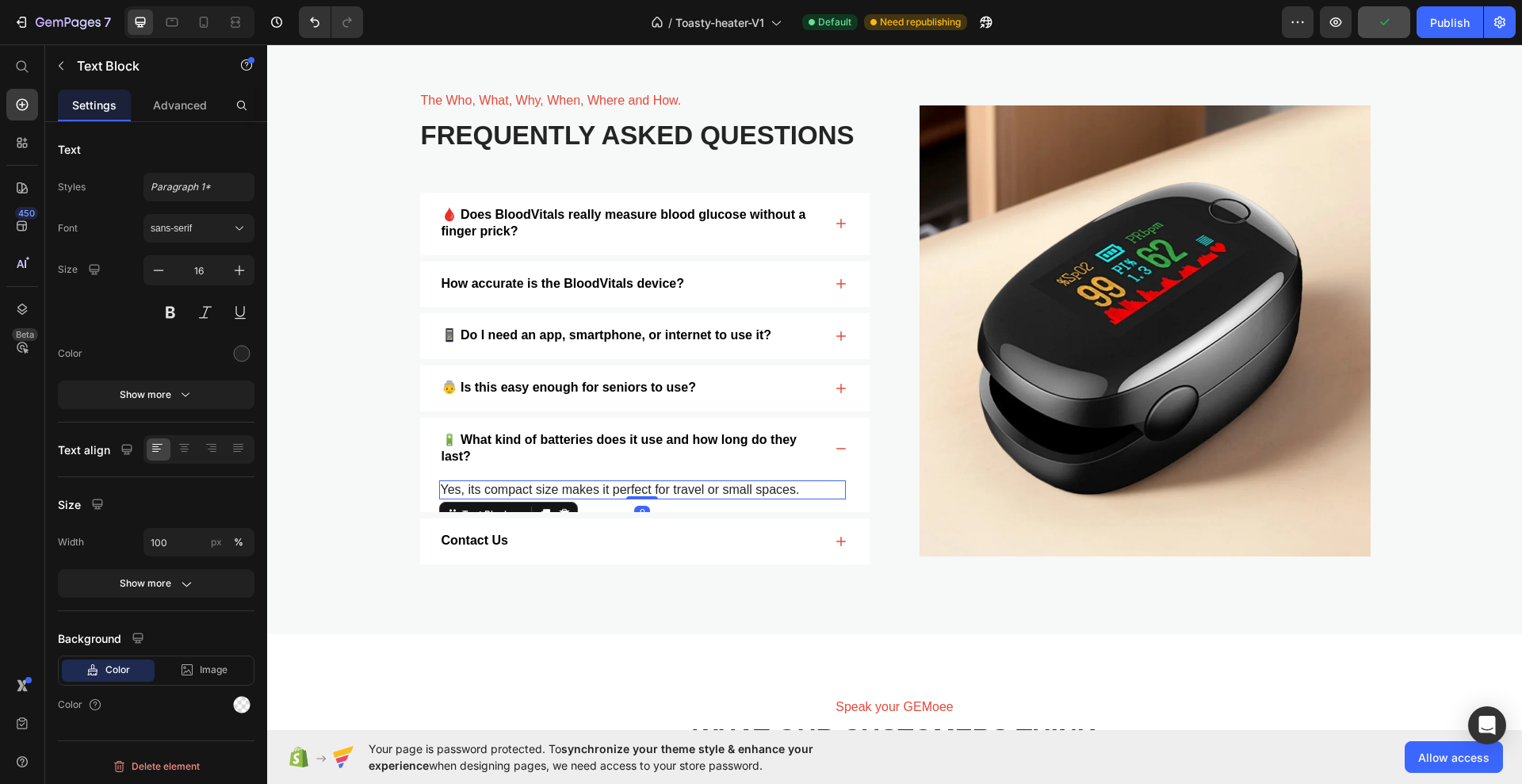 click on "Yes, its compact size makes it perfect for travel or small spaces." at bounding box center [642, 490] 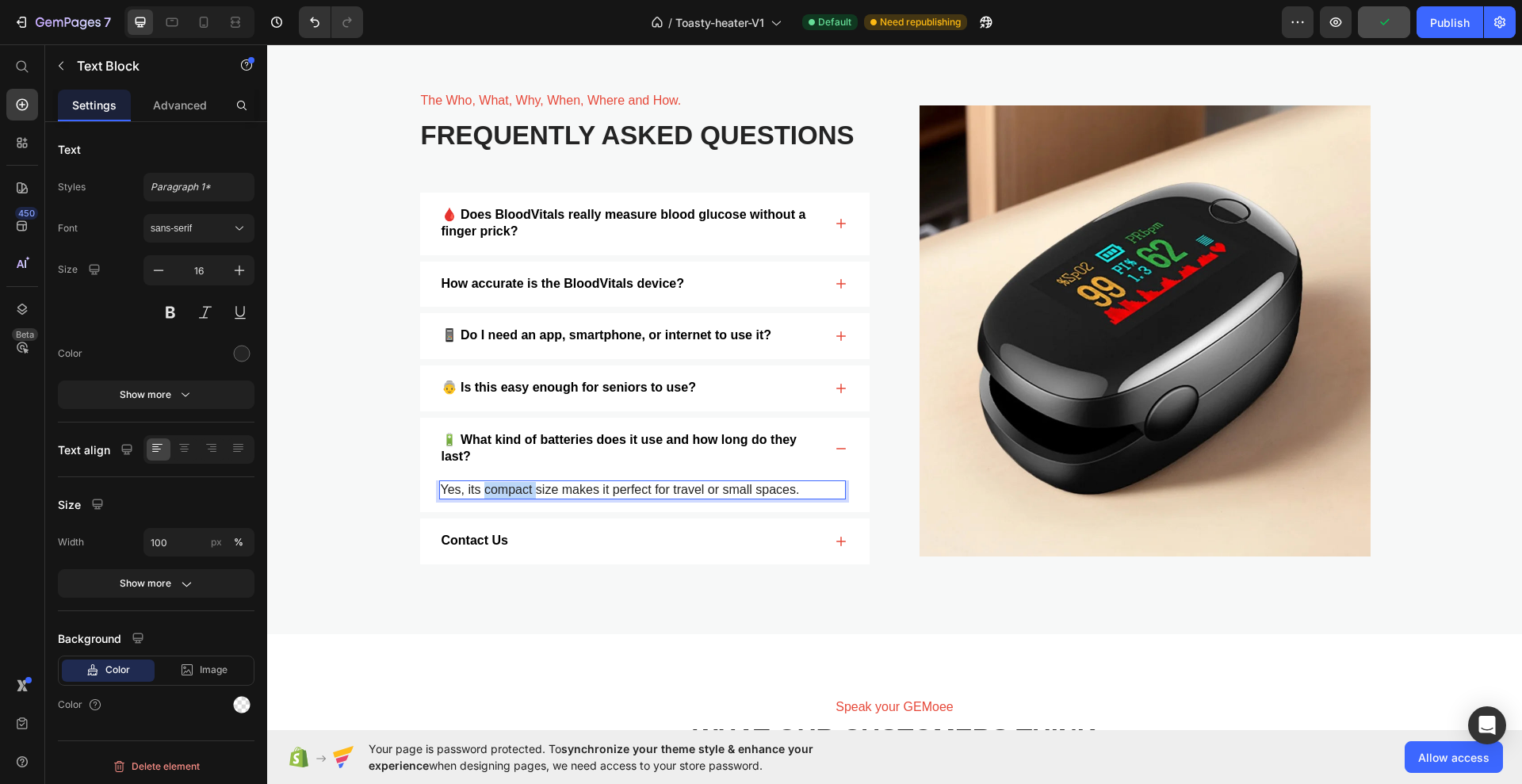 click on "Yes, its compact size makes it perfect for travel or small spaces." at bounding box center [642, 490] 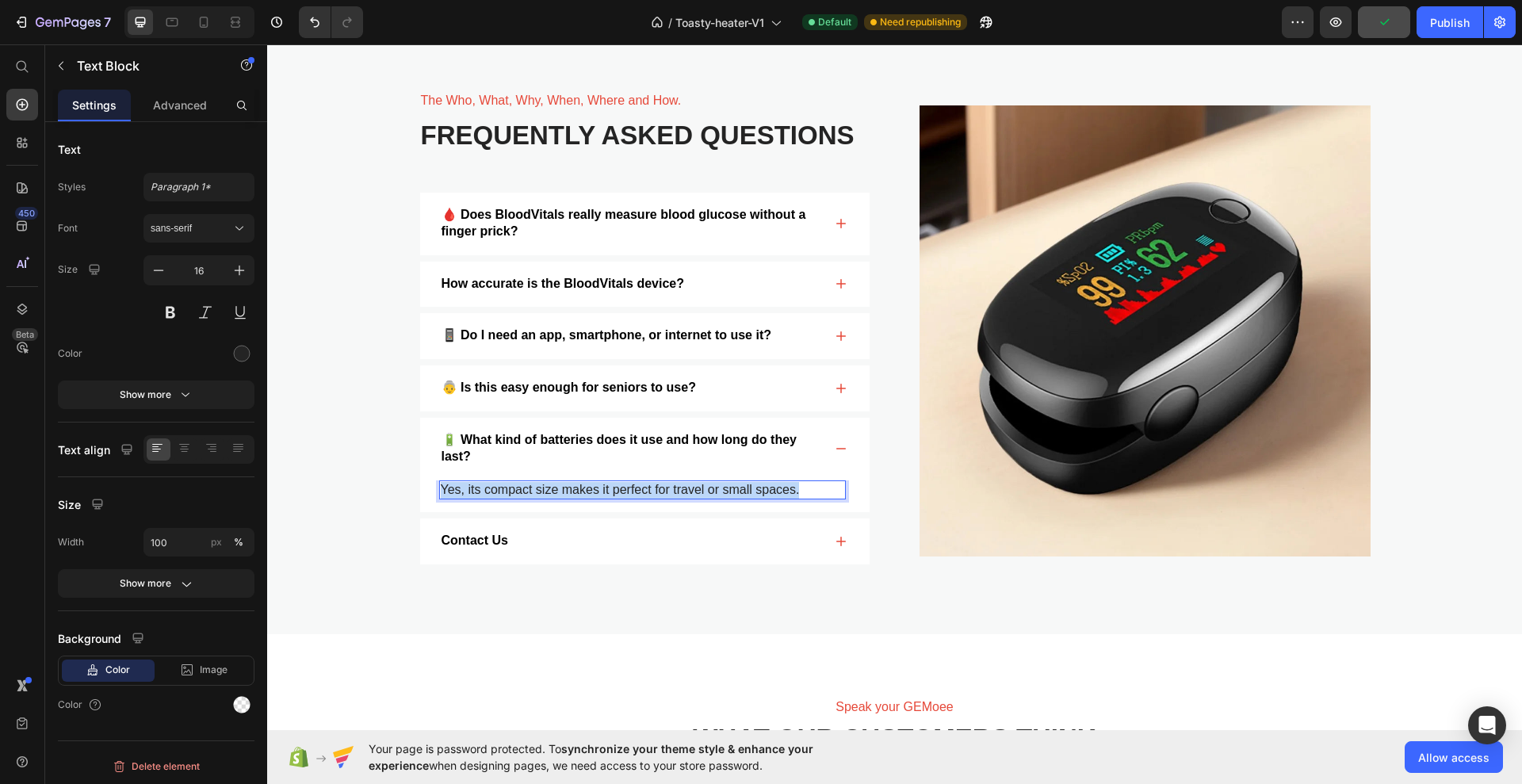 click on "Yes, its compact size makes it perfect for travel or small spaces." at bounding box center (642, 490) 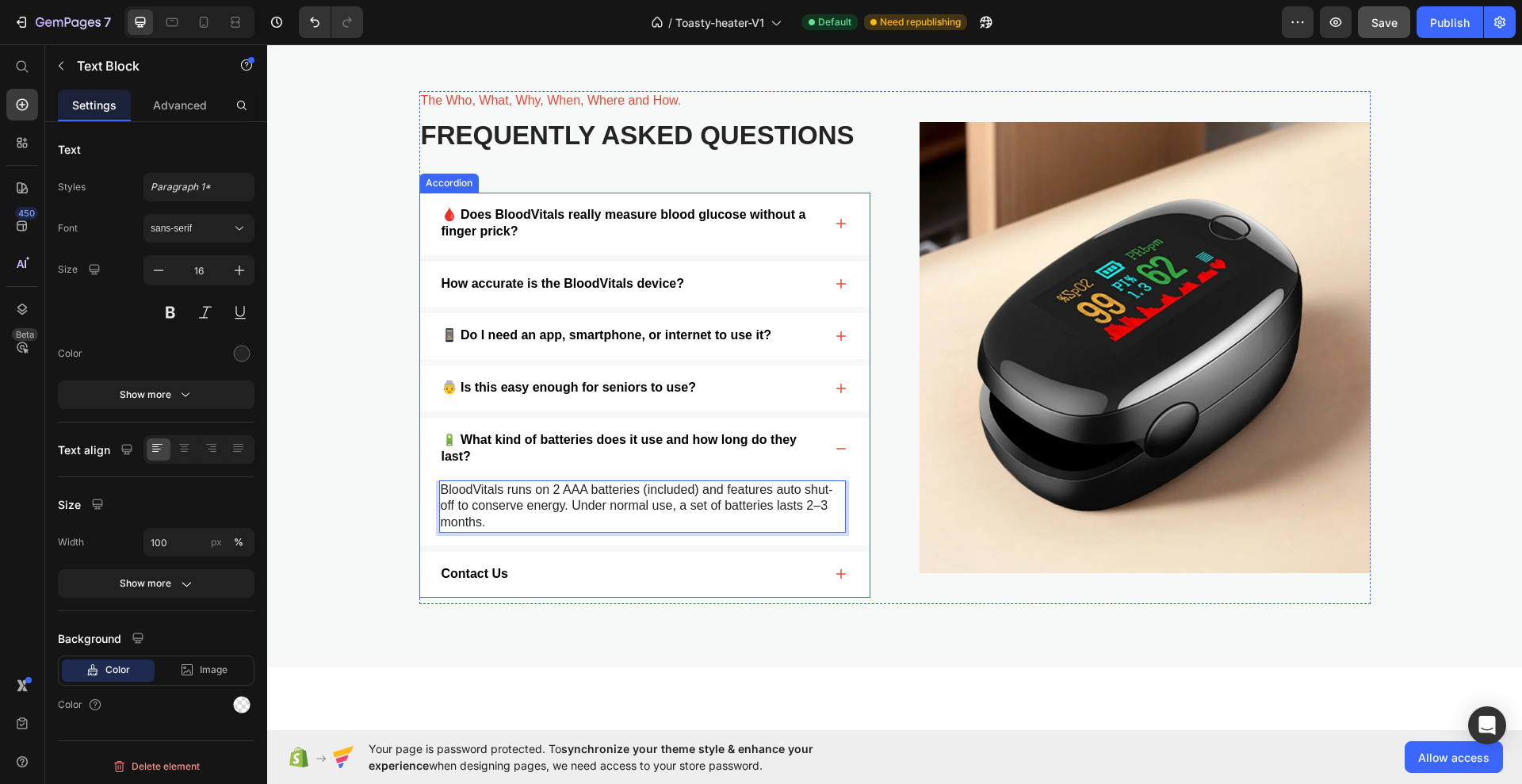 click on "Contact Us" at bounding box center [631, 574] 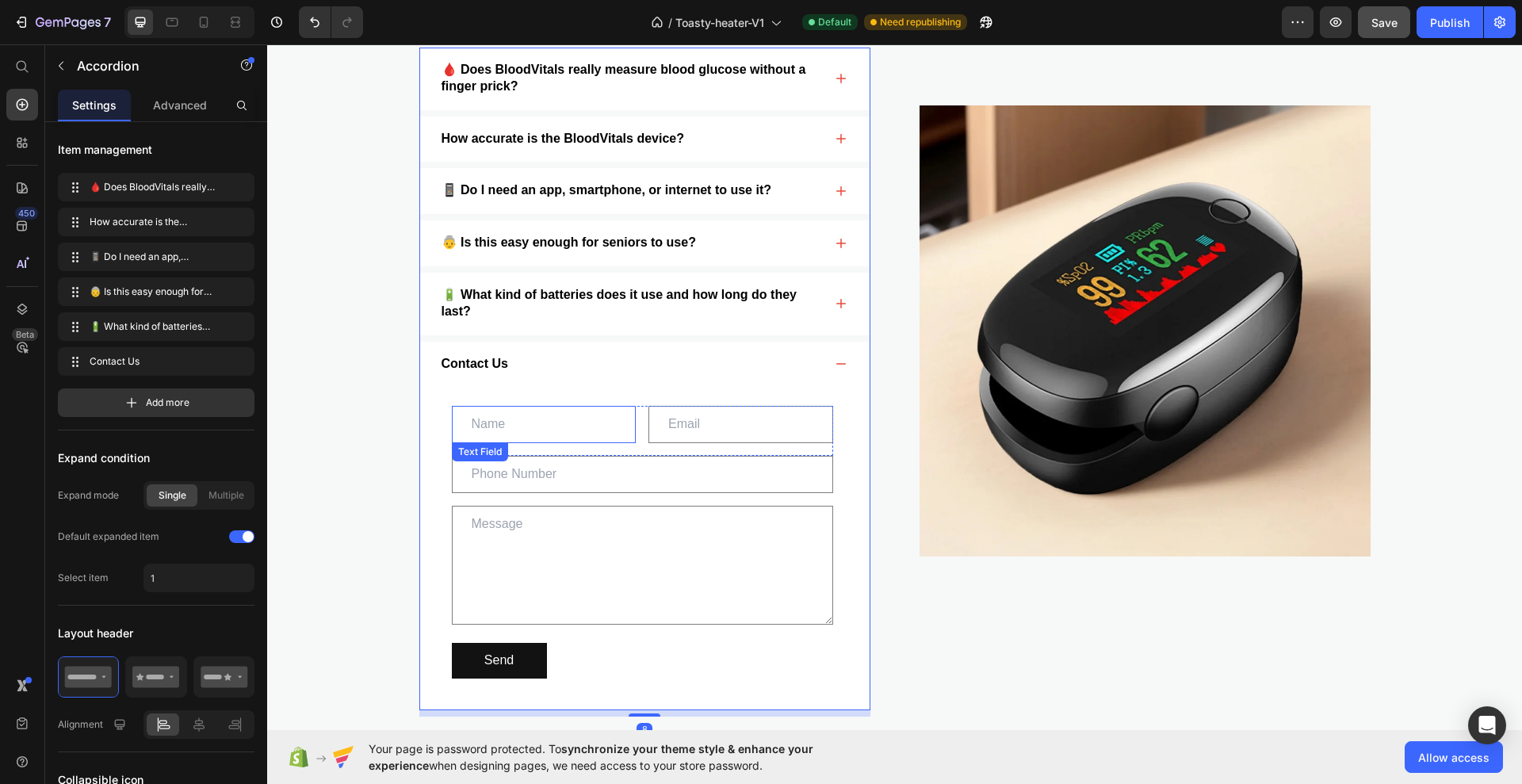 scroll, scrollTop: 3369, scrollLeft: 0, axis: vertical 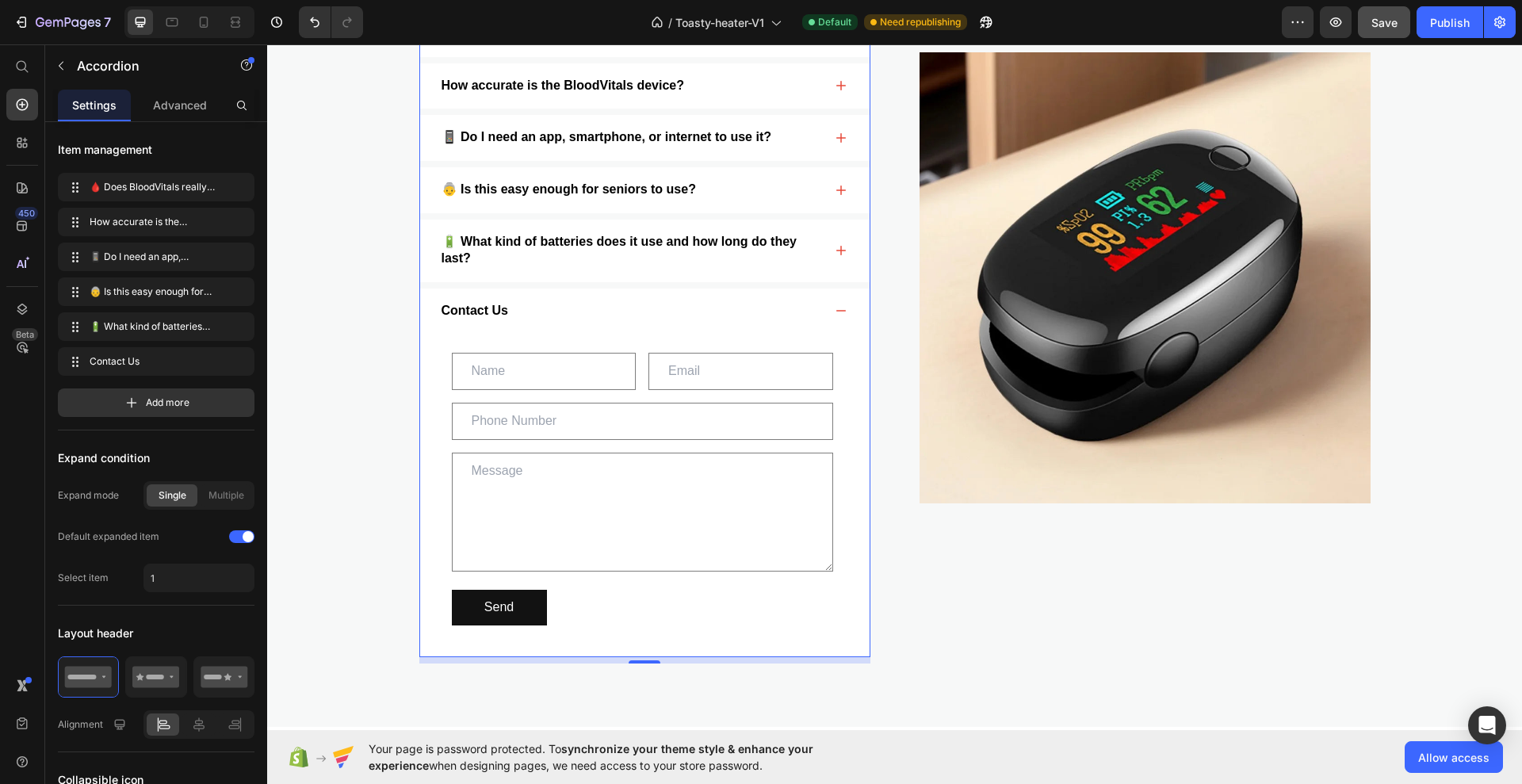 click on "Contact Us" at bounding box center [631, 311] 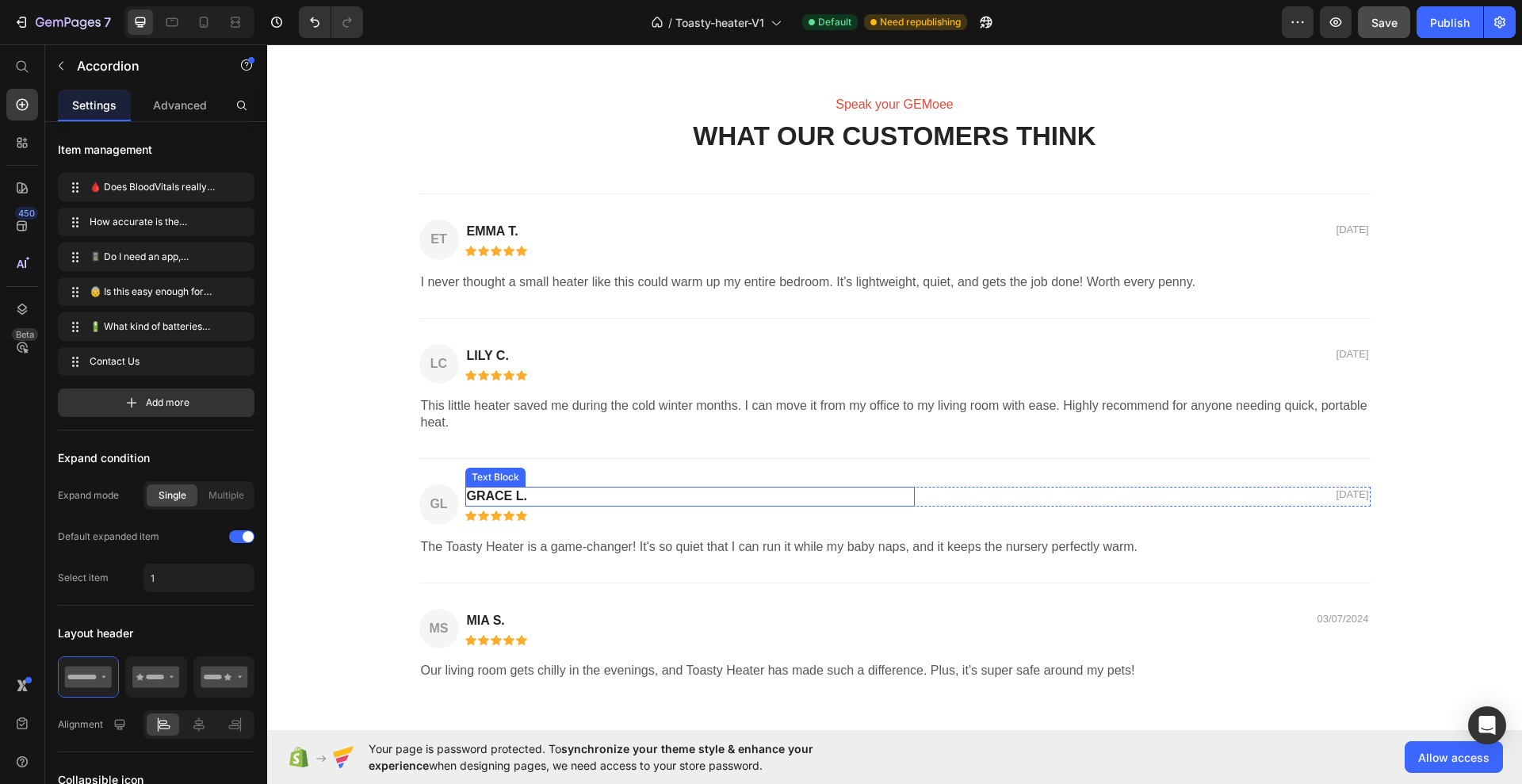 scroll, scrollTop: 3668, scrollLeft: 0, axis: vertical 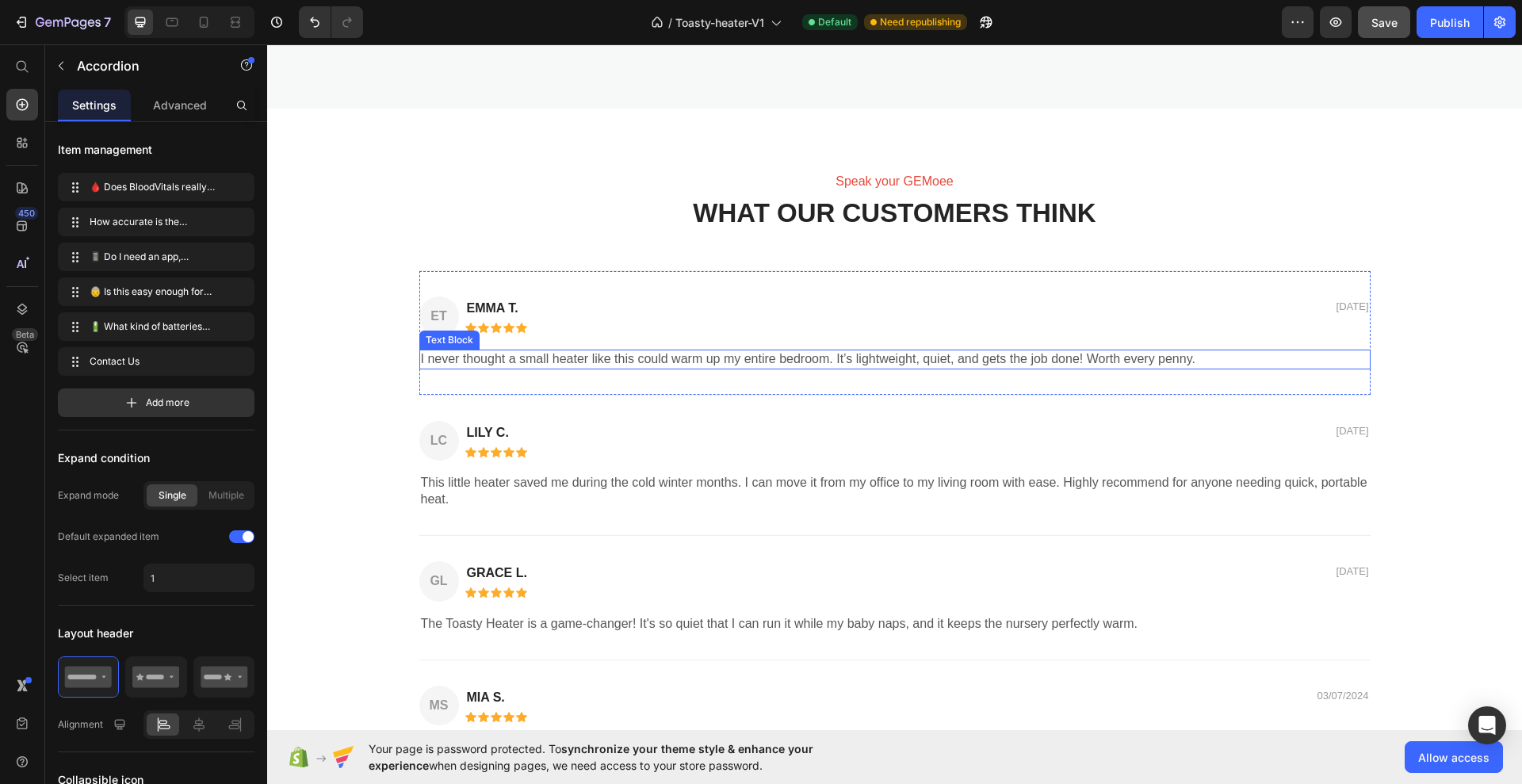 click on "I never thought a small heater like this could warm up my entire bedroom. It’s lightweight, quiet, and gets the job done! Worth every penny." at bounding box center (895, 359) 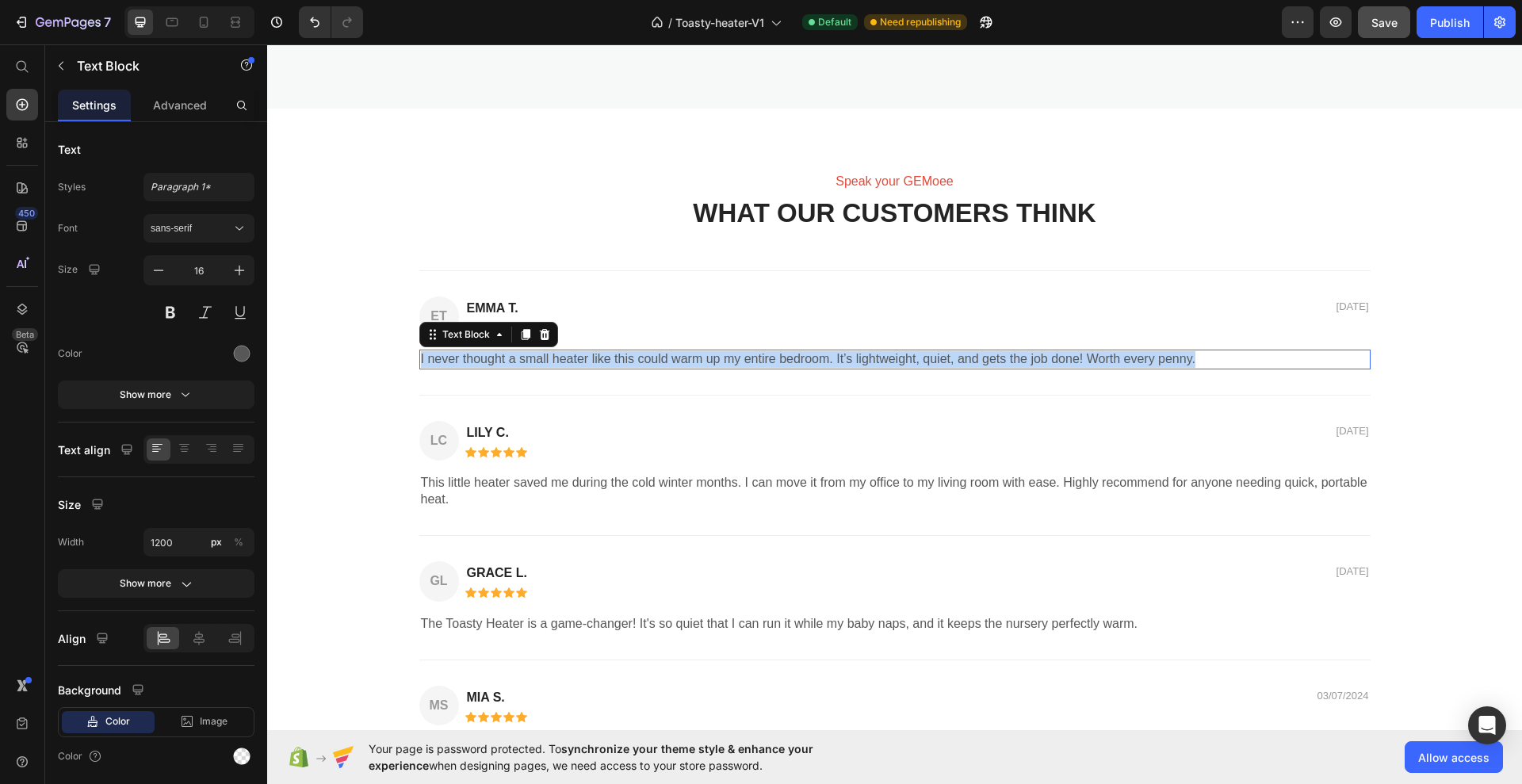 click on "I never thought a small heater like this could warm up my entire bedroom. It’s lightweight, quiet, and gets the job done! Worth every penny." at bounding box center [895, 359] 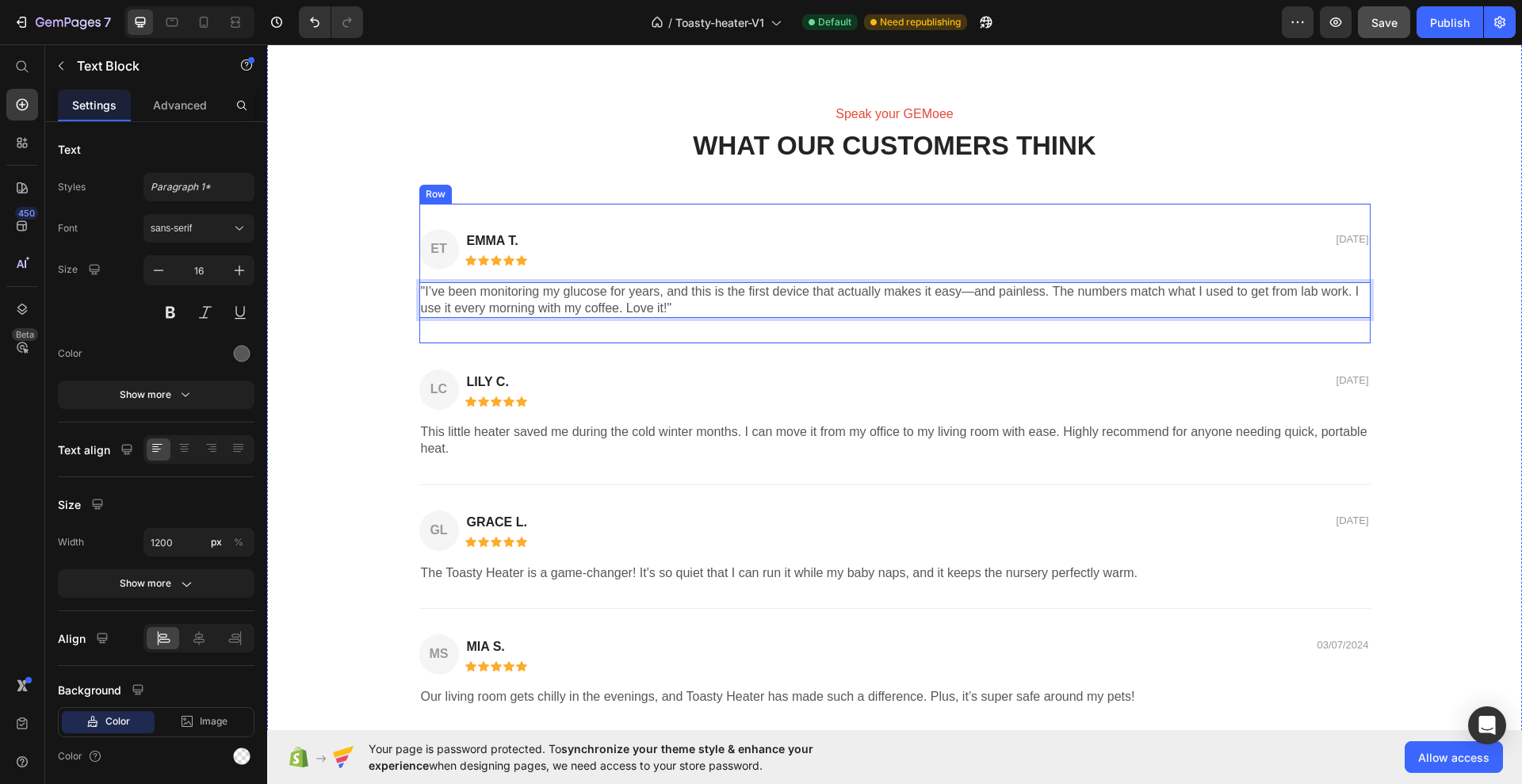 scroll, scrollTop: 3767, scrollLeft: 0, axis: vertical 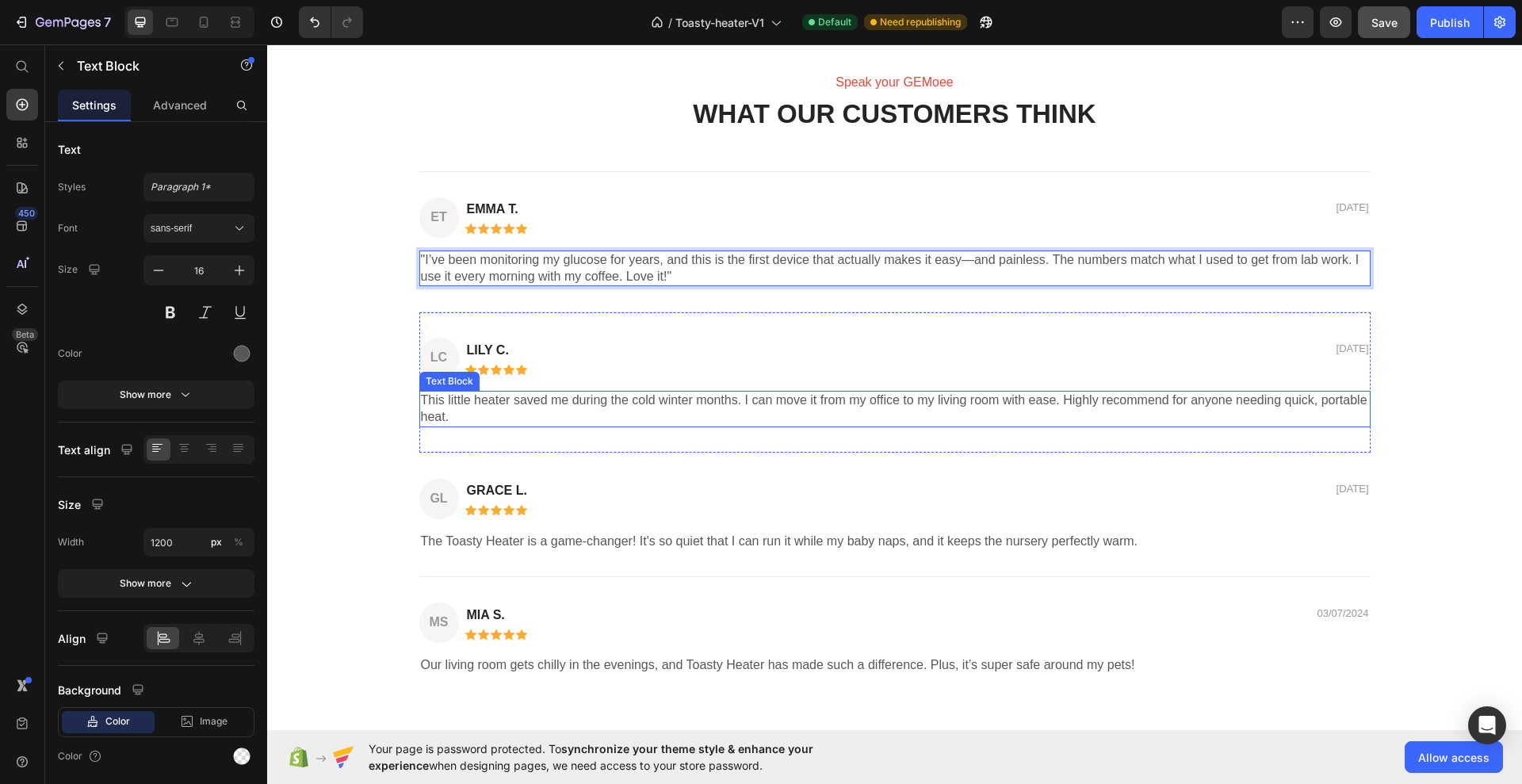 click on "This little heater saved me during the cold winter months. I can move it from my office to my living room with ease. Highly recommend for anyone needing quick, portable heat." at bounding box center [895, 409] 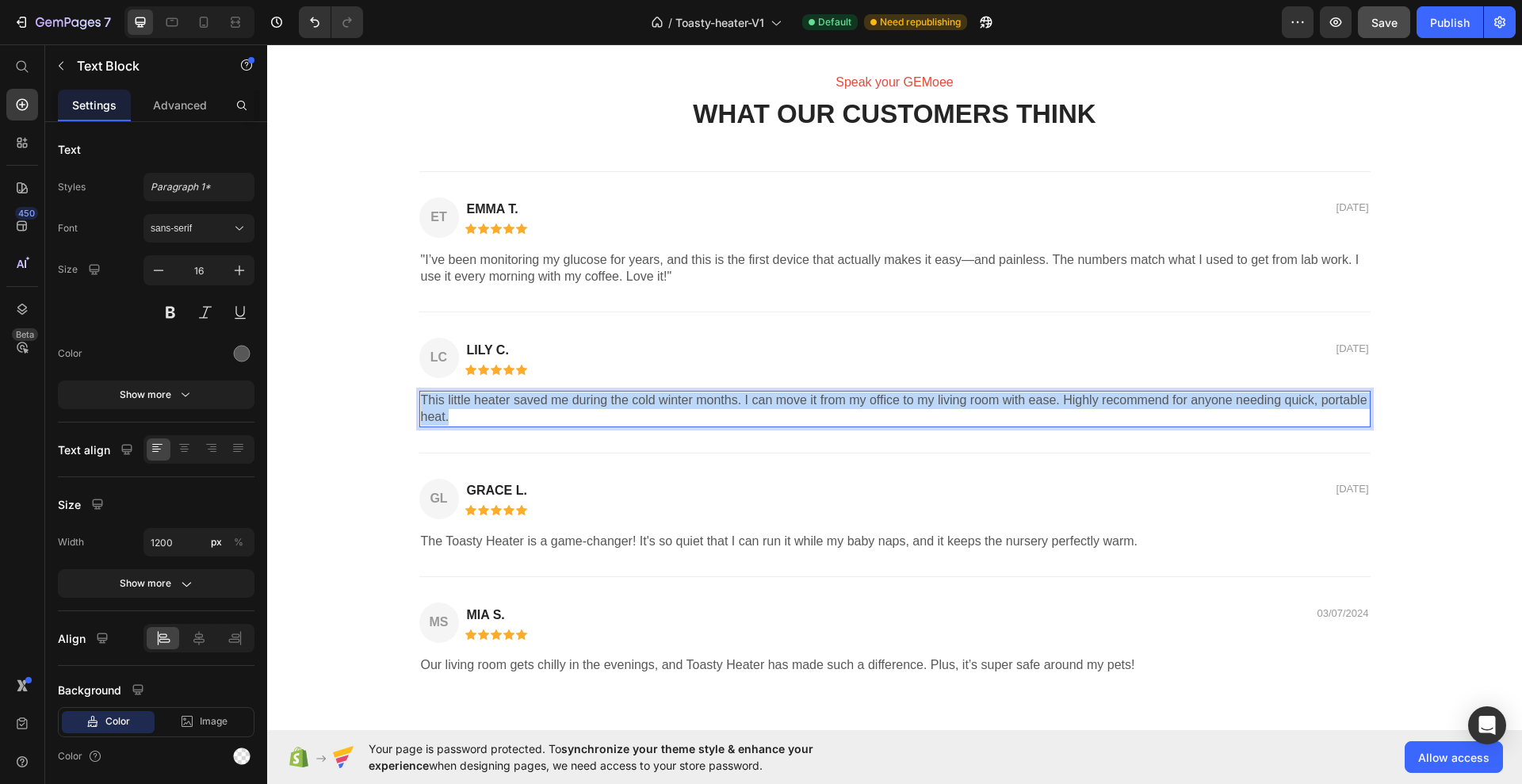 click on "This little heater saved me during the cold winter months. I can move it from my office to my living room with ease. Highly recommend for anyone needing quick, portable heat." at bounding box center (895, 409) 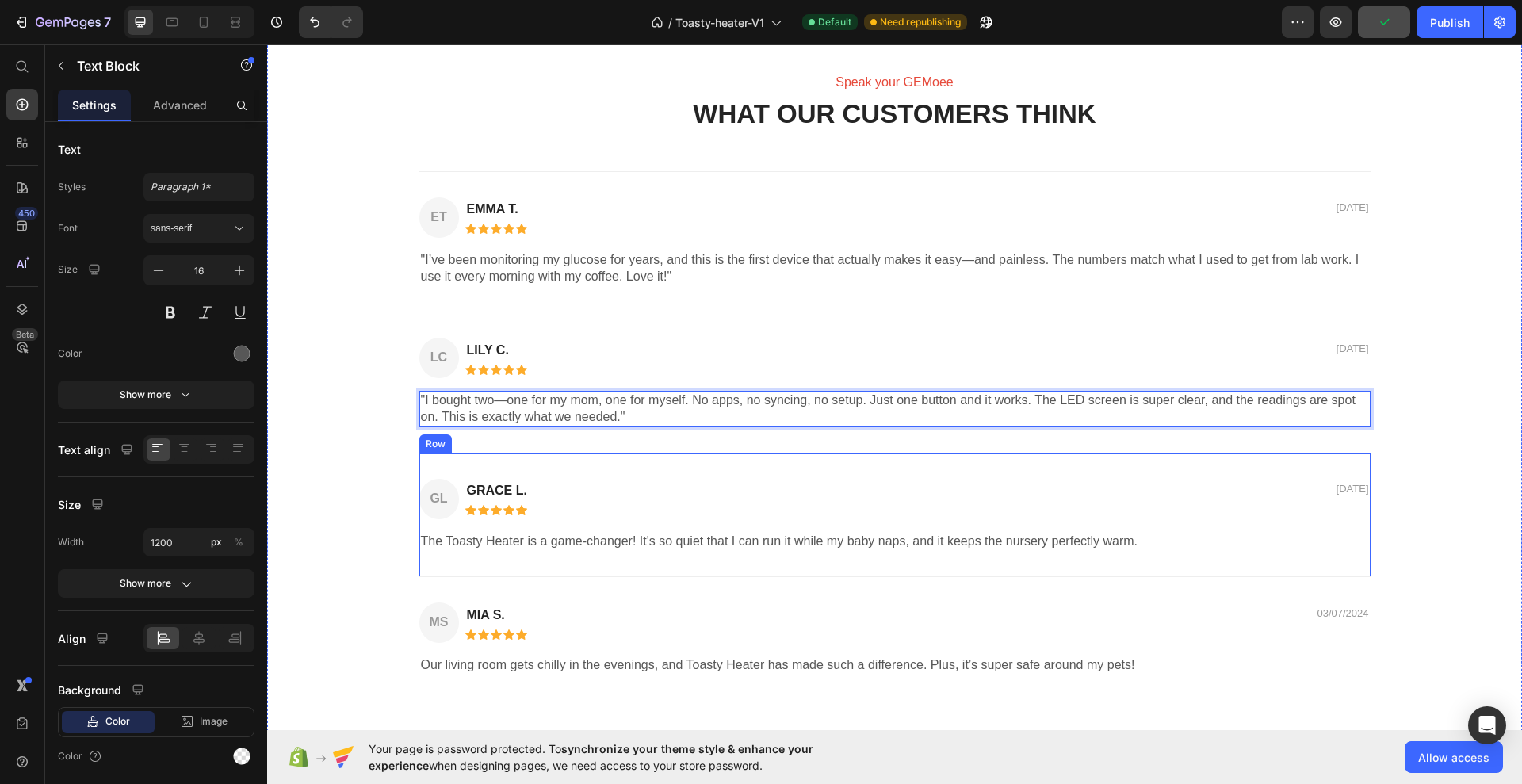scroll, scrollTop: 3866, scrollLeft: 0, axis: vertical 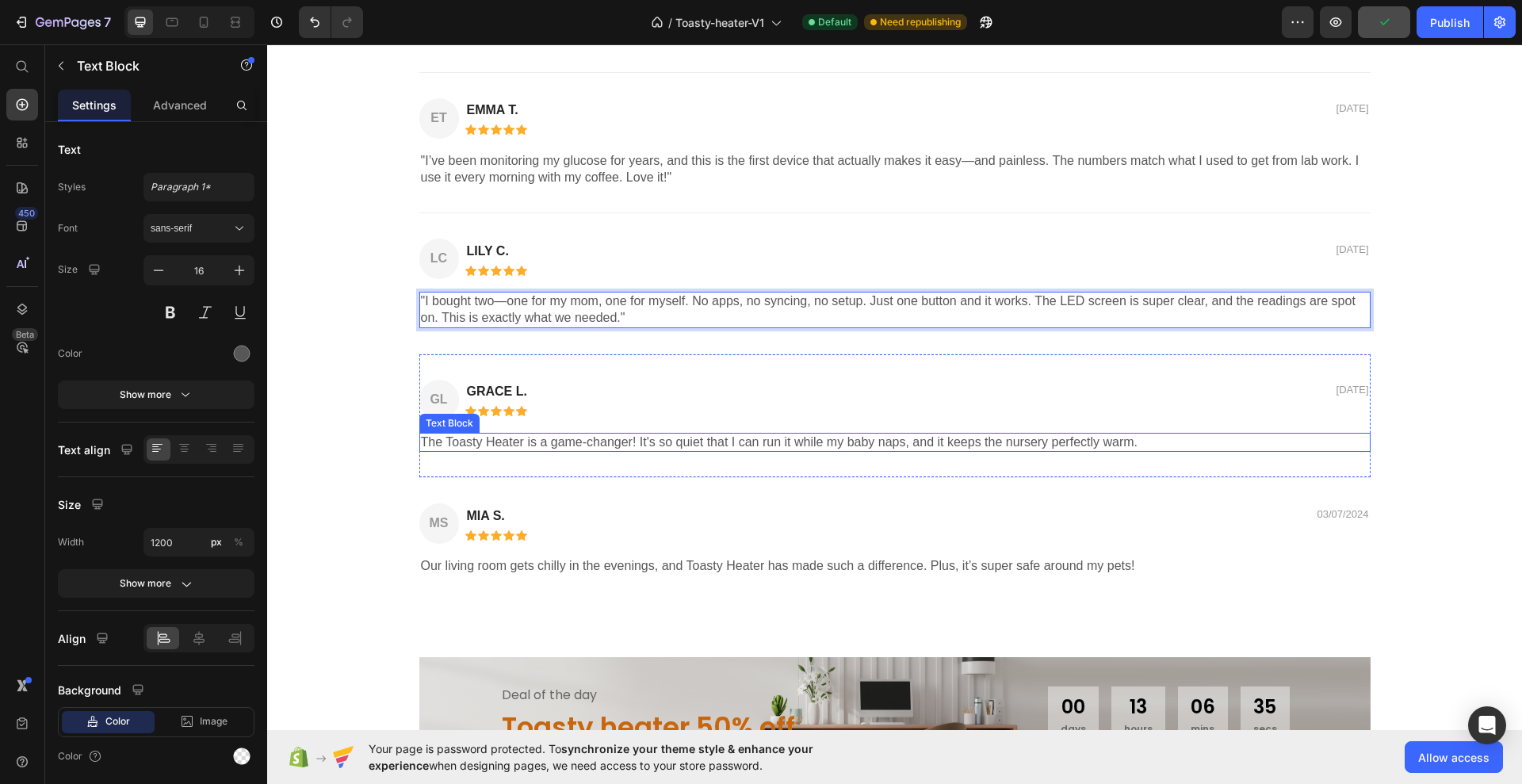 click on "The Toasty Heater is a game-changer! It's so quiet that I can run it while my baby naps, and it keeps the nursery perfectly warm." at bounding box center [895, 442] 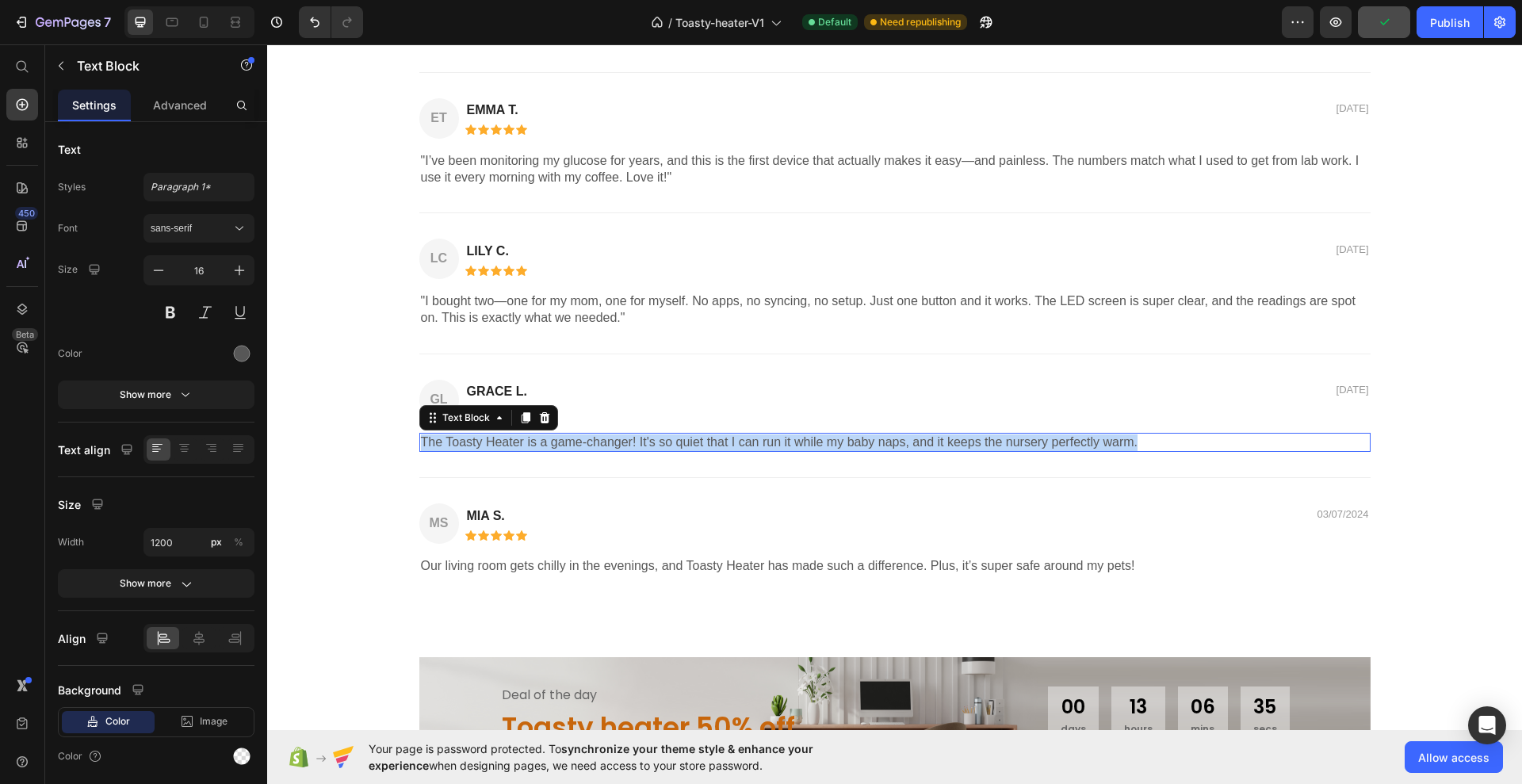 click on "The Toasty Heater is a game-changer! It's so quiet that I can run it while my baby naps, and it keeps the nursery perfectly warm." at bounding box center (895, 442) 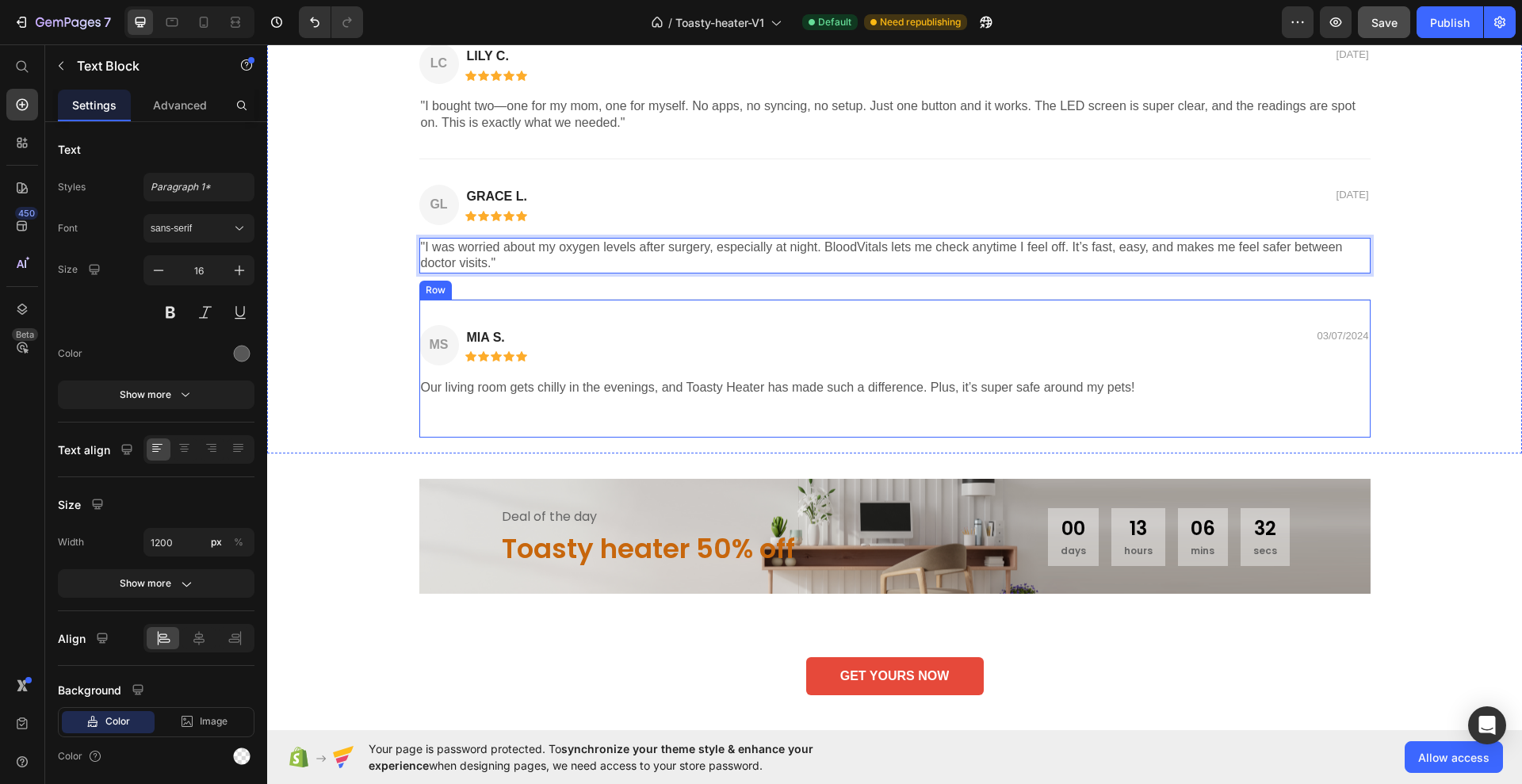 scroll, scrollTop: 4064, scrollLeft: 0, axis: vertical 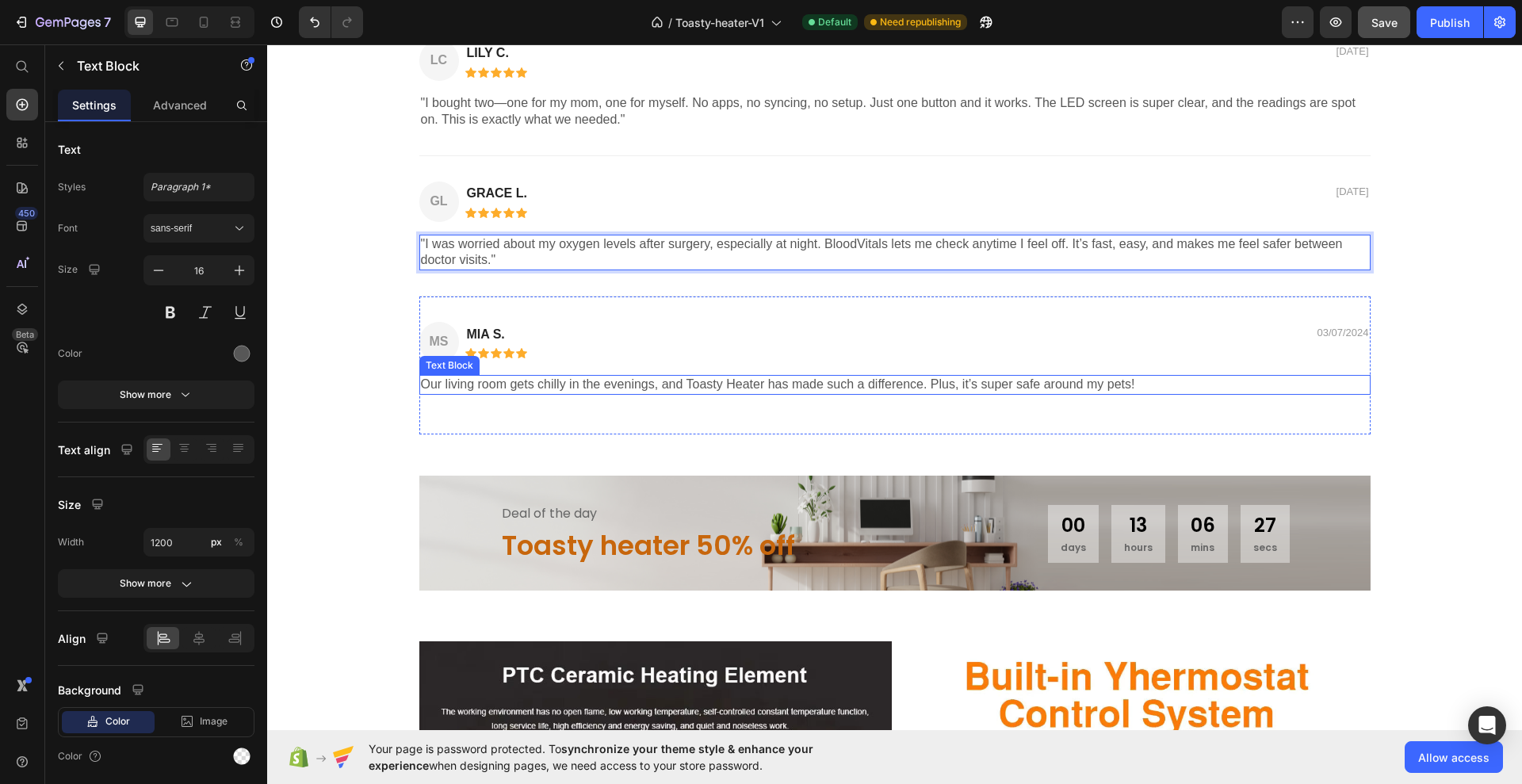 click on "Our living room gets chilly in the evenings, and Toasty Heater has made such a difference. Plus, it’s super safe around my pets!" at bounding box center [895, 384] 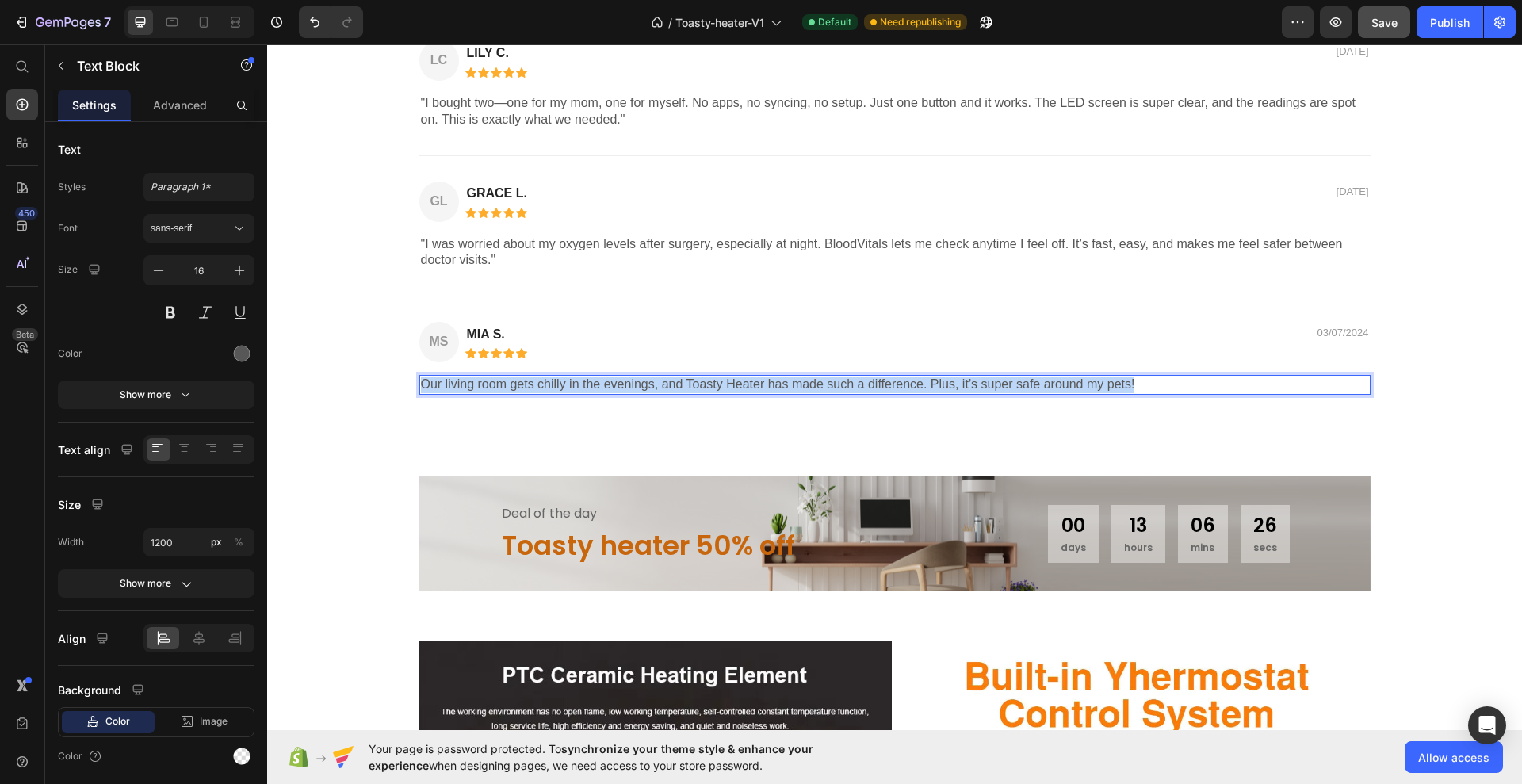 click on "Our living room gets chilly in the evenings, and Toasty Heater has made such a difference. Plus, it’s super safe around my pets!" at bounding box center [895, 384] 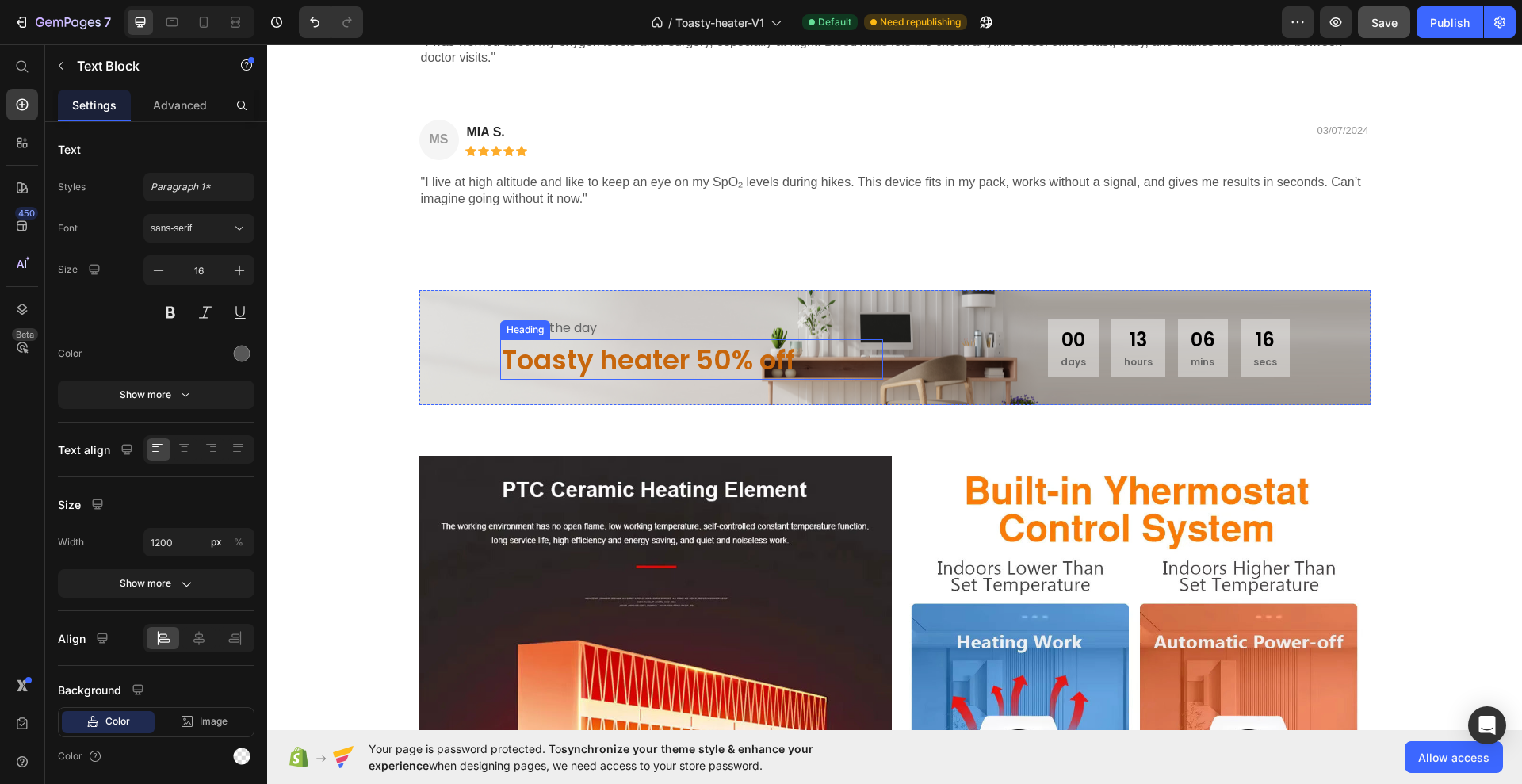 scroll, scrollTop: 4262, scrollLeft: 0, axis: vertical 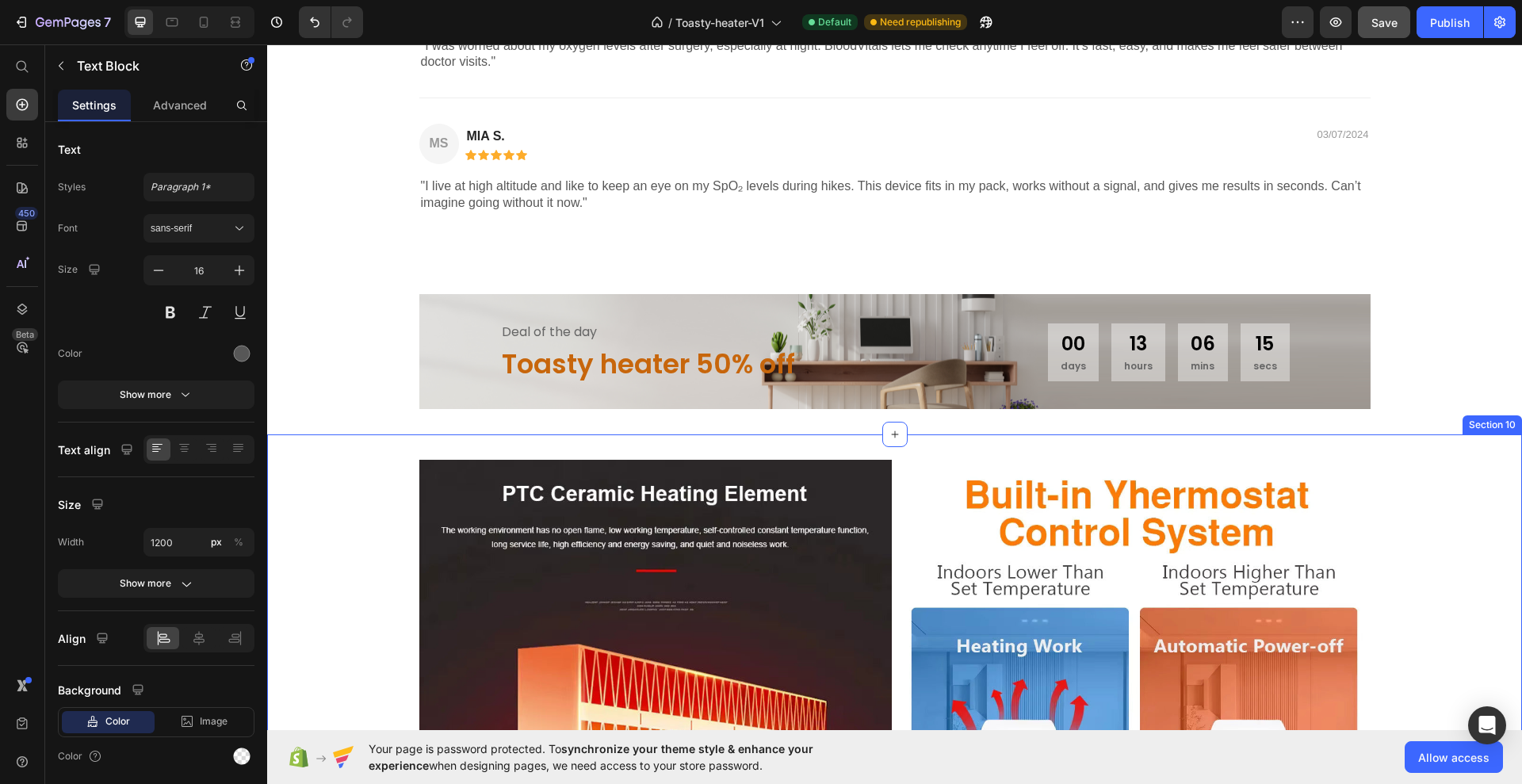 click on "Image Image Row Get yours now Button Section 10" at bounding box center (894, 721) 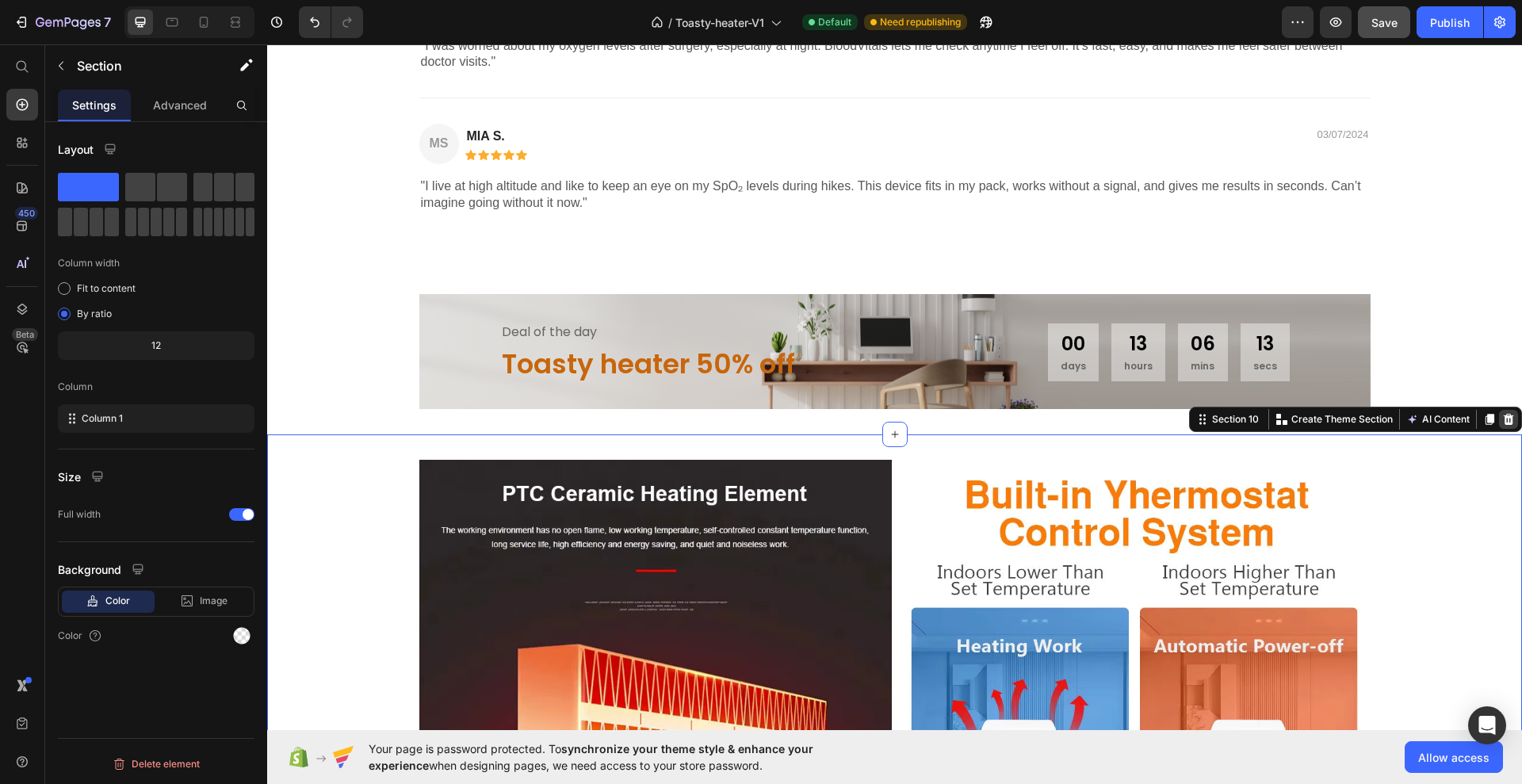 click 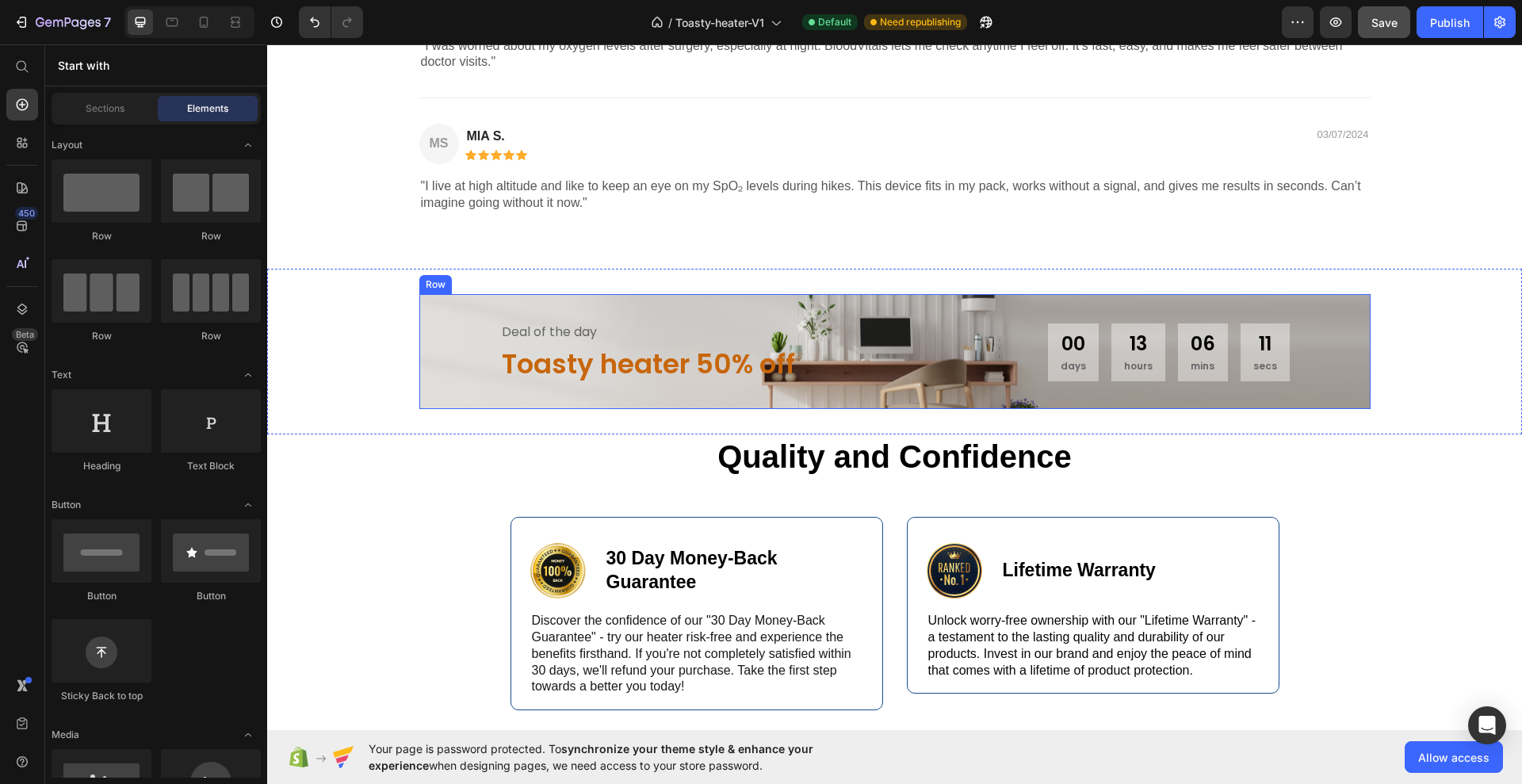 click on "Deal of the day Text Toasty heater 50% off Heading 00 days 13 hours 06 mins 11 secs CountDown Timer Row" at bounding box center (895, 352) 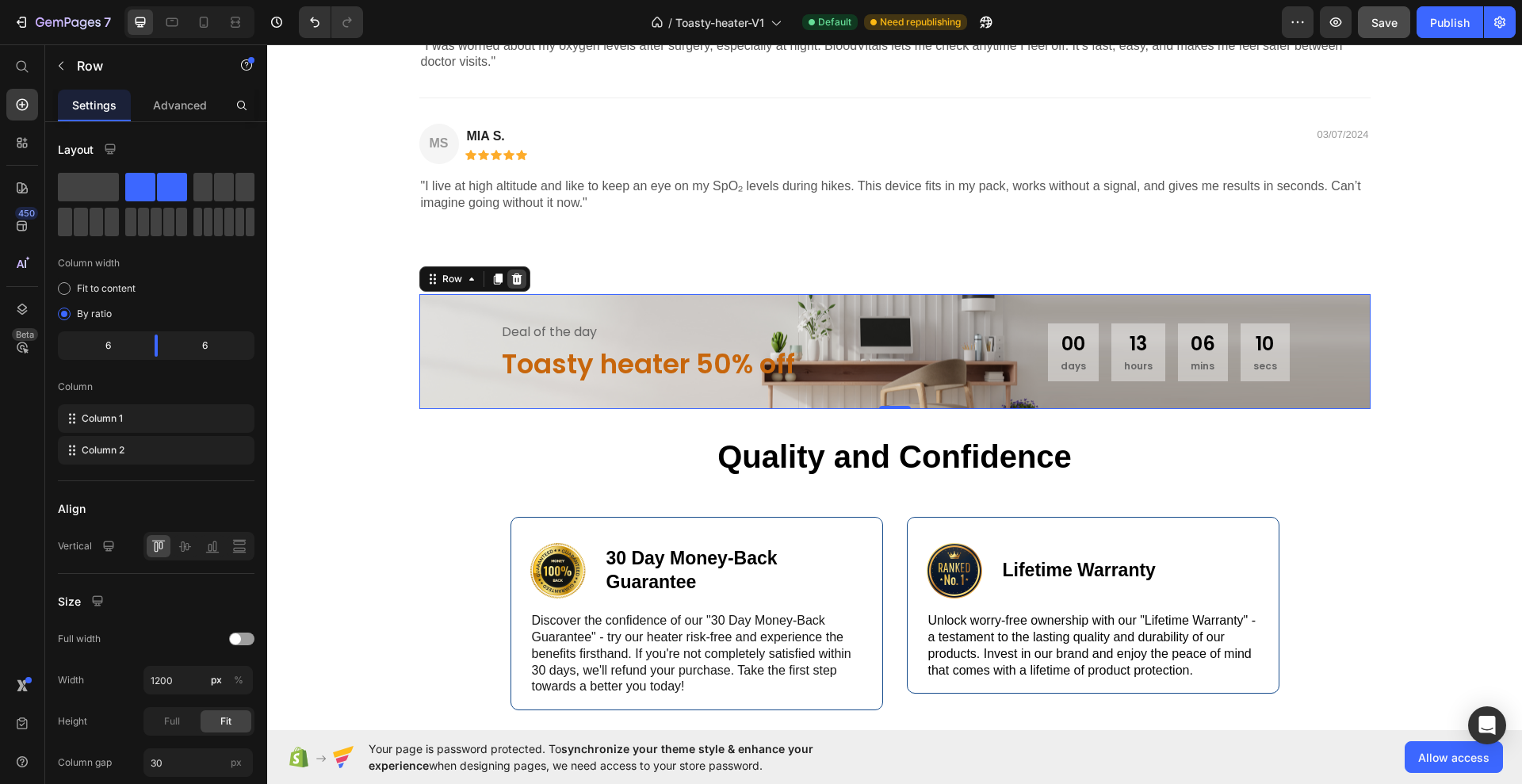 click 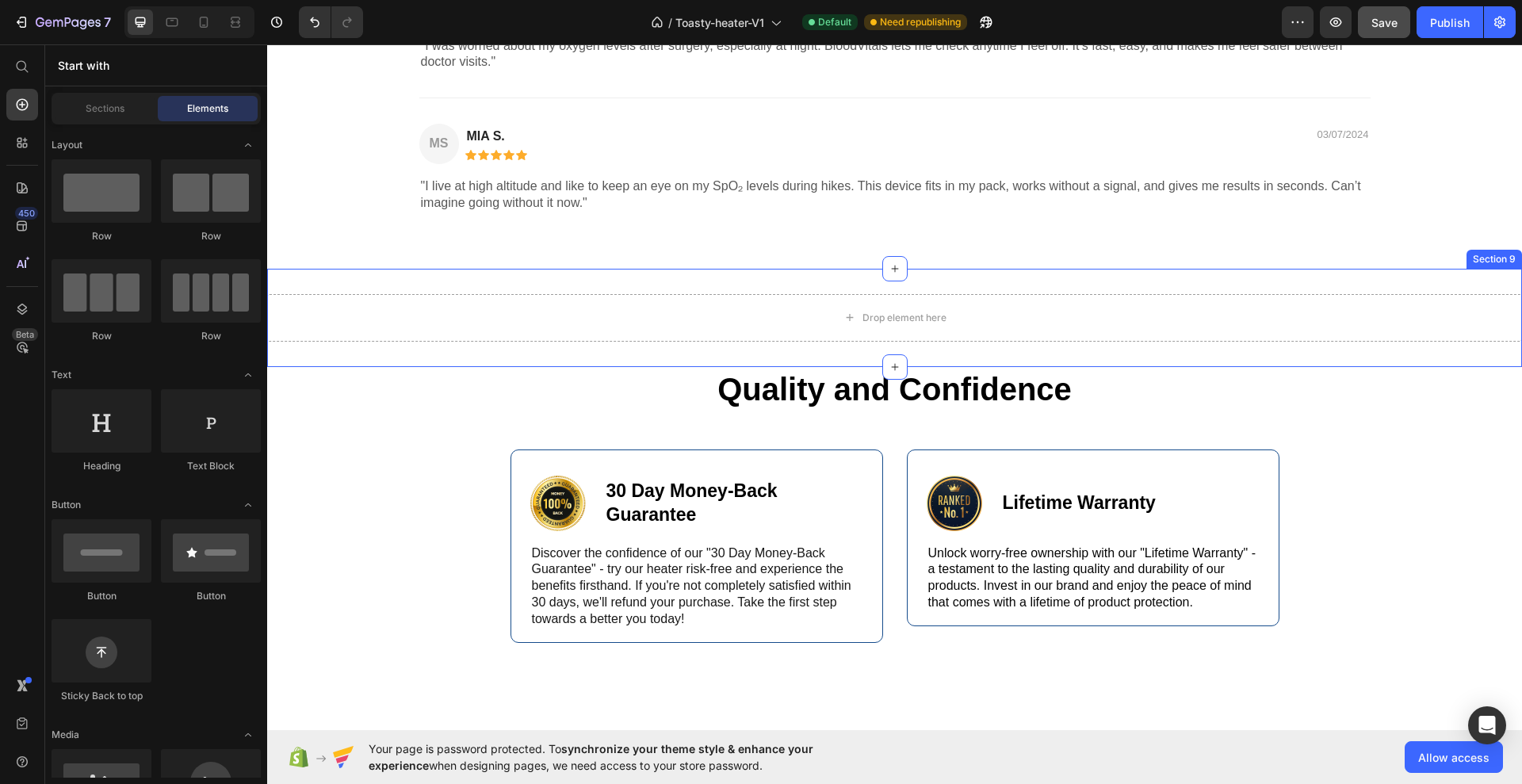 click on "Drop element here Section 9" at bounding box center (894, 318) 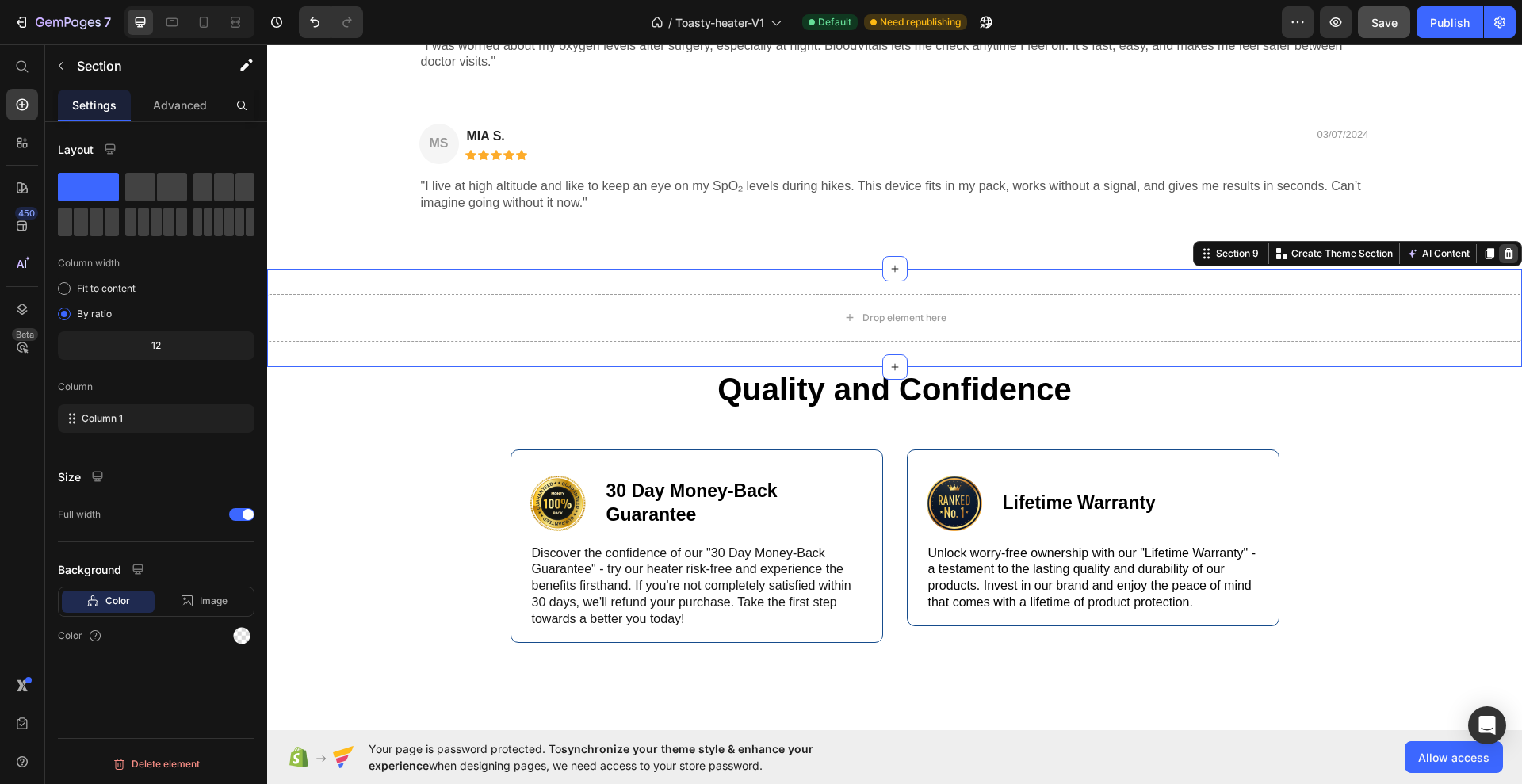 click 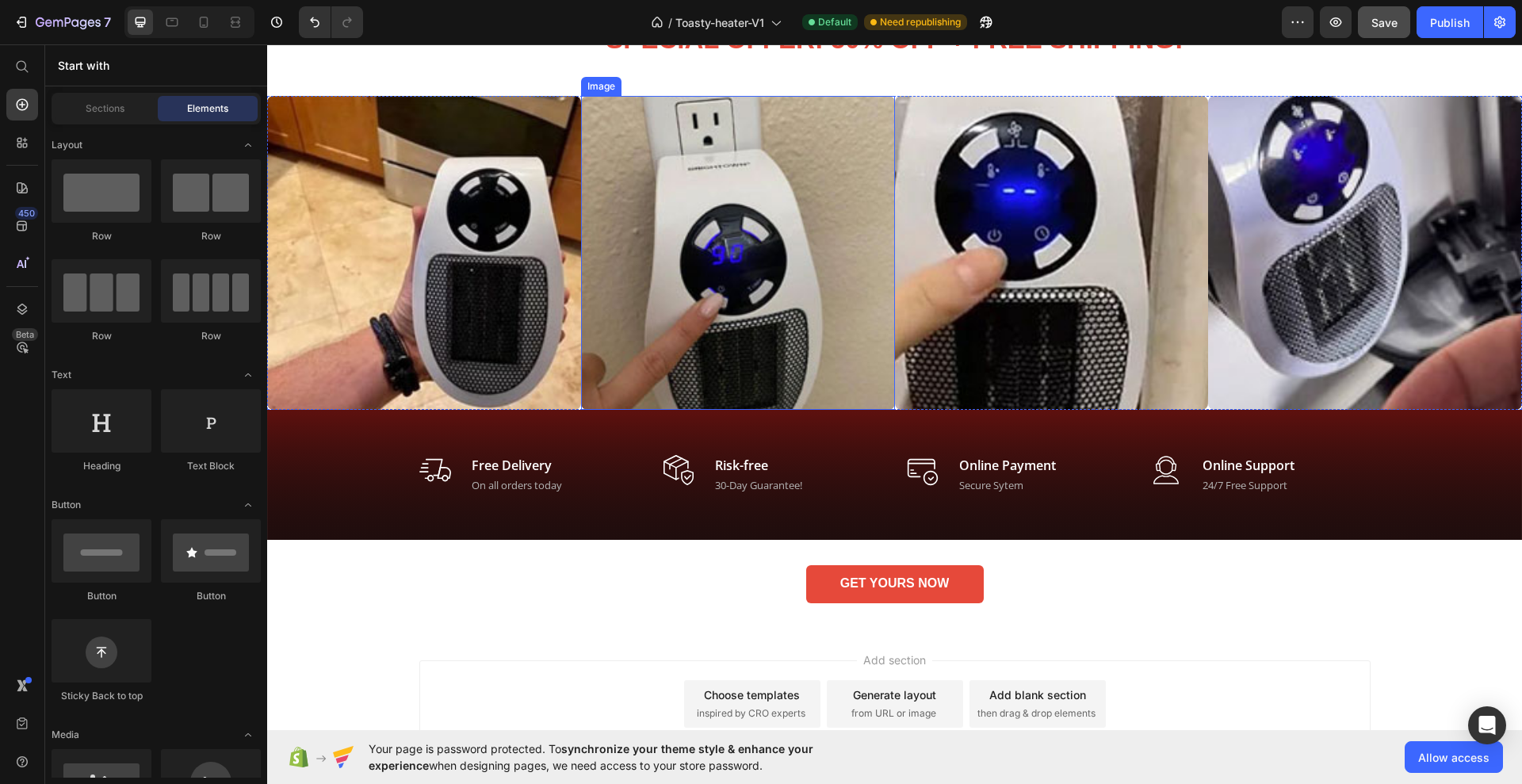scroll, scrollTop: 4758, scrollLeft: 0, axis: vertical 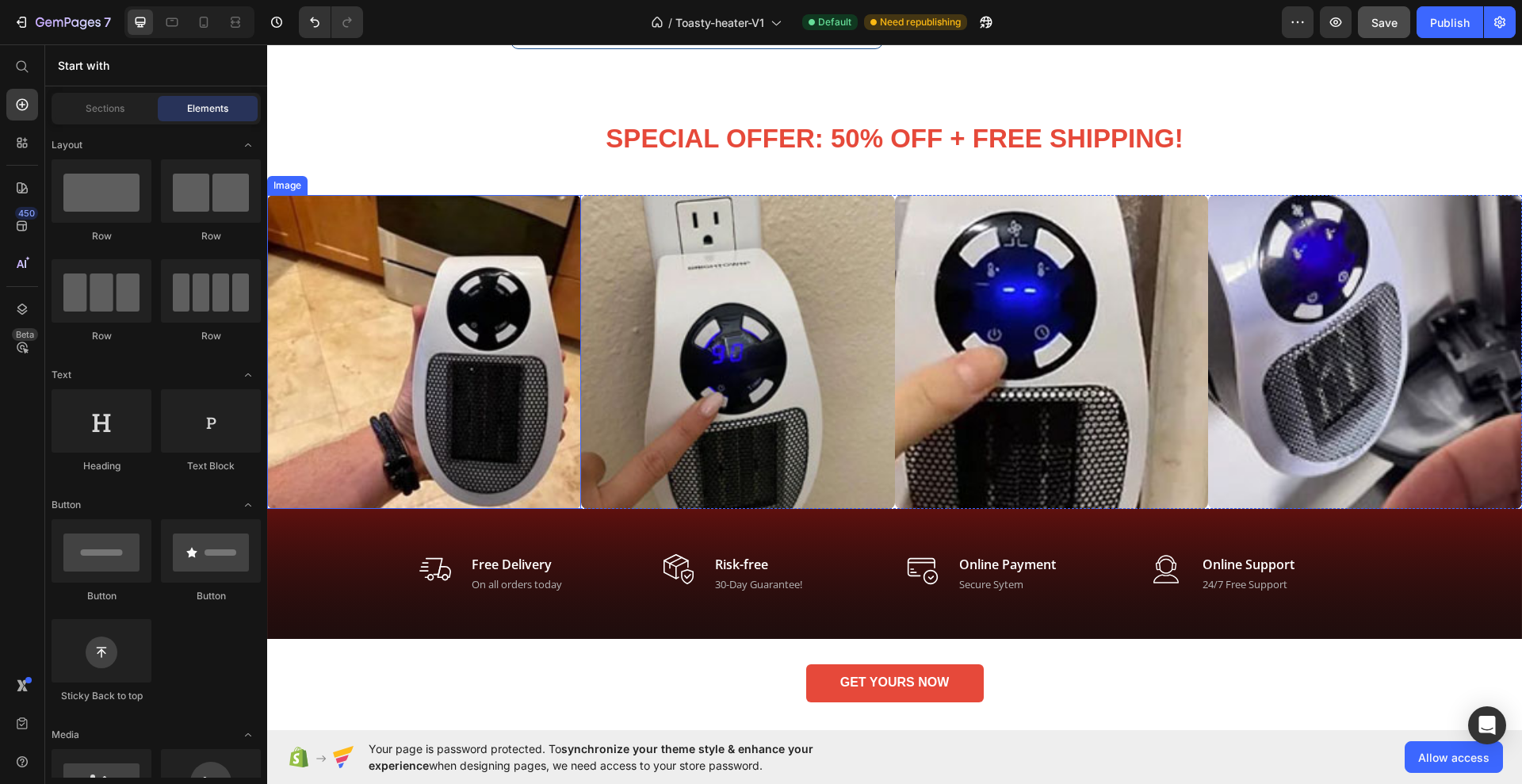 click at bounding box center (424, 352) 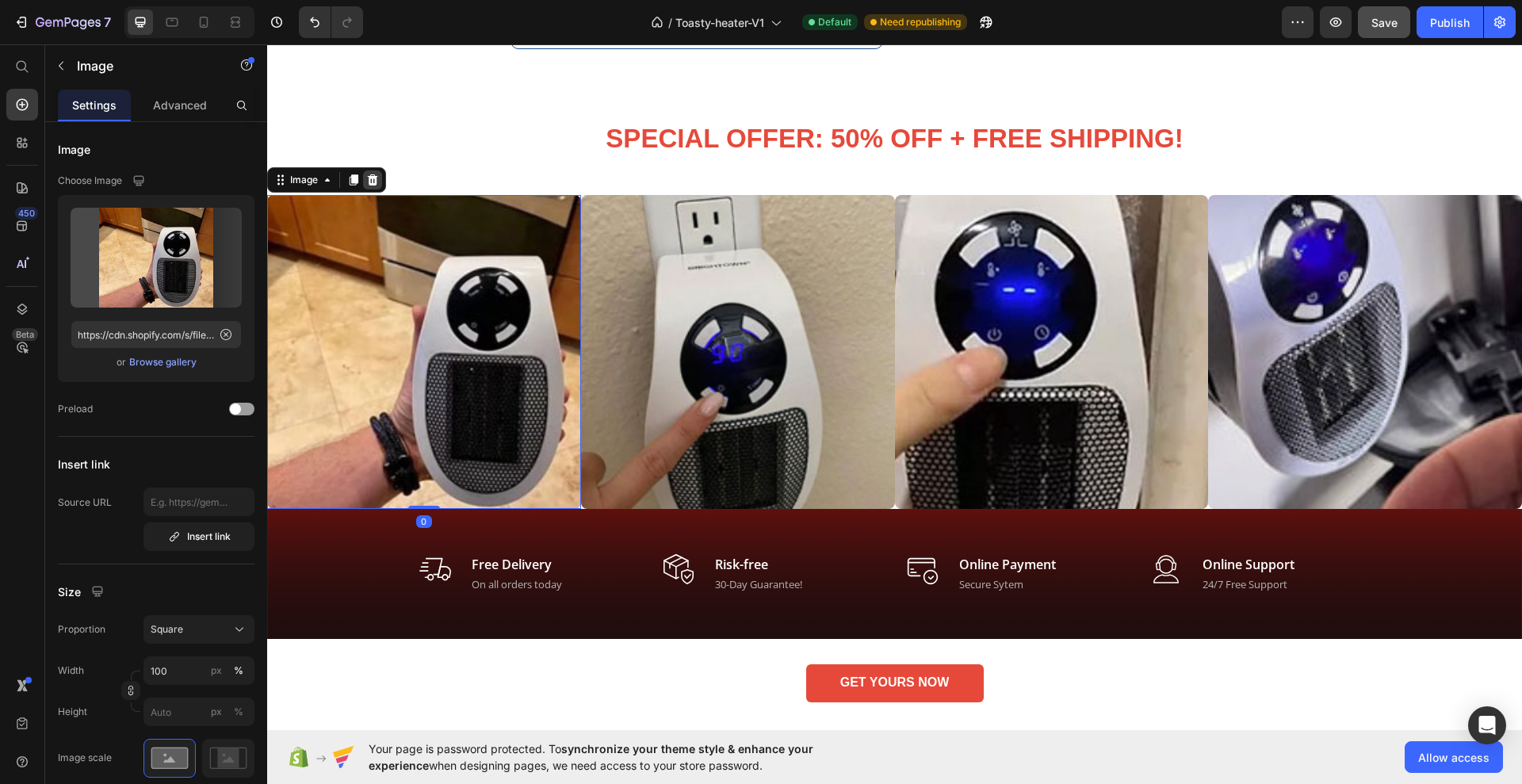 click 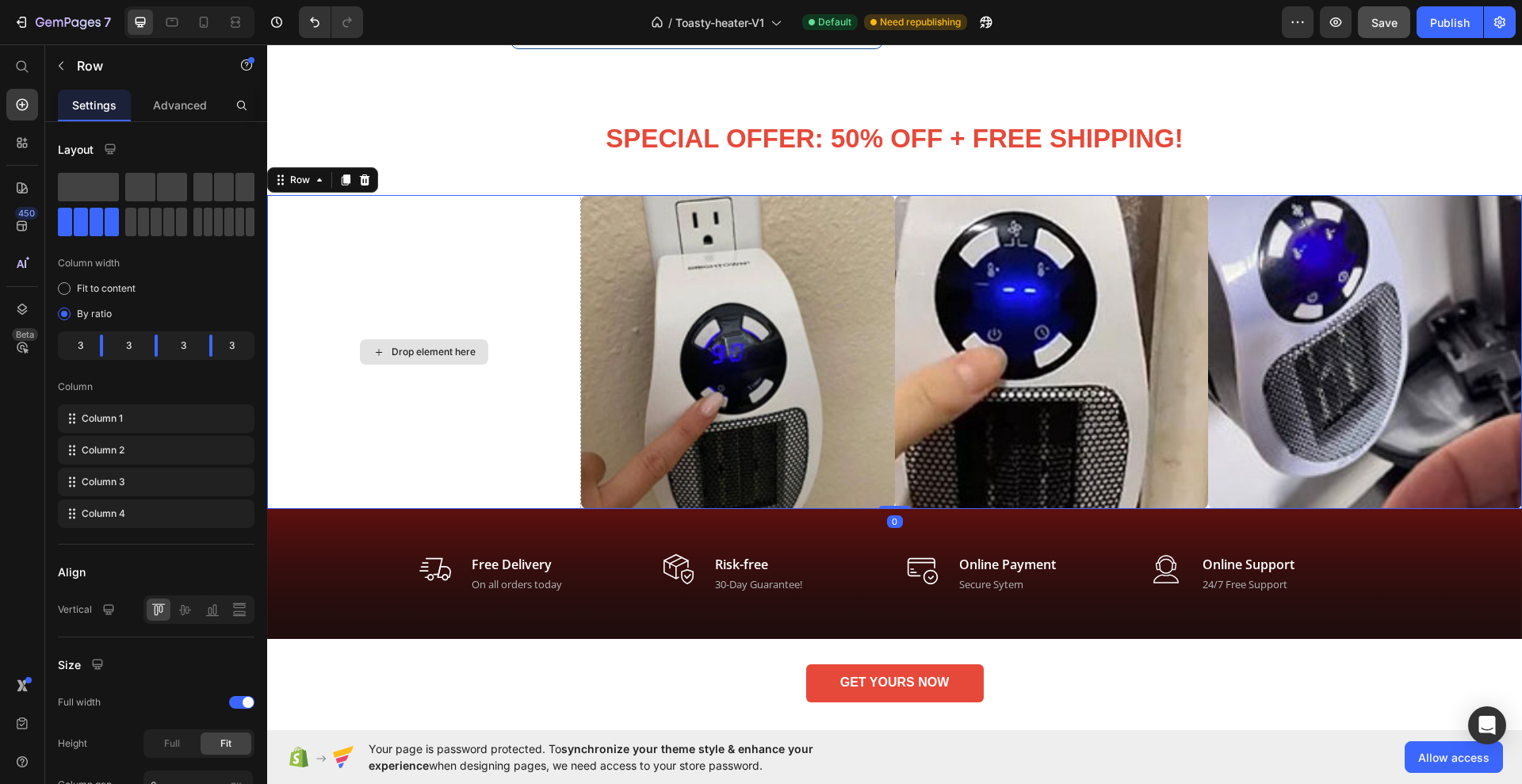 click on "Drop element here" at bounding box center (424, 352) 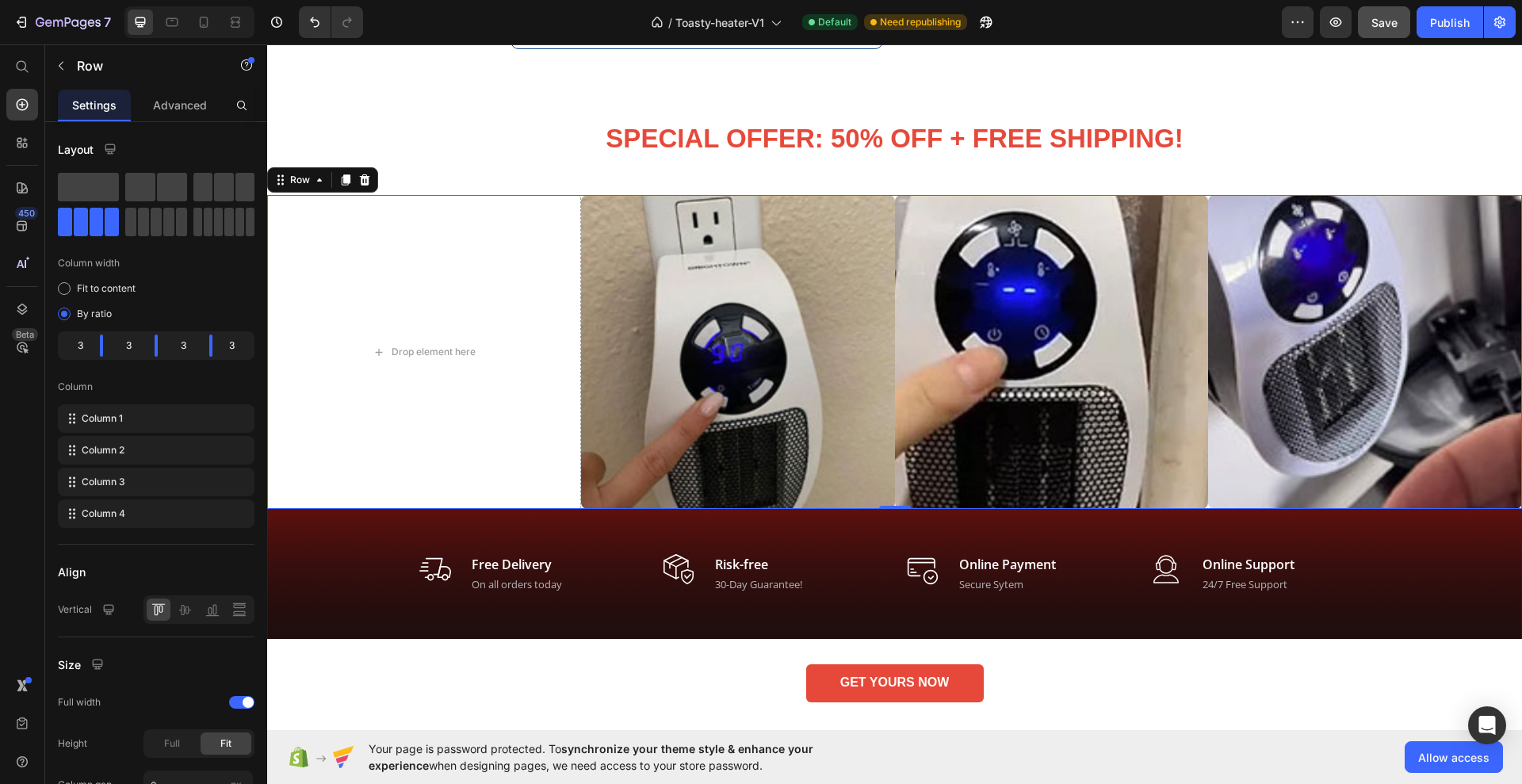 click 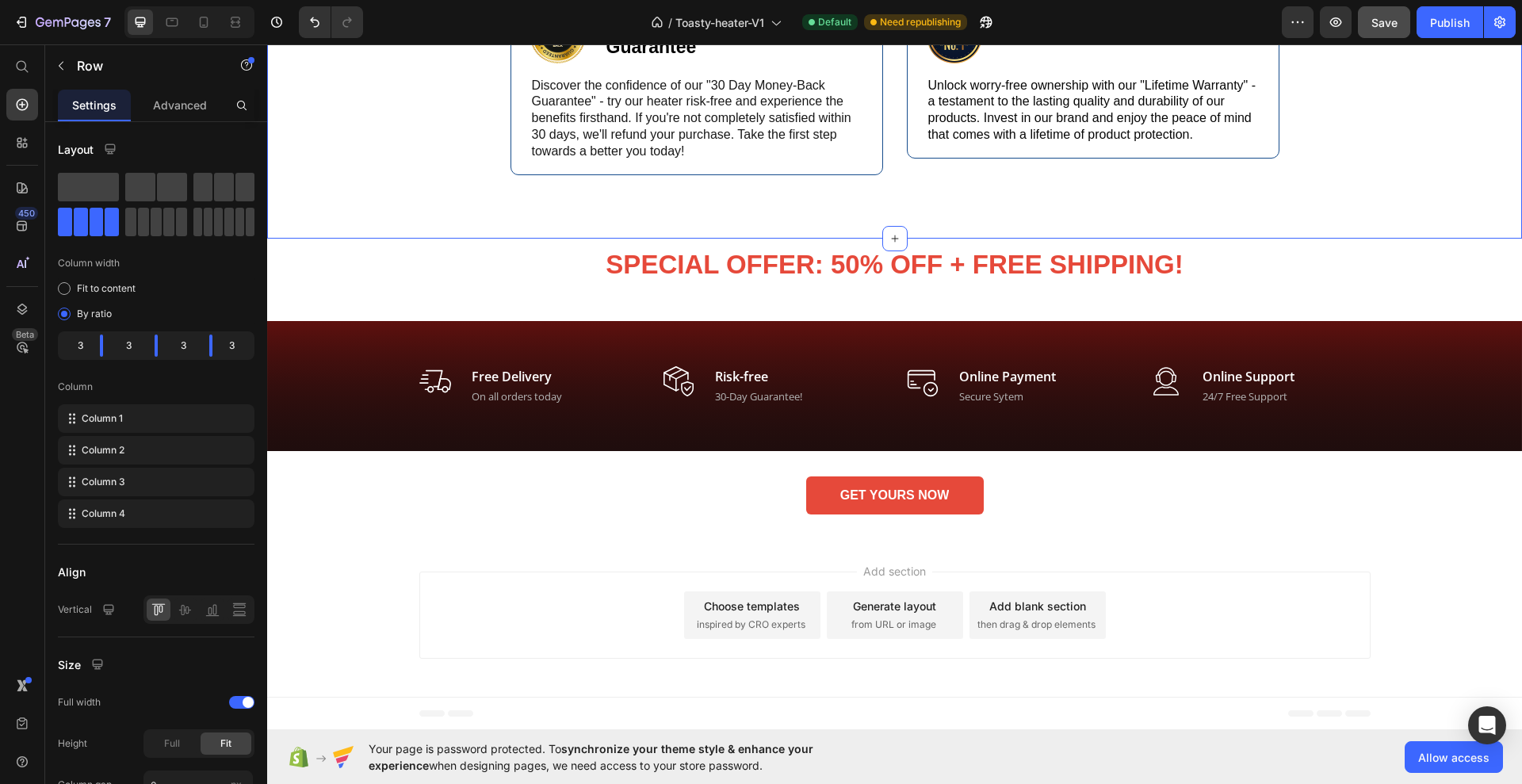 scroll, scrollTop: 4632, scrollLeft: 0, axis: vertical 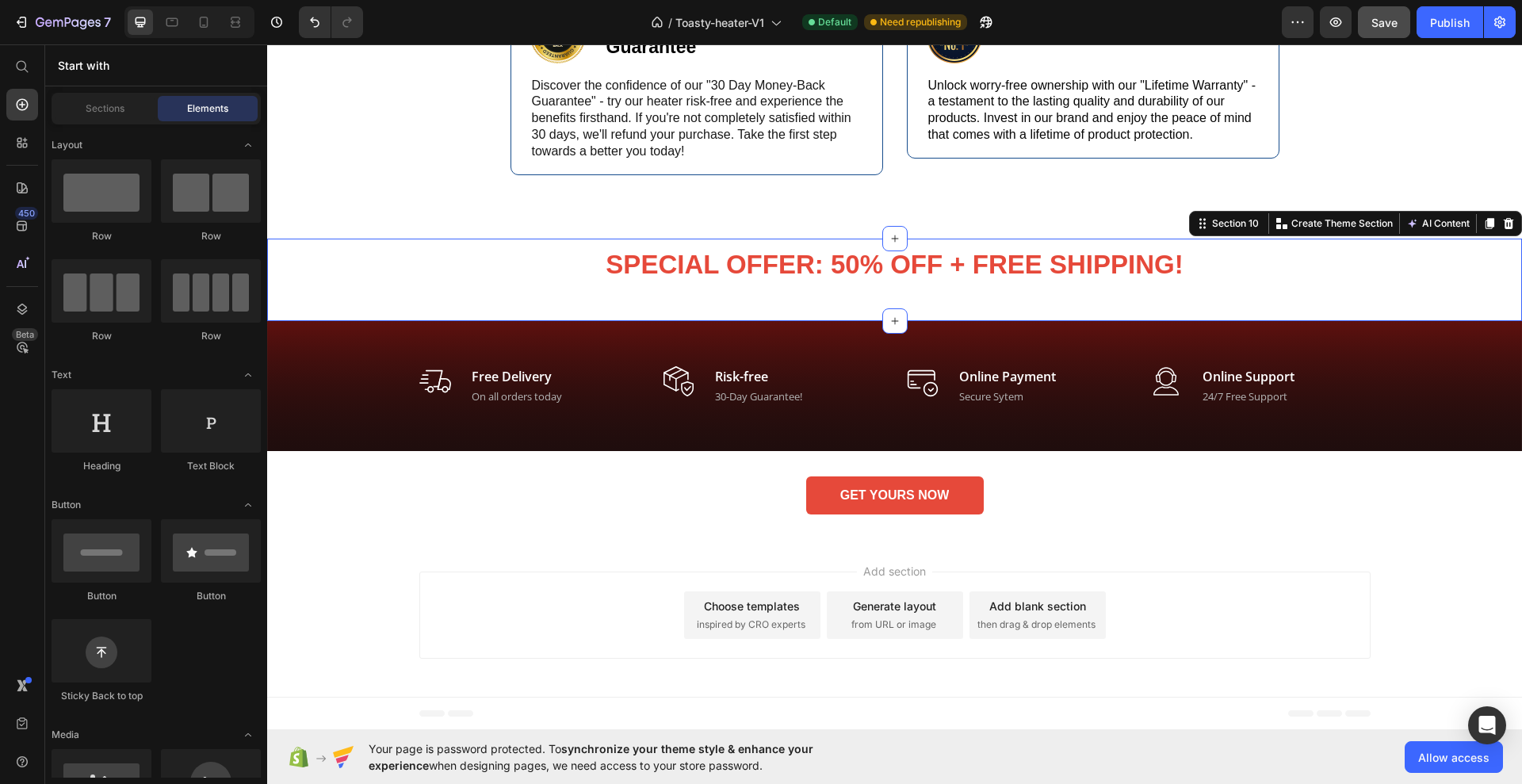click on "Special Offer: 50% OFF + Free Shipping! Heading" at bounding box center (894, 284) 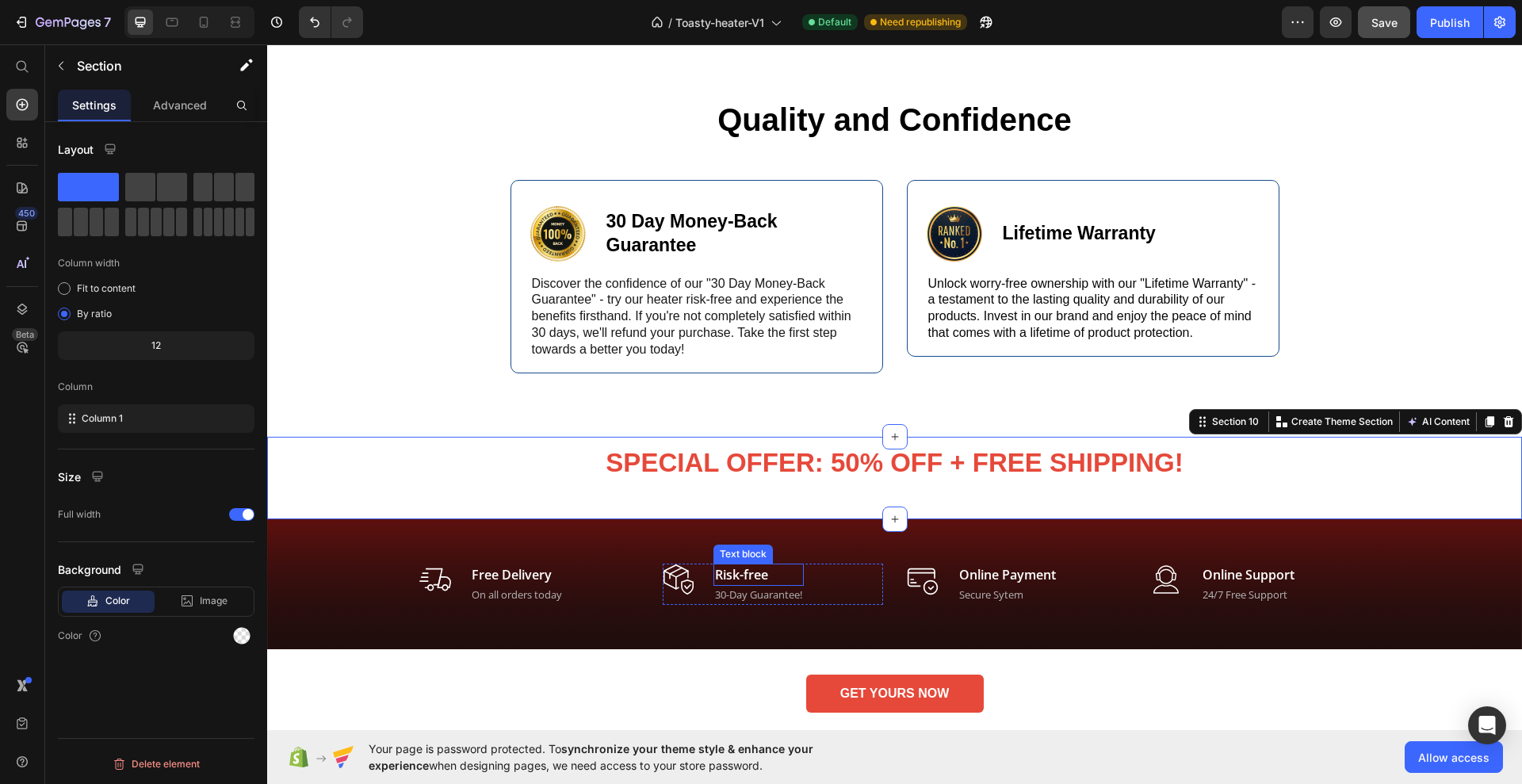 scroll, scrollTop: 4533, scrollLeft: 0, axis: vertical 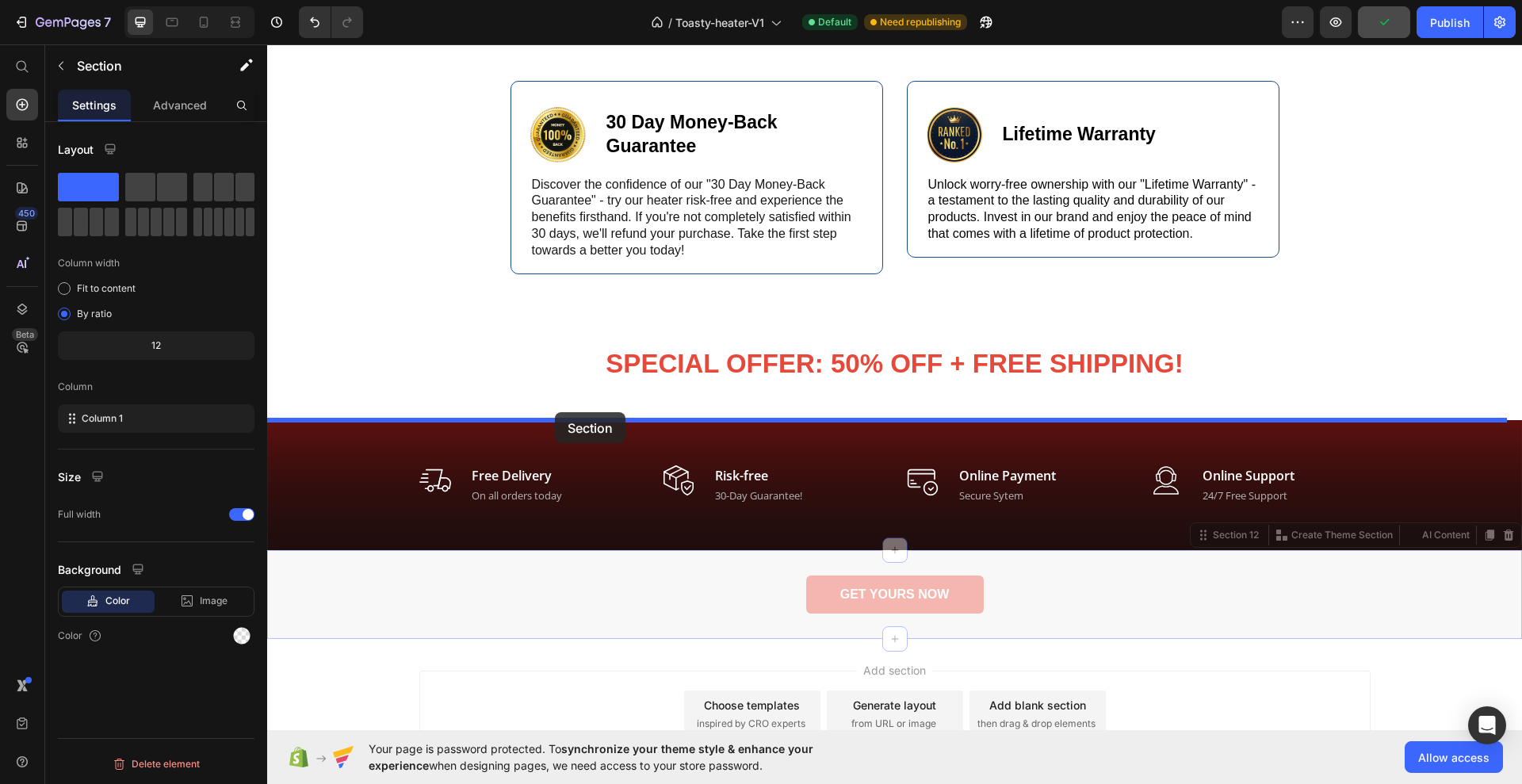 drag, startPoint x: 399, startPoint y: 622, endPoint x: 555, endPoint y: 412, distance: 261.60275 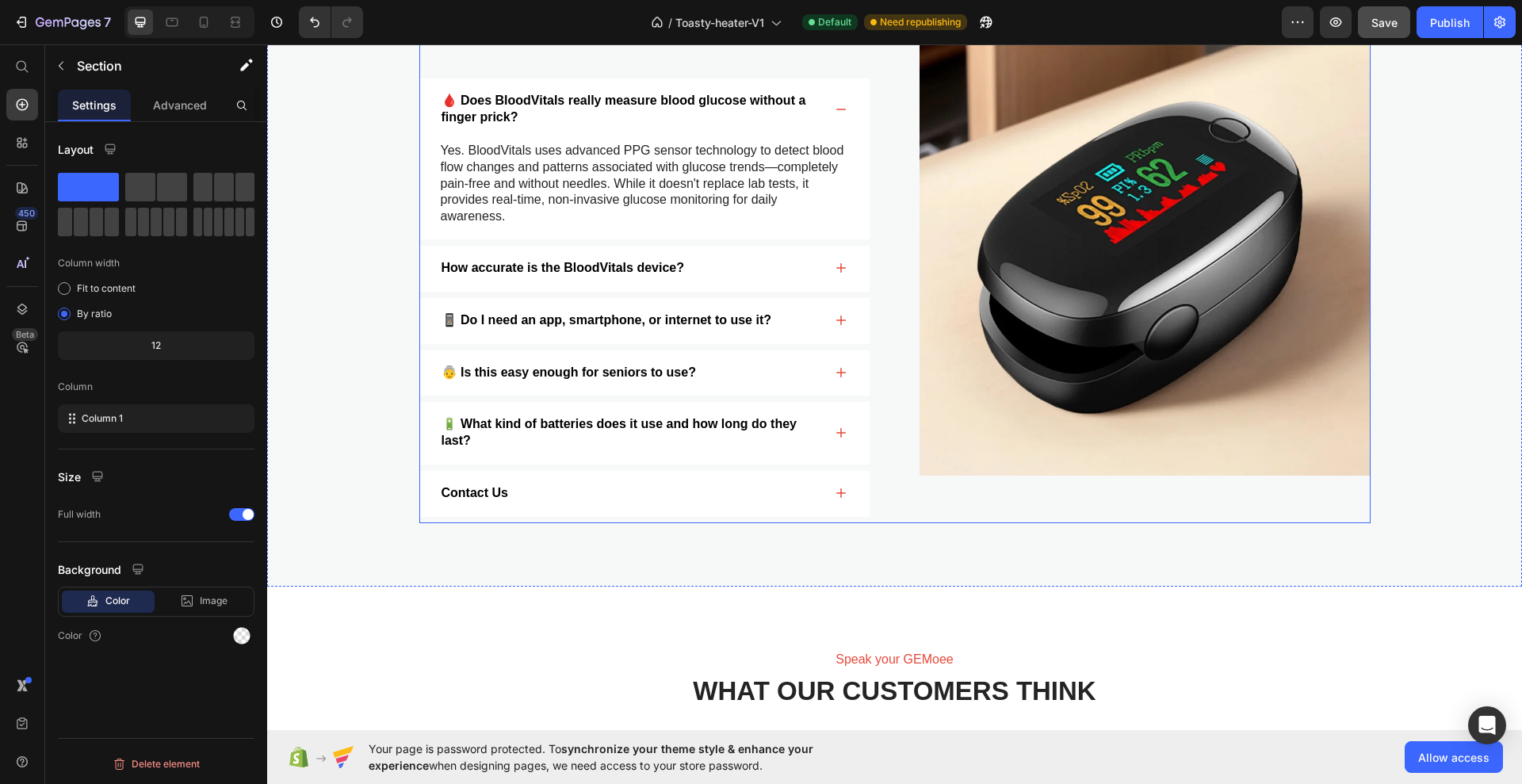 scroll, scrollTop: 3030, scrollLeft: 0, axis: vertical 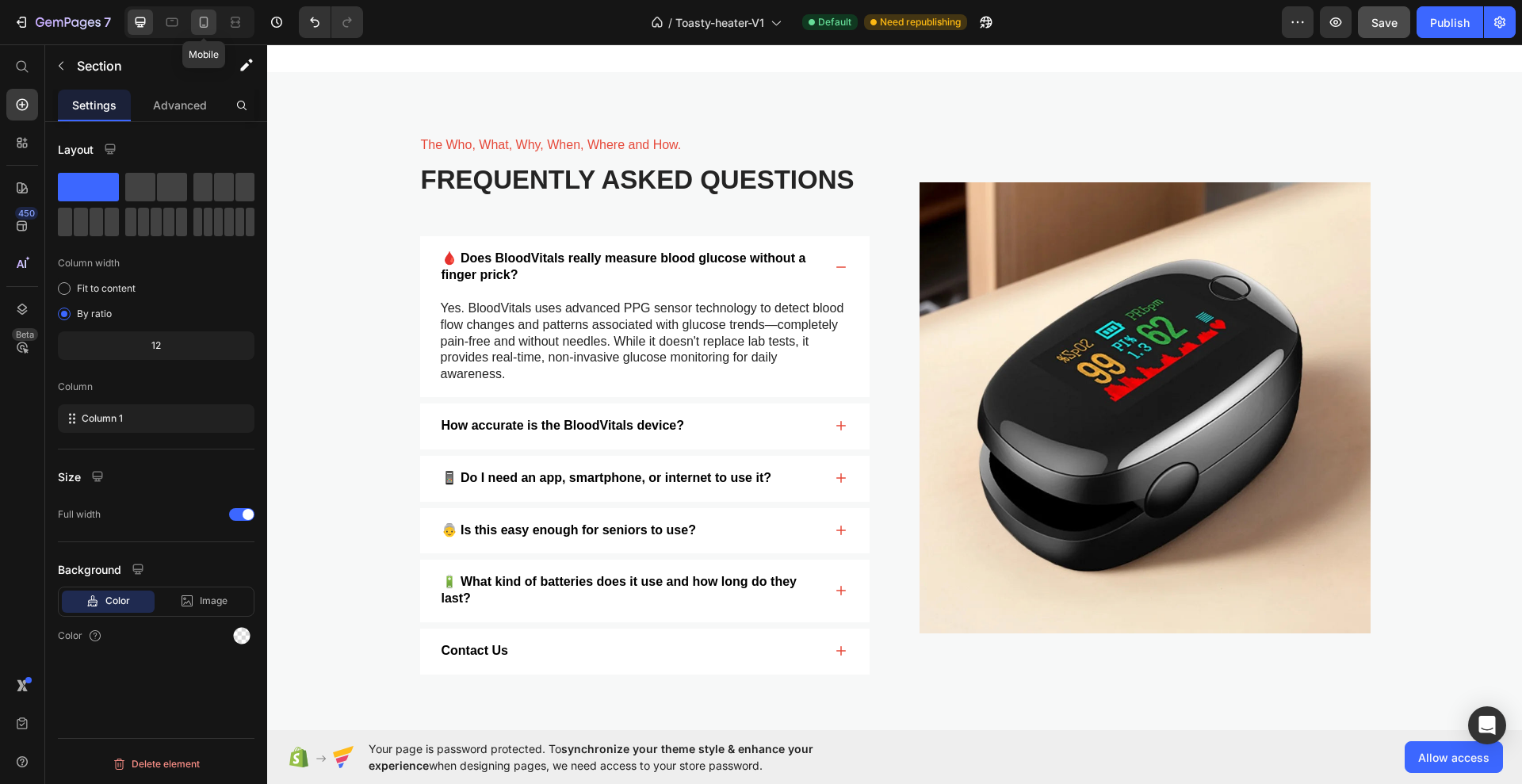 click 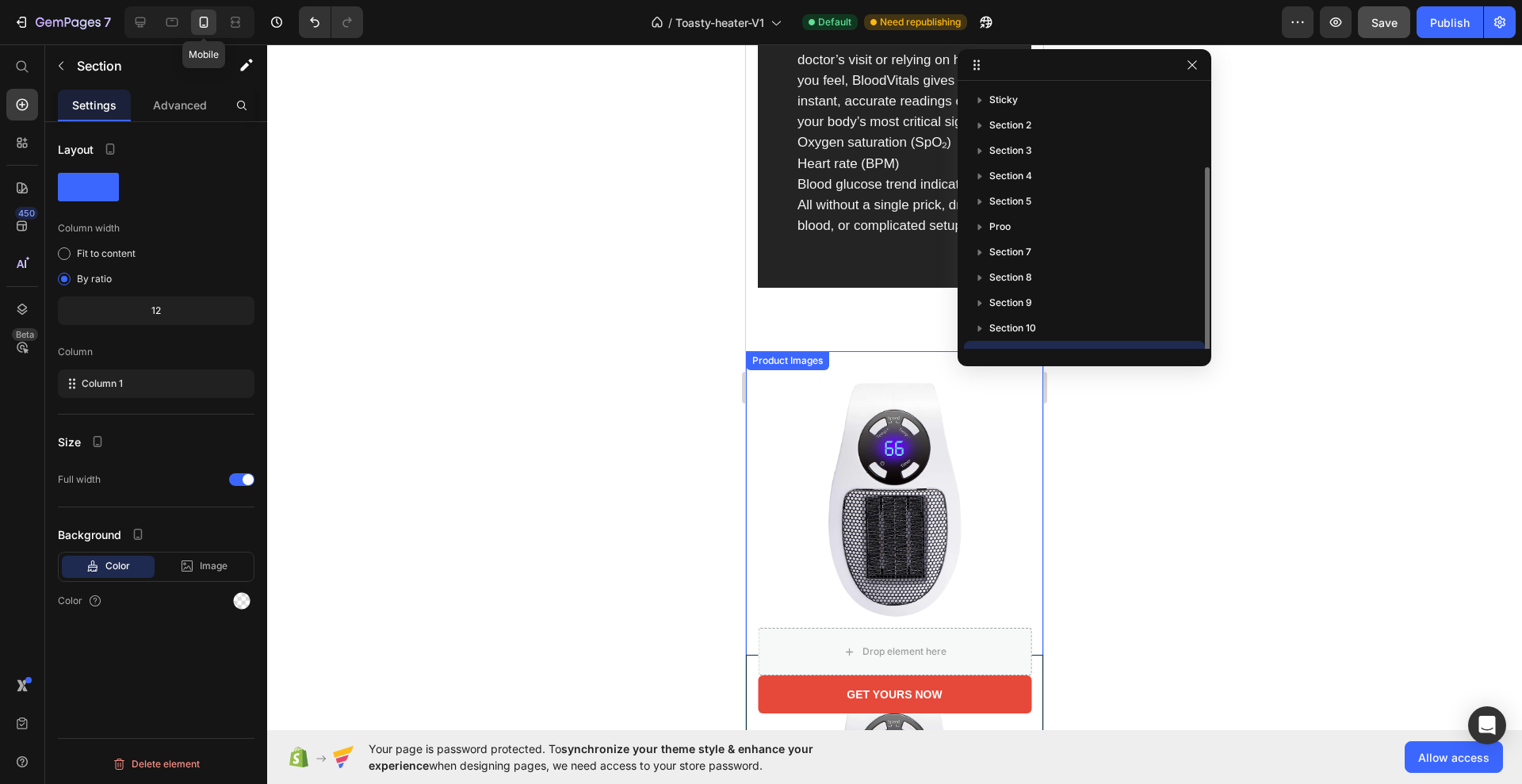 scroll, scrollTop: 3480, scrollLeft: 0, axis: vertical 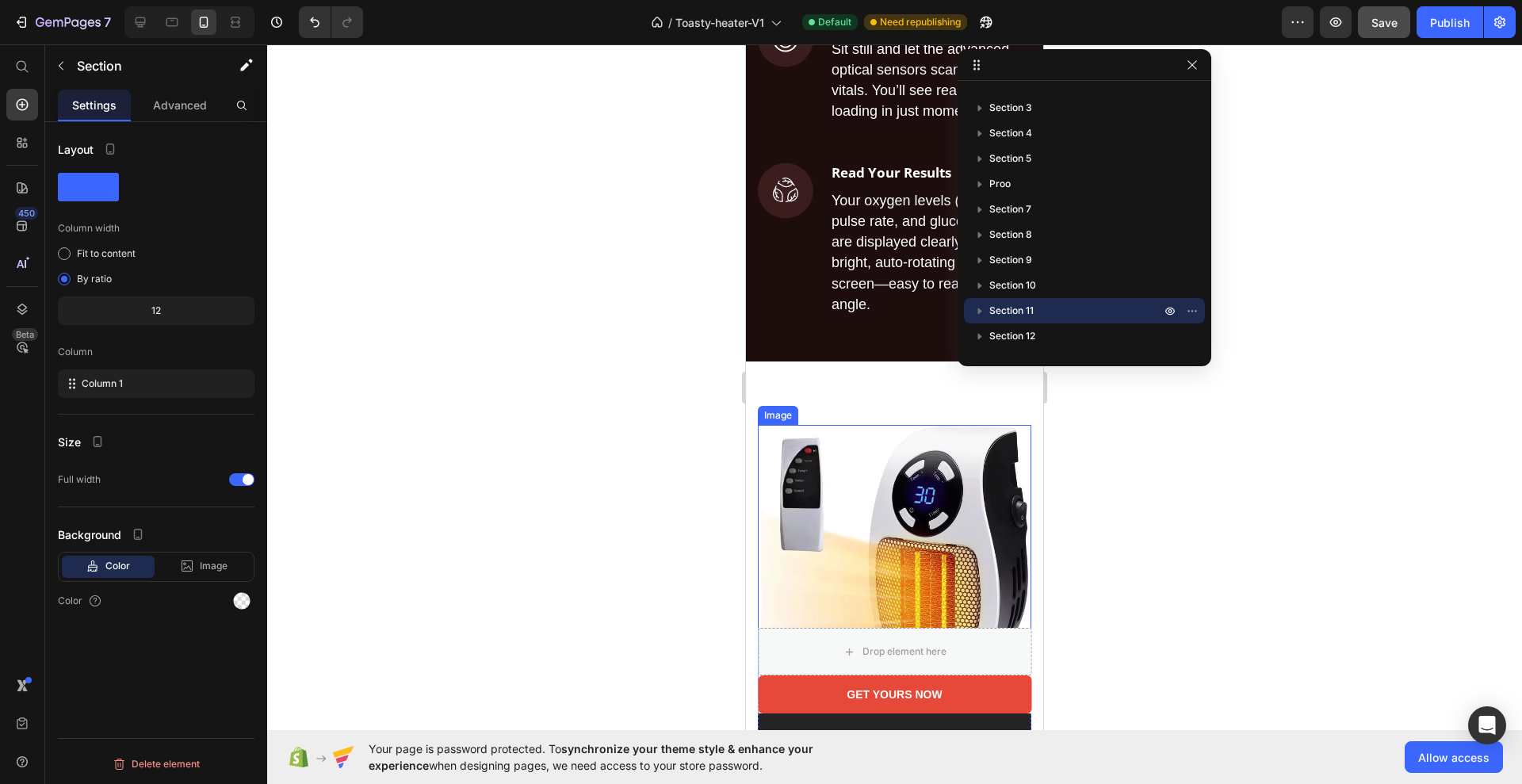 click at bounding box center [894, 561] 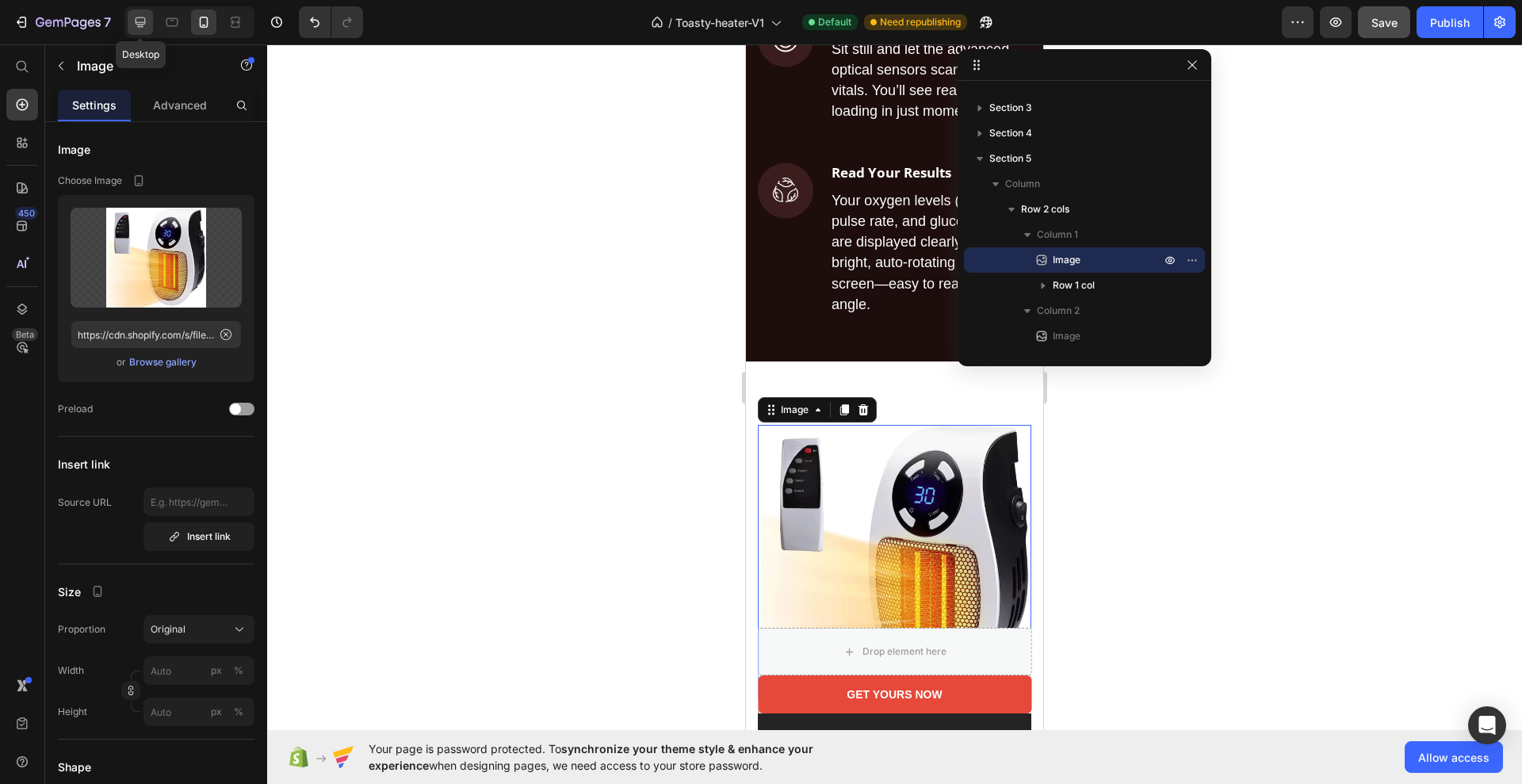 click 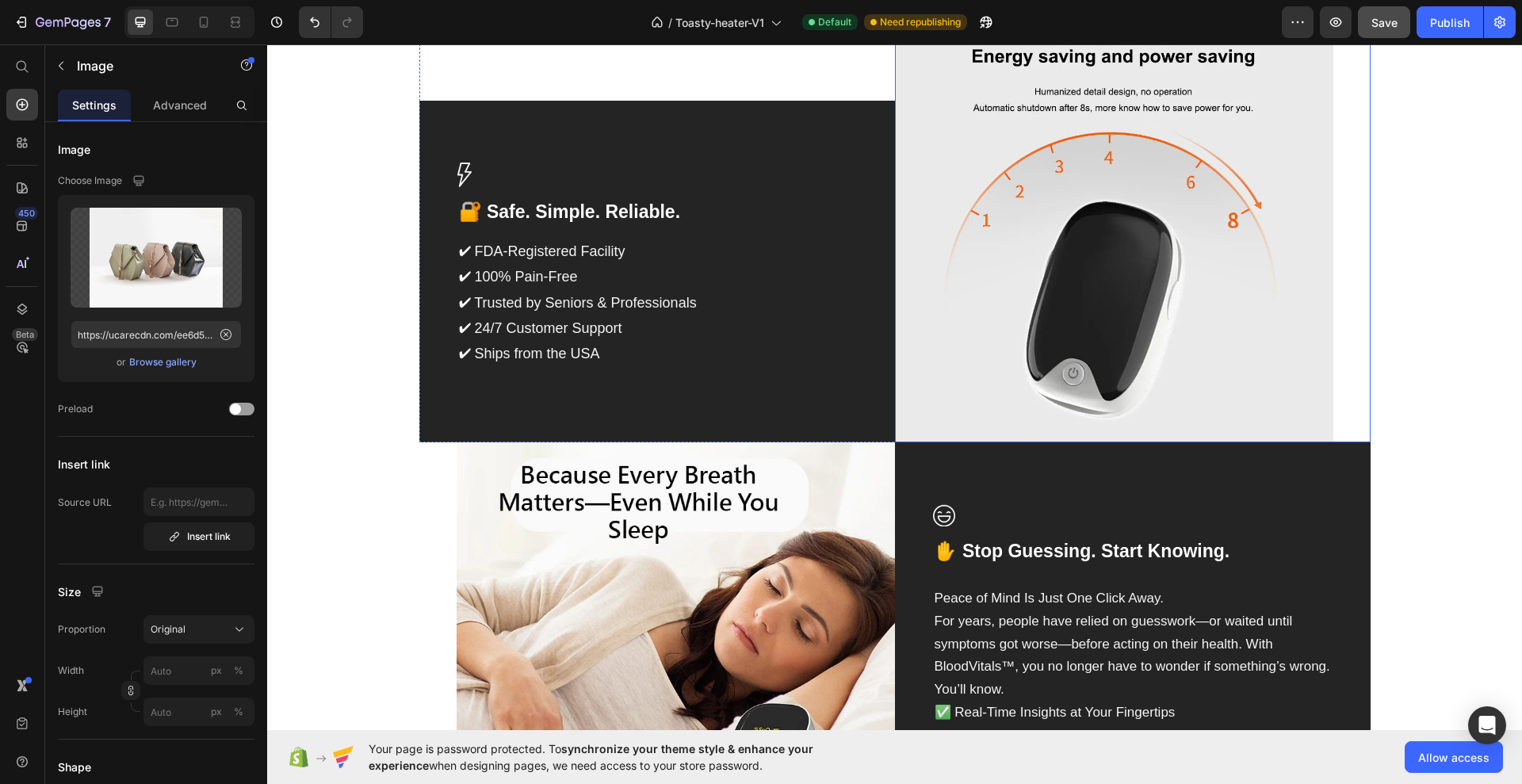 scroll, scrollTop: 1577, scrollLeft: 0, axis: vertical 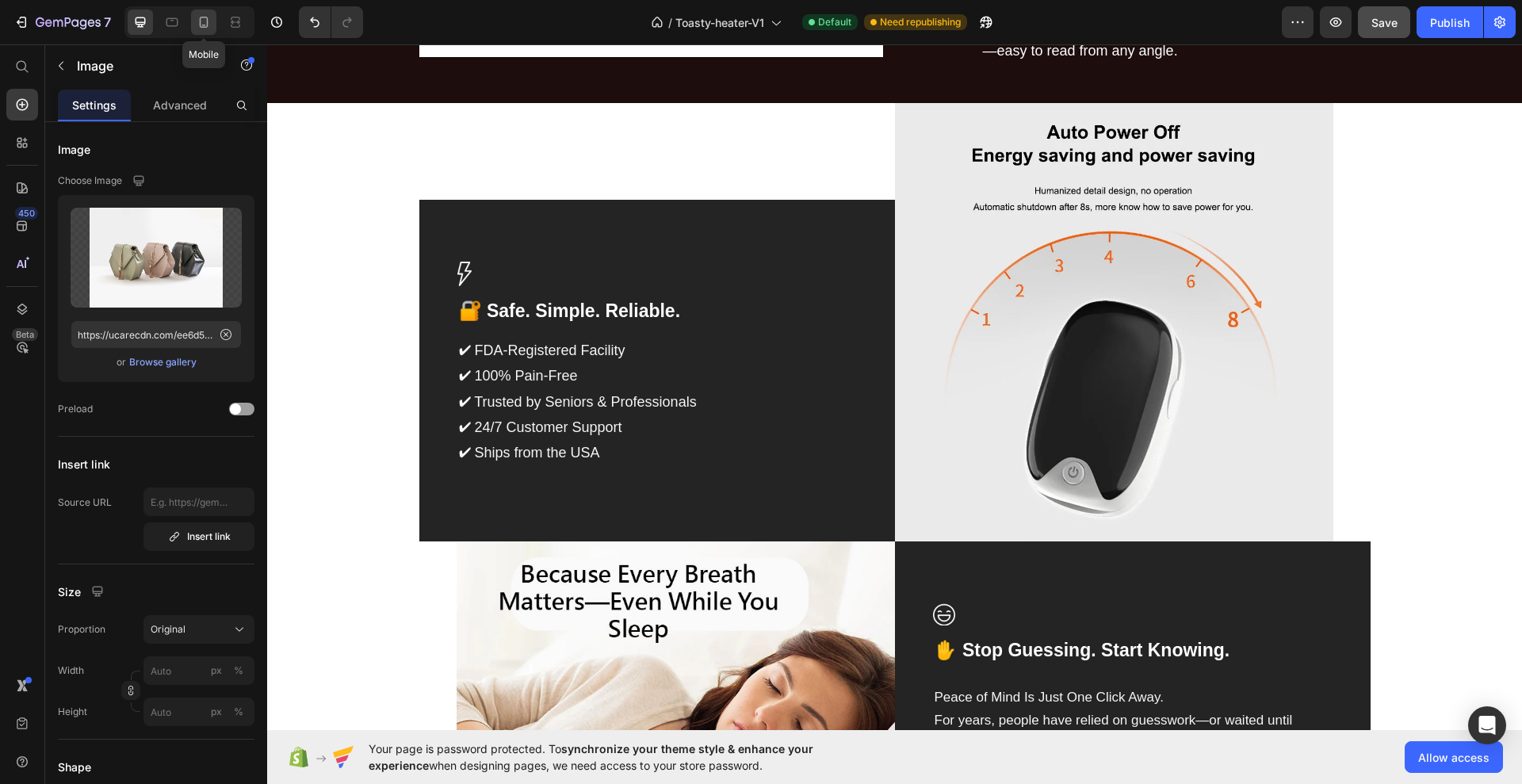 click 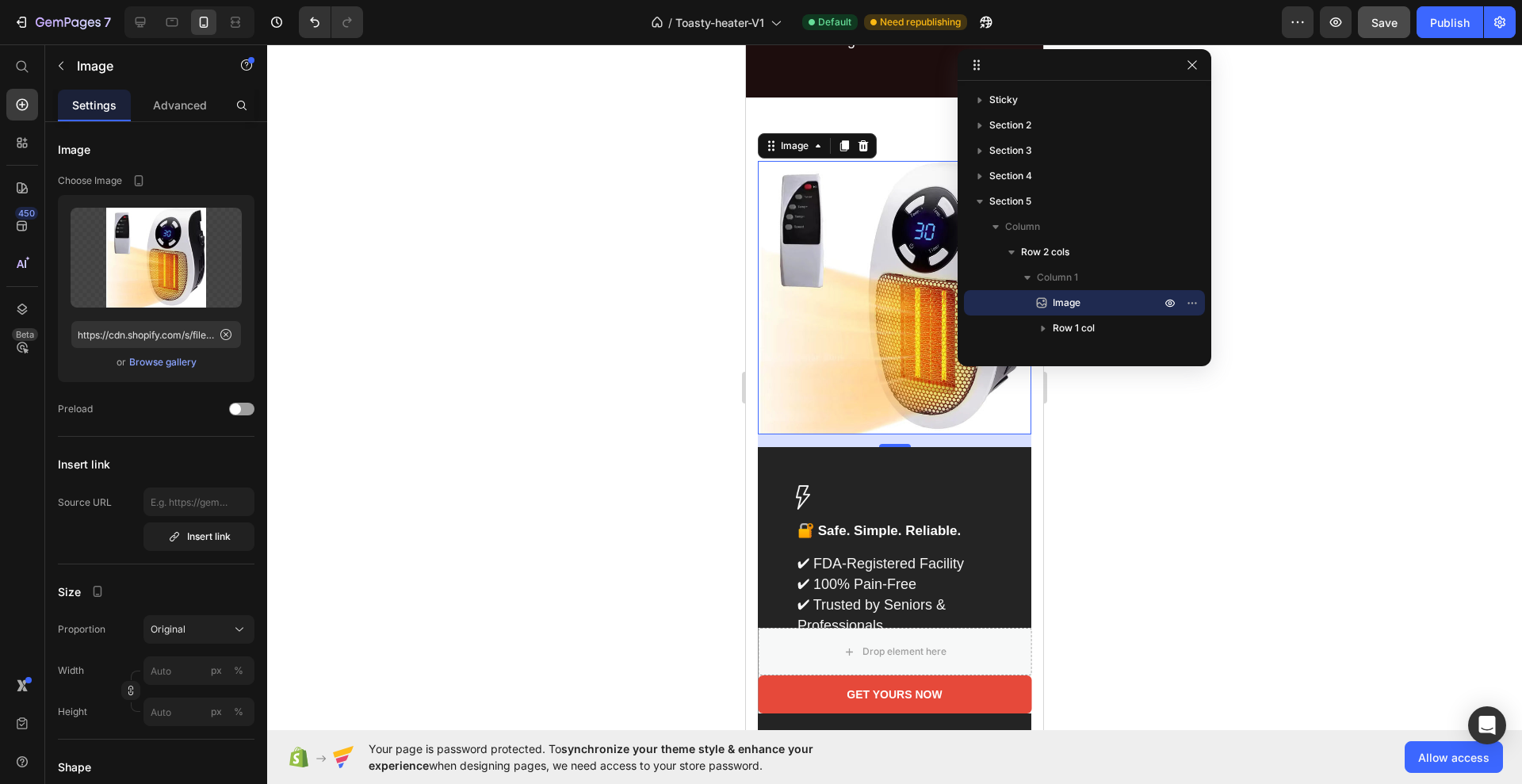 scroll, scrollTop: 2144, scrollLeft: 0, axis: vertical 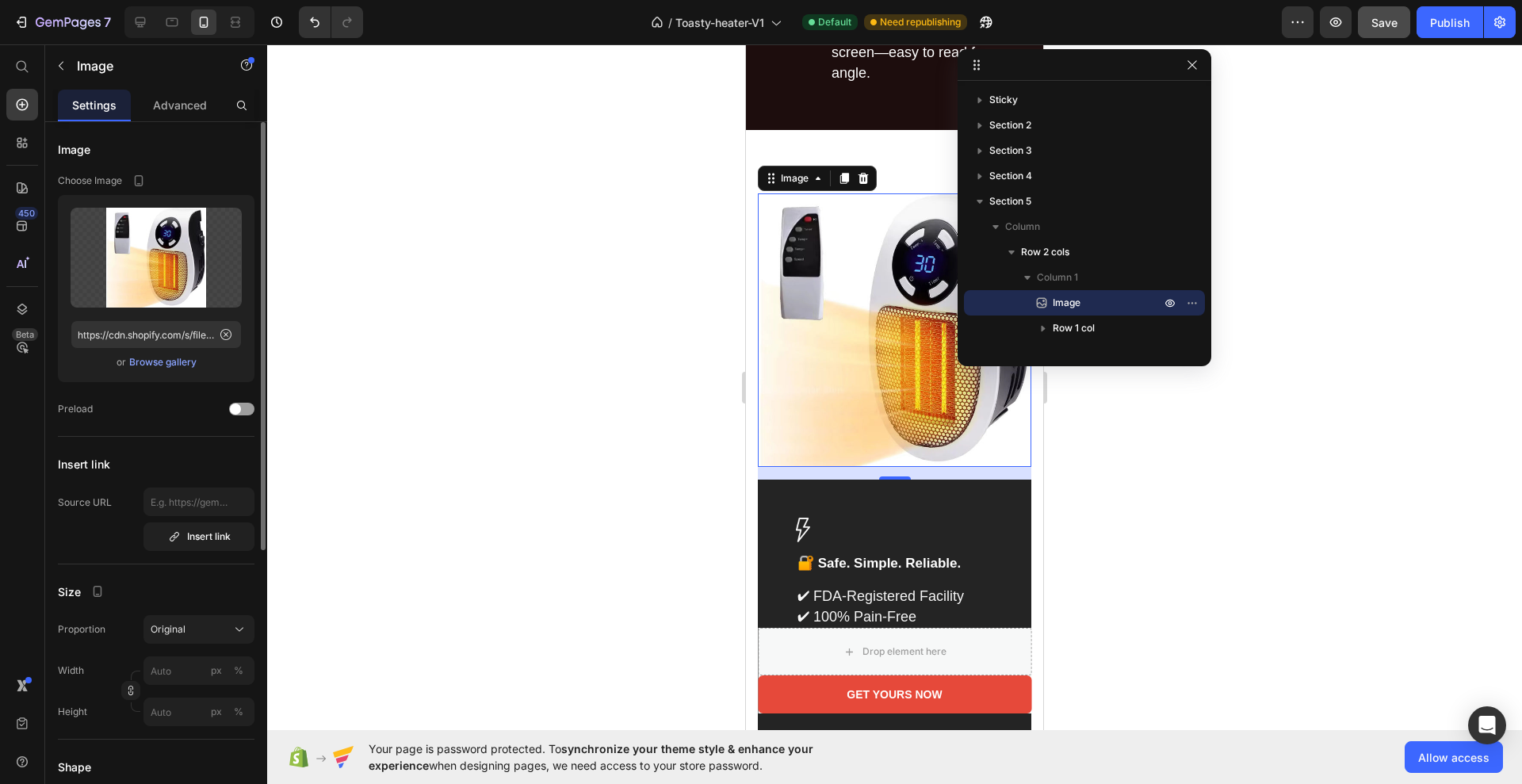 click on "Browse gallery" at bounding box center (163, 362) 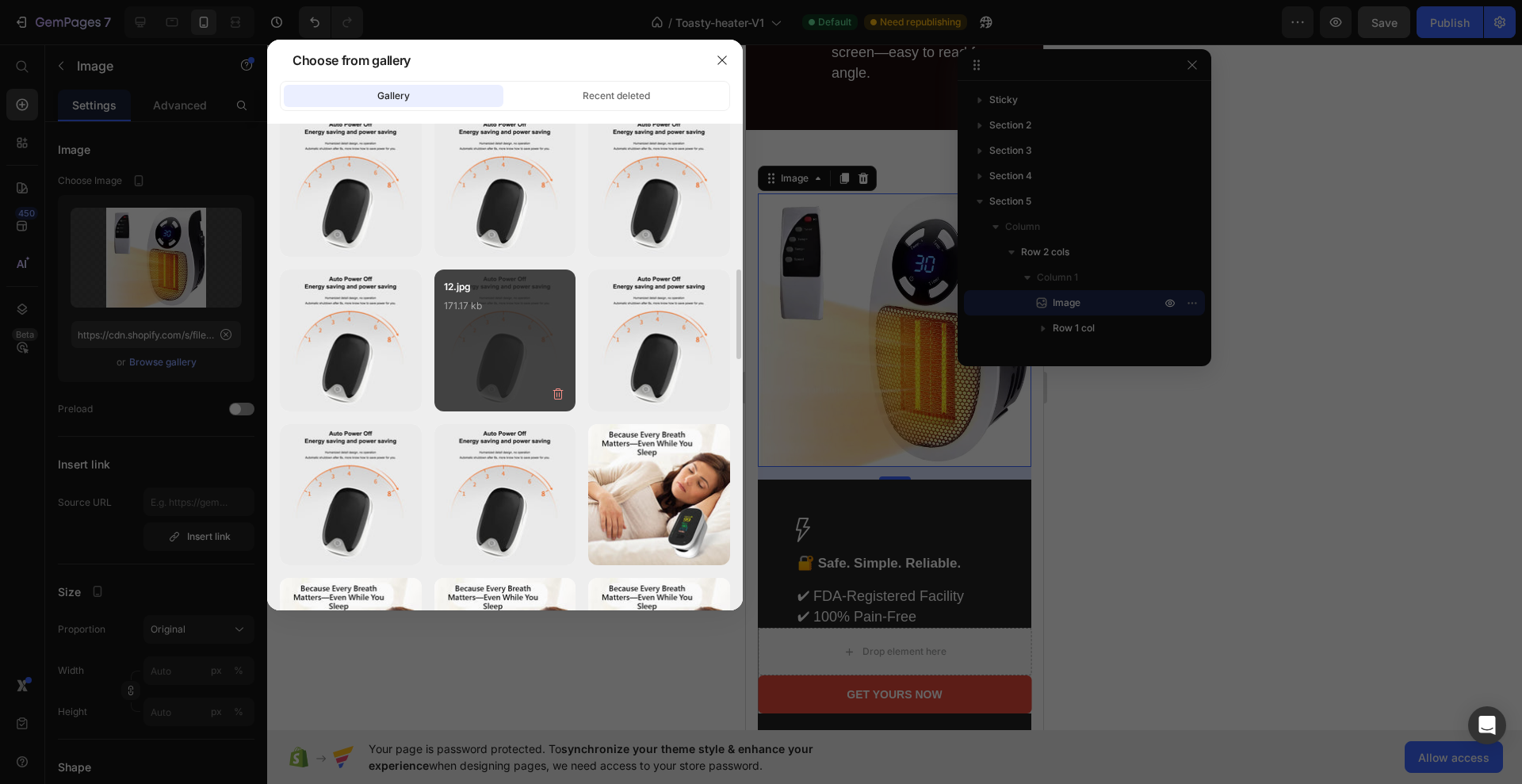 scroll, scrollTop: 595, scrollLeft: 0, axis: vertical 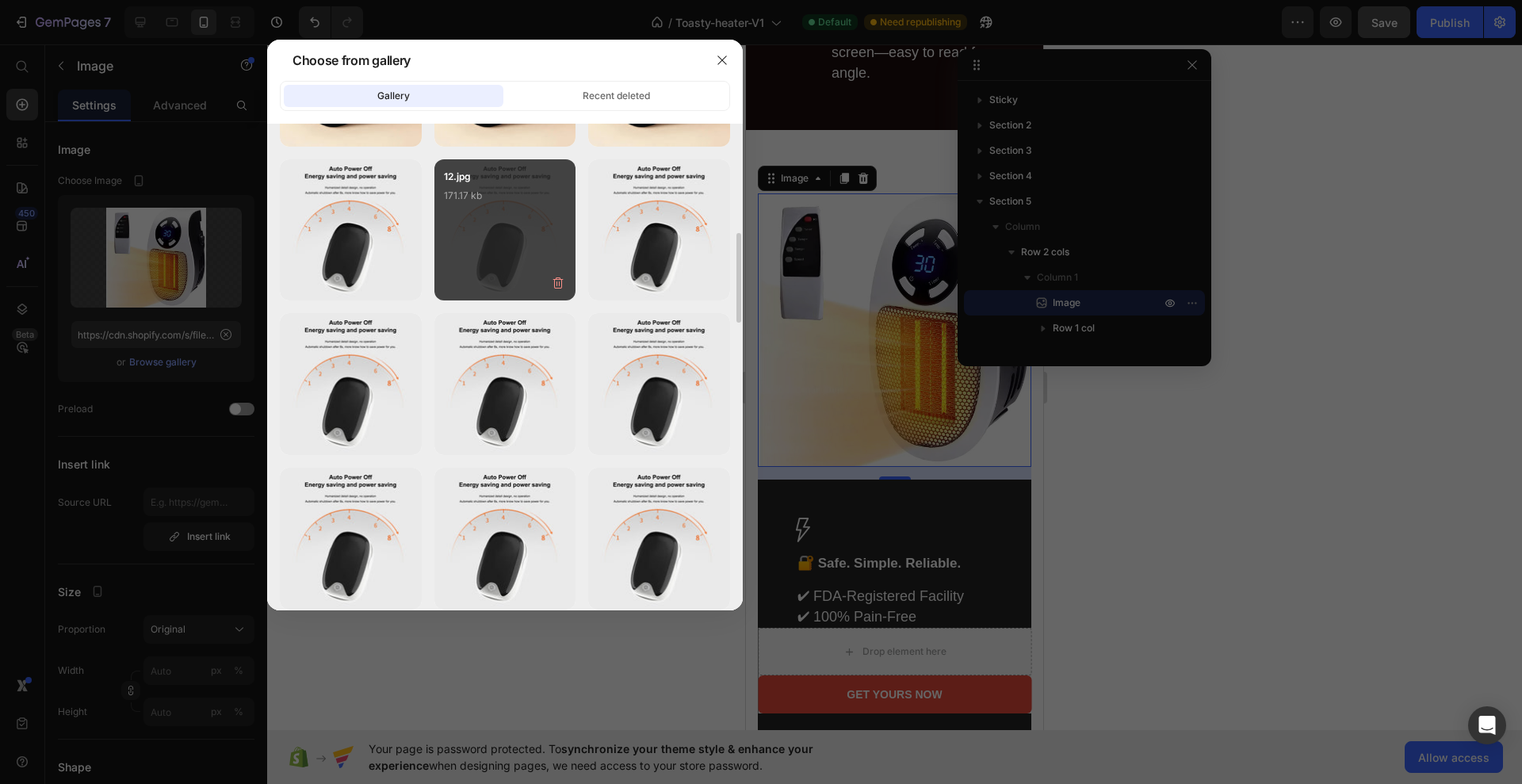 click on "12.jpg 171.17 kb" at bounding box center (505, 230) 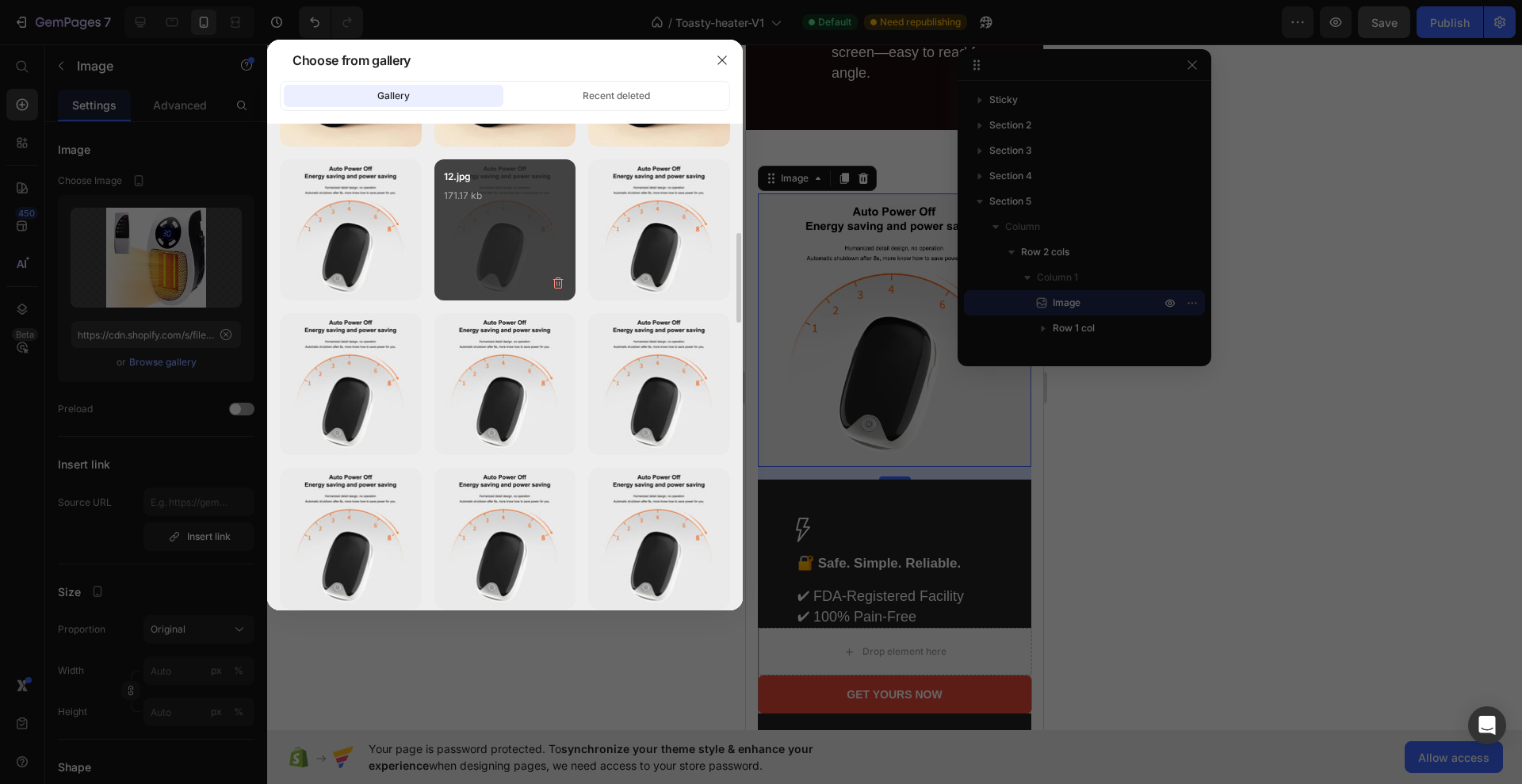 type on "https://cdn.shopify.com/s/files/1/0668/2755/0900/files/gempages_541673584276276089-5eeba522-ba5d-4528-a112-8d07babeb11b.jpg" 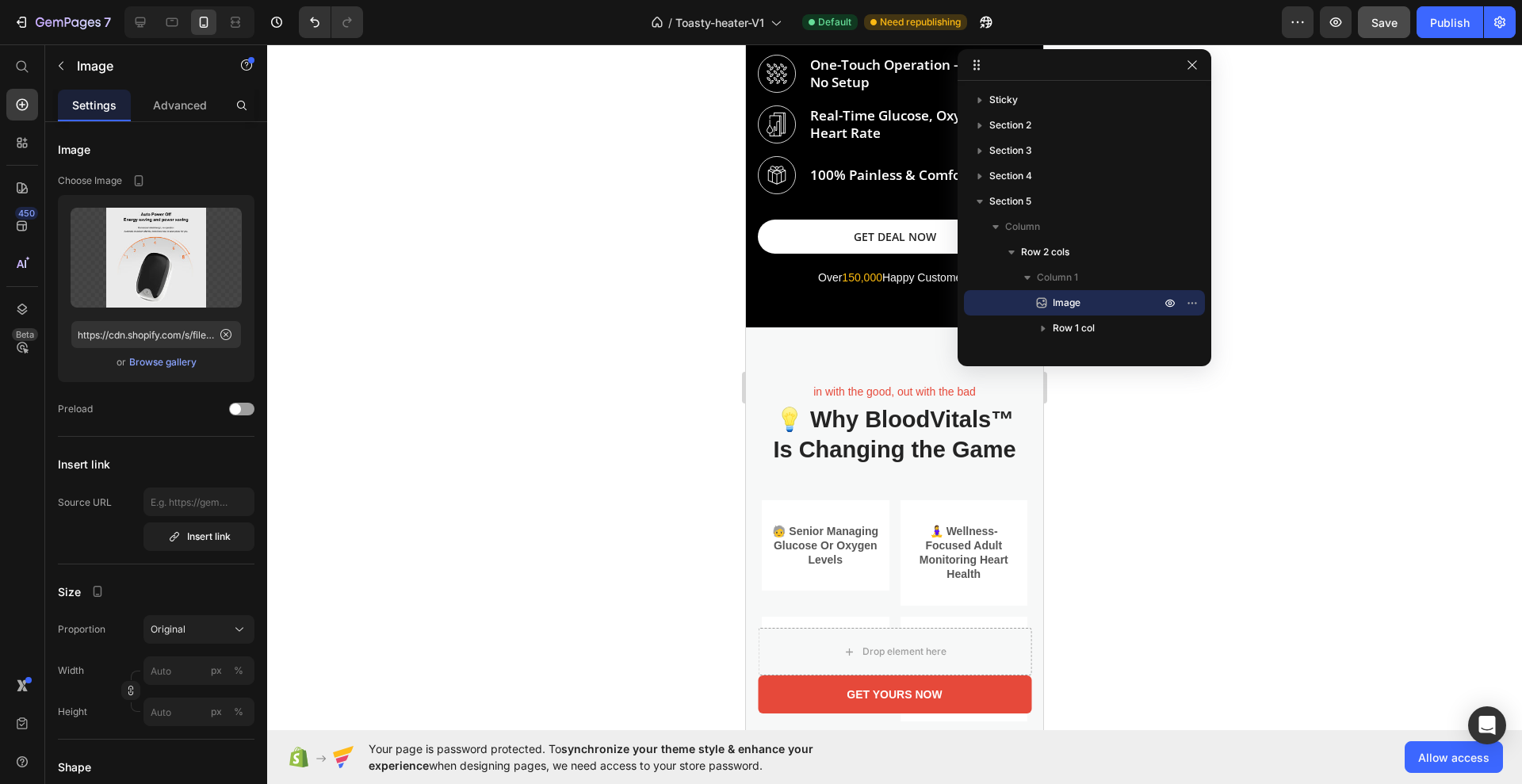 scroll, scrollTop: 908, scrollLeft: 0, axis: vertical 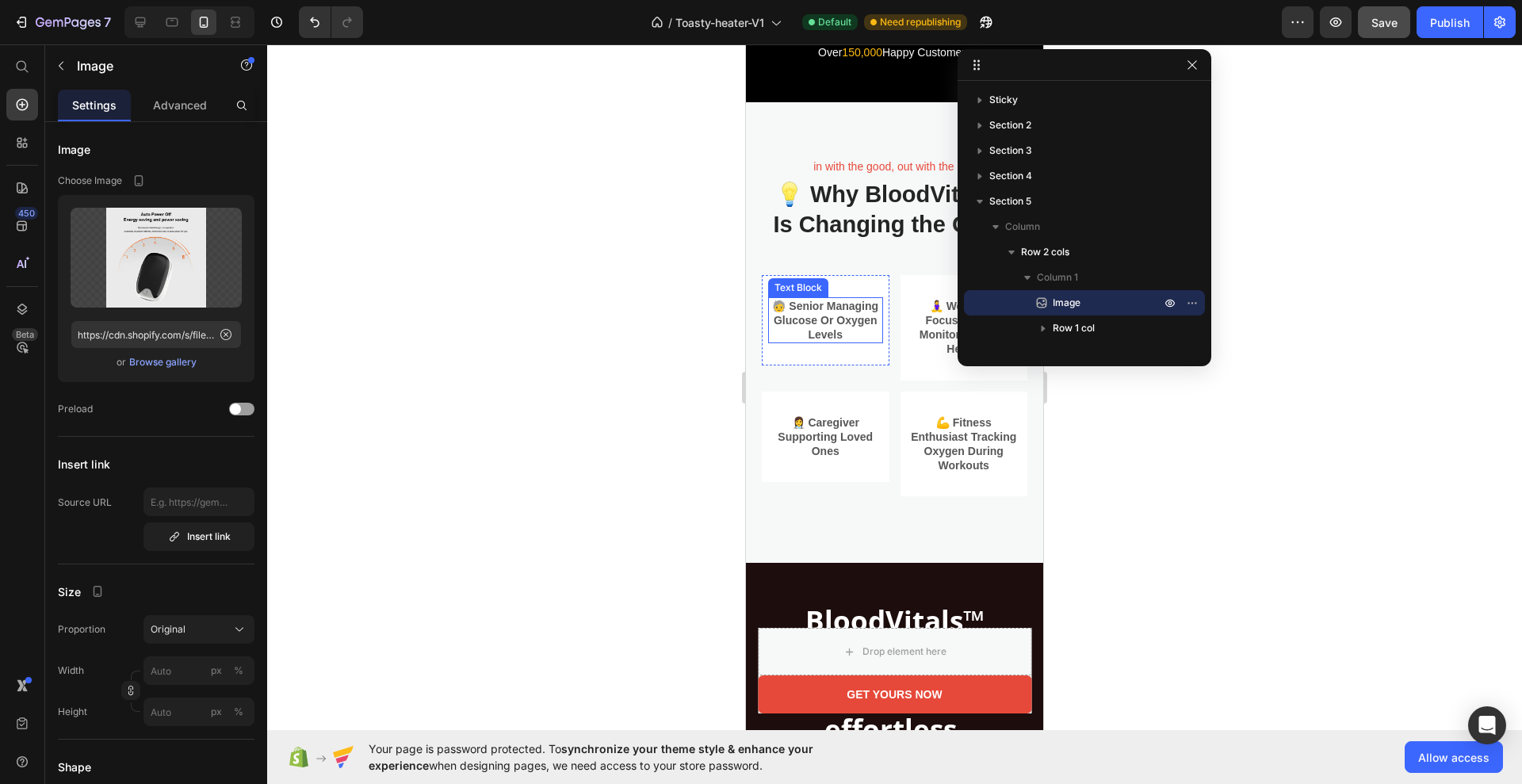 click on "🧓 Senior managing glucose or oxygen levels" at bounding box center (825, 320) 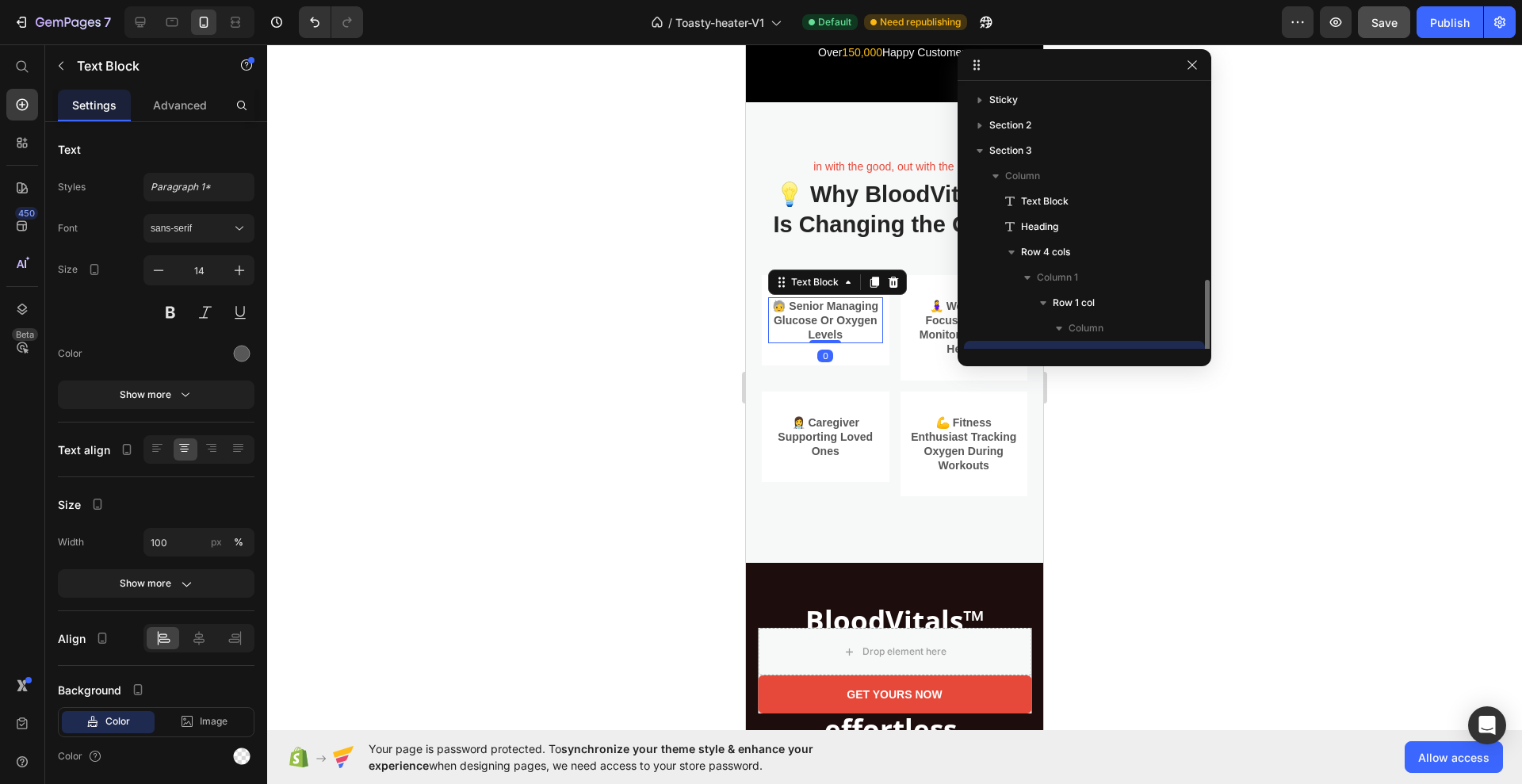 scroll, scrollTop: 148, scrollLeft: 0, axis: vertical 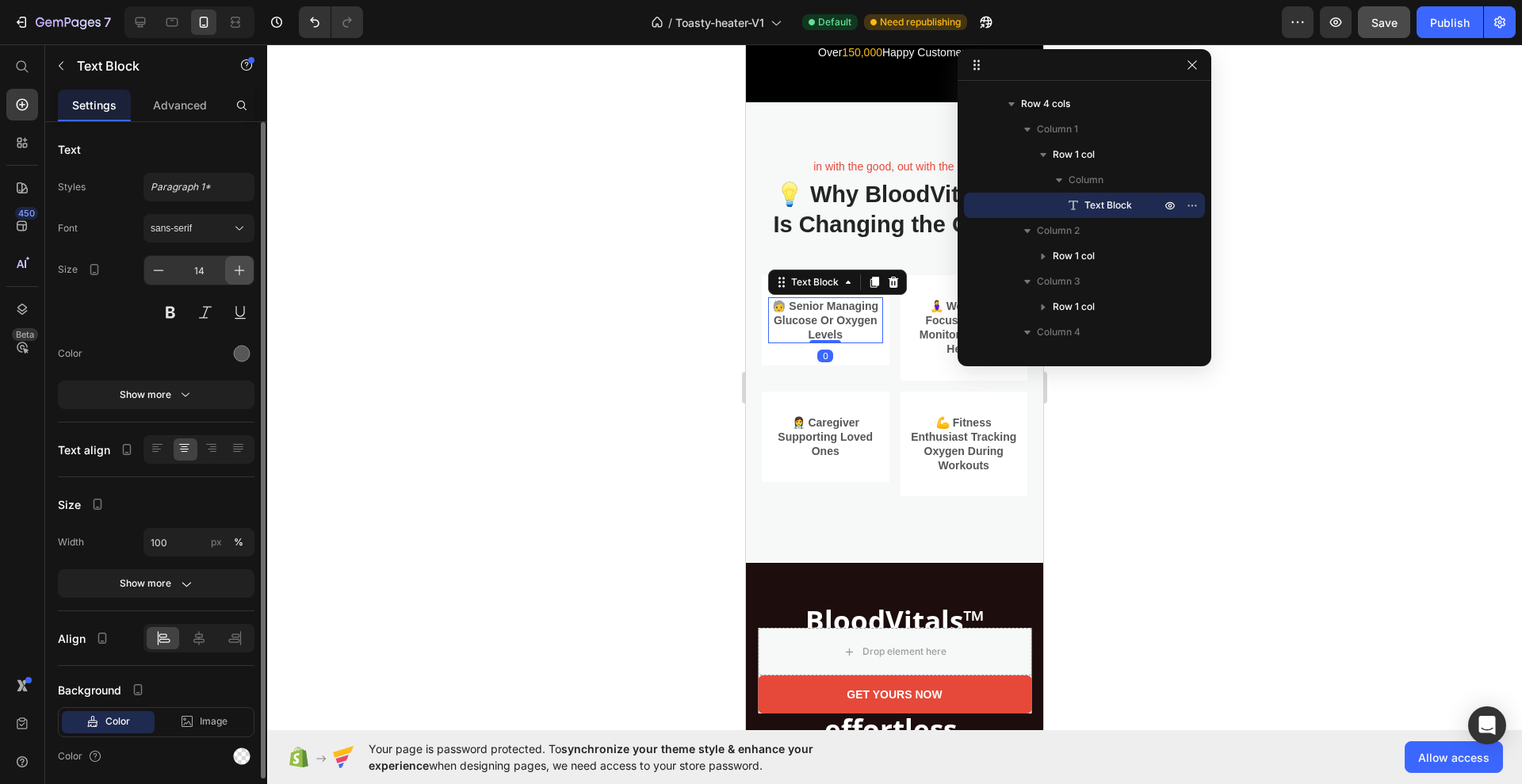 click 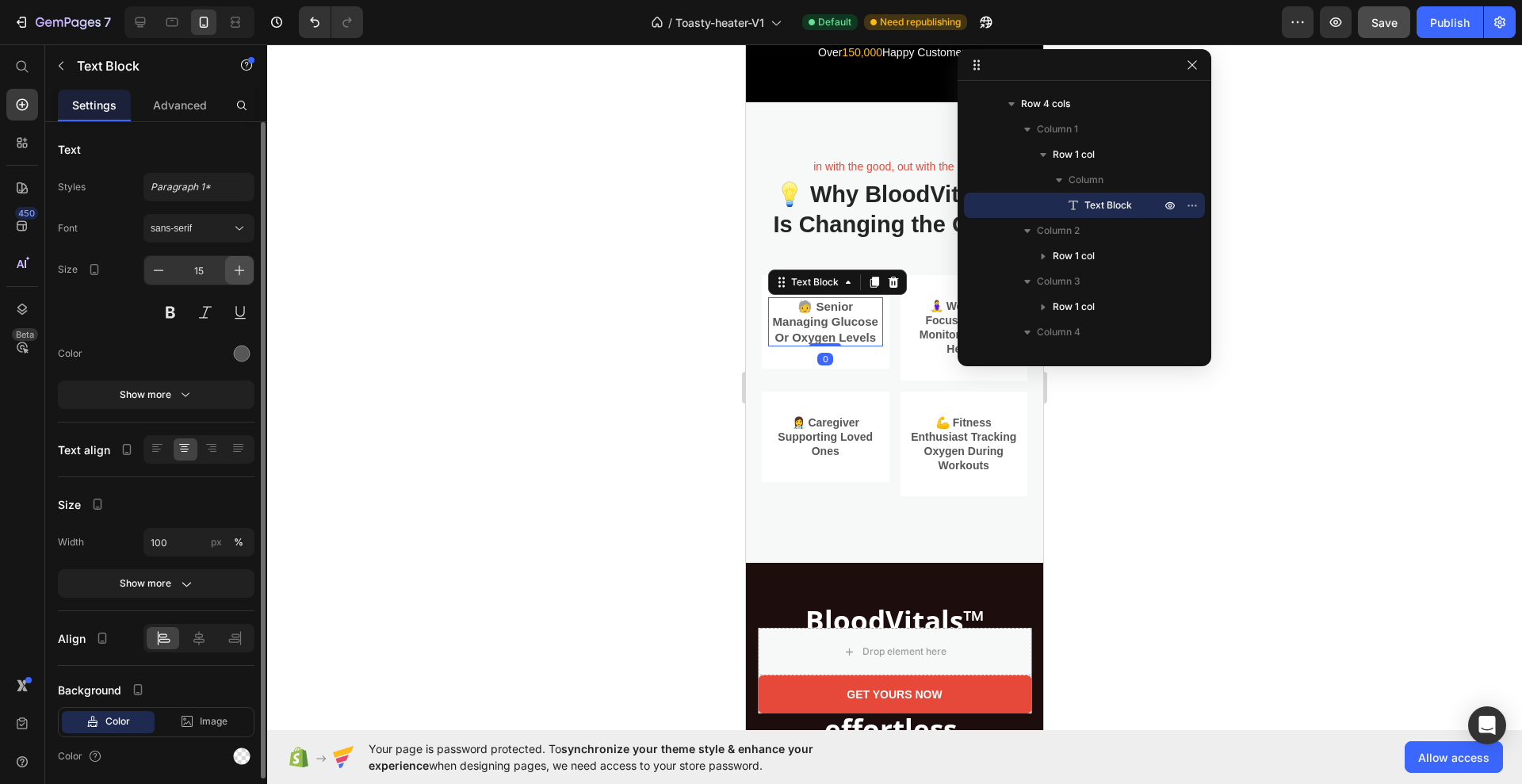 click 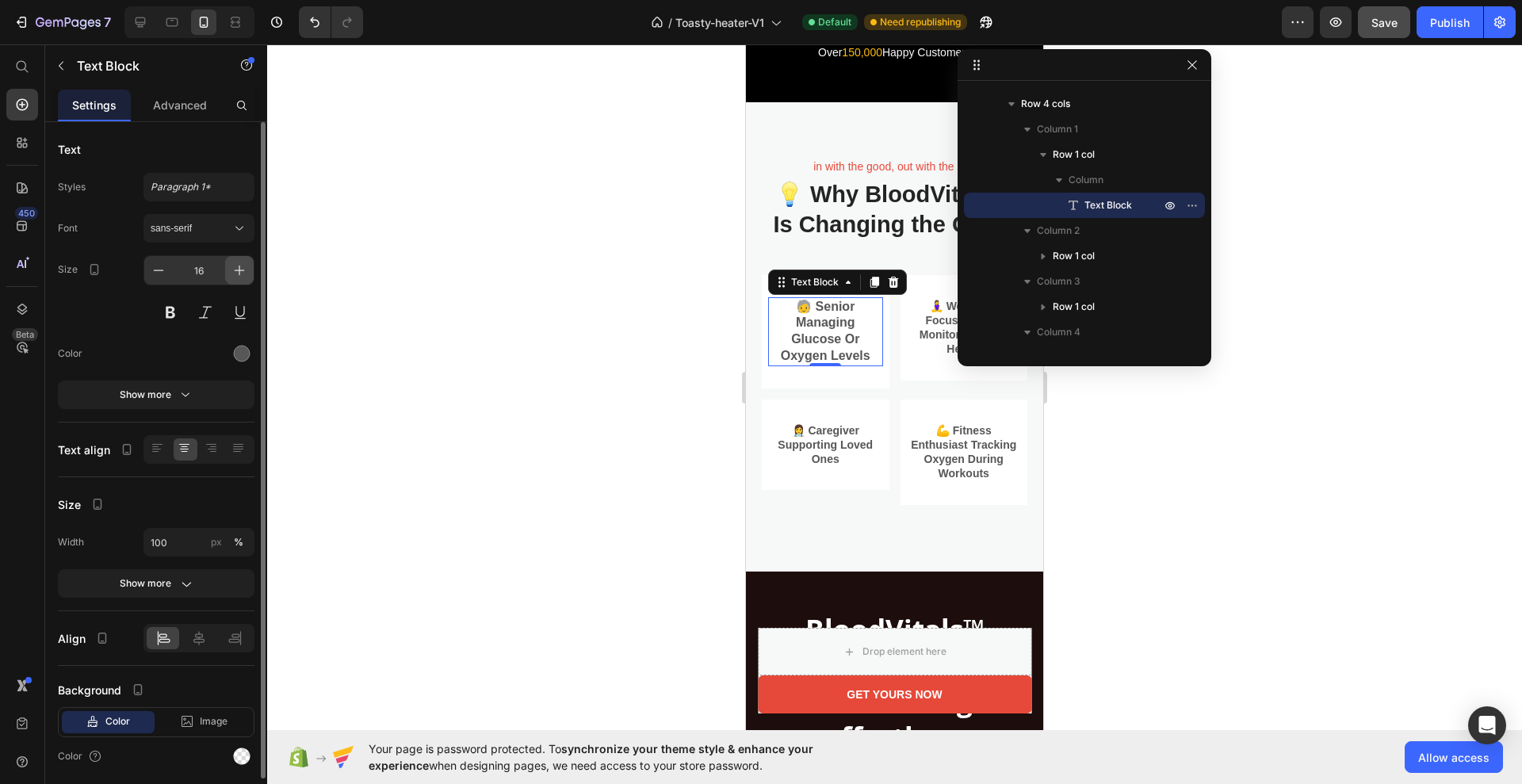 click 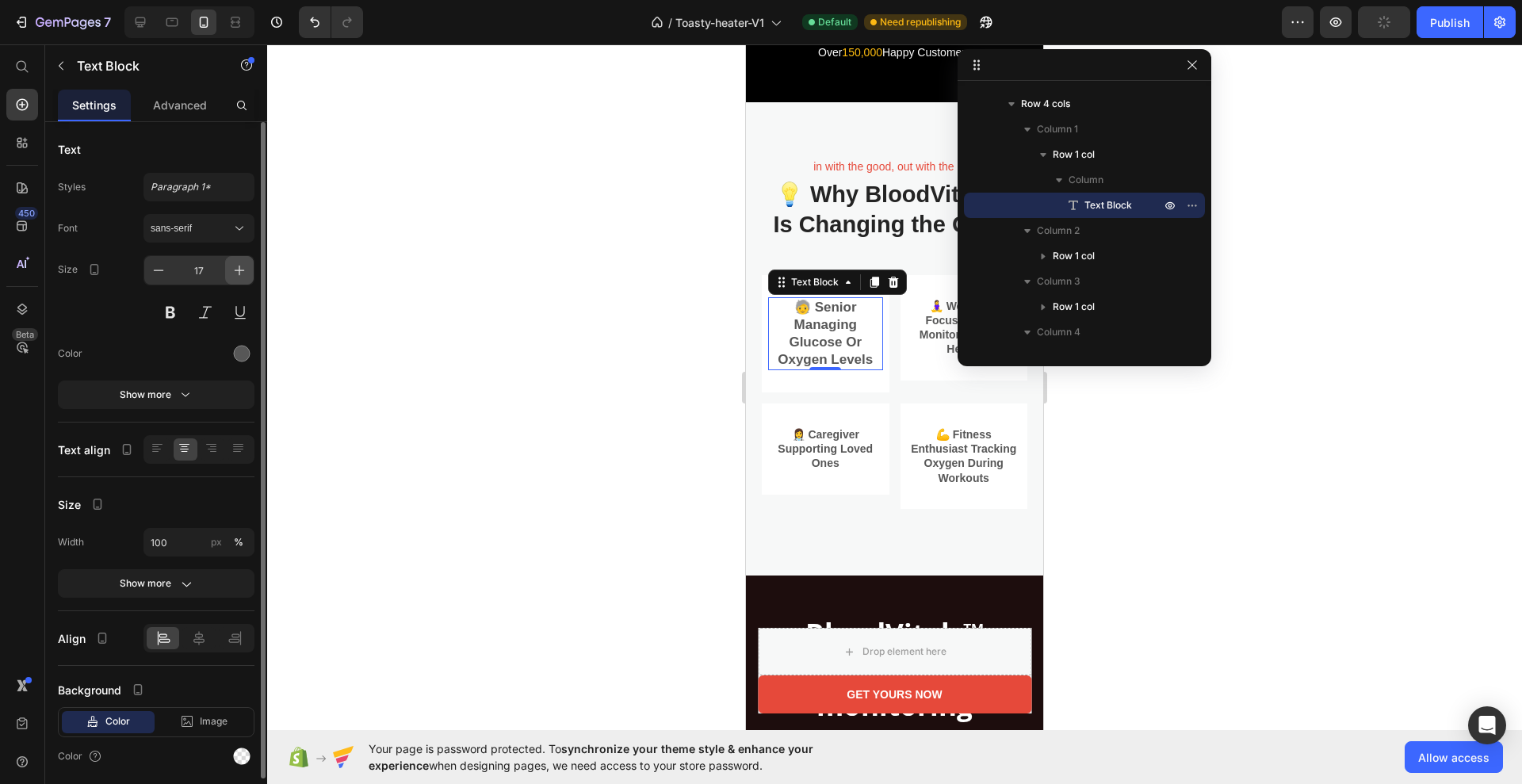 click 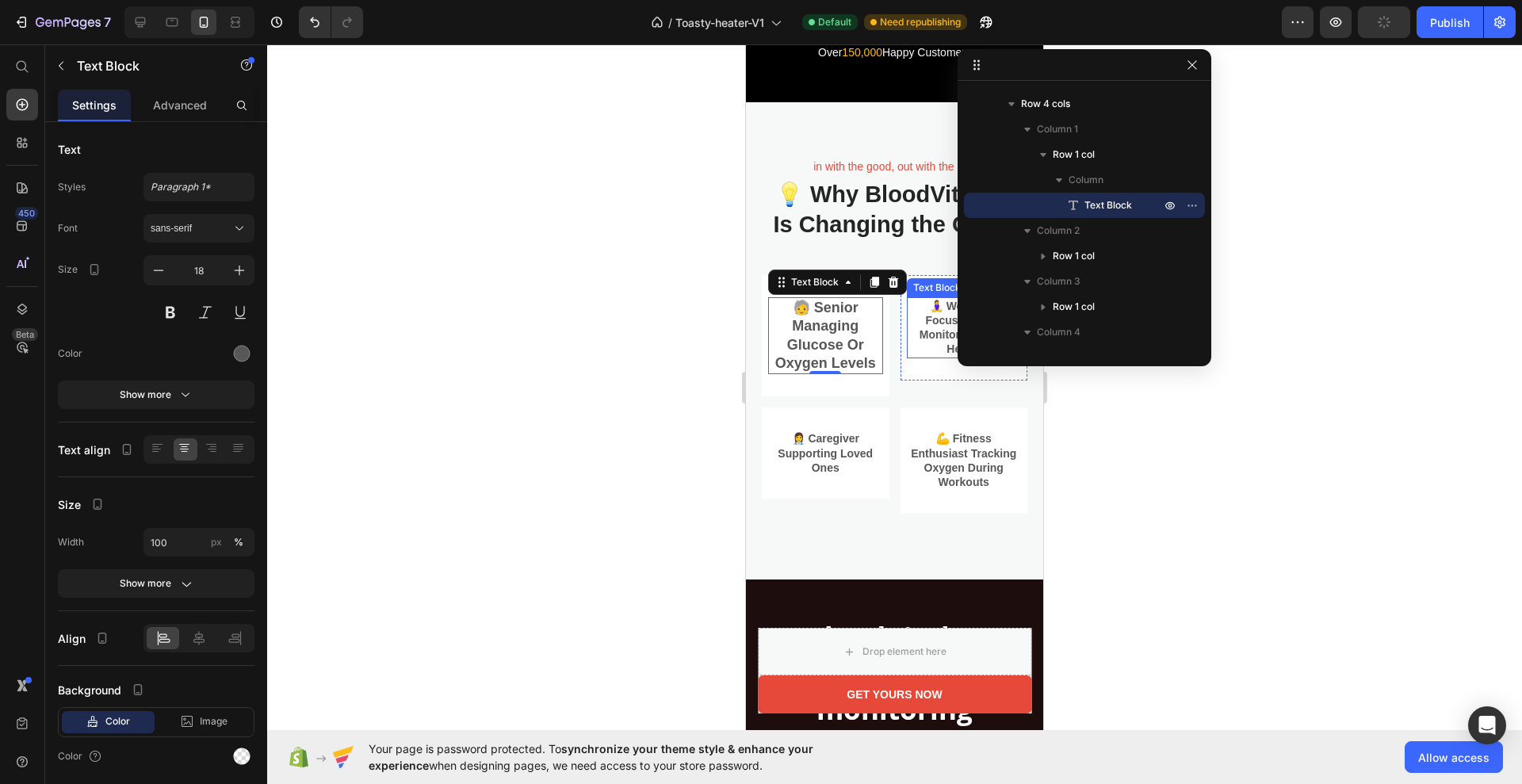 click on "🧘‍♀️ Wellness-focused adult monitoring heart health" at bounding box center [964, 327] 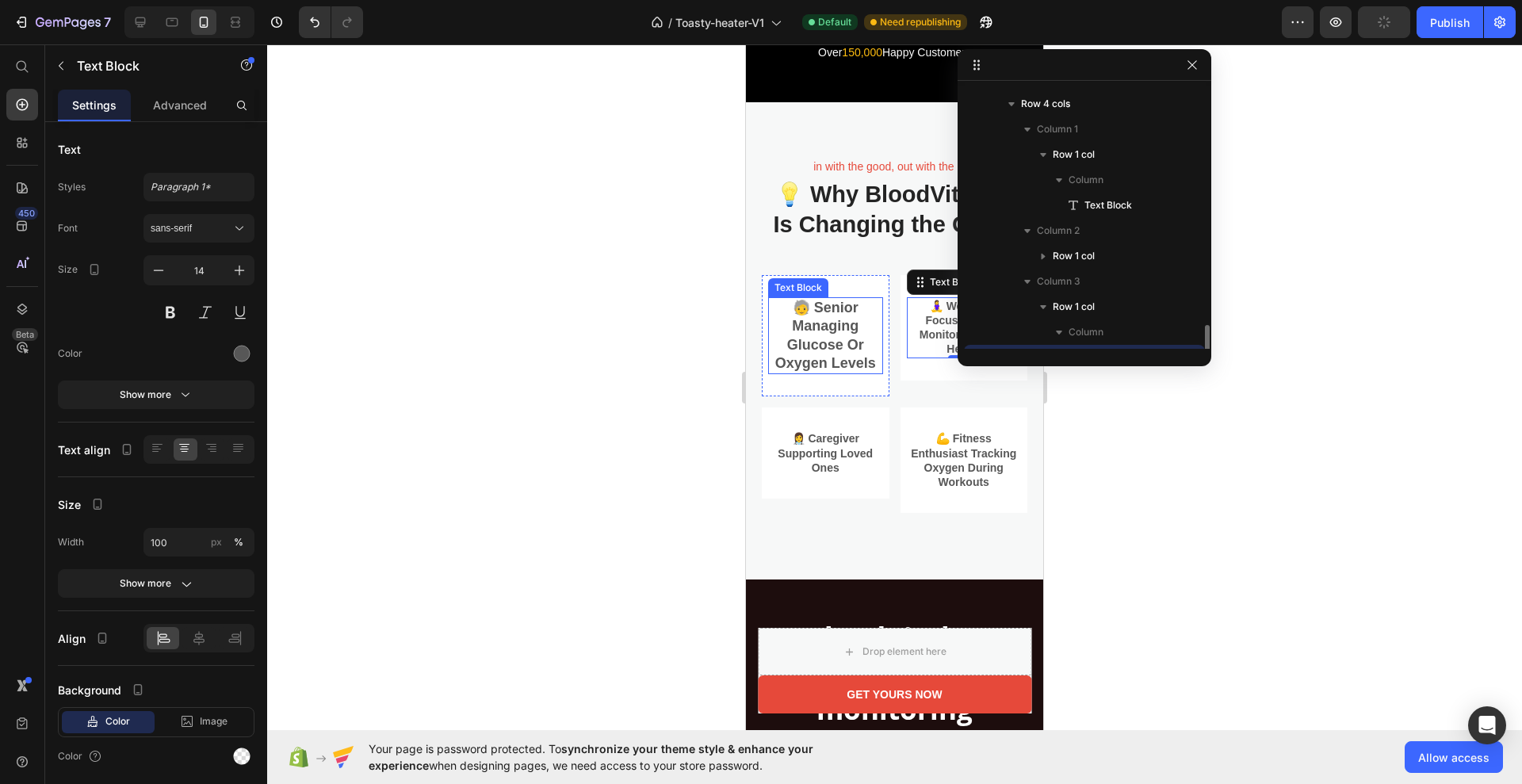 scroll, scrollTop: 300, scrollLeft: 0, axis: vertical 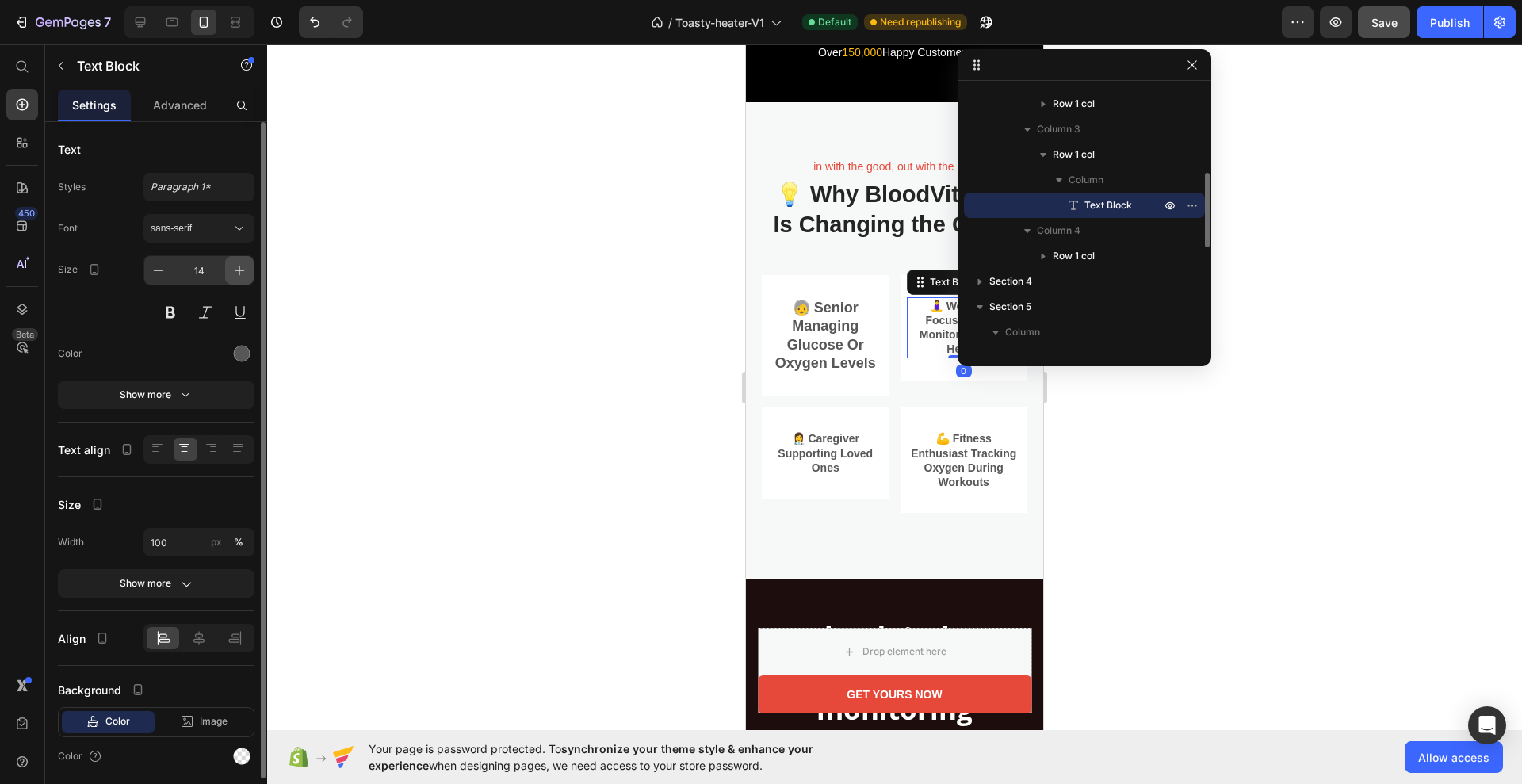 click 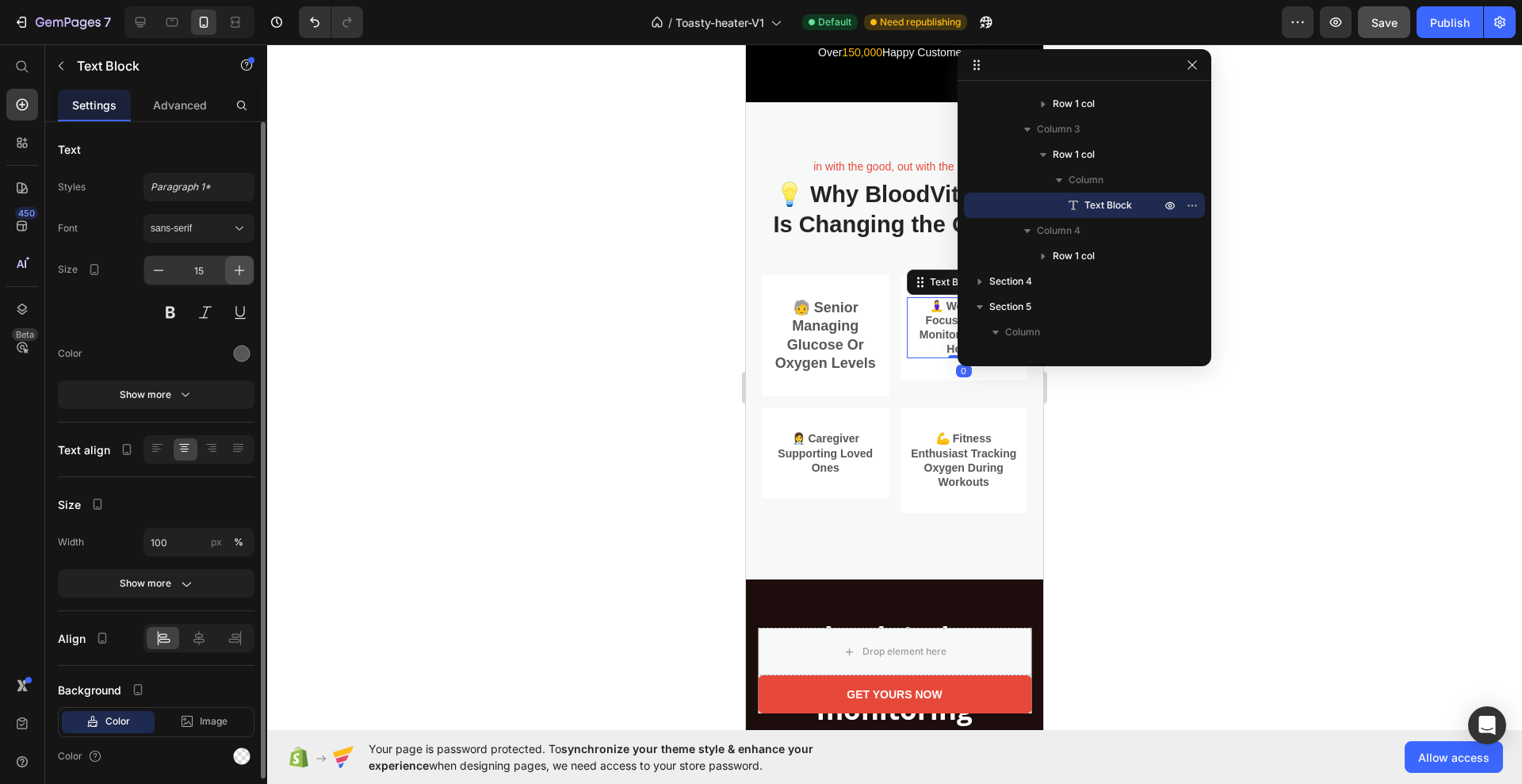 click 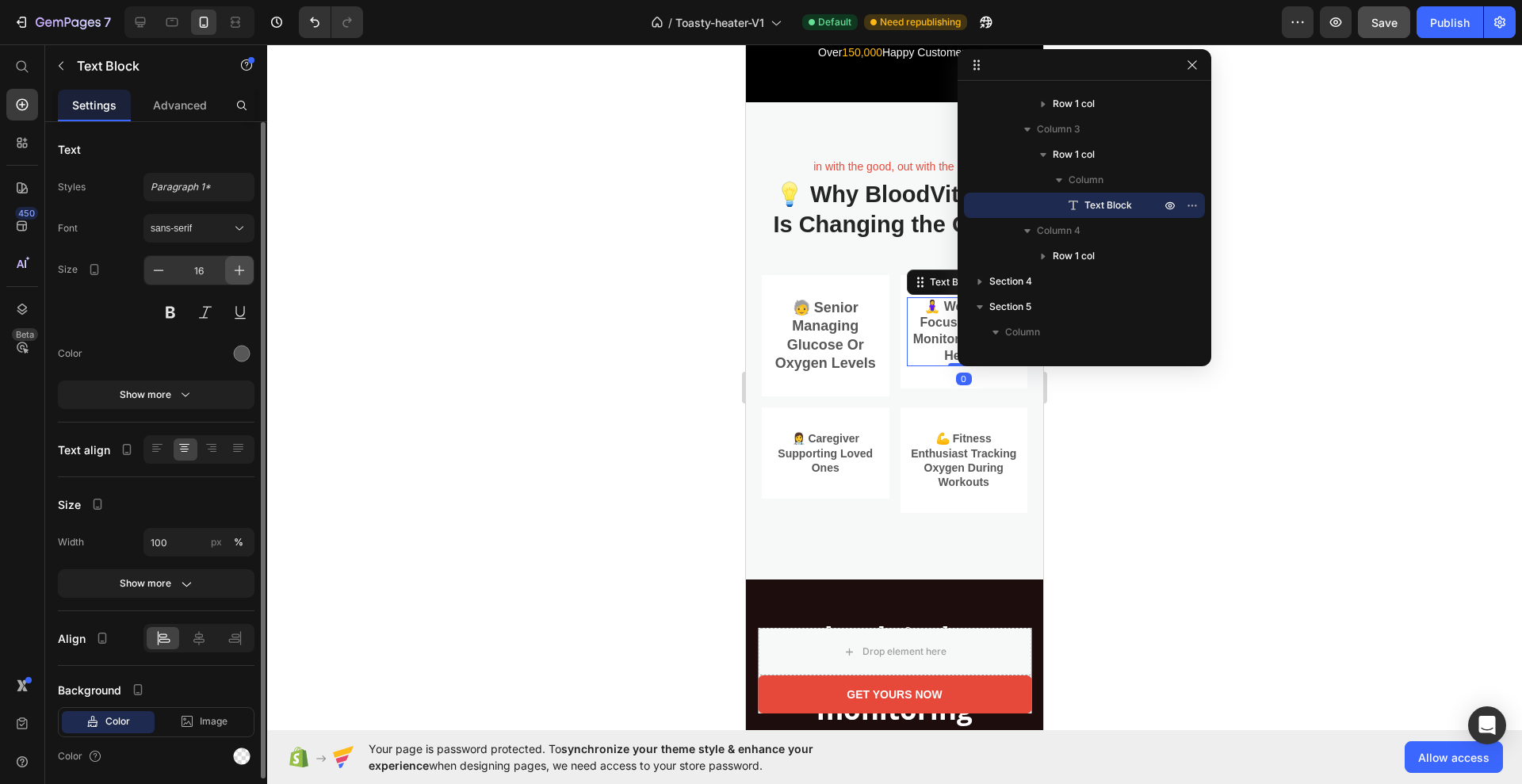 click 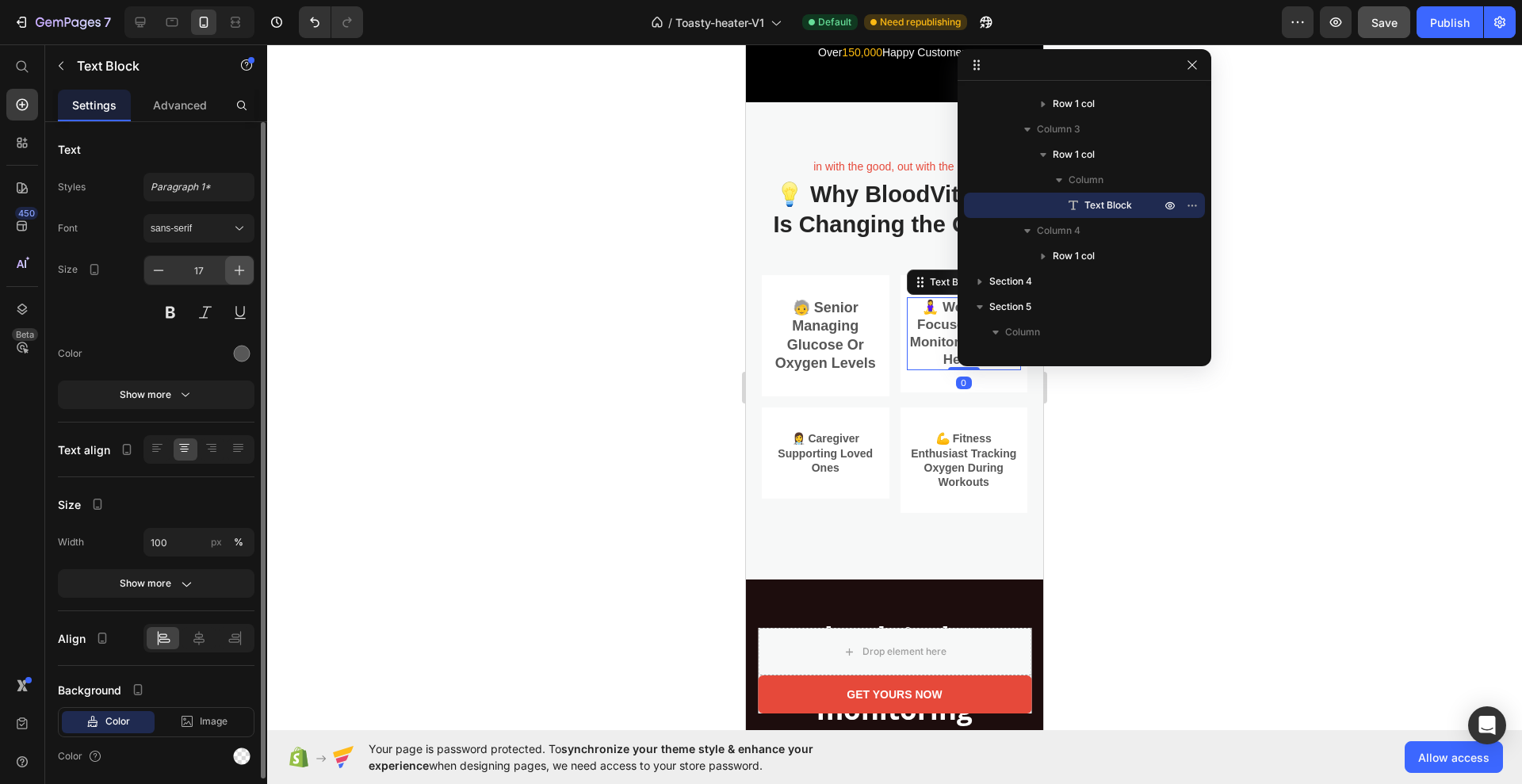 click 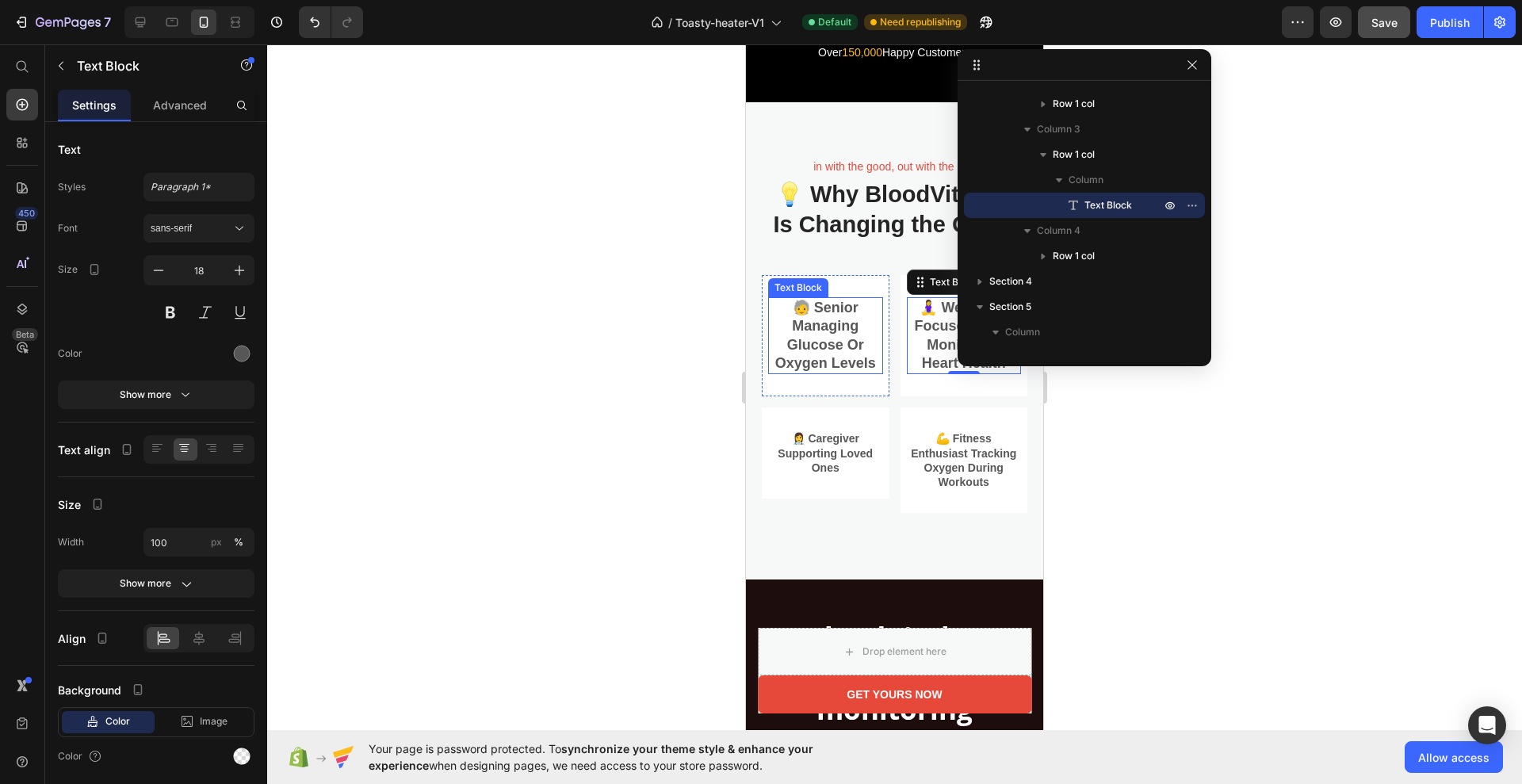 click on "🧓 Senior managing glucose or oxygen levels" at bounding box center [825, 336] 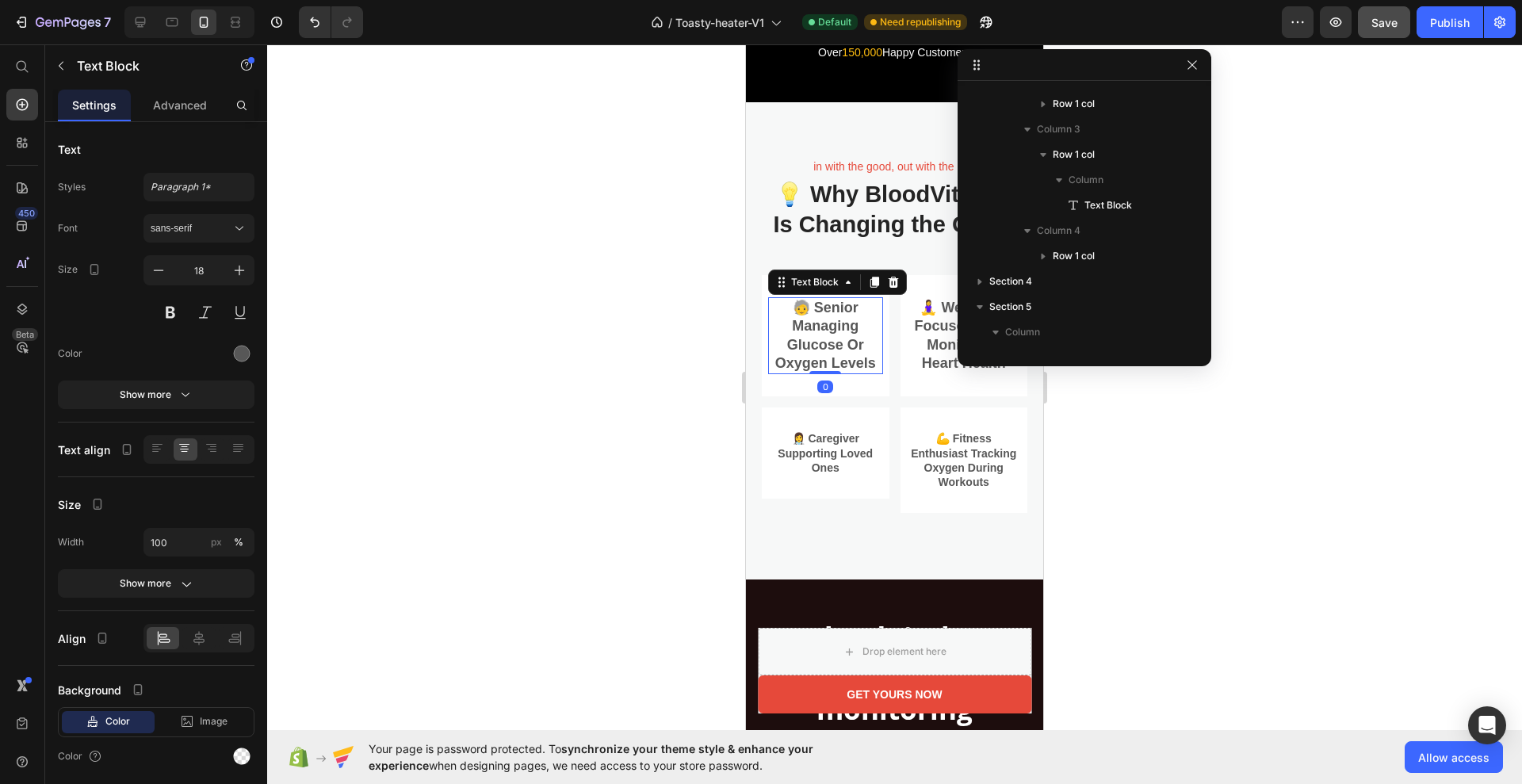 scroll, scrollTop: 148, scrollLeft: 0, axis: vertical 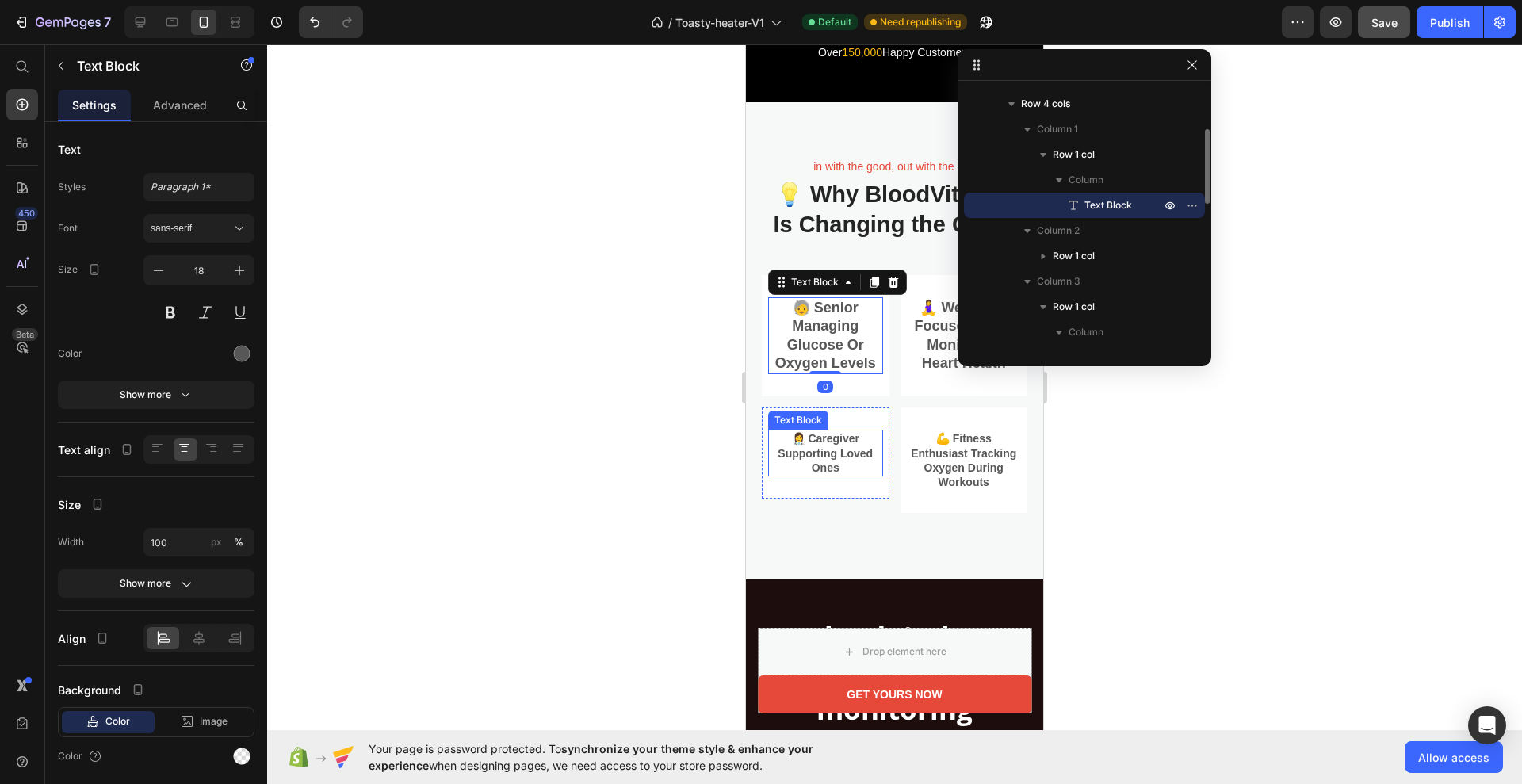 click on "👩‍⚕️ Caregiver supporting loved ones" at bounding box center (825, 453) 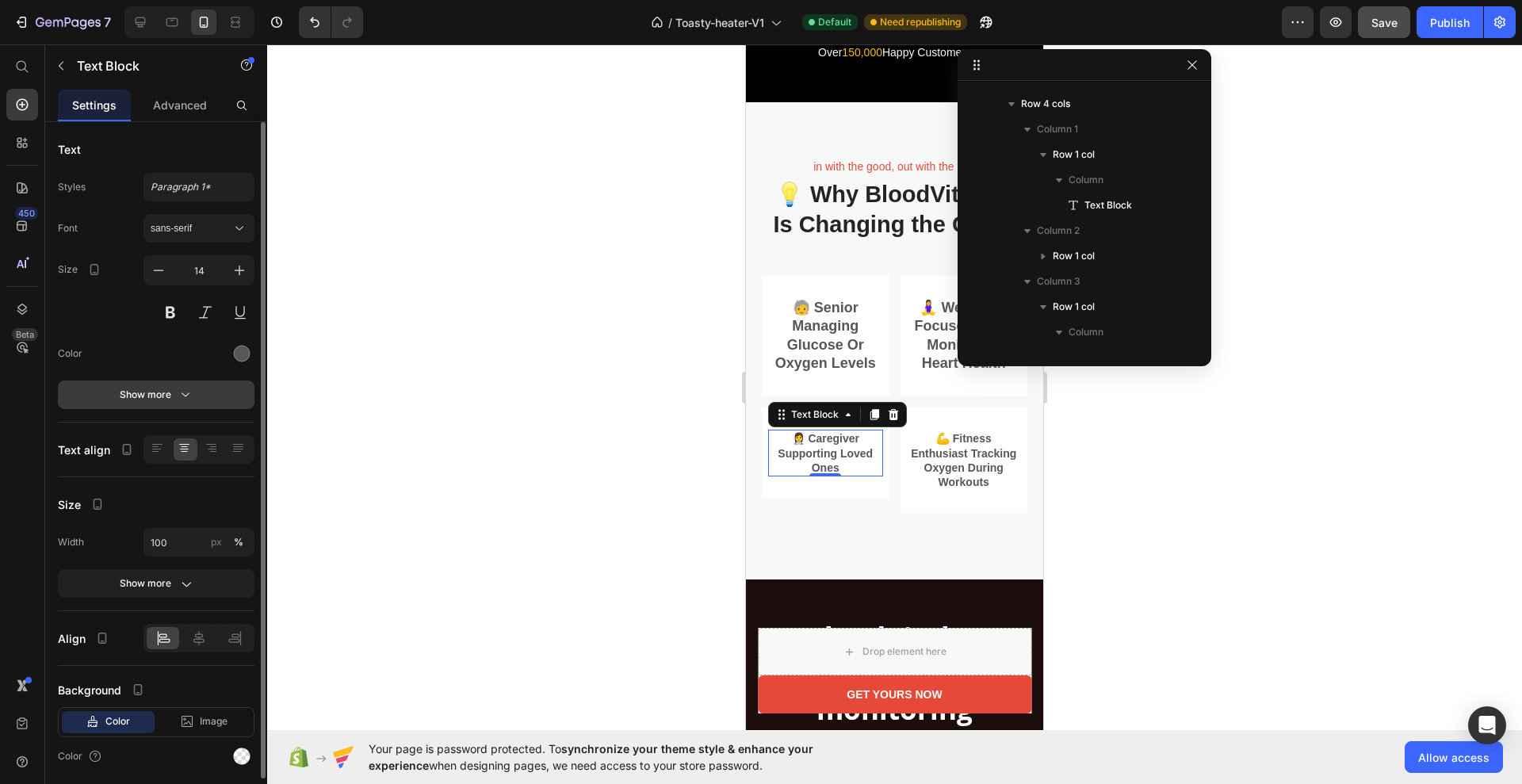 scroll, scrollTop: 402, scrollLeft: 0, axis: vertical 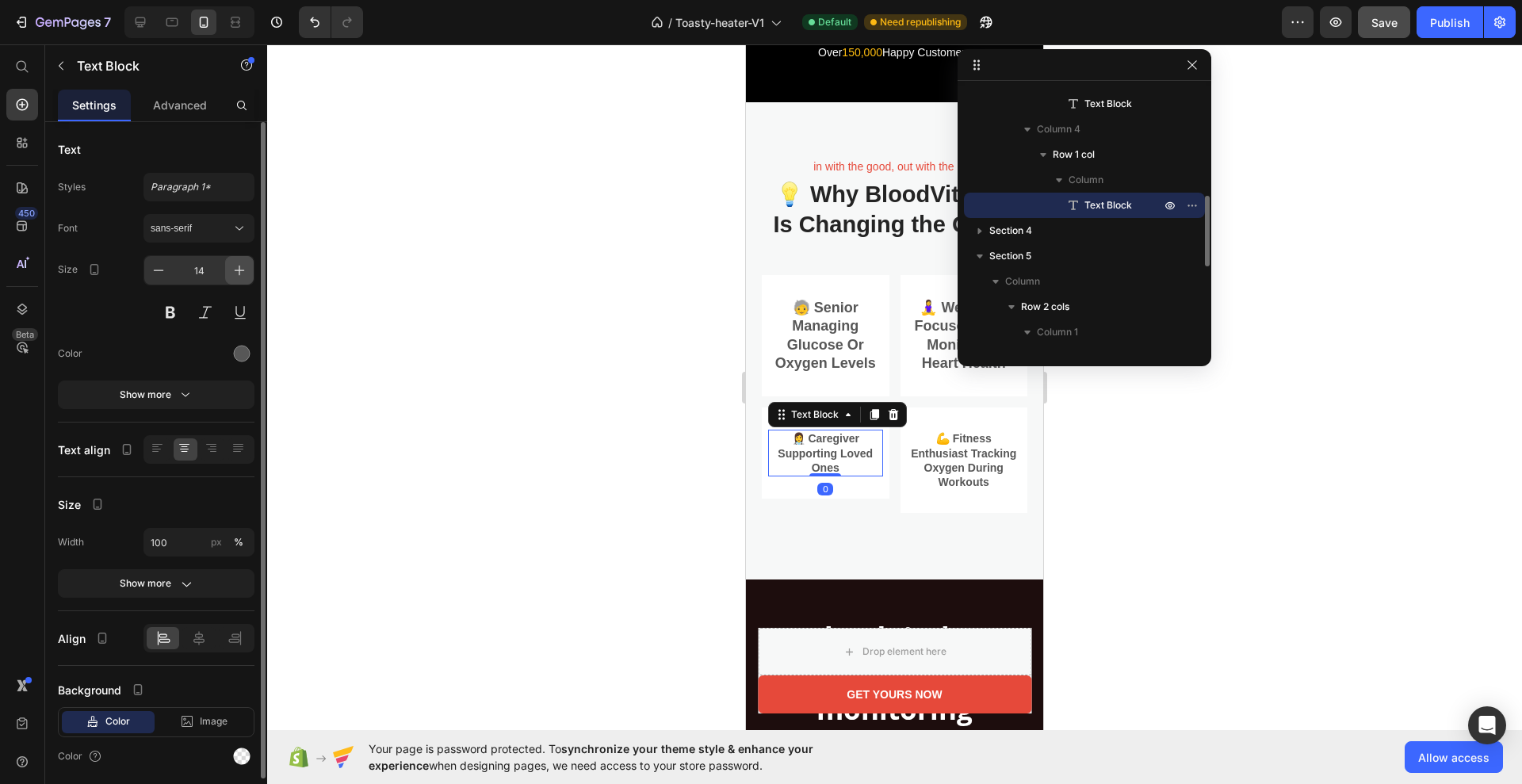 click at bounding box center [239, 270] 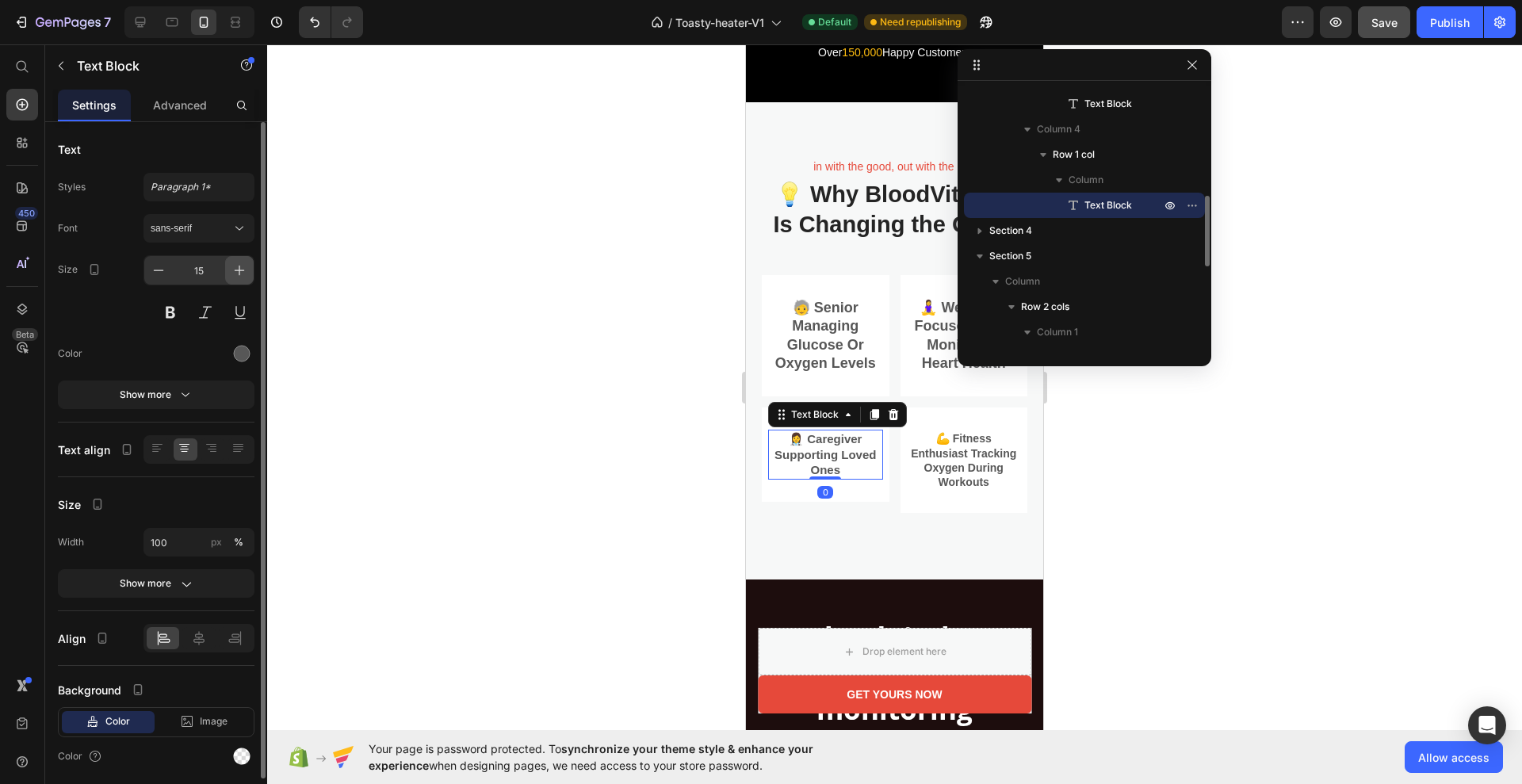 click at bounding box center (239, 270) 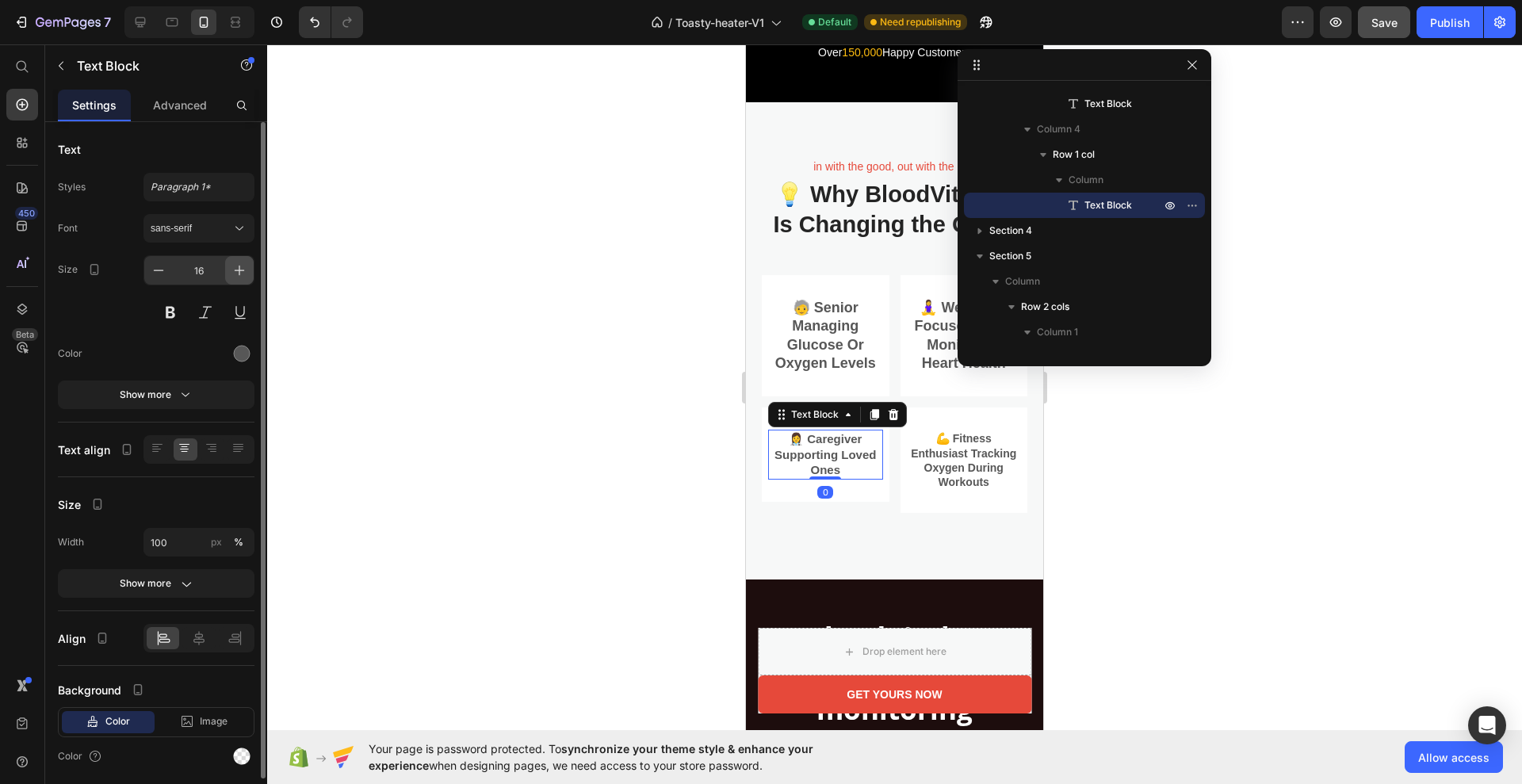 click at bounding box center [239, 270] 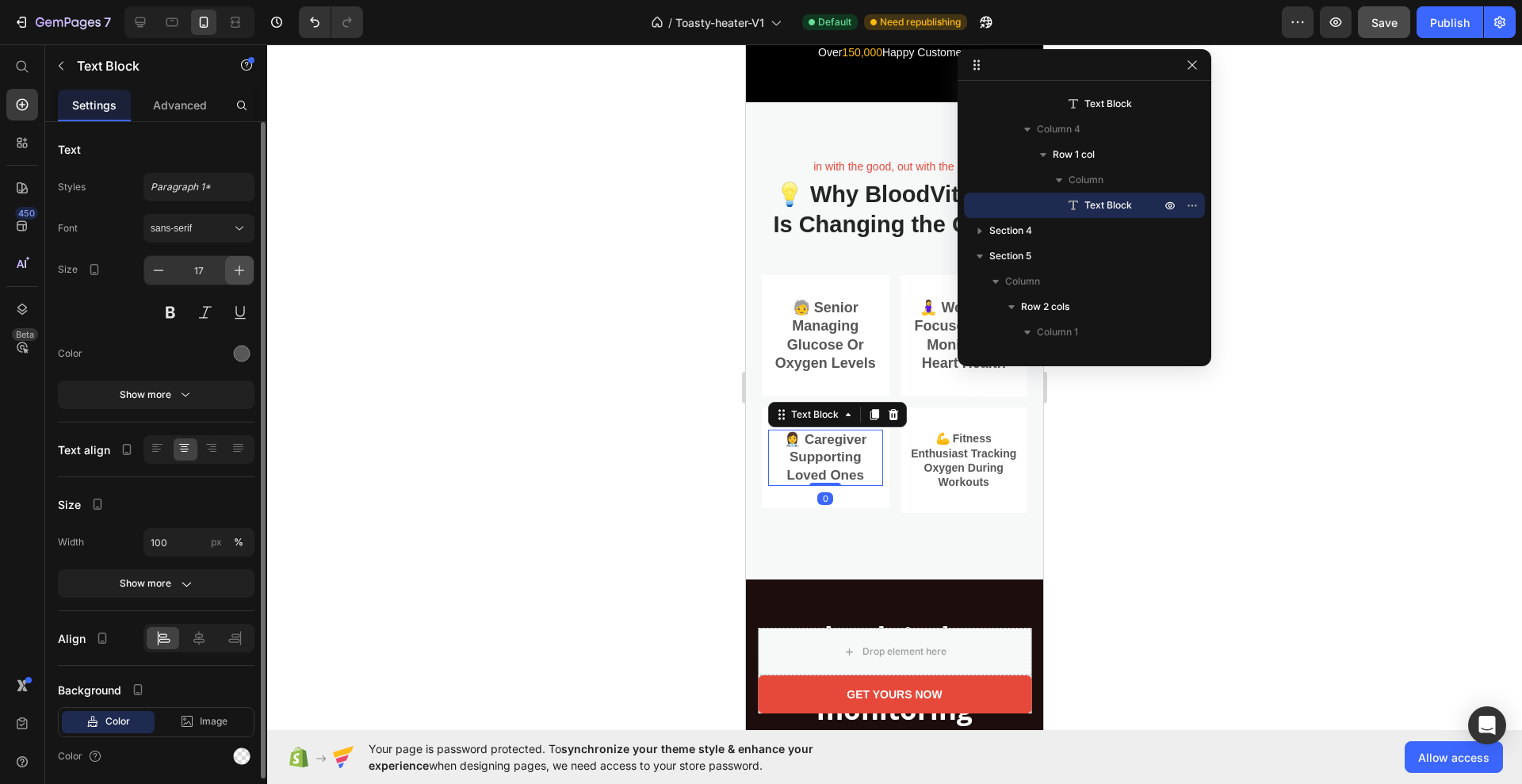 click at bounding box center (239, 270) 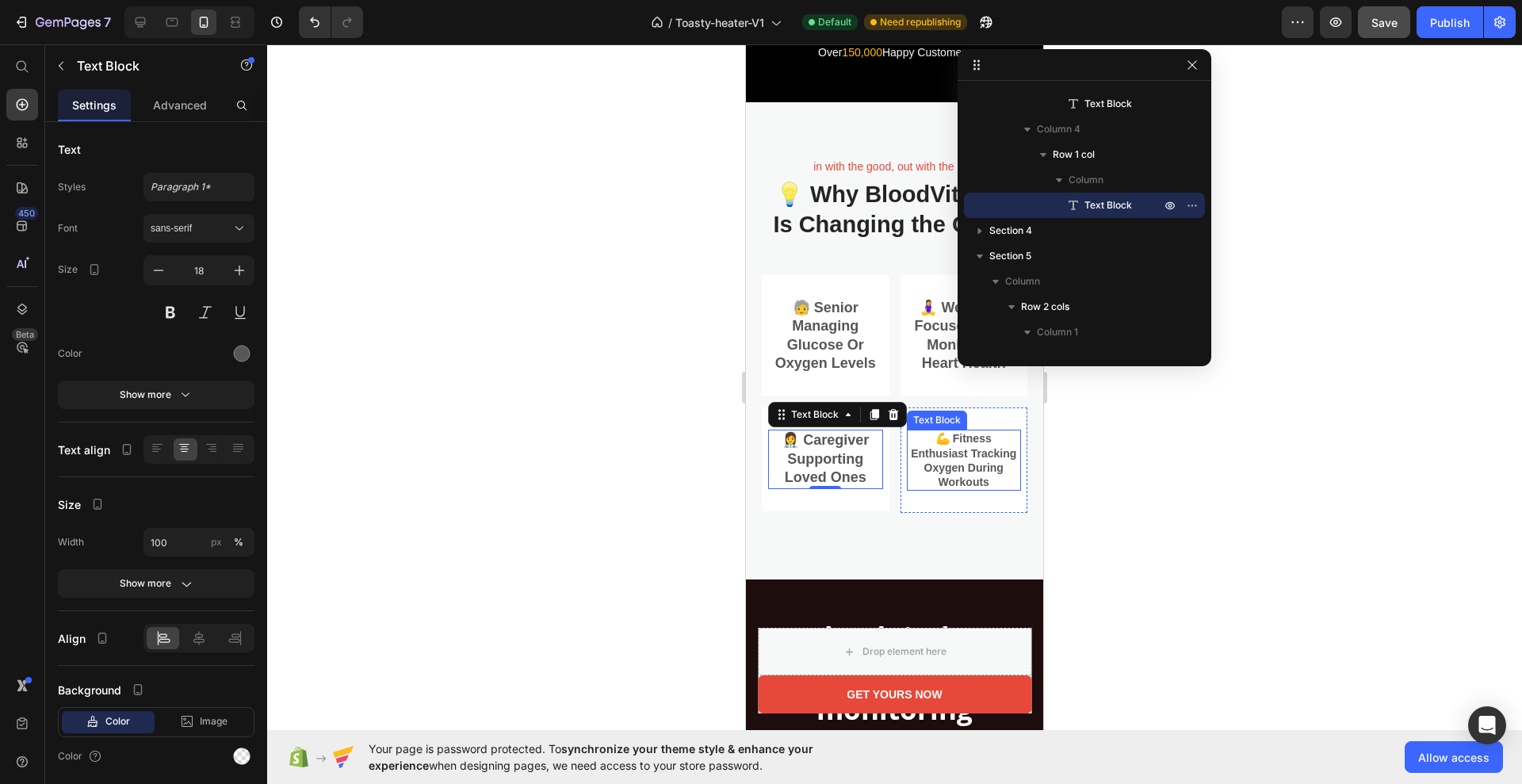 click on "💪 Fitness enthusiast tracking oxygen during workouts" at bounding box center [964, 460] 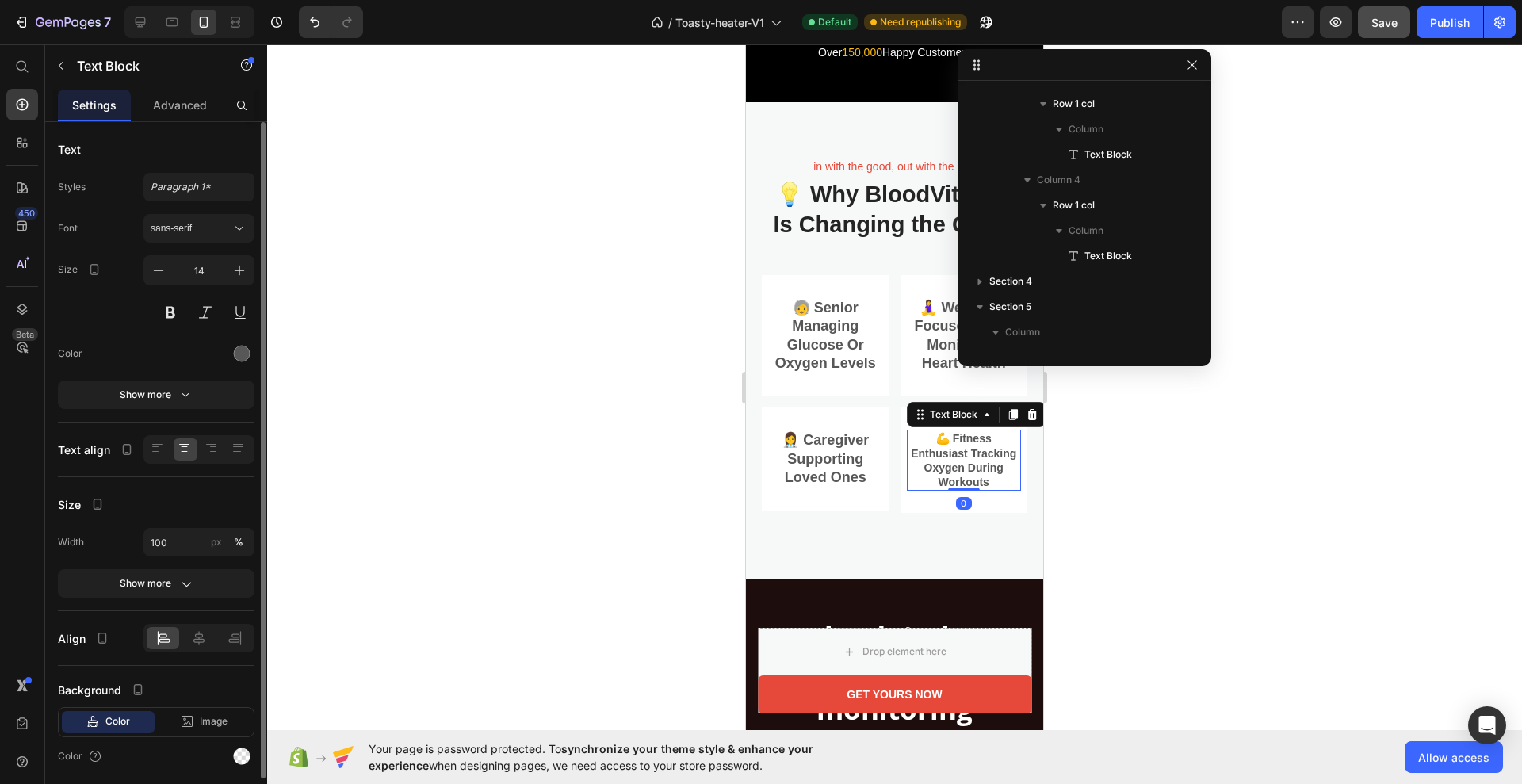 scroll, scrollTop: 250, scrollLeft: 0, axis: vertical 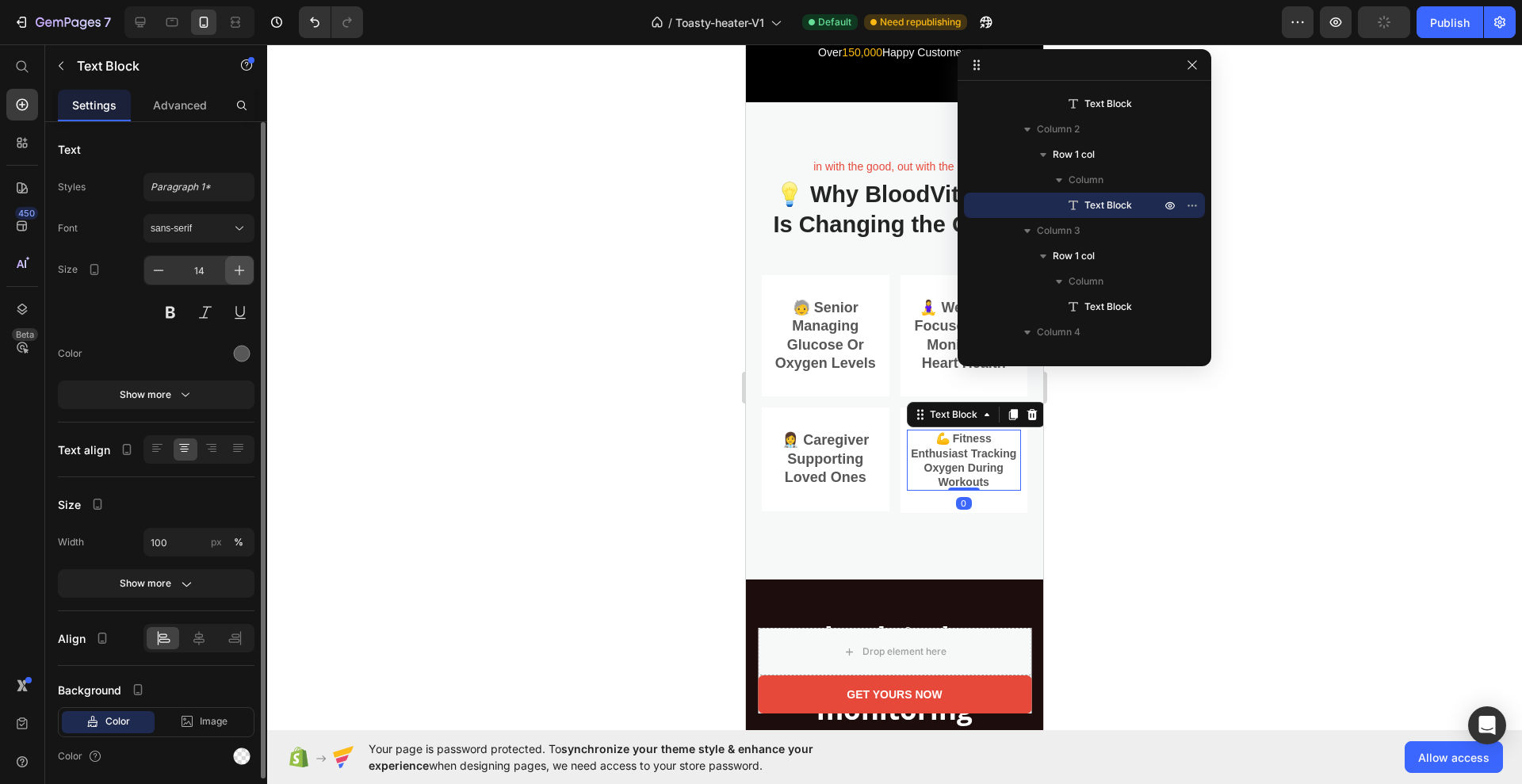click 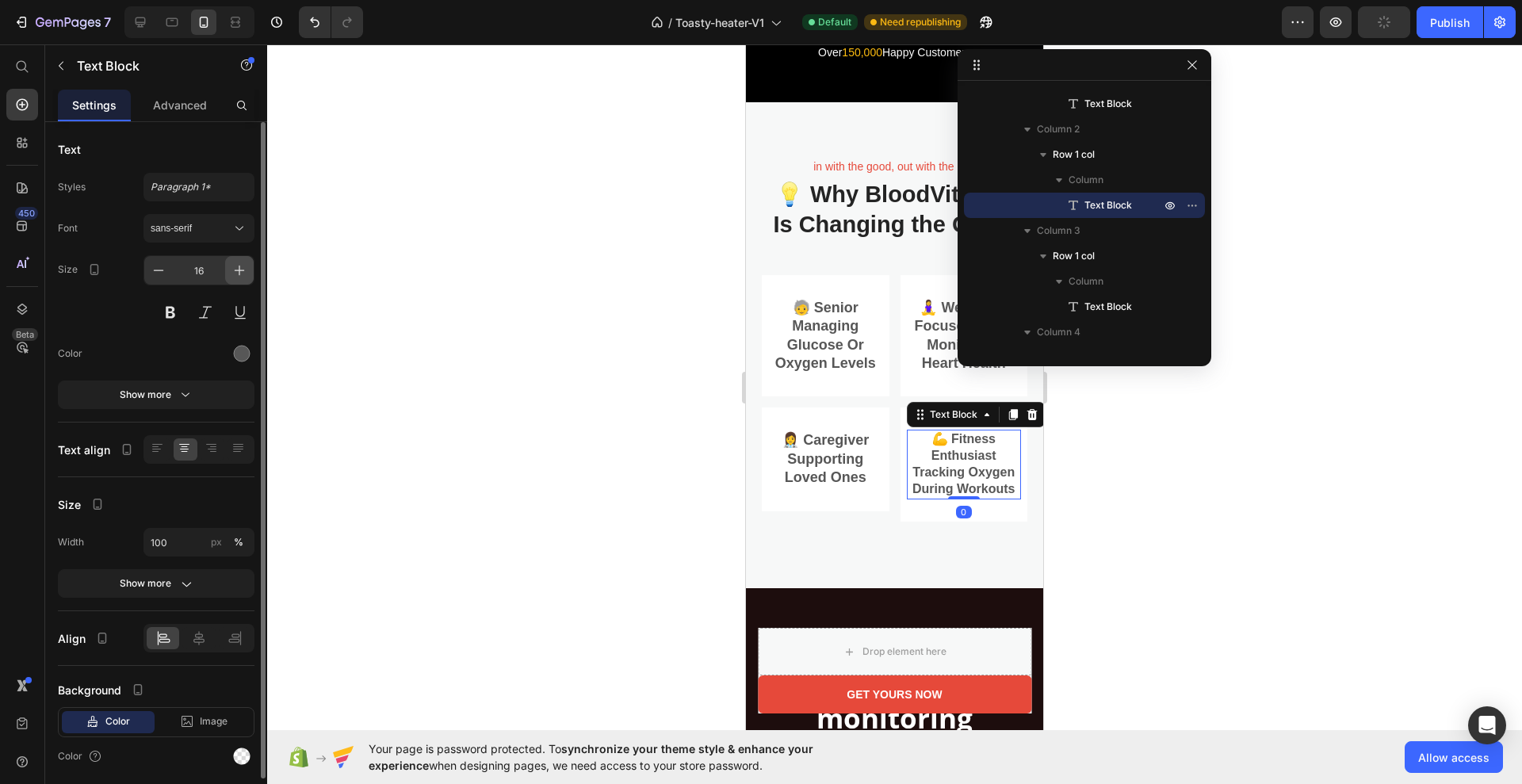 click 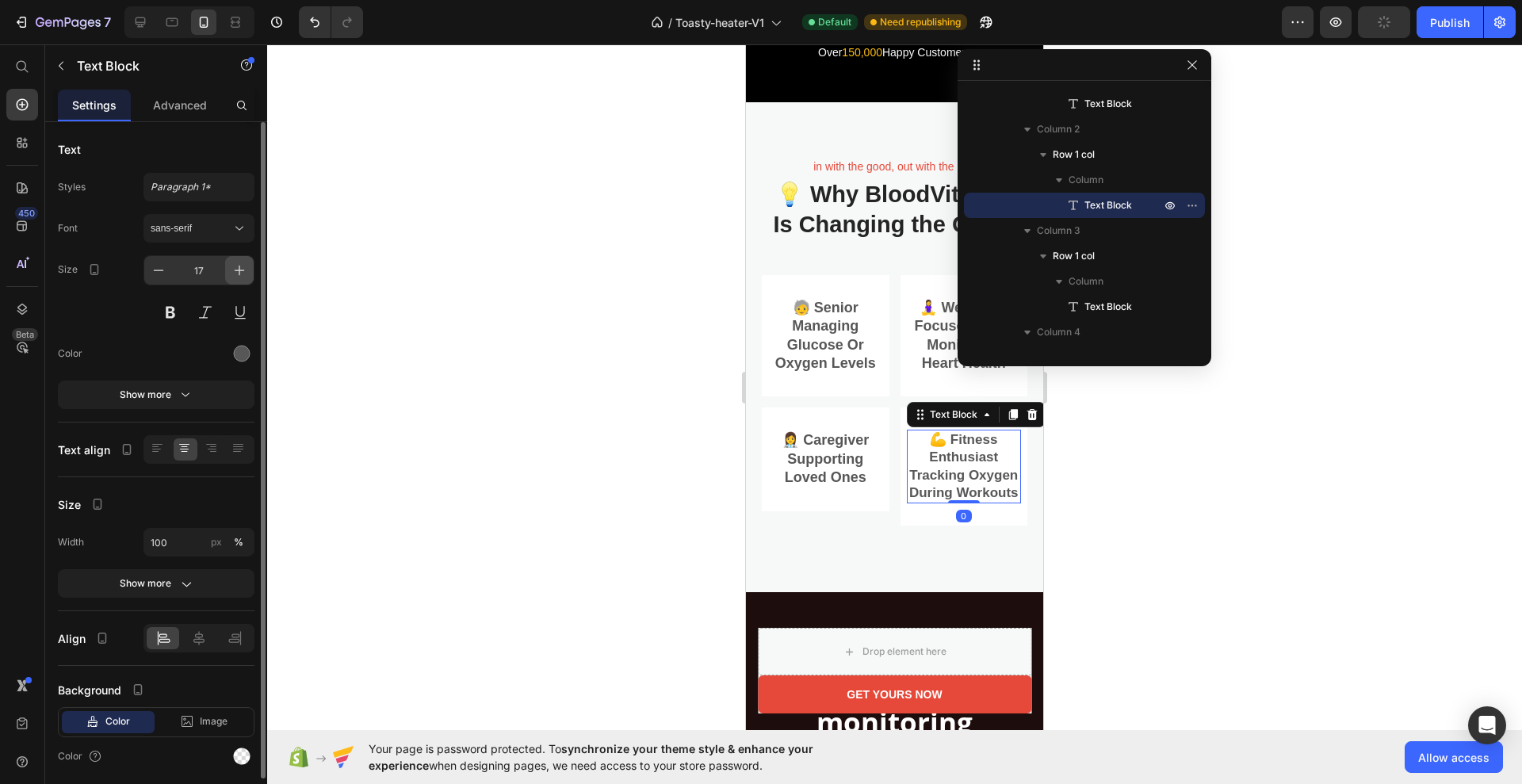 click 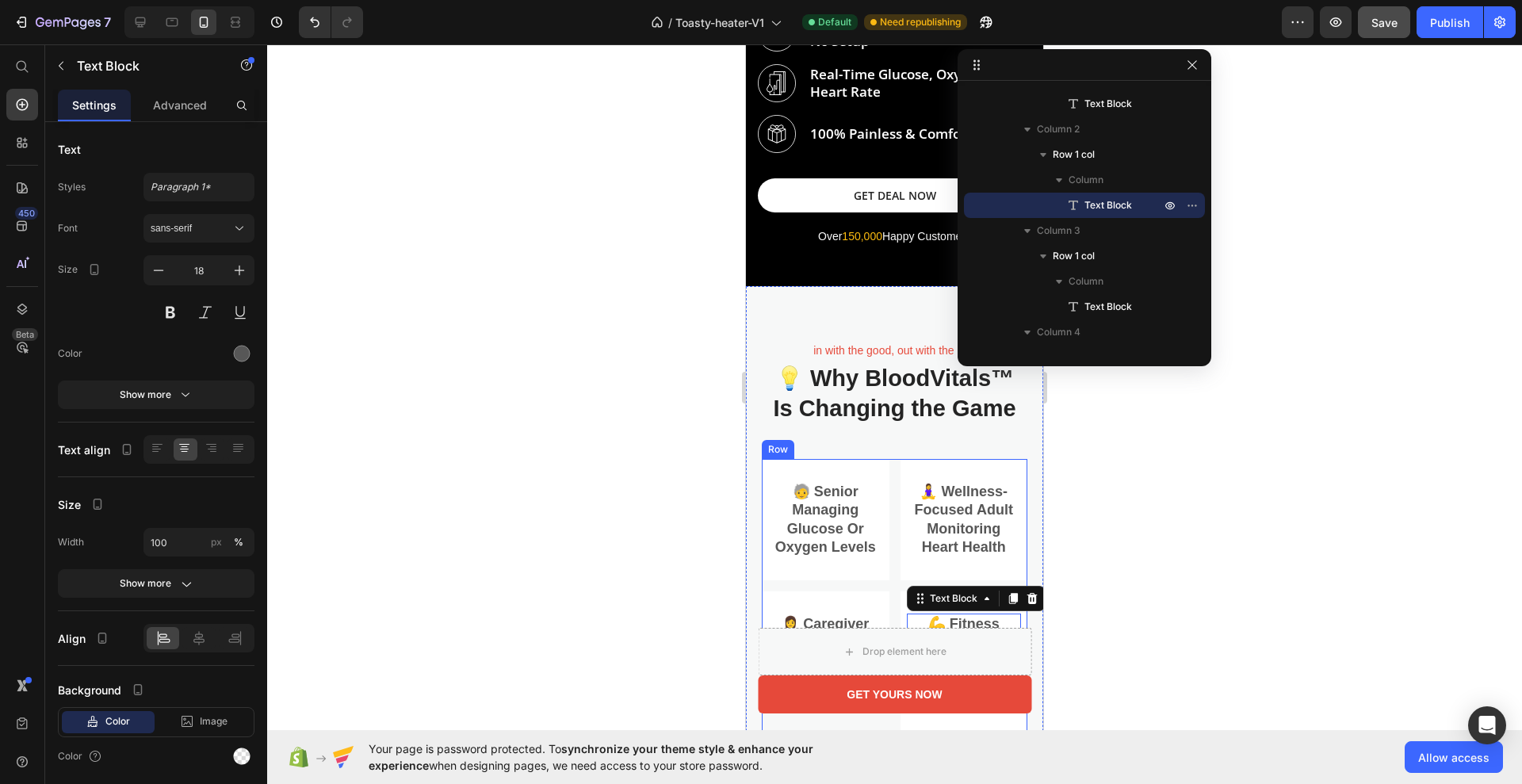 scroll, scrollTop: 710, scrollLeft: 0, axis: vertical 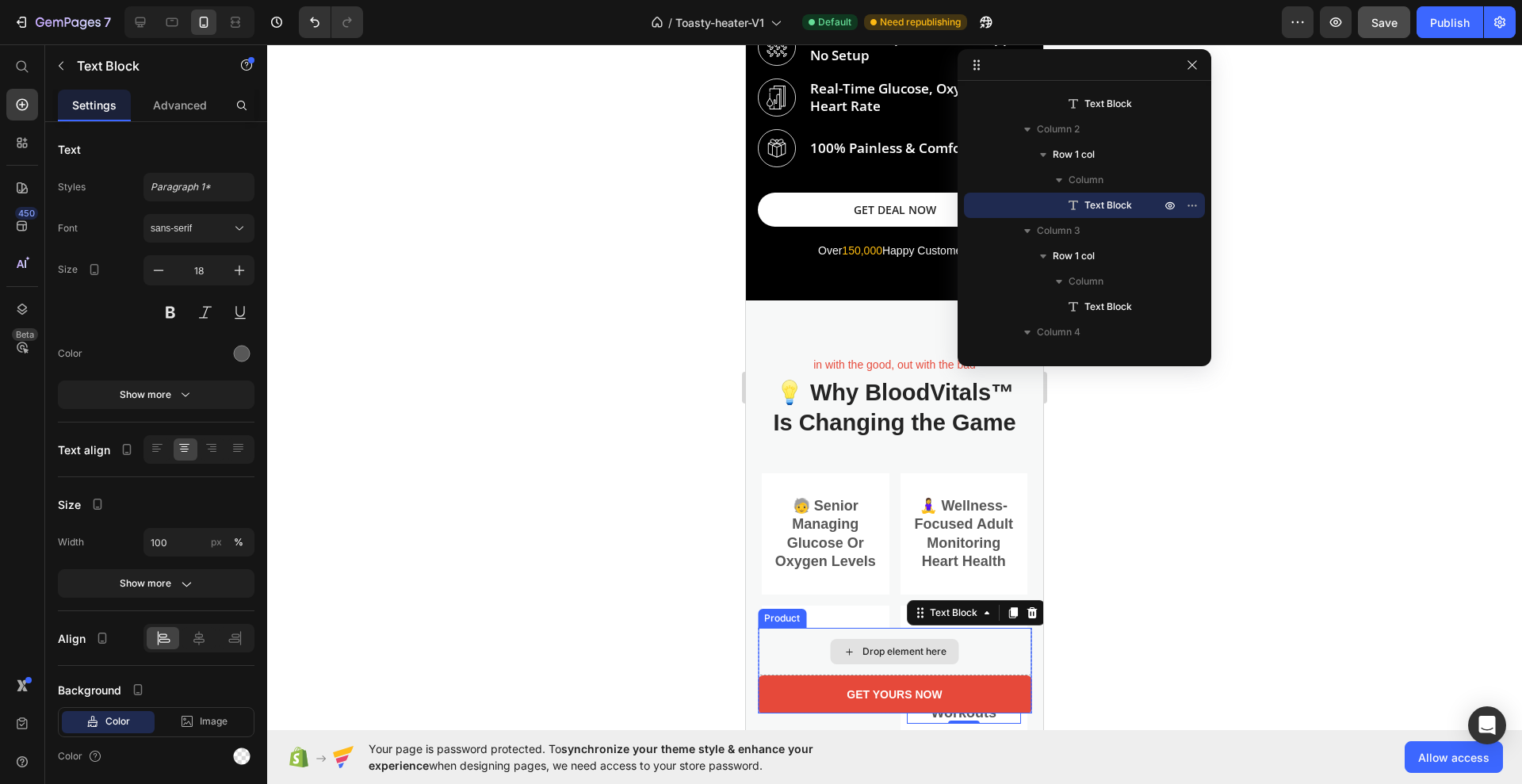 click on "Drop element here" at bounding box center [894, 652] 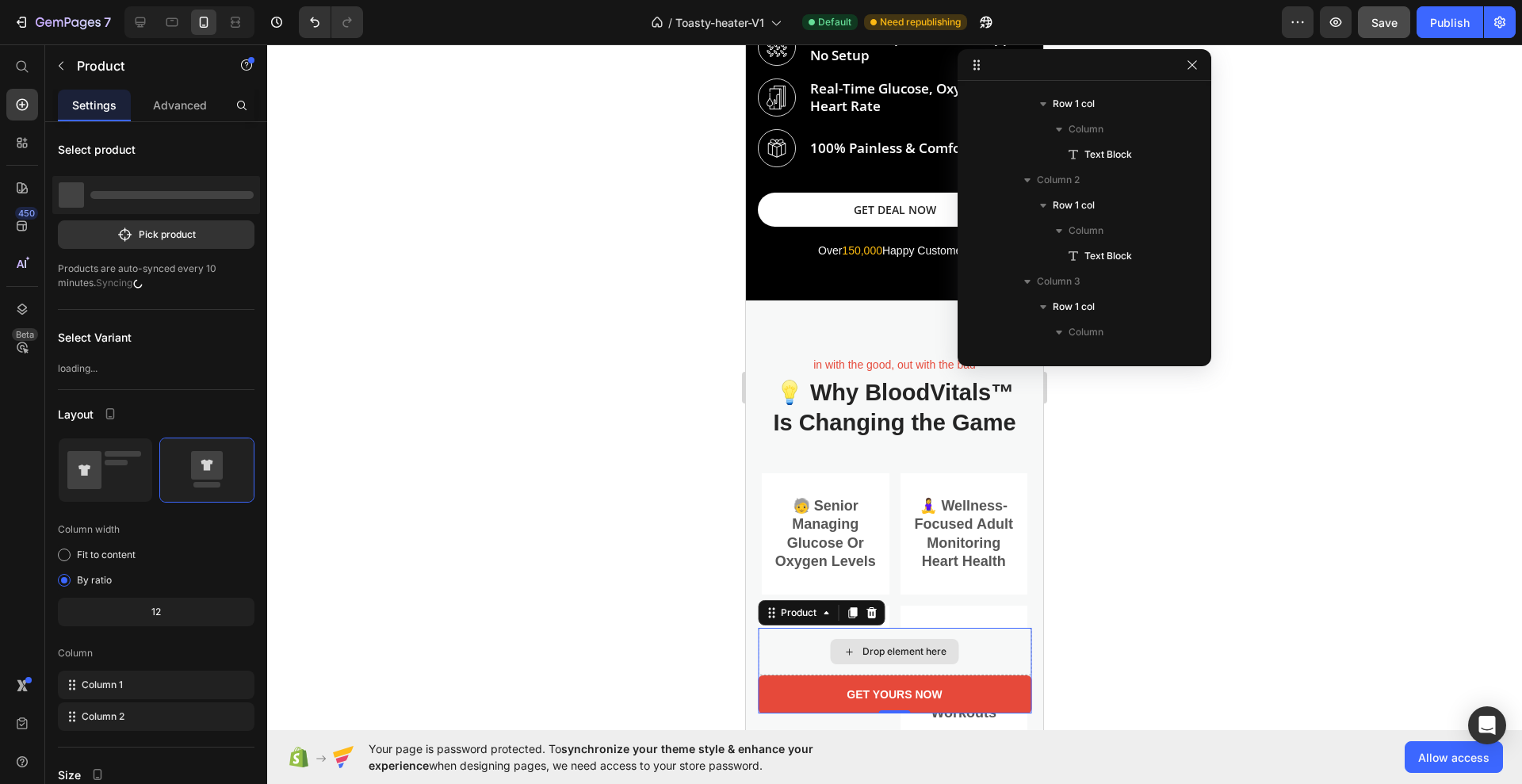 scroll, scrollTop: 0, scrollLeft: 0, axis: both 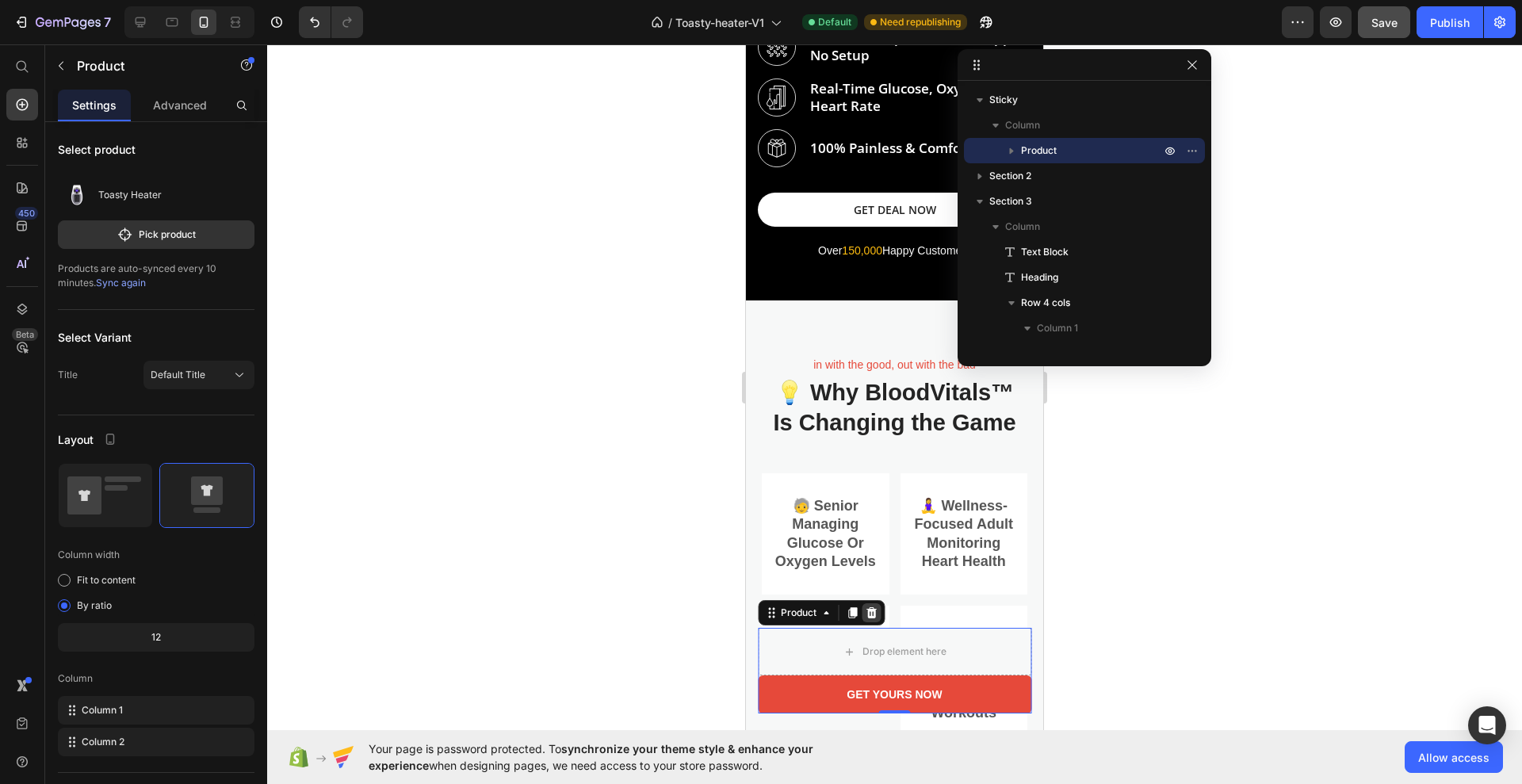 click 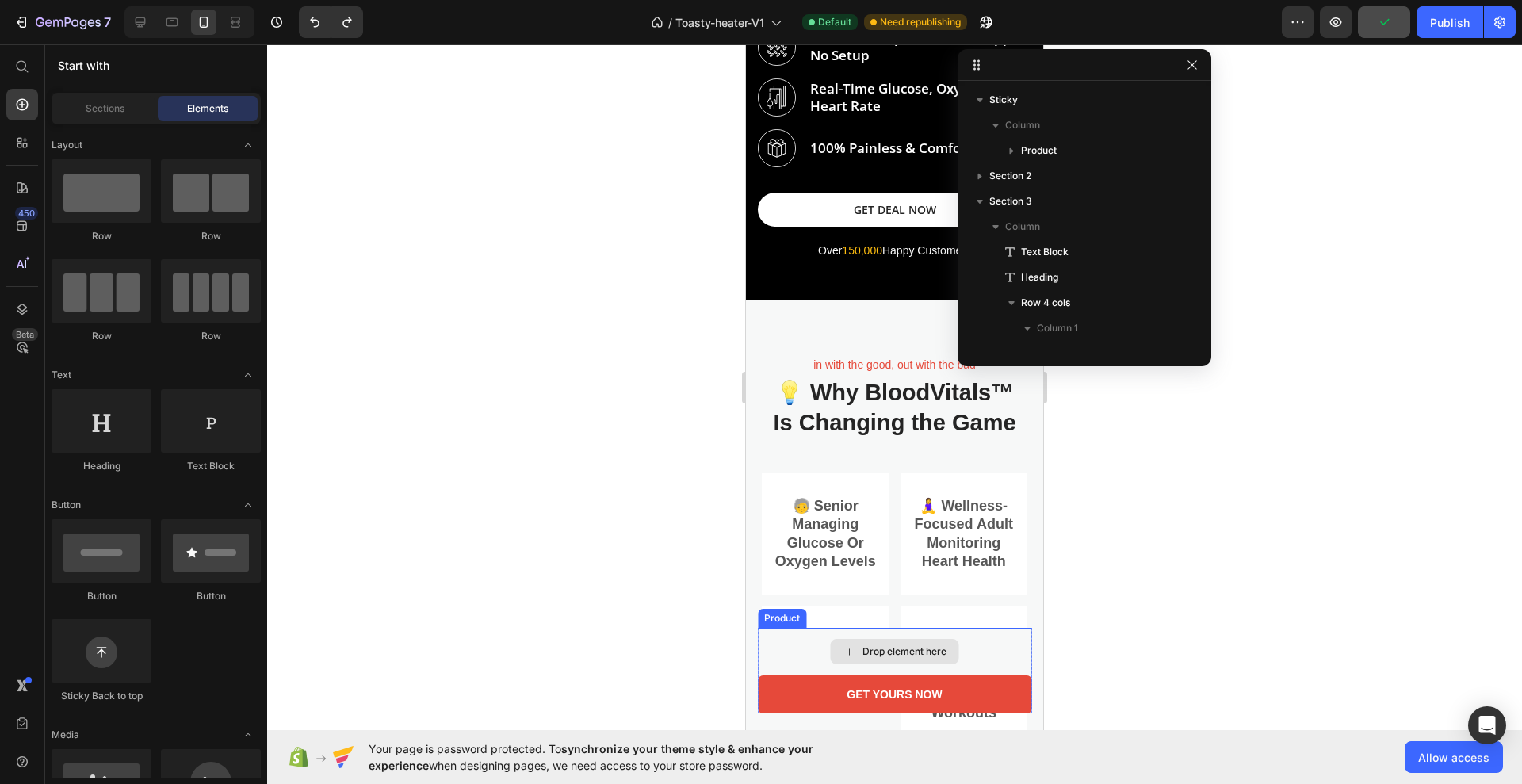 click on "Drop element here" at bounding box center [894, 652] 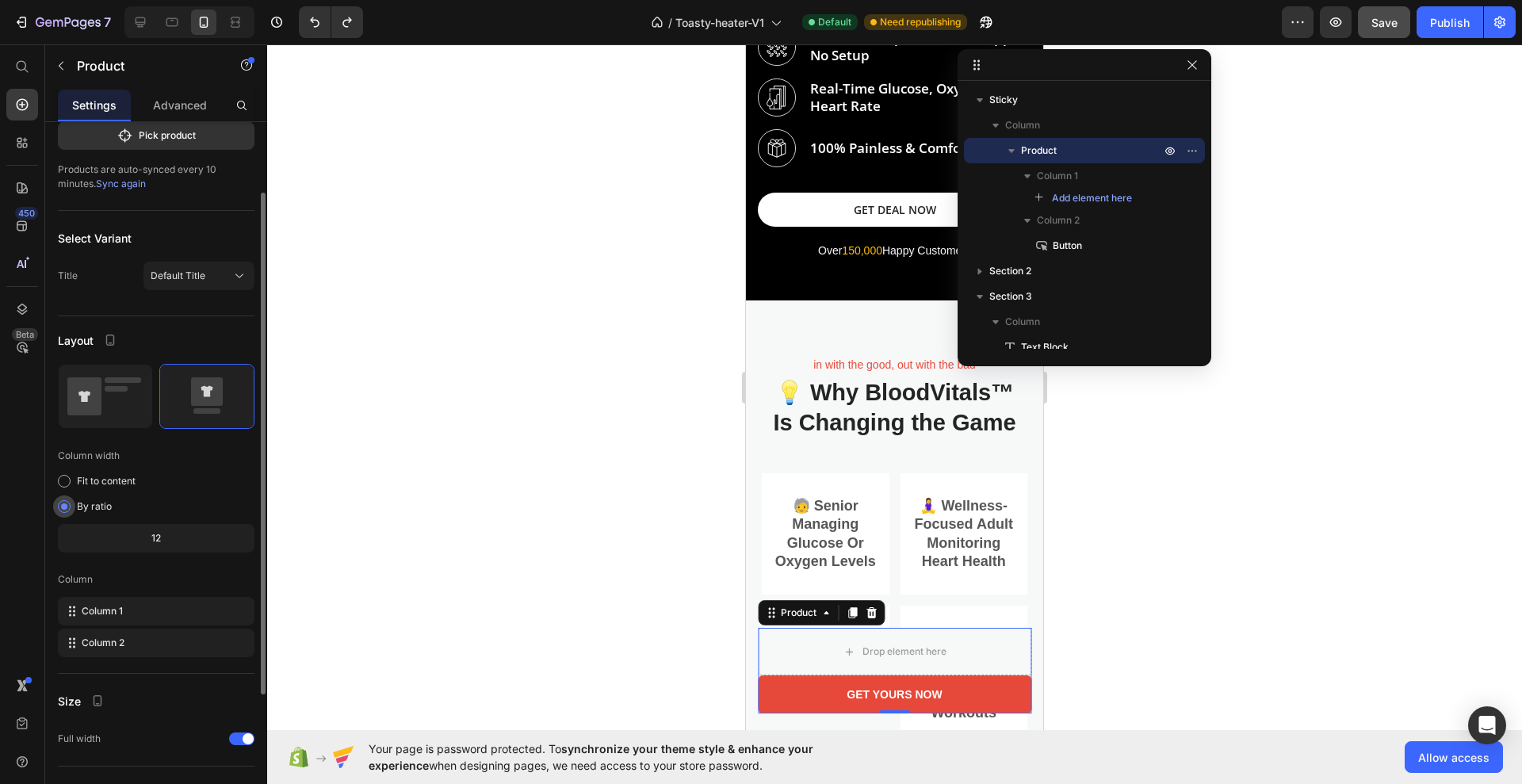 scroll, scrollTop: 0, scrollLeft: 0, axis: both 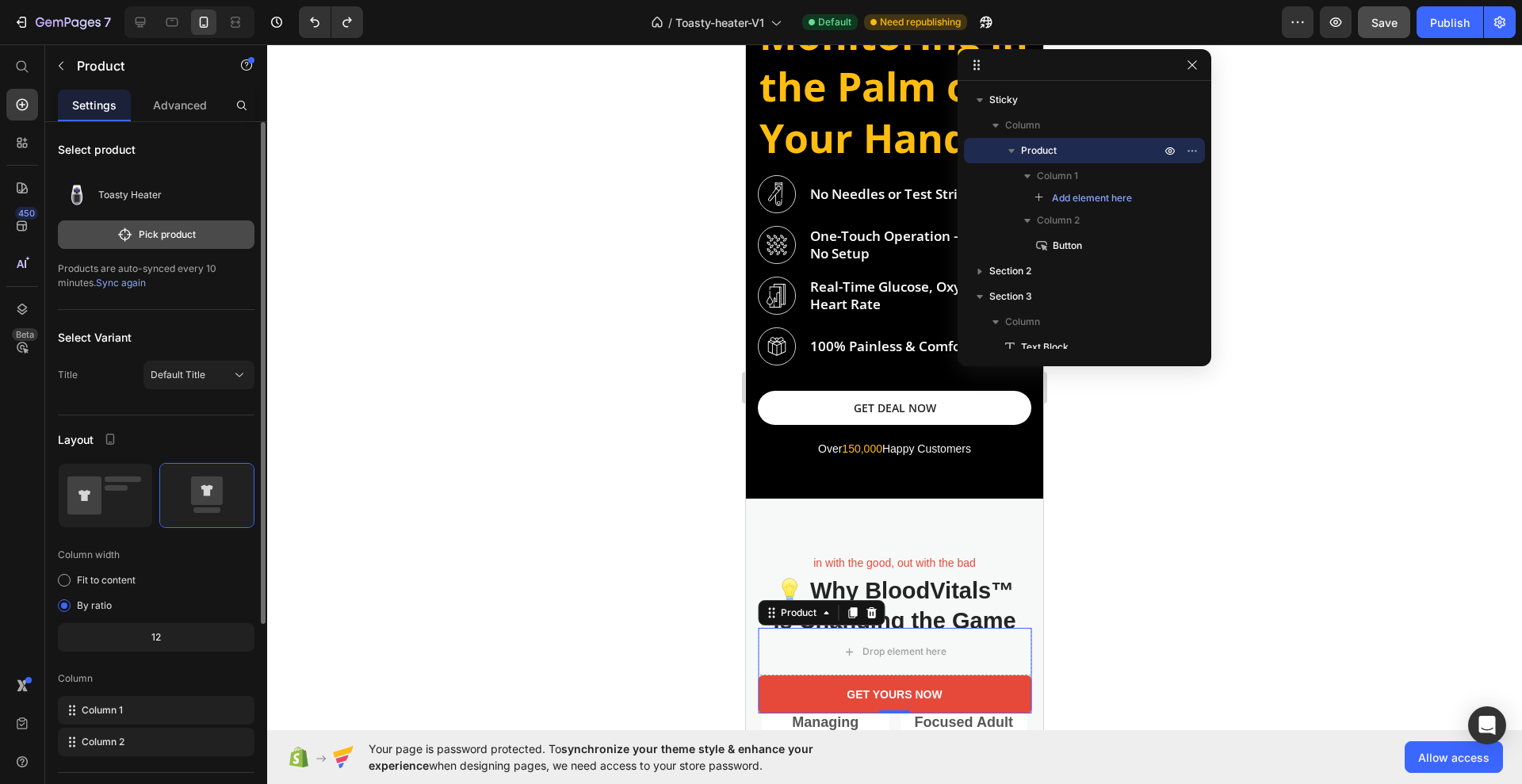 click on "Pick product" 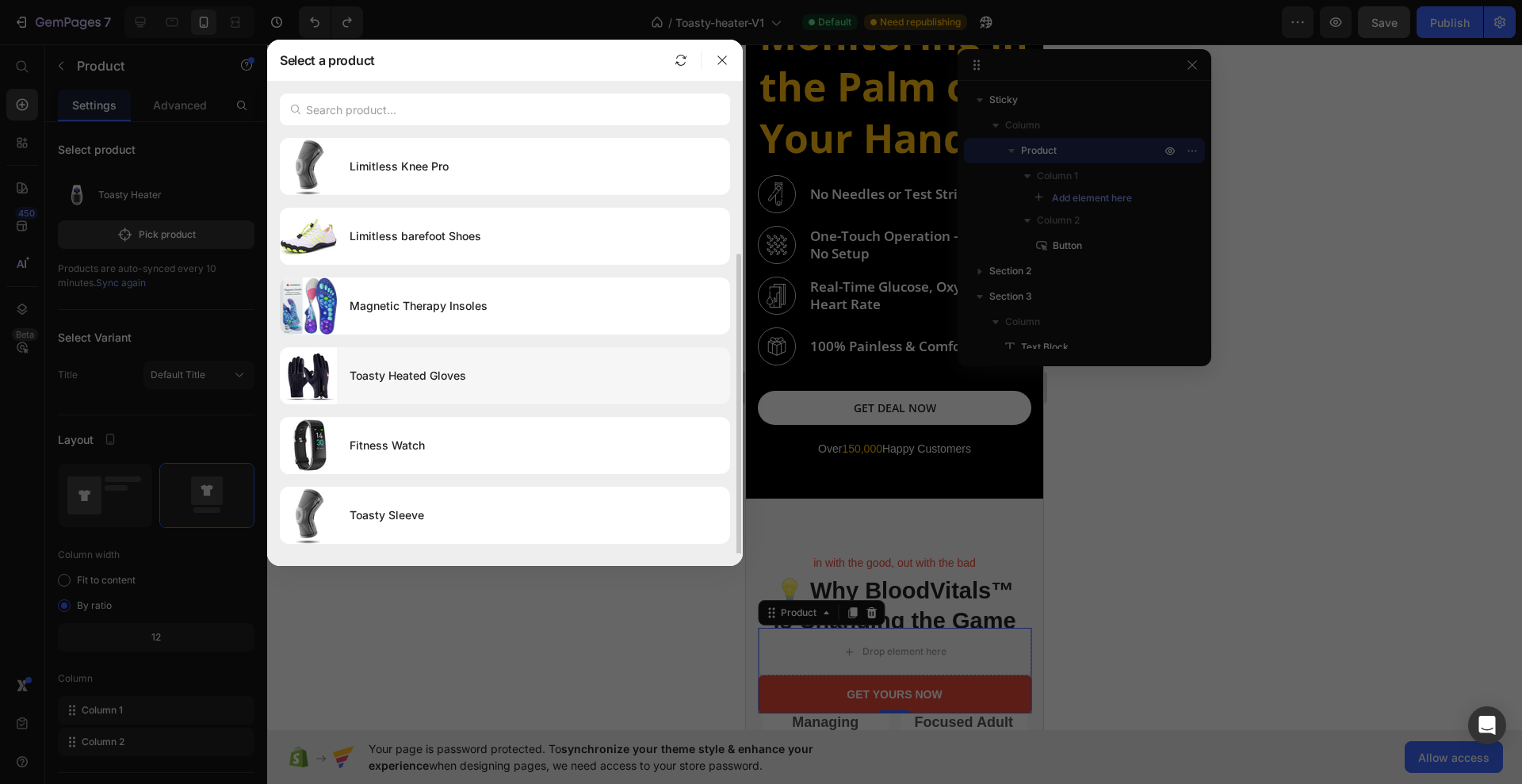 scroll, scrollTop: 62, scrollLeft: 0, axis: vertical 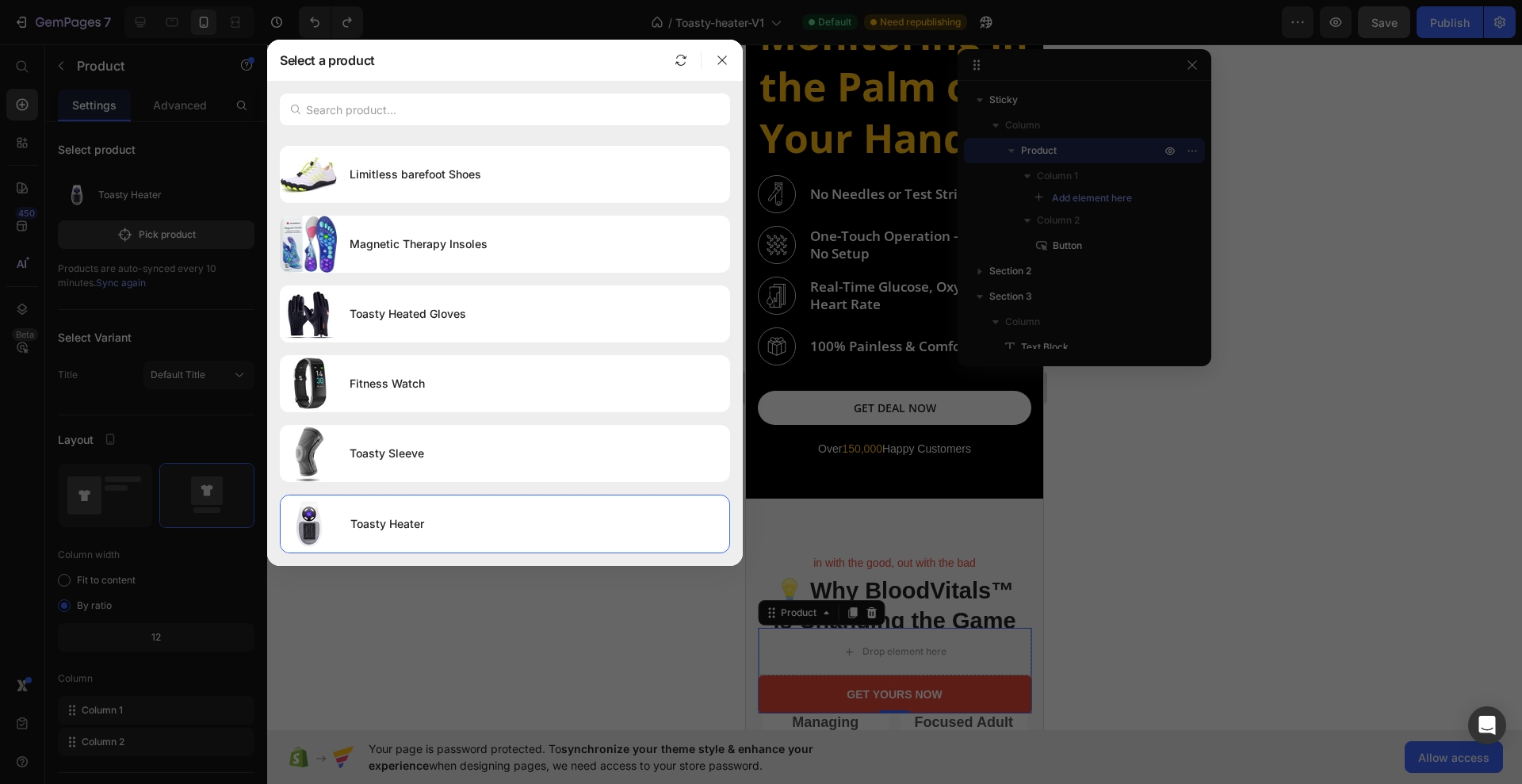click at bounding box center [761, 392] 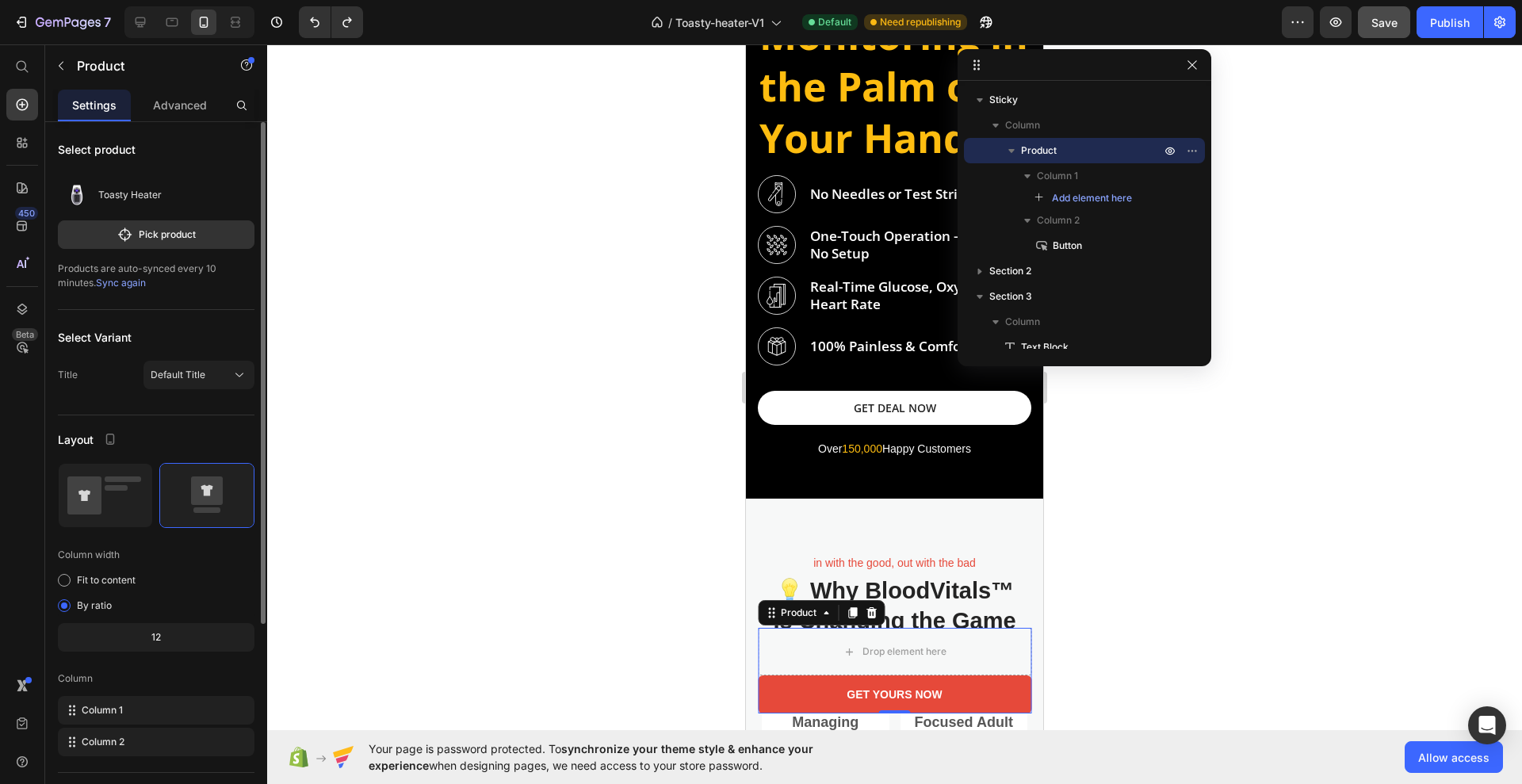 click on "Sync again" at bounding box center (120, 282) 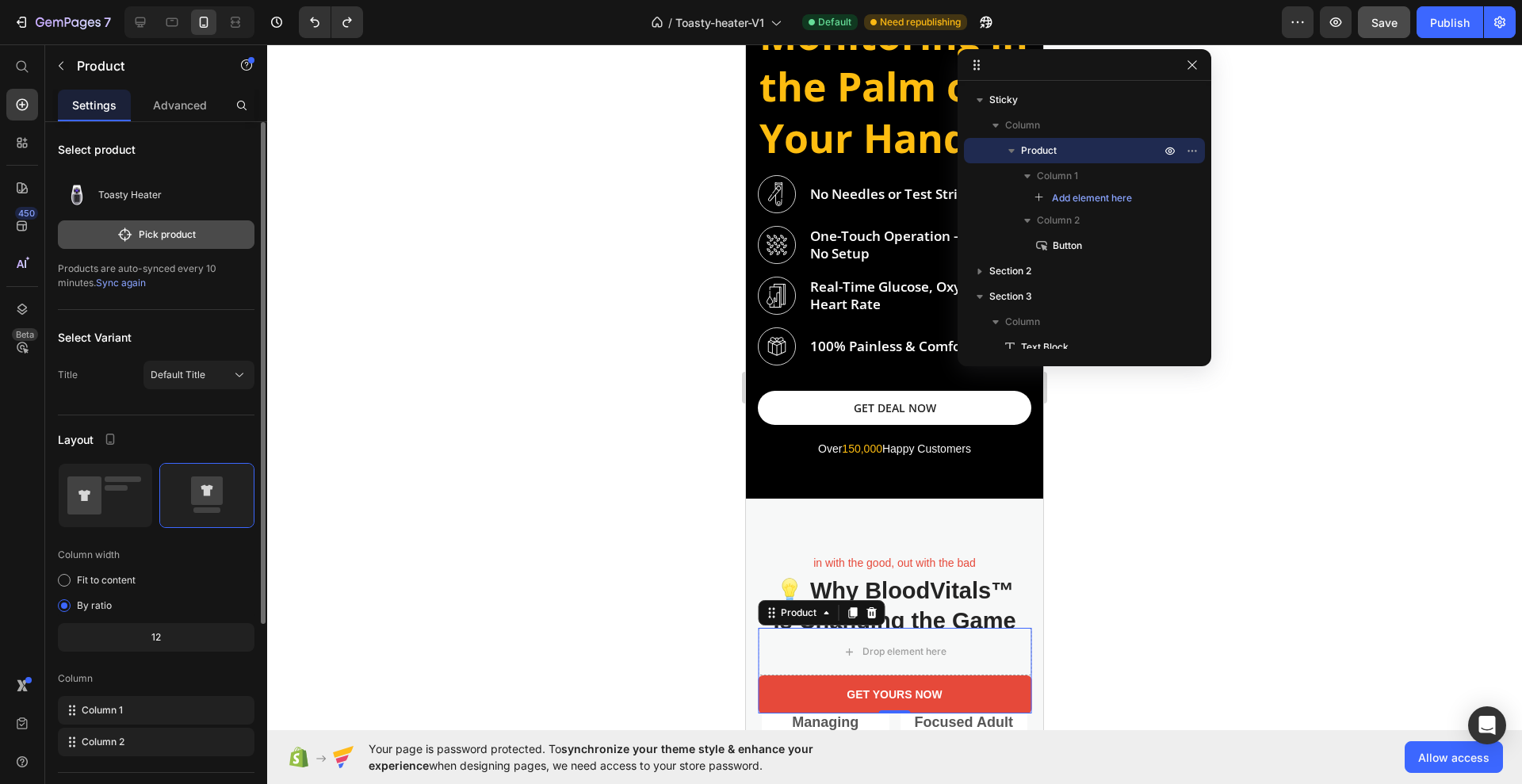 click on "Pick product" at bounding box center [156, 235] 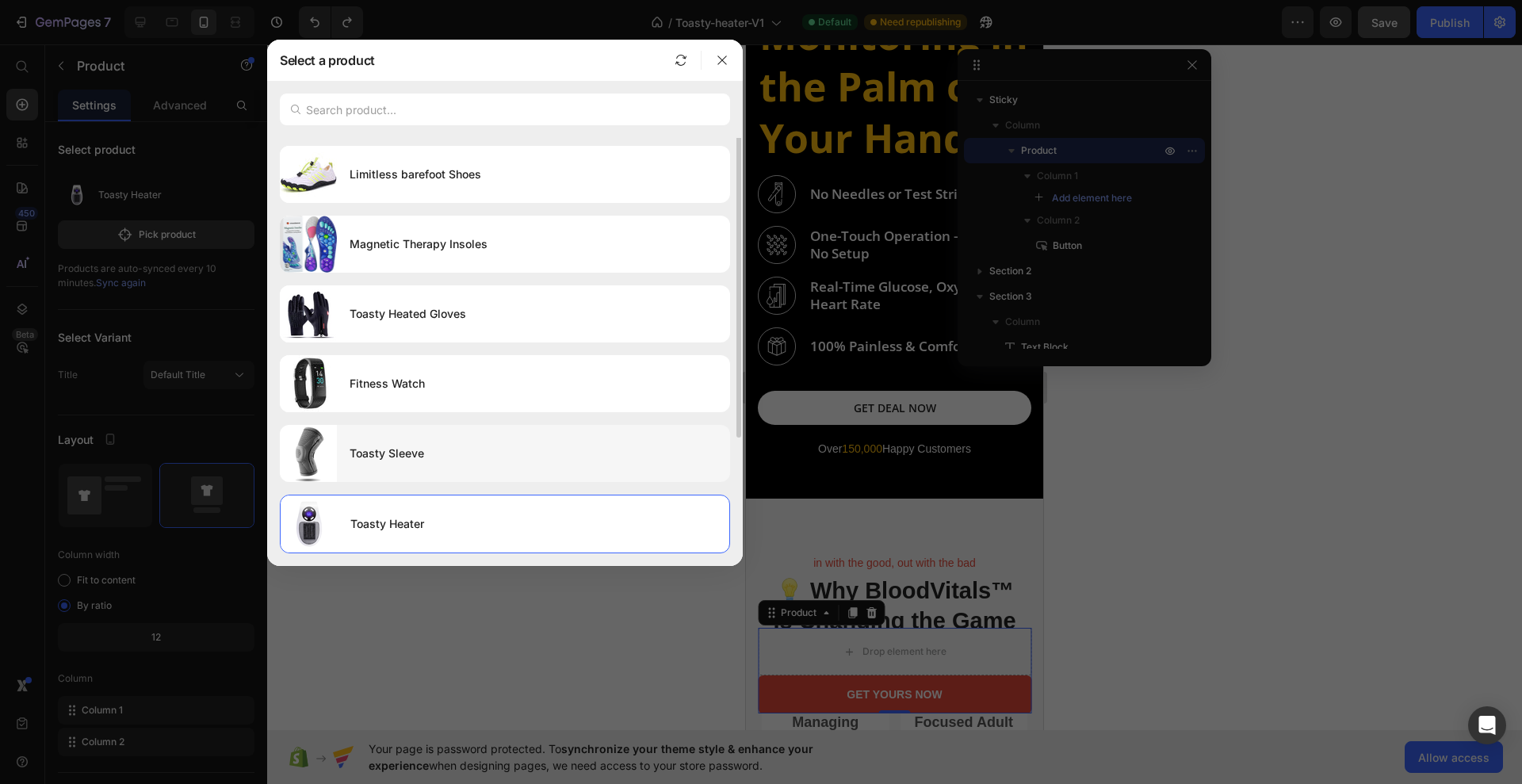 scroll, scrollTop: 0, scrollLeft: 0, axis: both 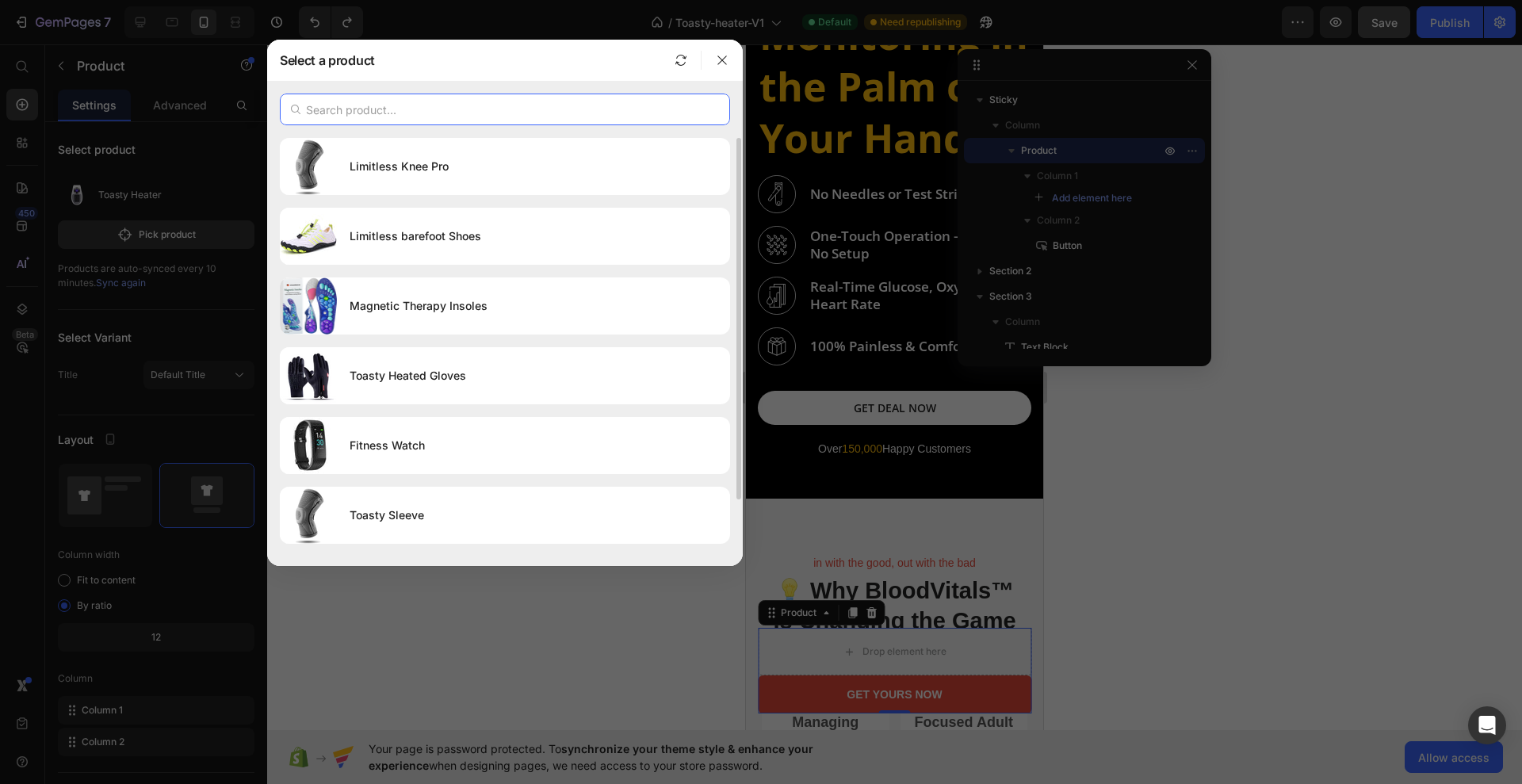 click at bounding box center (505, 109) 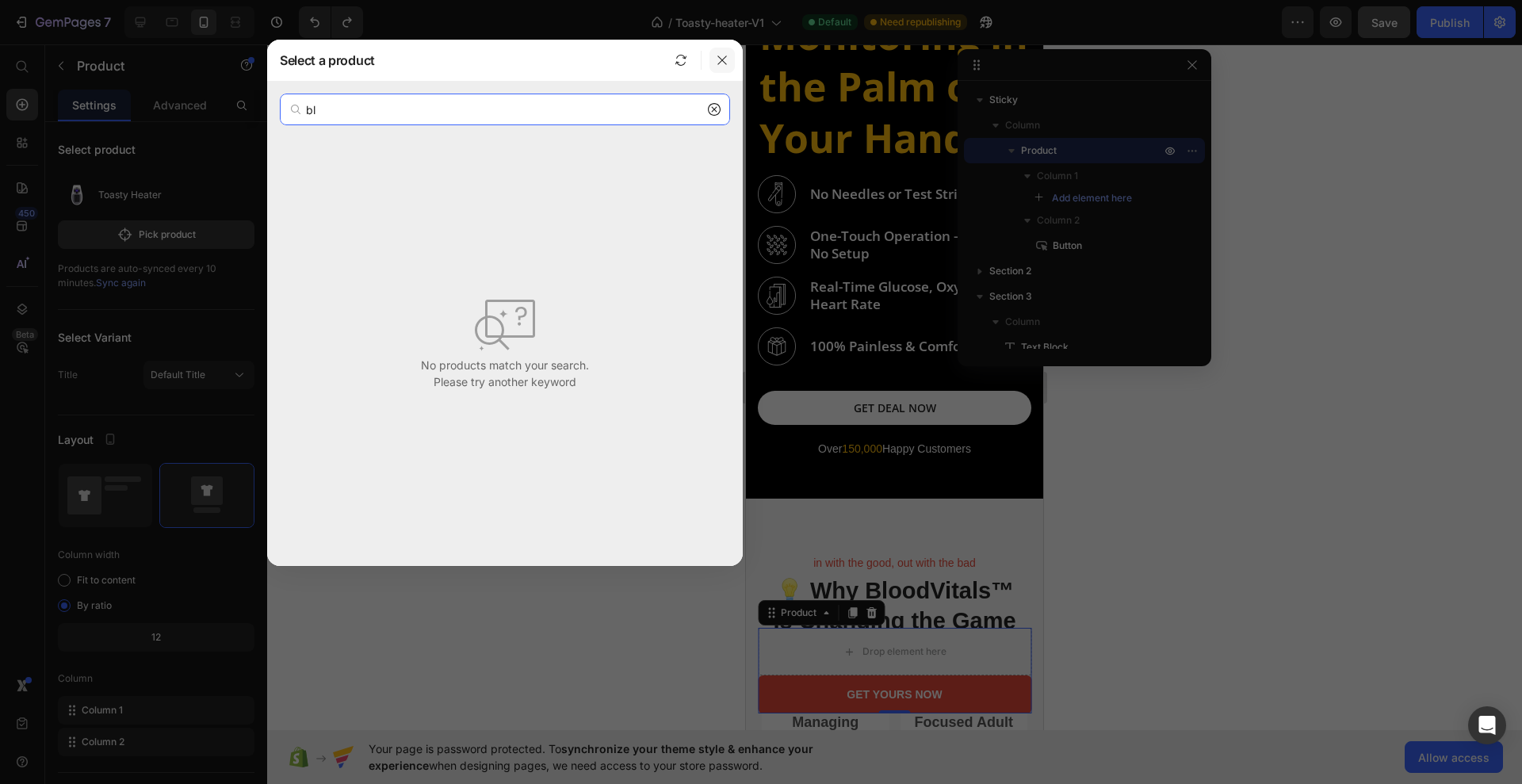 type on "bl" 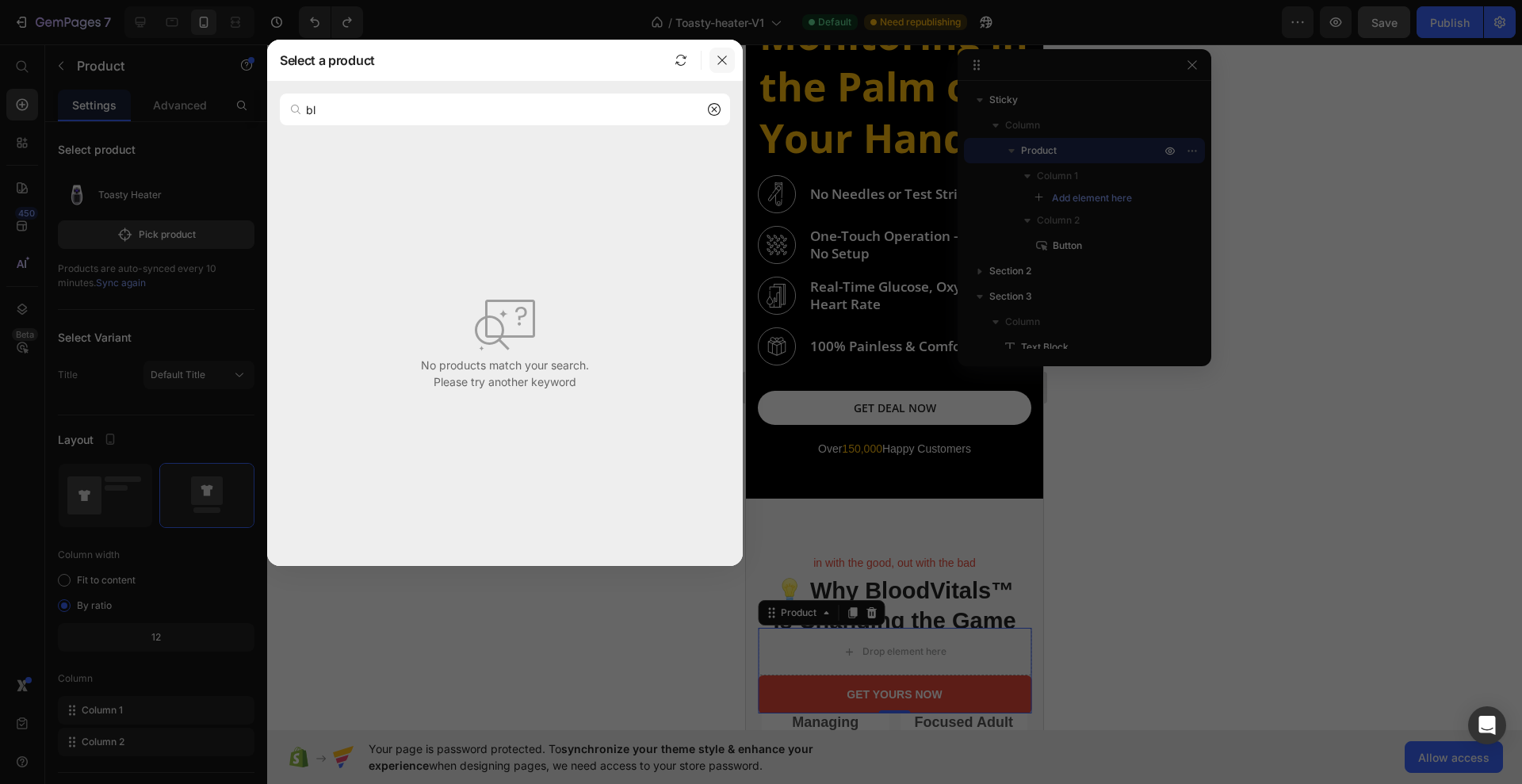 click at bounding box center [722, 60] 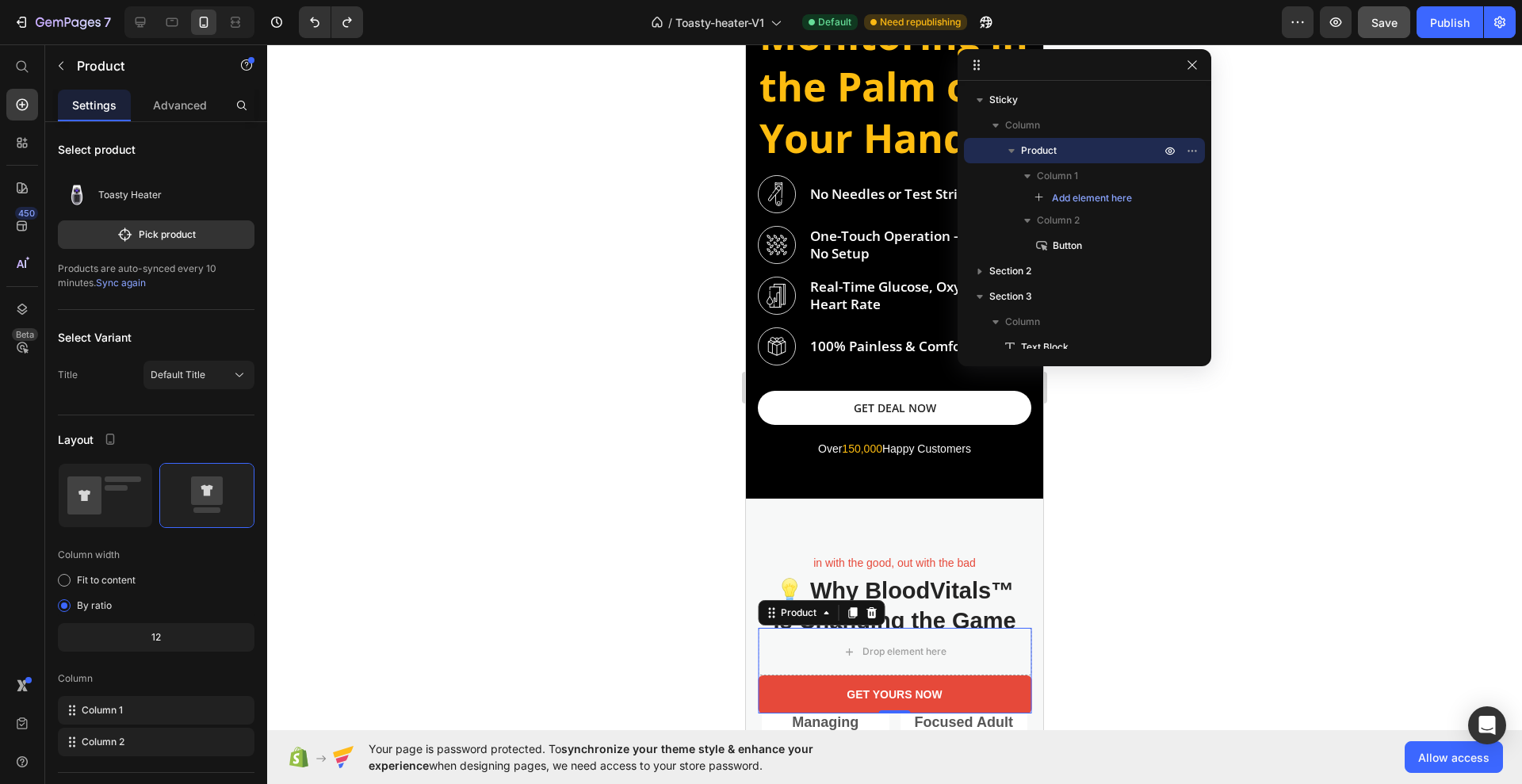click on "Sync again" at bounding box center (120, 282) 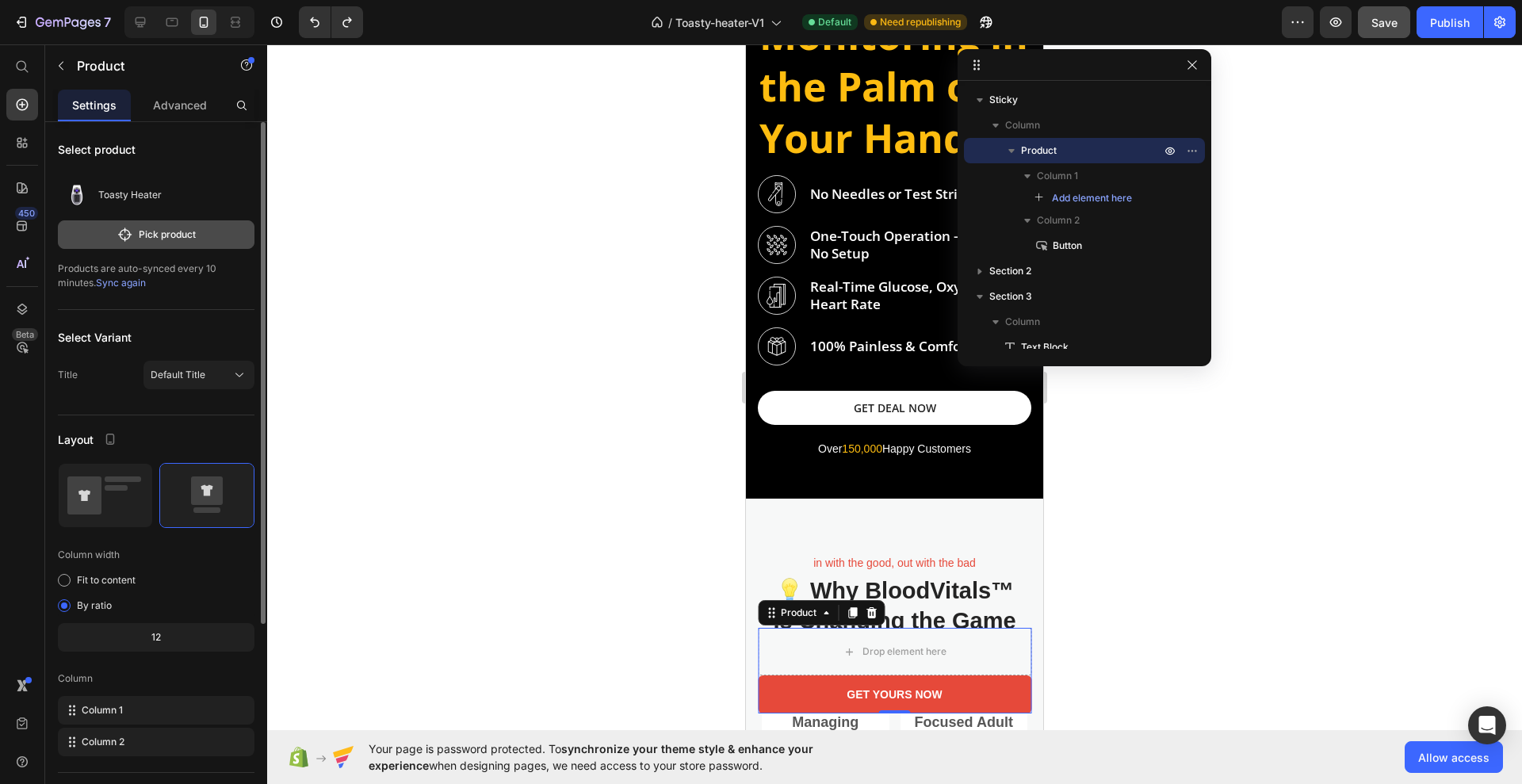 click on "Pick product" 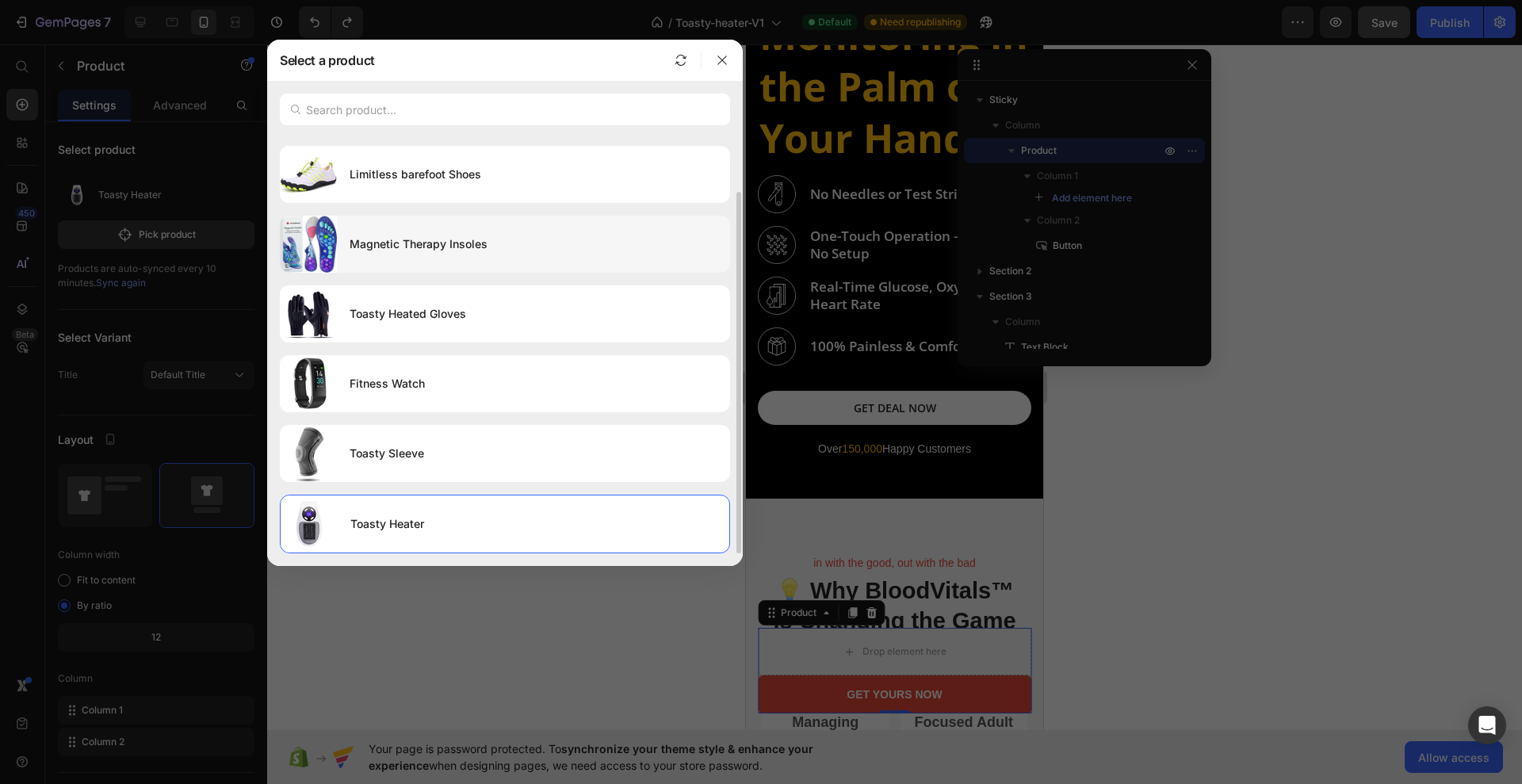 scroll, scrollTop: 0, scrollLeft: 0, axis: both 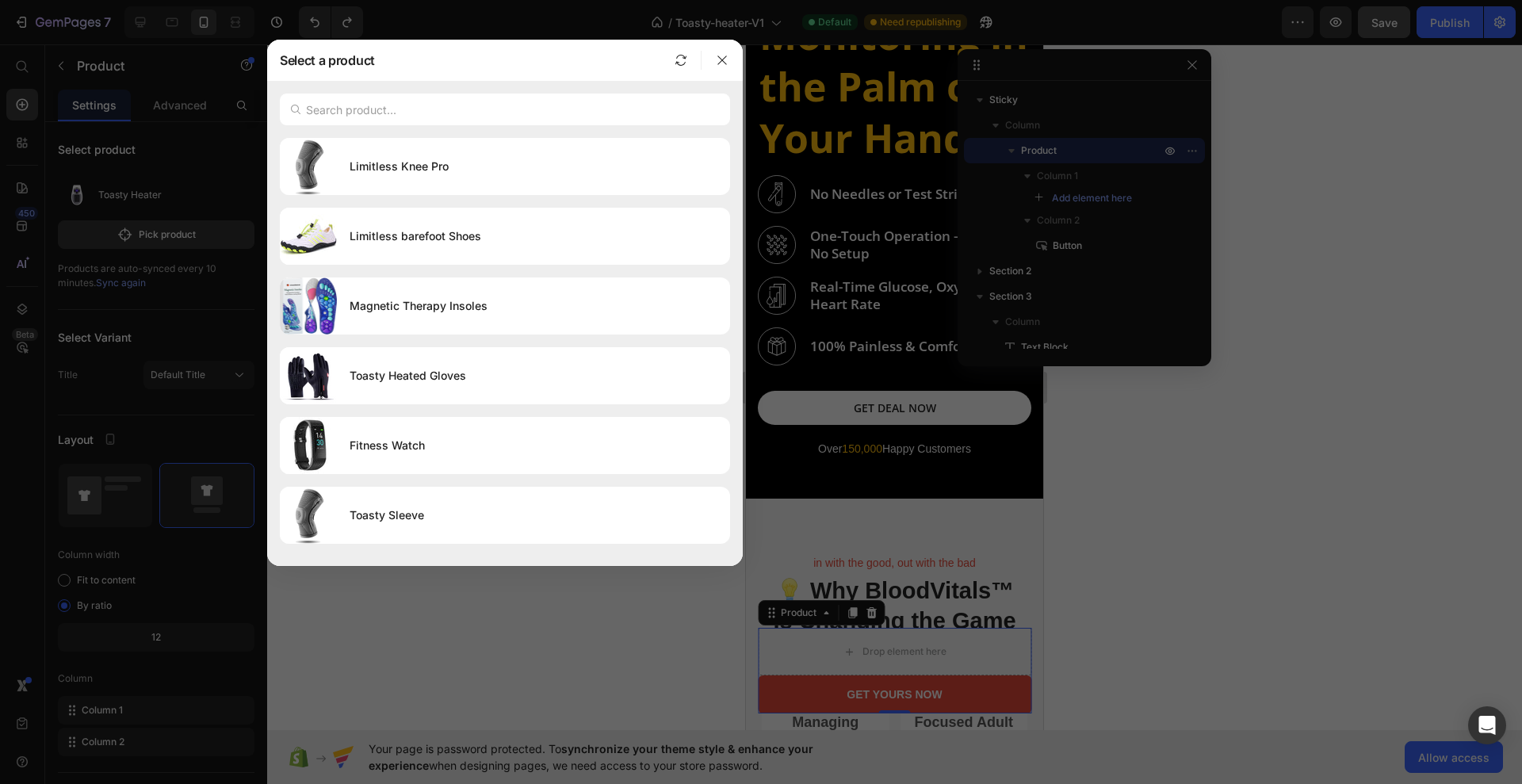 click at bounding box center [761, 392] 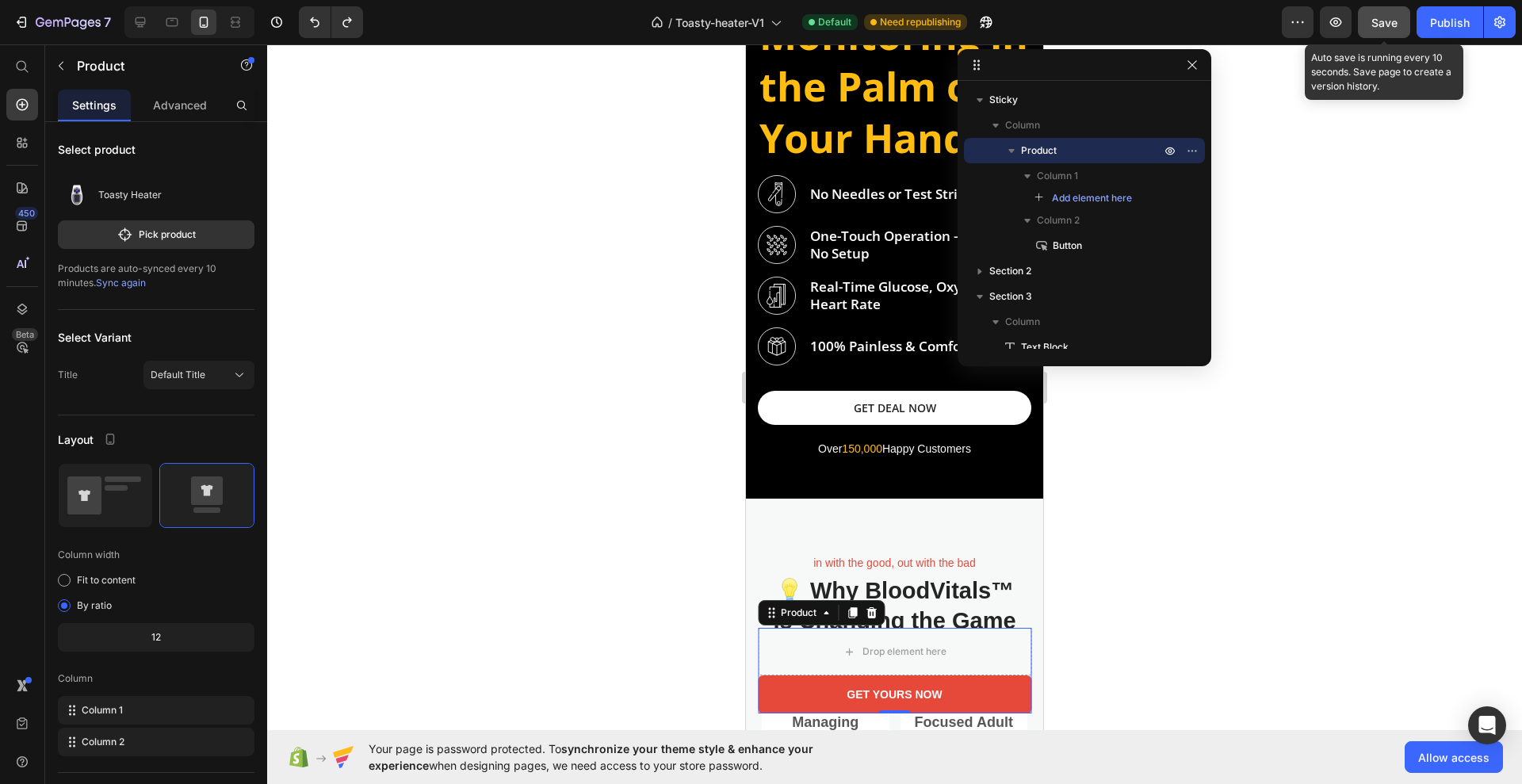 click on "Save" 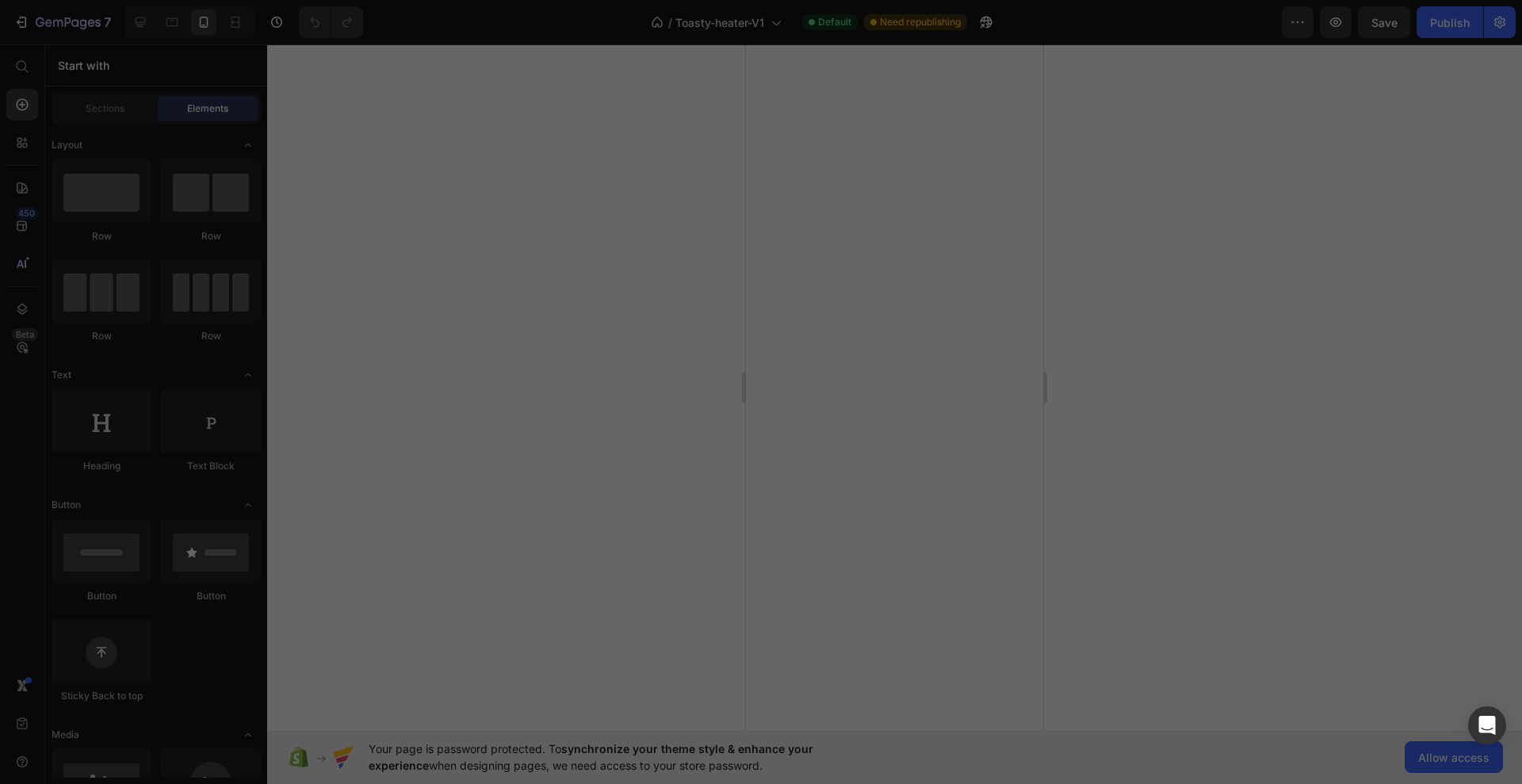scroll, scrollTop: 0, scrollLeft: 0, axis: both 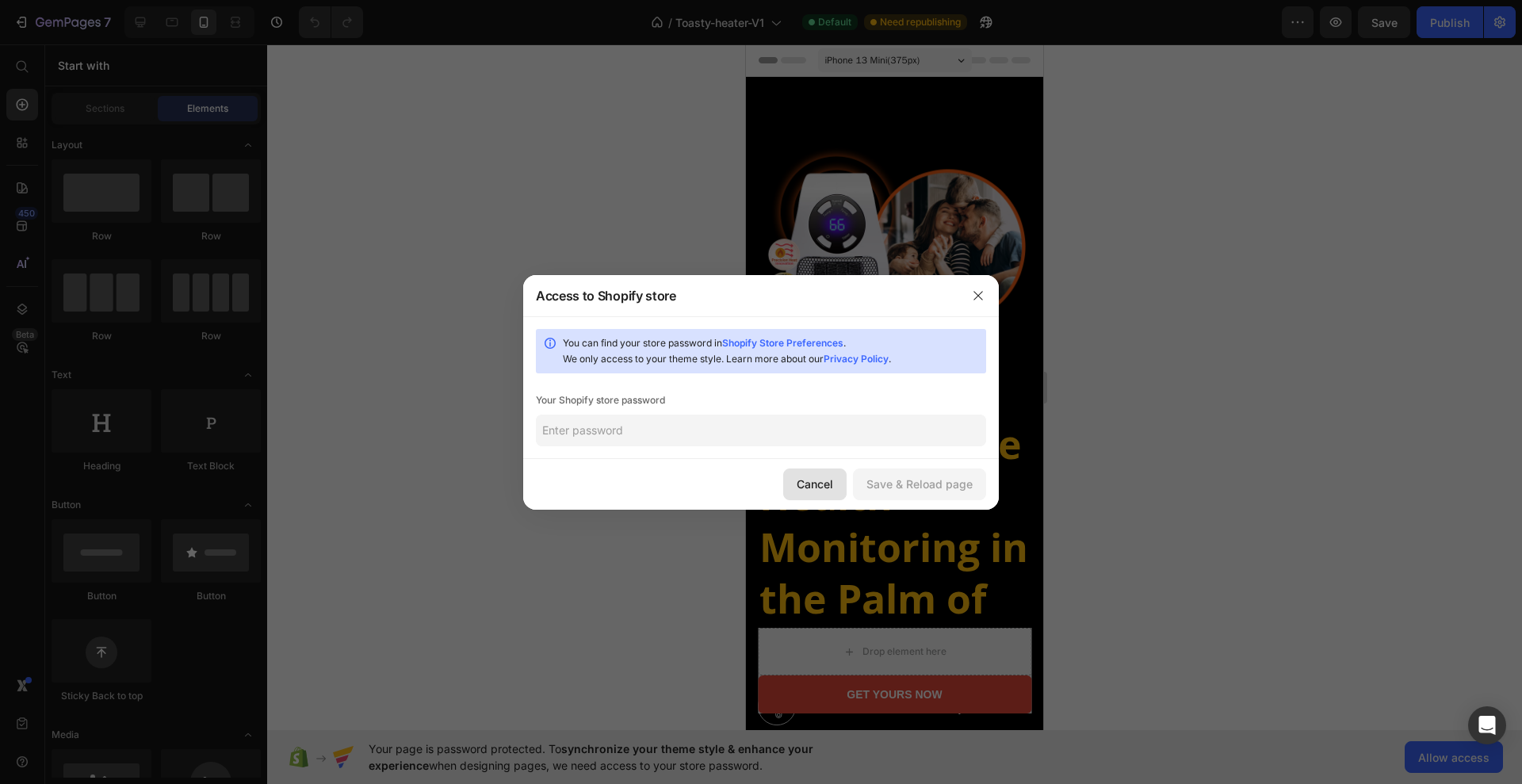 click on "Cancel" at bounding box center (815, 484) 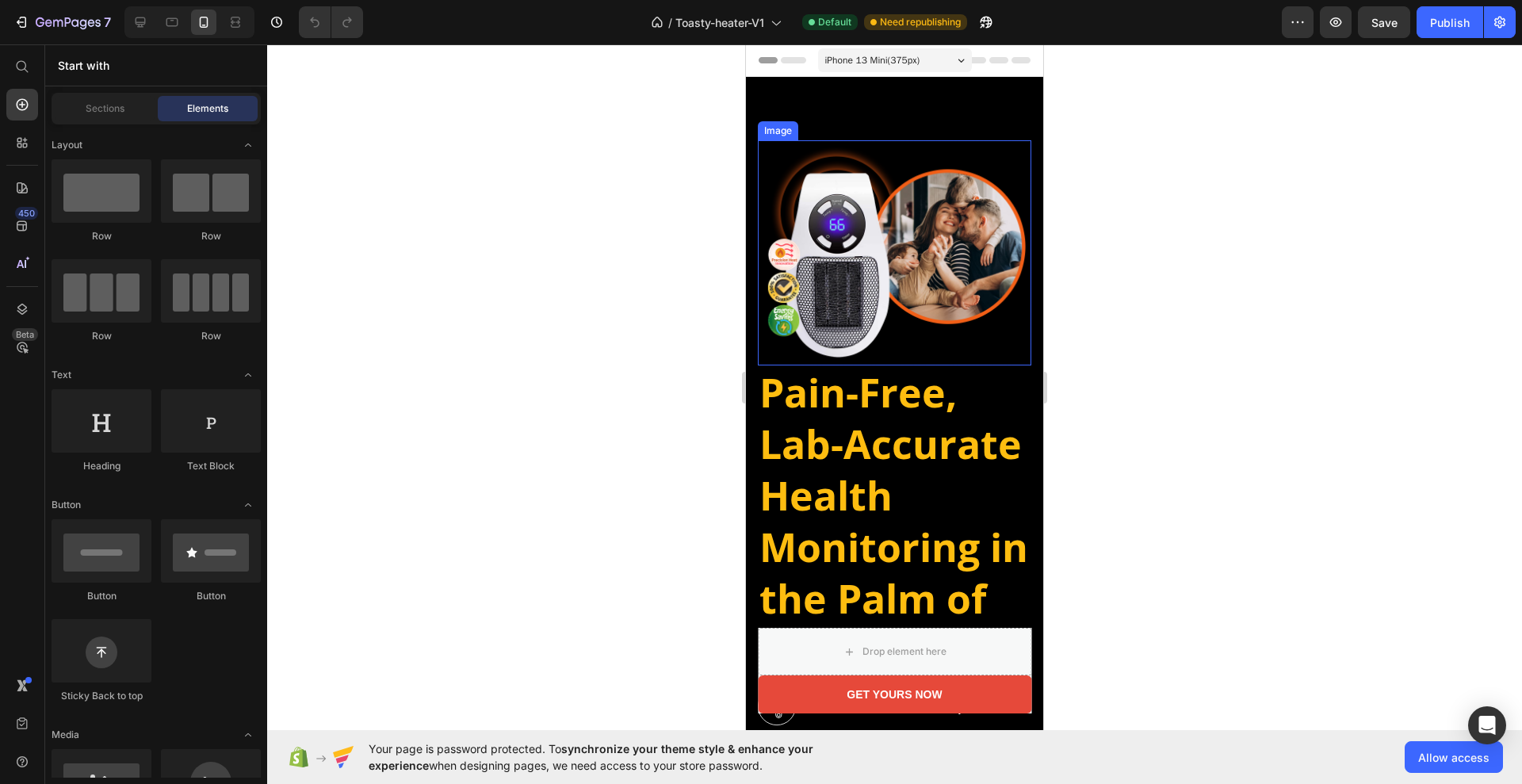 click at bounding box center [894, 253] 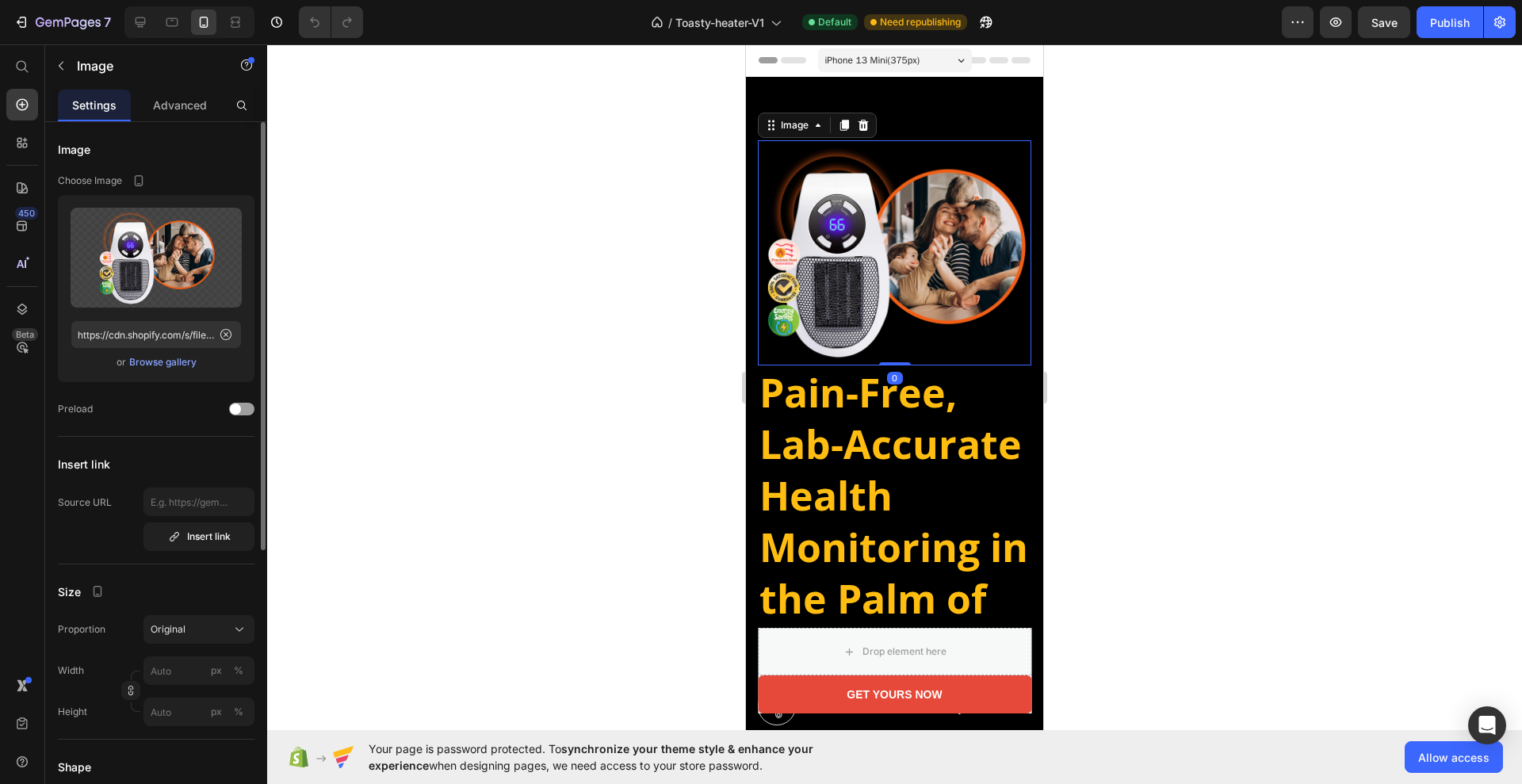click on "Browse gallery" at bounding box center (163, 362) 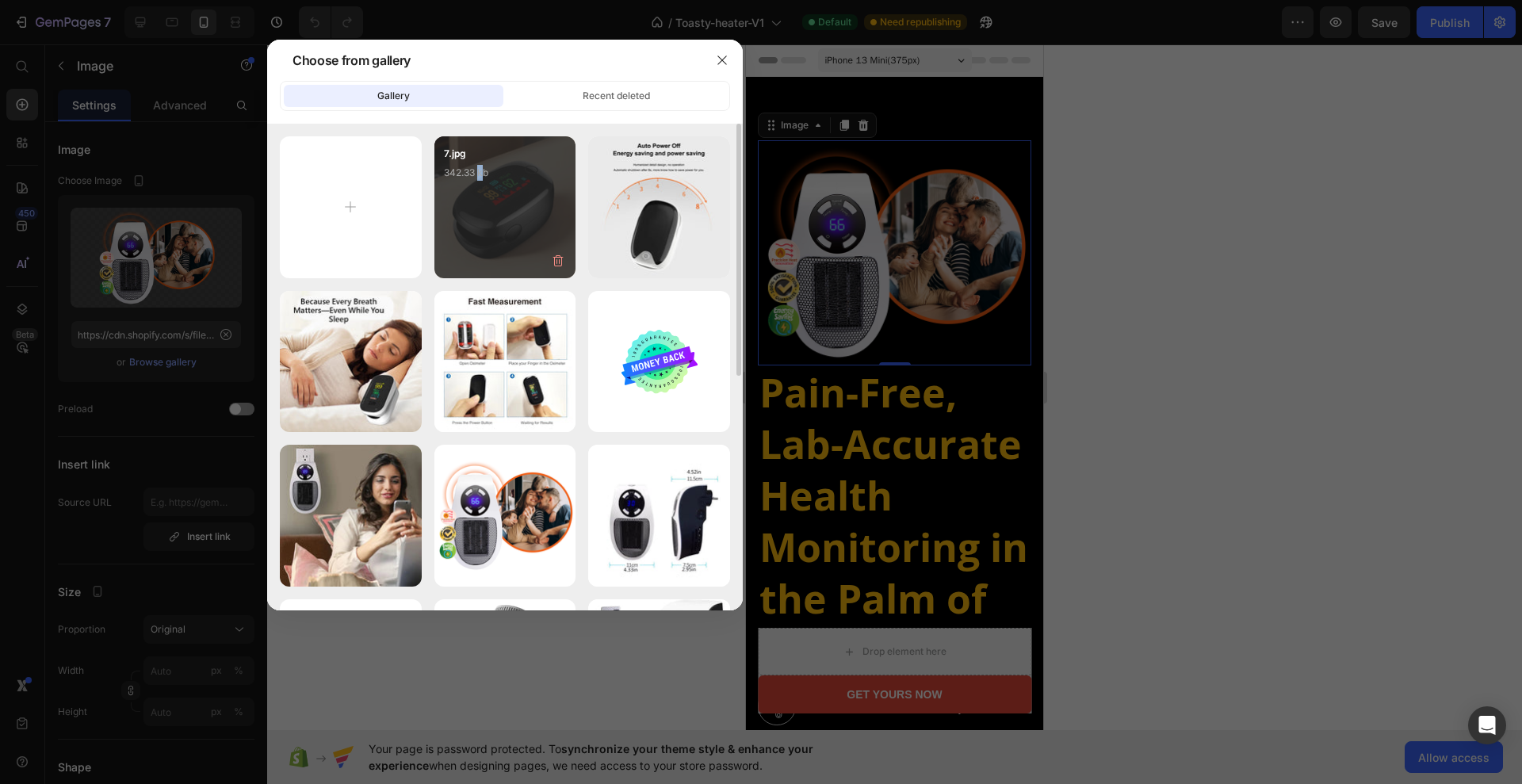 click on "7.jpg 342.33 kb" at bounding box center [505, 178] 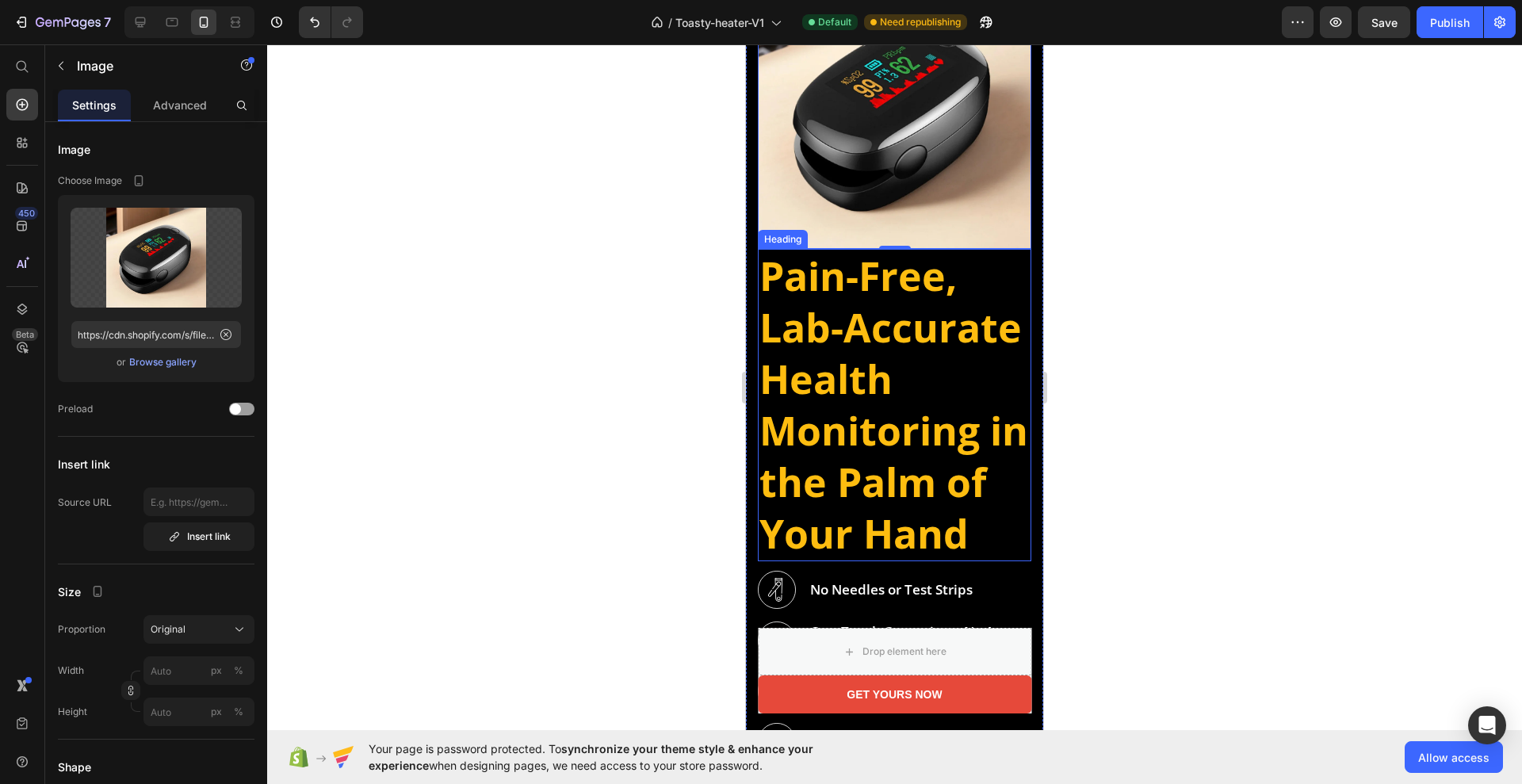 scroll, scrollTop: 198, scrollLeft: 0, axis: vertical 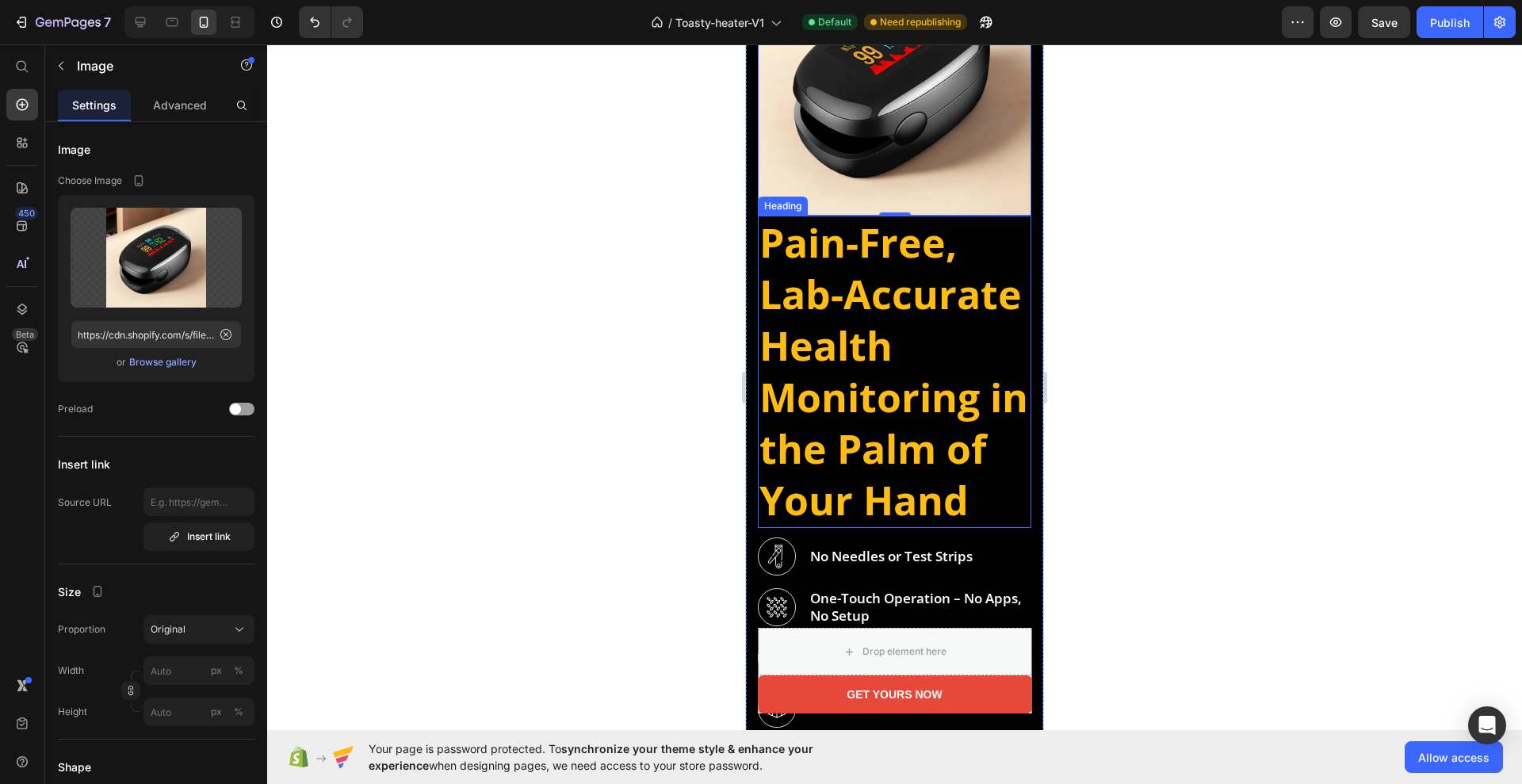 click on "Pain-Free, Lab-Accurate Health Monitoring in the Palm of Your Hand" at bounding box center [894, 372] 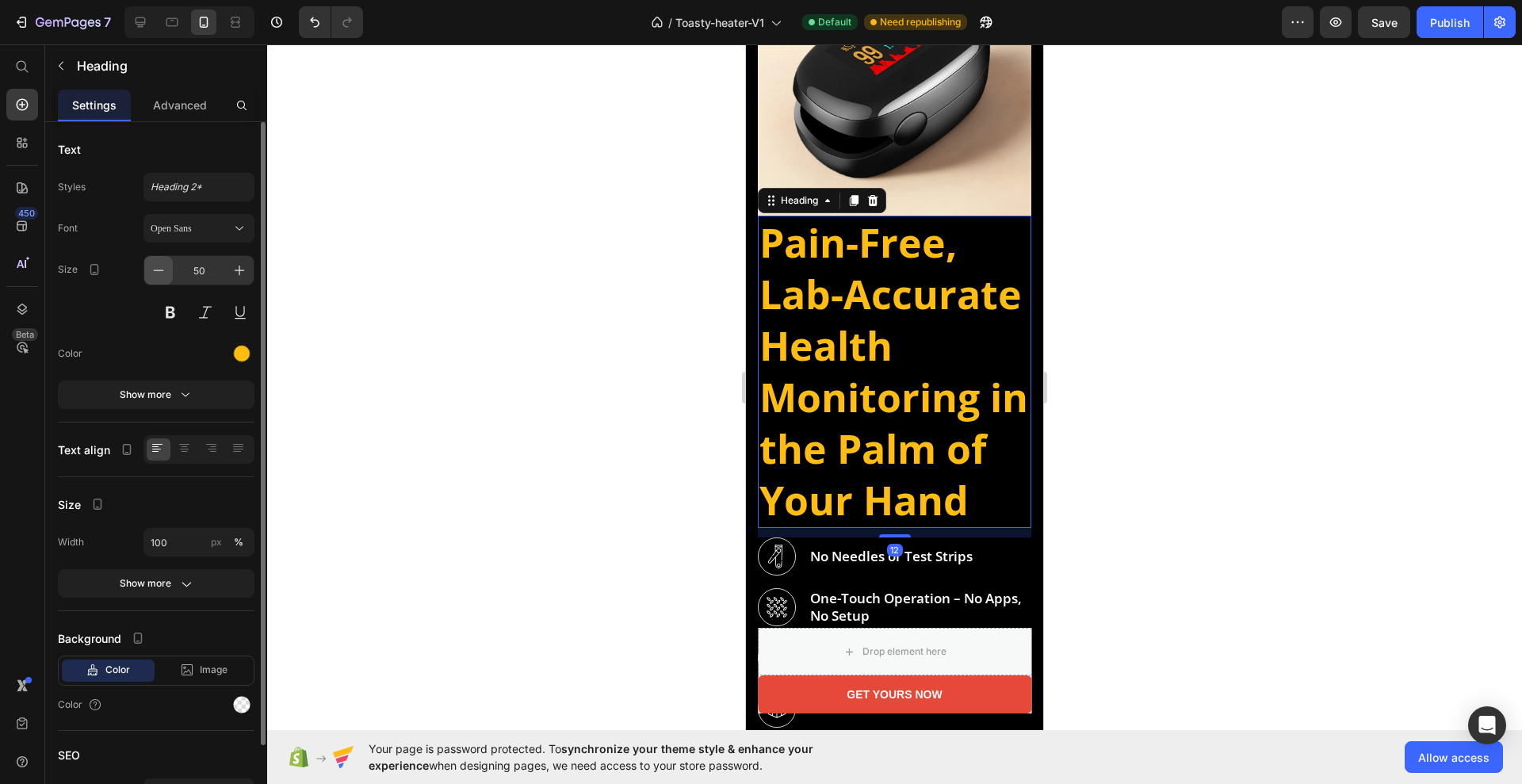 click 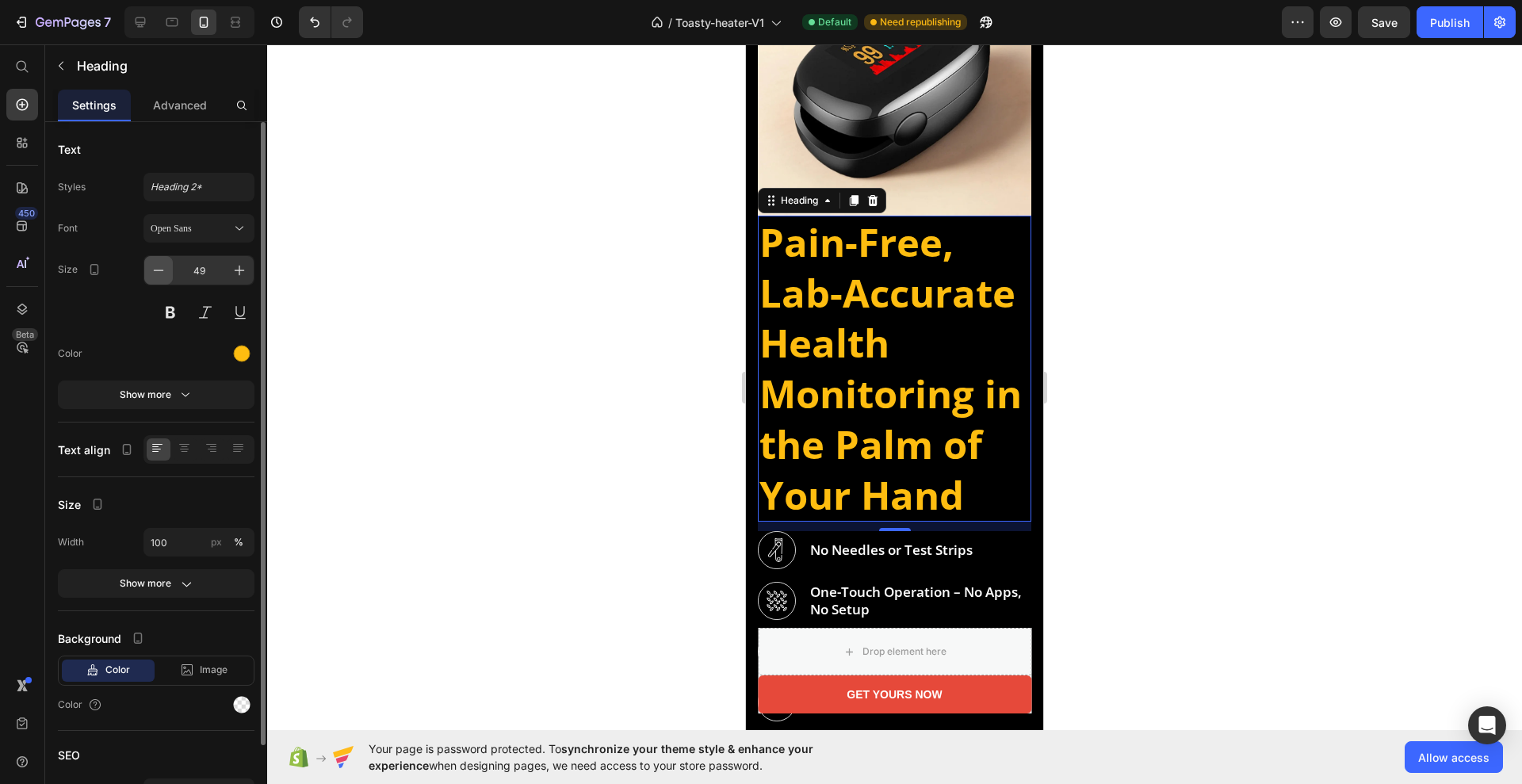 click 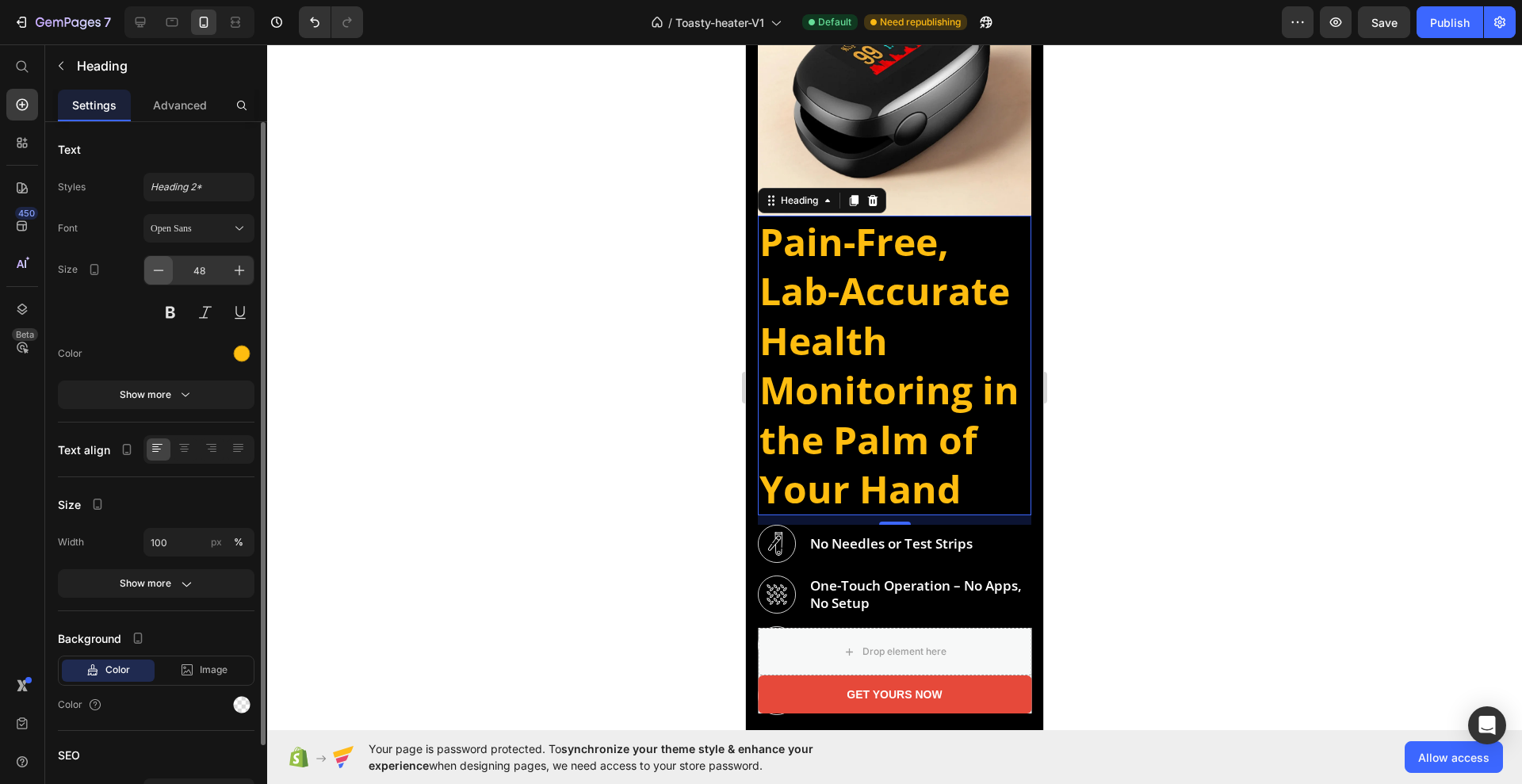 click 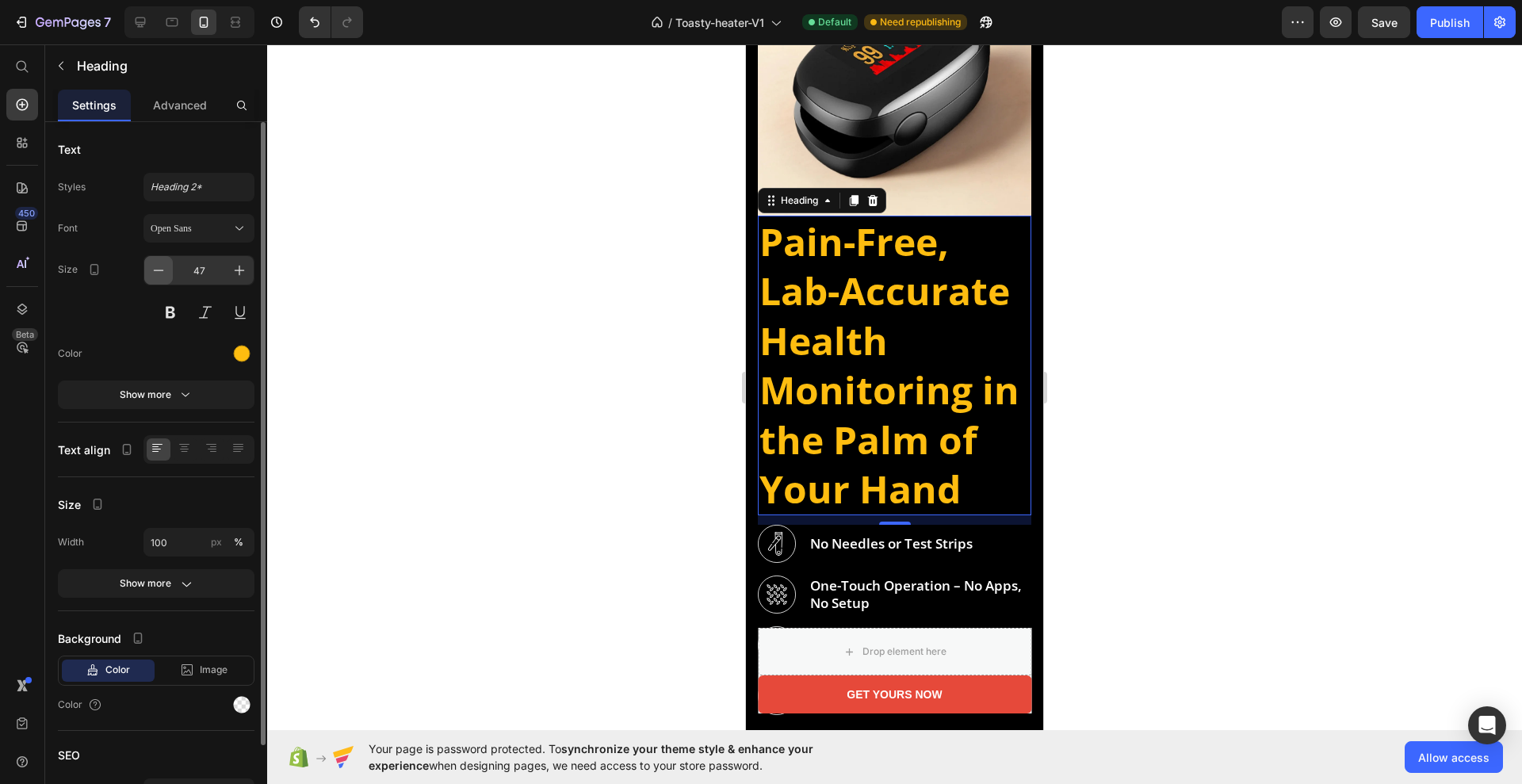 click 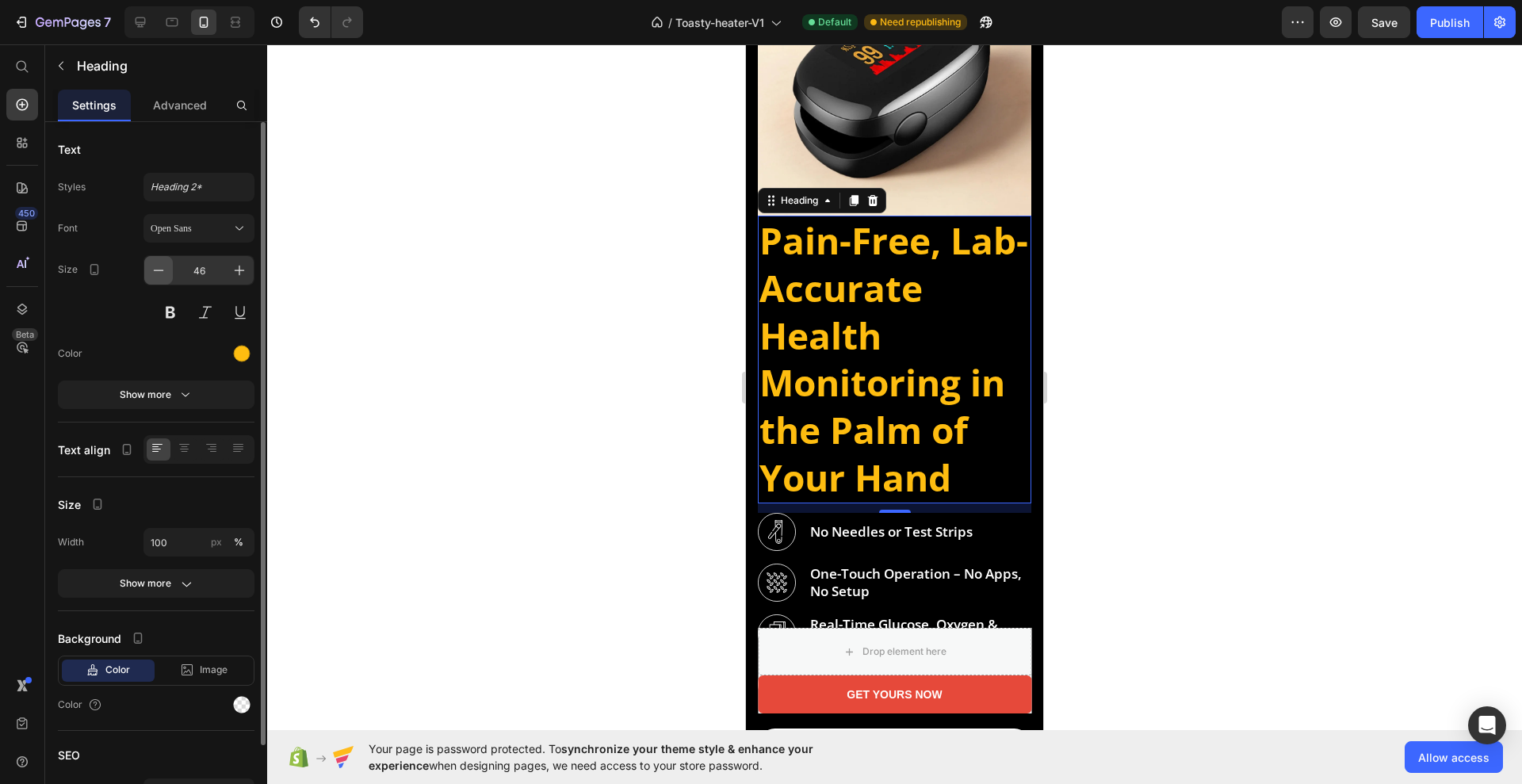 click 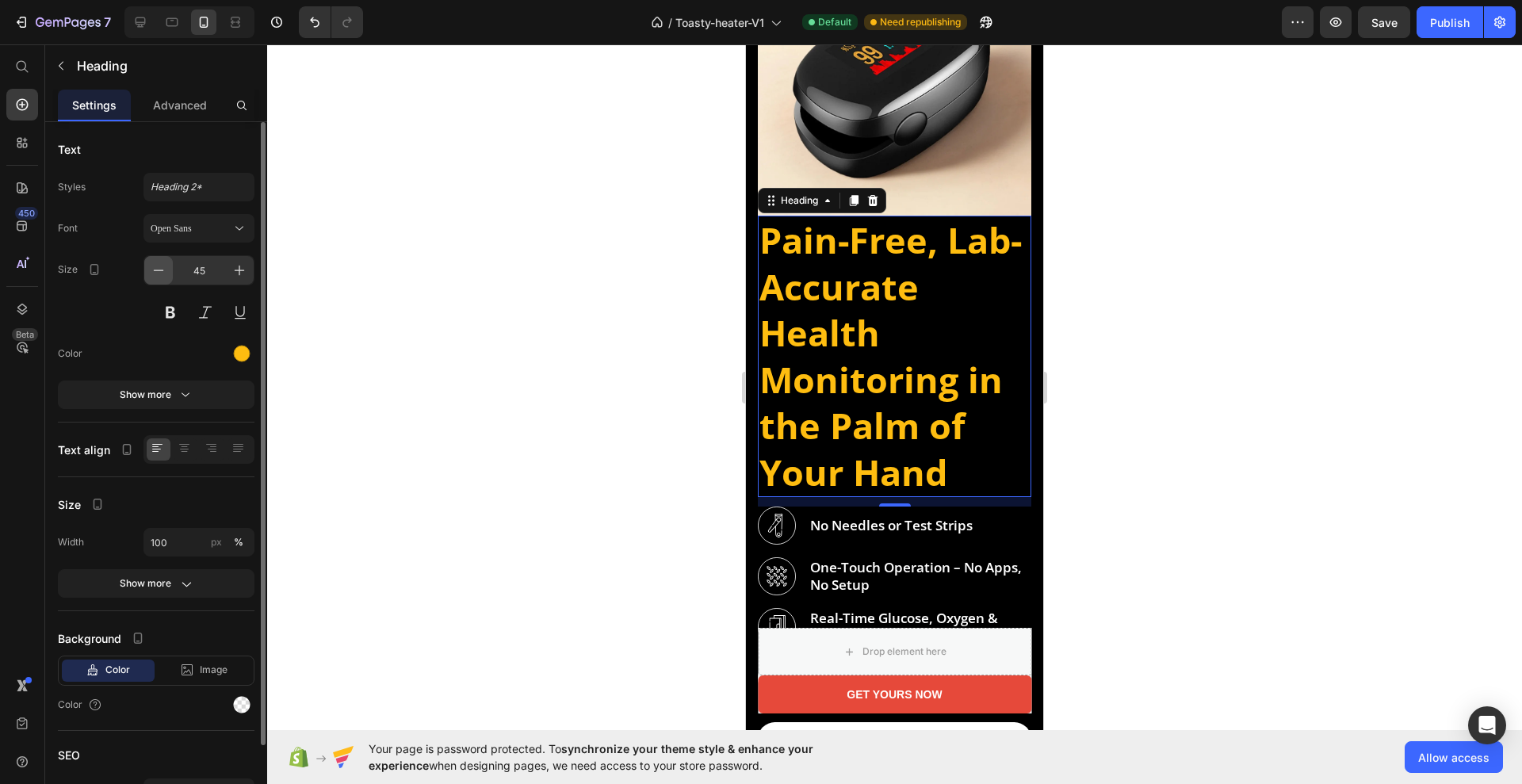 click 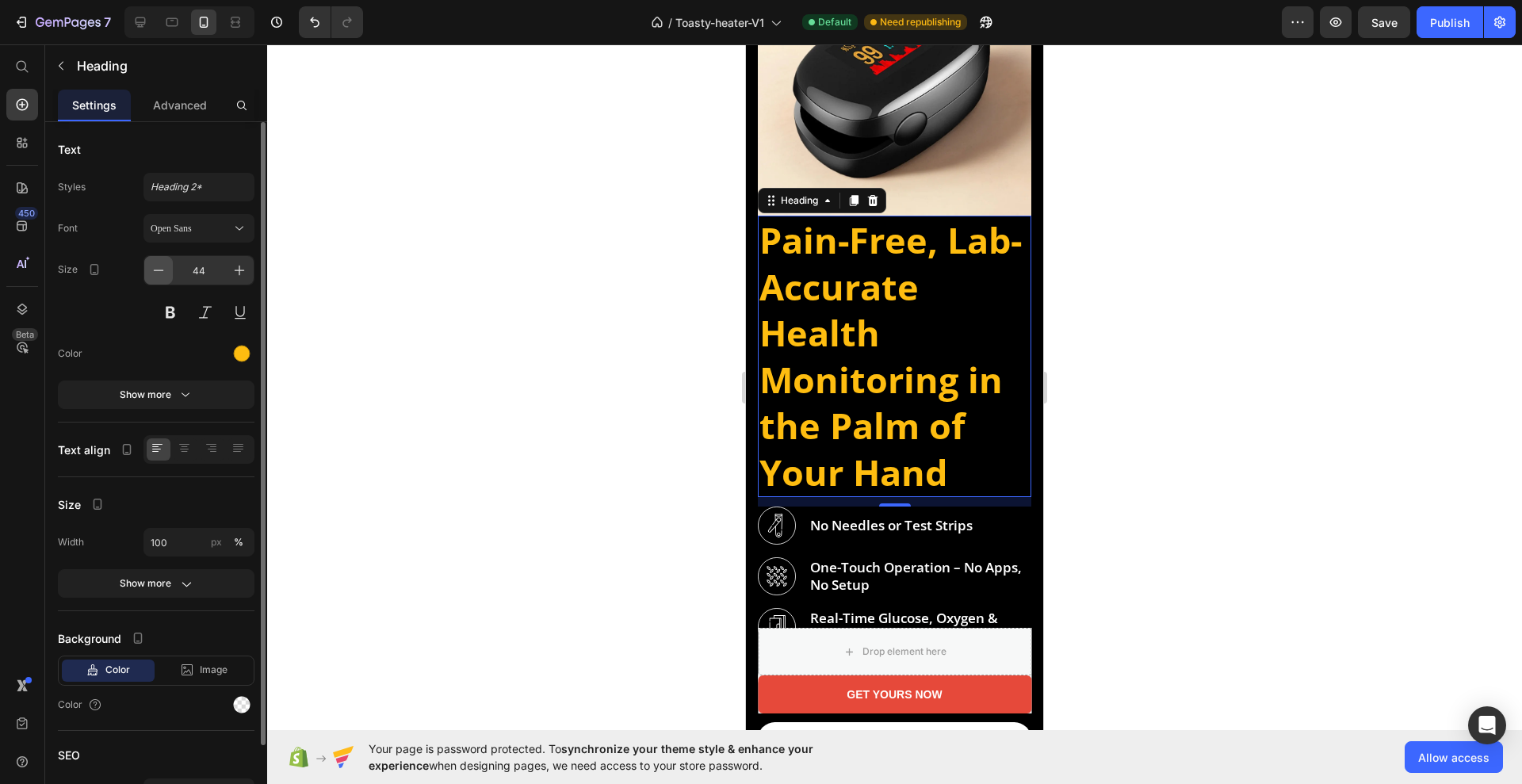 click 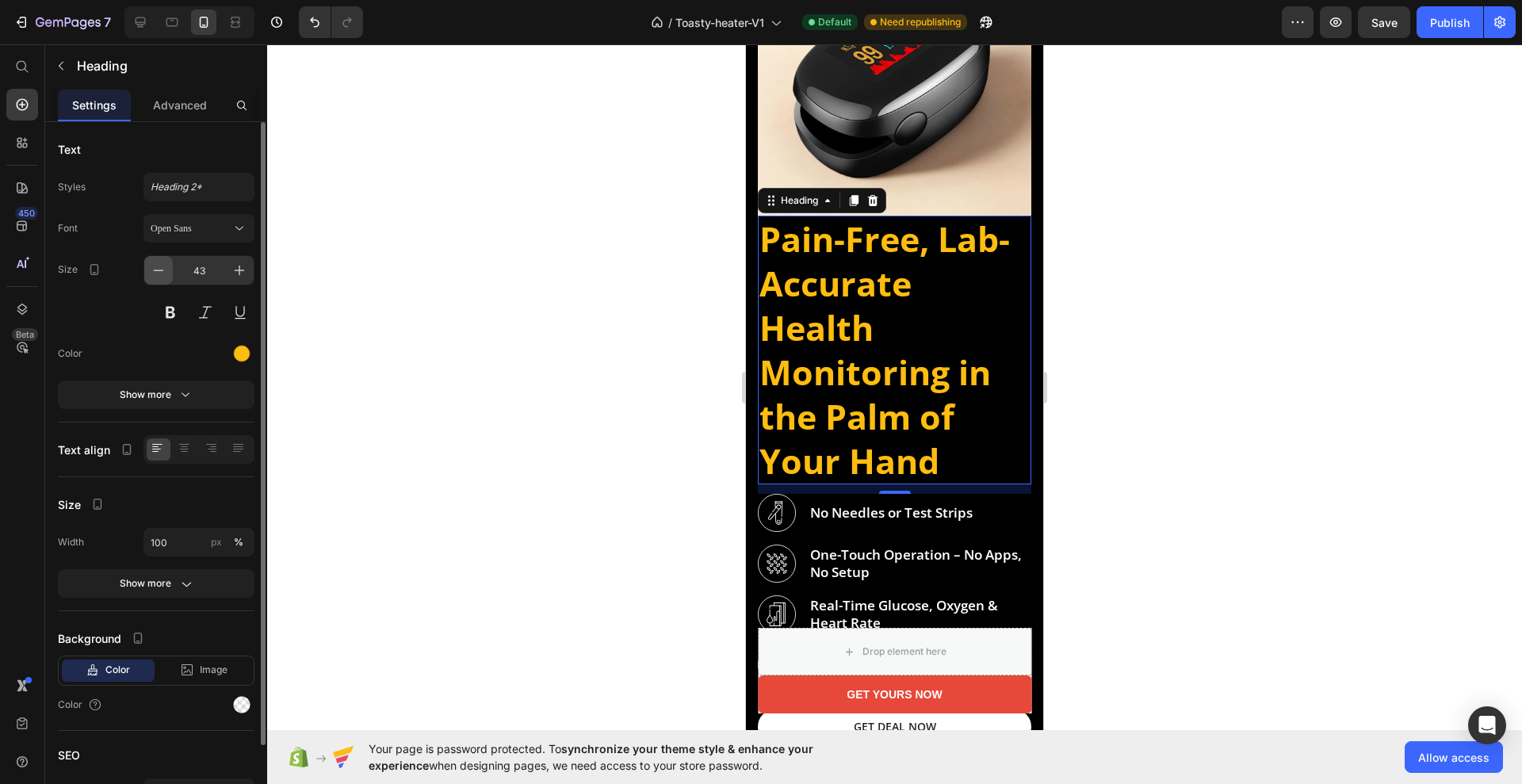 click 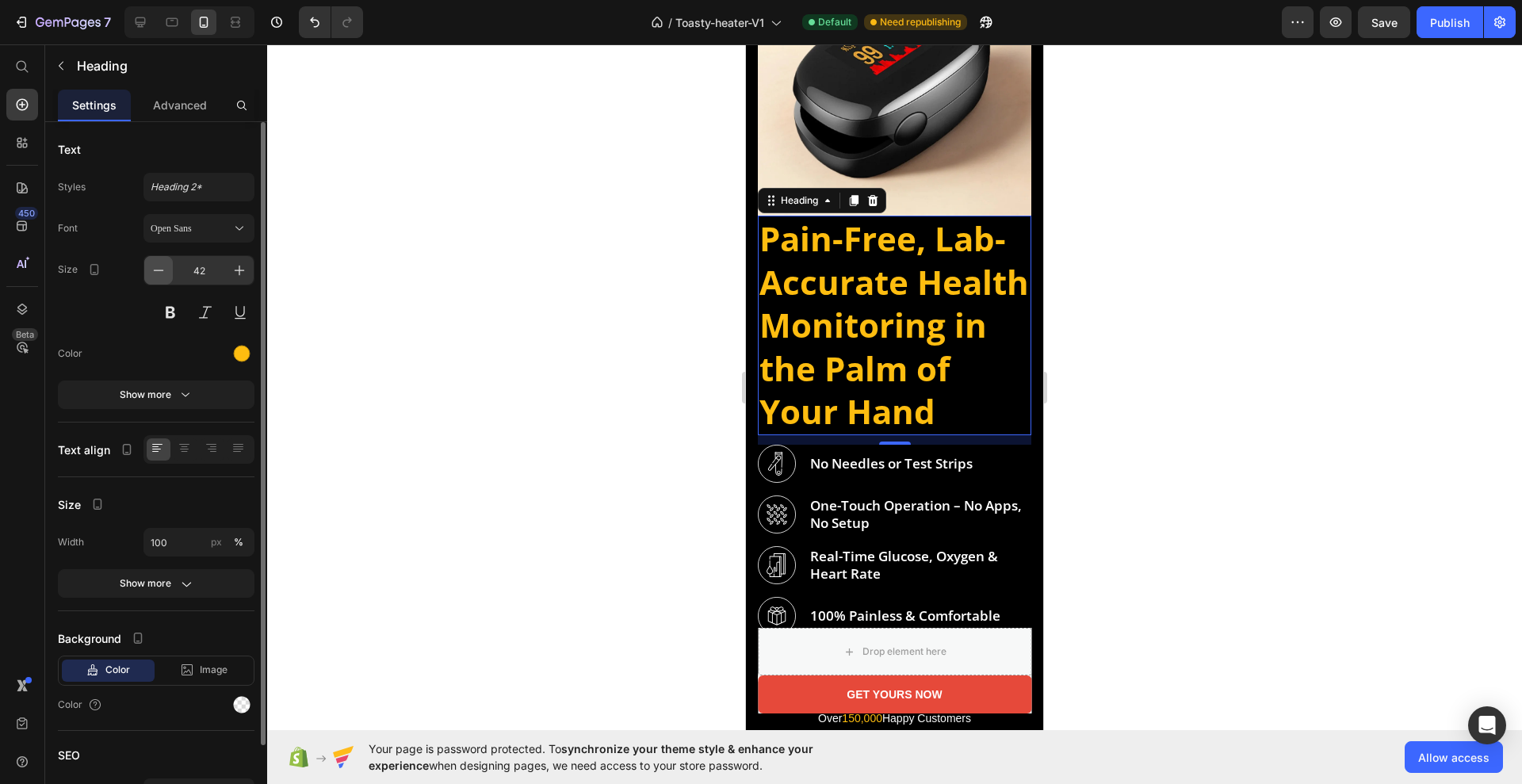 click 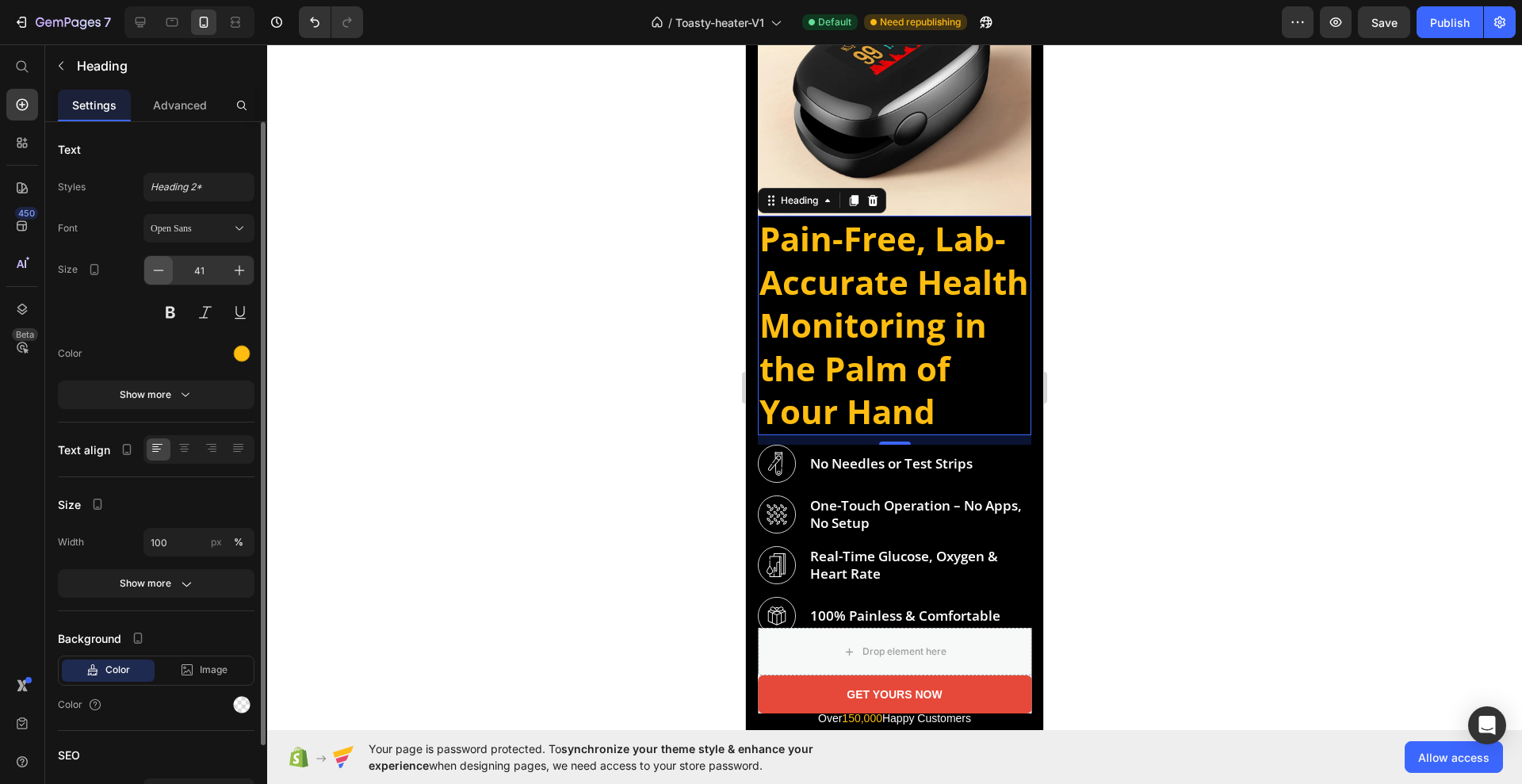 click 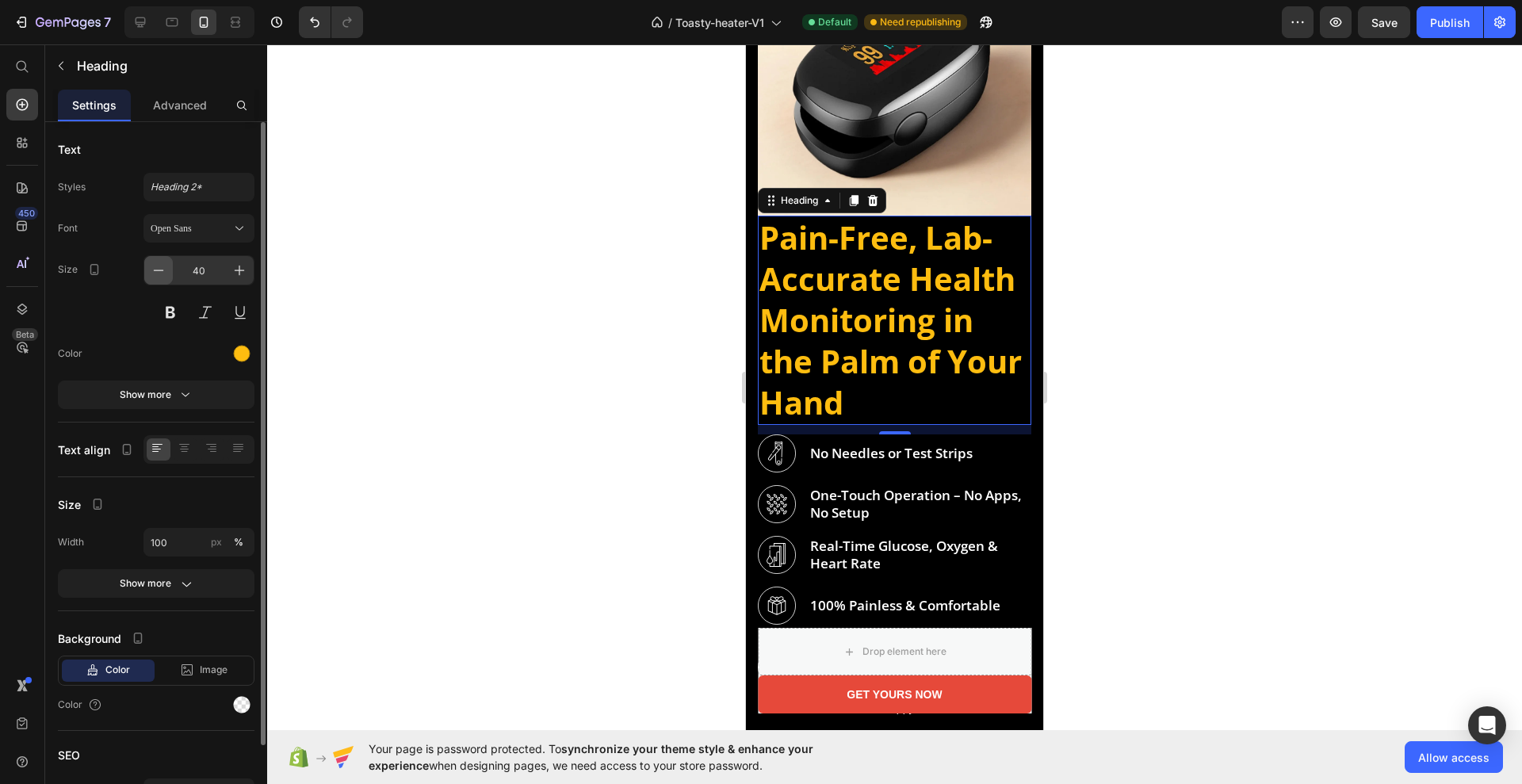 click 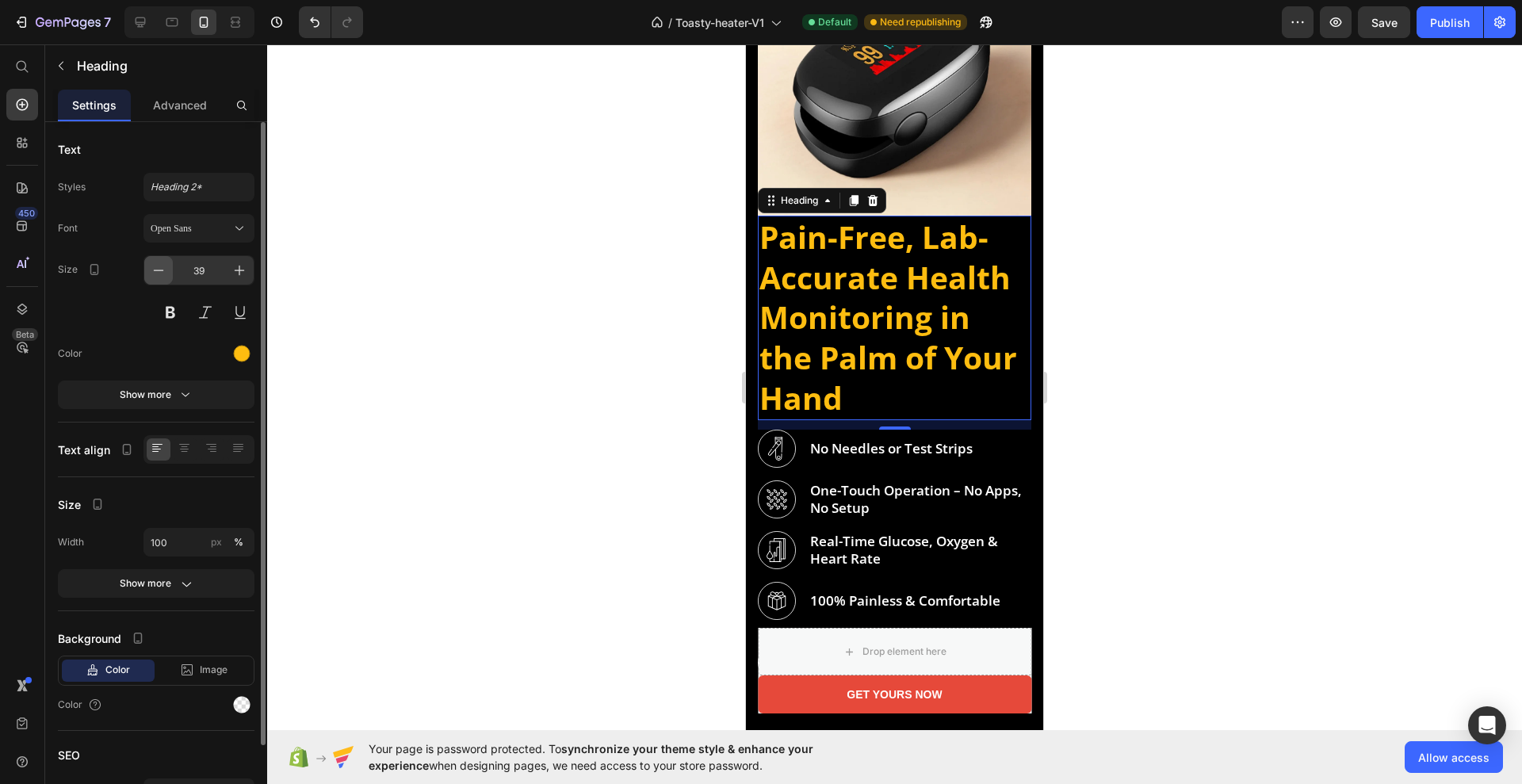 click 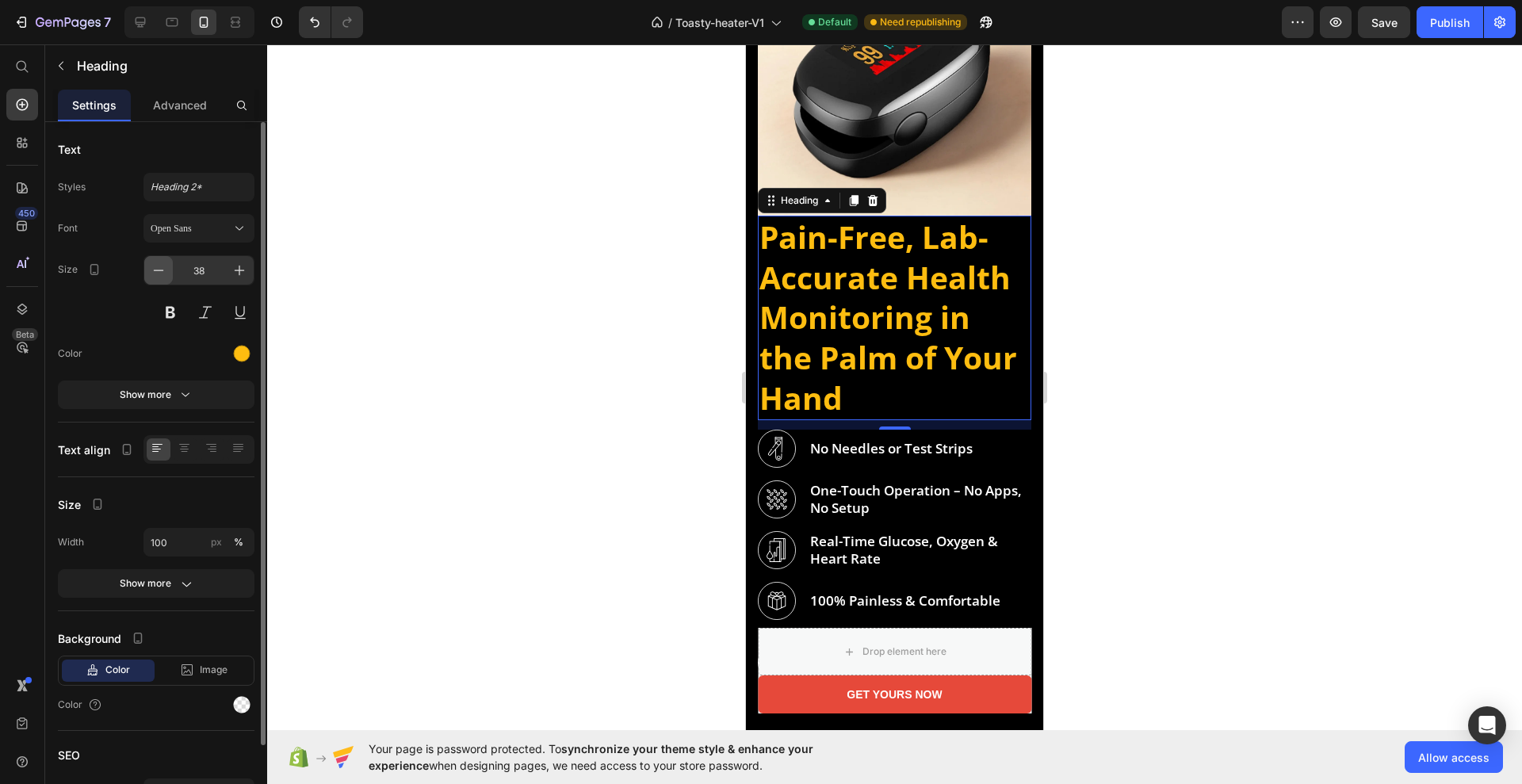 click 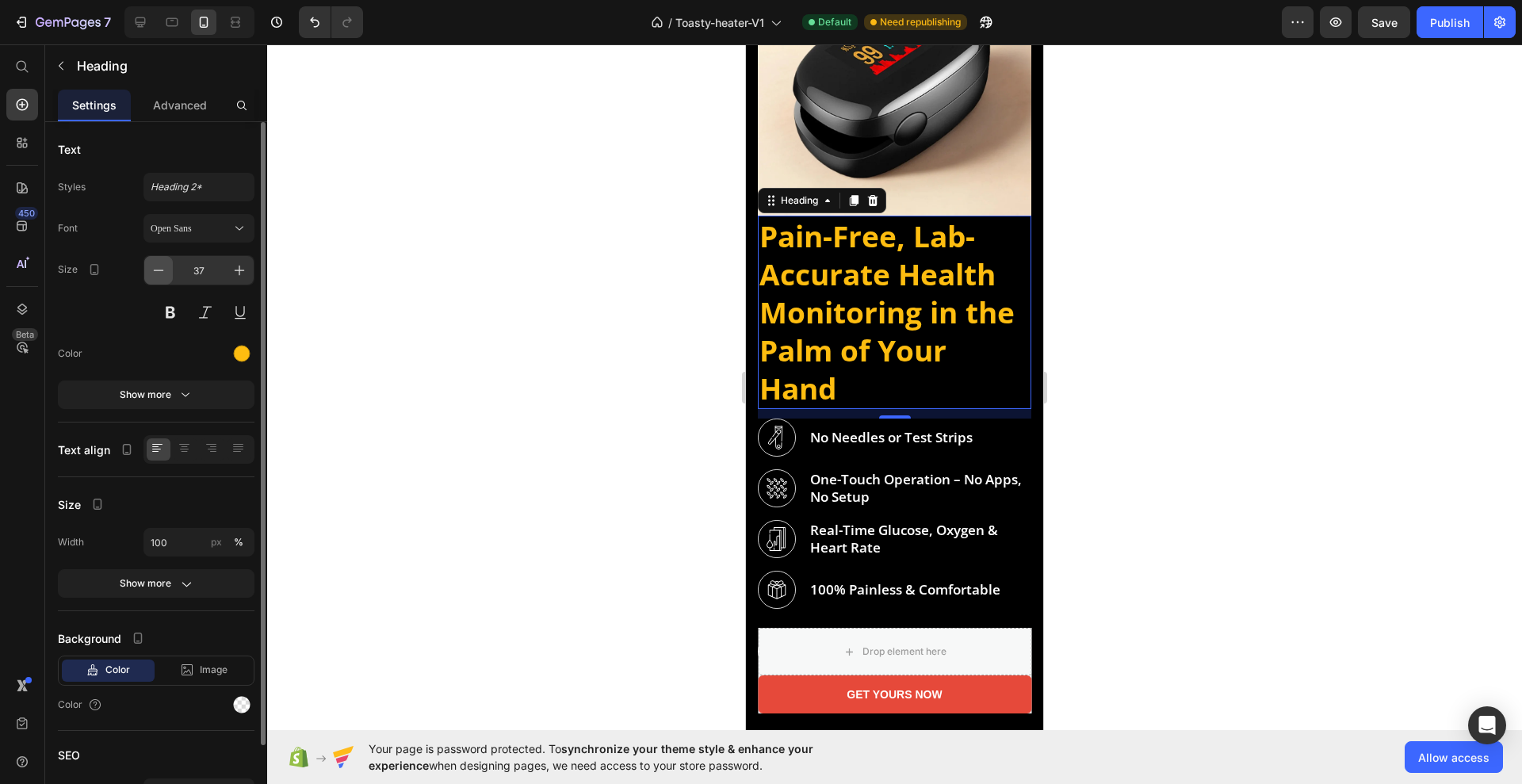 click 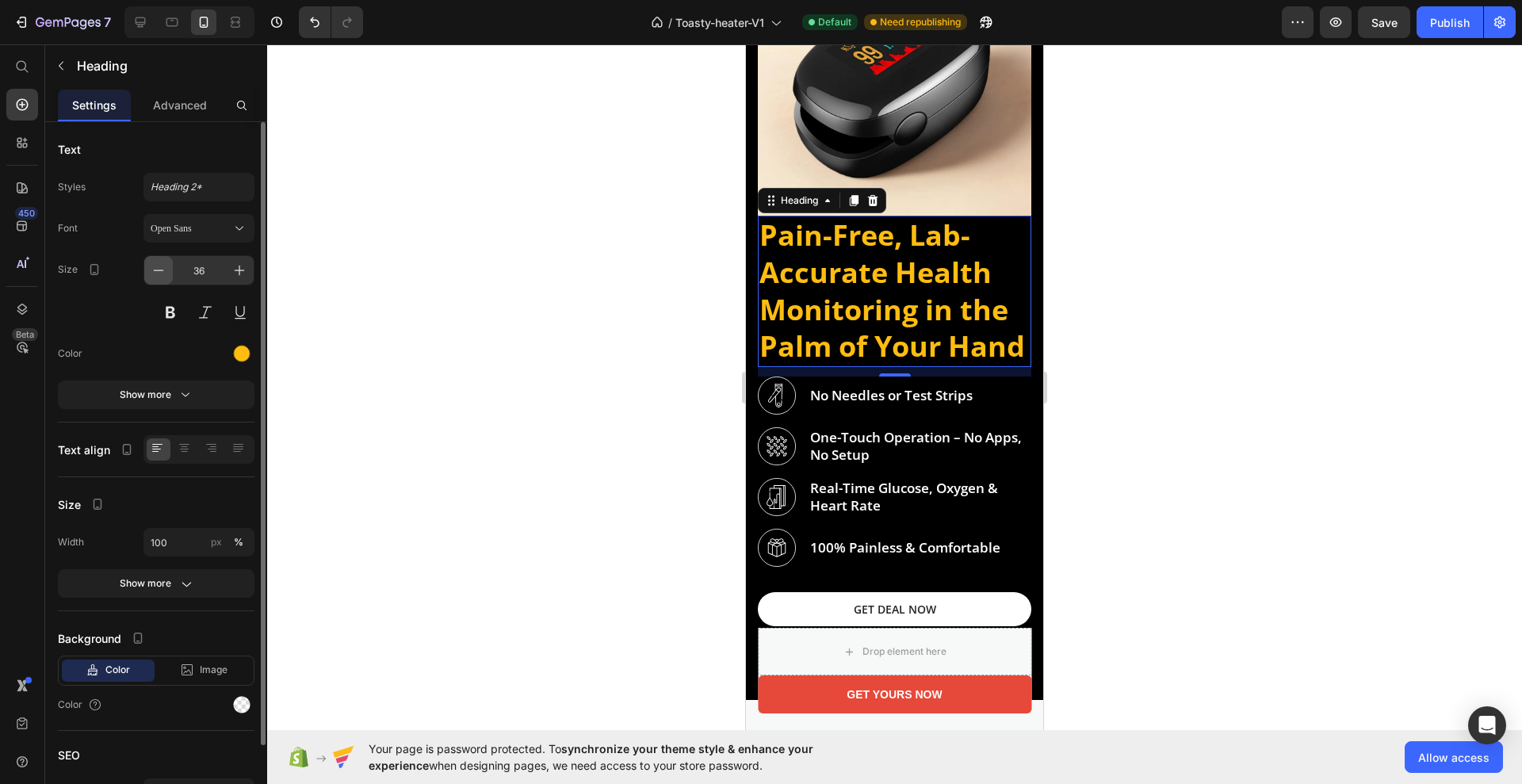 click 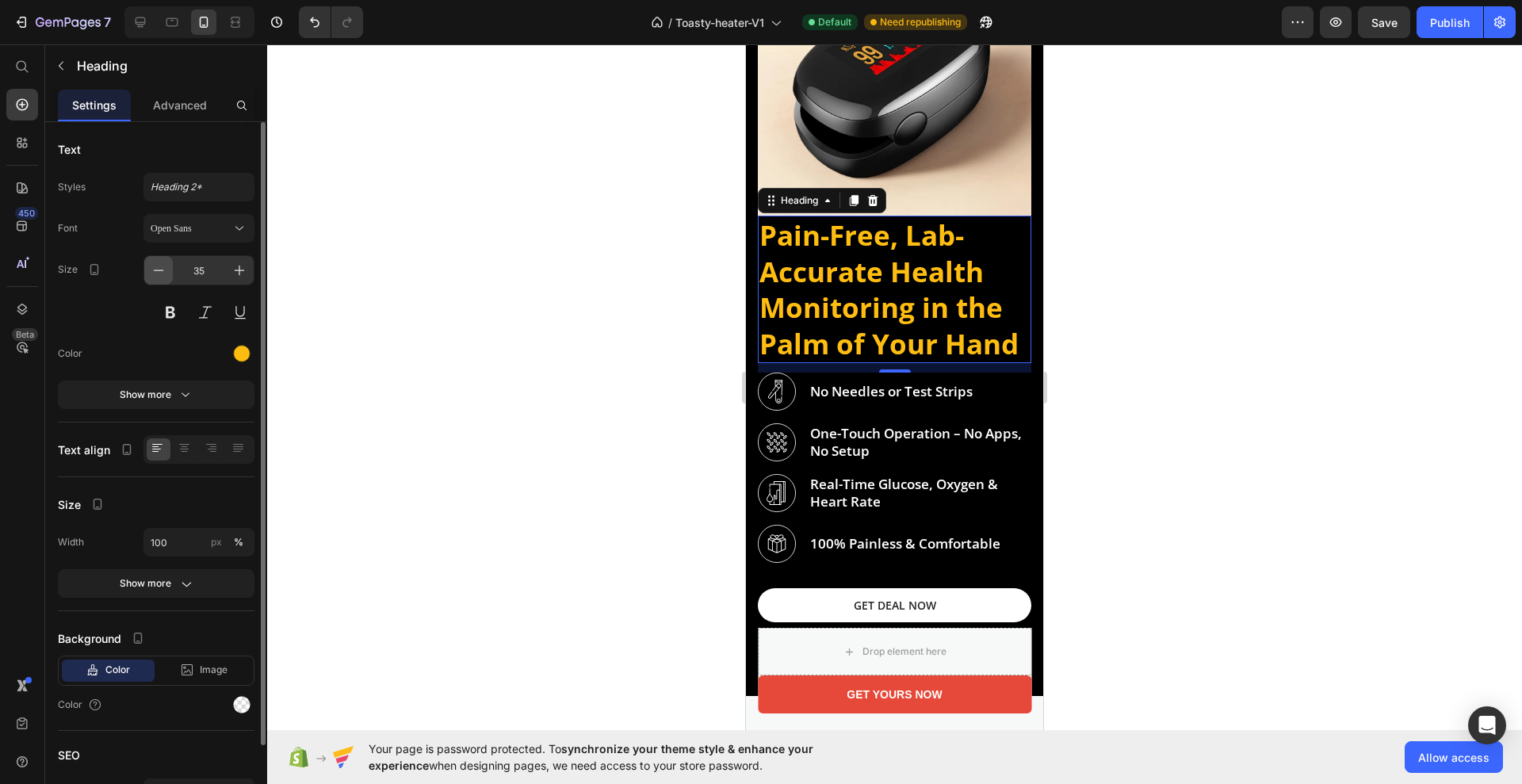 click 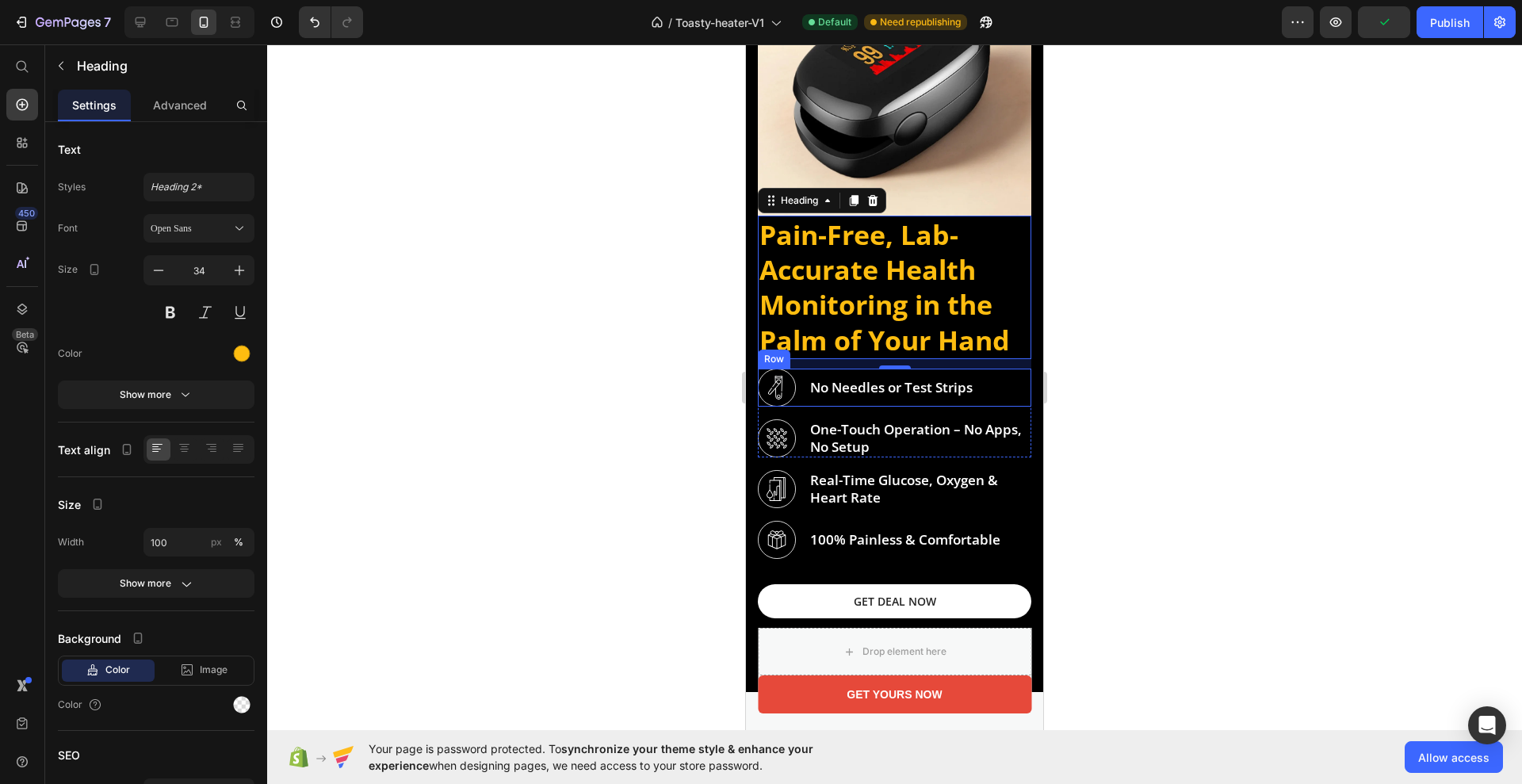 scroll, scrollTop: 0, scrollLeft: 0, axis: both 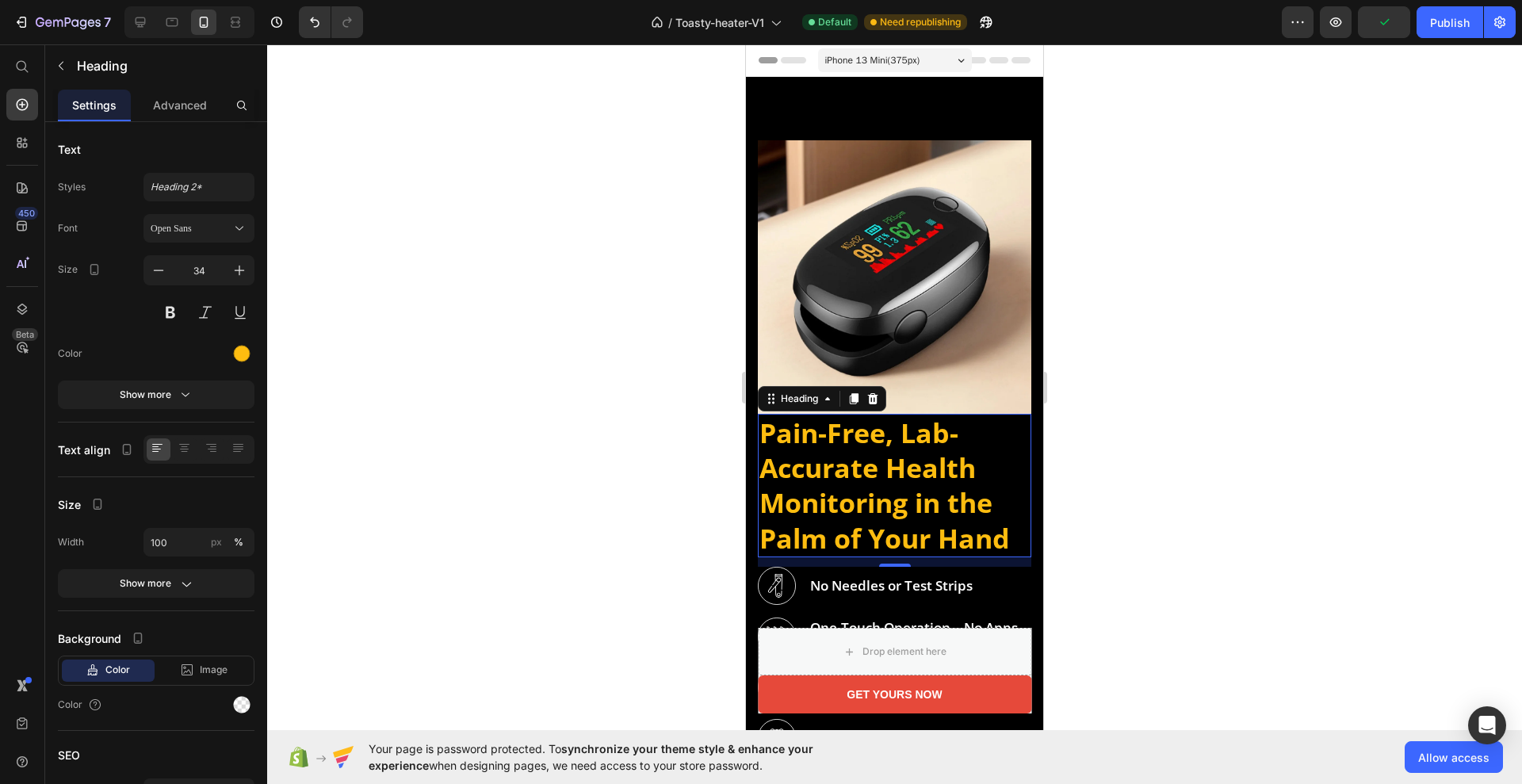 click on "Pain-Free, Lab-Accurate Health Monitoring in the Palm of Your Hand" at bounding box center (894, 485) 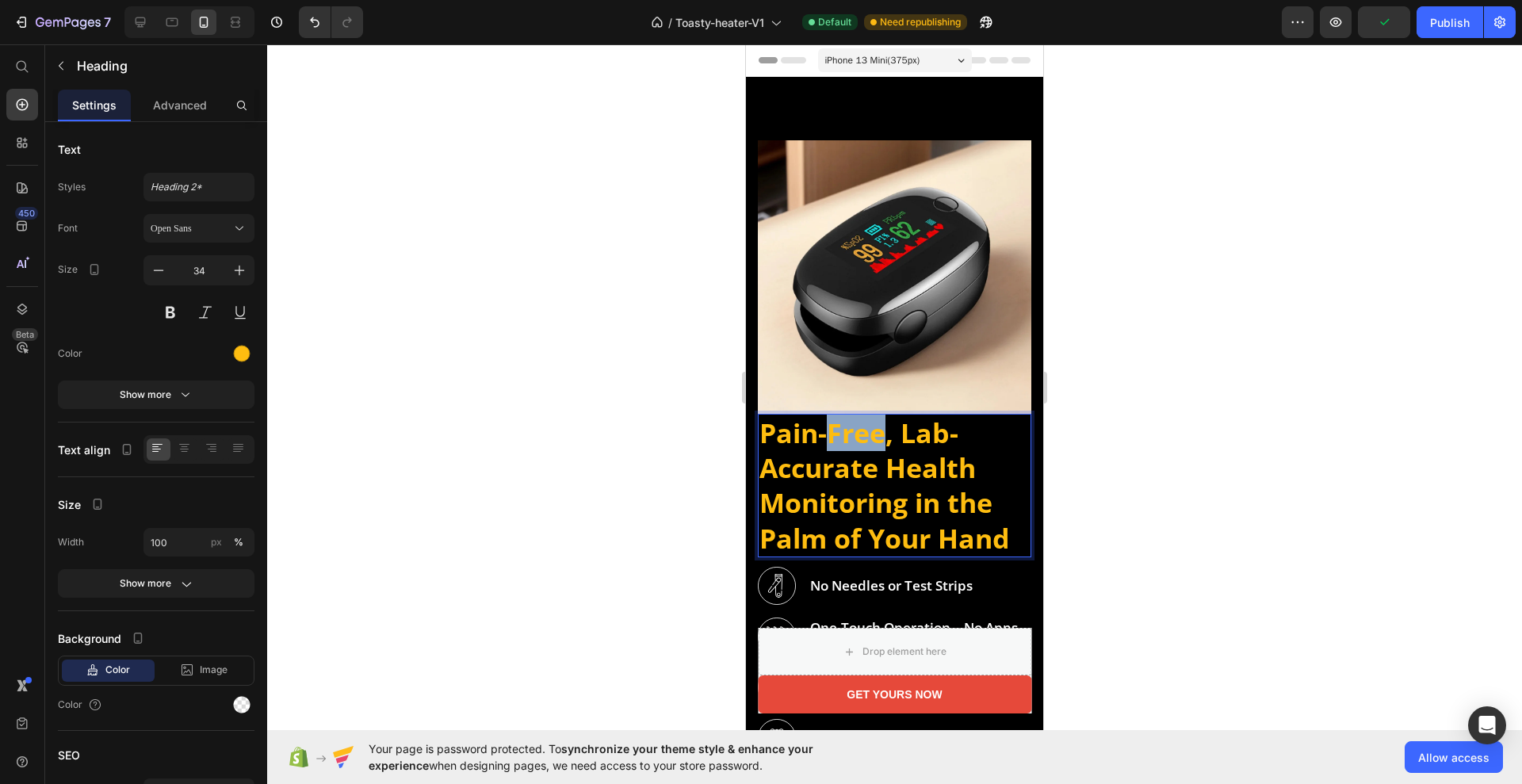 click on "Pain-Free, Lab-Accurate Health Monitoring in the Palm of Your Hand" at bounding box center [894, 485] 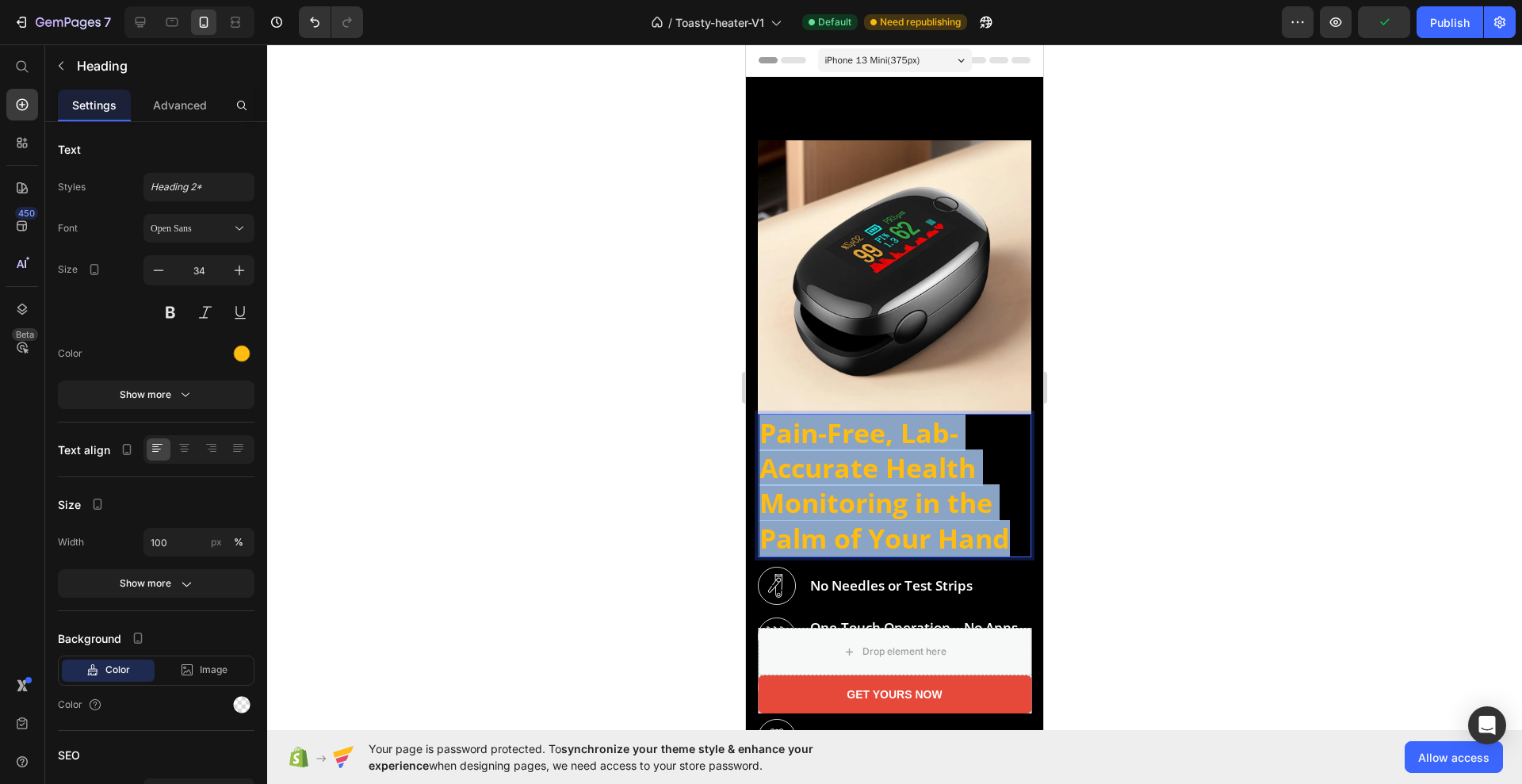 click on "Pain-Free, Lab-Accurate Health Monitoring in the Palm of Your Hand" at bounding box center [894, 485] 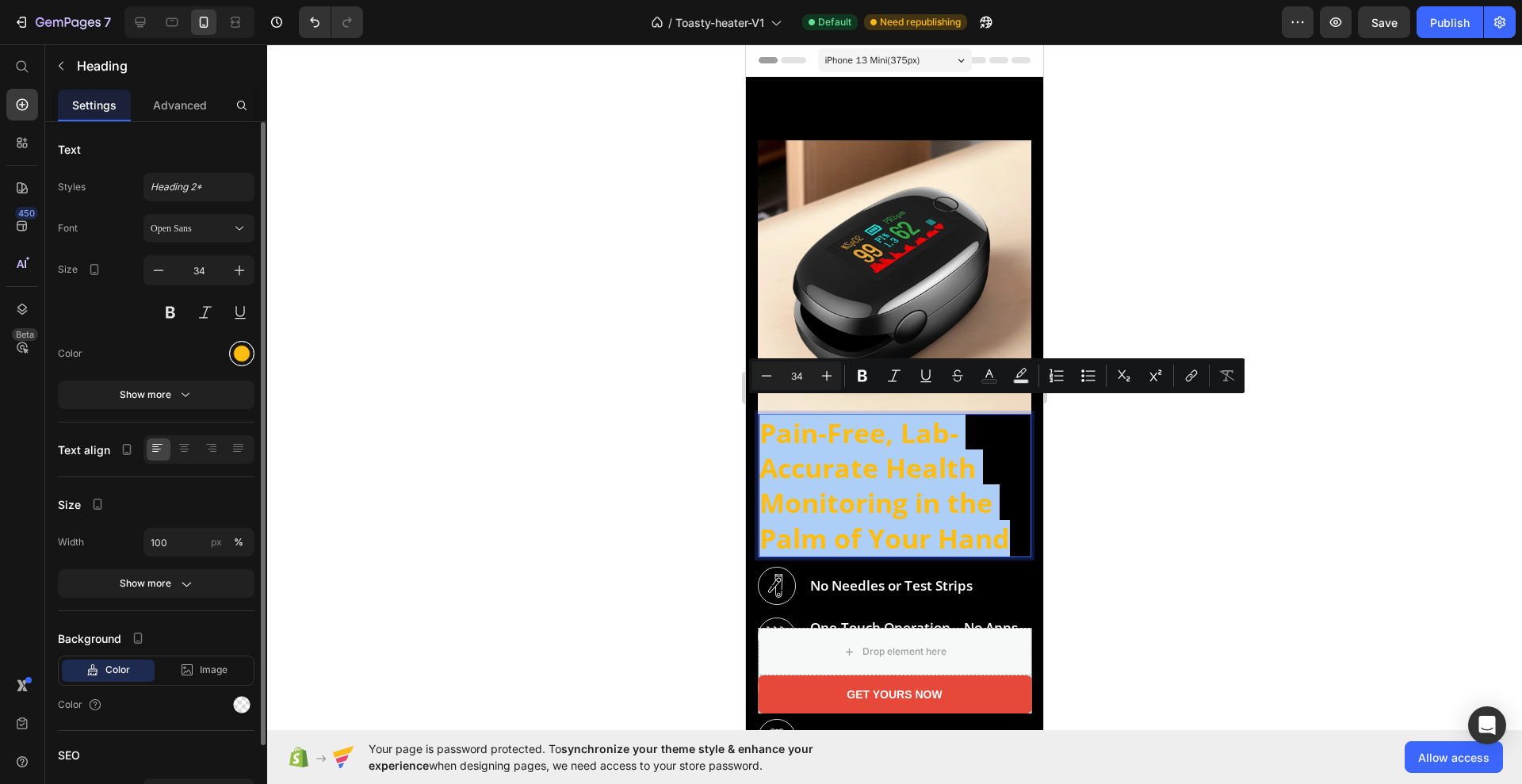 click at bounding box center [242, 354] 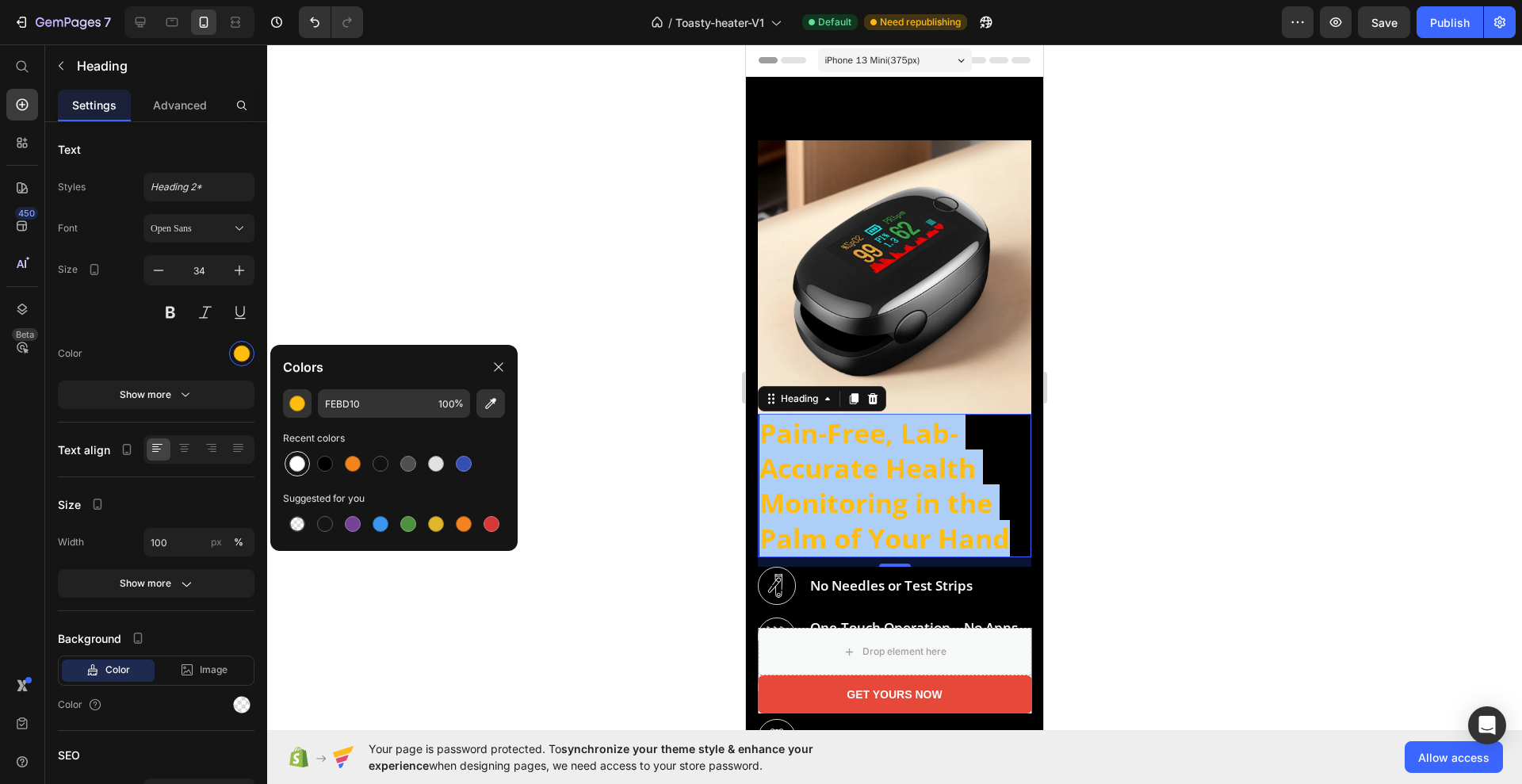 click at bounding box center (297, 464) 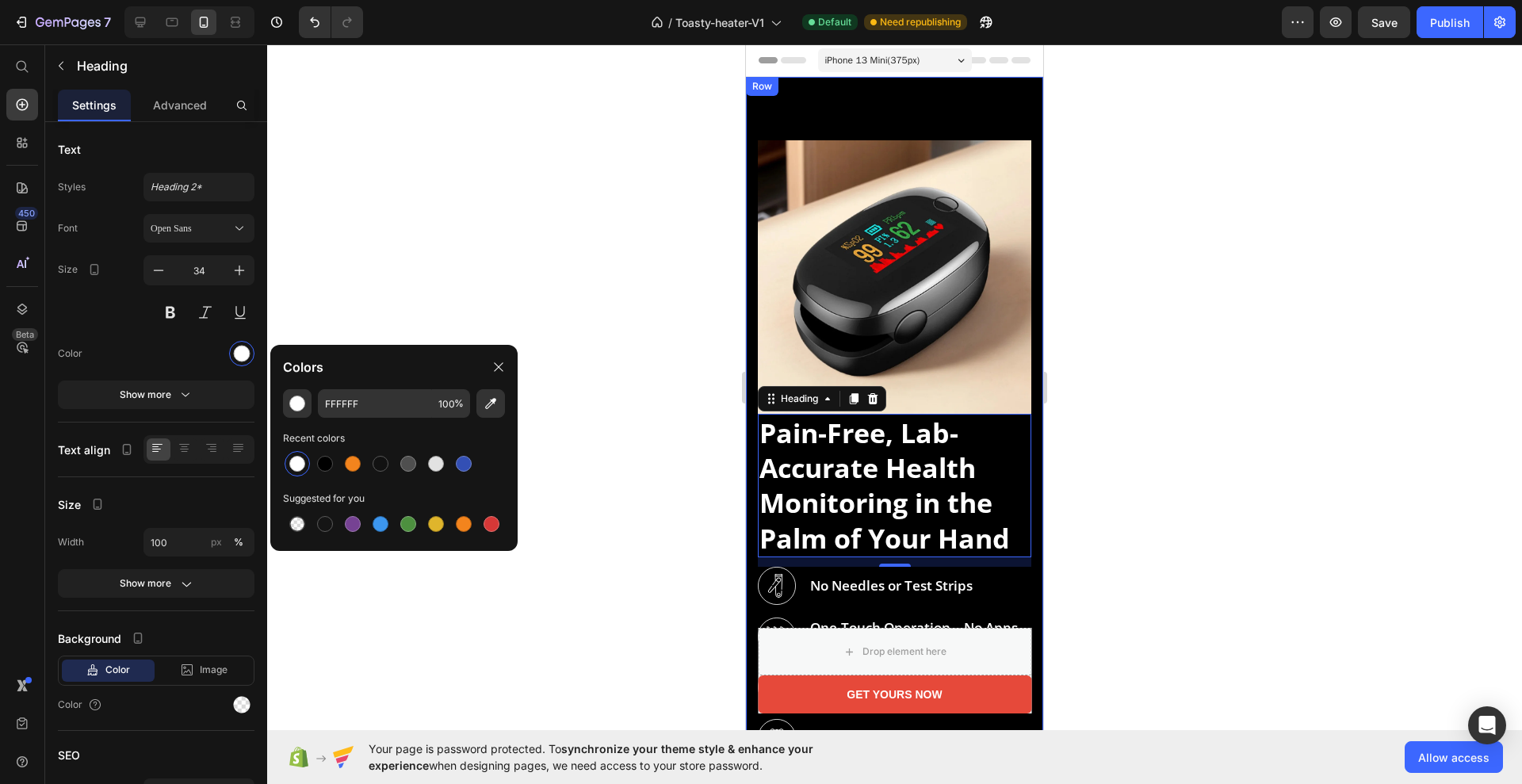 click on "Image Row Pain-Free, Lab-Accurate Health Monitoring in the Palm of Your Hand Heading   12 Image No Needles or Test Strips Text block Row Image One-Touch Operation – No Apps, No Setup Text block Row Row Image Real-Time Glucose, Oxygen & Heart Rate Text block Row Image 100% Painless & Comfortable Text block Row Row GET DEAL NOW Button Over  150,000  Happy Customers Text block Row" at bounding box center (894, 465) 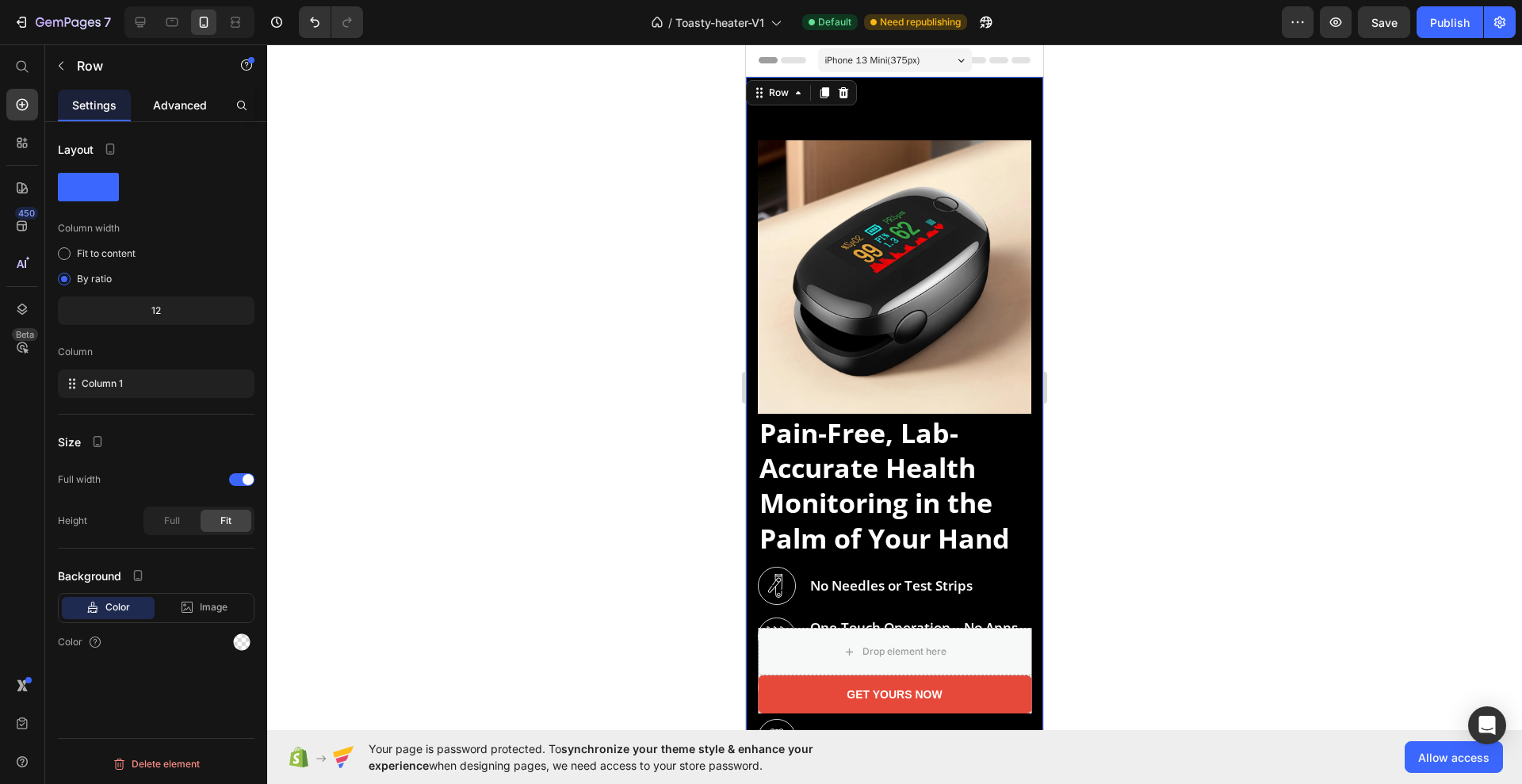click on "Advanced" at bounding box center [180, 105] 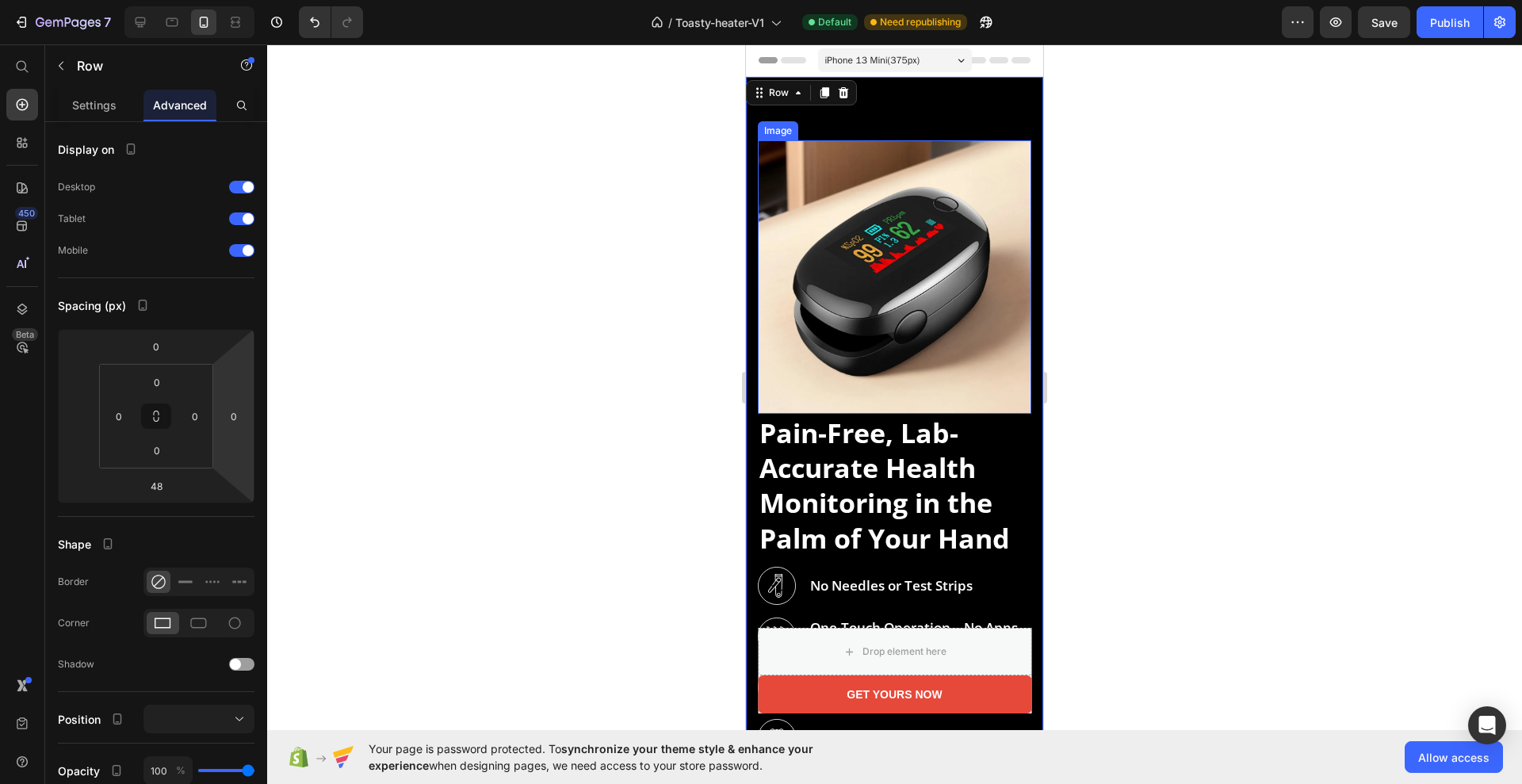 click at bounding box center [894, 277] 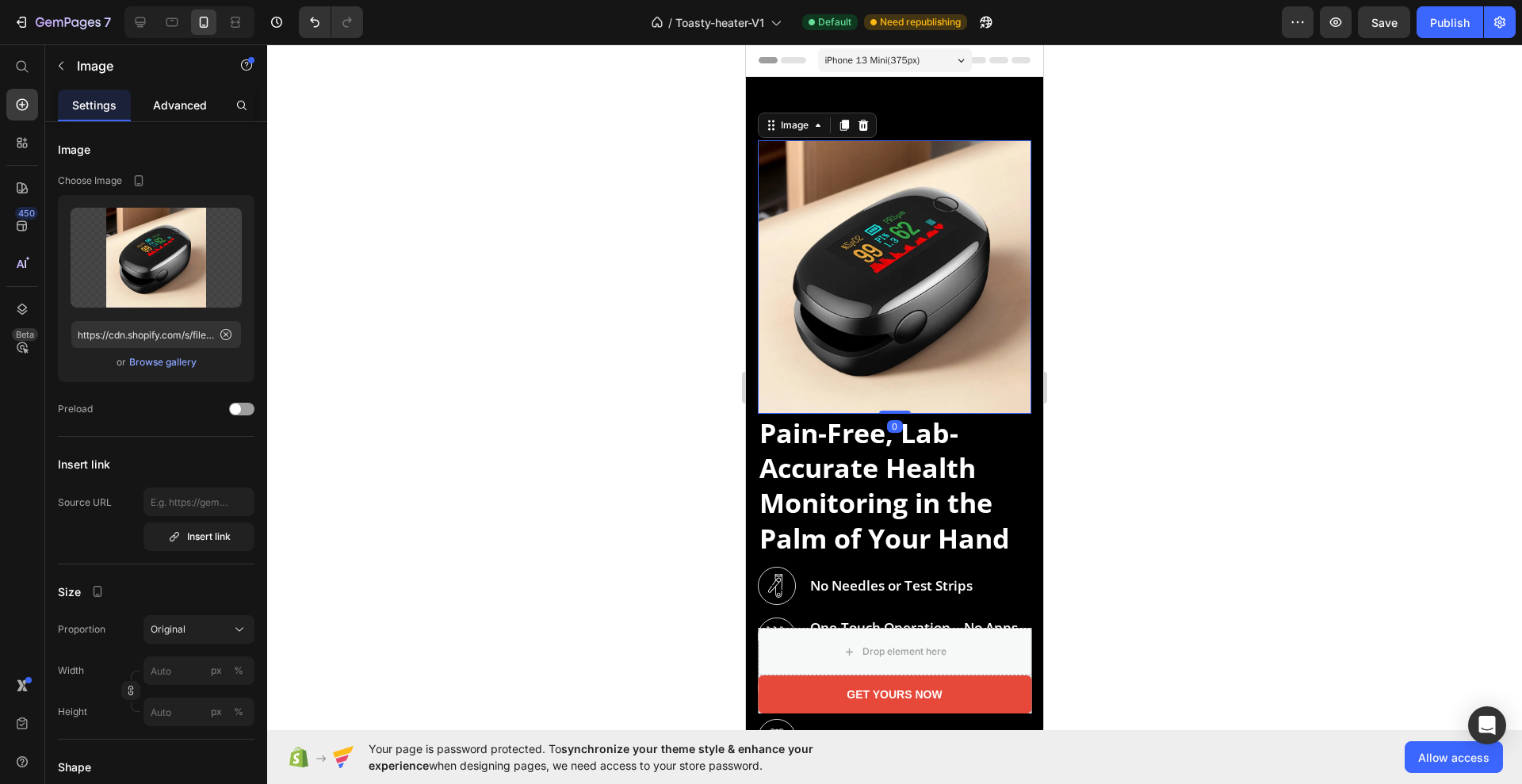 click on "Advanced" at bounding box center [180, 105] 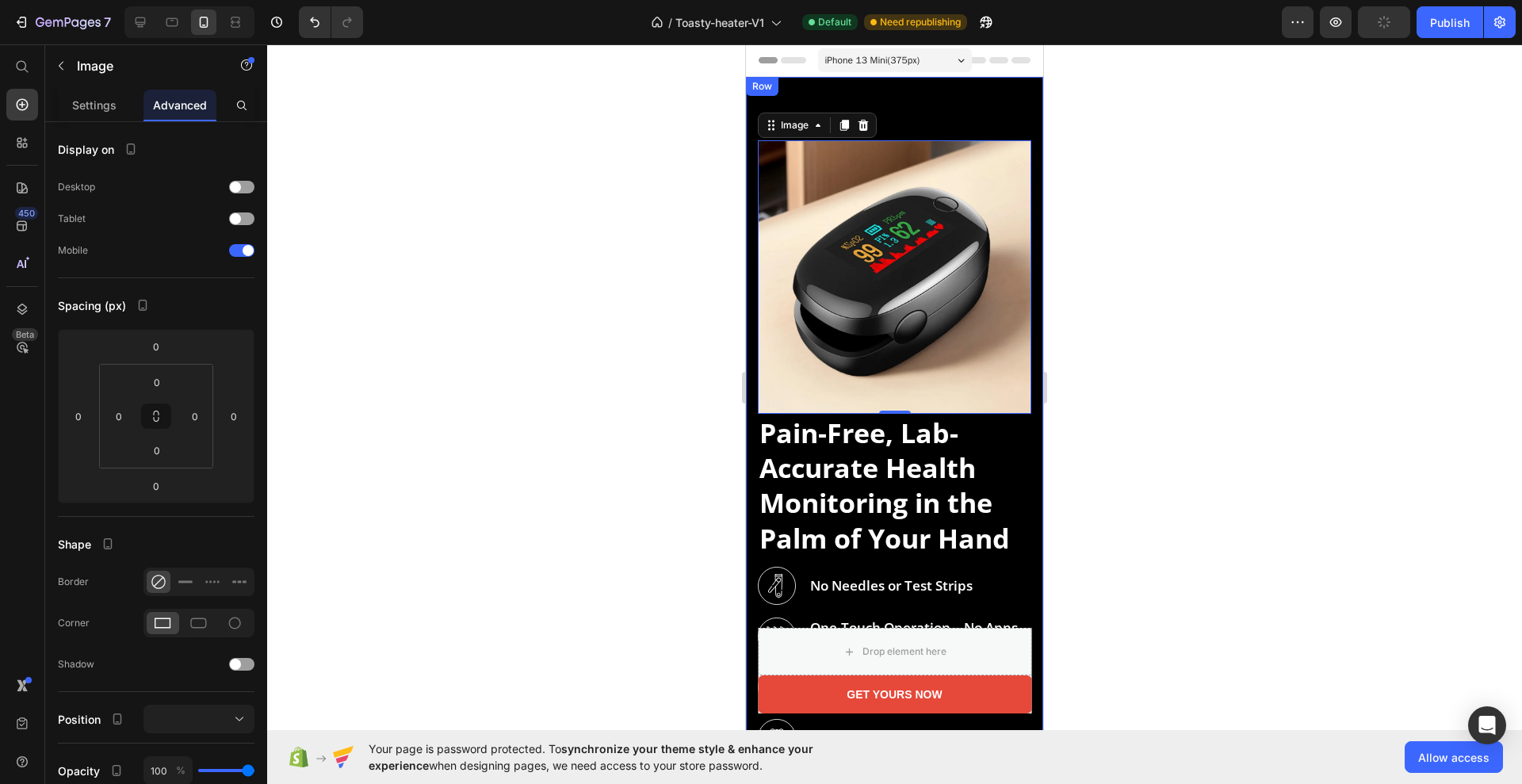 click on "Image   0 Row Pain-Free, Lab-Accurate Health Monitoring in the Palm of Your Hand Heading Image No Needles or Test Strips Text block Row Image One-Touch Operation – No Apps, No Setup Text block Row Row Image Real-Time Glucose, Oxygen & Heart Rate Text block Row Image 100% Painless & Comfortable Text block Row Row GET DEAL NOW Button Over  150,000  Happy Customers Text block Row" at bounding box center (894, 465) 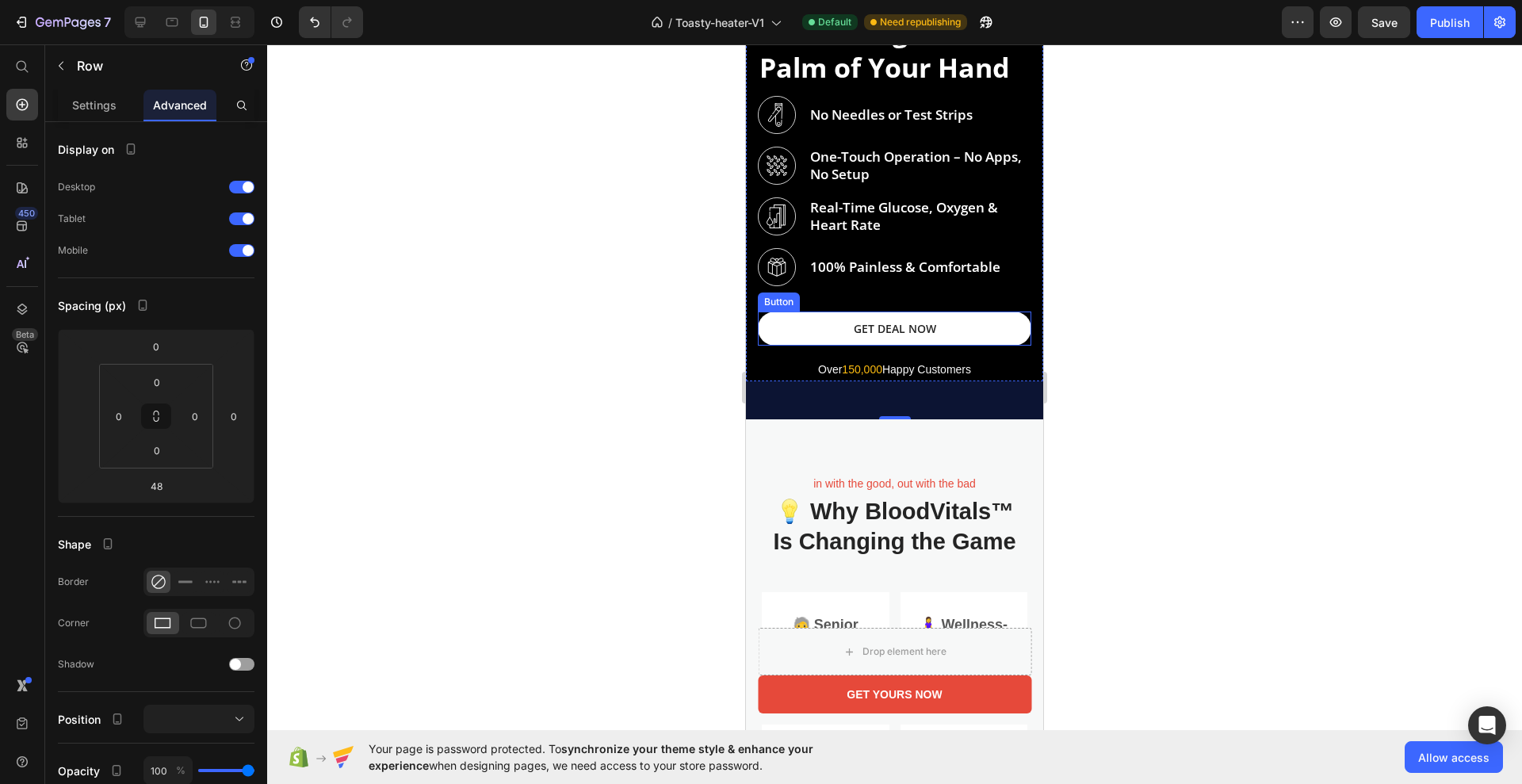 scroll, scrollTop: 595, scrollLeft: 0, axis: vertical 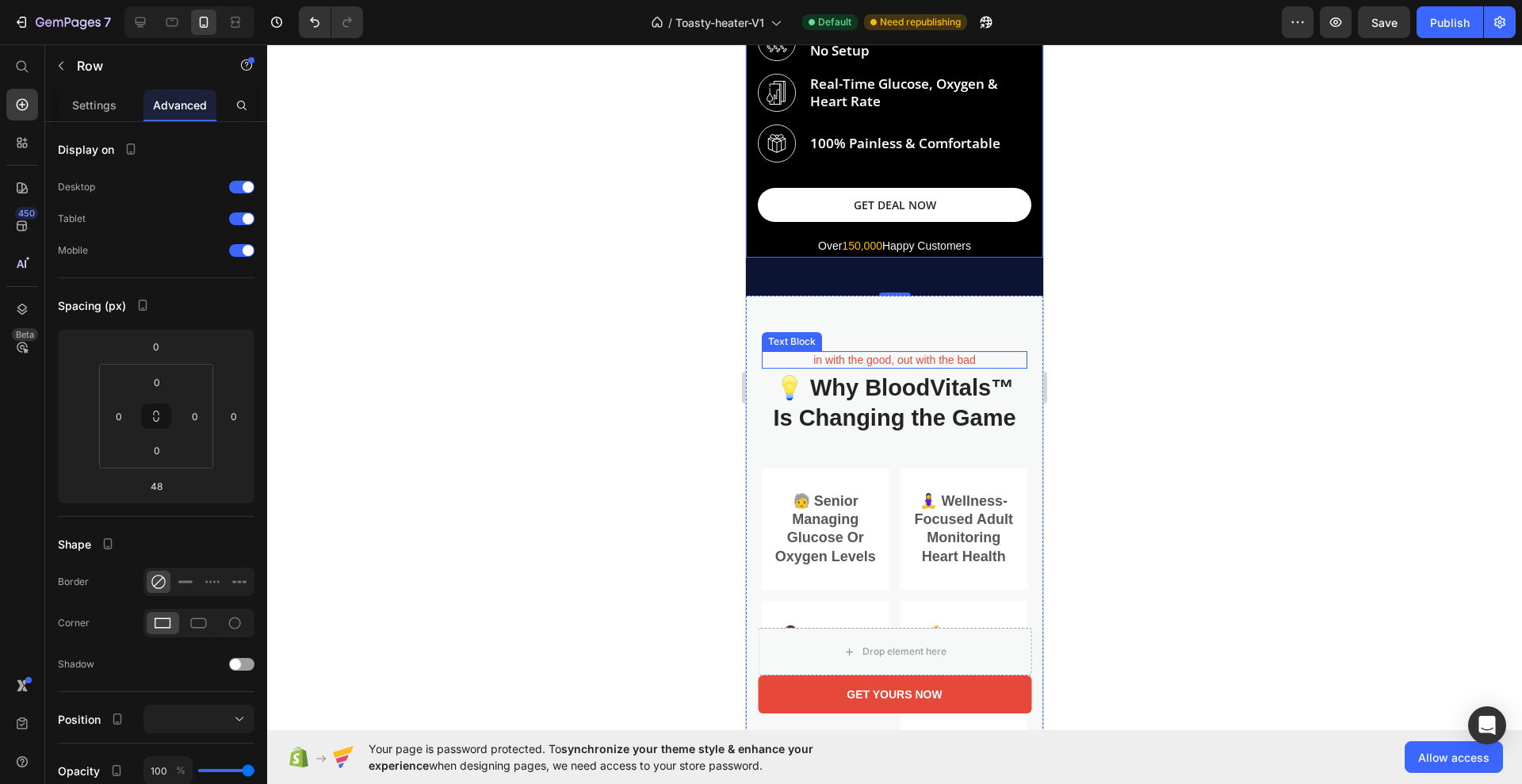 click on "in with the good, out with the bad" at bounding box center [894, 360] 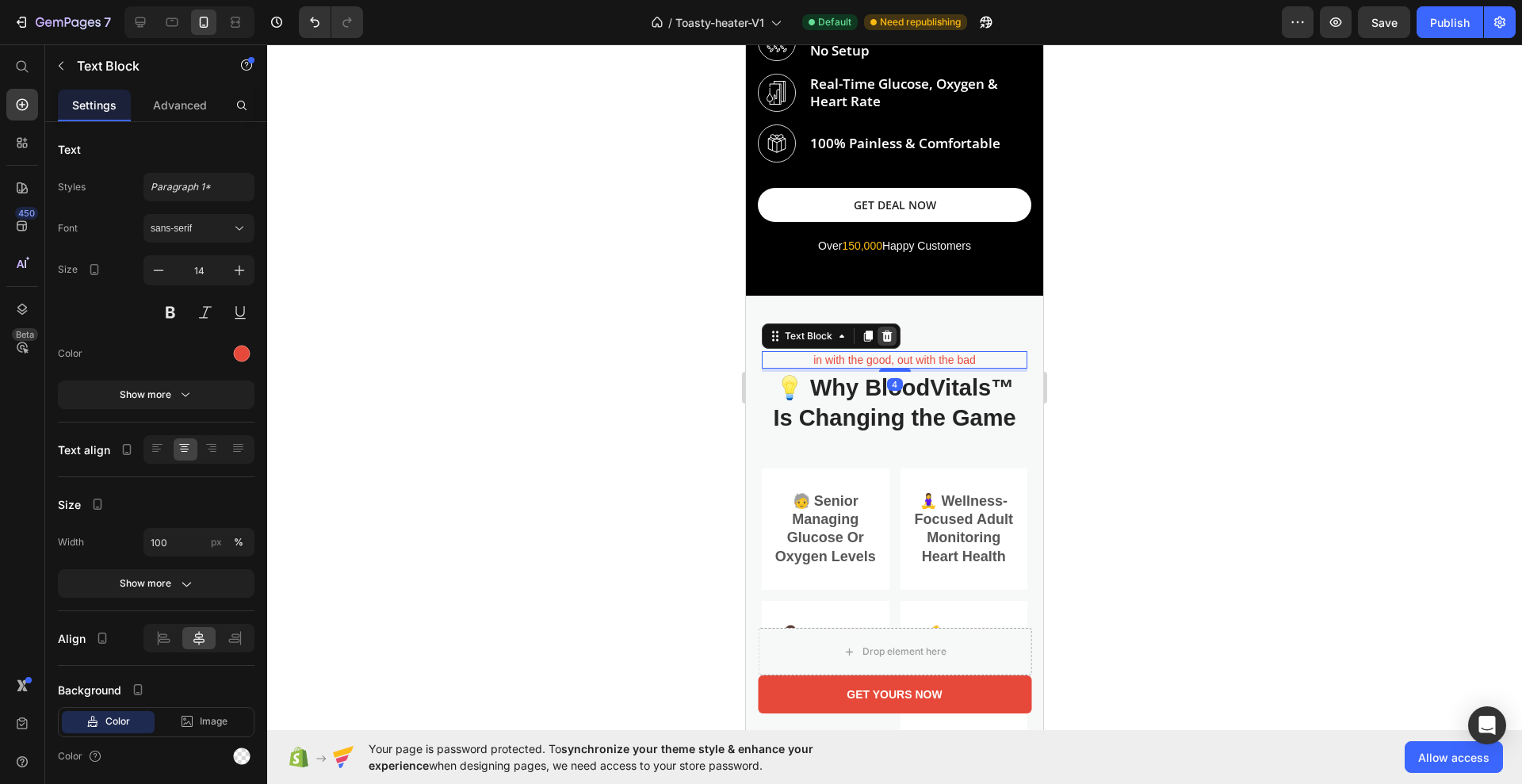 click 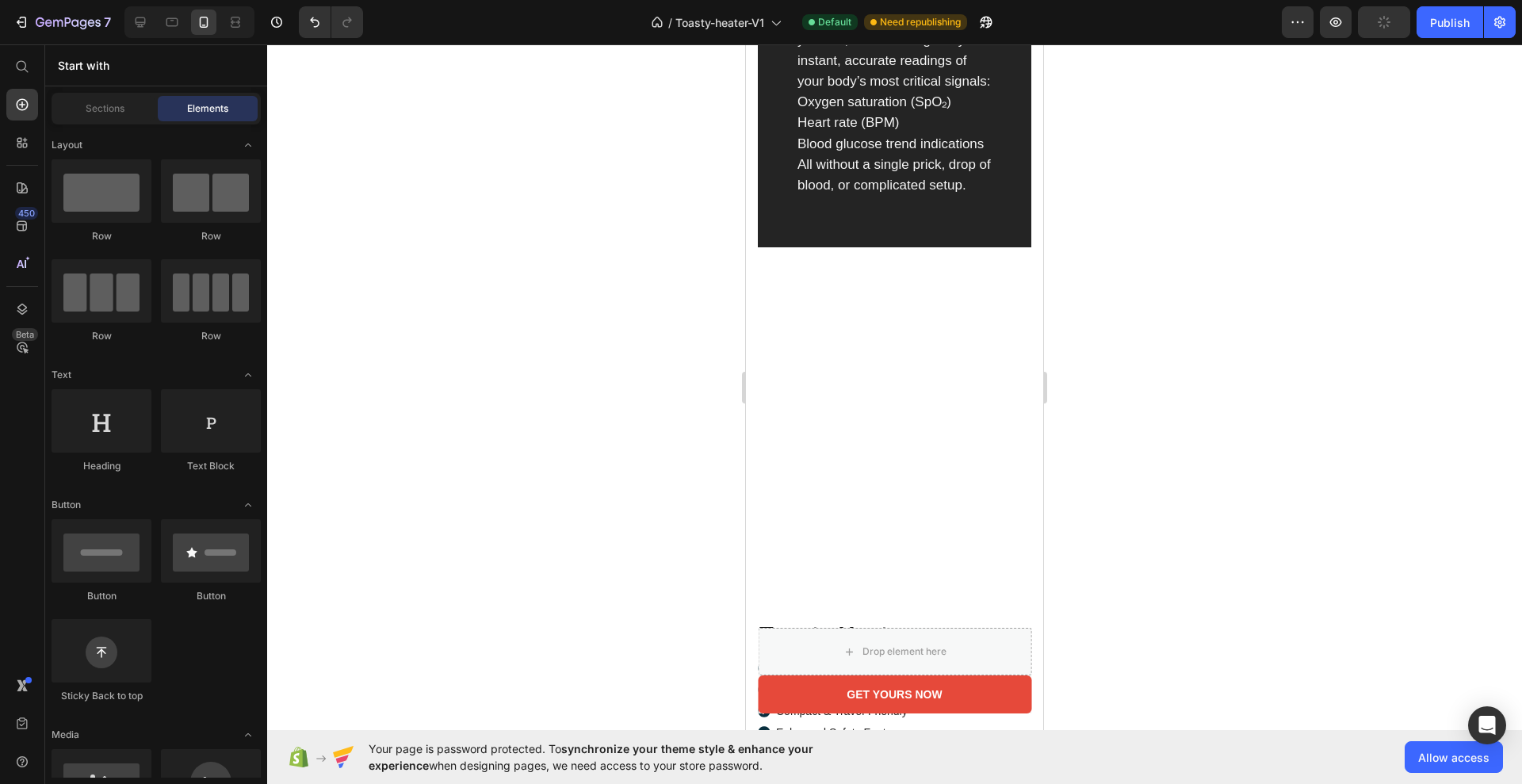 scroll, scrollTop: 3468, scrollLeft: 0, axis: vertical 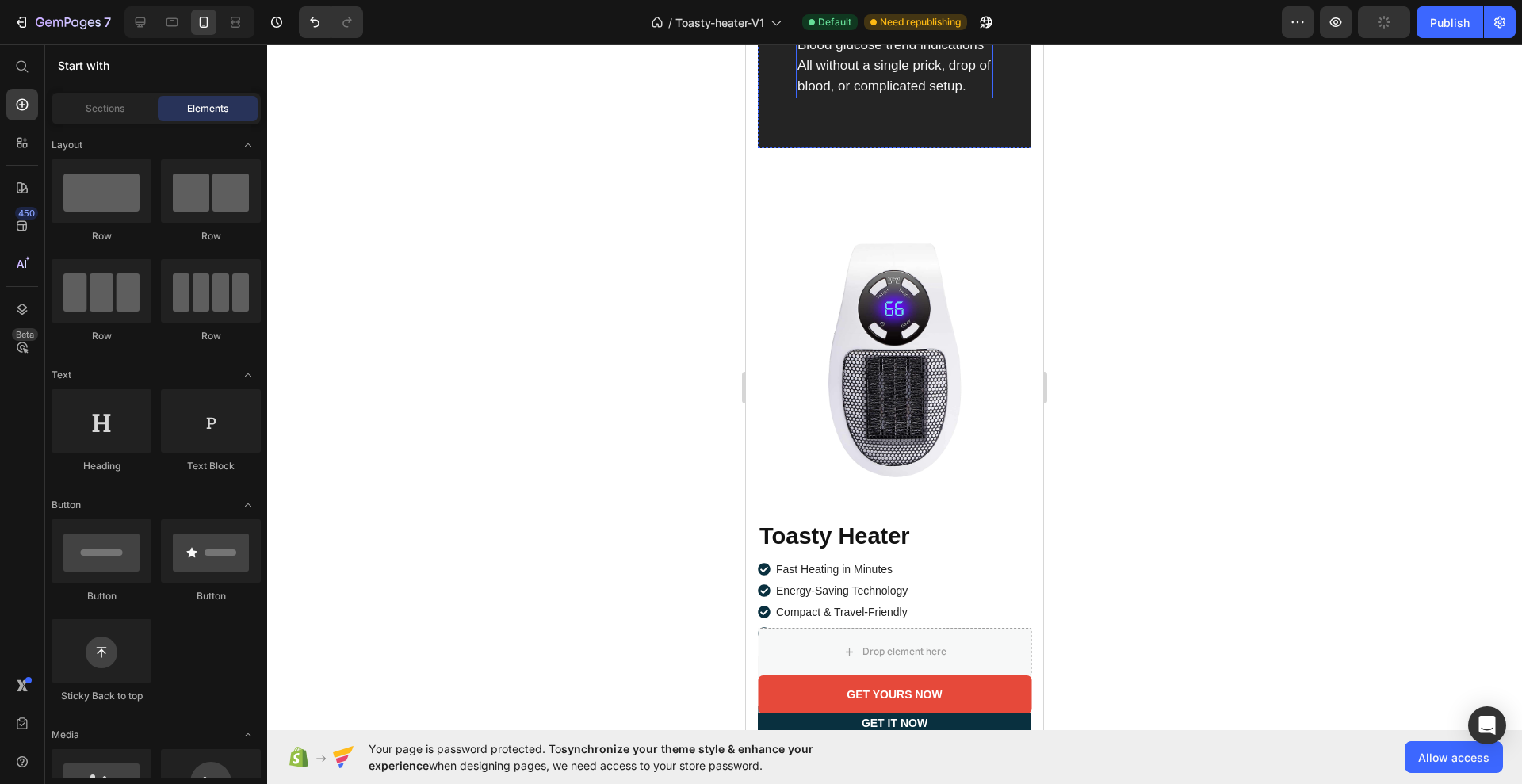 click on "For years, people have relied on guesswork—or waited until symptoms got worse—before acting on their health. With BloodVitals™, you no longer have to wonder if something’s wrong. You’ll know." at bounding box center [894, -226] 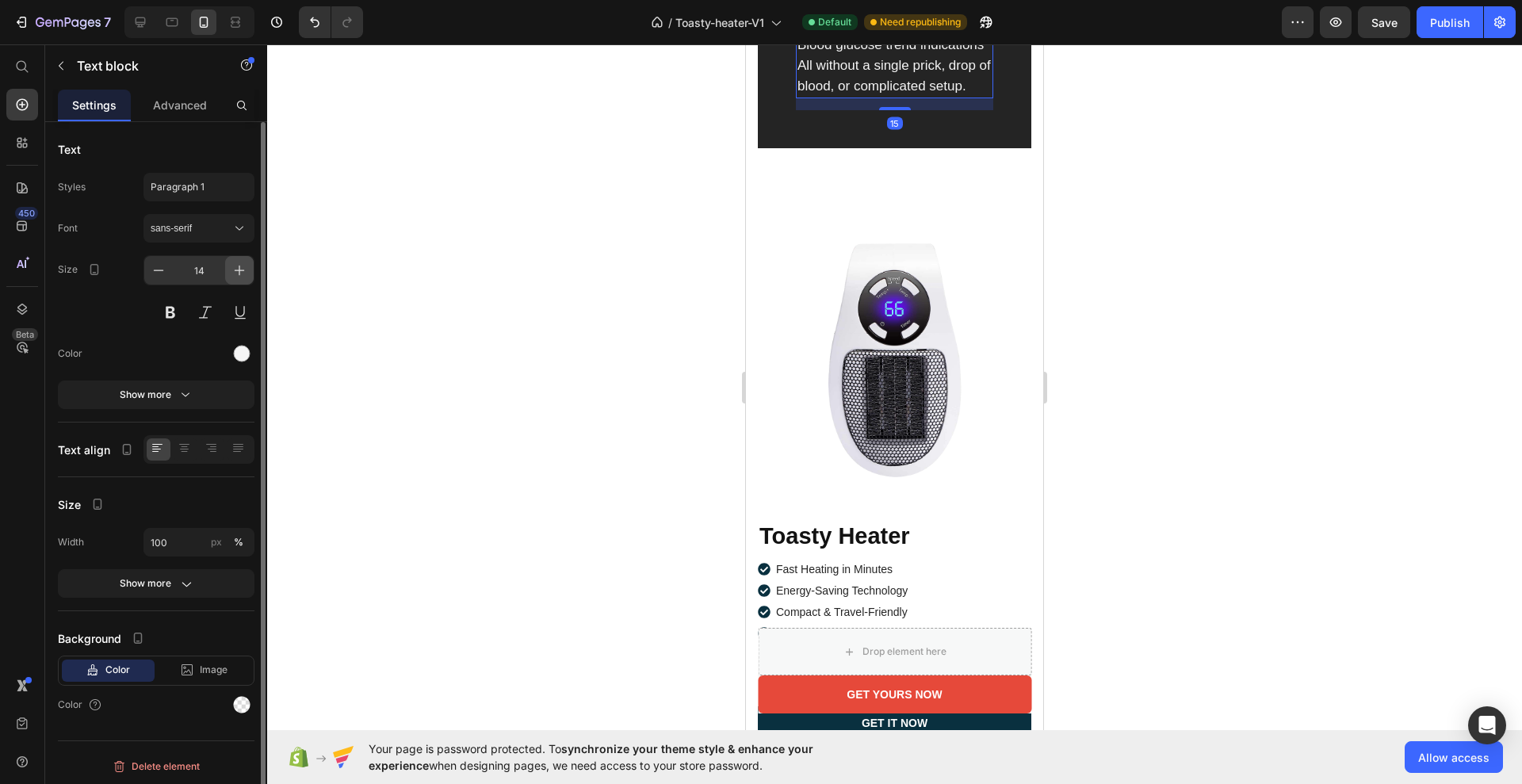 click at bounding box center [239, 270] 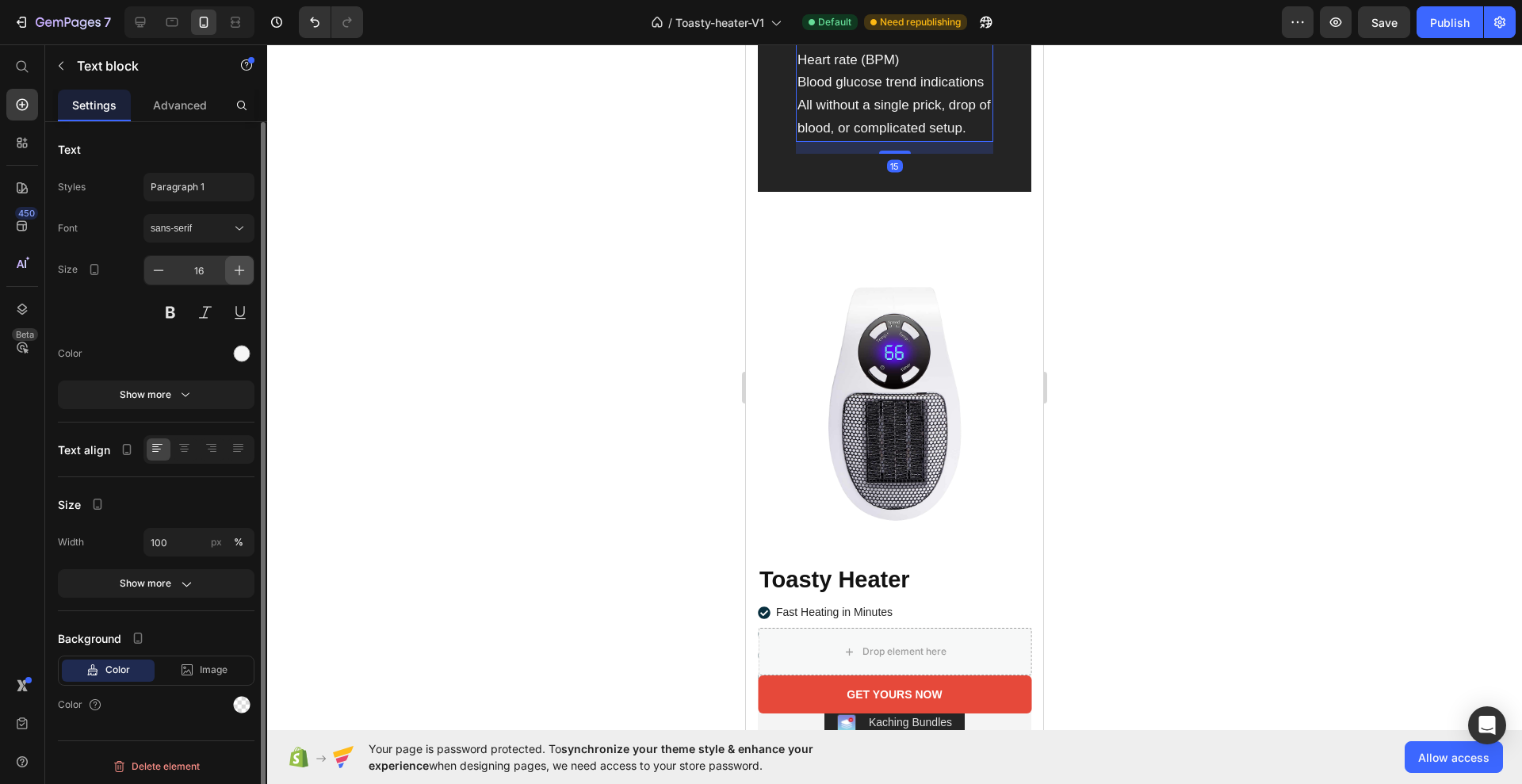 click at bounding box center (239, 270) 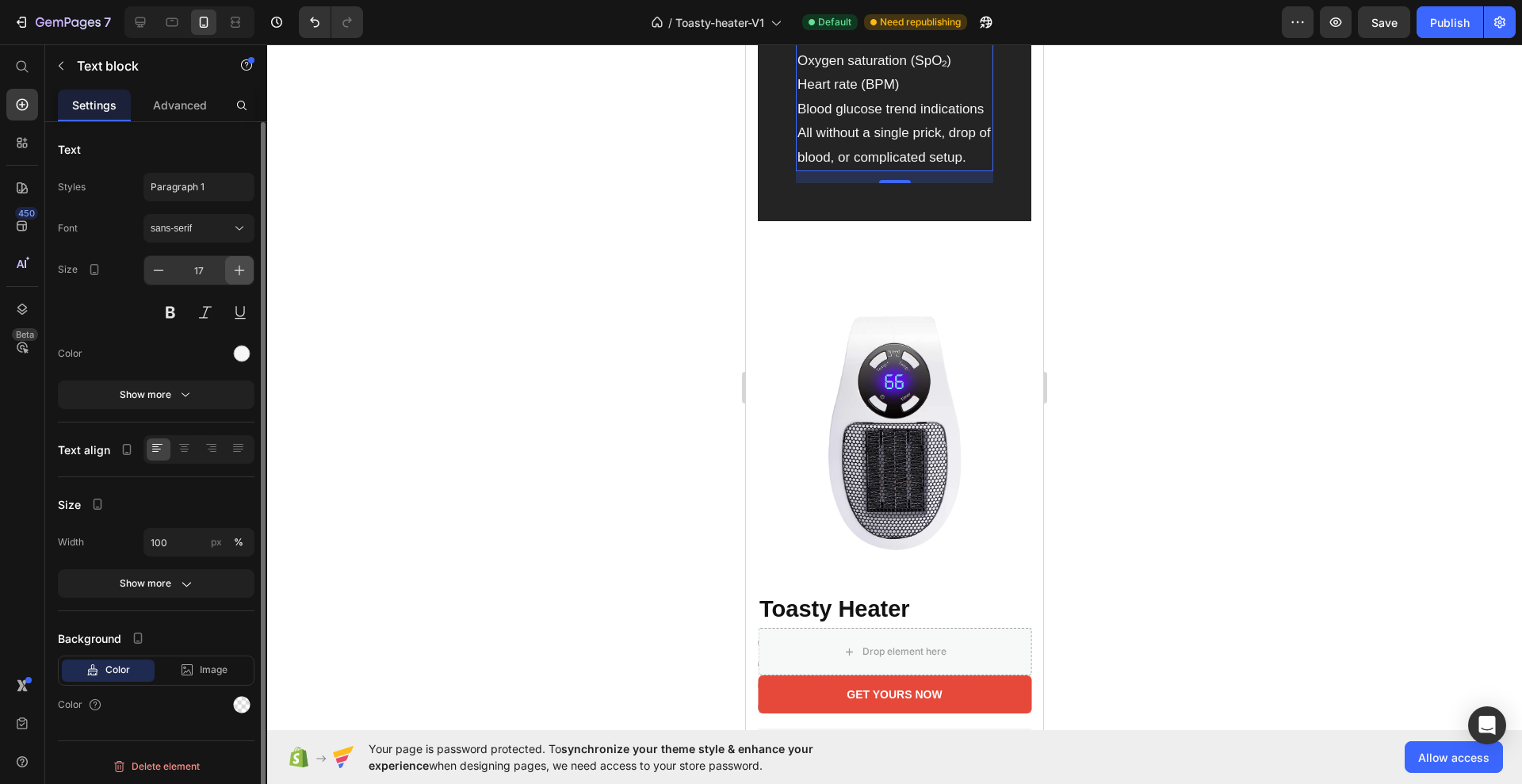 click at bounding box center (239, 270) 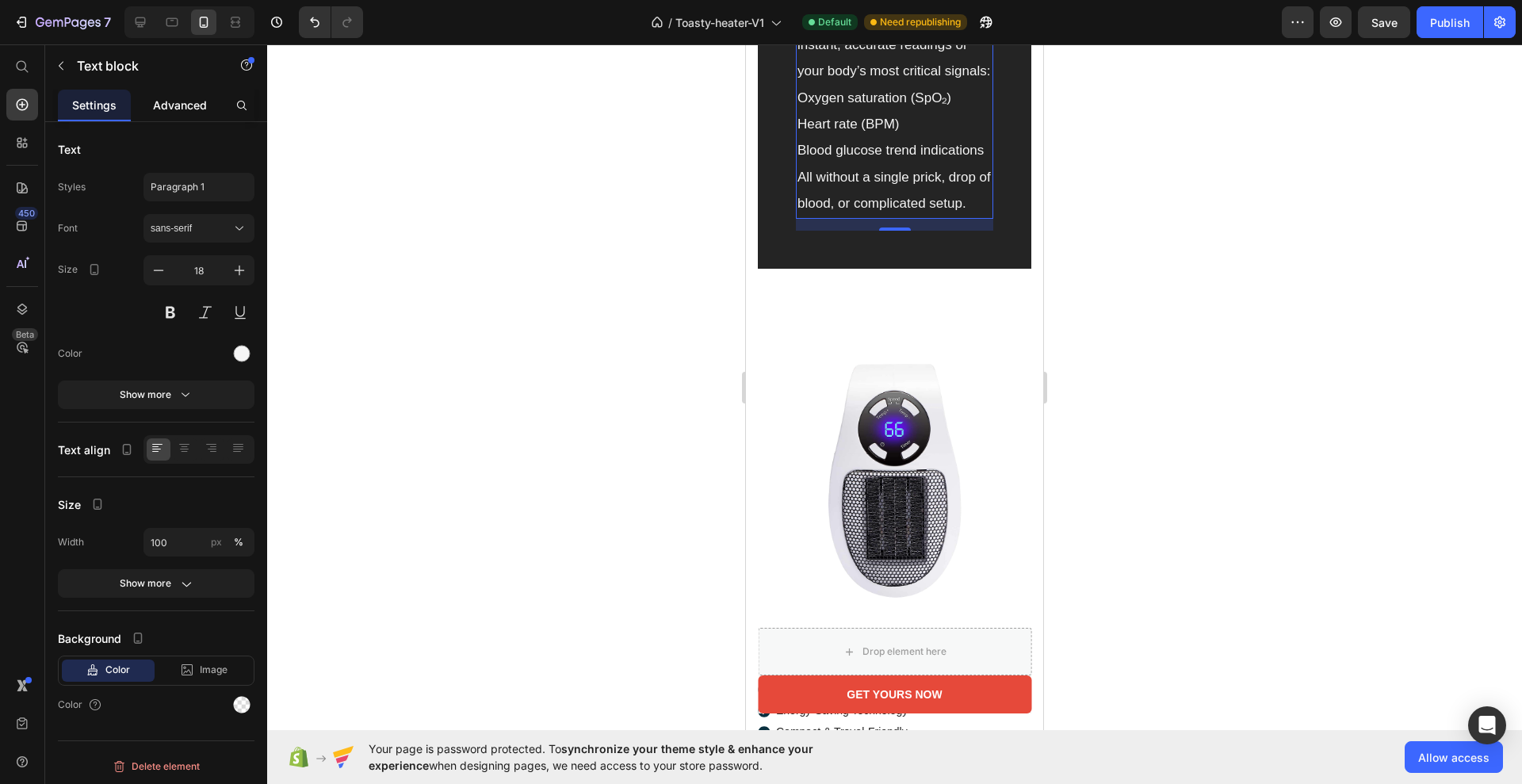 click on "Advanced" at bounding box center [180, 105] 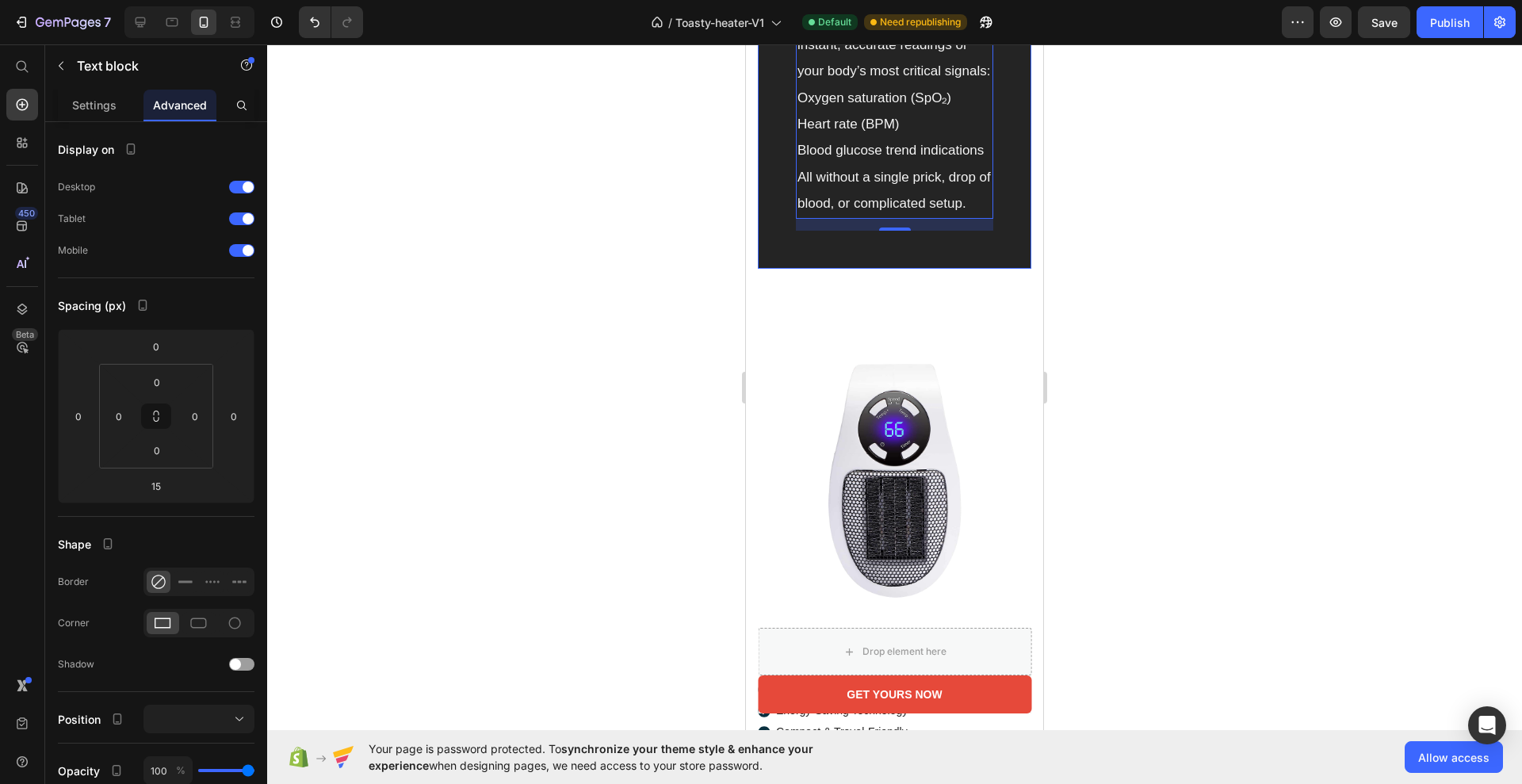 click on "Image ✋ Stop Guessing. Start Knowing. Text block Peace of Mind Is Just One Click Away. For years, people have relied on guesswork—or waited until symptoms got worse—before acting on their health. With BloodVitals™, you no longer have to wonder if something’s wrong. You’ll know. ✅ Real-Time Insights at Your Fingertips Instead of waiting for your next doctor’s visit or relying on how you feel, BloodVitals gives you instant, accurate readings of your body’s most critical signals: Oxygen saturation (SpO₂) Heart rate (BPM) Blood glucose trend indications All without a single prick, drop of blood, or complicated setup. Text block   15 Row" at bounding box center (894, -90) 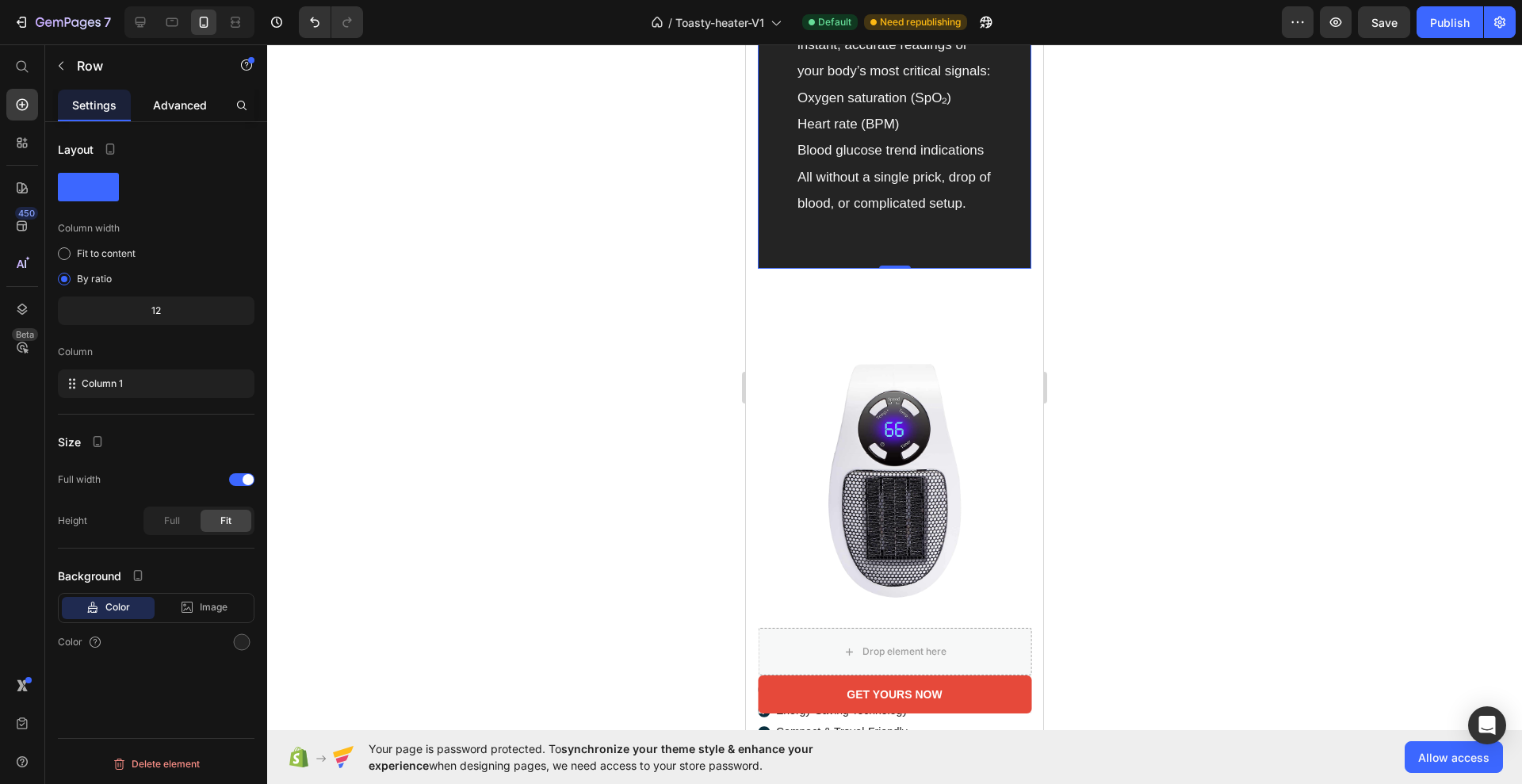 click on "Advanced" at bounding box center [180, 105] 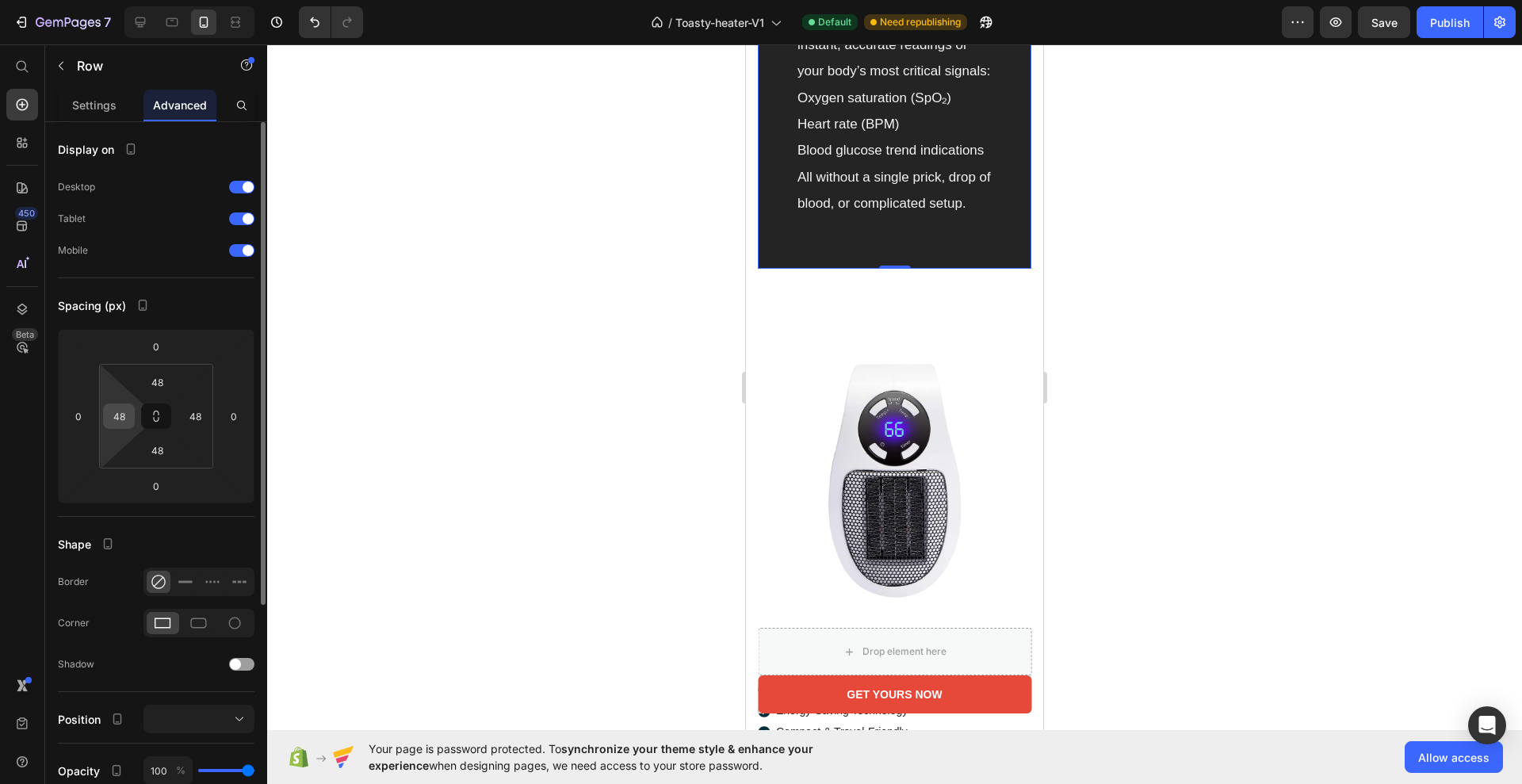 click on "48" at bounding box center [119, 416] 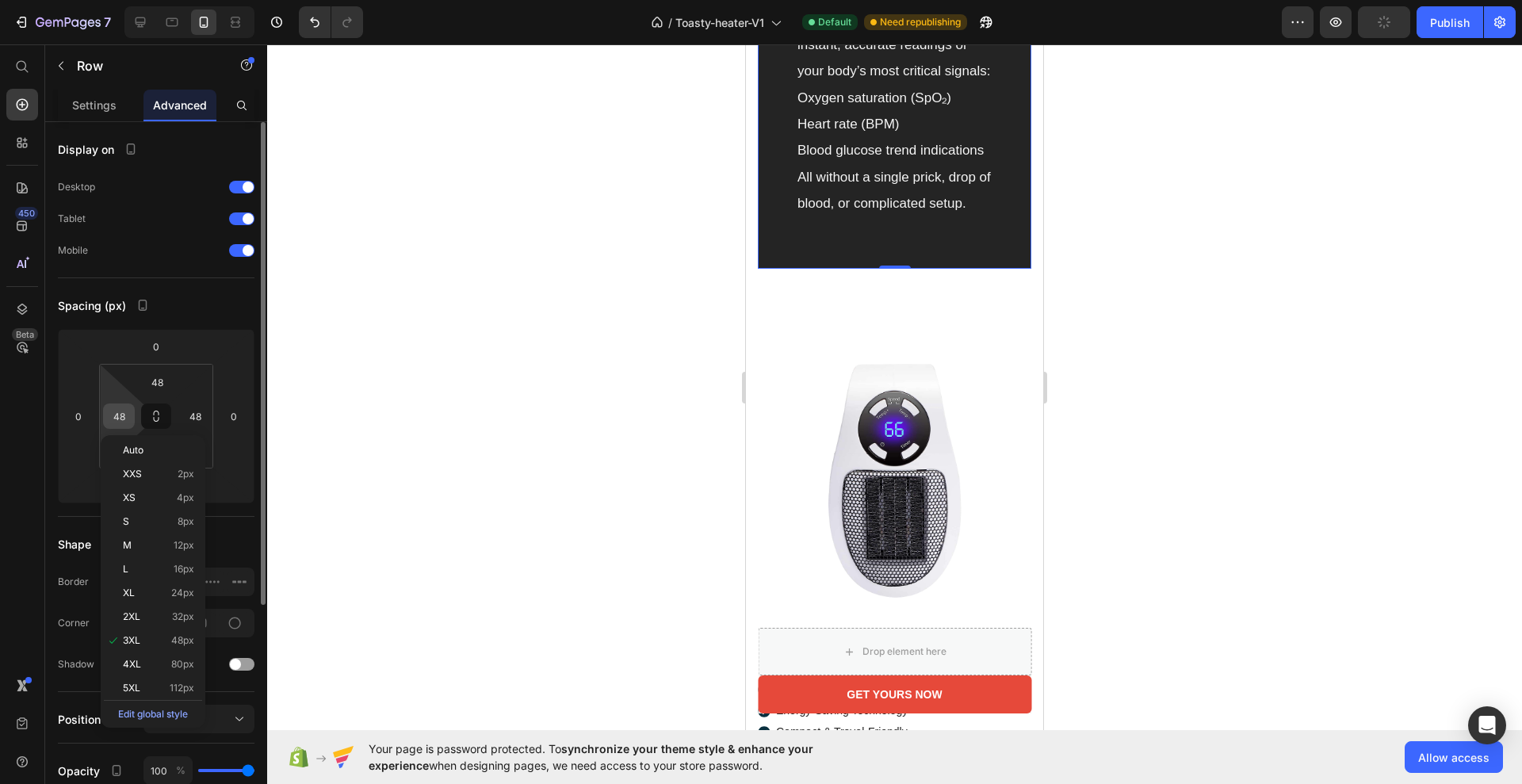 click on "48" at bounding box center [119, 416] 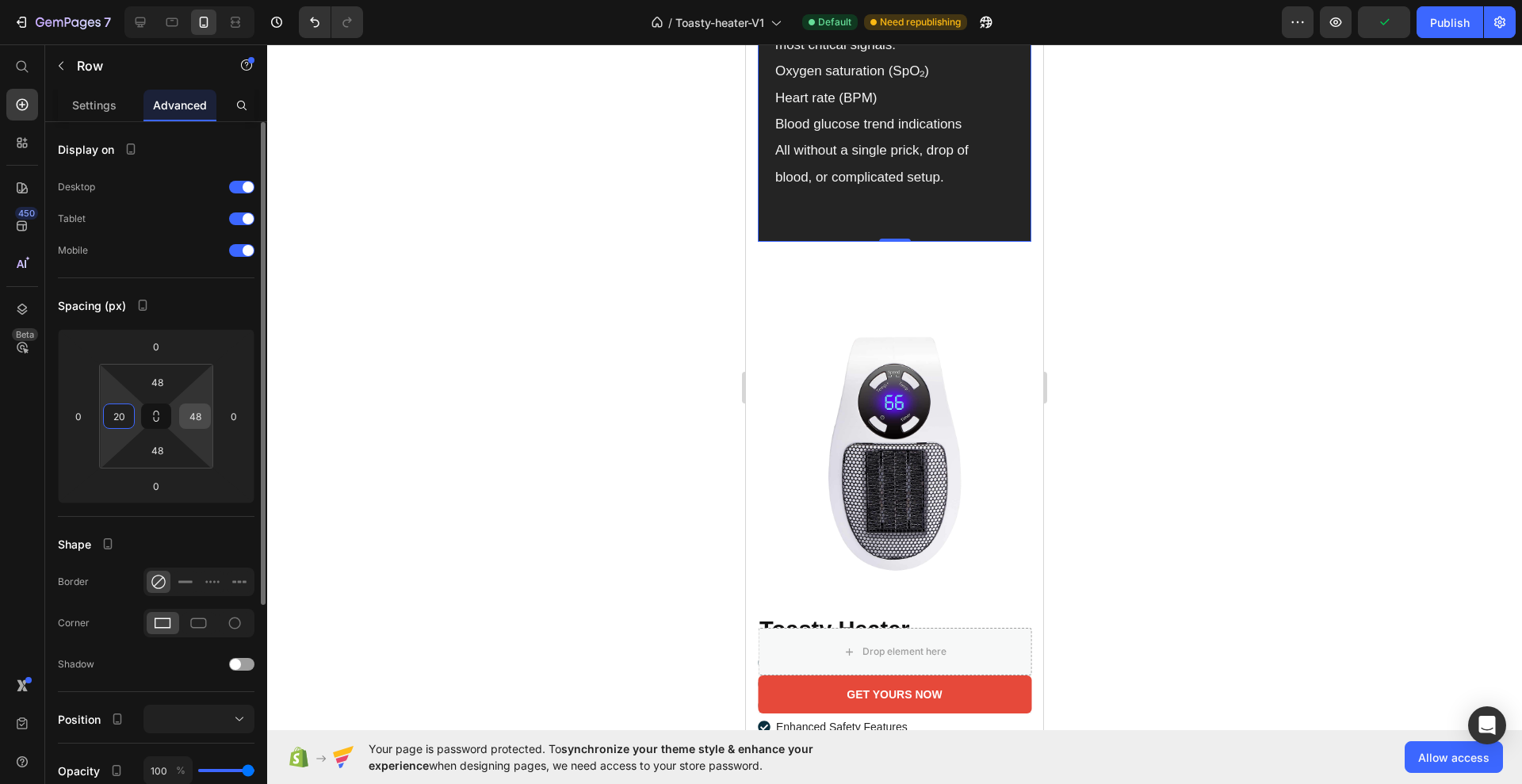 type on "20" 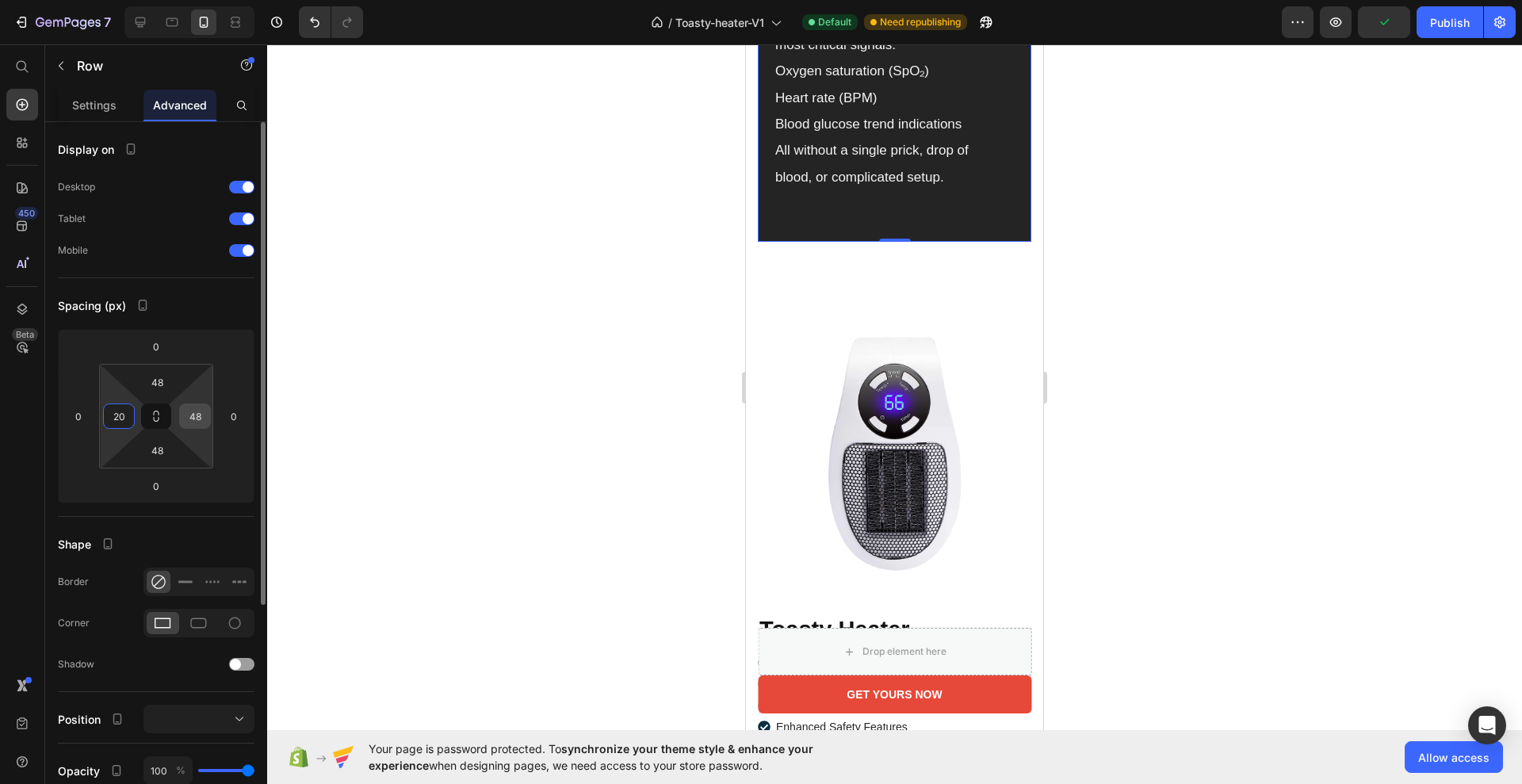 click on "48" at bounding box center (195, 416) 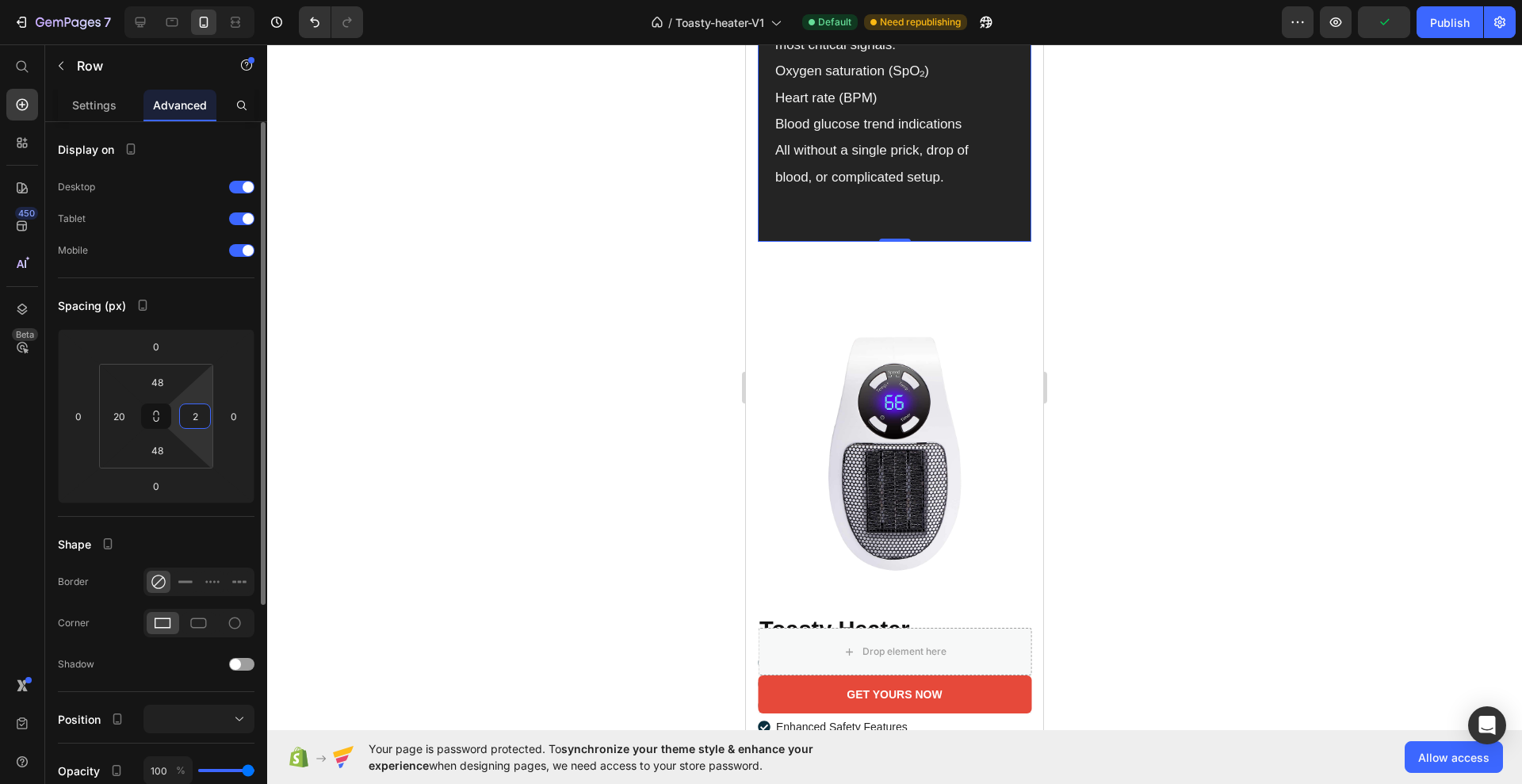 type on "20" 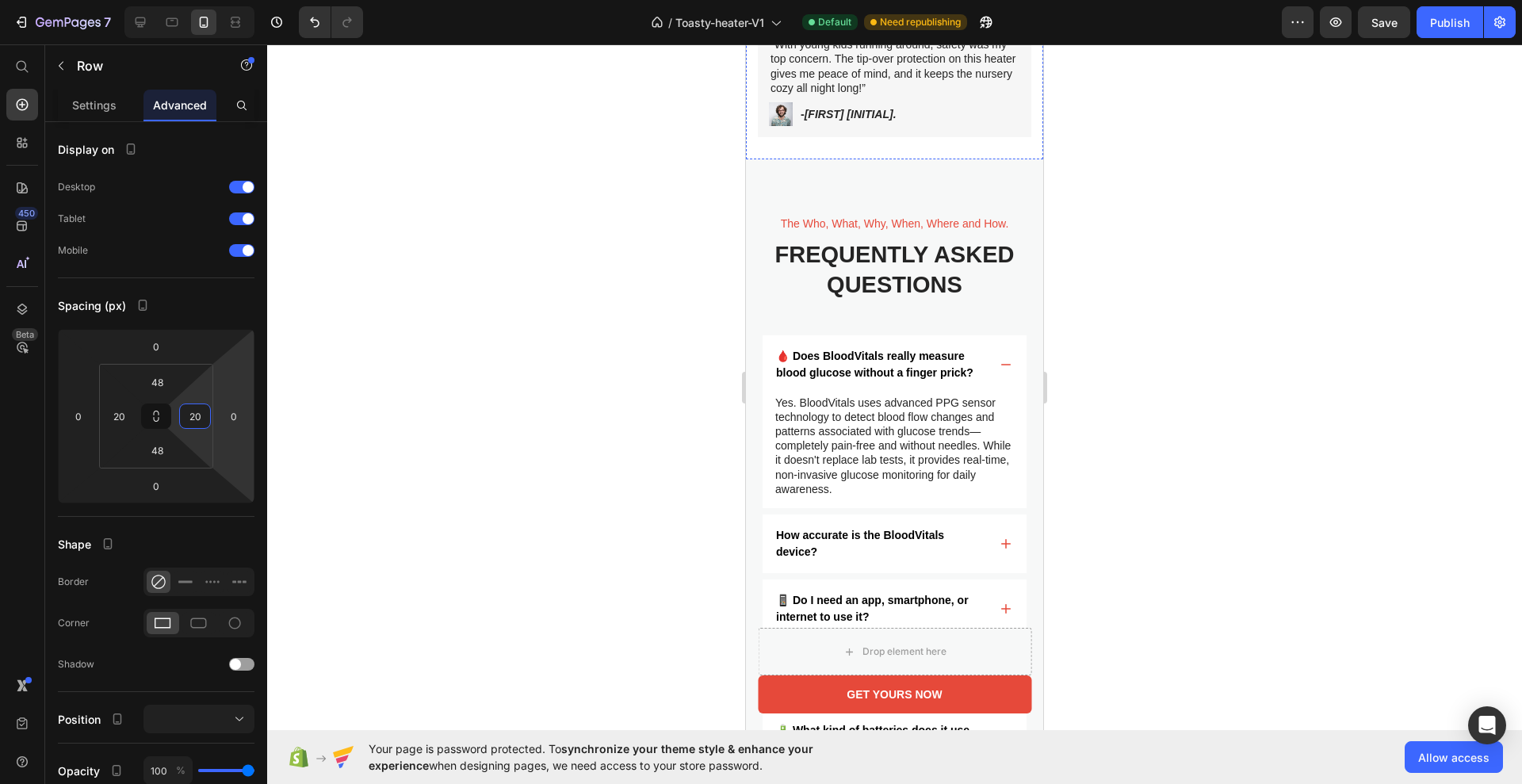 scroll, scrollTop: 4261, scrollLeft: 0, axis: vertical 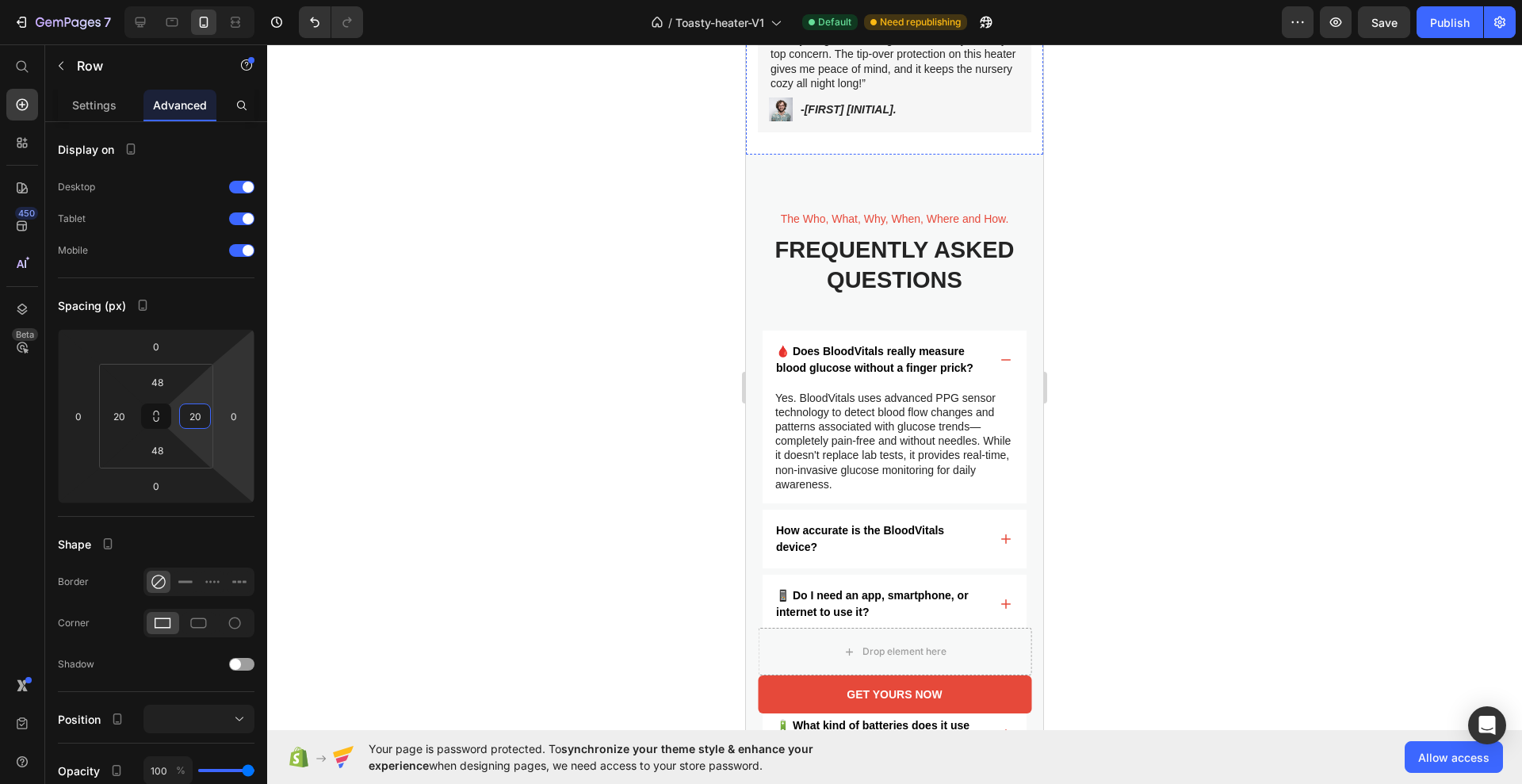 click at bounding box center [894, -386] 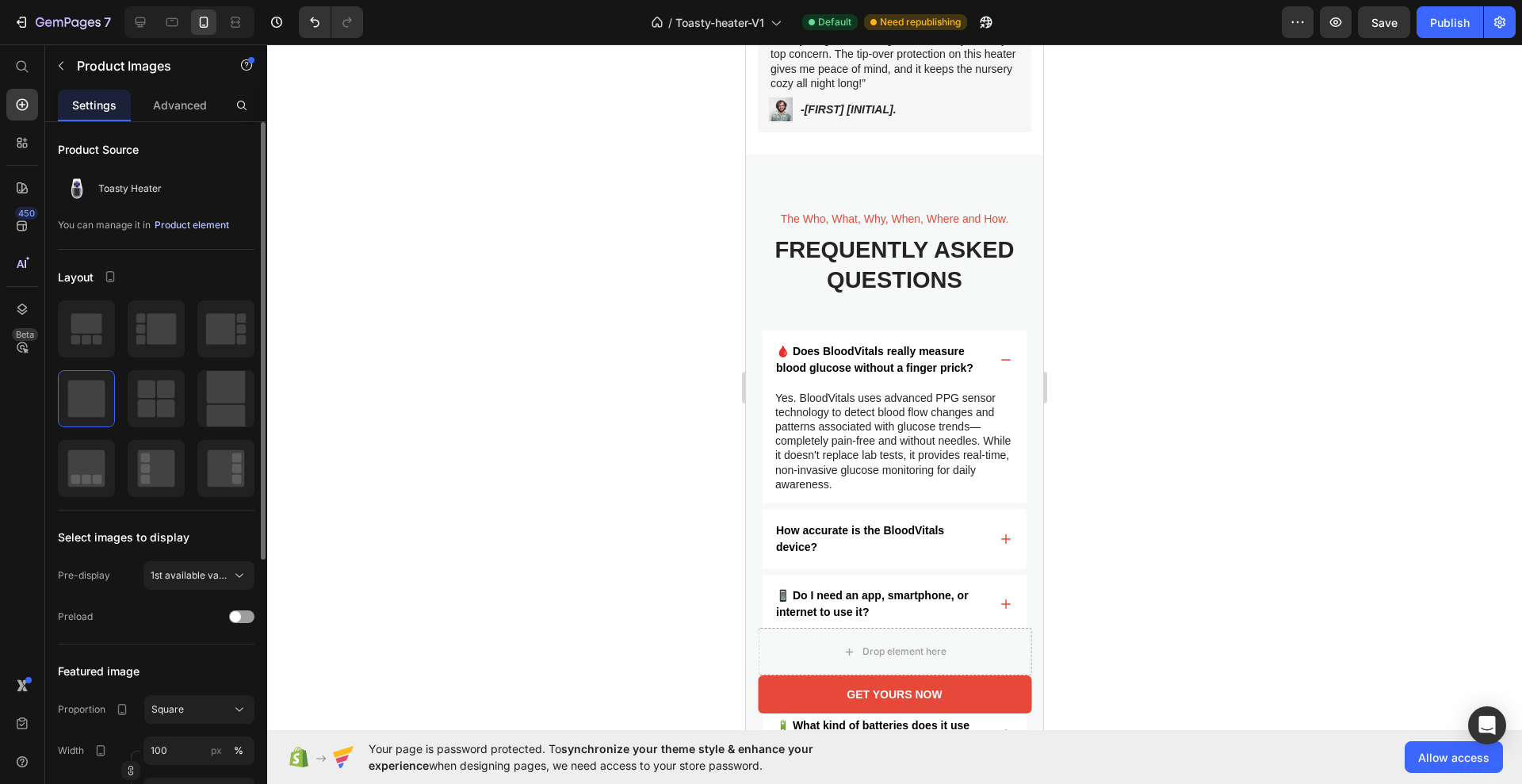 click on "Product element" at bounding box center (192, 225) 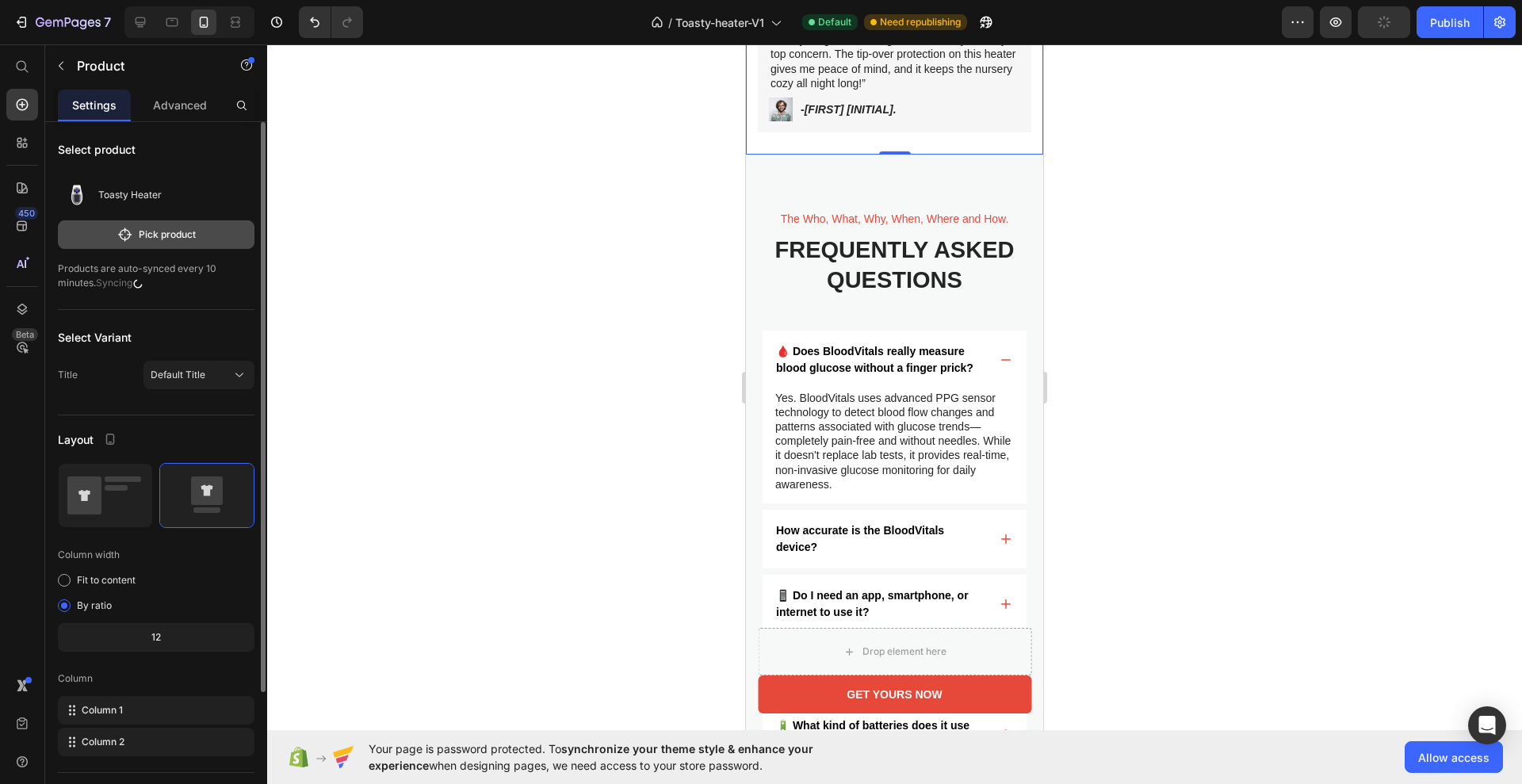 click on "Pick product" at bounding box center [156, 235] 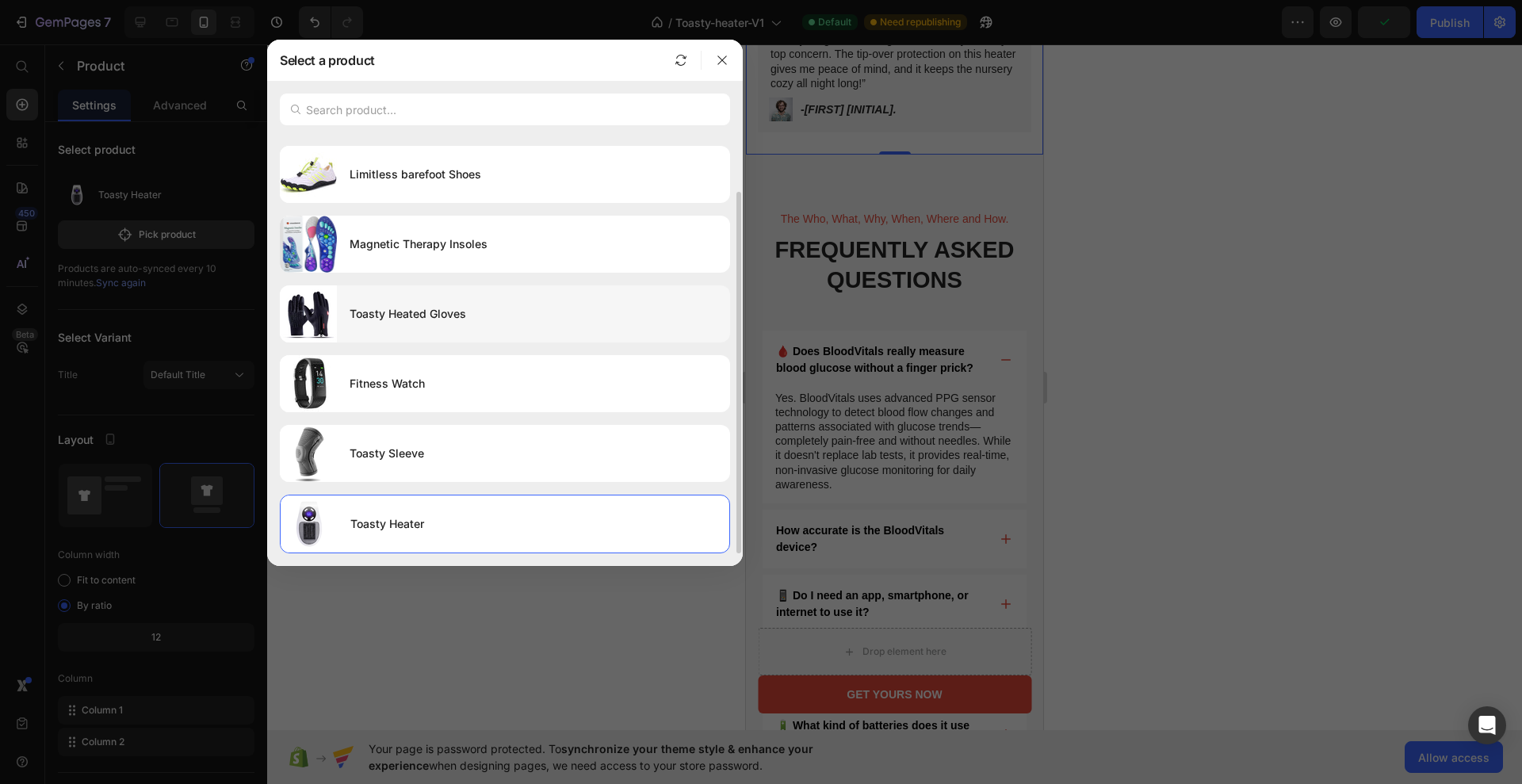 scroll, scrollTop: 0, scrollLeft: 0, axis: both 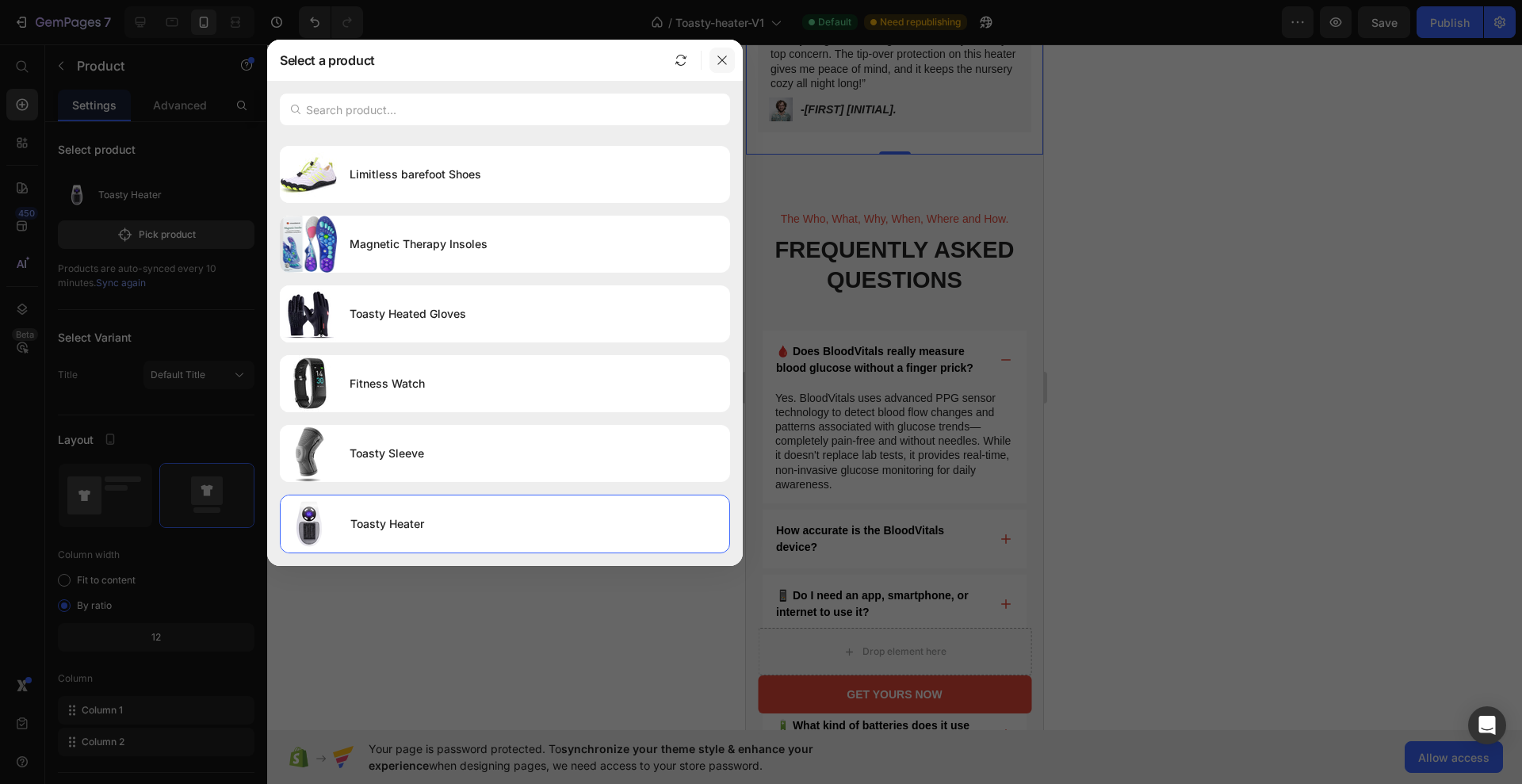 click 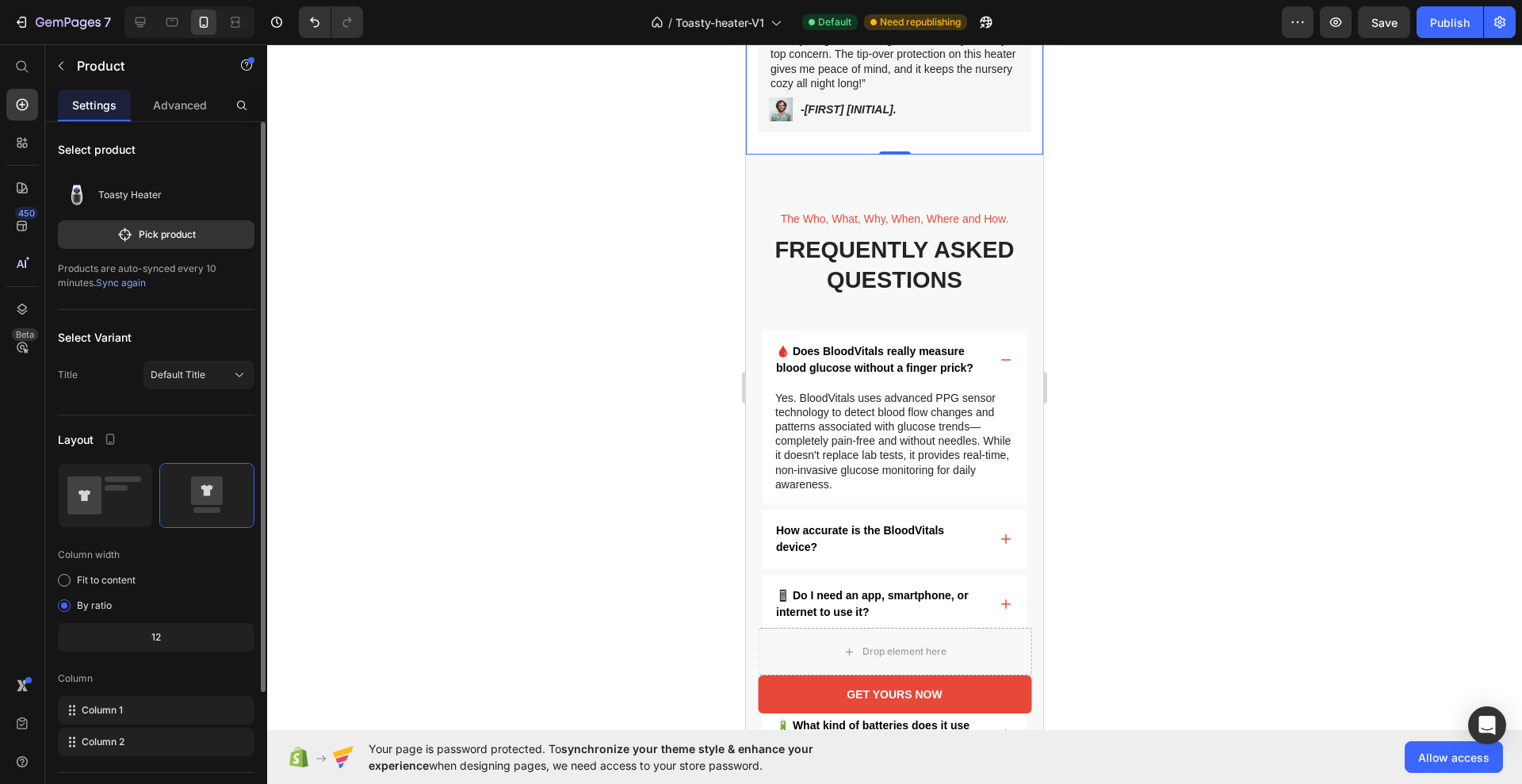 click on "Sync again" at bounding box center [120, 282] 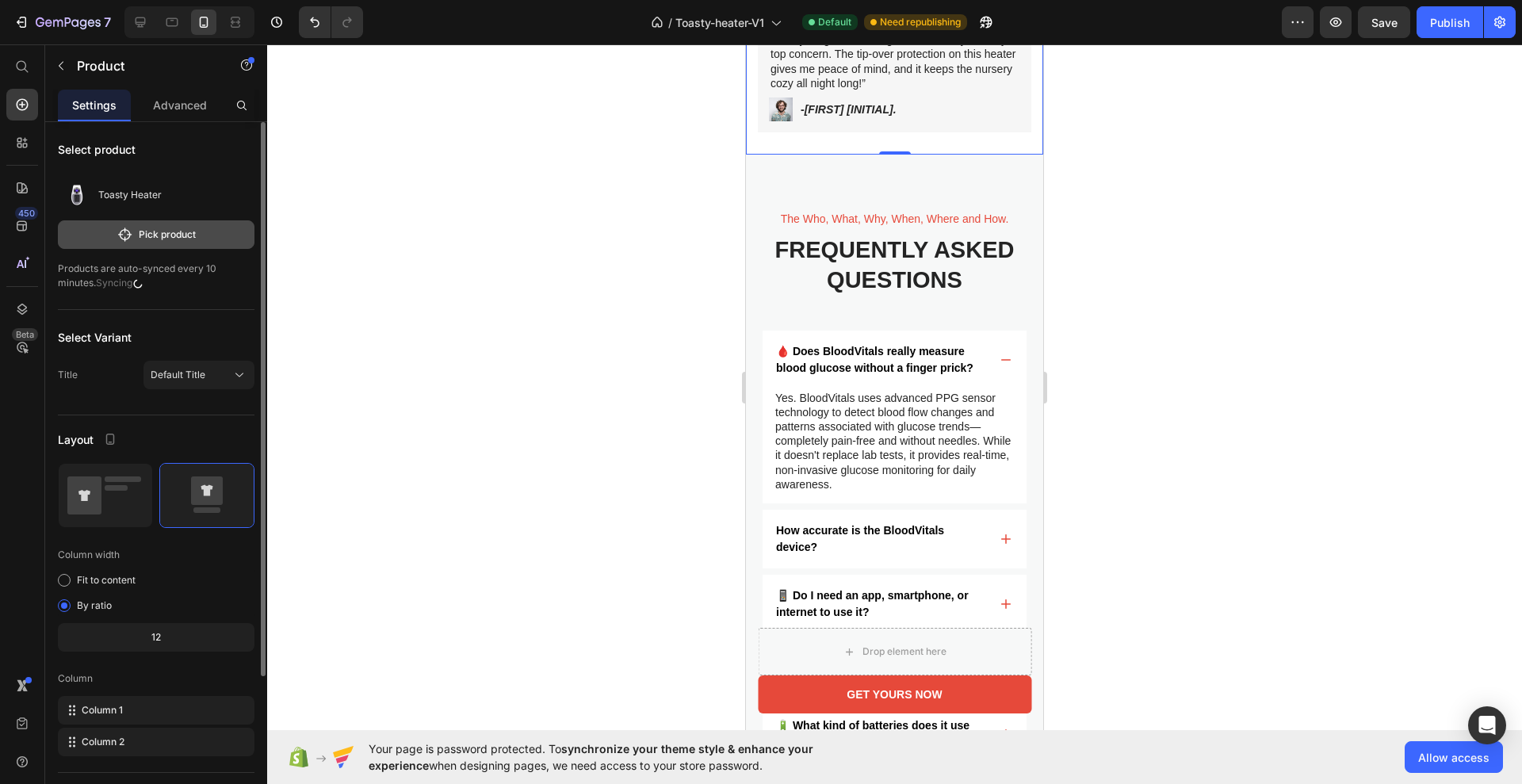click on "Pick product" 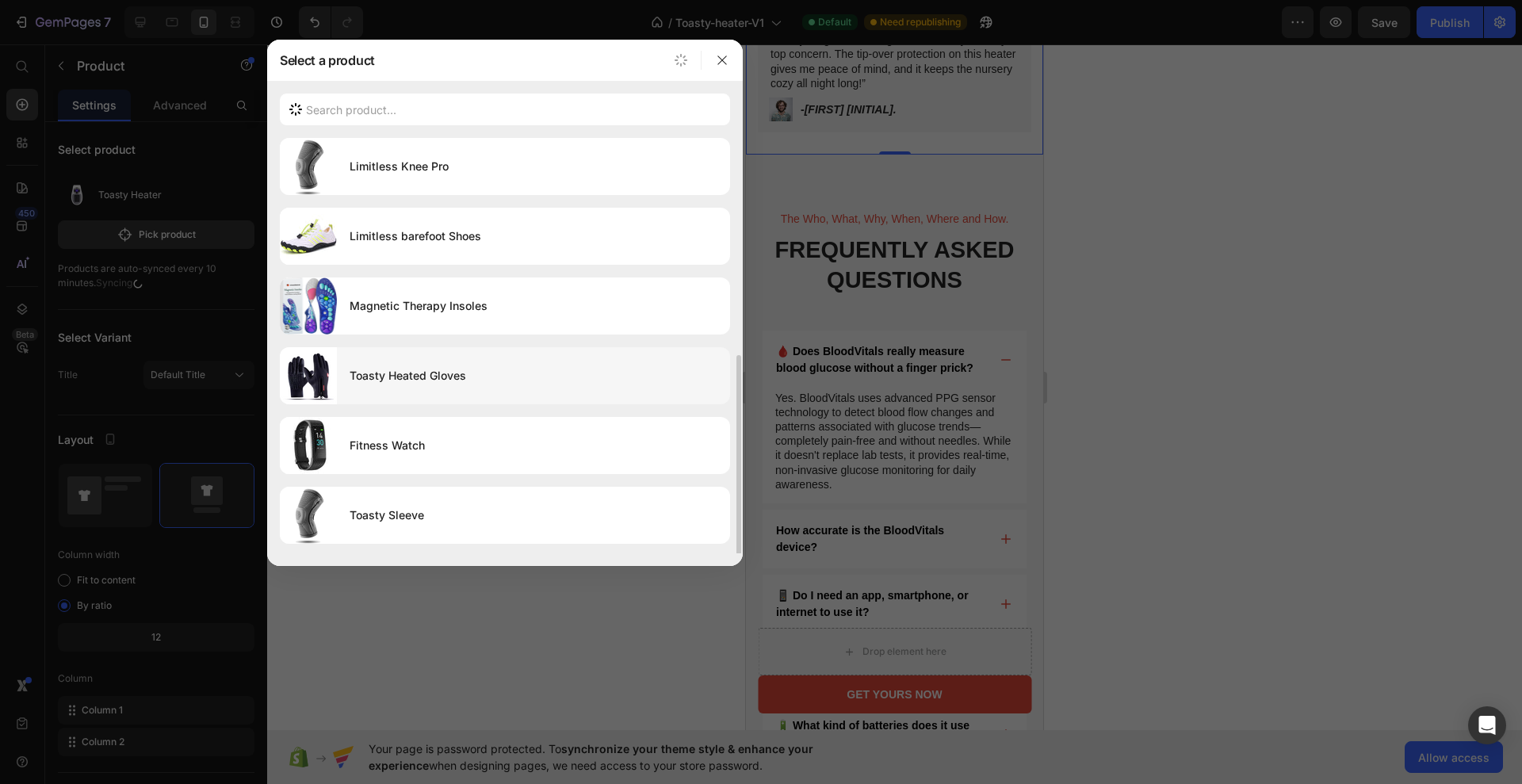 scroll, scrollTop: 122, scrollLeft: 0, axis: vertical 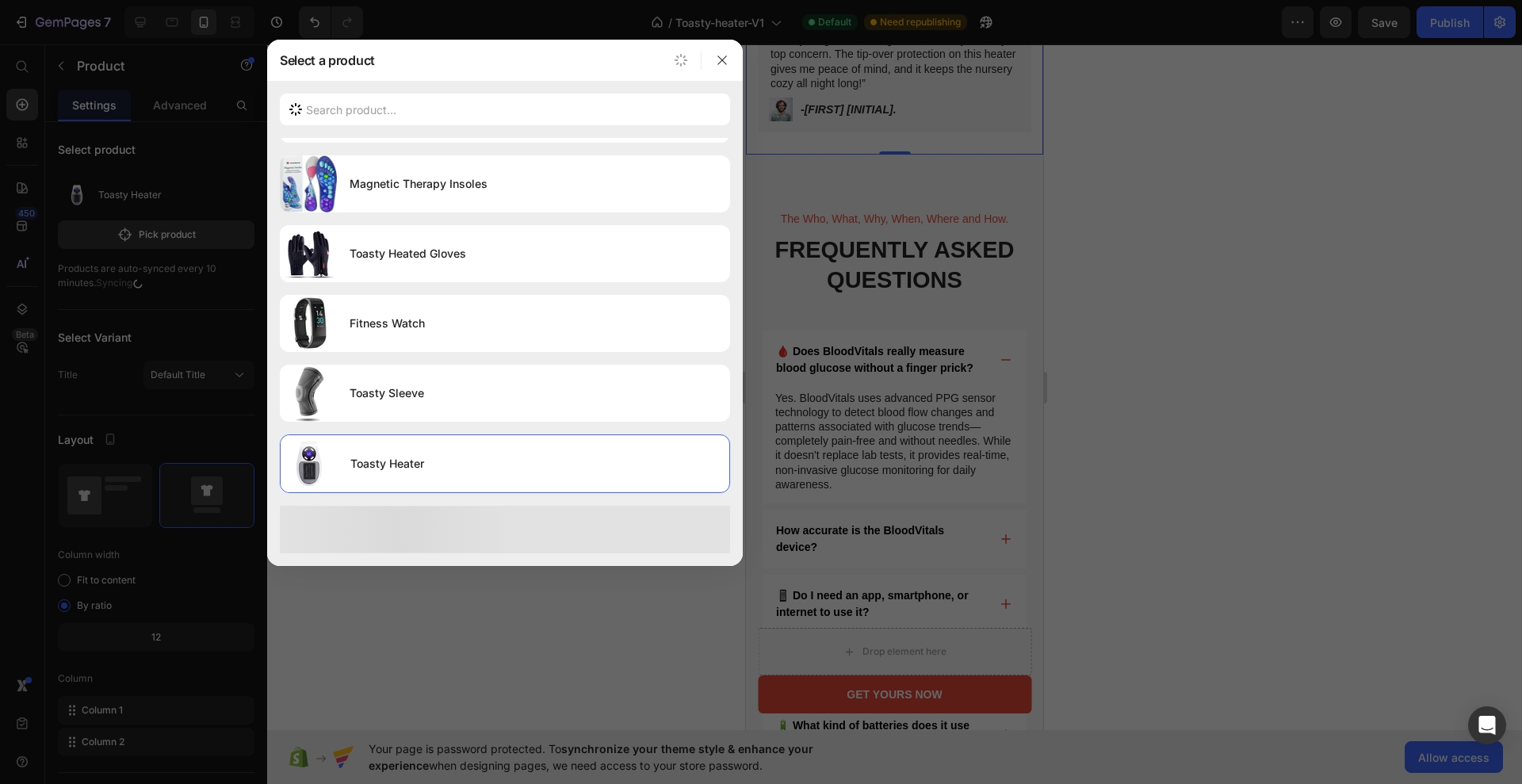 click at bounding box center [761, 392] 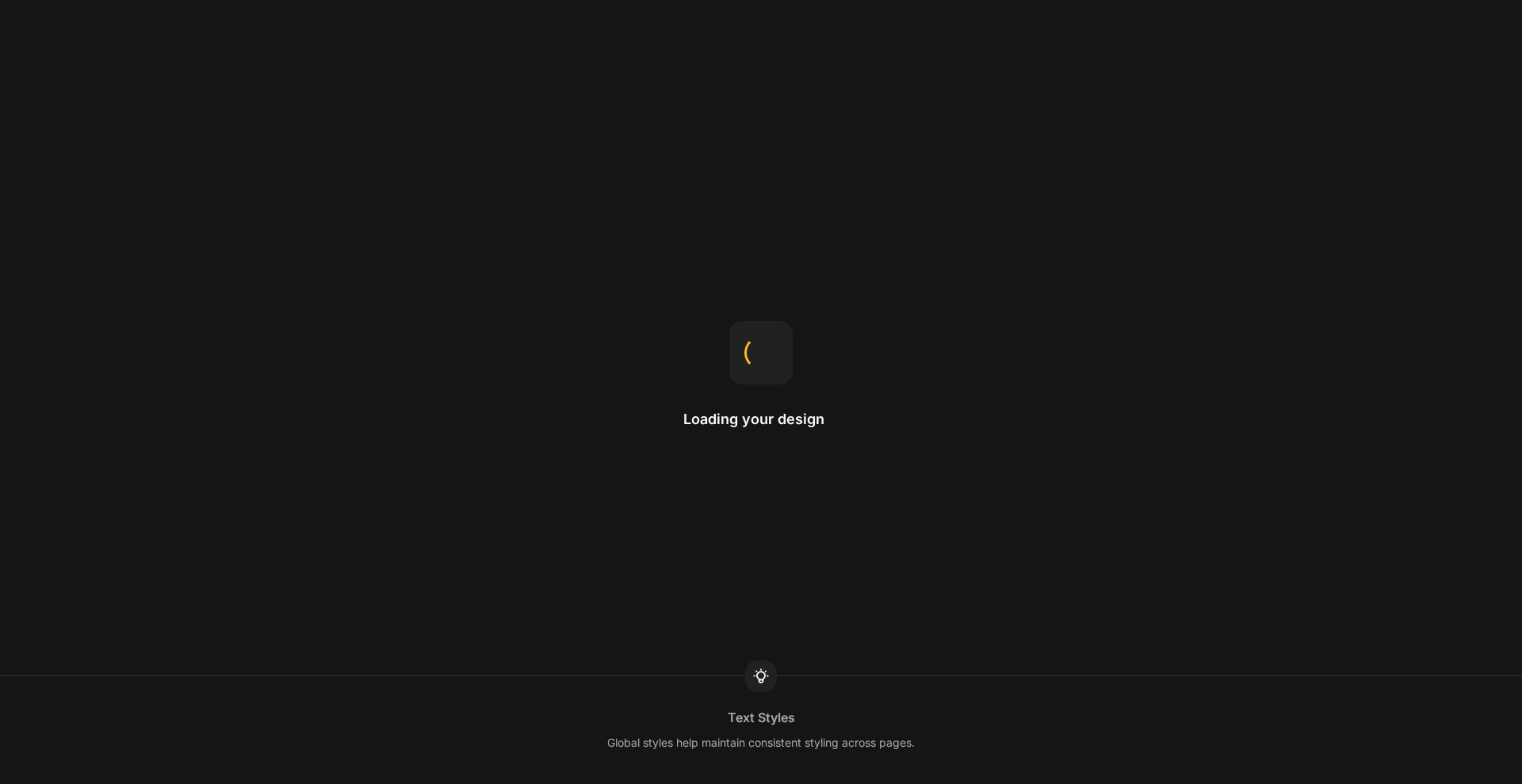 scroll, scrollTop: 0, scrollLeft: 0, axis: both 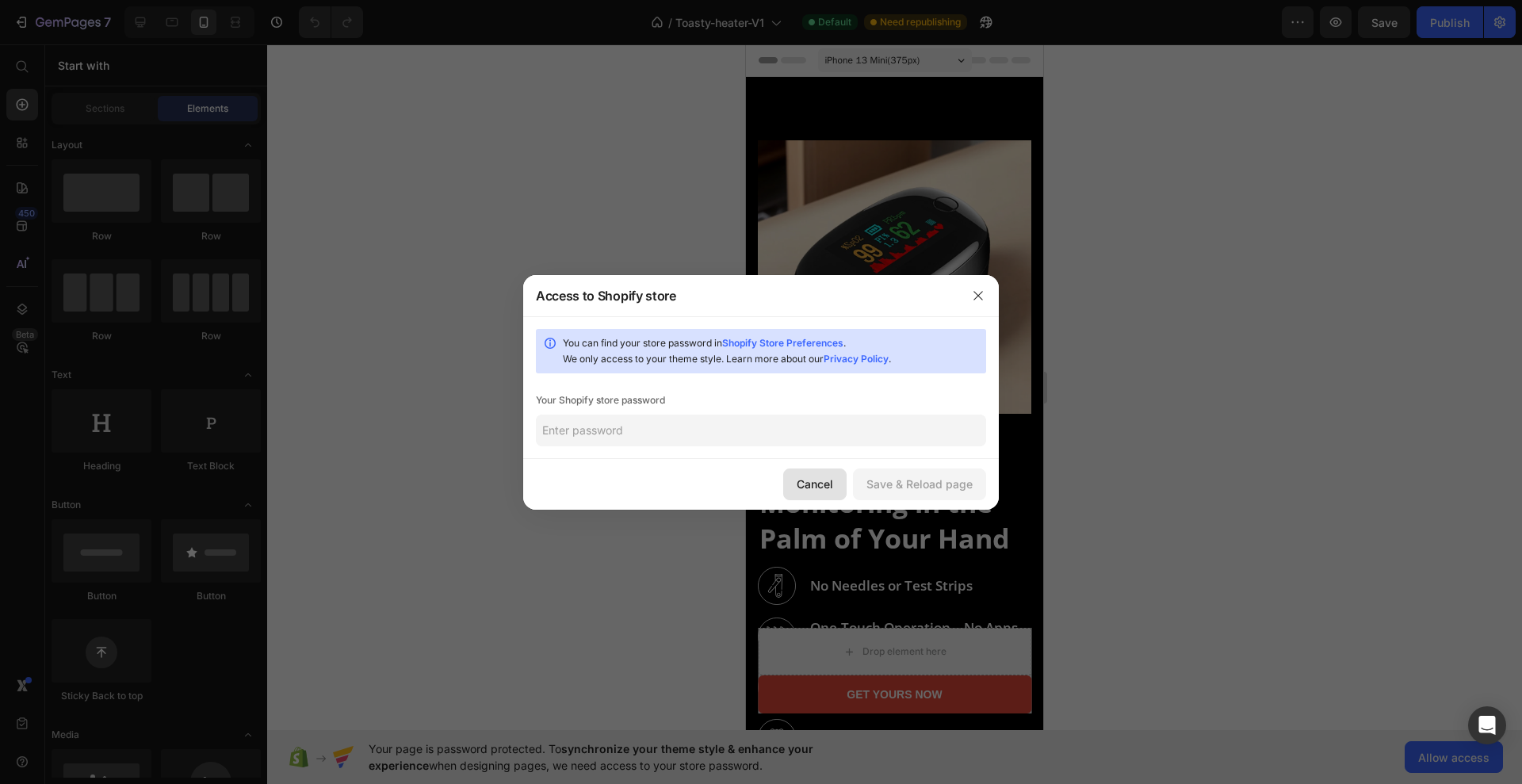 click on "Cancel" at bounding box center (815, 484) 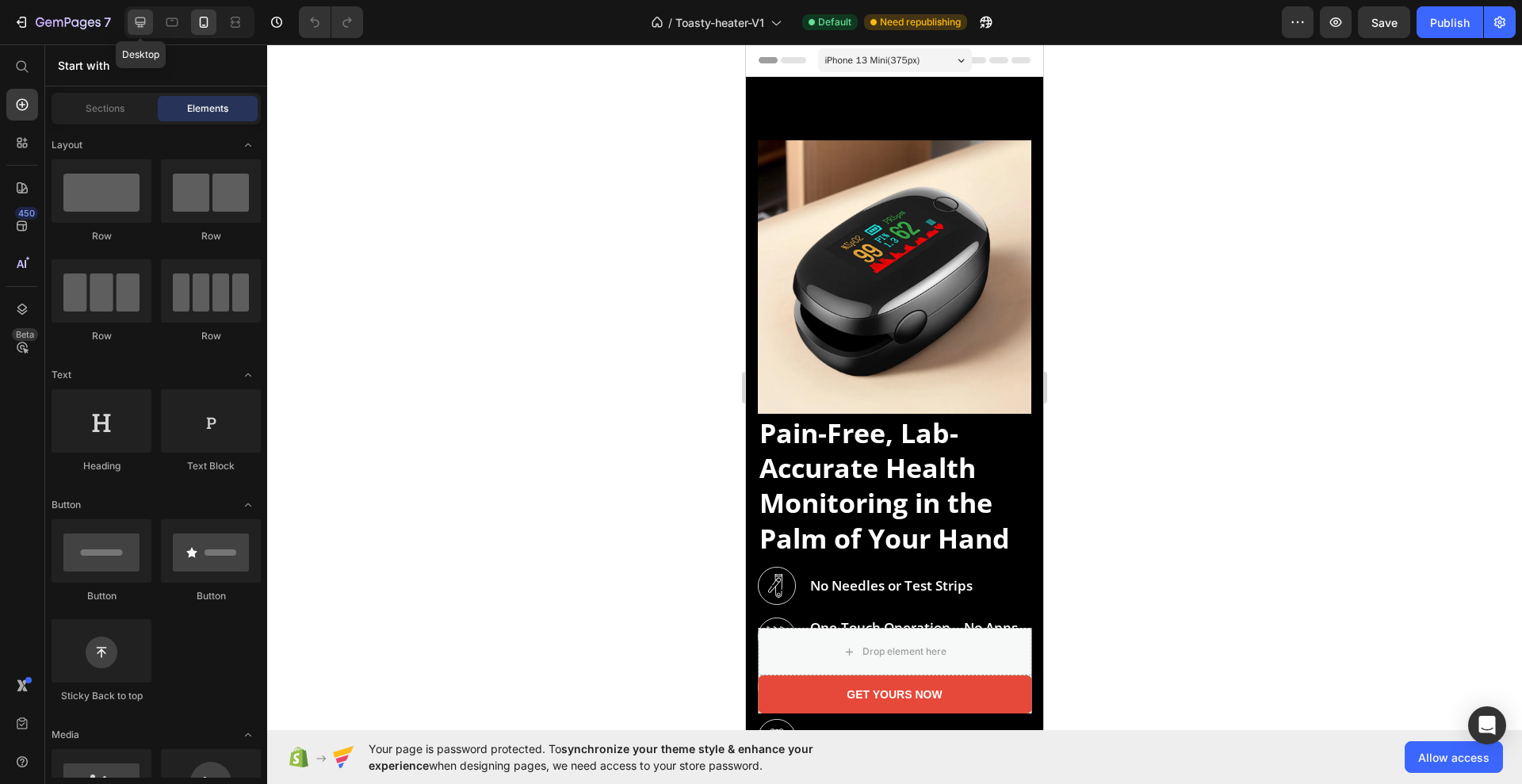 click 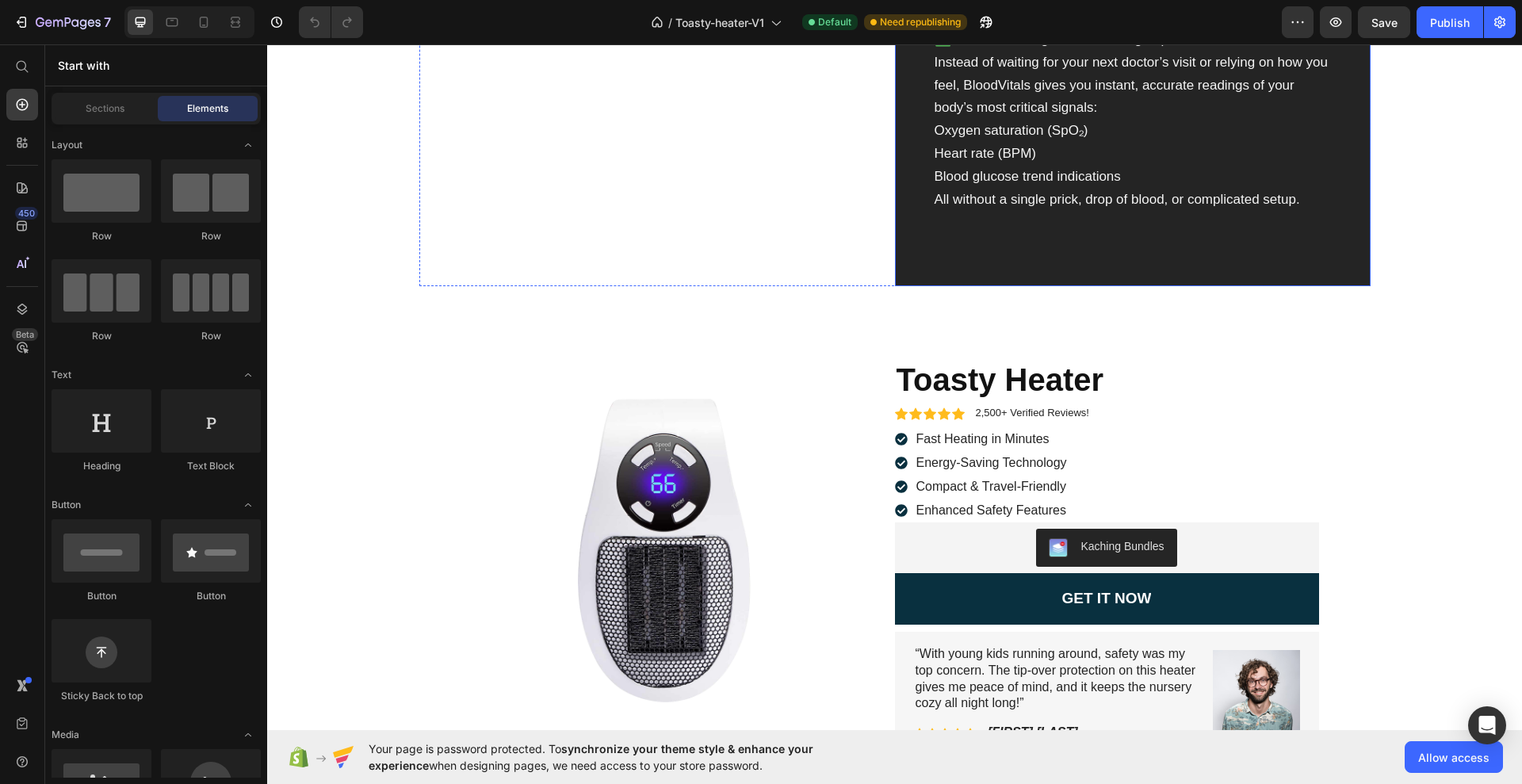 scroll, scrollTop: 2675, scrollLeft: 0, axis: vertical 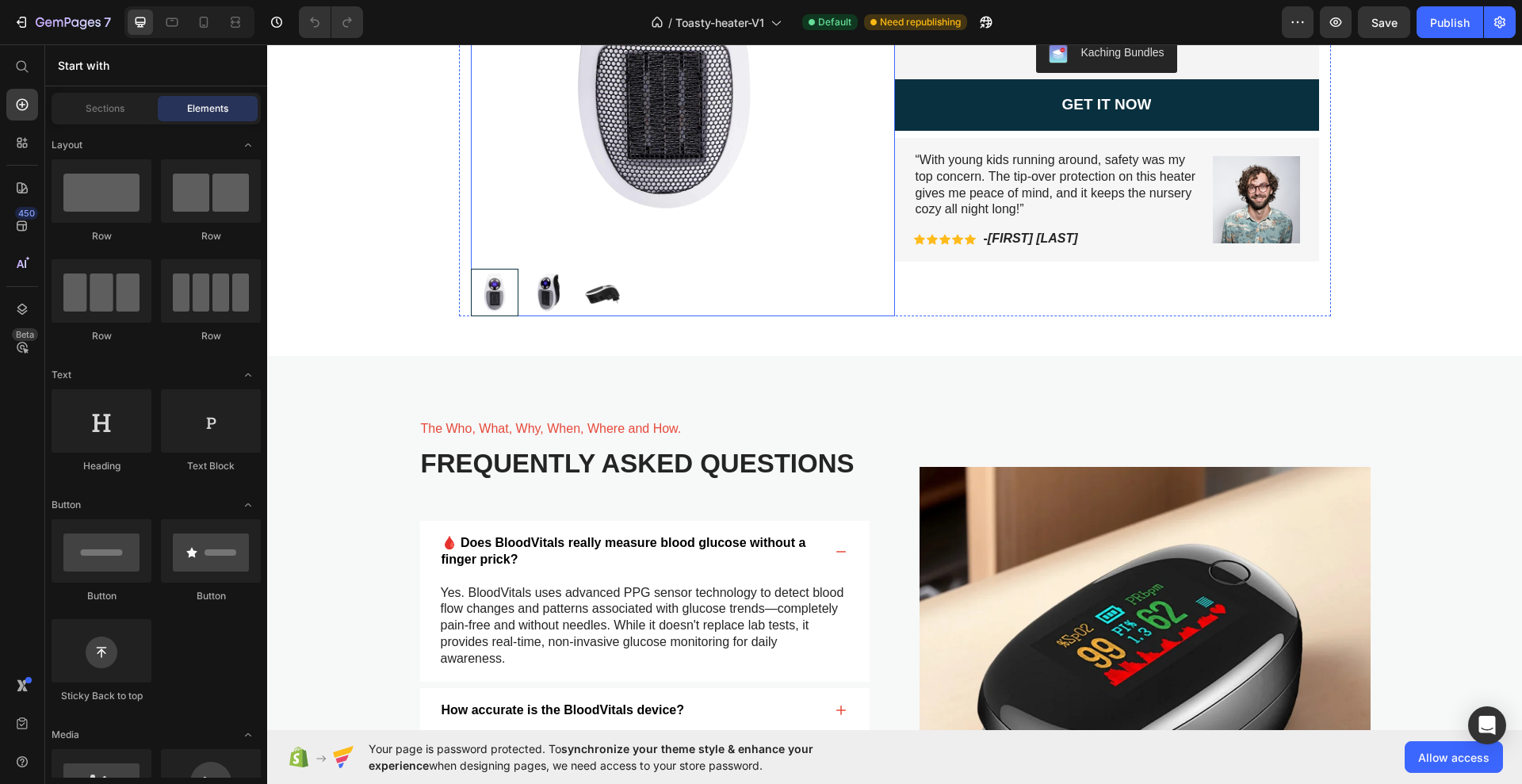 click at bounding box center (663, 56) 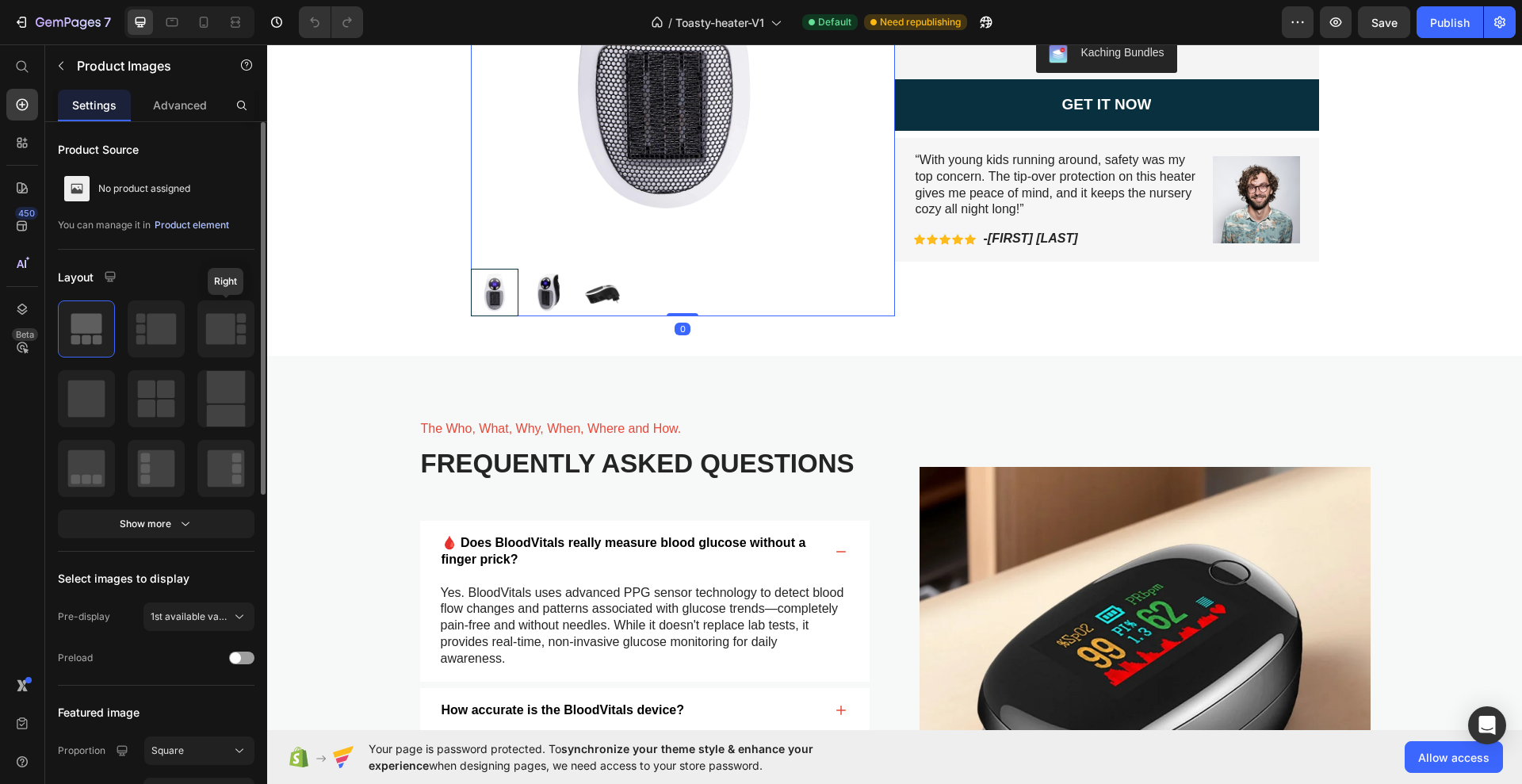 click on "Product element" at bounding box center [192, 225] 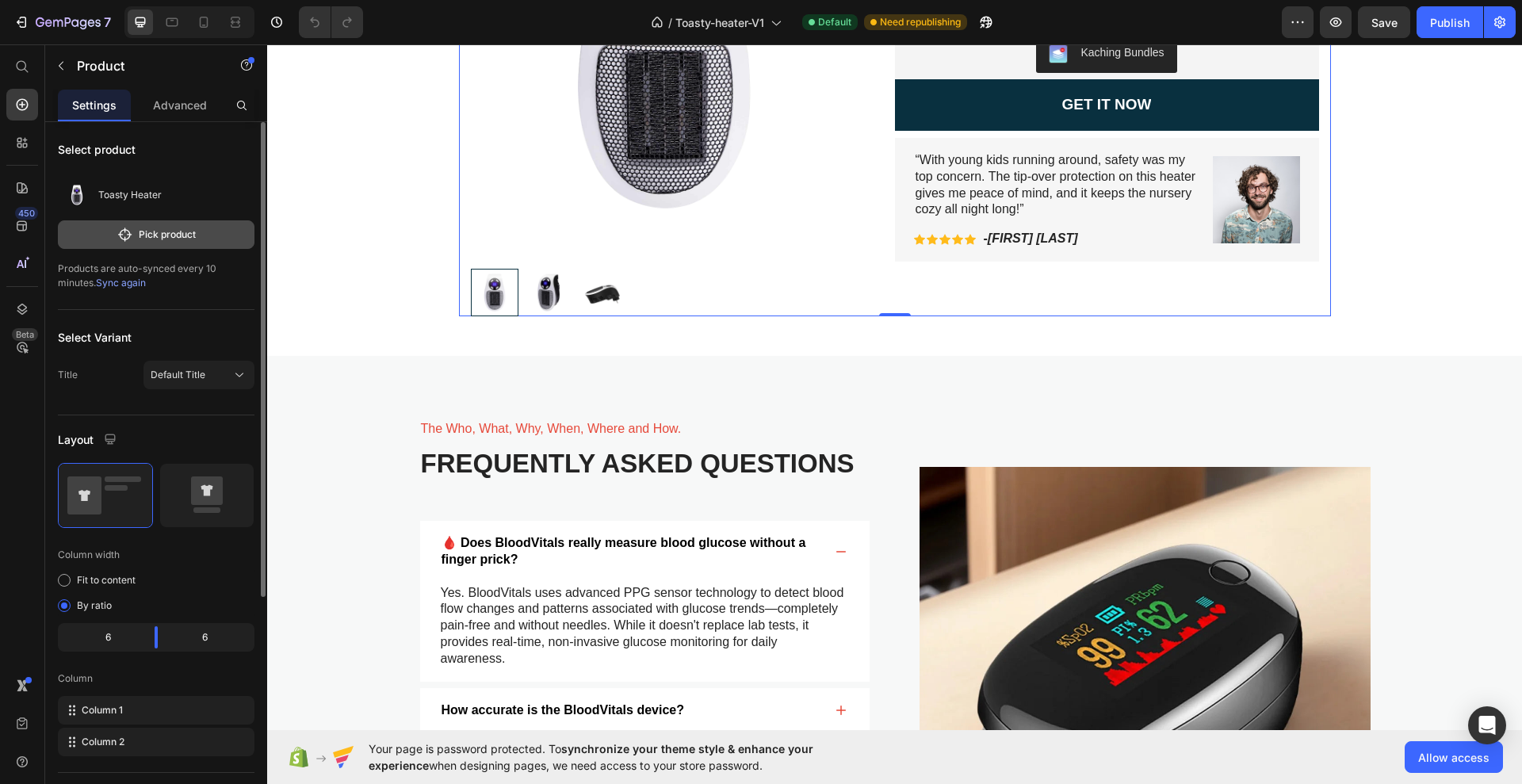click on "Pick product" at bounding box center [156, 235] 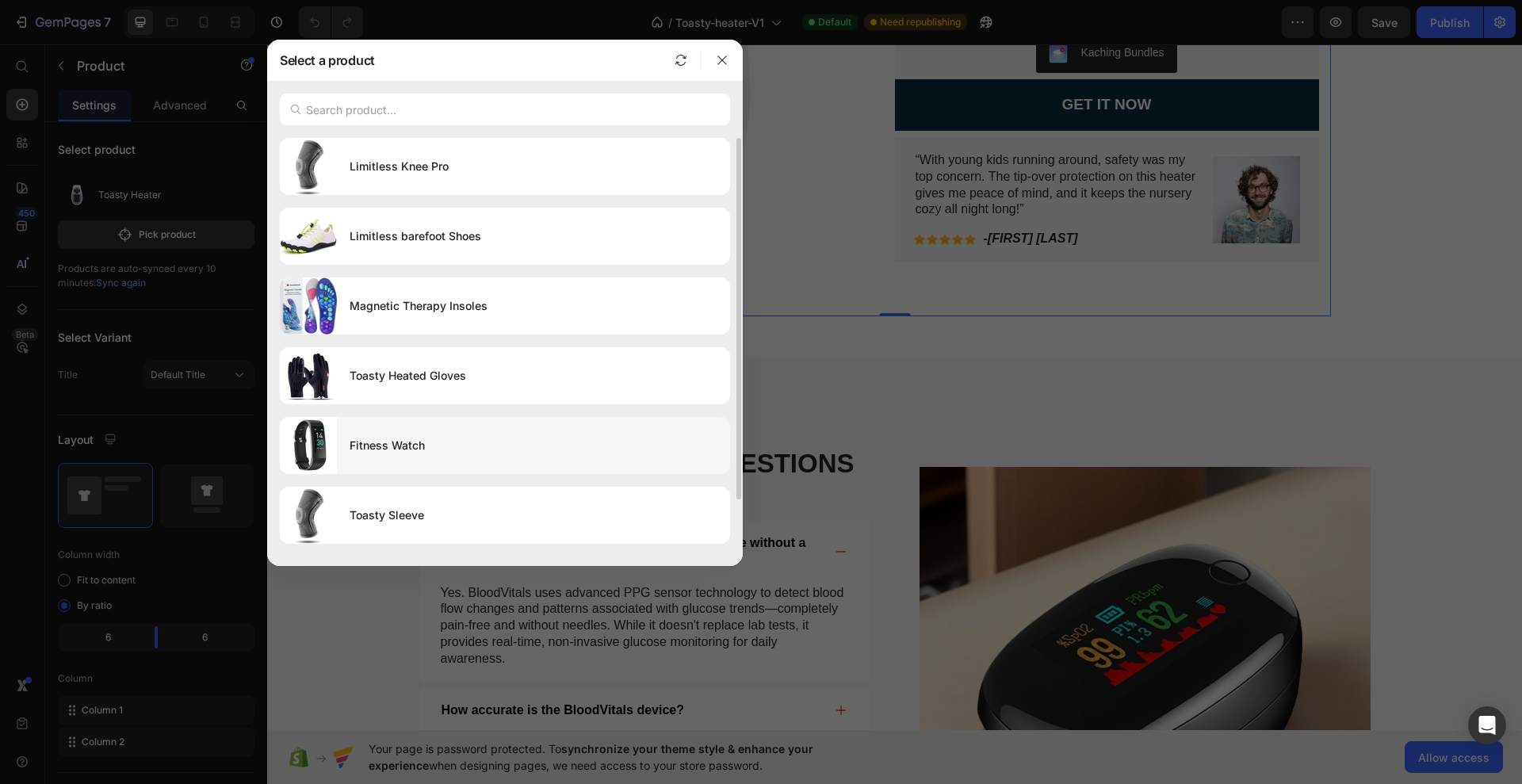 scroll, scrollTop: 62, scrollLeft: 0, axis: vertical 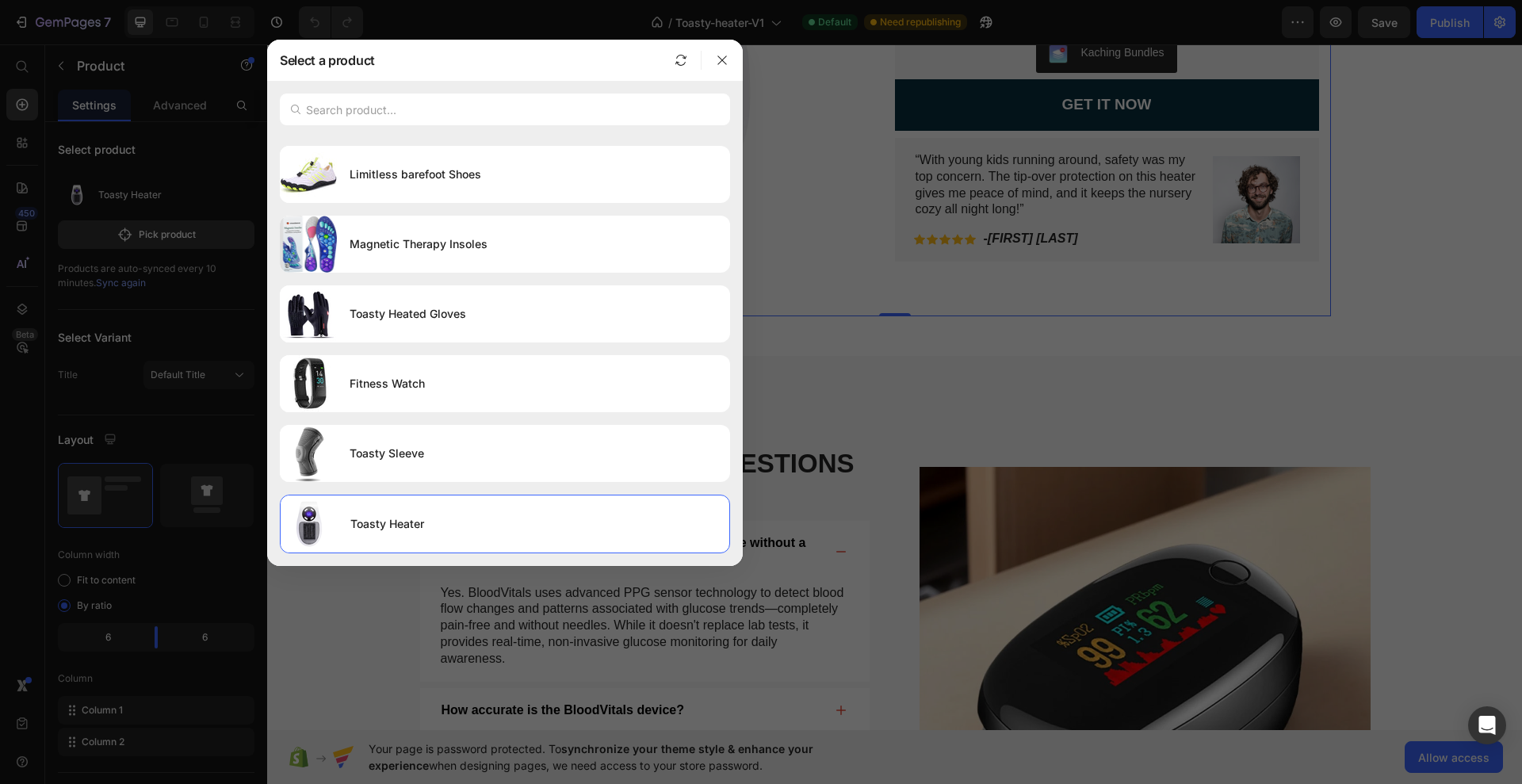 click at bounding box center [761, 392] 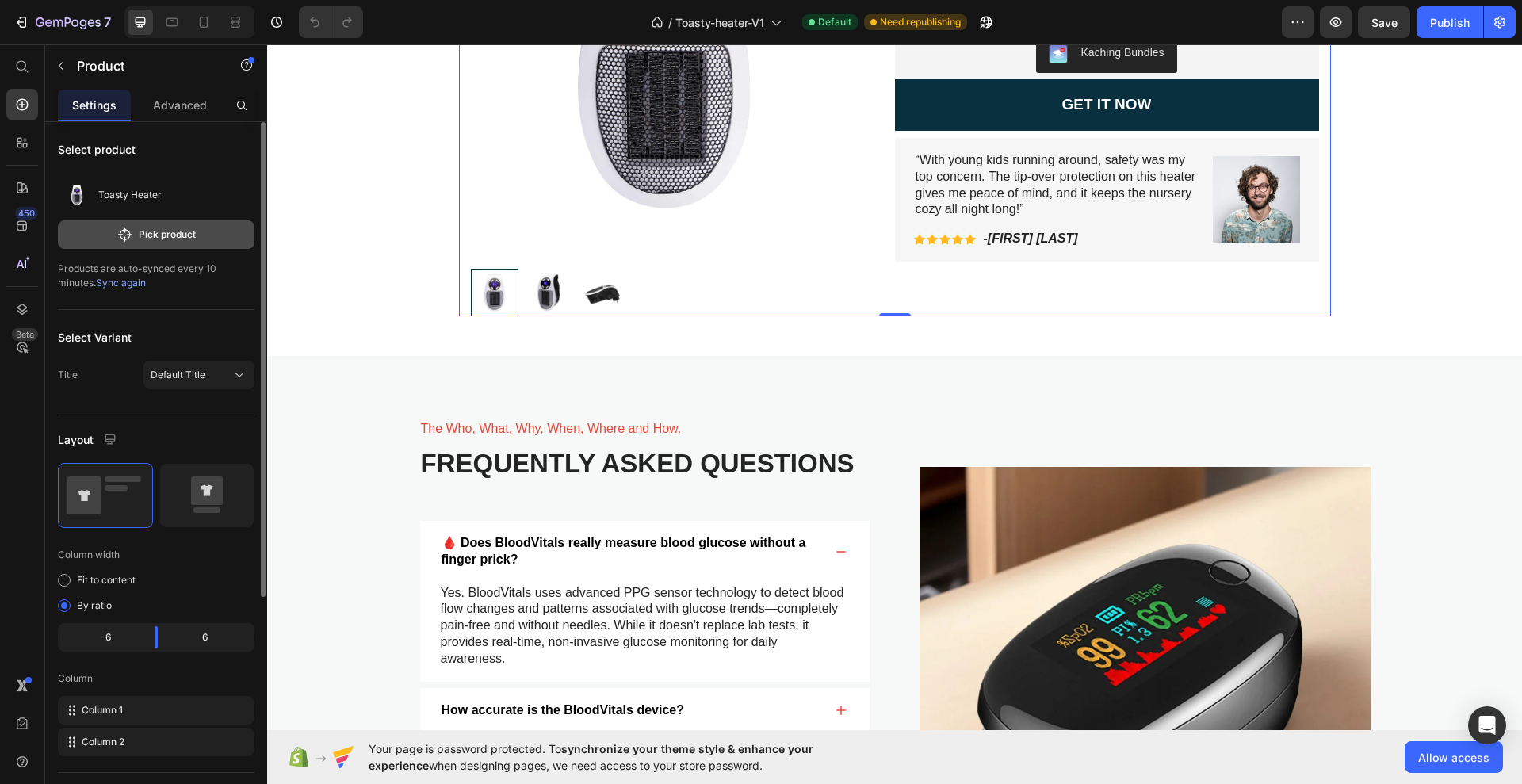 click on "Pick product" at bounding box center [156, 235] 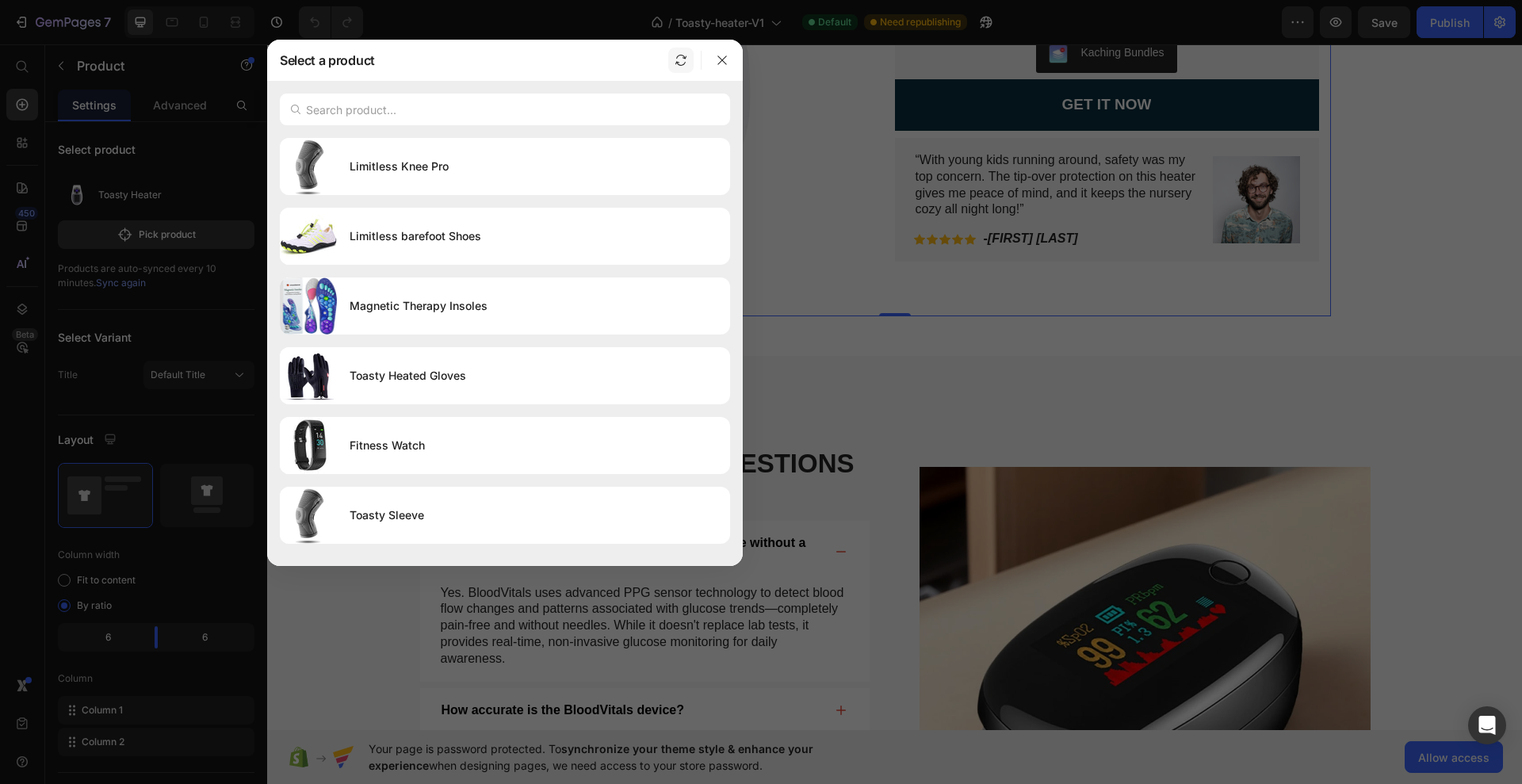click 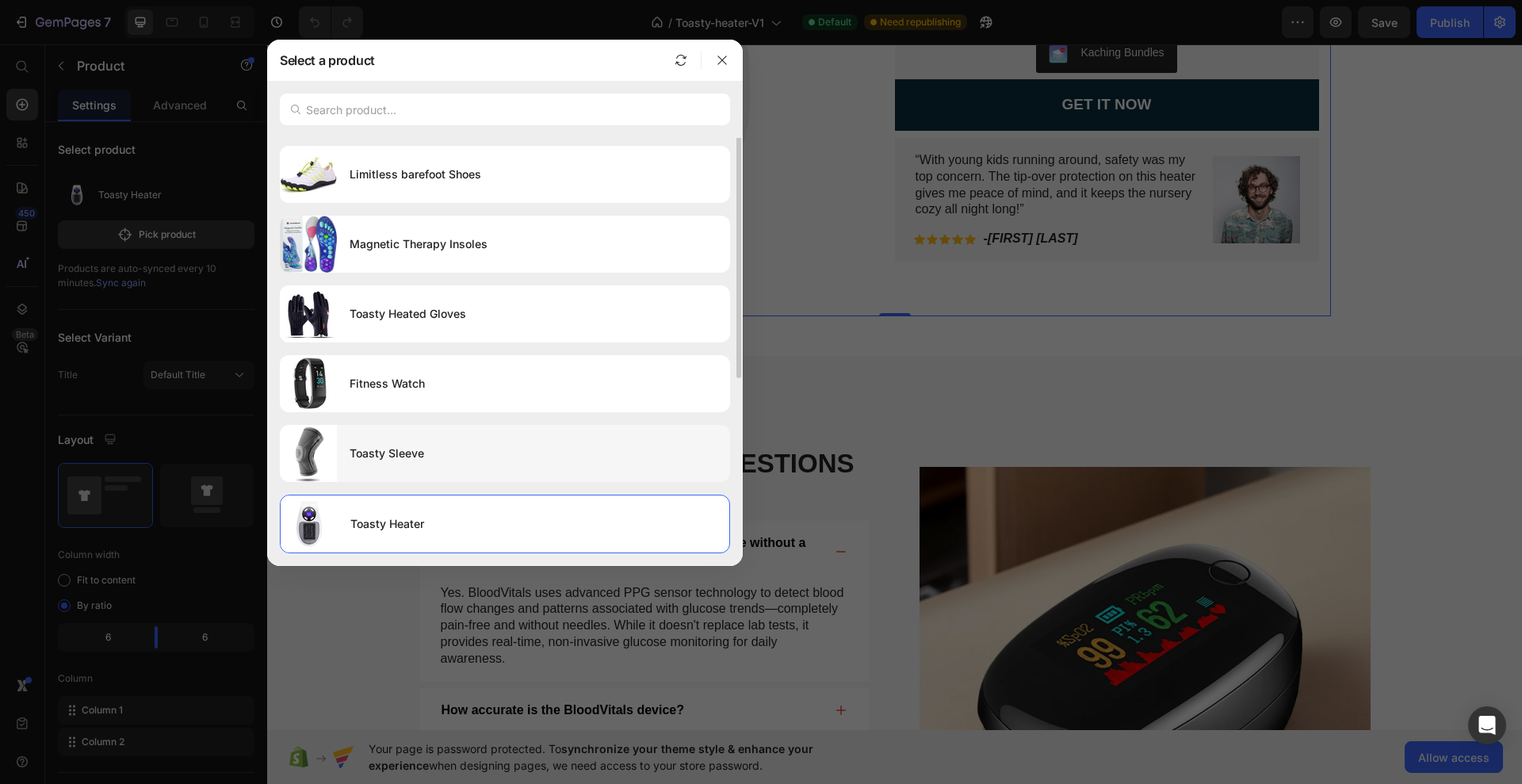 scroll, scrollTop: 0, scrollLeft: 0, axis: both 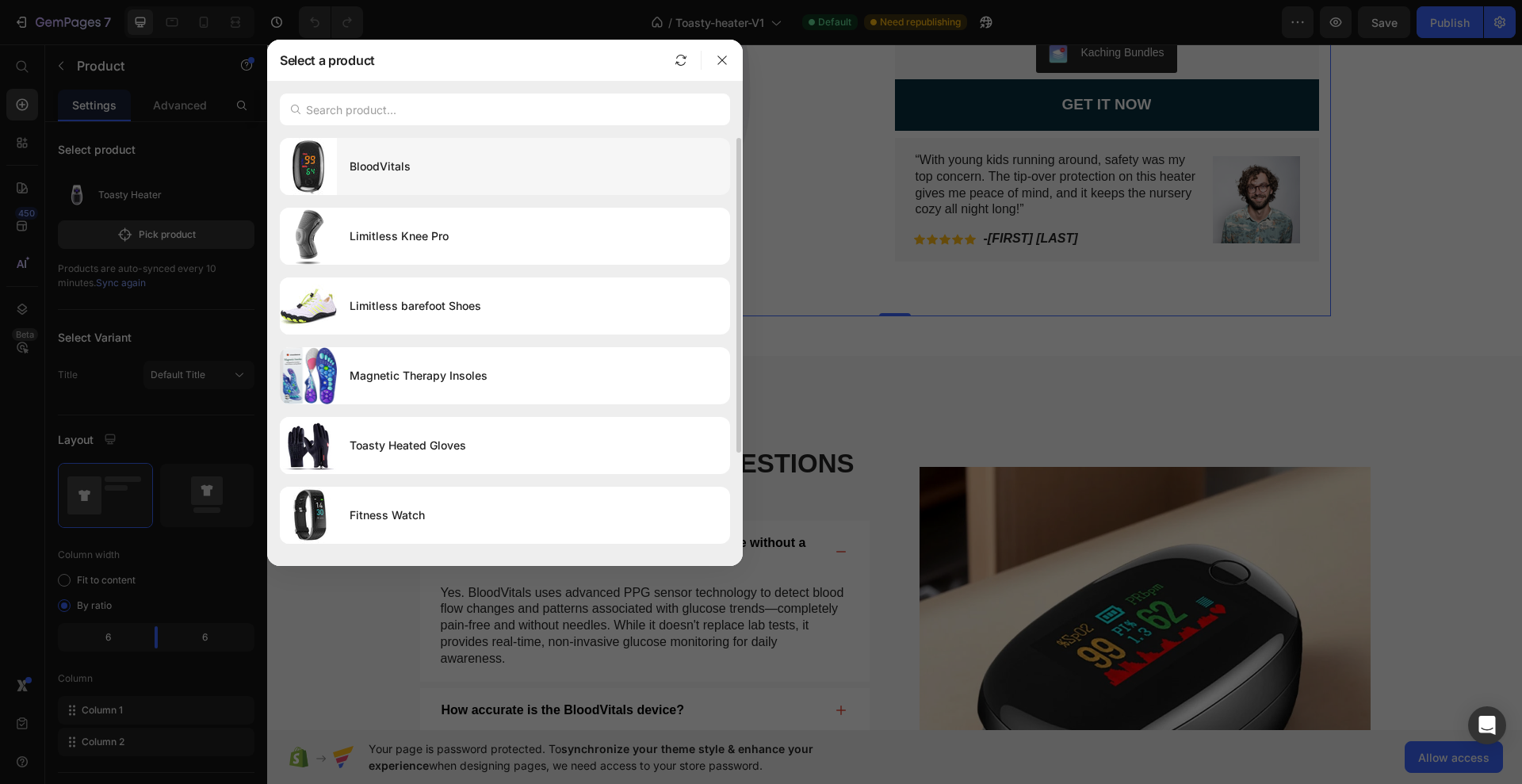 click on "BloodVitals" at bounding box center [533, 166] 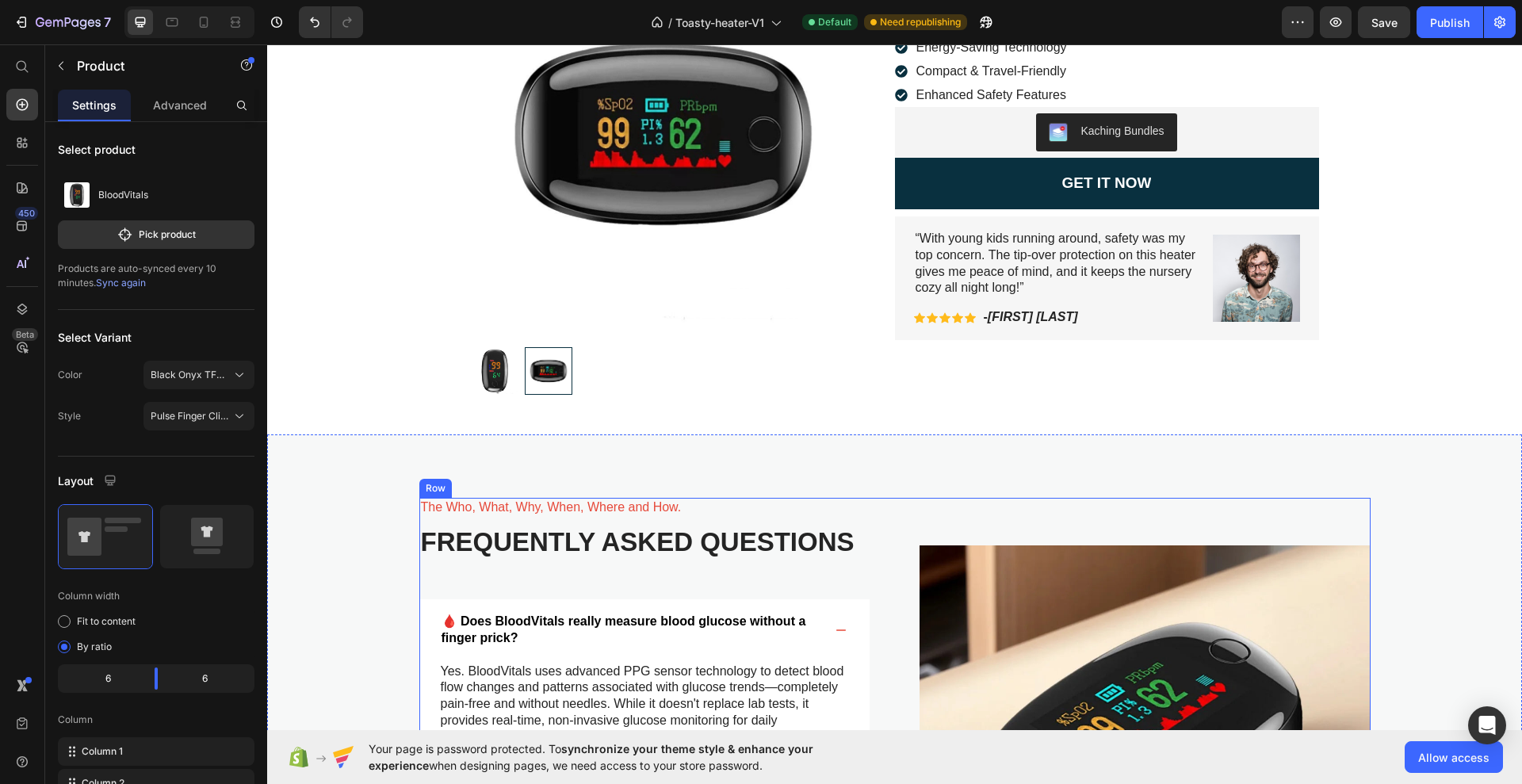 scroll, scrollTop: 2576, scrollLeft: 0, axis: vertical 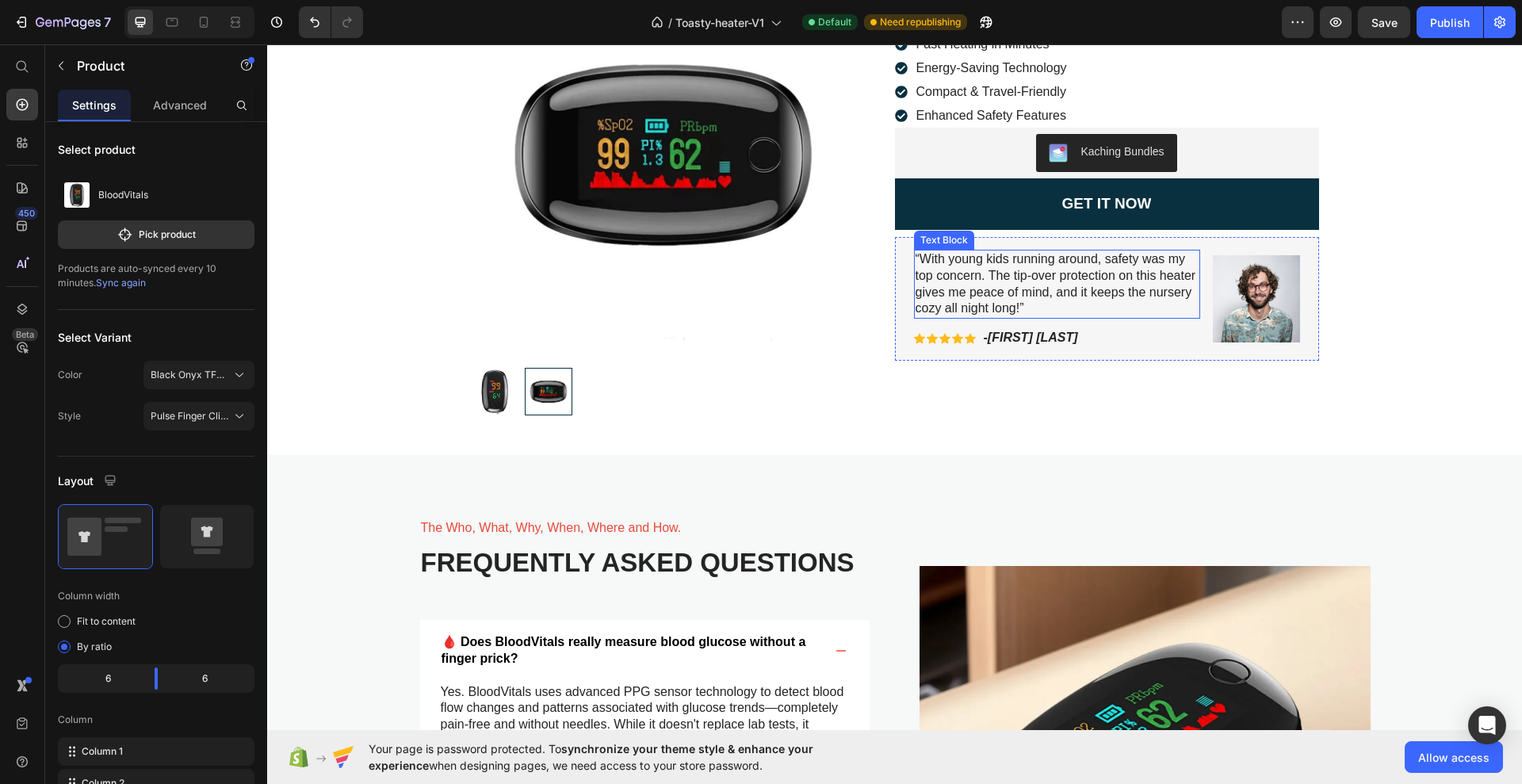 click on "“With young kids running around, safety was my top concern. The tip-over protection on this heater gives me peace of mind, and it keeps the nursery cozy all night long!”" at bounding box center (1057, 284) 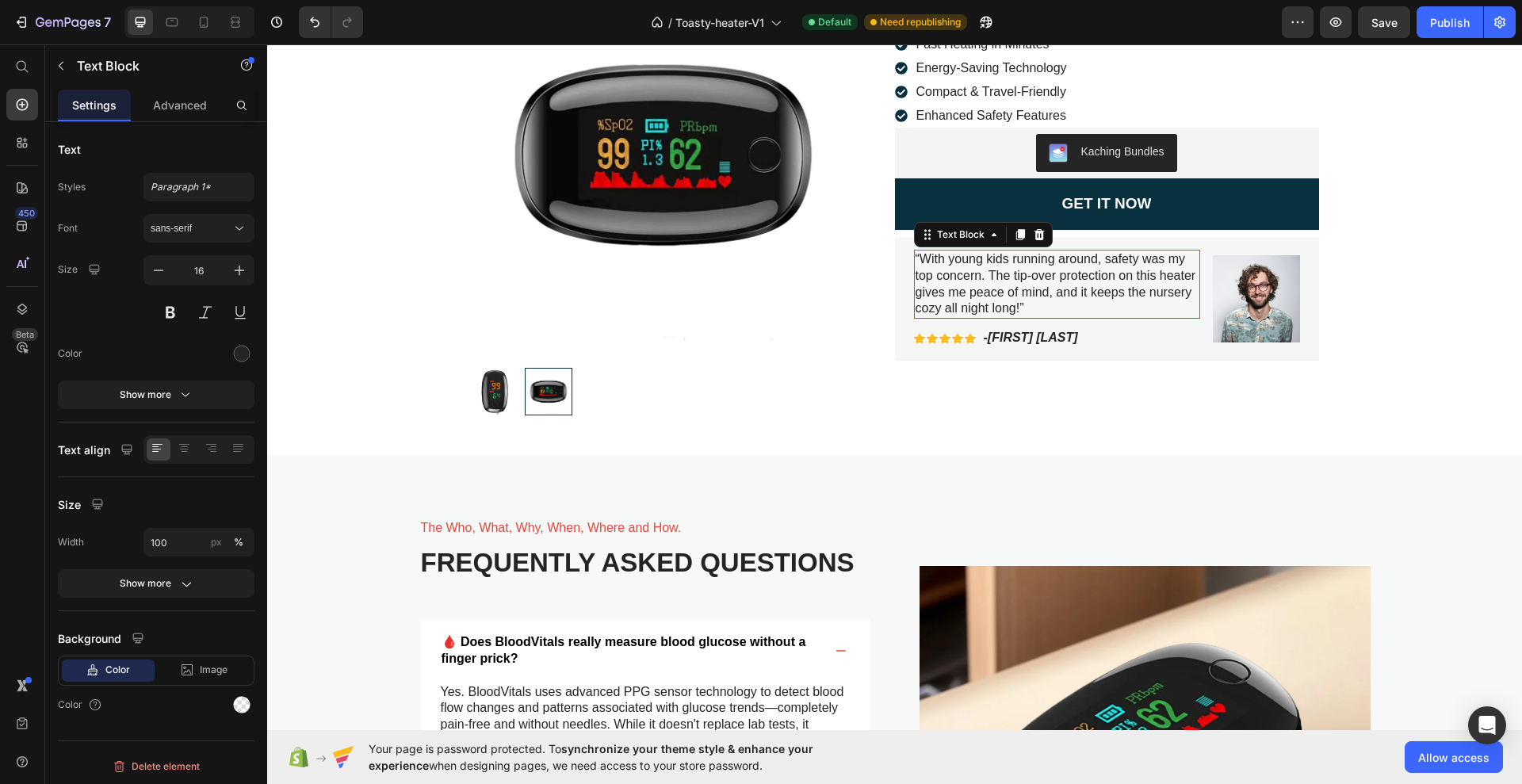 click on "“With young kids running around, safety was my top concern. The tip-over protection on this heater gives me peace of mind, and it keeps the nursery cozy all night long!”" at bounding box center [1057, 284] 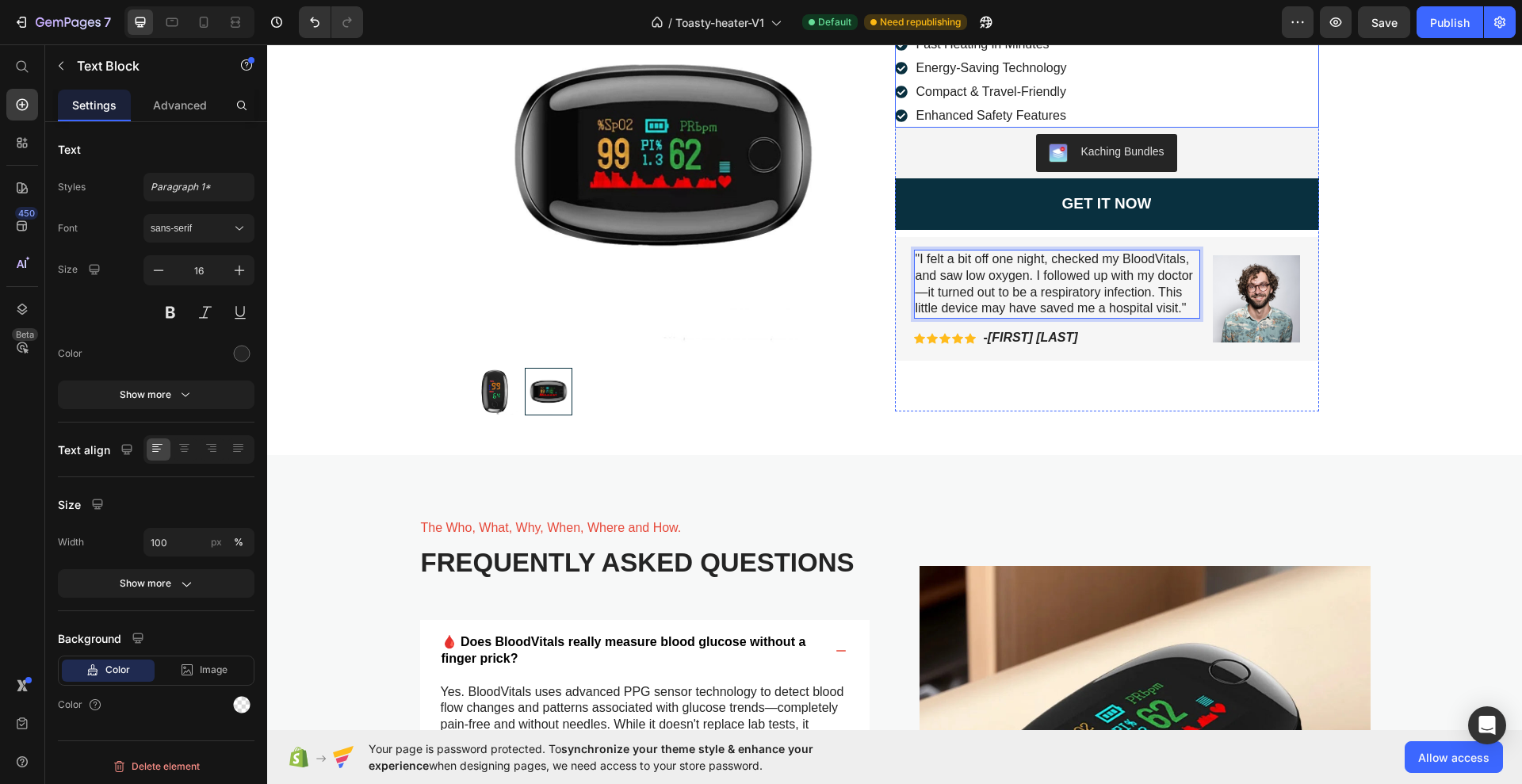 click on "Fast Heating in Minutes" at bounding box center [992, 44] 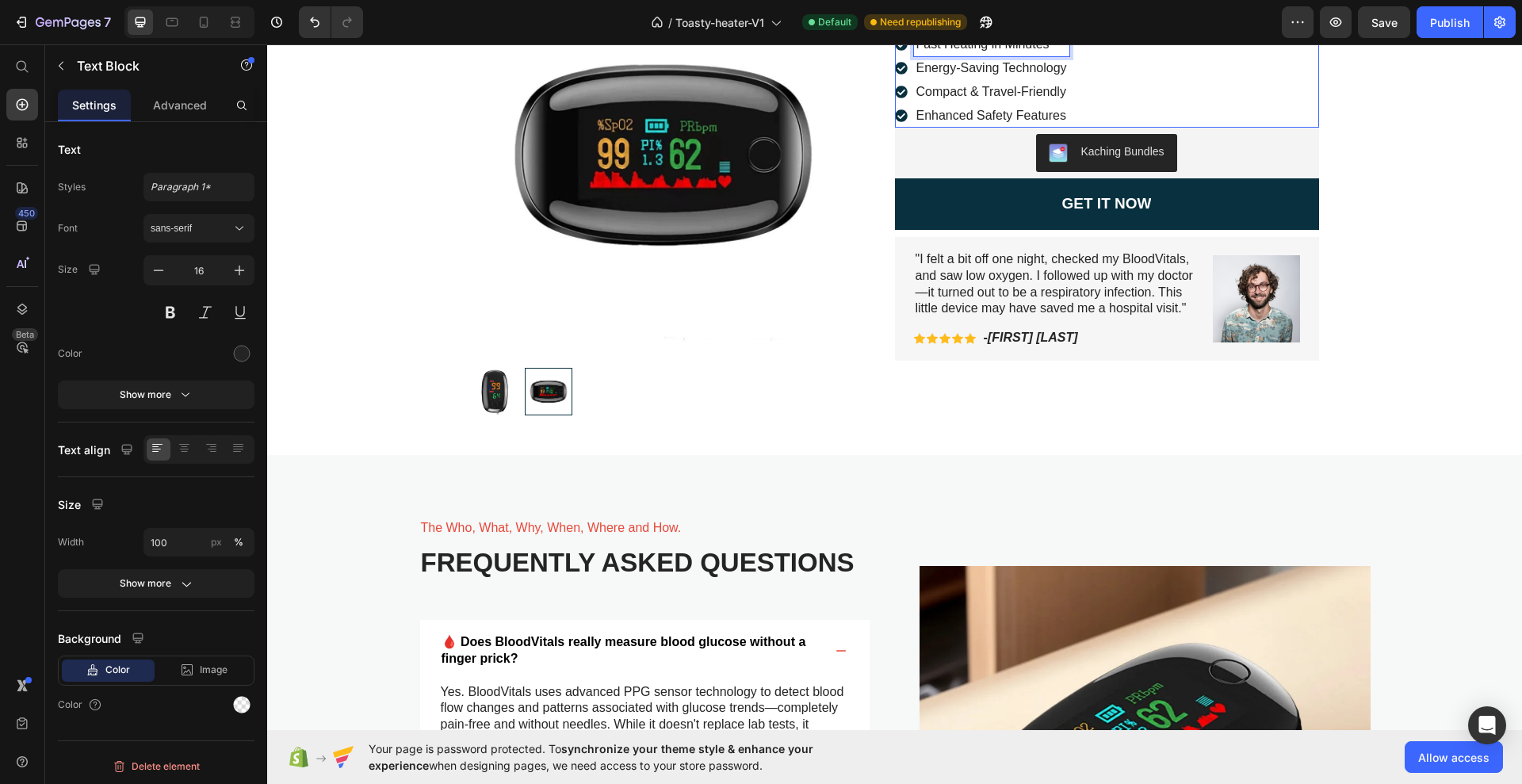 click on "Fast Heating in Minutes" at bounding box center [992, 44] 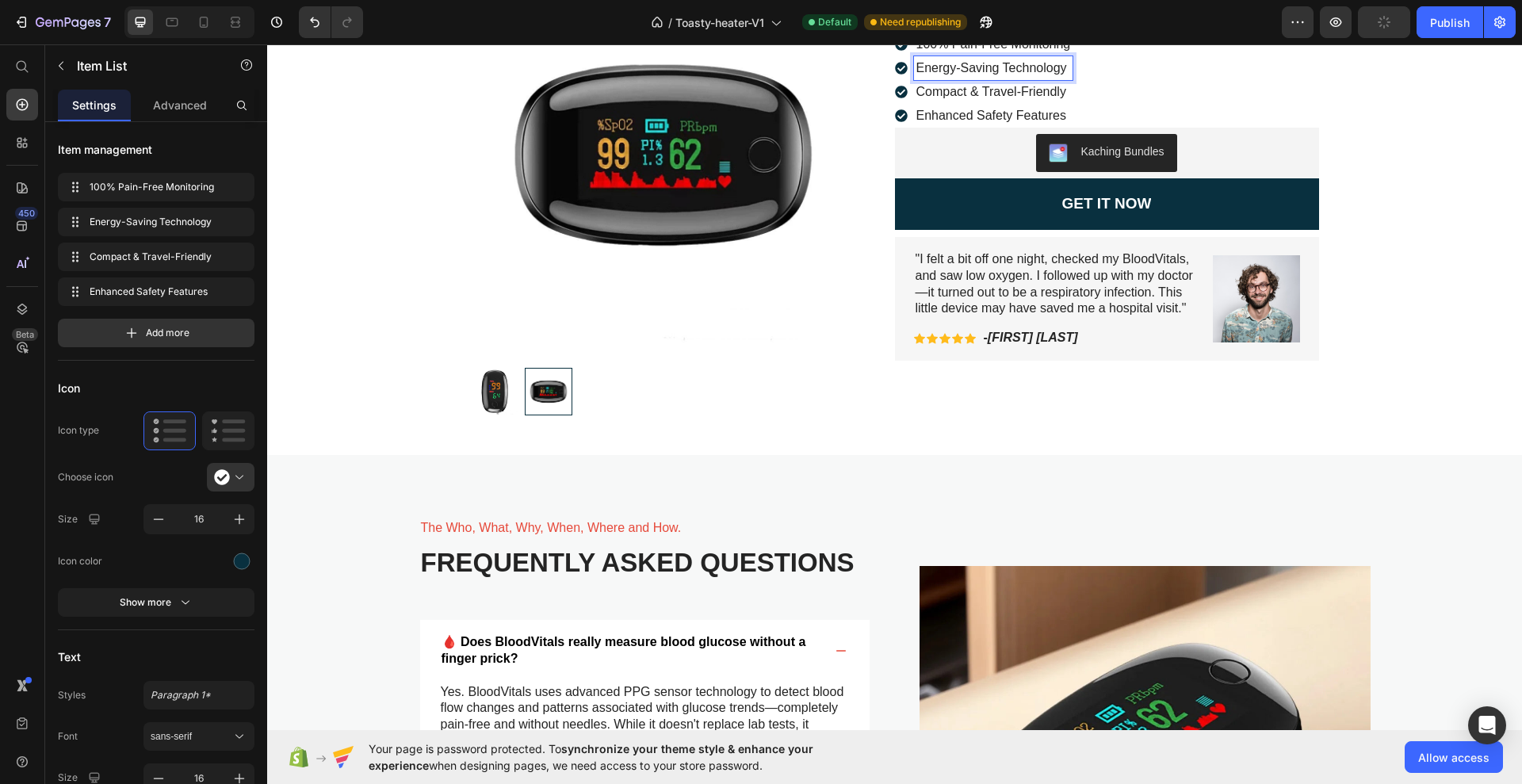 click on "Energy-Saving Technology" at bounding box center (993, 68) 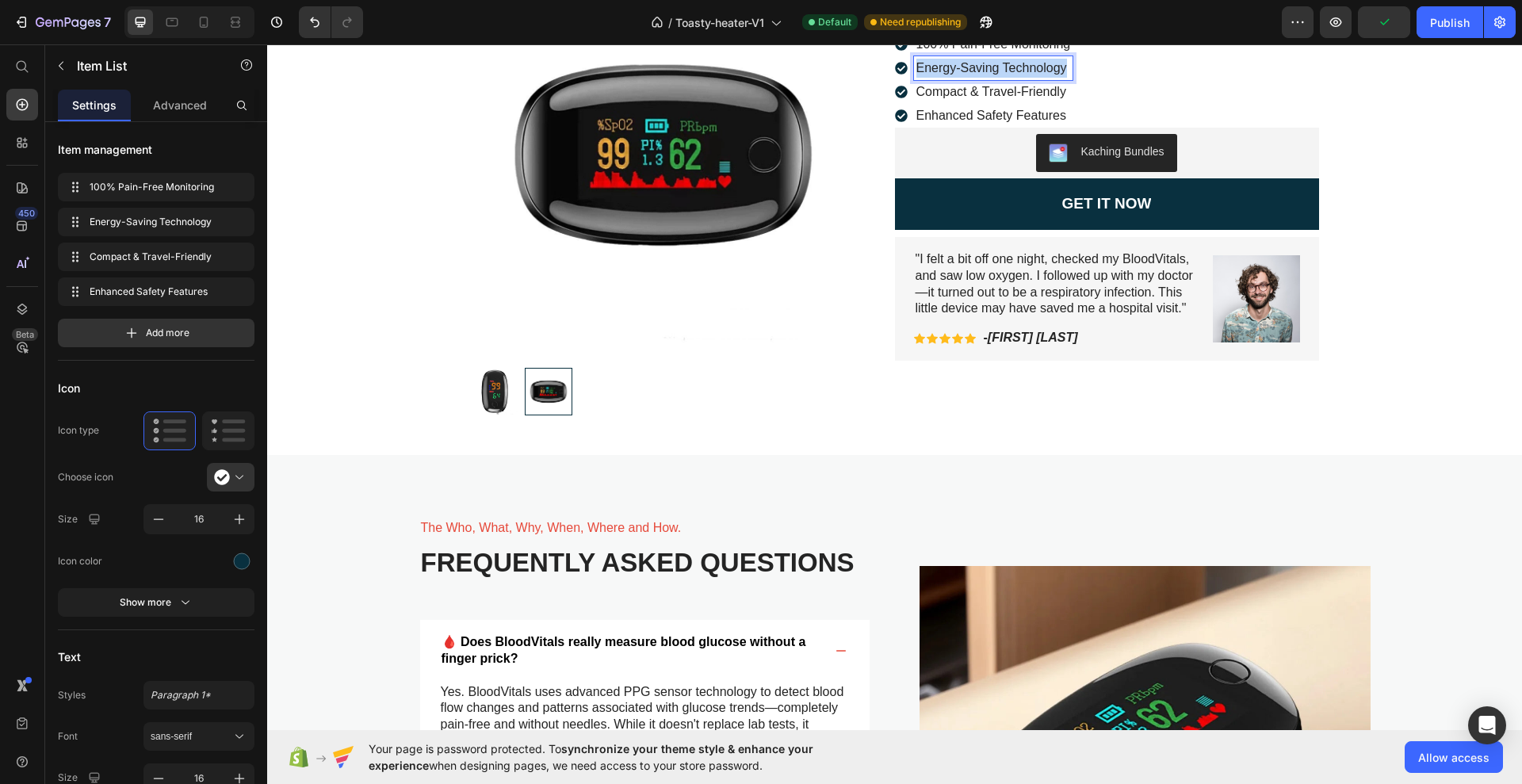click on "Energy-Saving Technology" at bounding box center [993, 68] 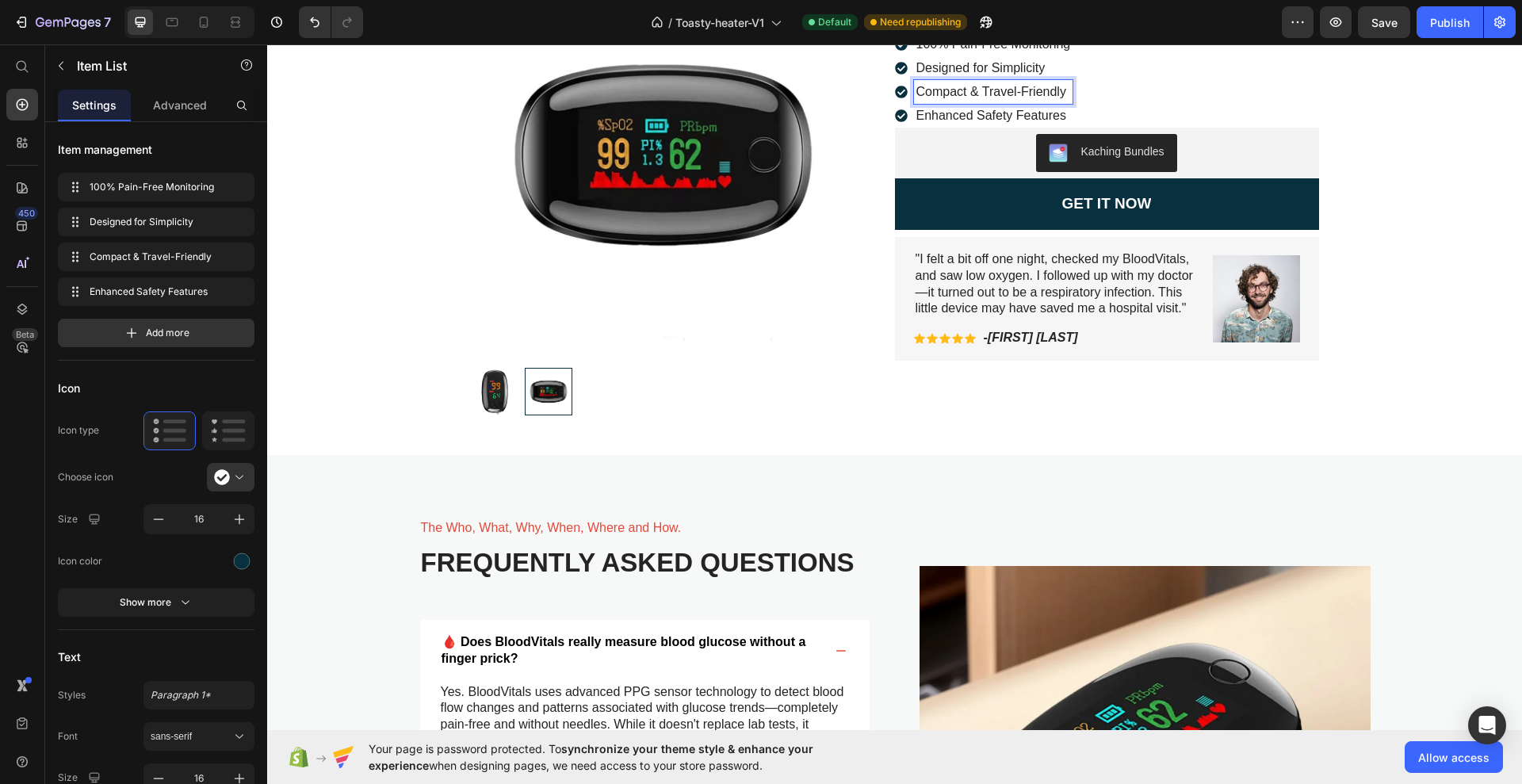 click on "Compact & Travel-Friendly" at bounding box center [993, 92] 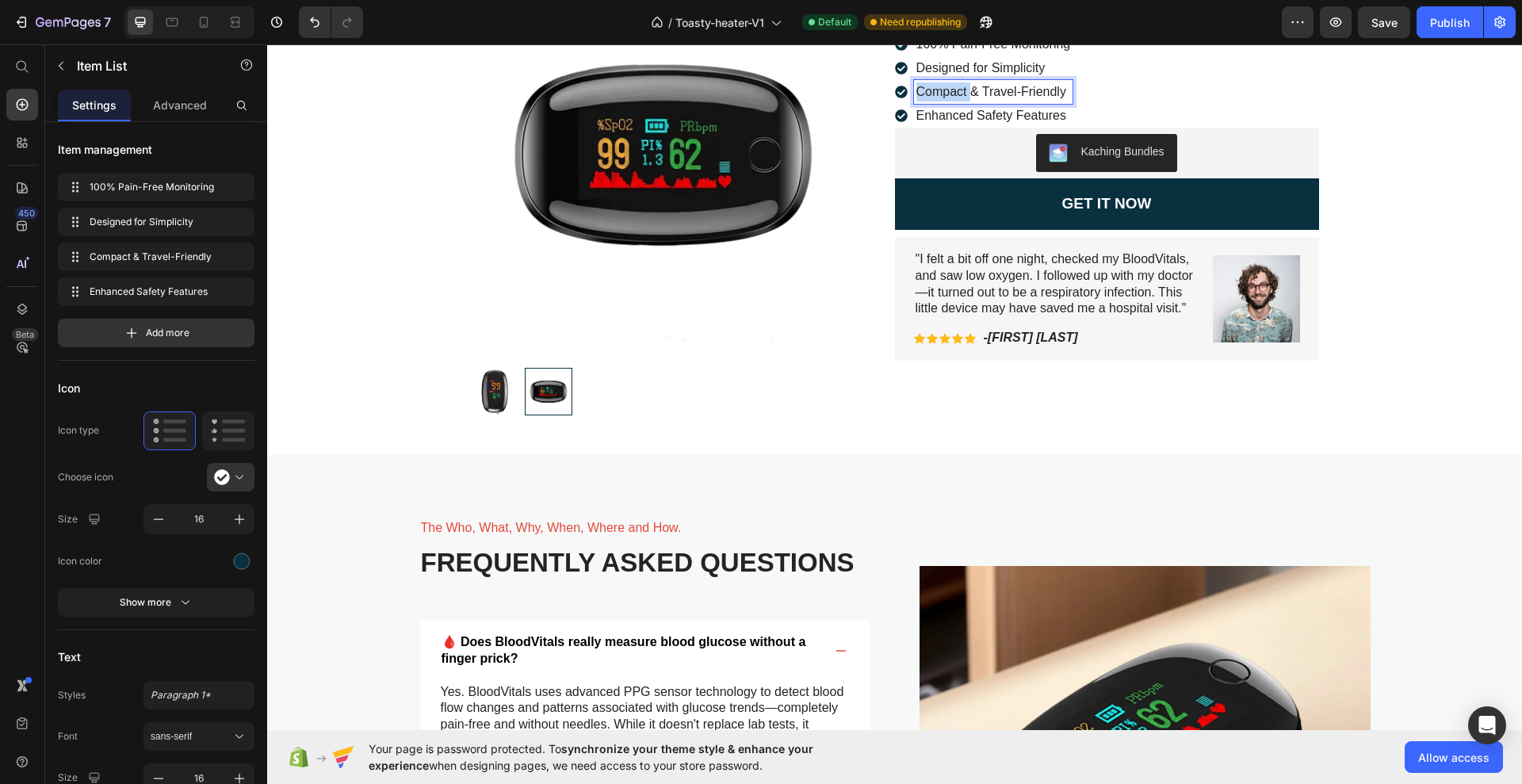 click on "Compact & Travel-Friendly" at bounding box center (993, 92) 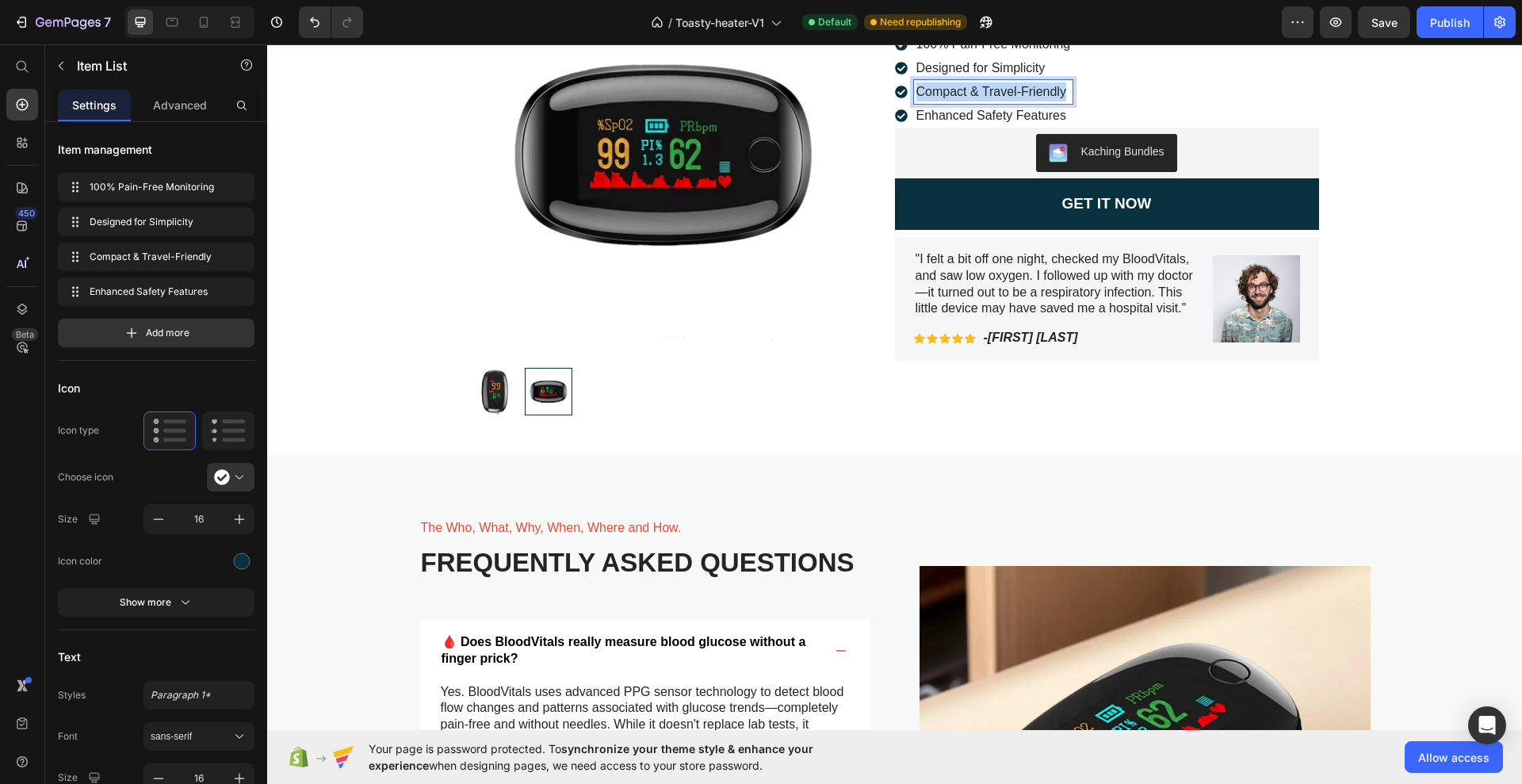 click on "Compact & Travel-Friendly" at bounding box center (993, 92) 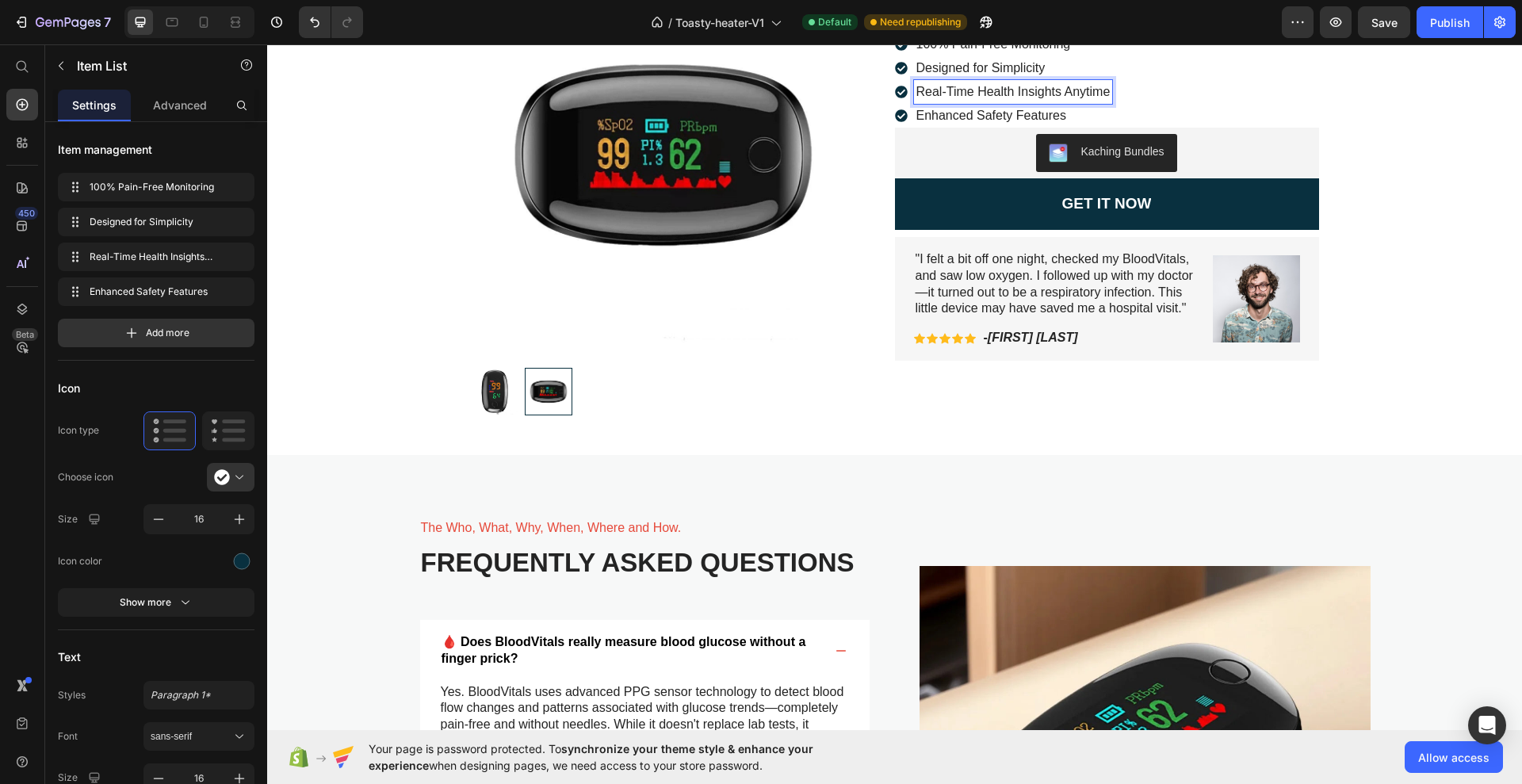 click on "Enhanced Safety Features" at bounding box center [1013, 116] 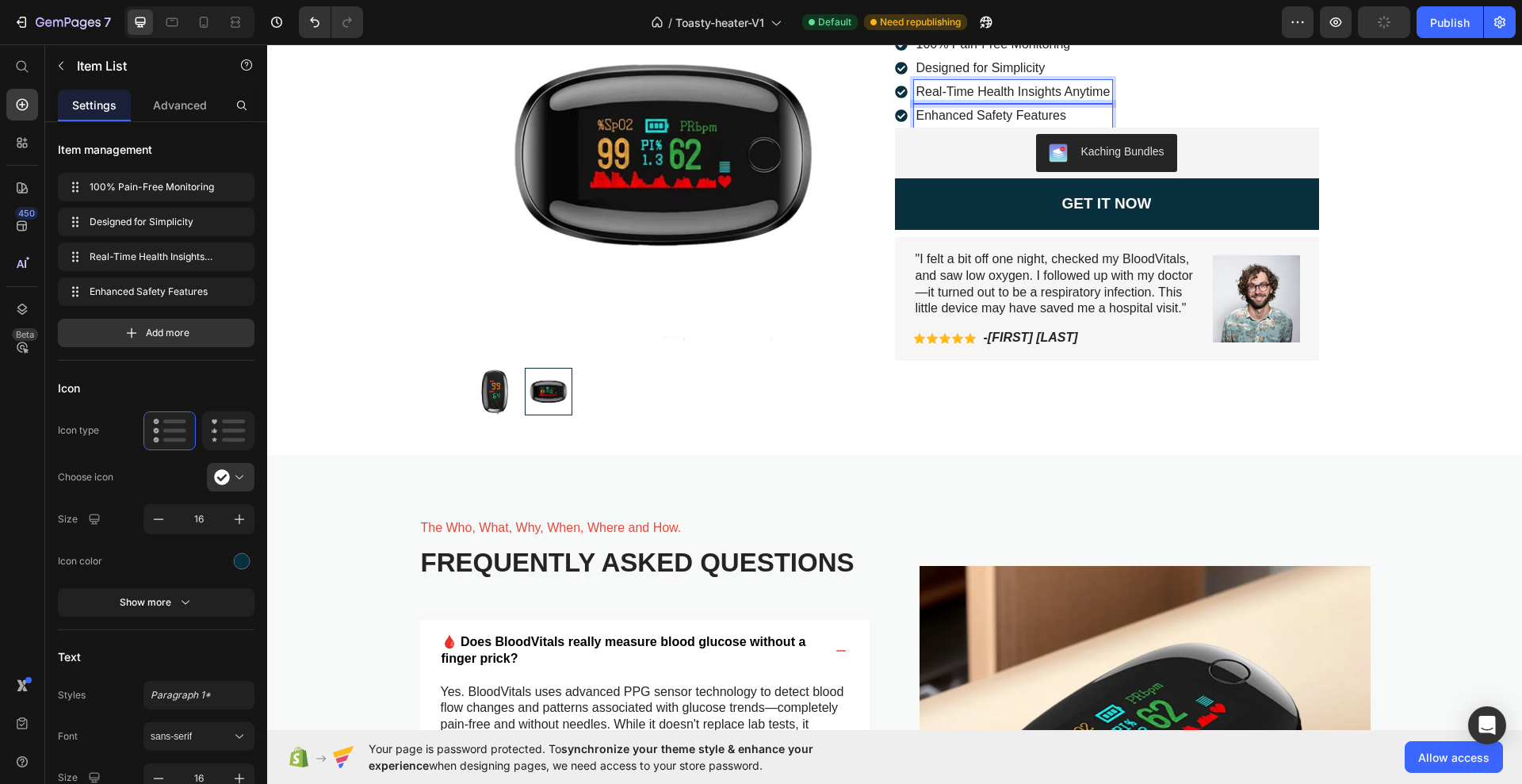click on "Enhanced Safety Features" at bounding box center [1013, 116] 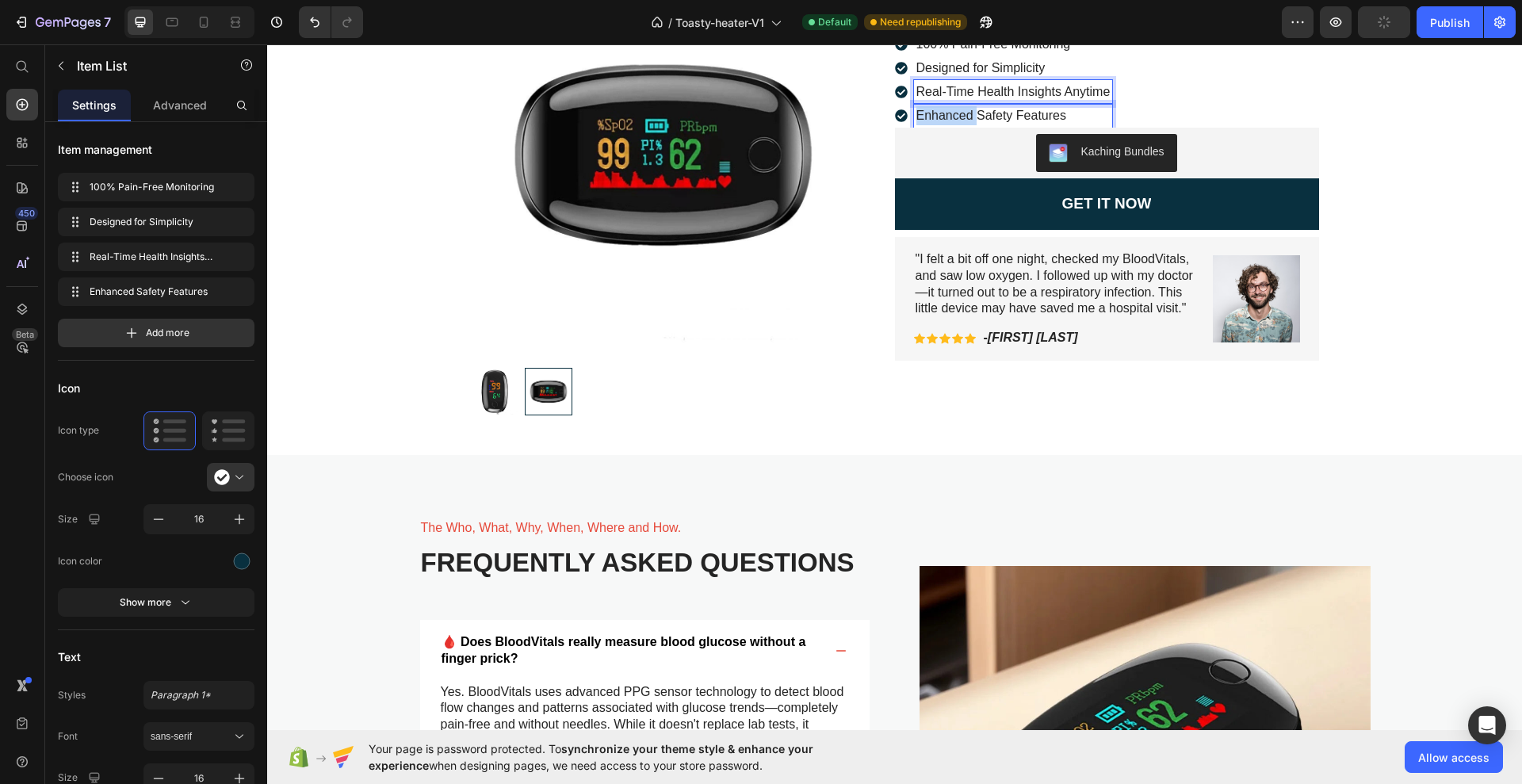 click on "Enhanced Safety Features" at bounding box center [1013, 116] 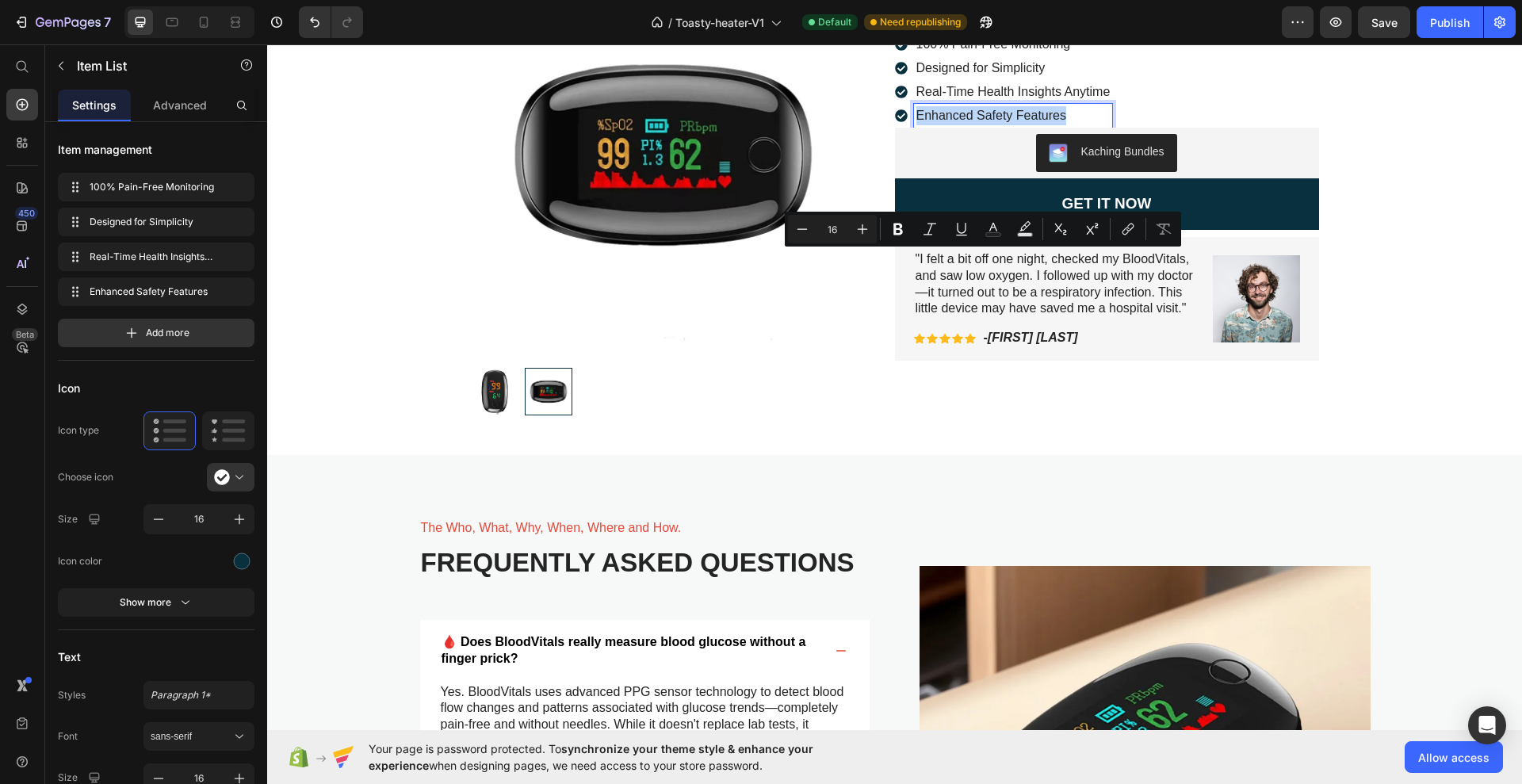 click on "Enhanced Safety Features" at bounding box center [1013, 116] 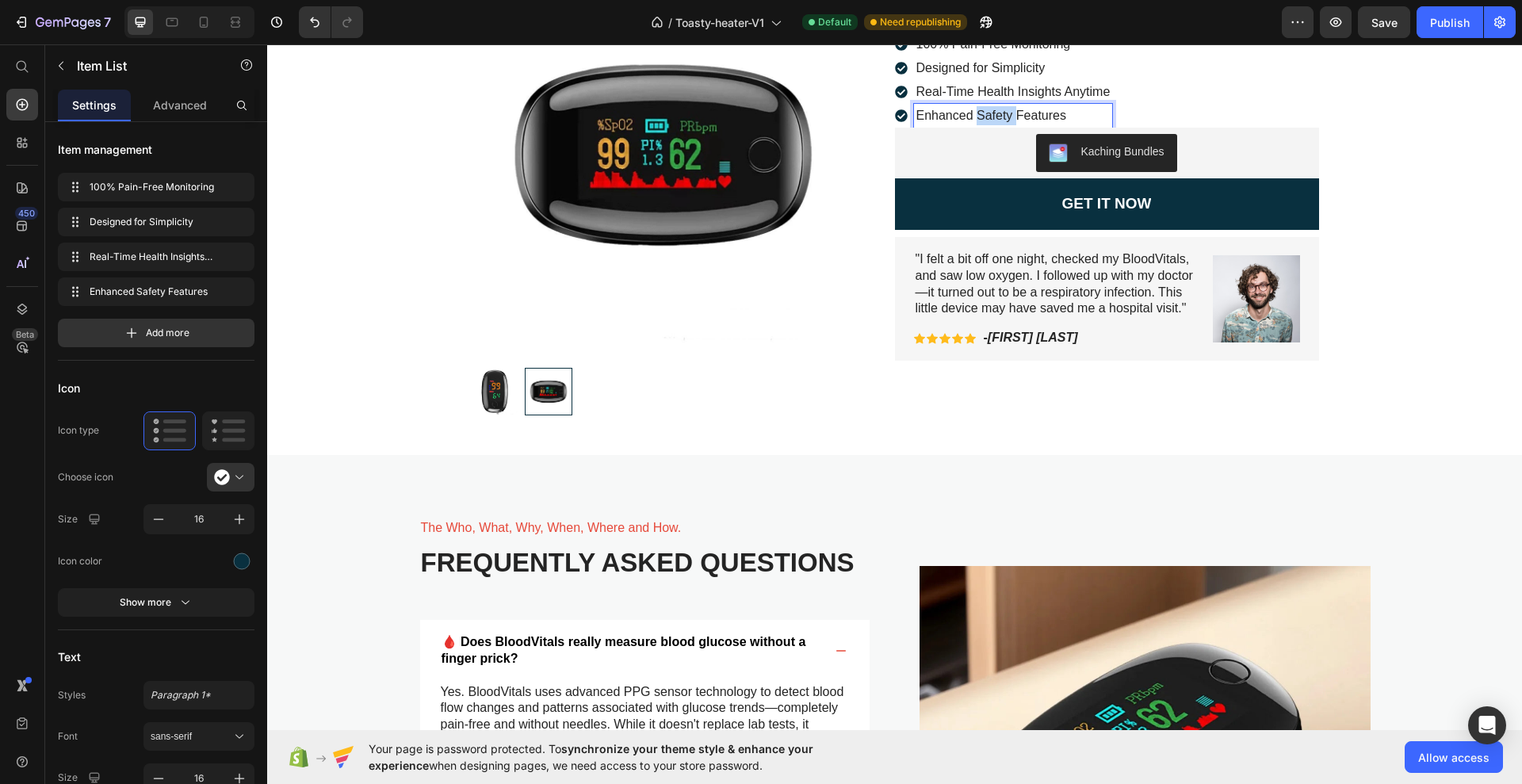click on "Enhanced Safety Features" at bounding box center [1013, 116] 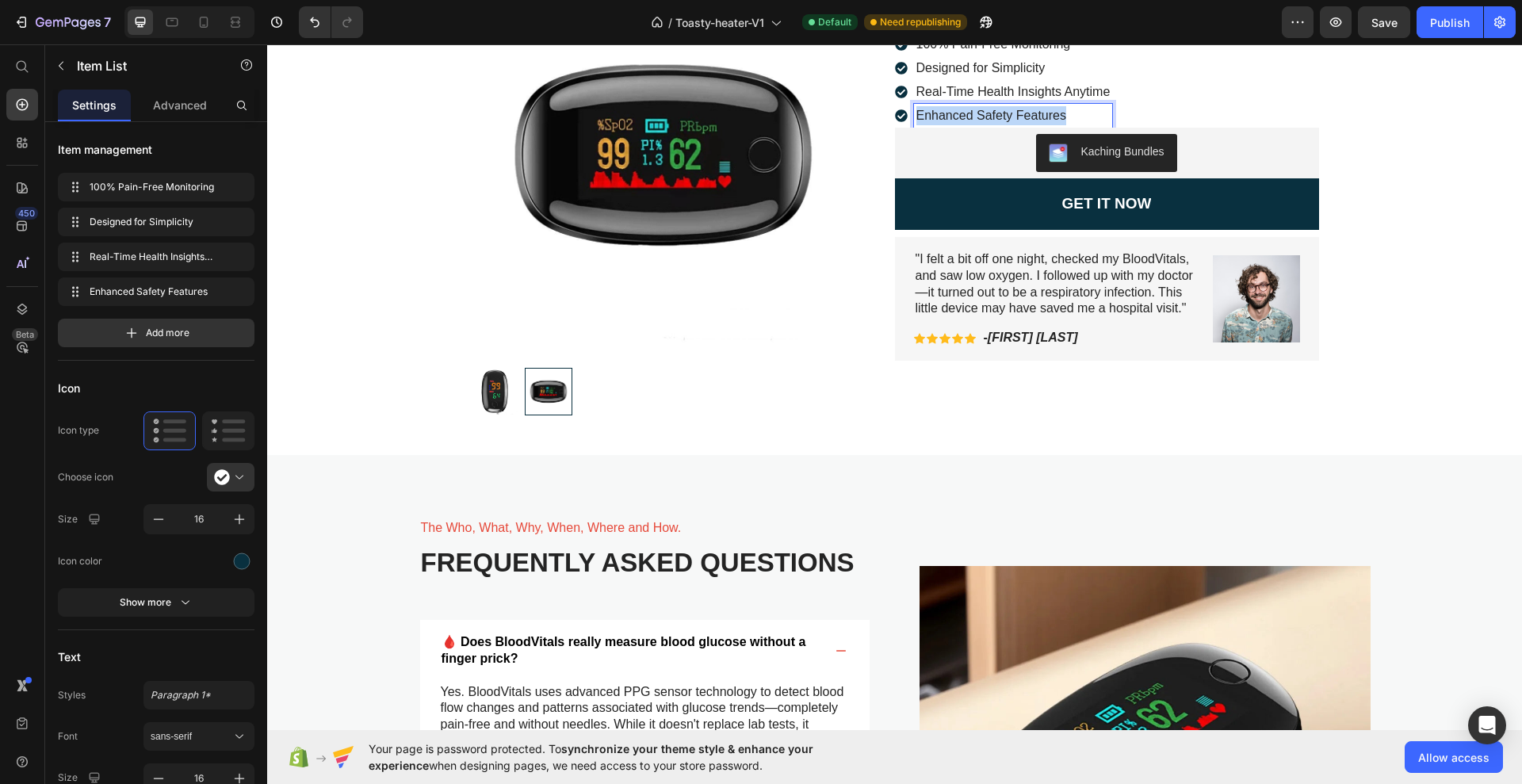 click on "Enhanced Safety Features" at bounding box center [1013, 116] 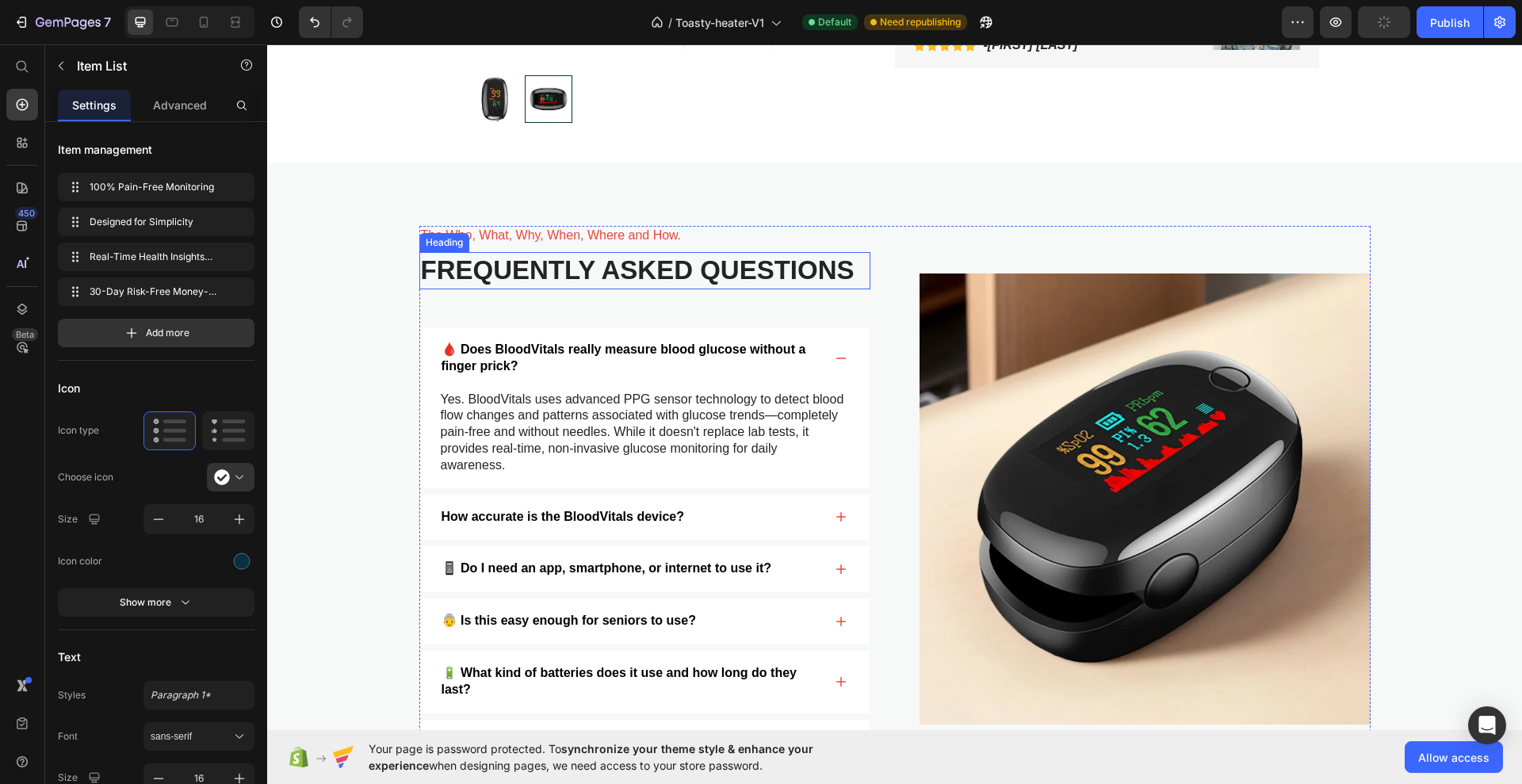 scroll, scrollTop: 2874, scrollLeft: 0, axis: vertical 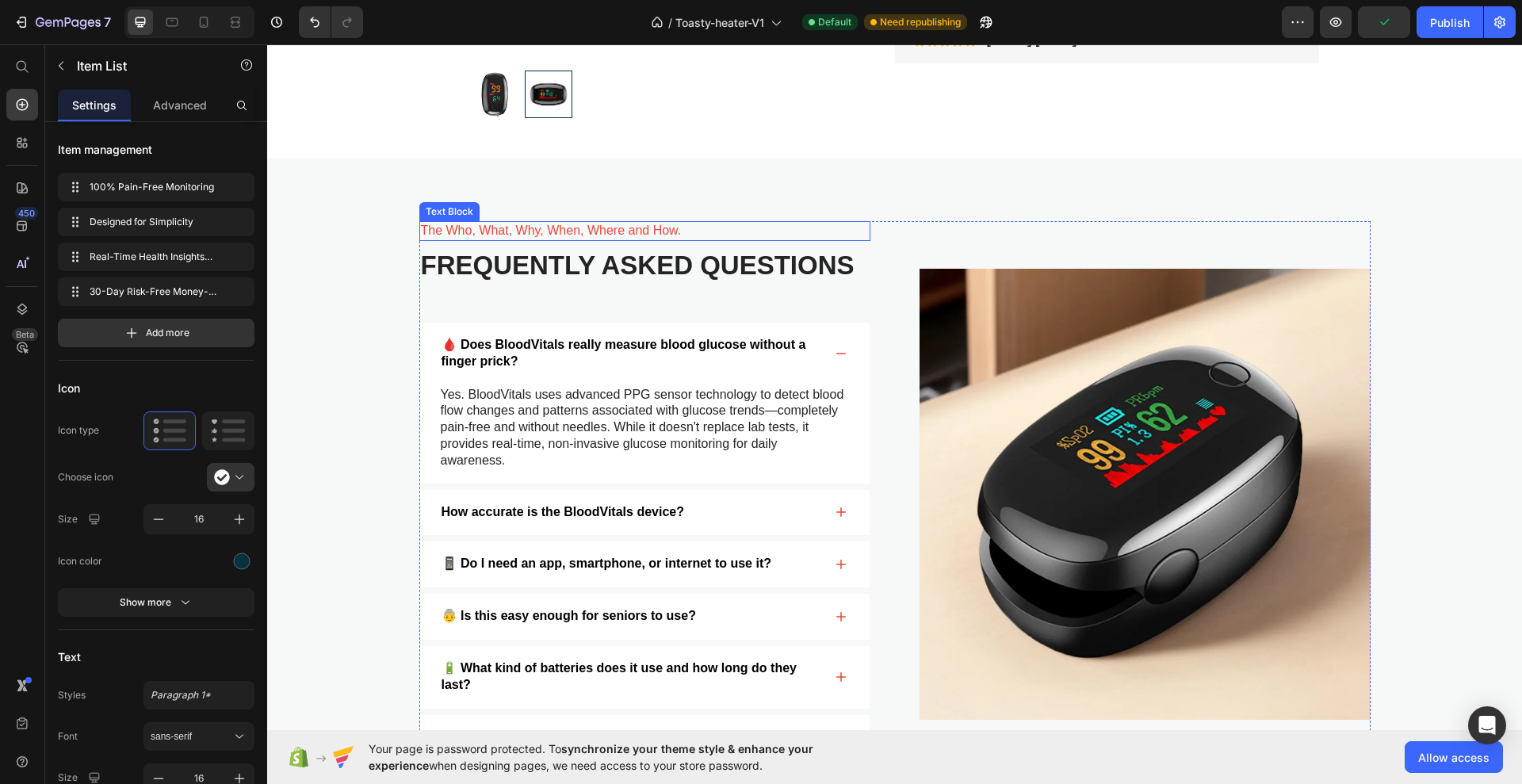 click on "The Who, What, Why, When, Where and How." at bounding box center [644, 231] 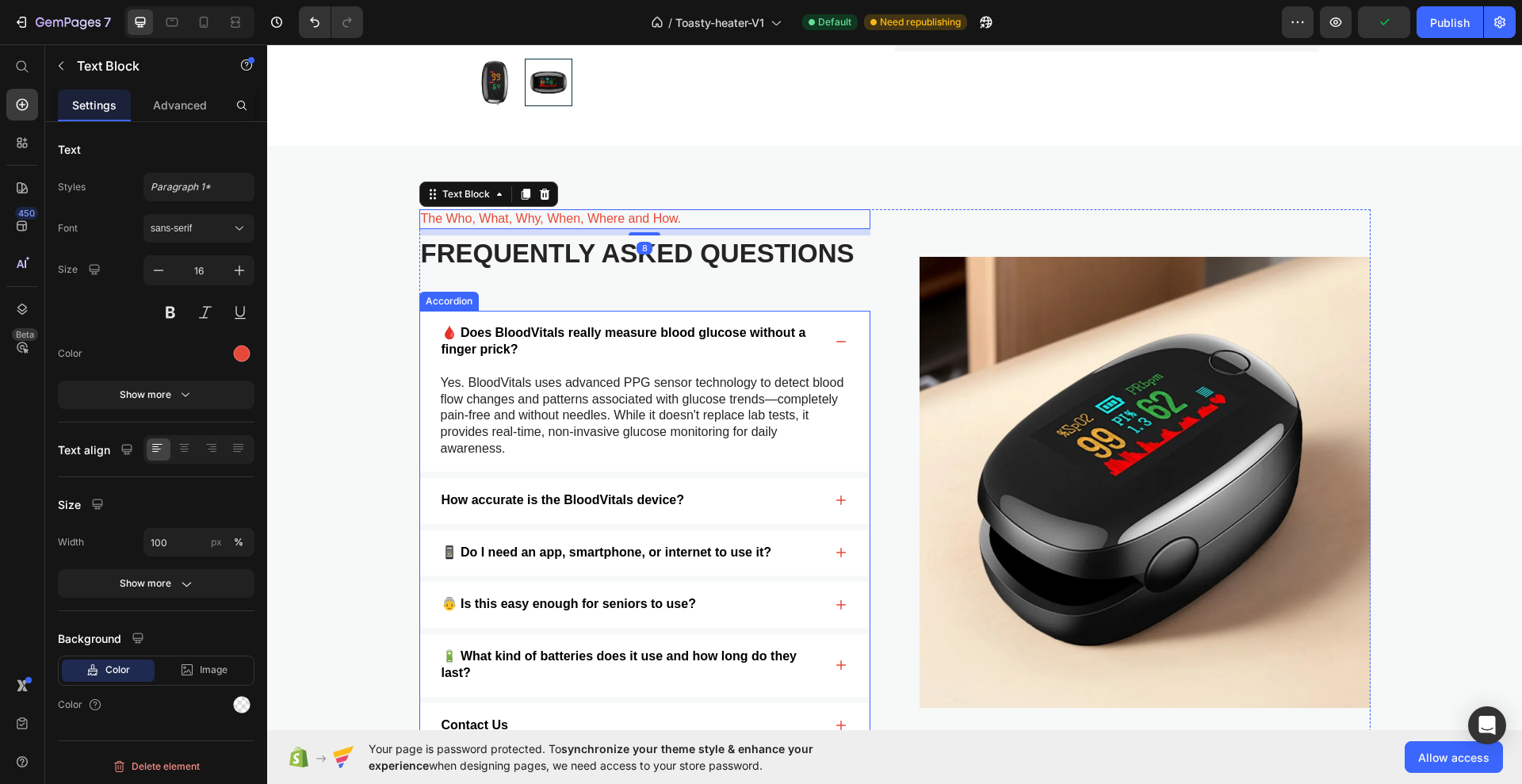 scroll, scrollTop: 3072, scrollLeft: 0, axis: vertical 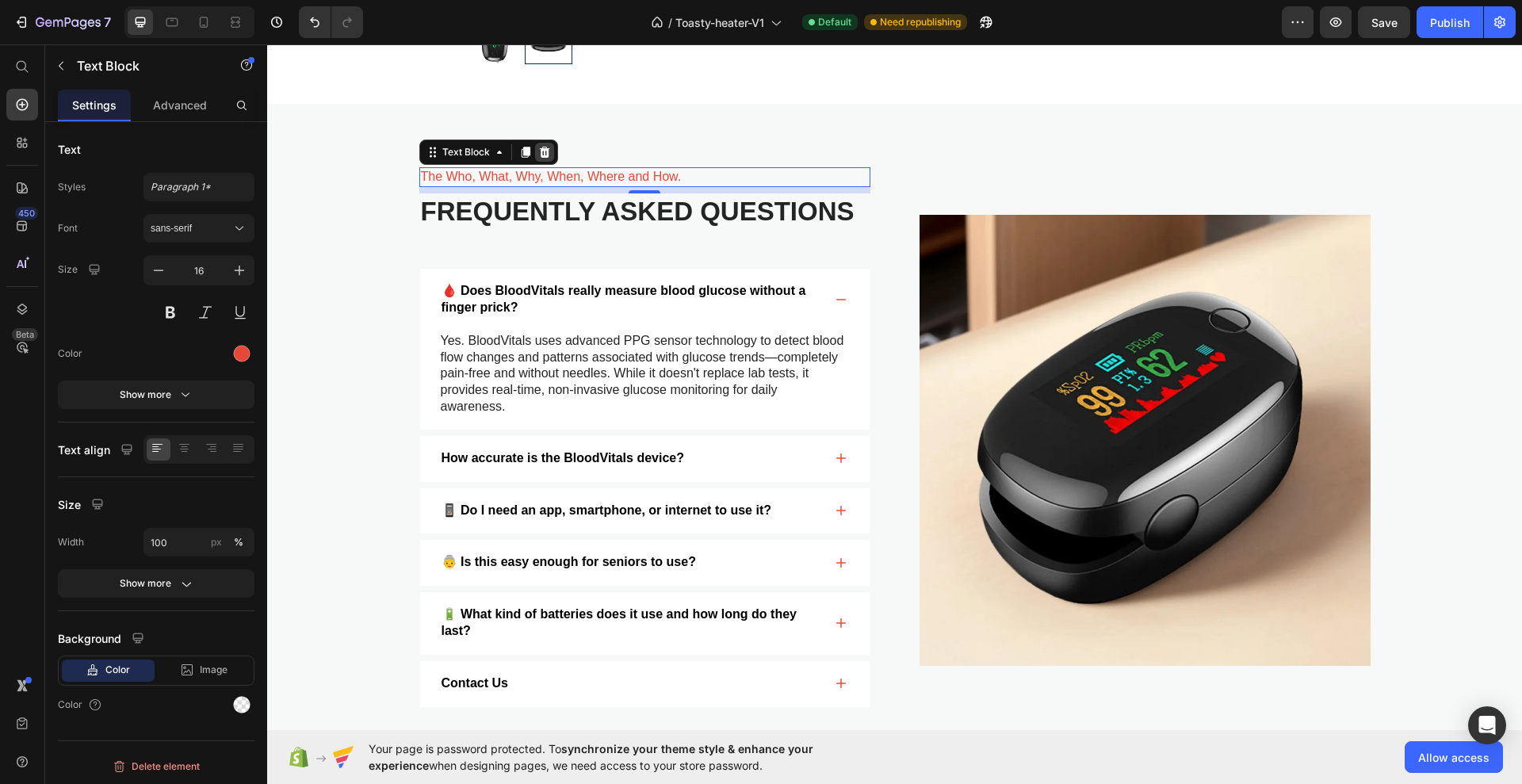 click 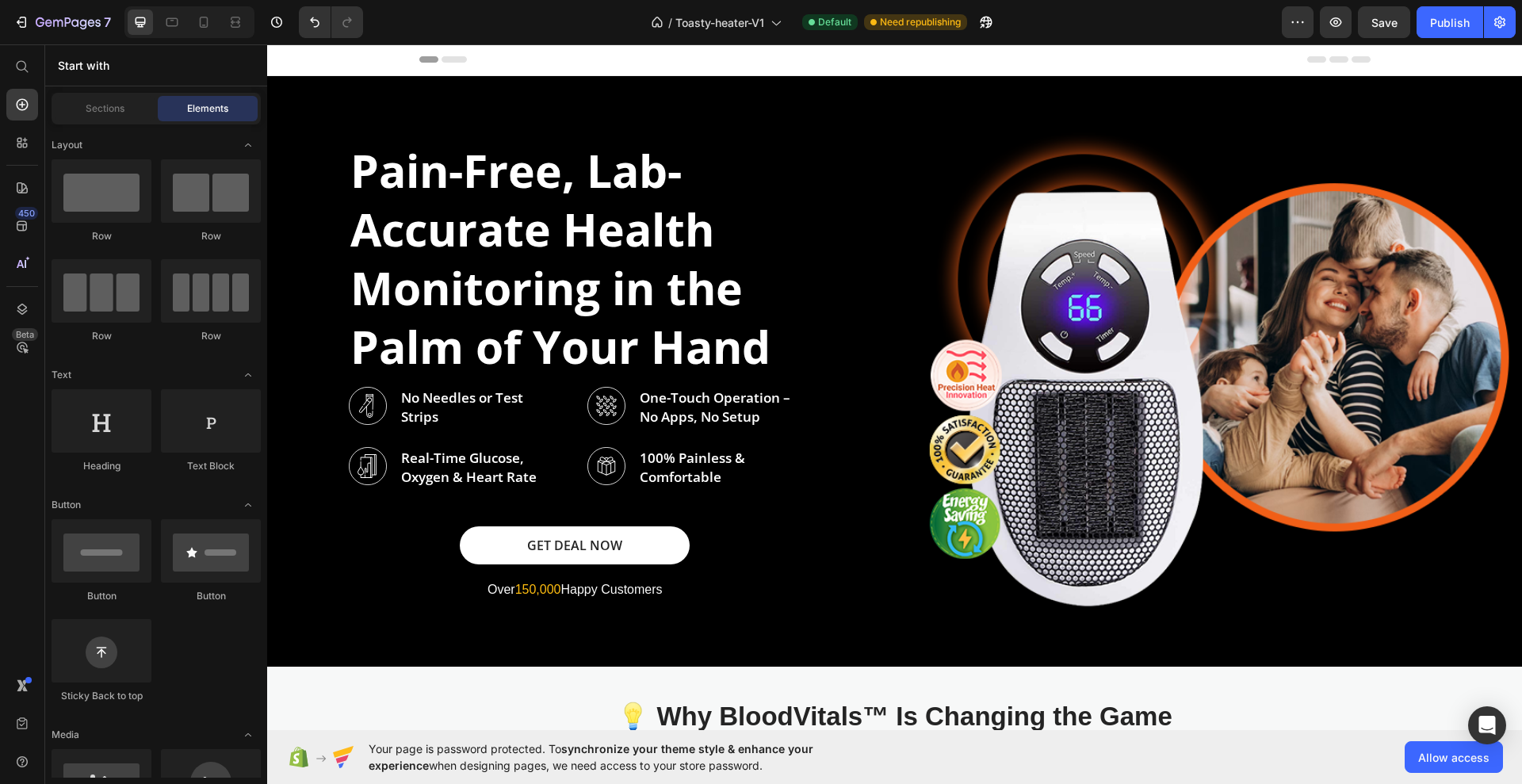 scroll, scrollTop: 0, scrollLeft: 0, axis: both 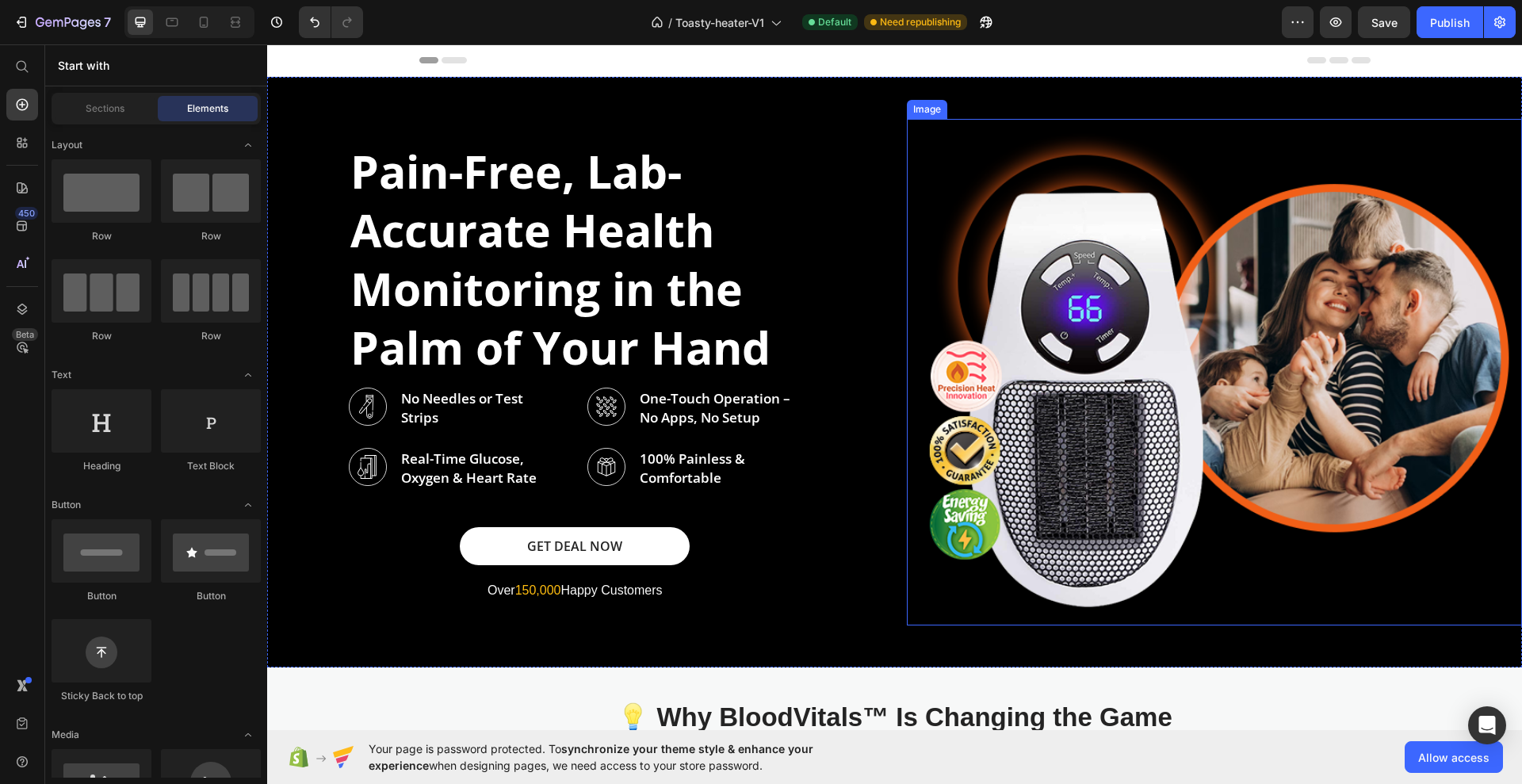 drag, startPoint x: 1195, startPoint y: 342, endPoint x: 962, endPoint y: 321, distance: 233.94444 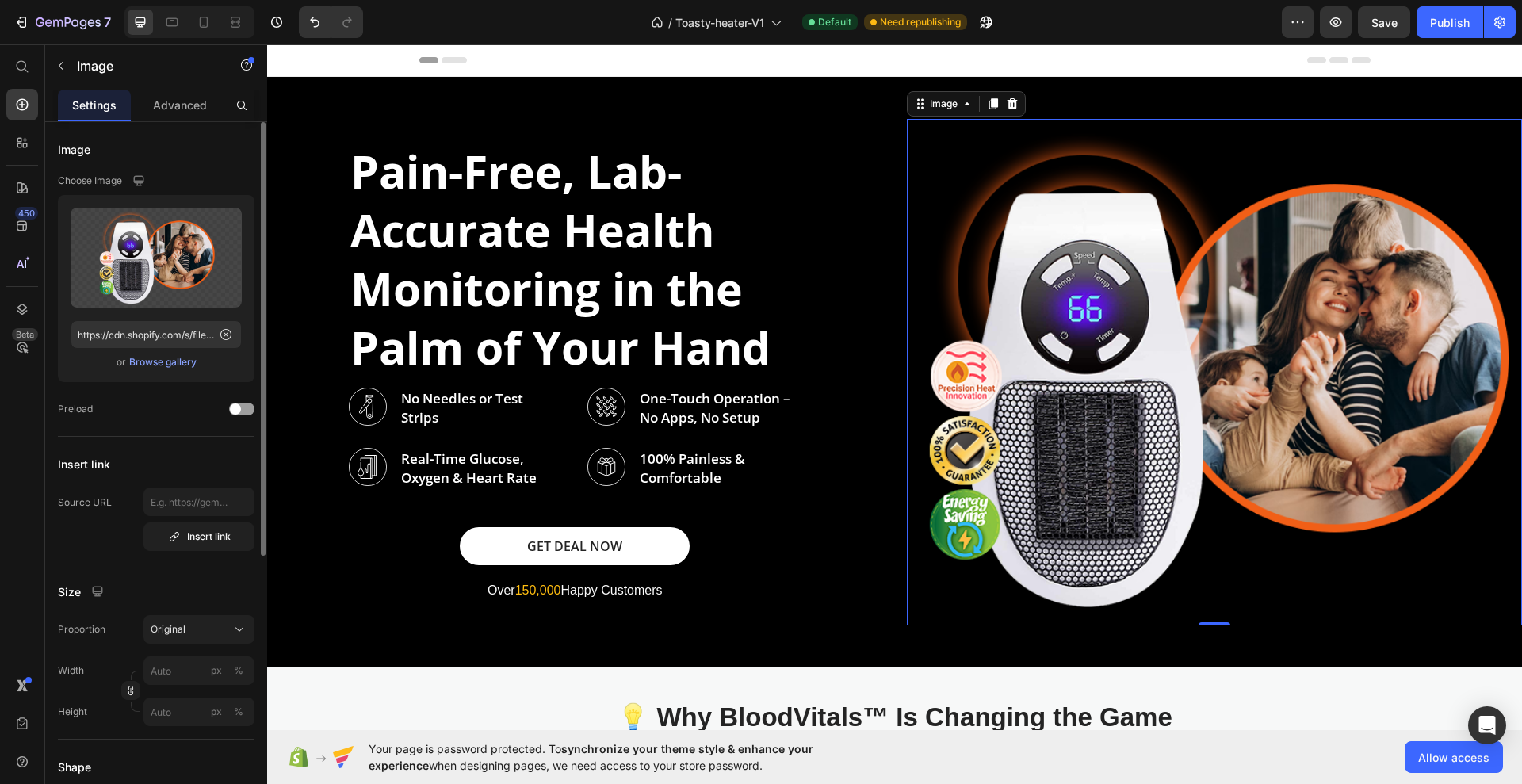 click on "Browse gallery" at bounding box center [163, 362] 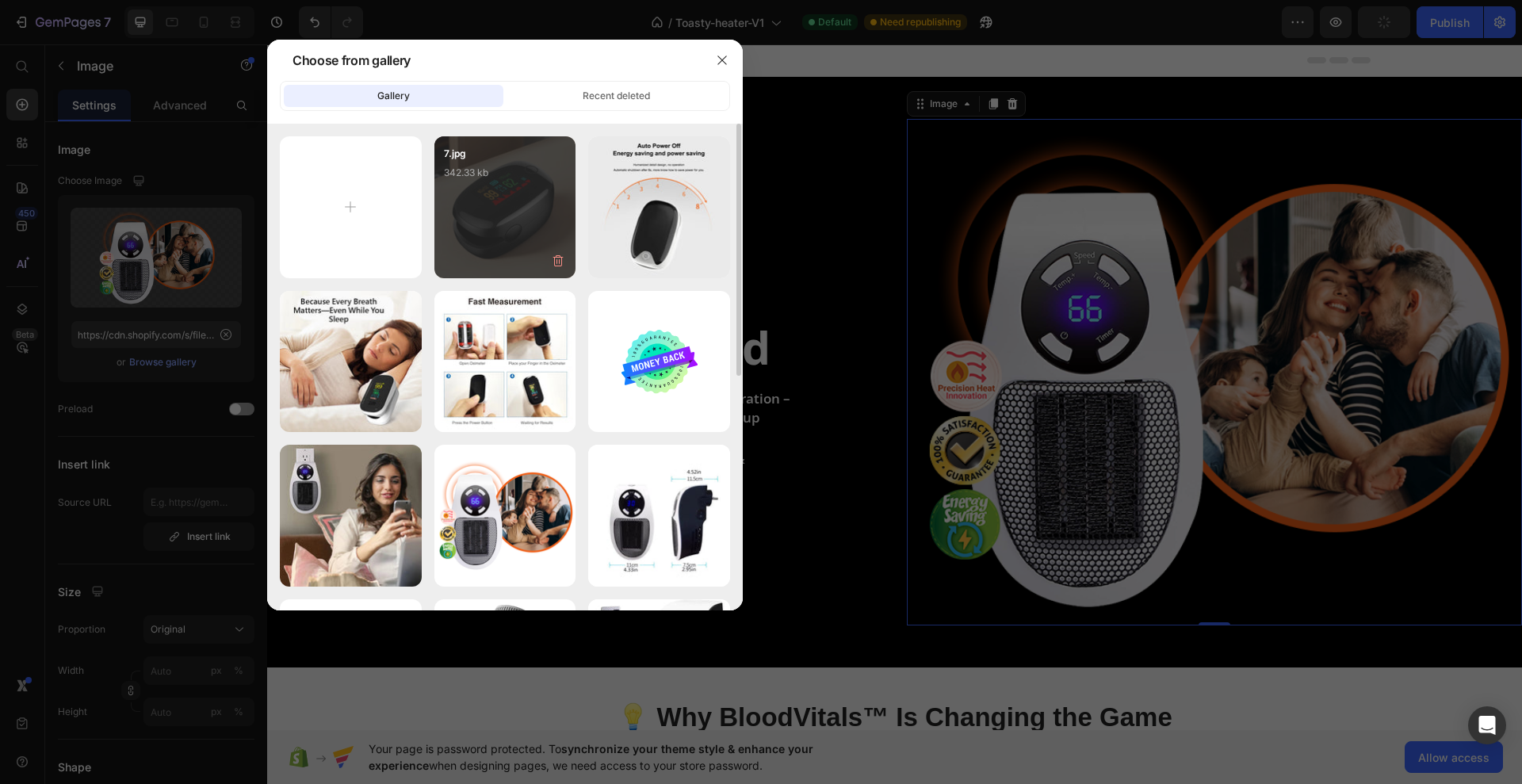 click on "7.jpg 342.33 kb" at bounding box center [505, 207] 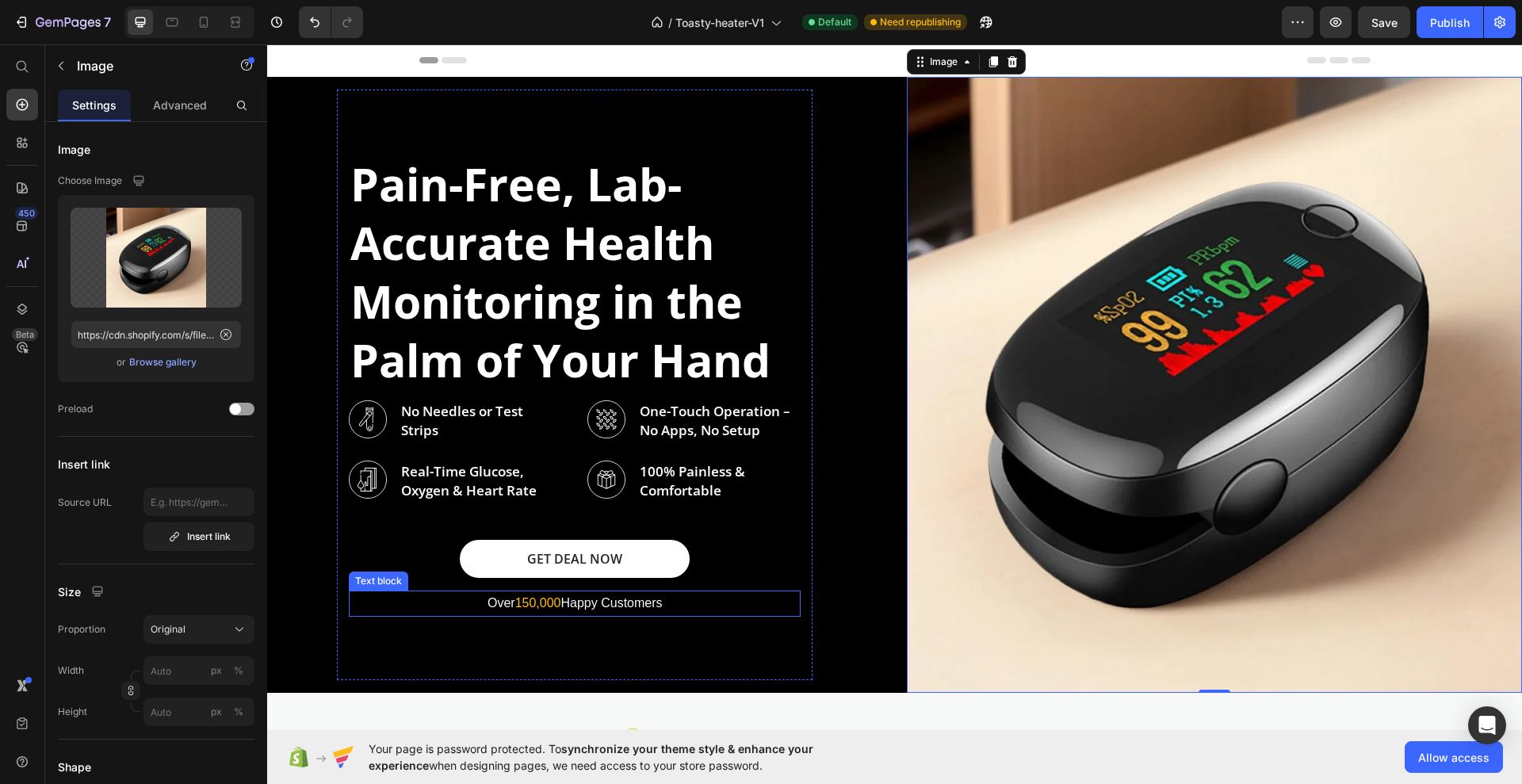 scroll, scrollTop: 99, scrollLeft: 0, axis: vertical 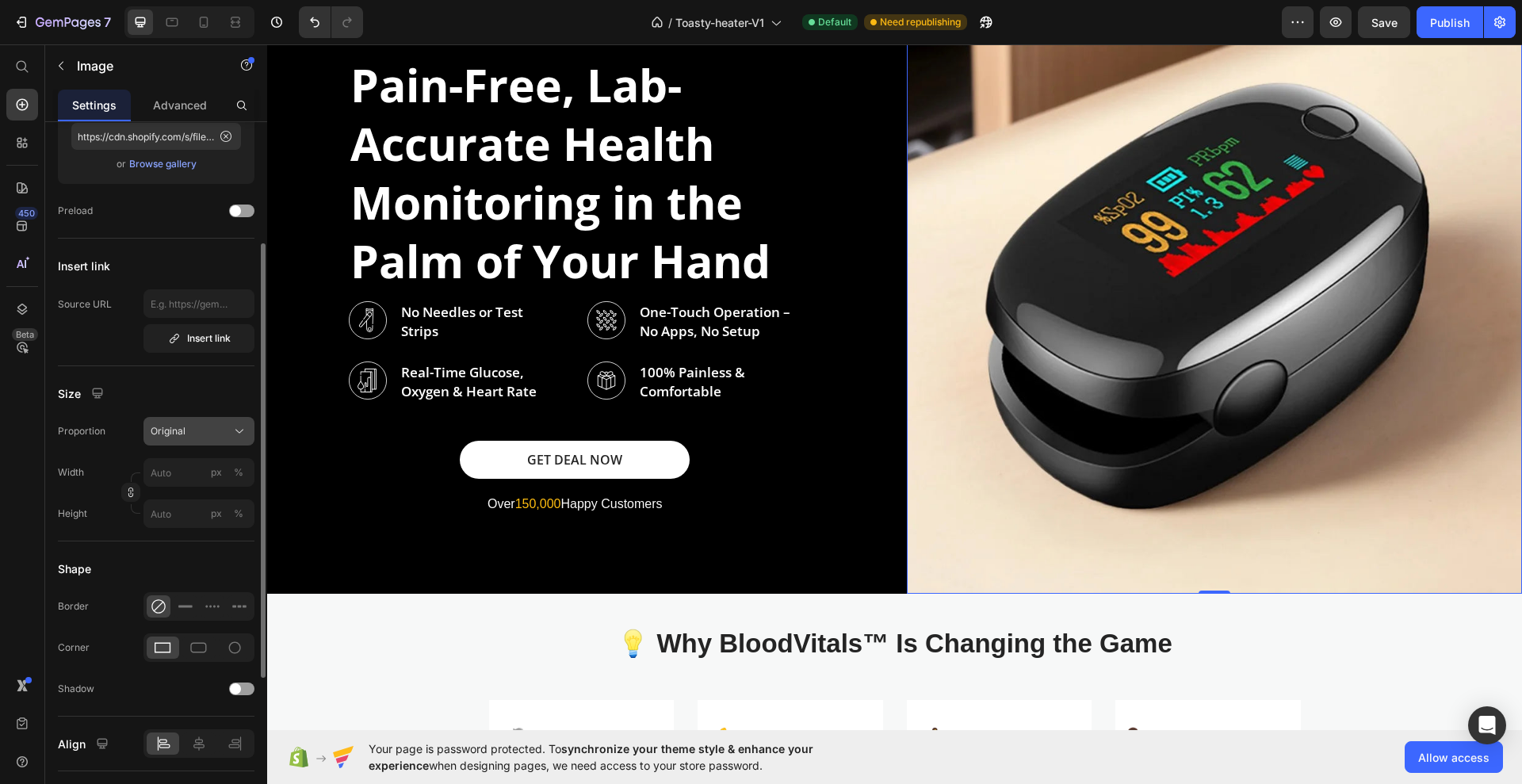click on "Original" 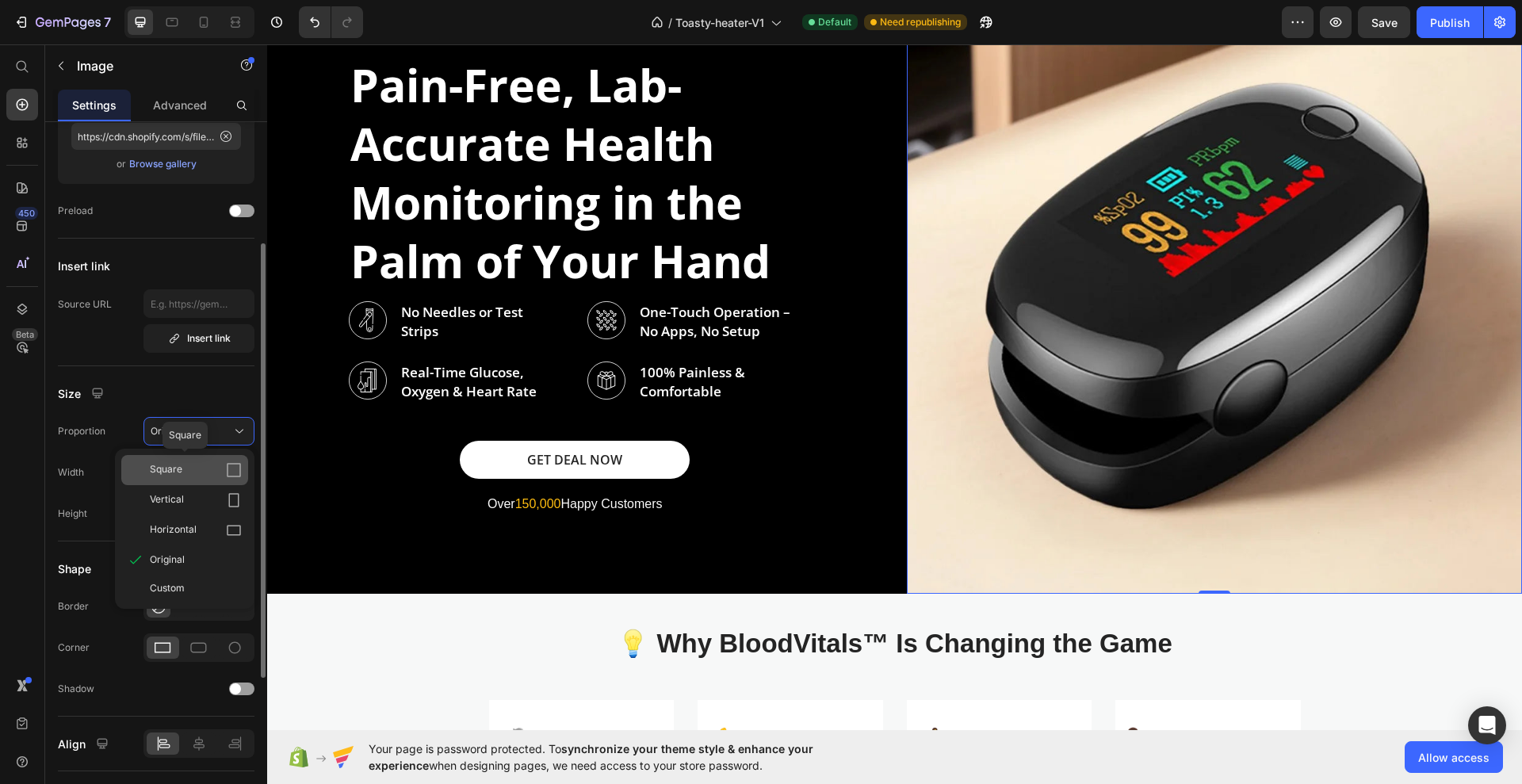 click on "Square" at bounding box center [196, 470] 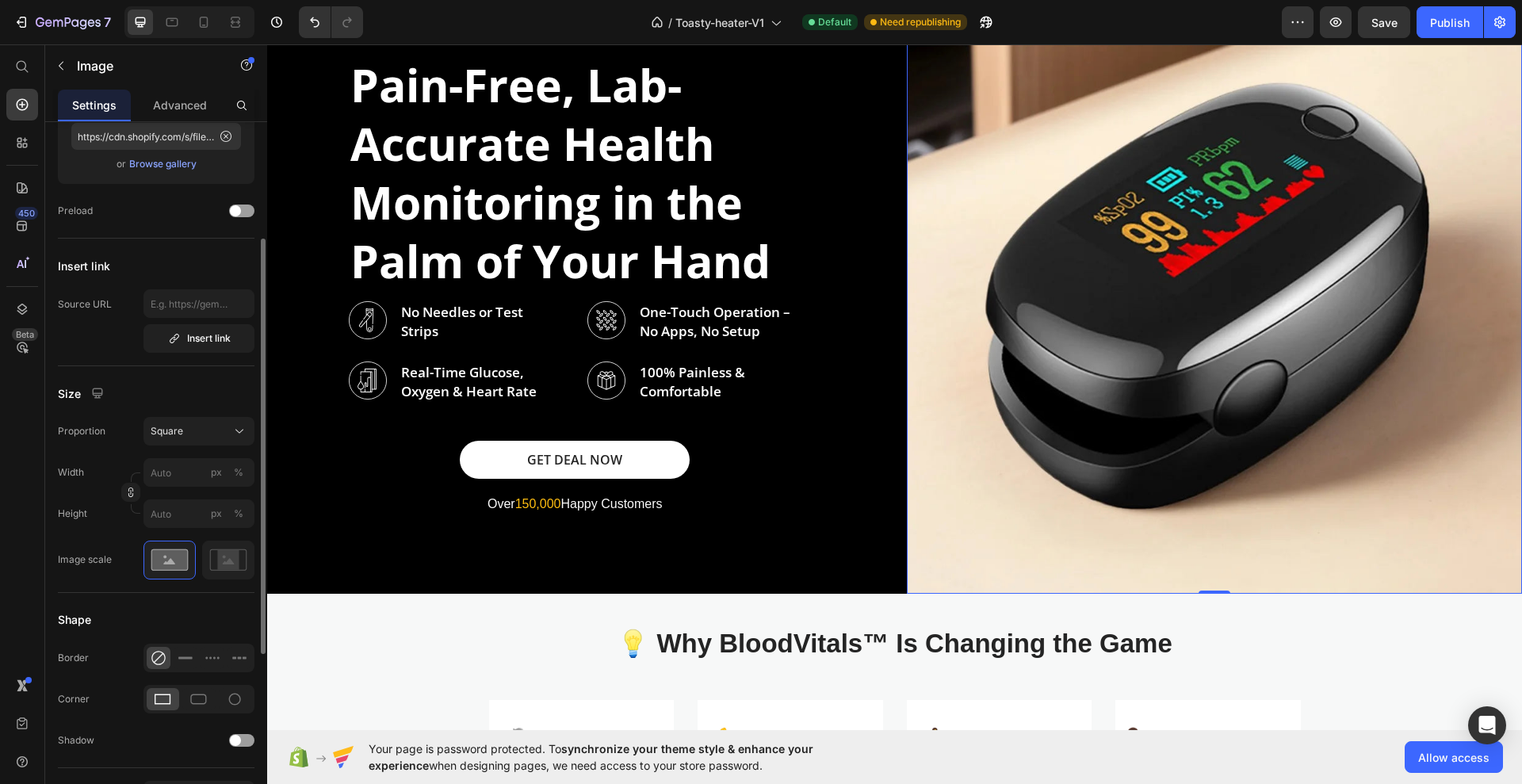 scroll, scrollTop: 0, scrollLeft: 0, axis: both 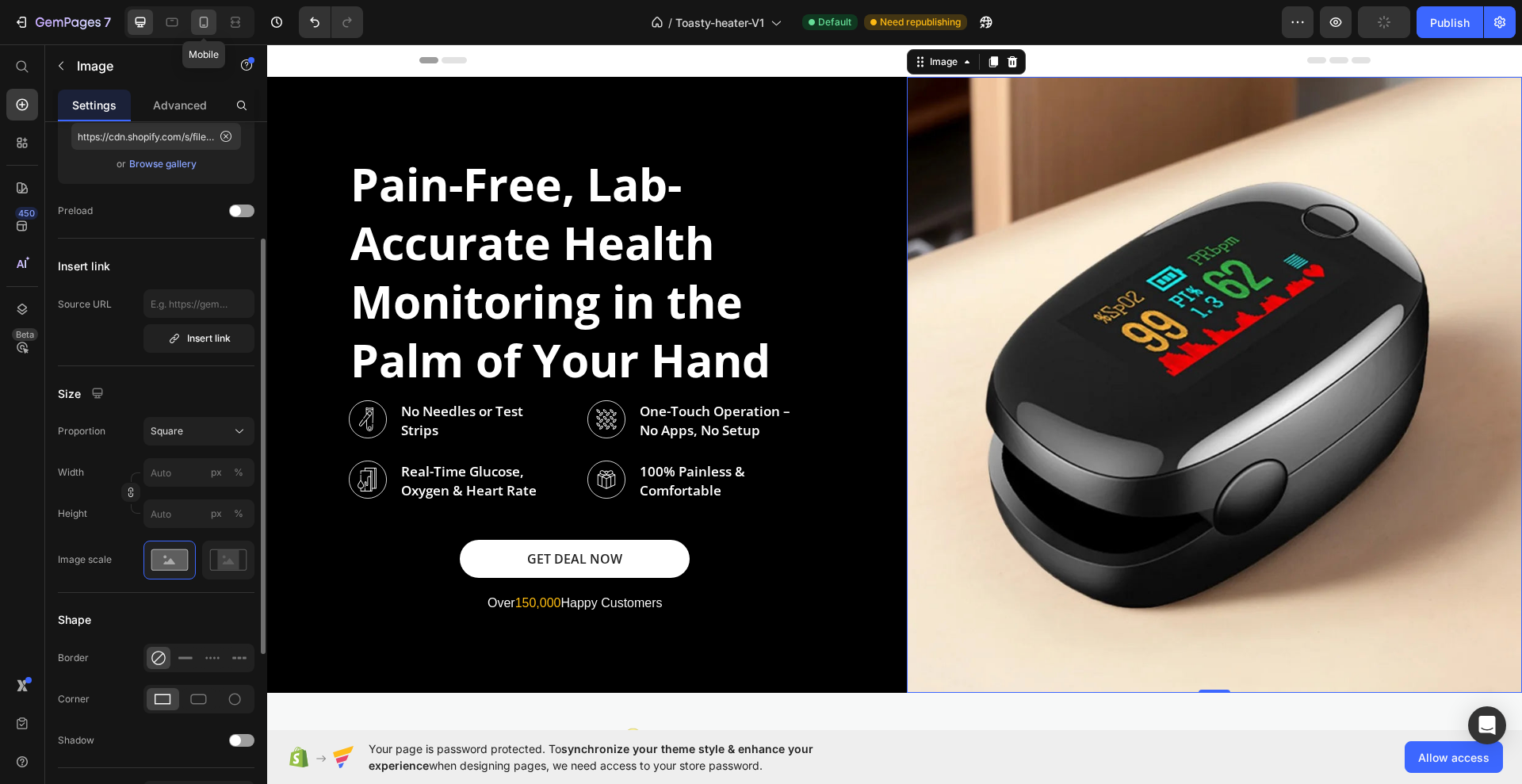 click 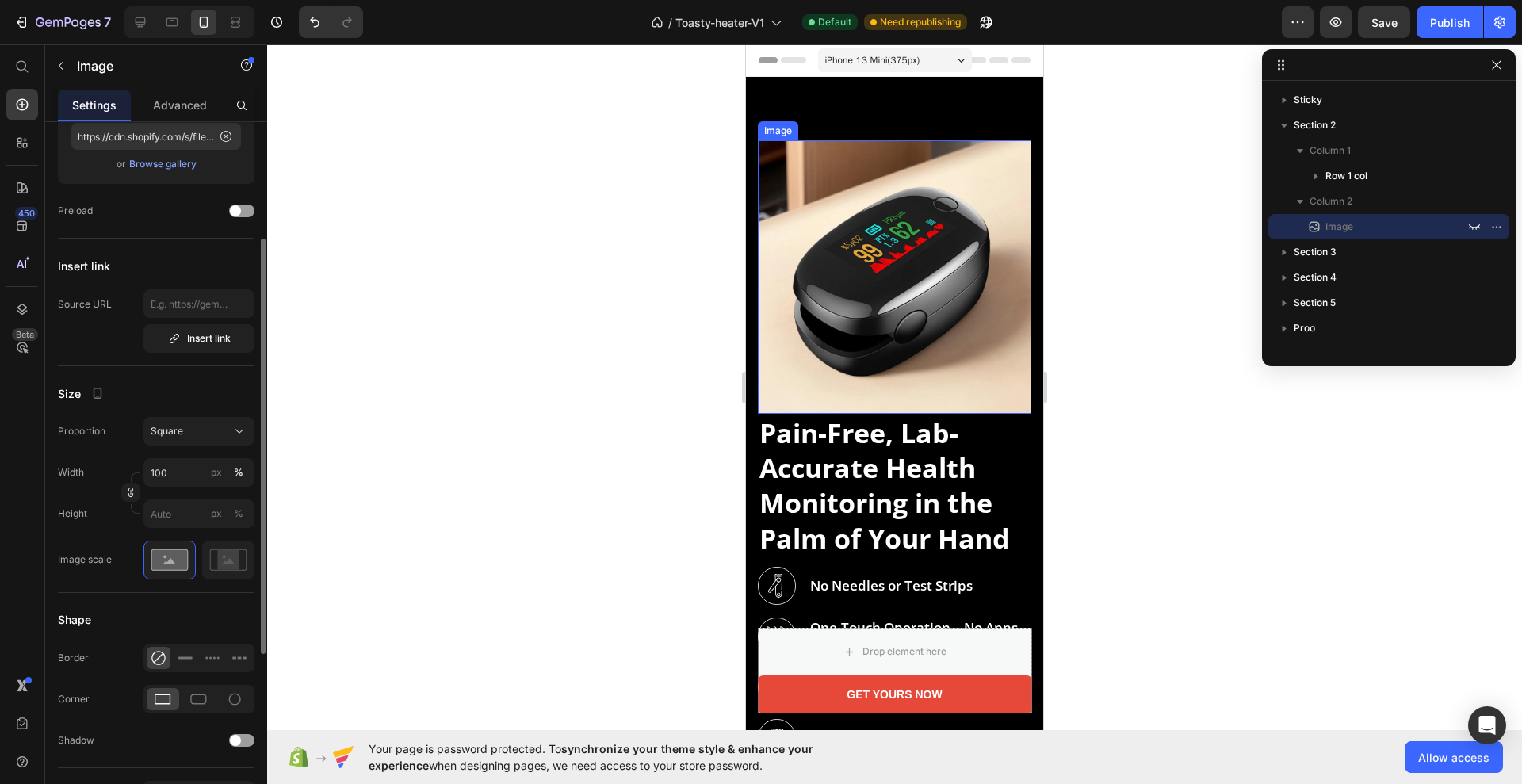 click at bounding box center (894, 277) 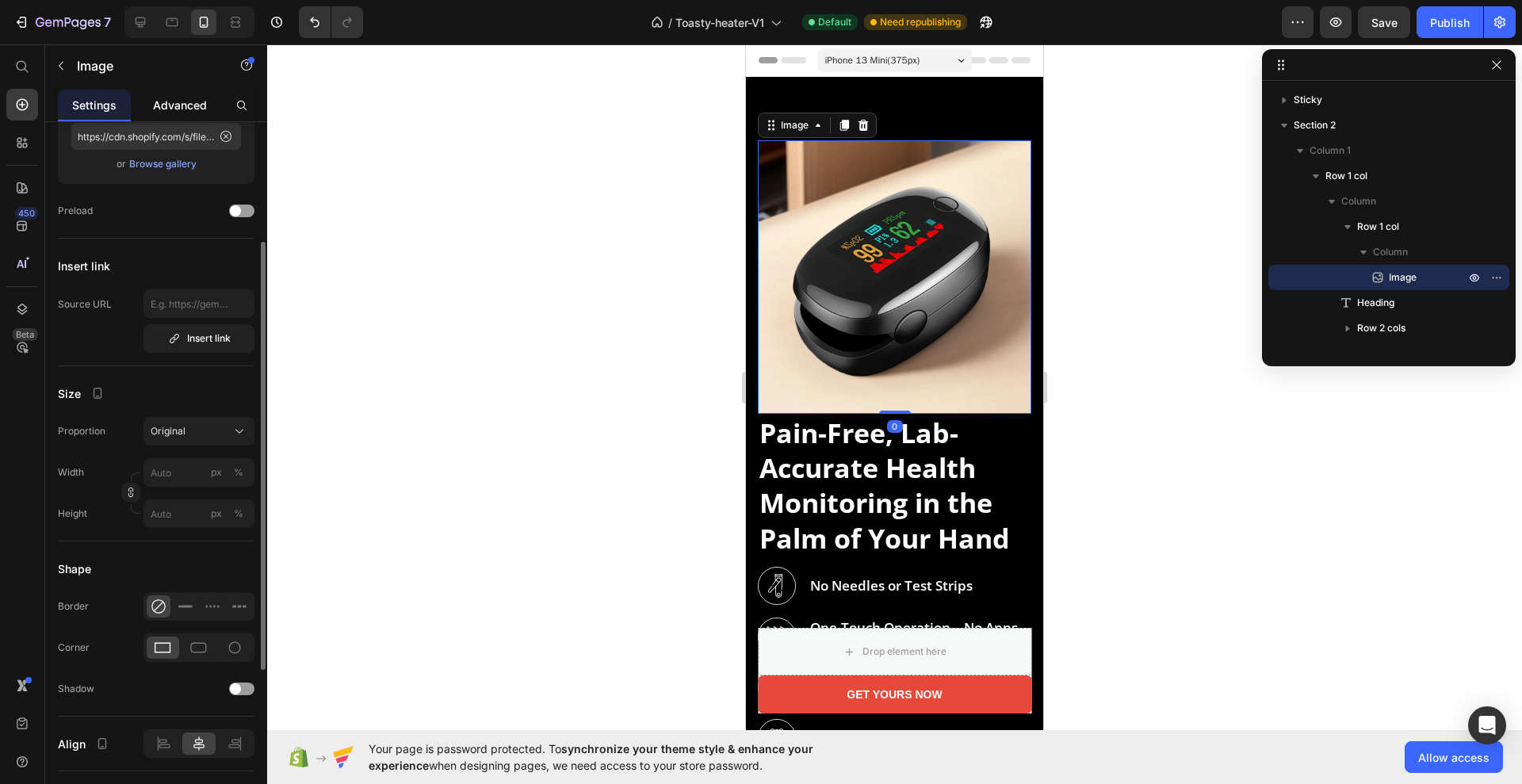click on "Advanced" at bounding box center (180, 105) 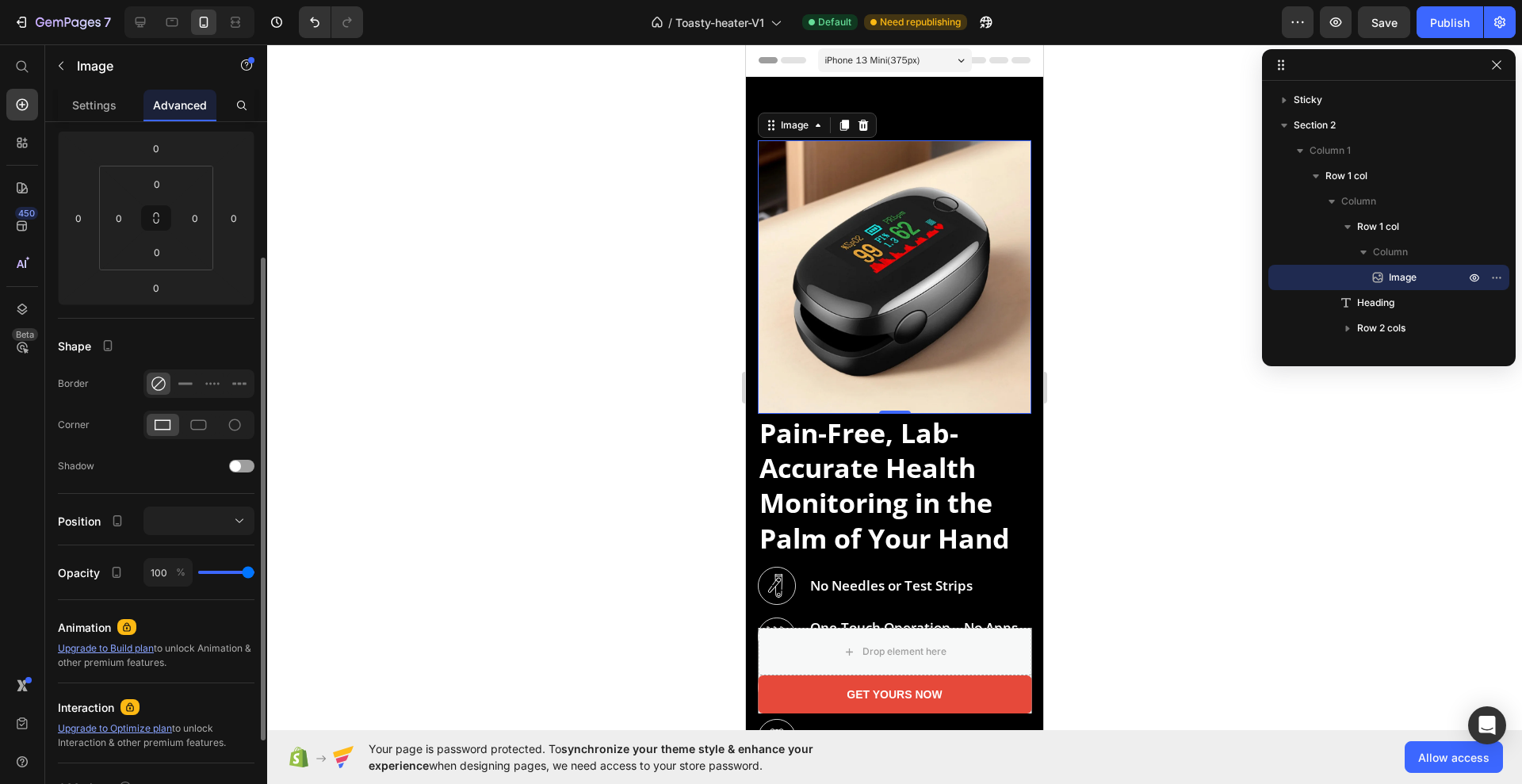 scroll, scrollTop: 0, scrollLeft: 0, axis: both 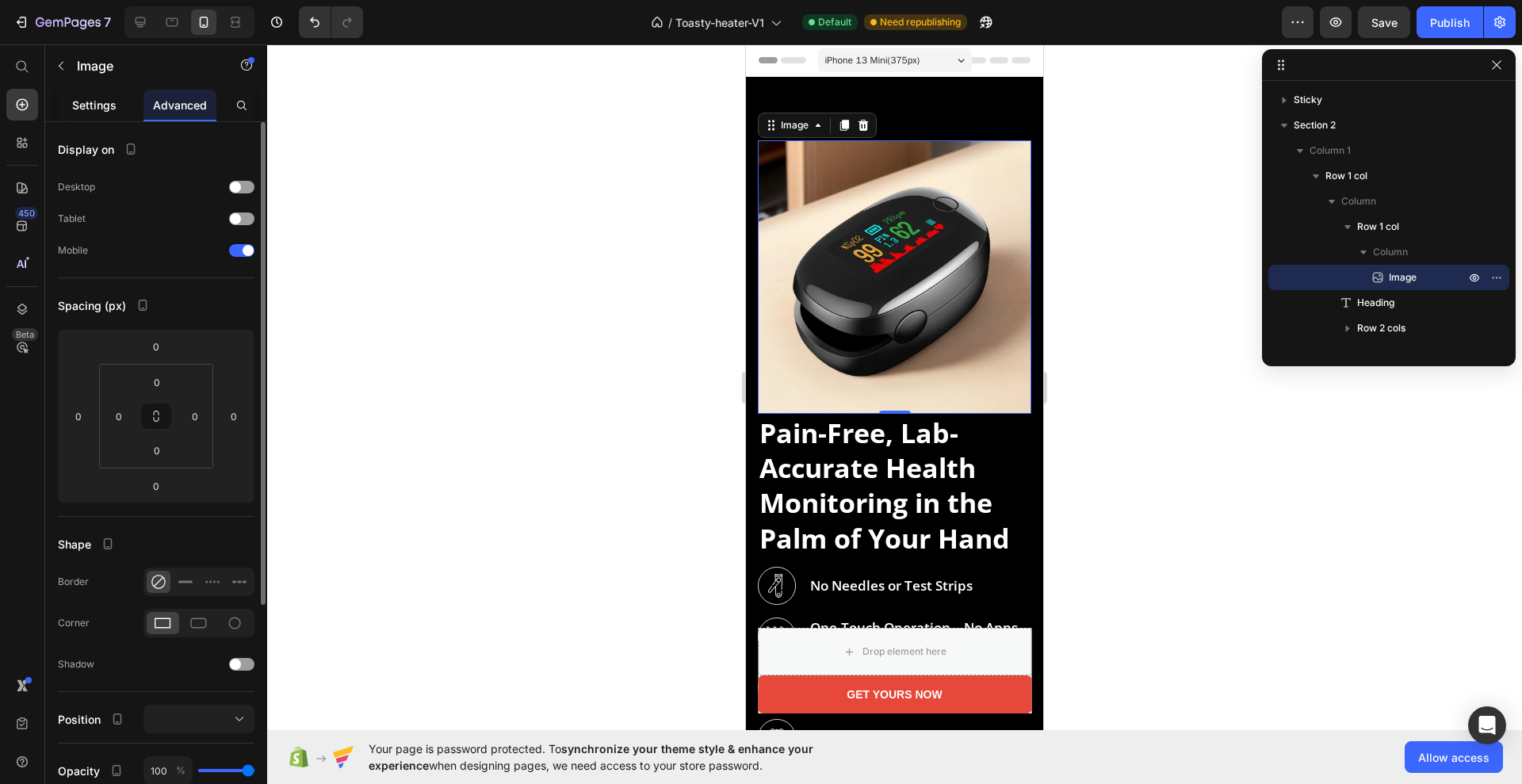 click on "Settings" at bounding box center [94, 105] 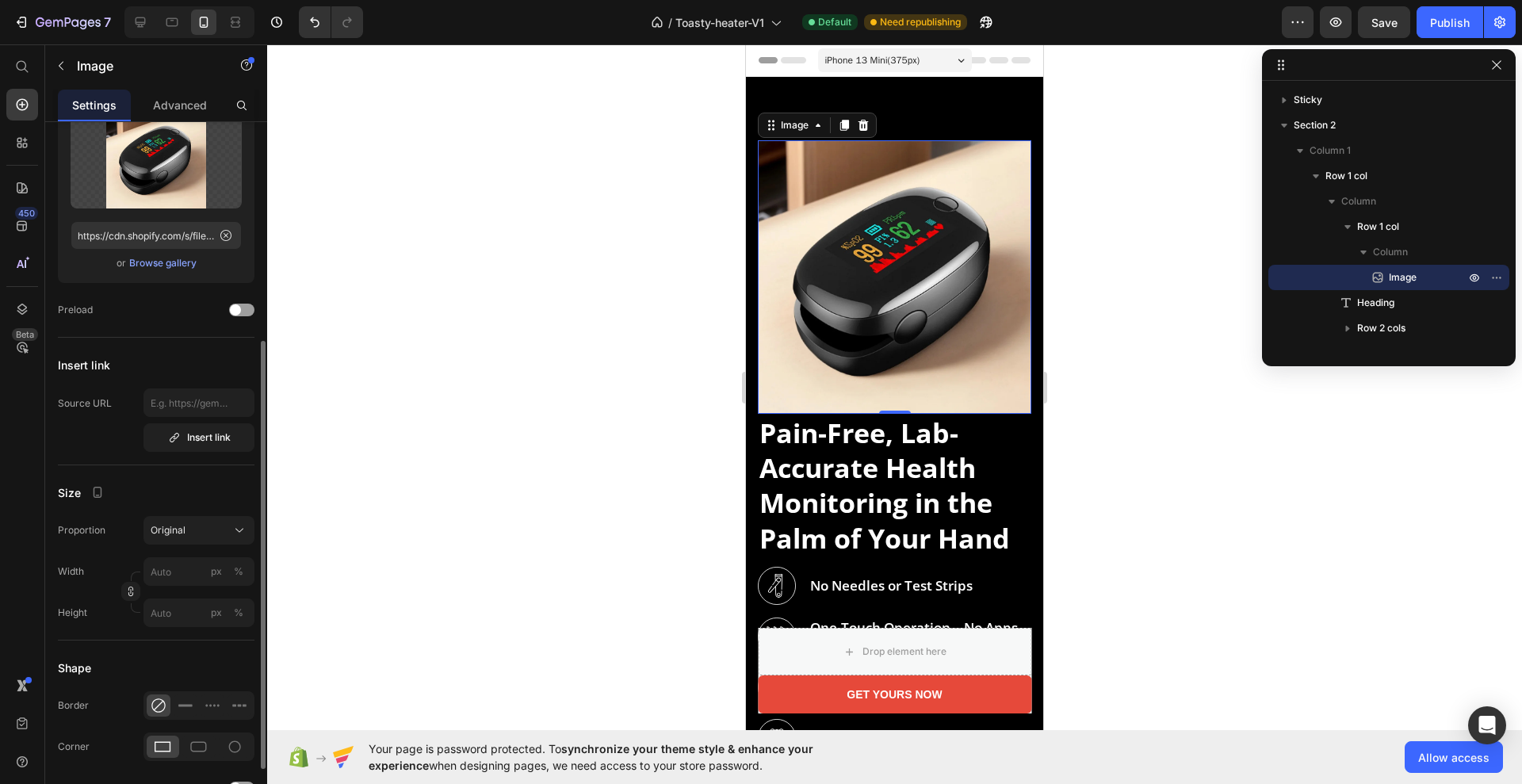 scroll, scrollTop: 198, scrollLeft: 0, axis: vertical 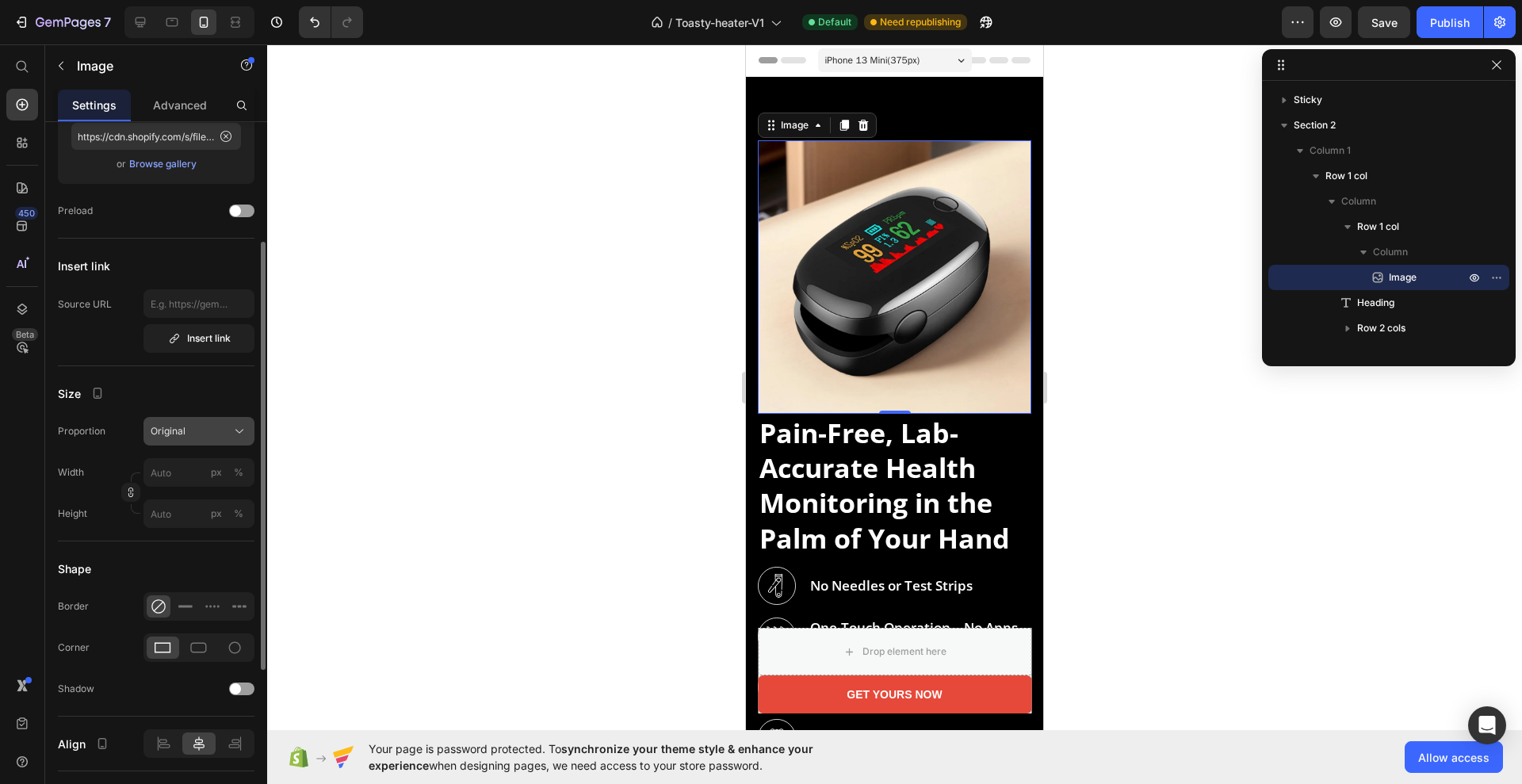 click on "Original" 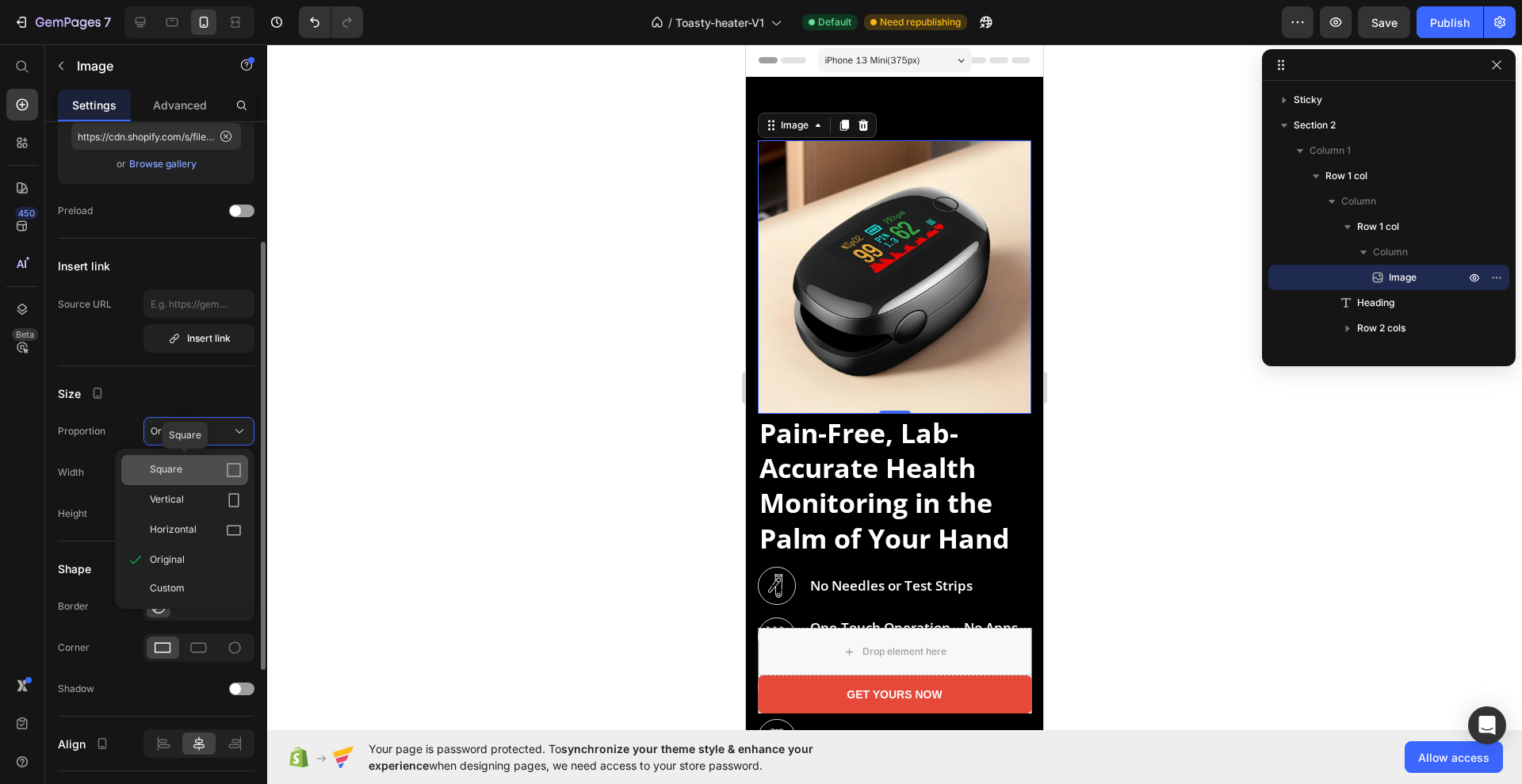 click on "Square" at bounding box center (196, 470) 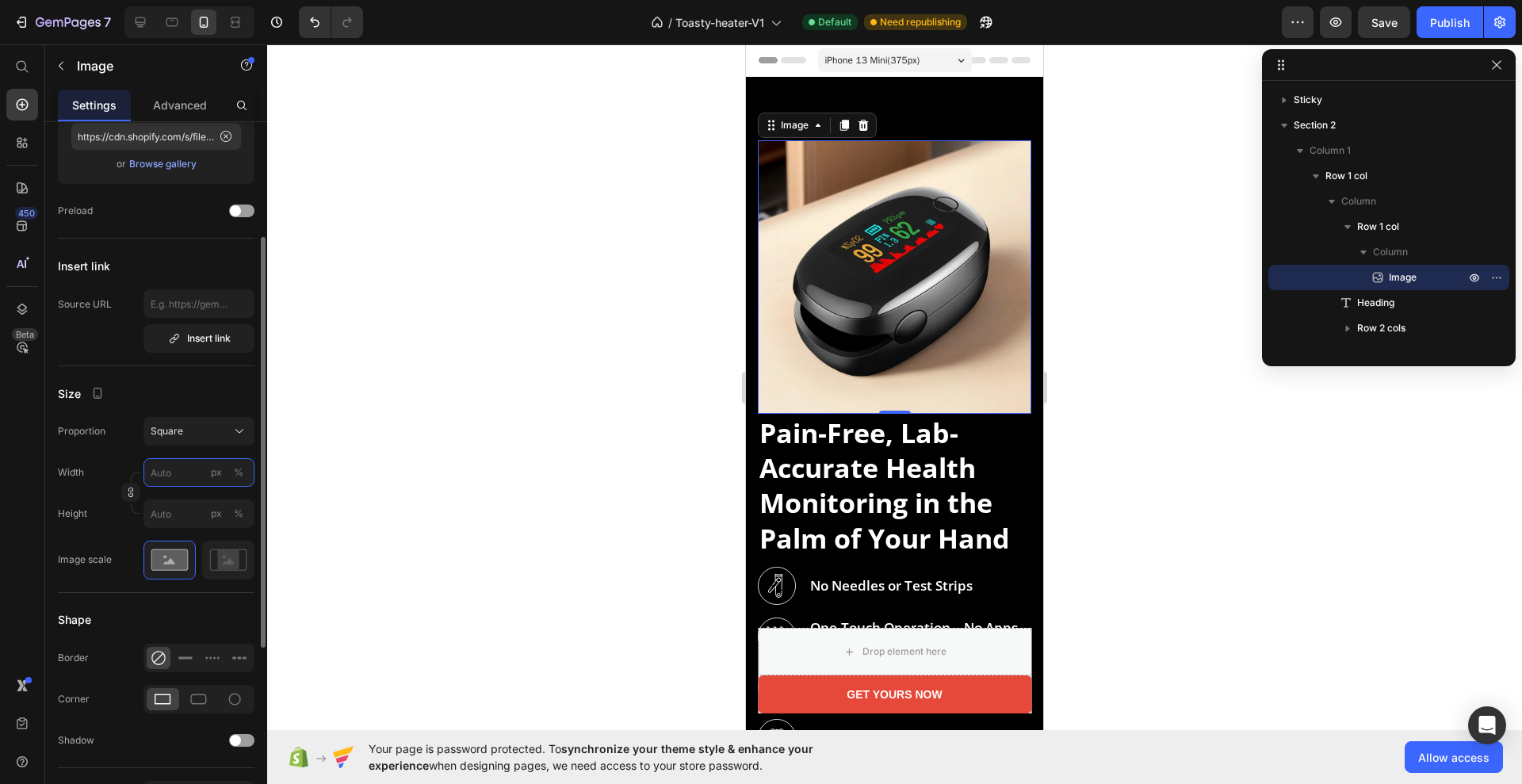 click on "px %" at bounding box center [199, 472] 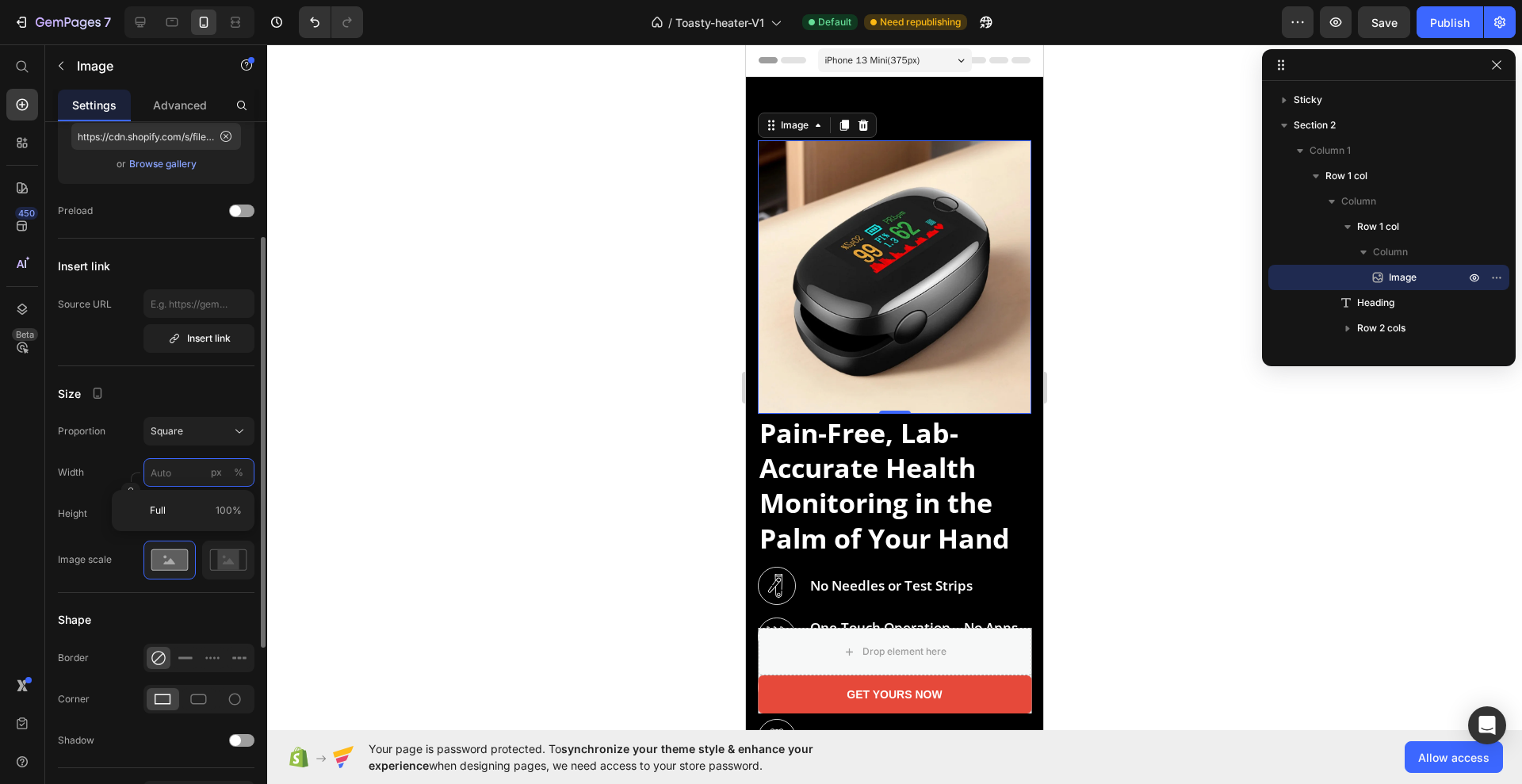 type on "1" 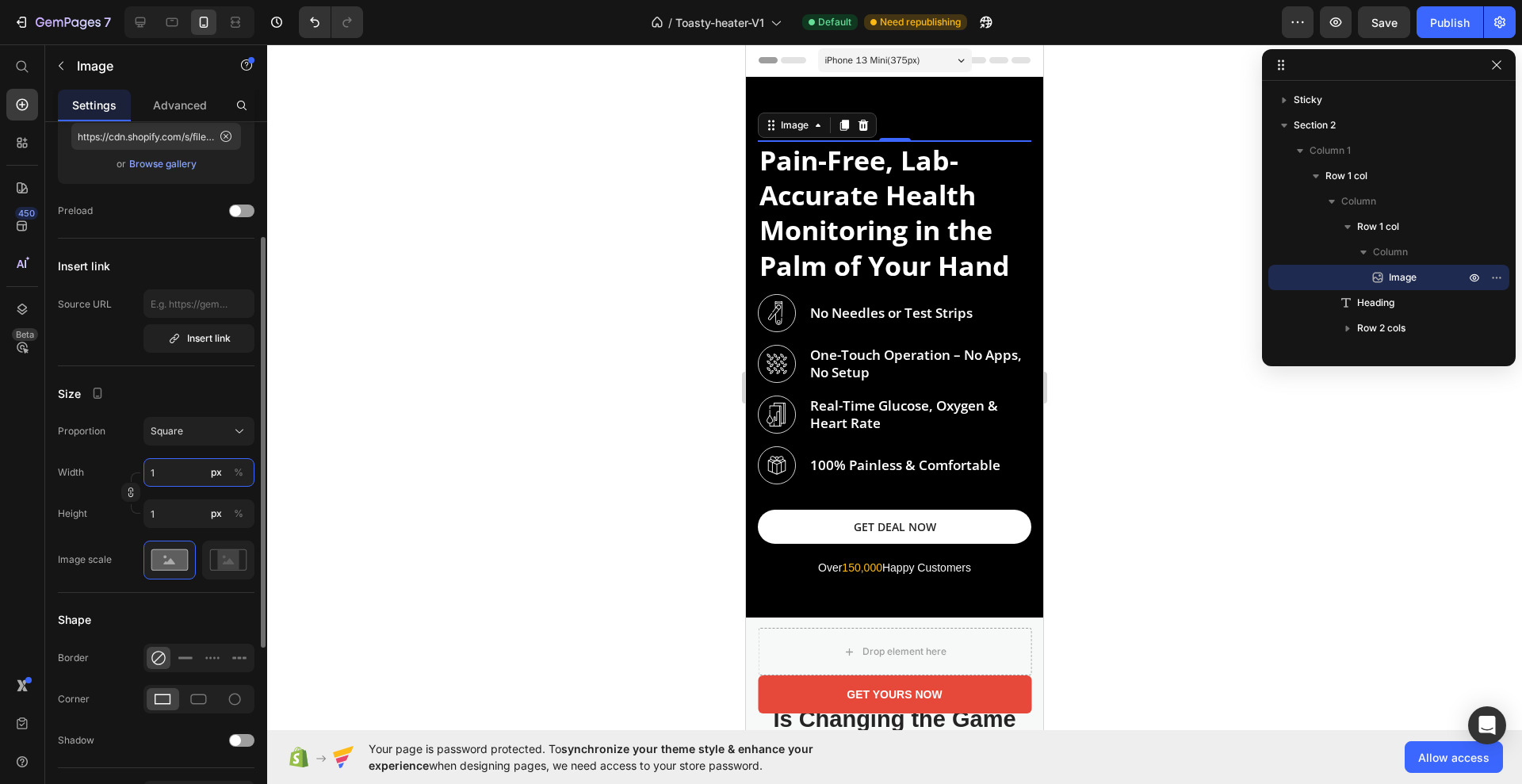 type on "10" 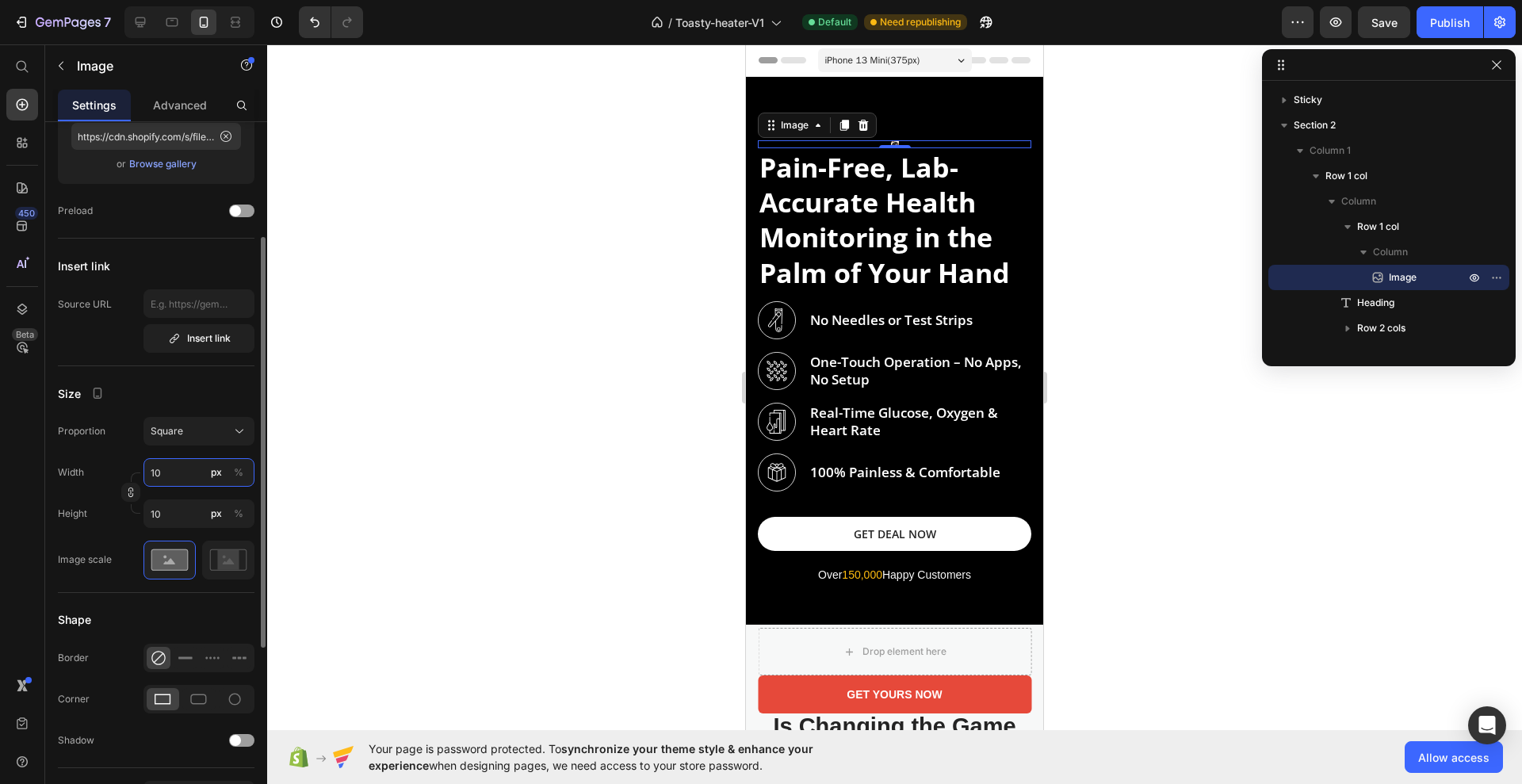 type on "100" 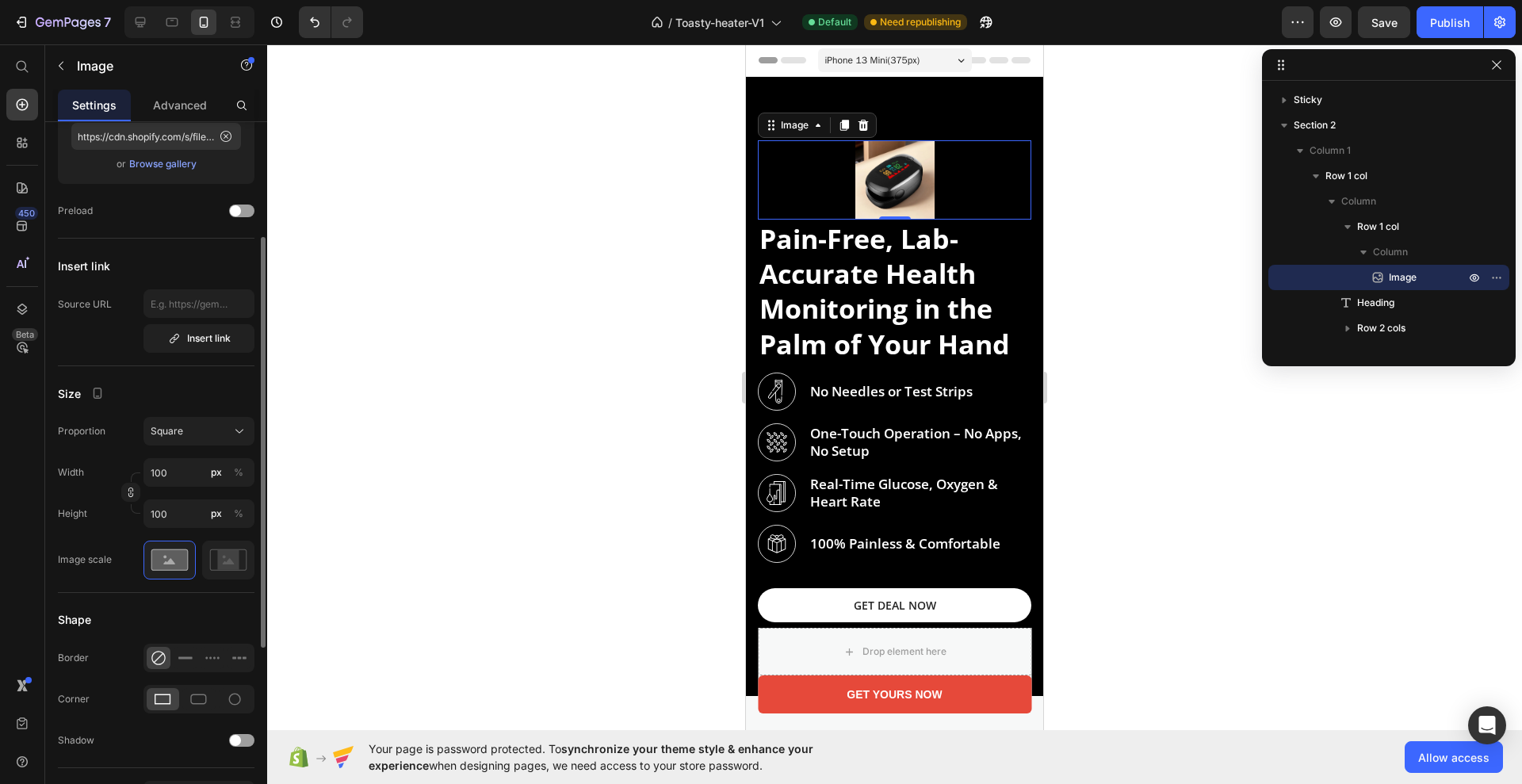 click on "Size" at bounding box center [156, 393] 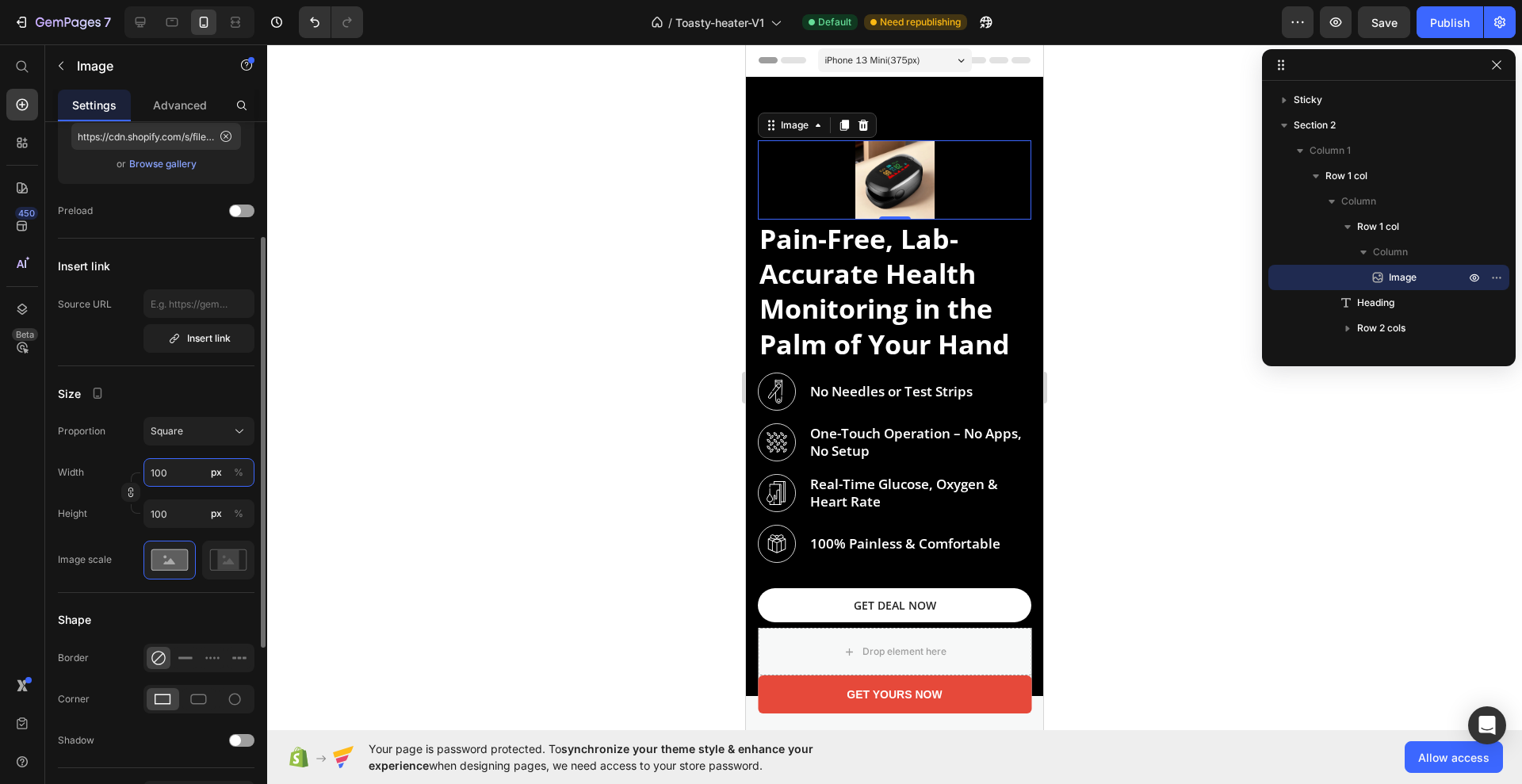 type on "10" 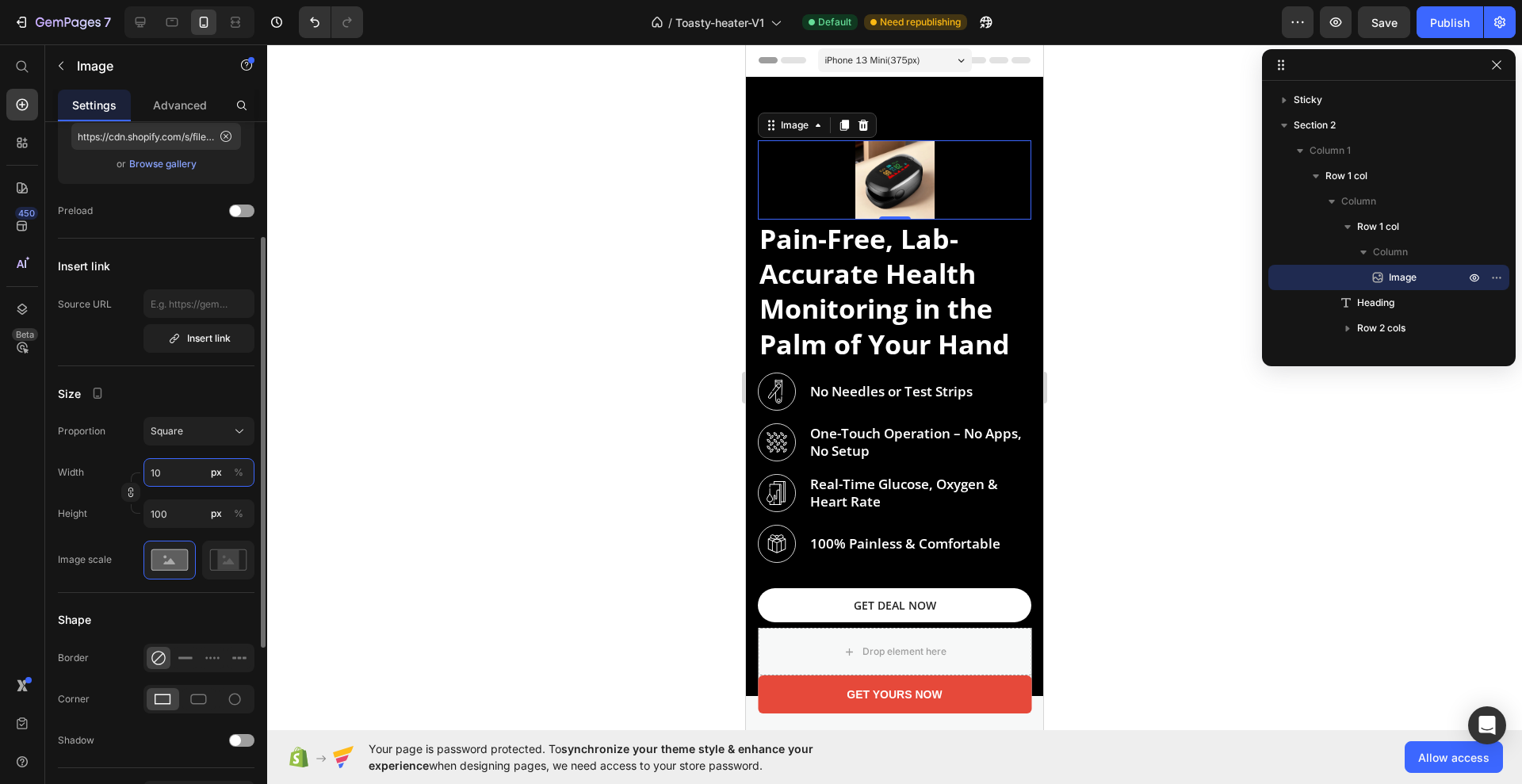 type on "10" 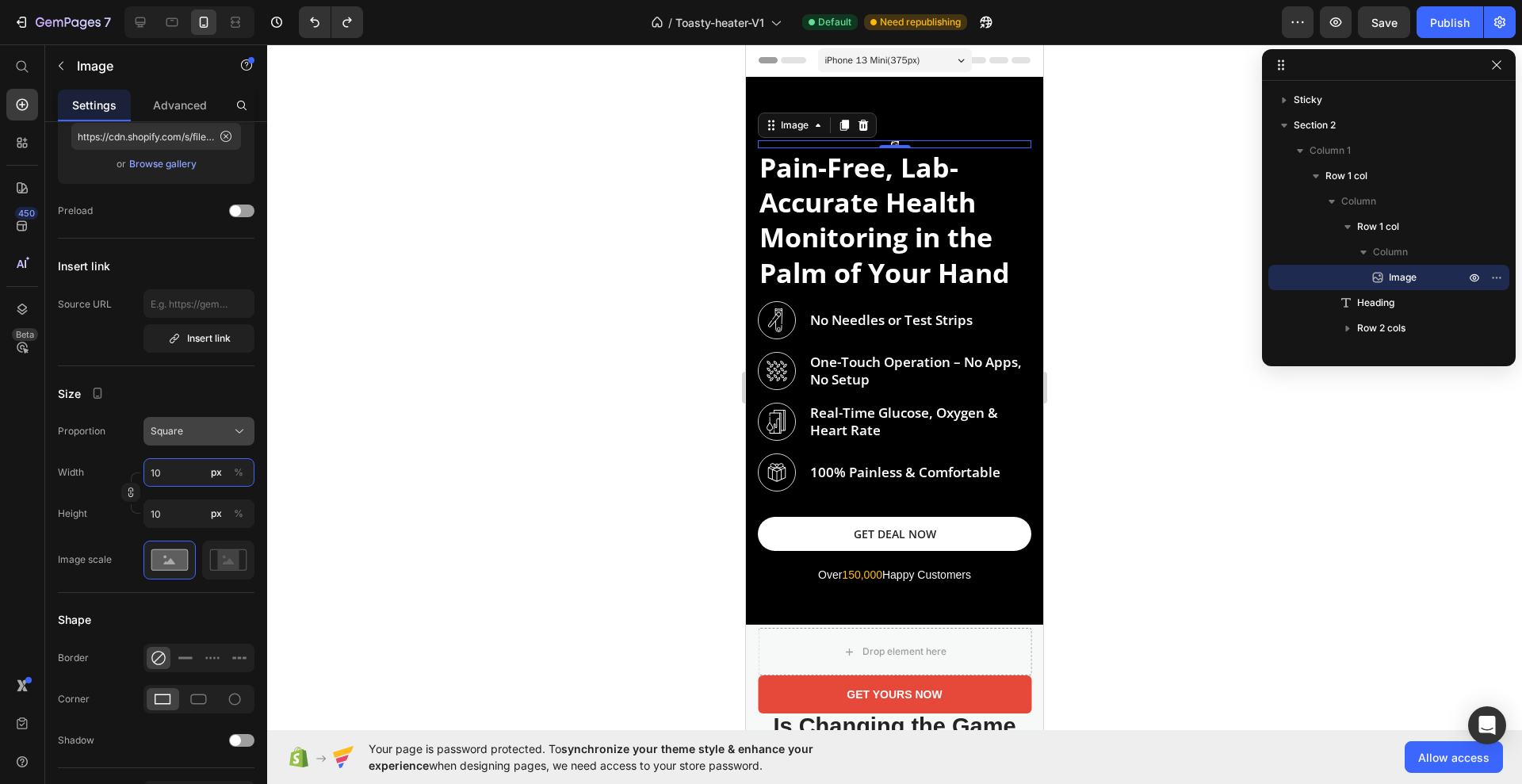 type on "10" 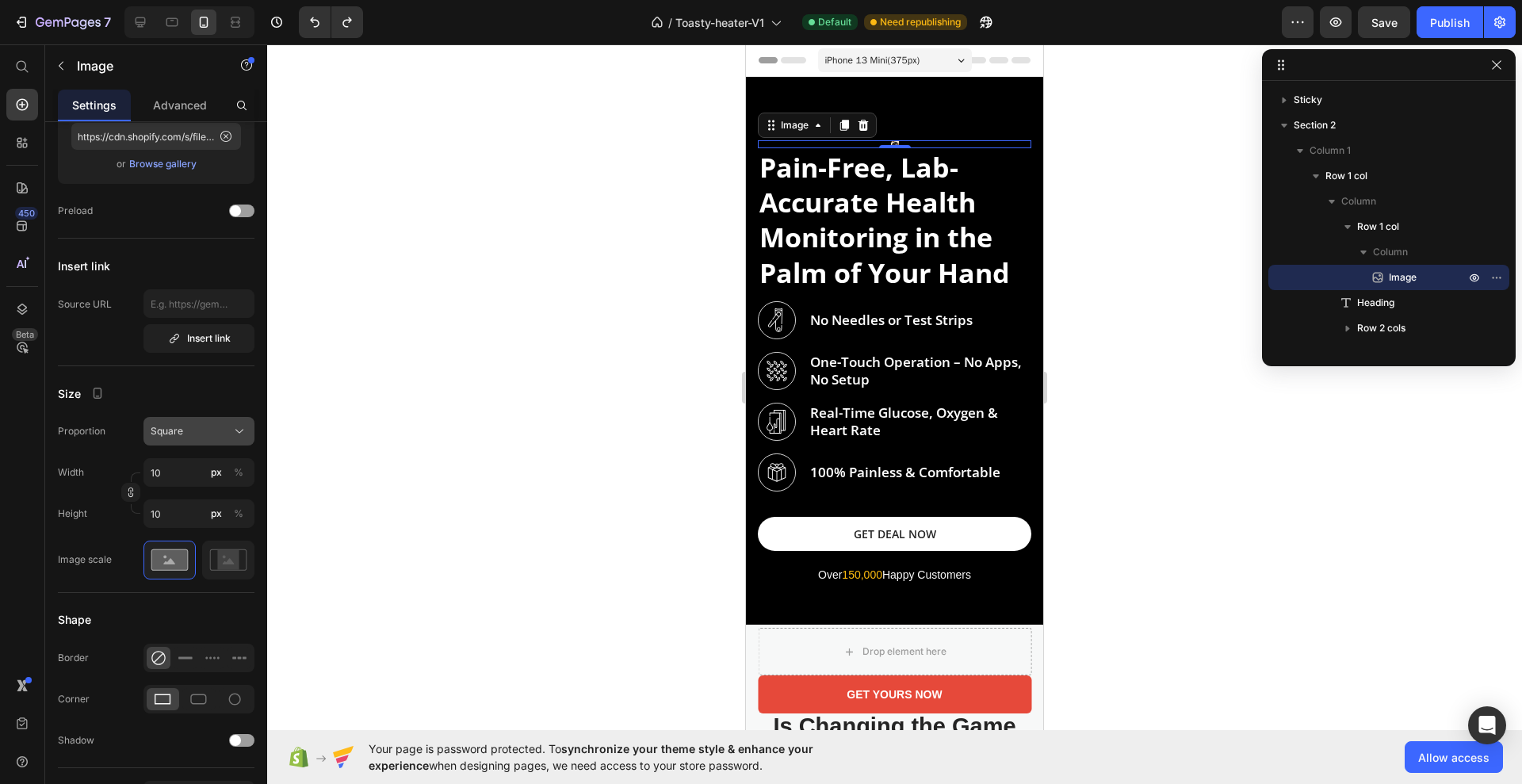 click on "Square" 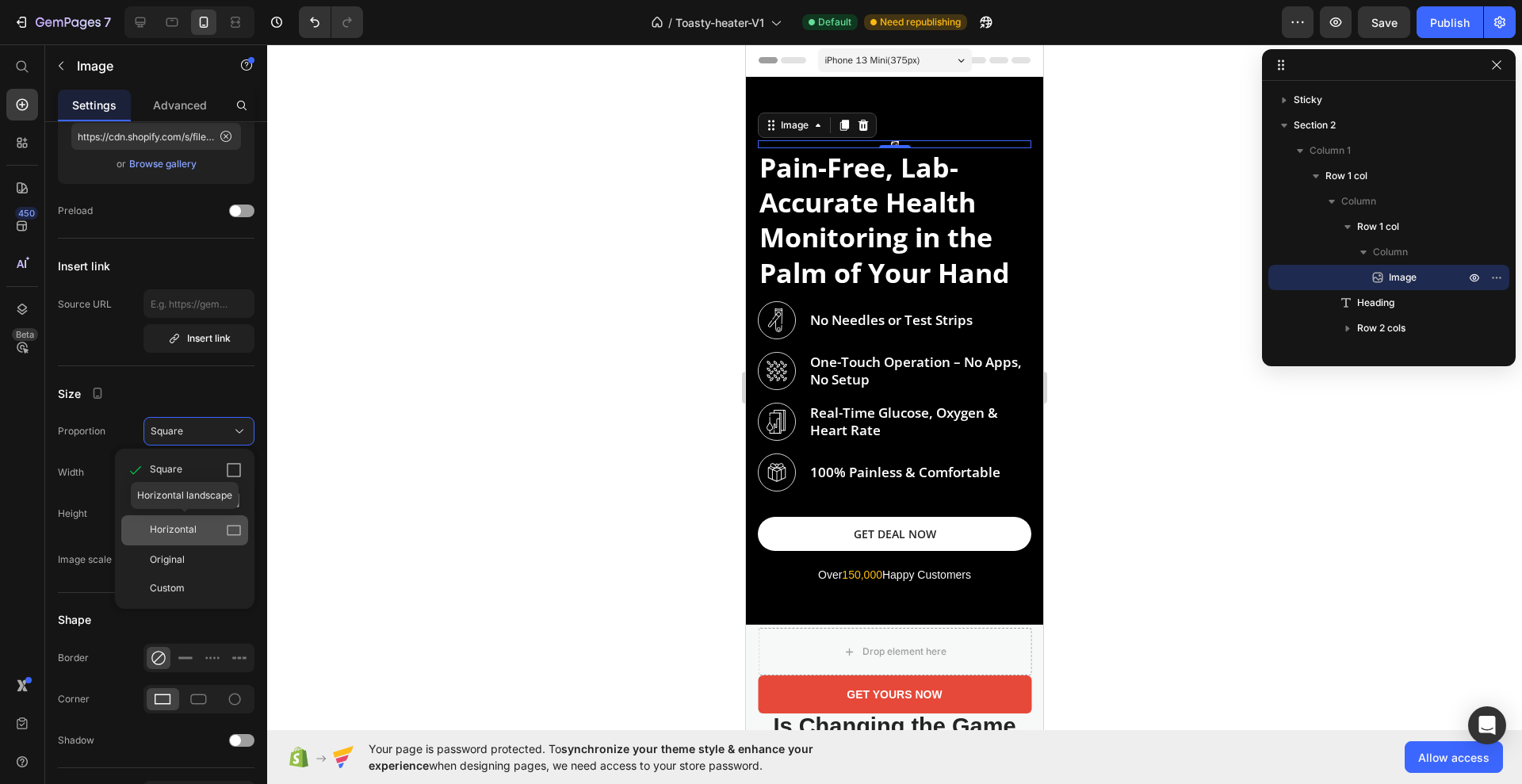 click on "Horizontal" 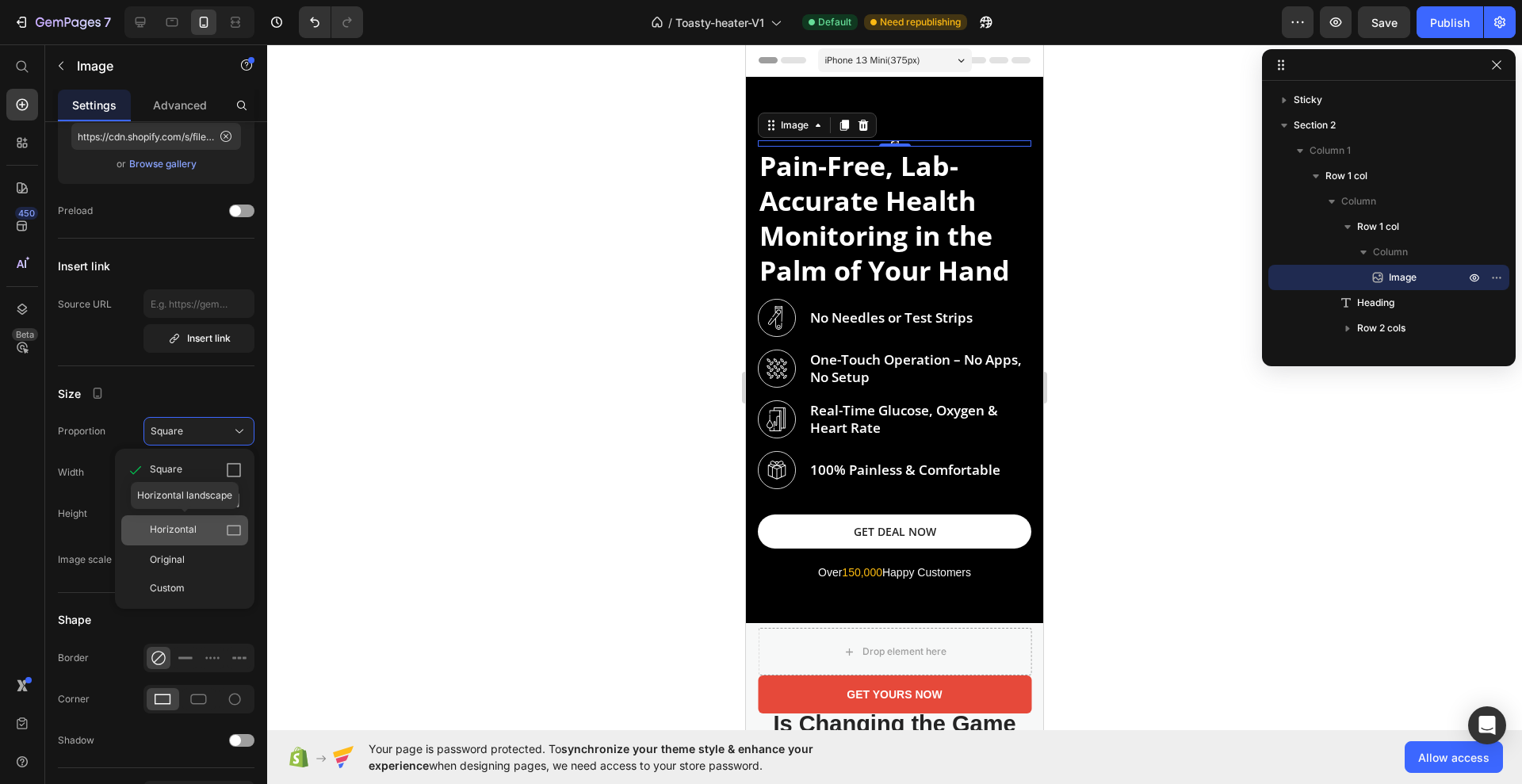 type on "8" 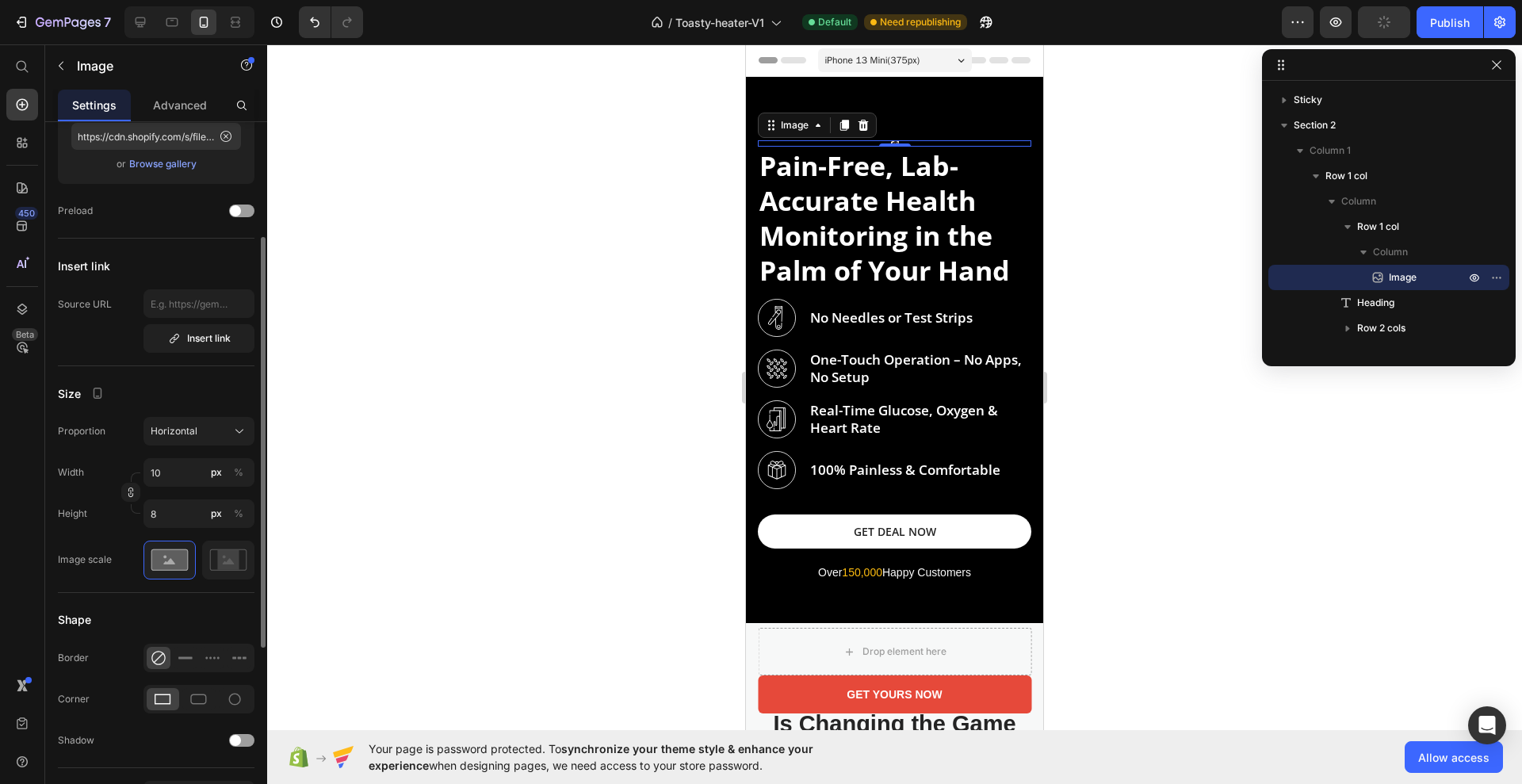 click on "Size" at bounding box center [156, 393] 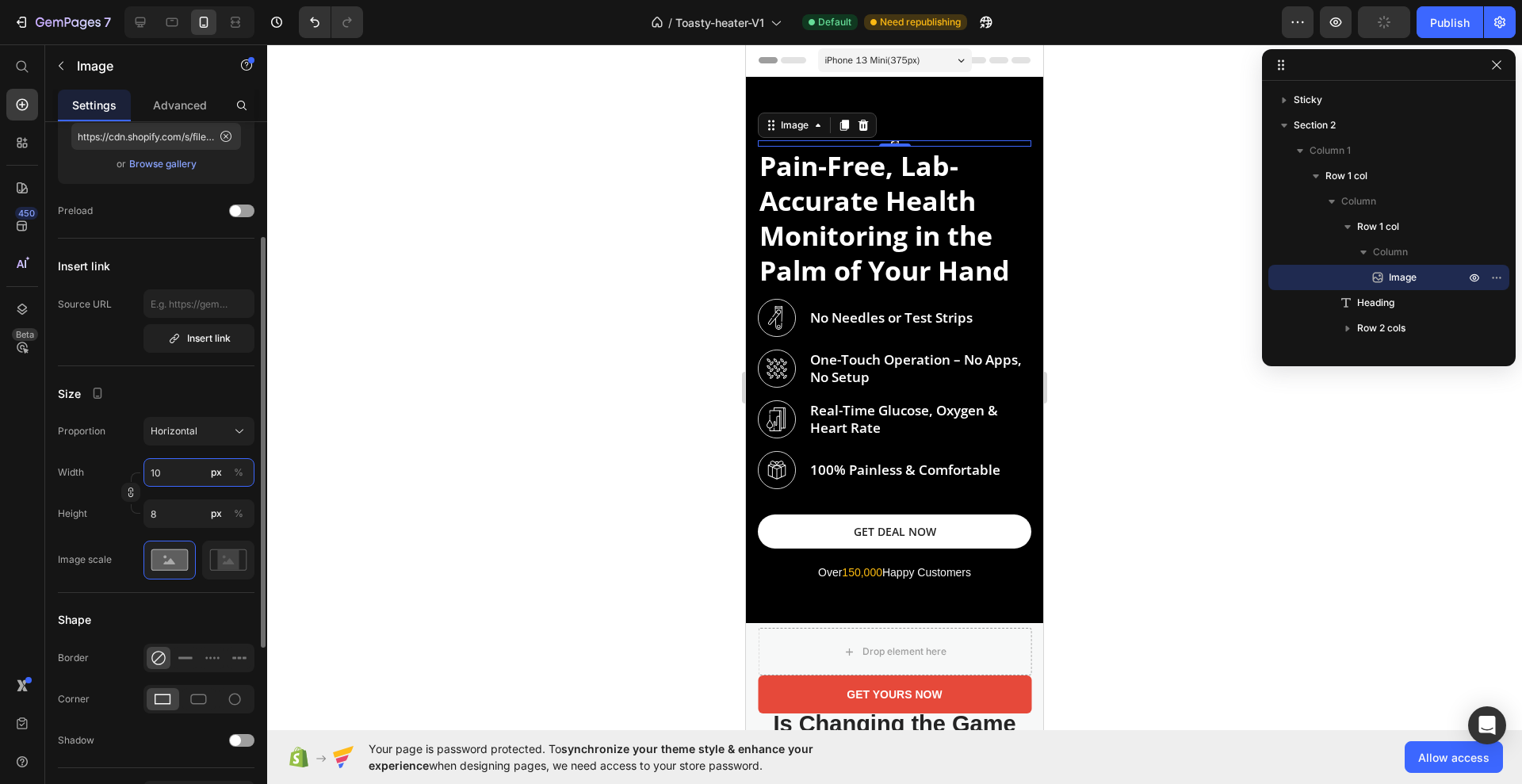 type on "1" 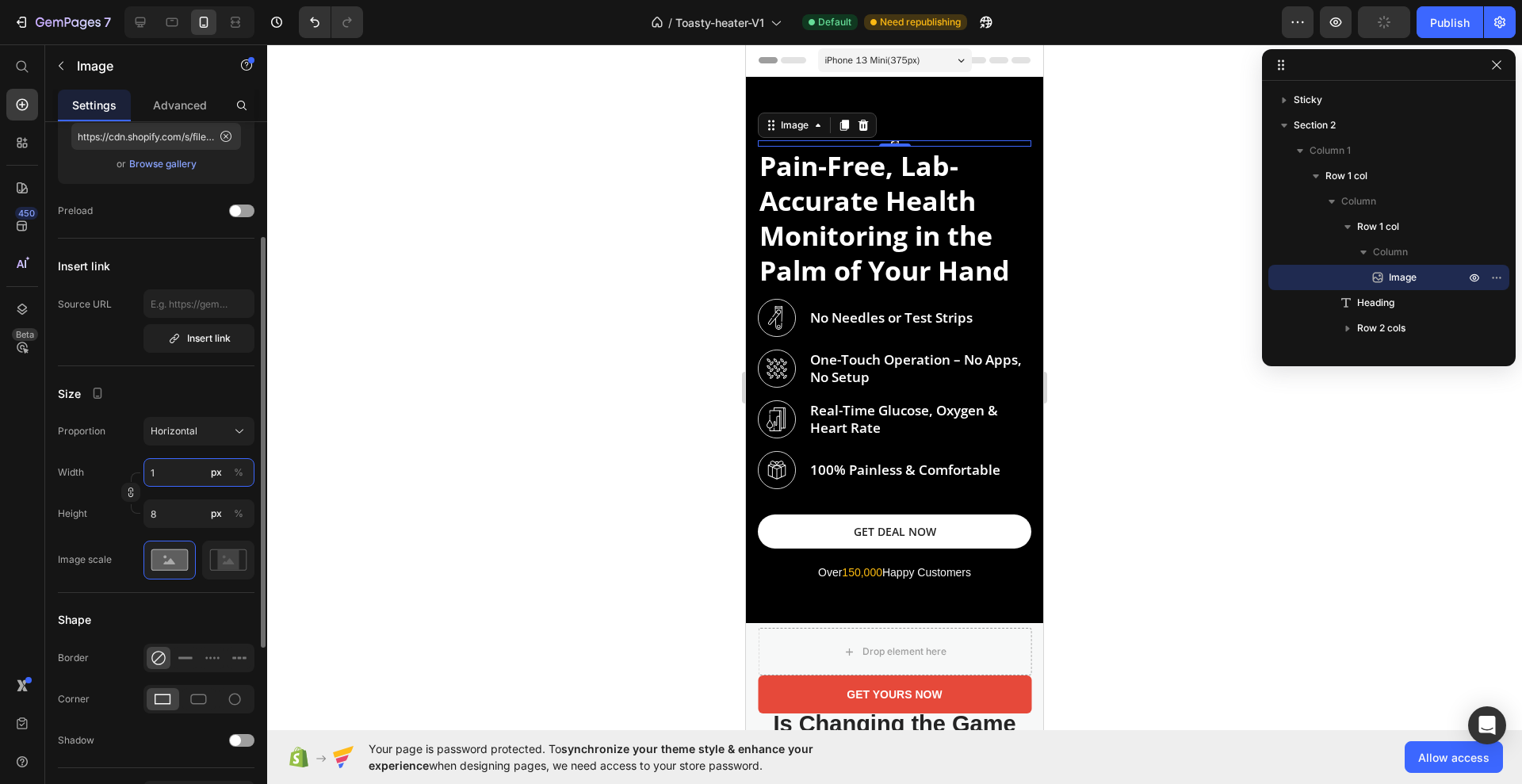 type on "1" 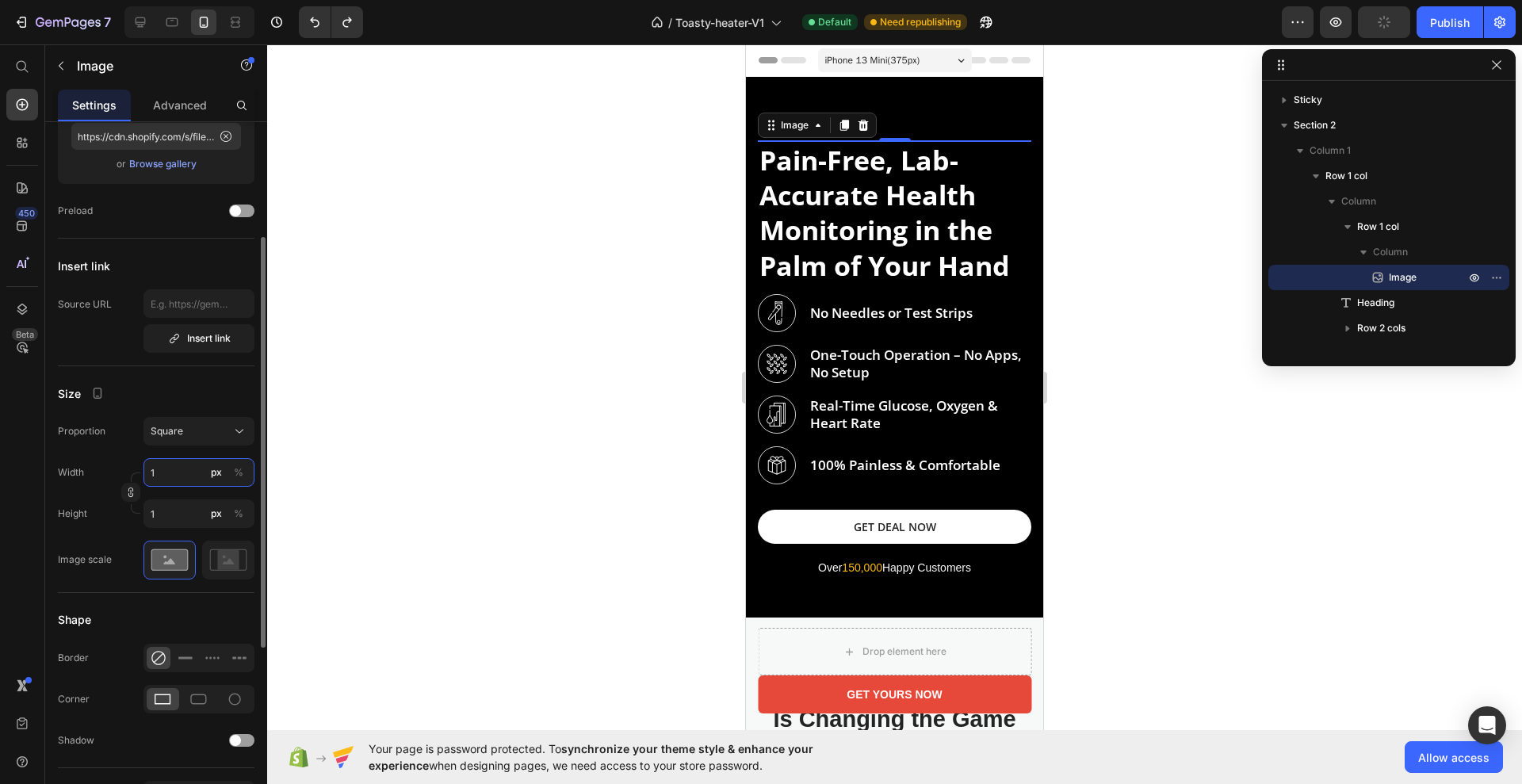 type on "10" 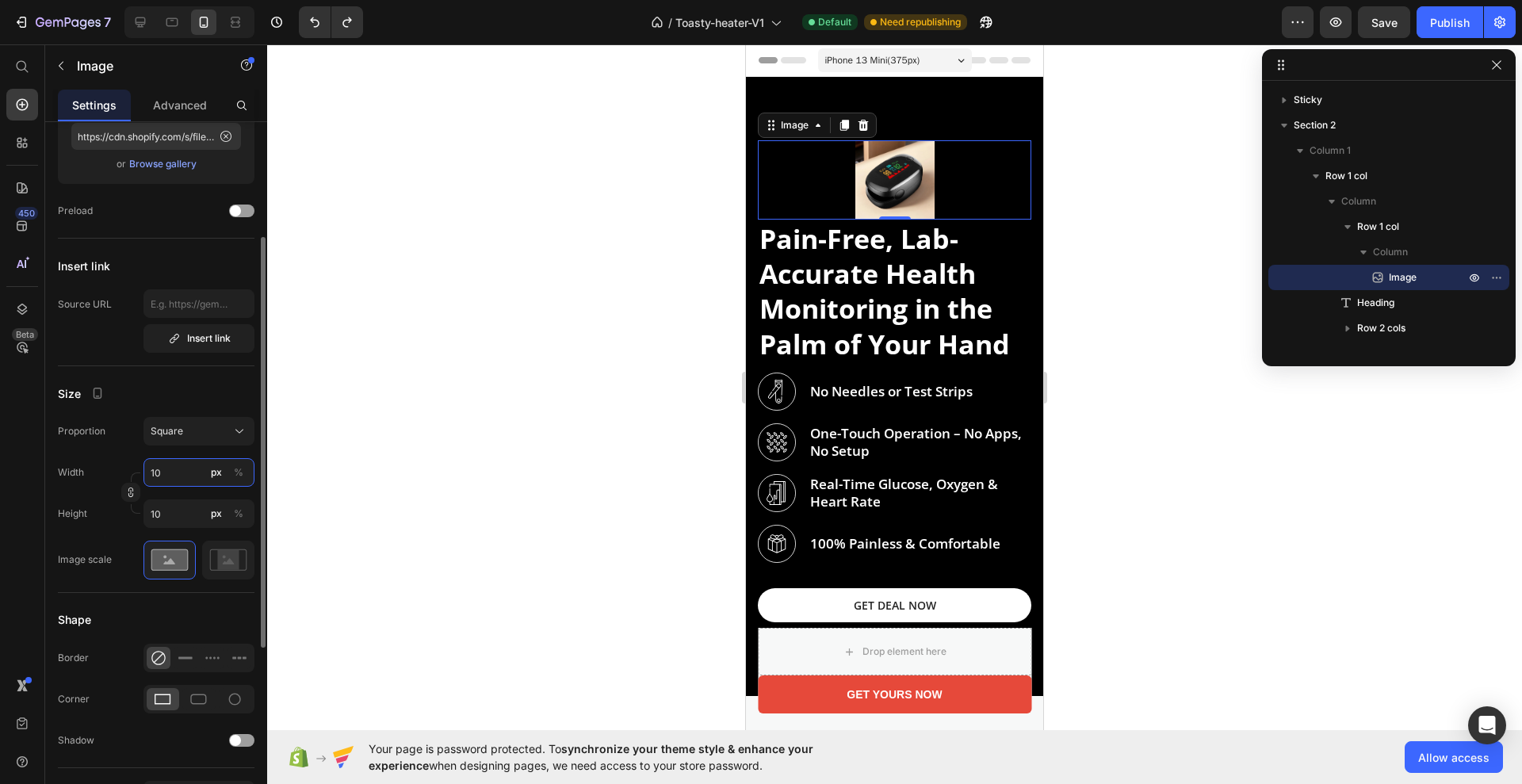type on "100" 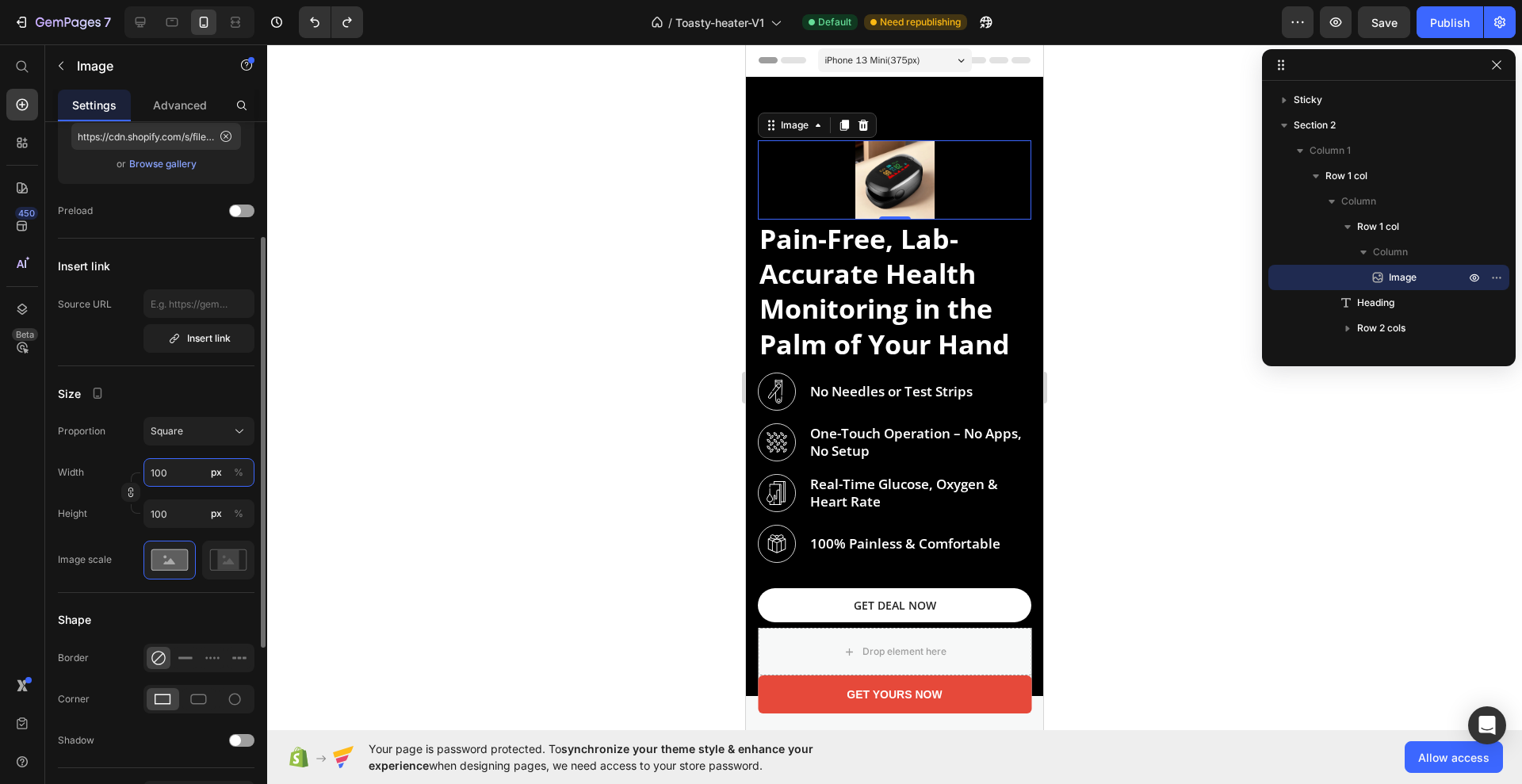 type on "10" 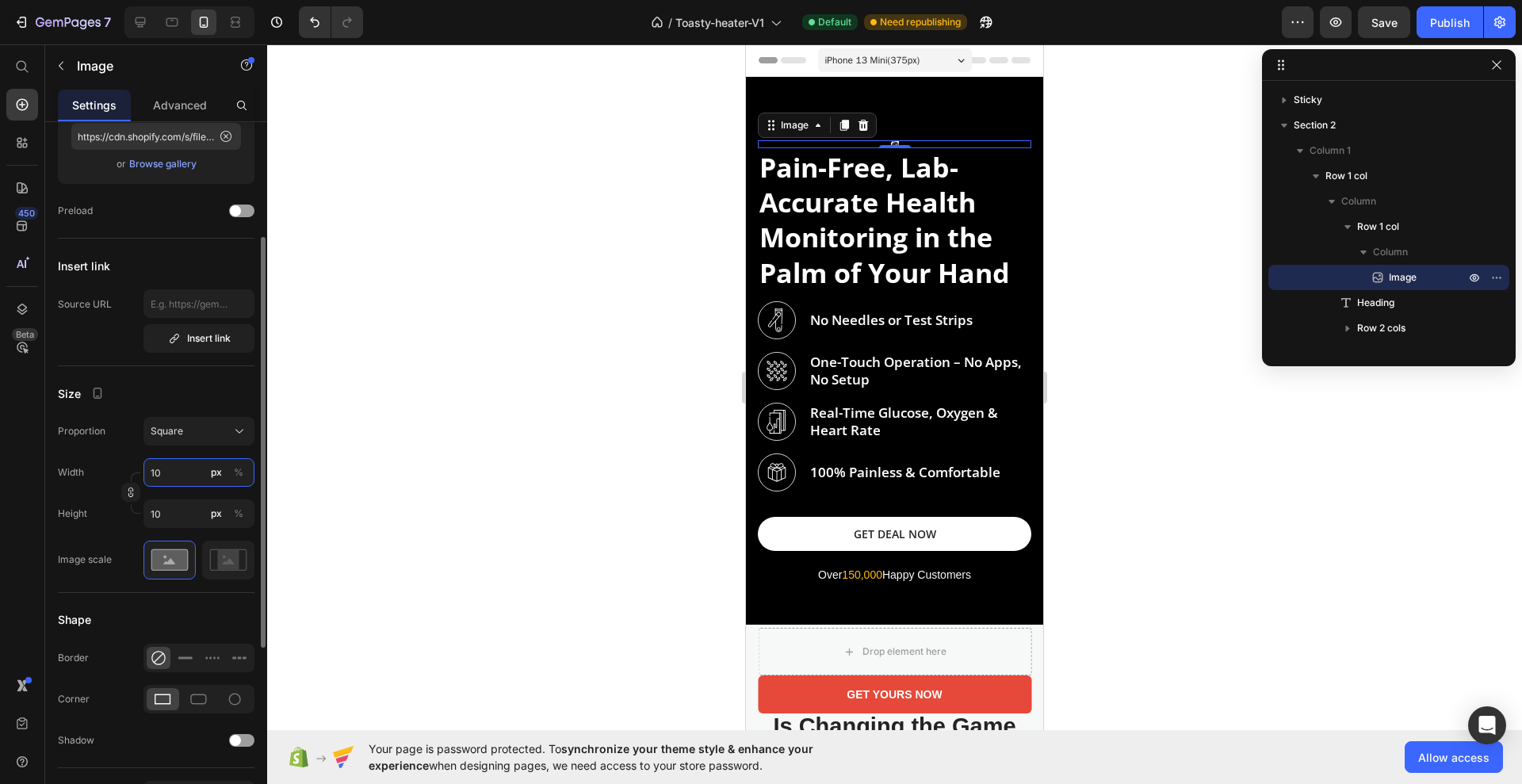 type on "100" 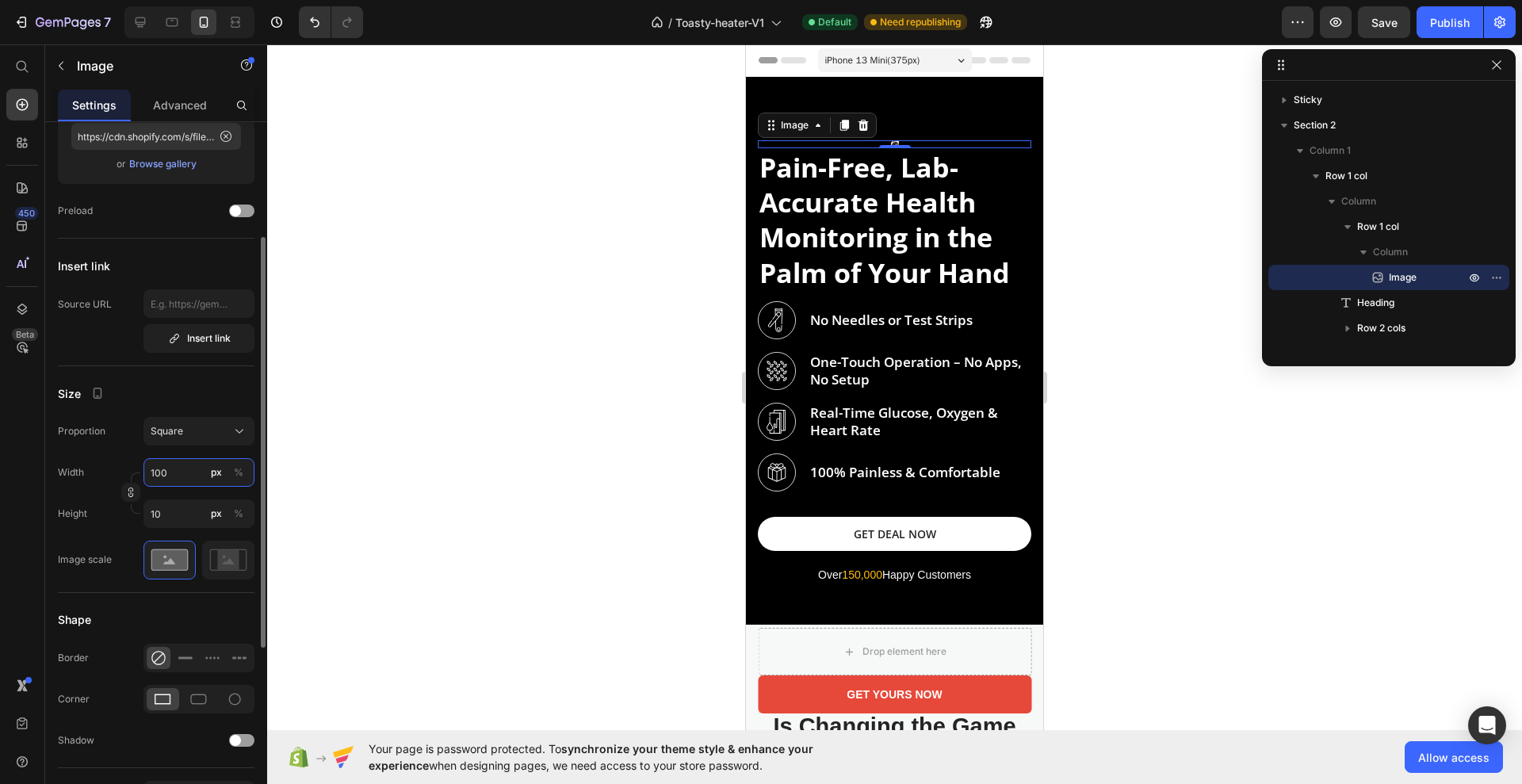 type on "100" 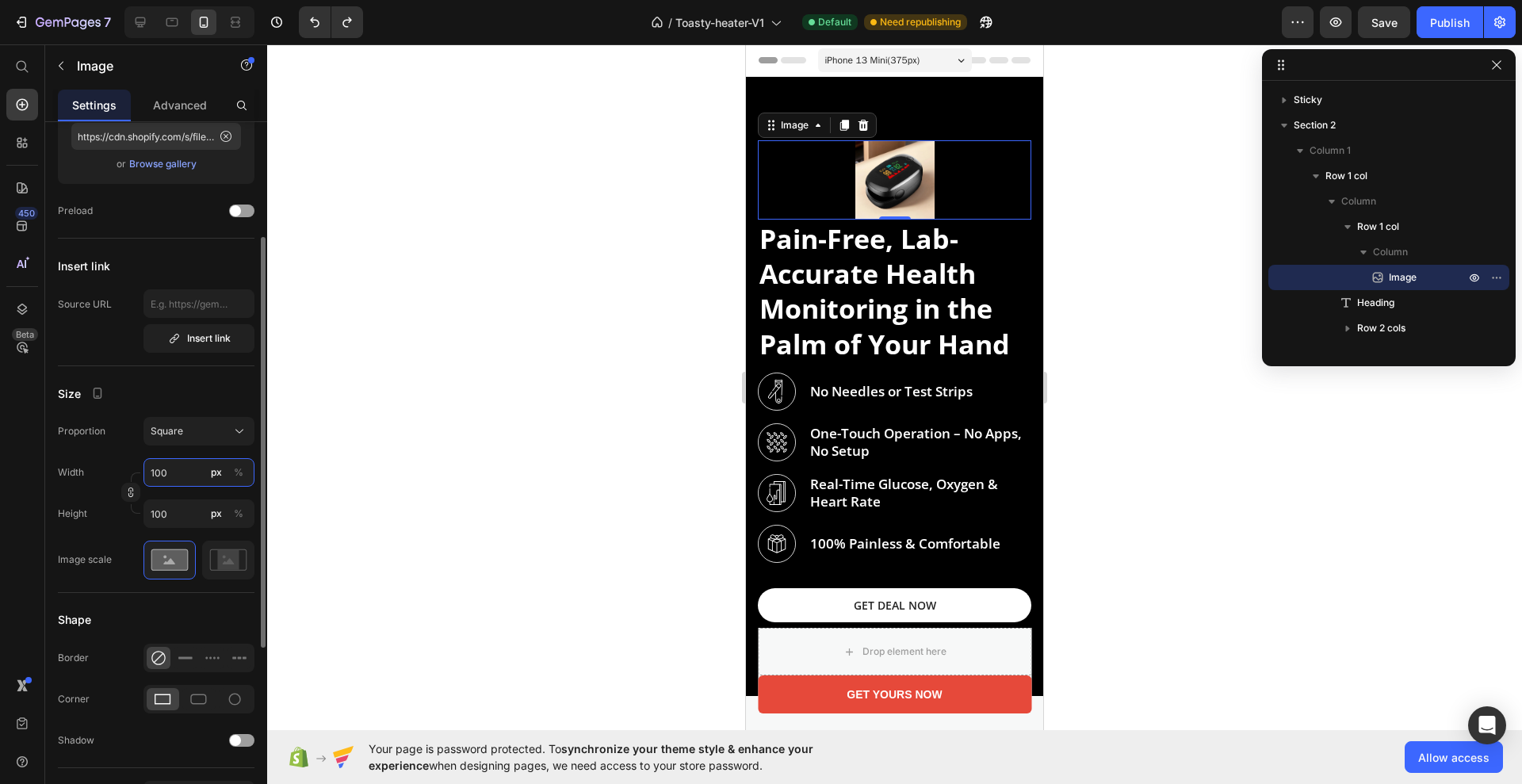 type 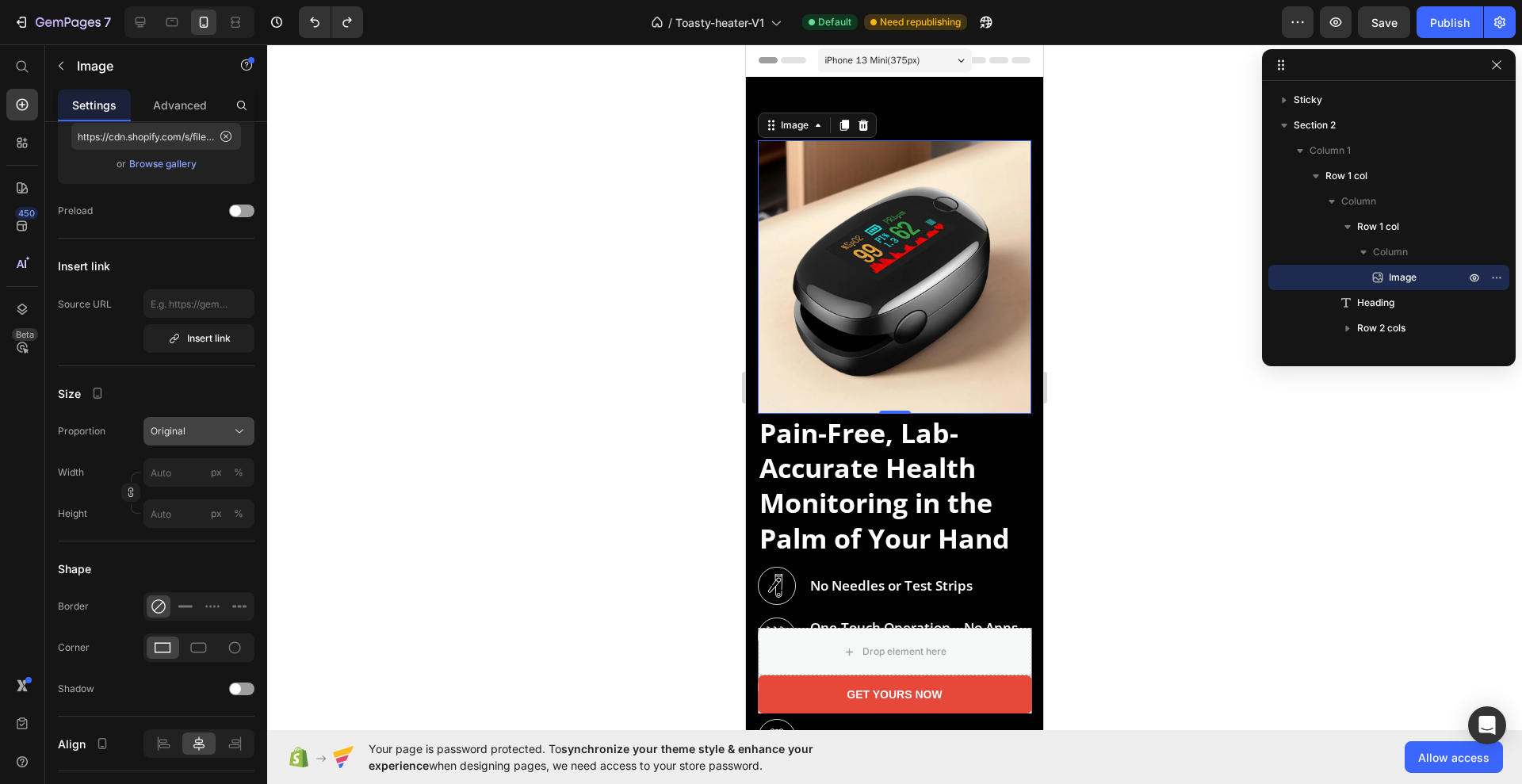 click on "Original" 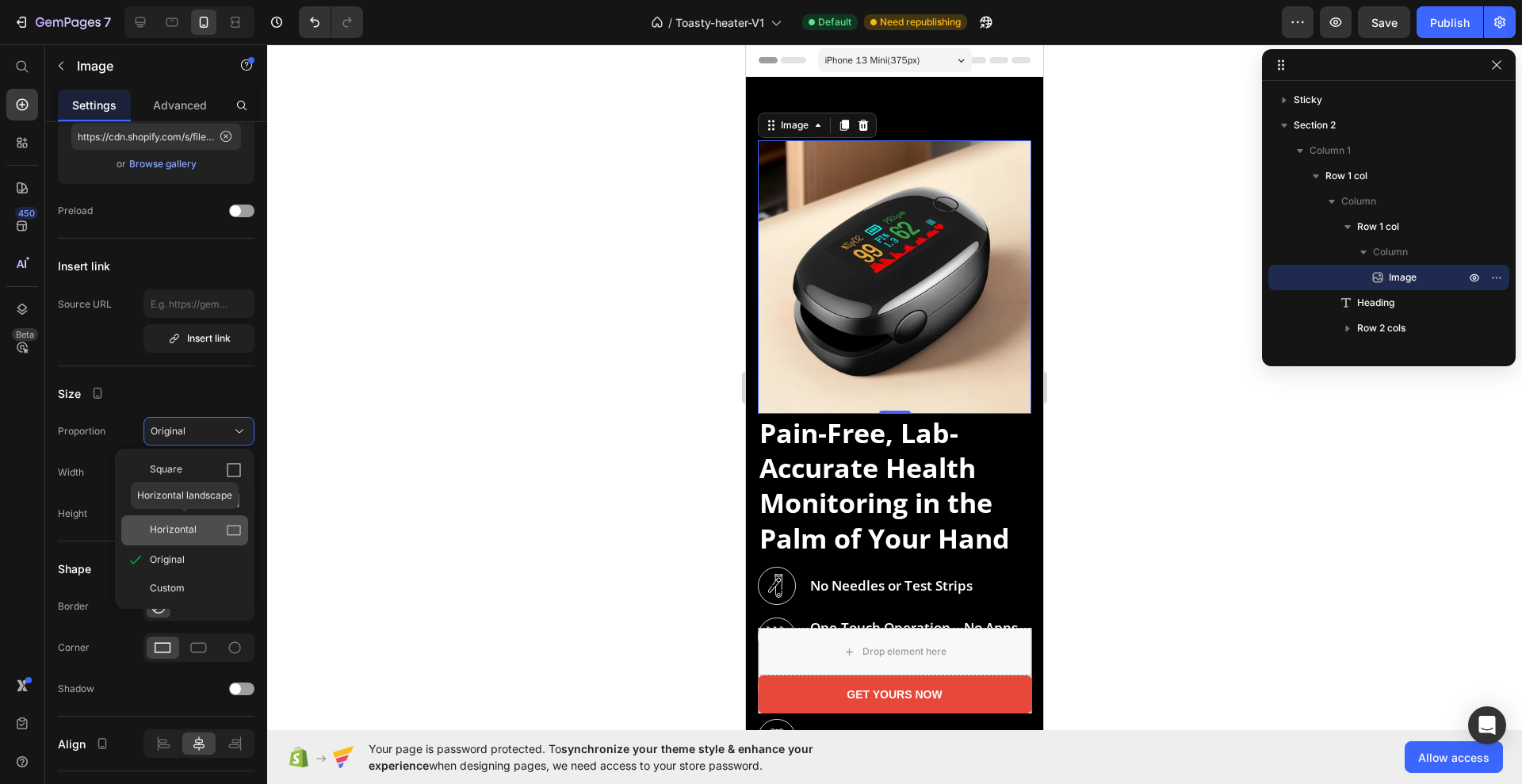 click on "Horizontal" 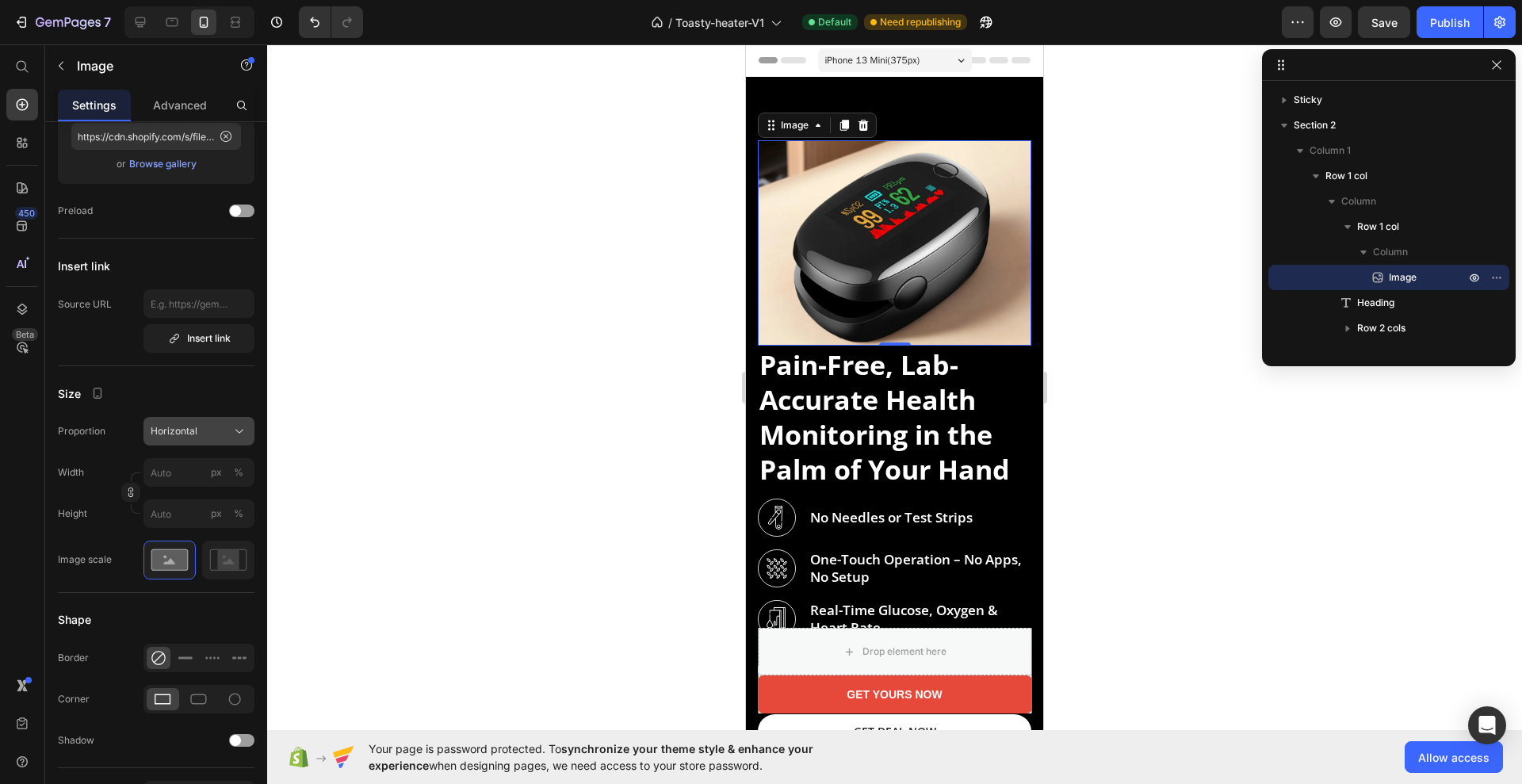 click on "Horizontal" 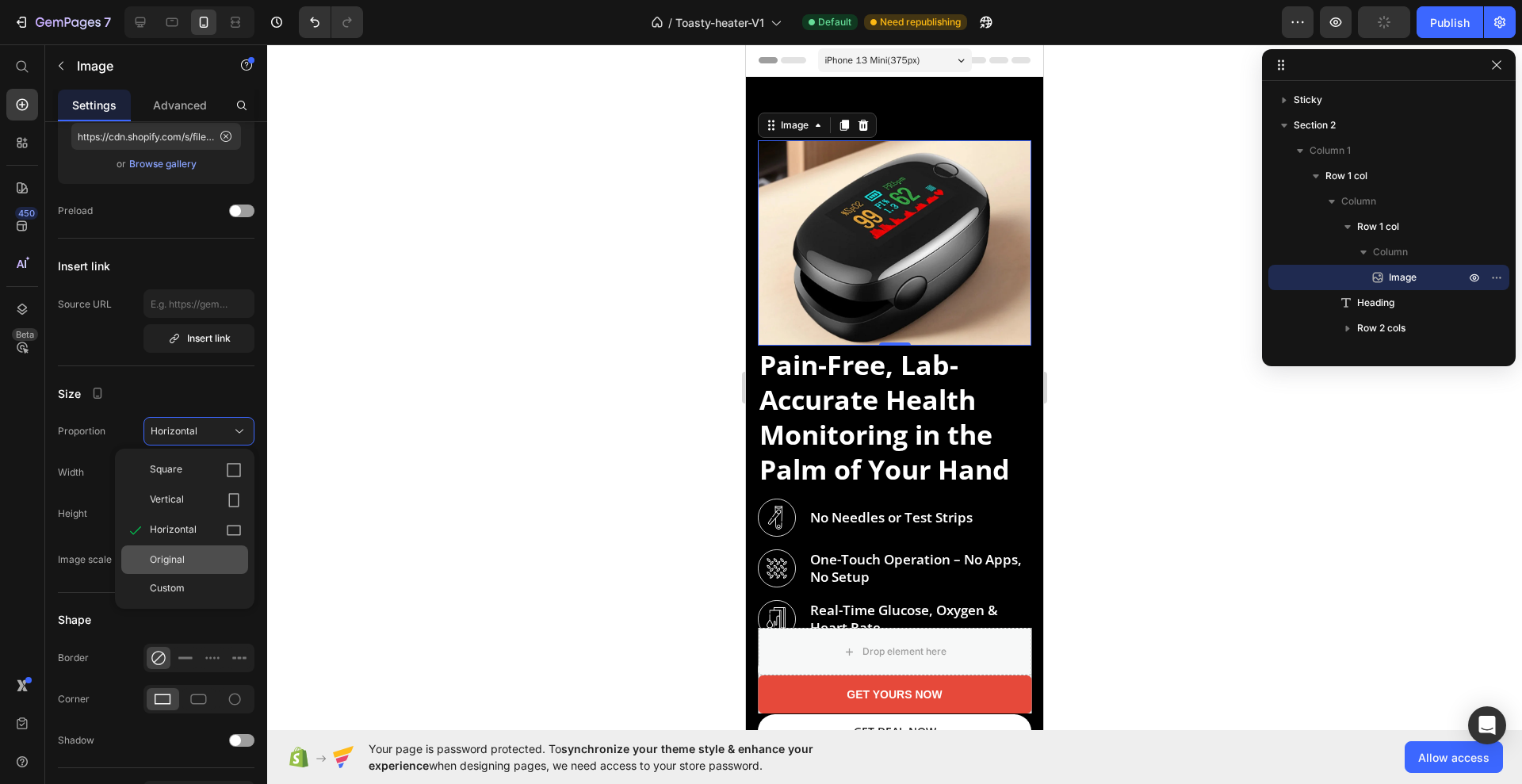 click on "Original" at bounding box center [196, 560] 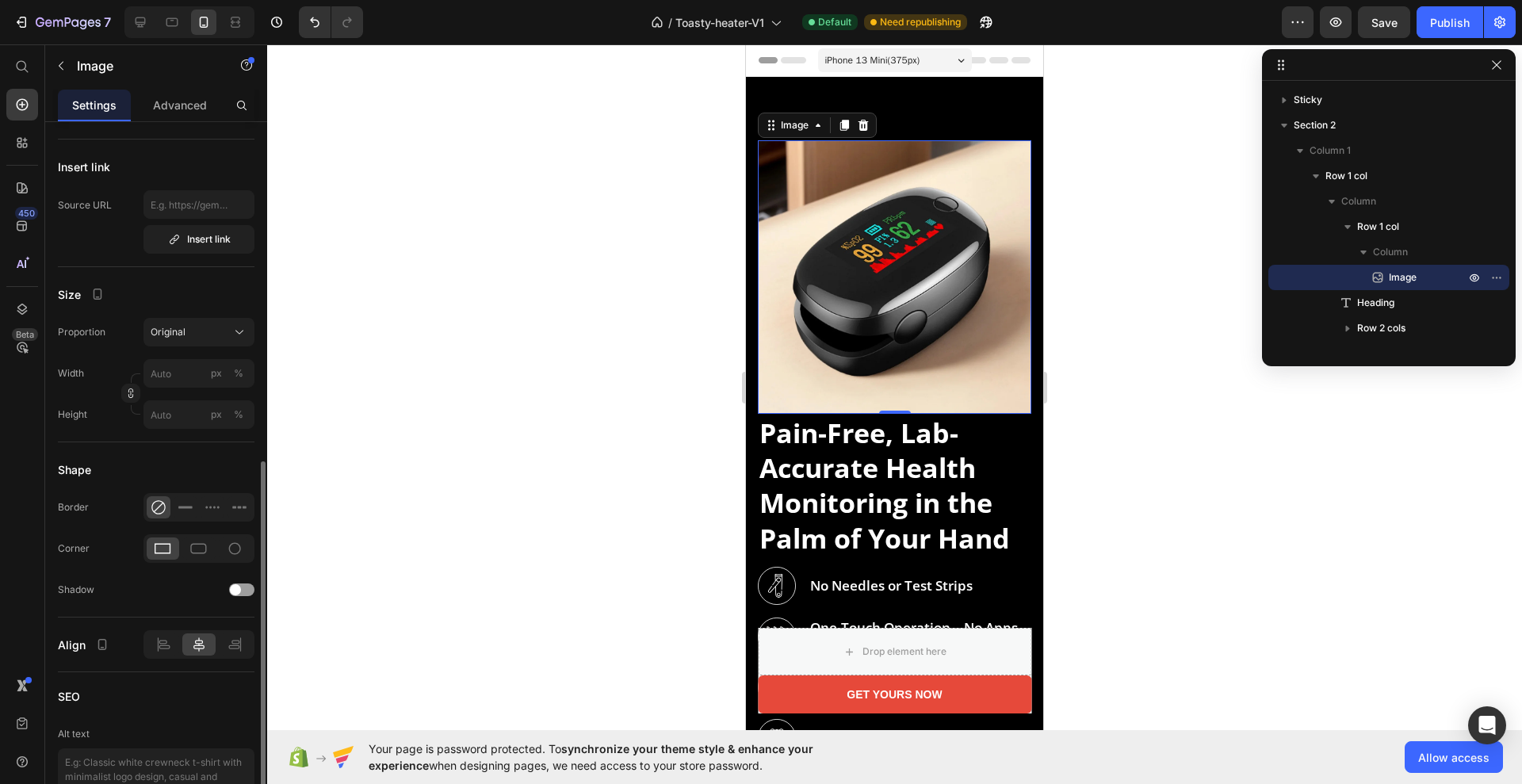 scroll, scrollTop: 396, scrollLeft: 0, axis: vertical 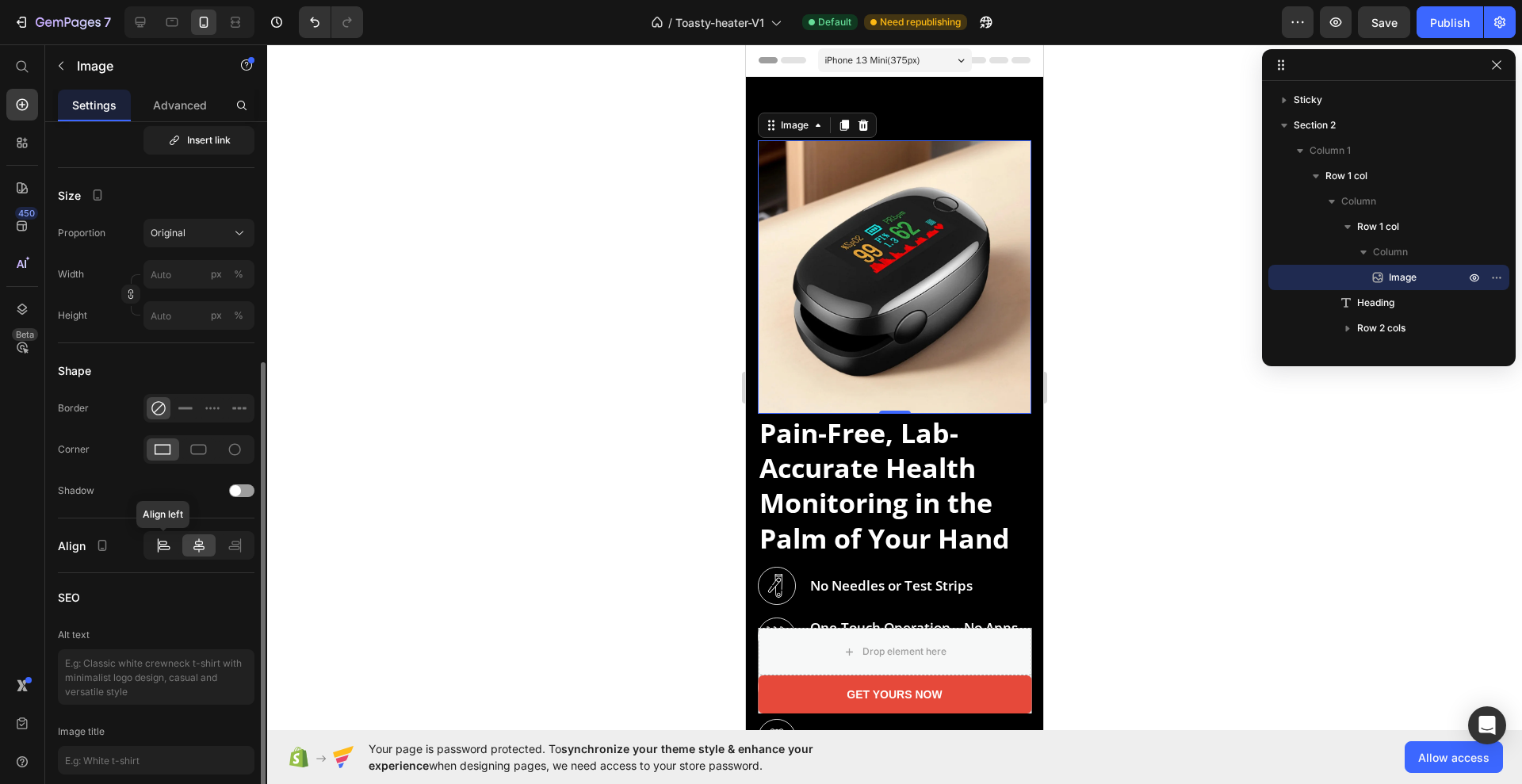 click 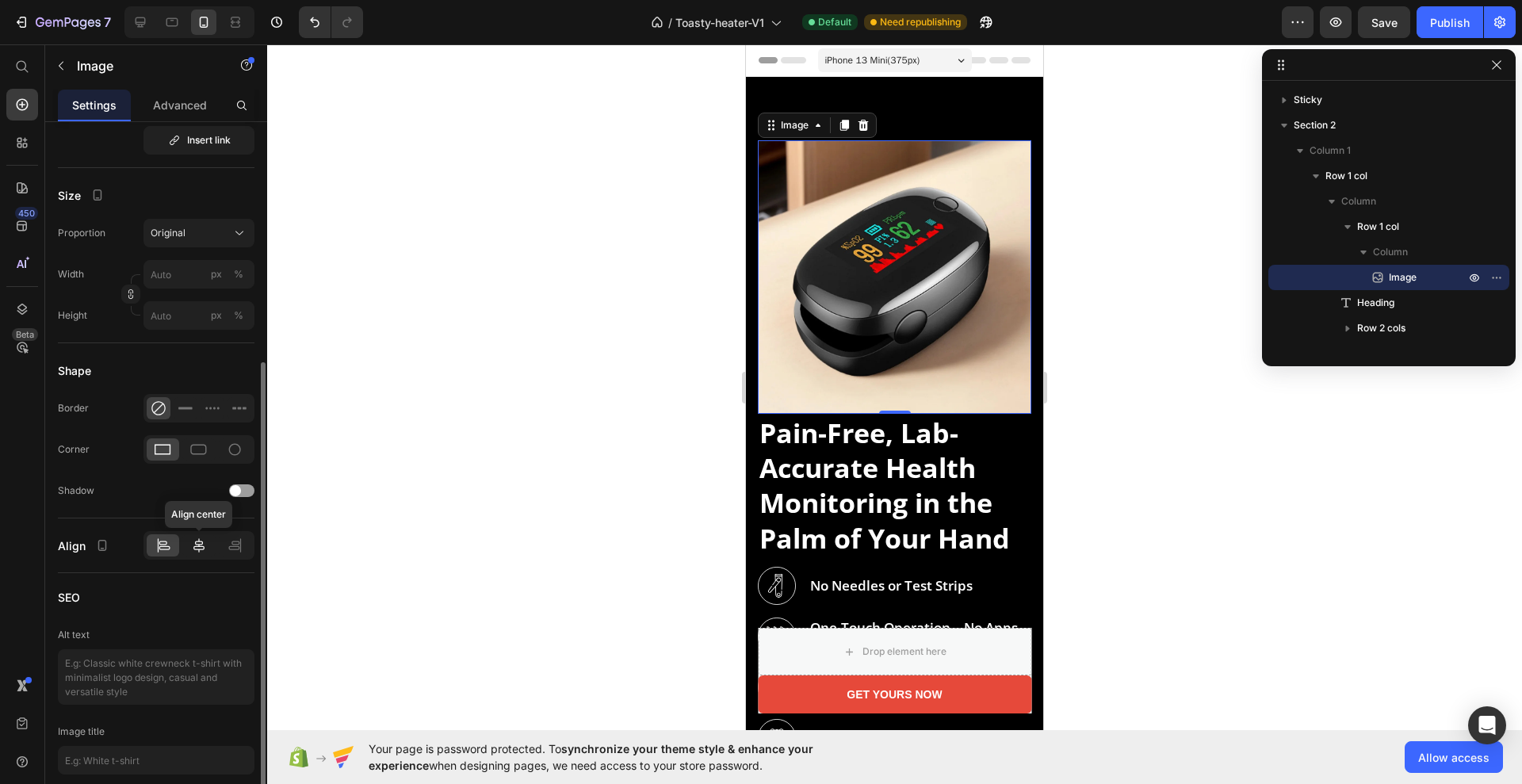 click 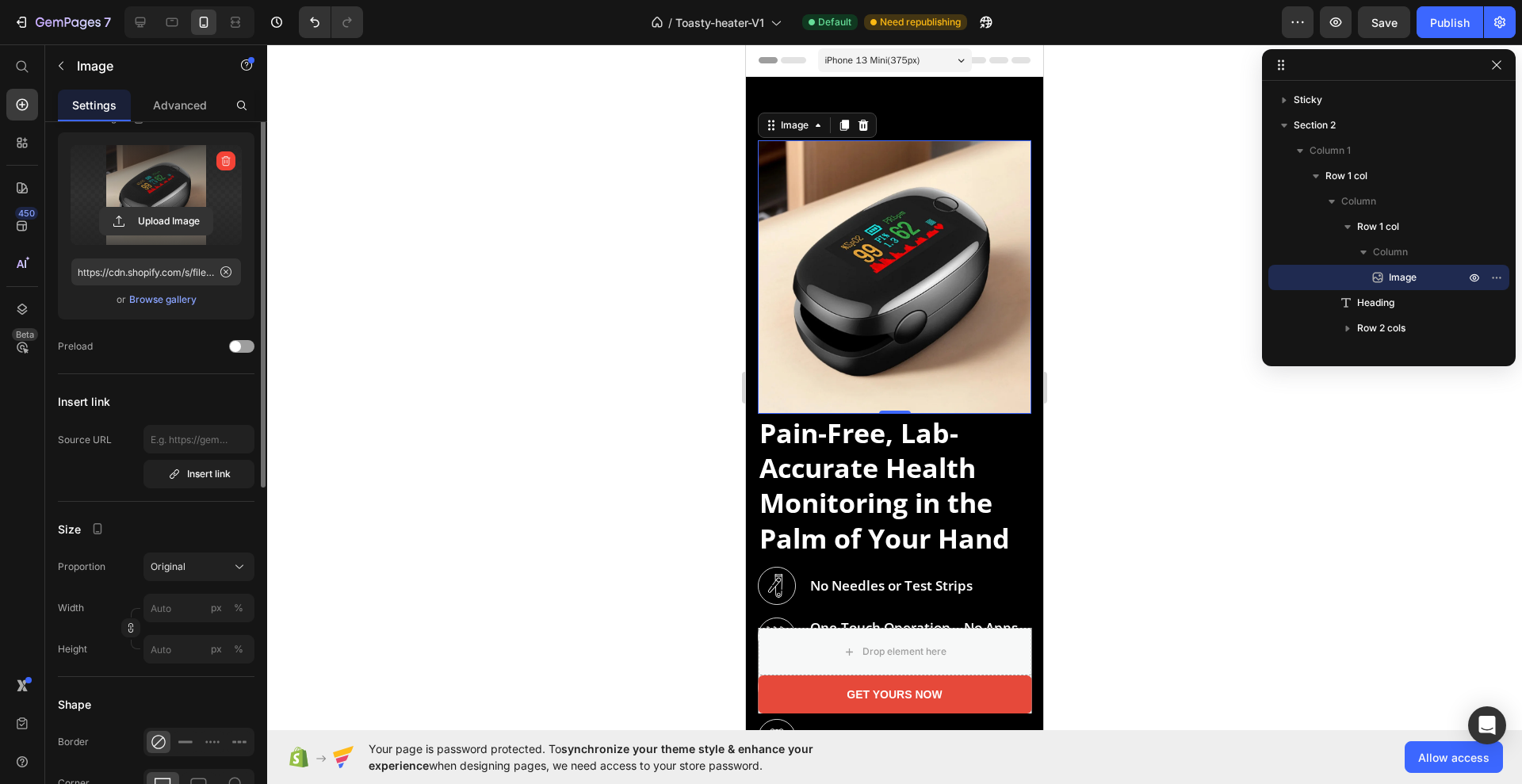scroll, scrollTop: 0, scrollLeft: 0, axis: both 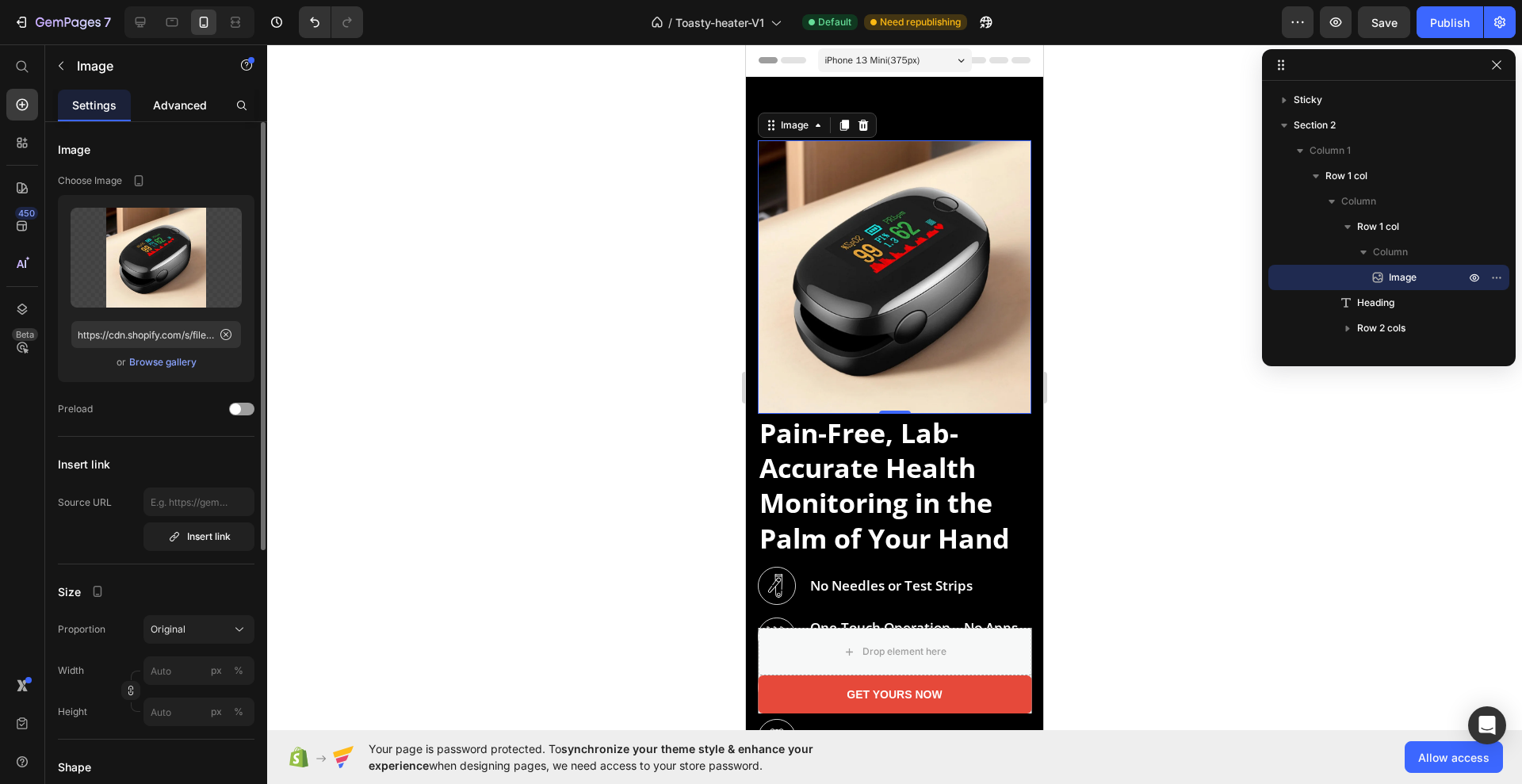 click on "Advanced" at bounding box center [180, 105] 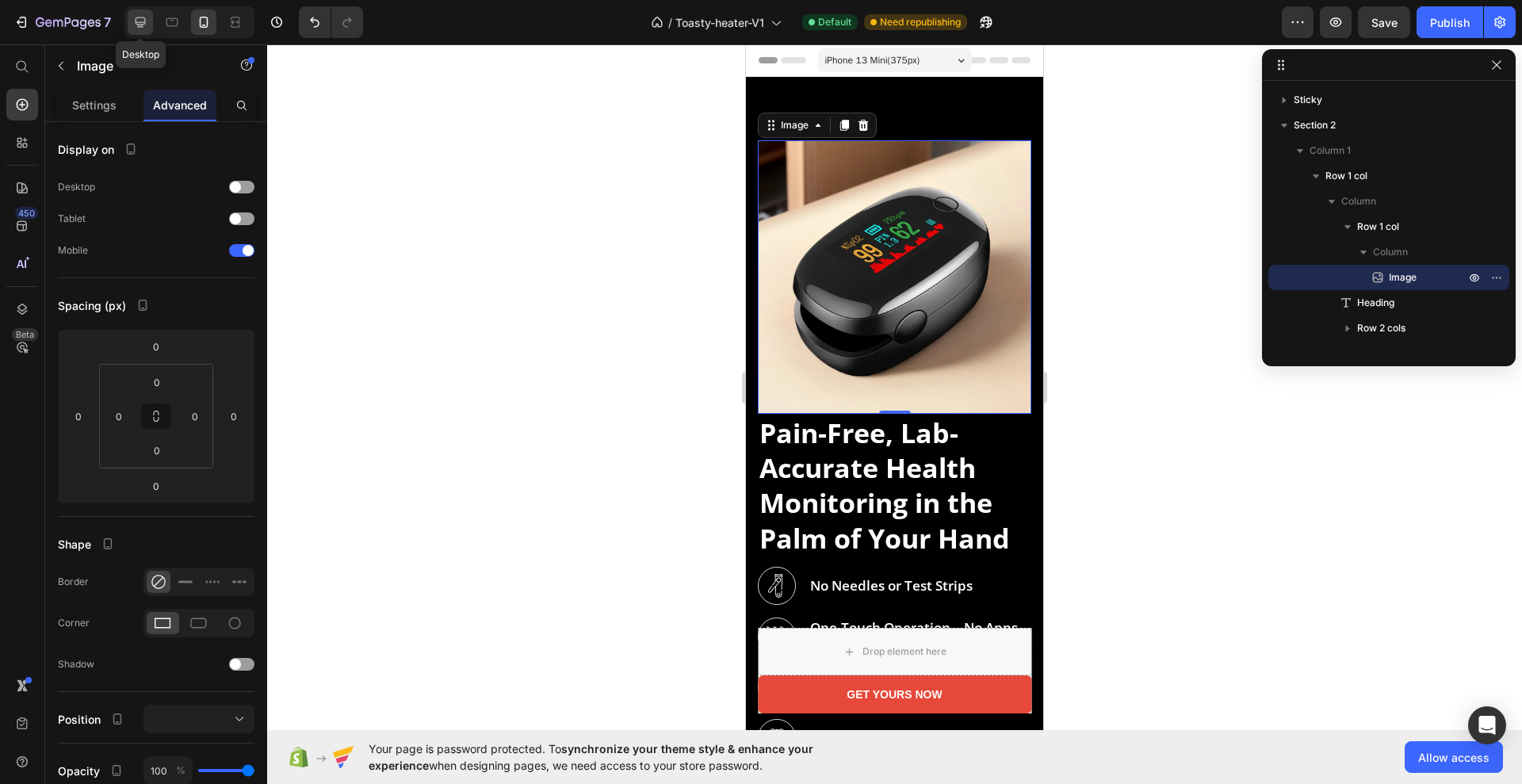 click 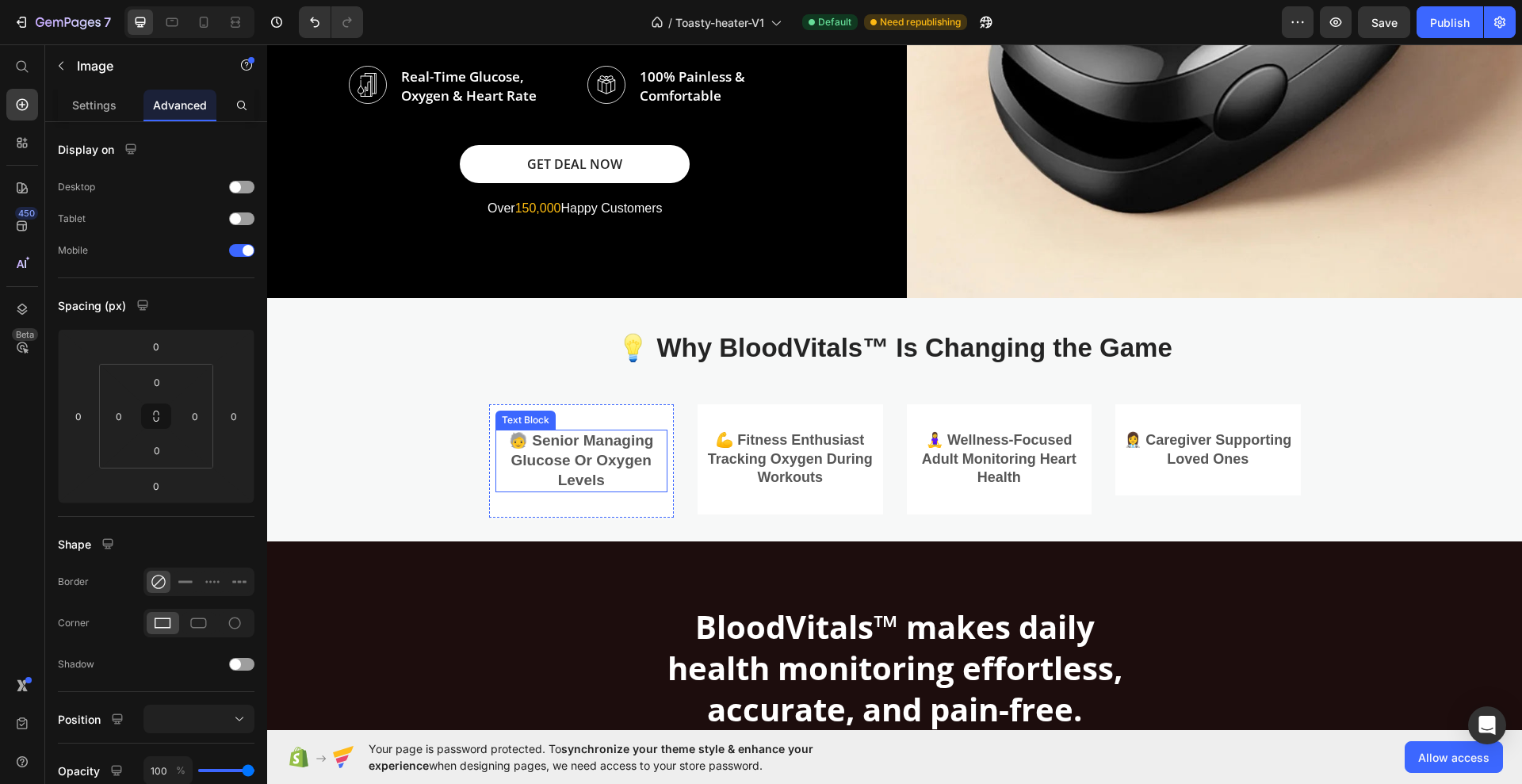 scroll, scrollTop: 396, scrollLeft: 0, axis: vertical 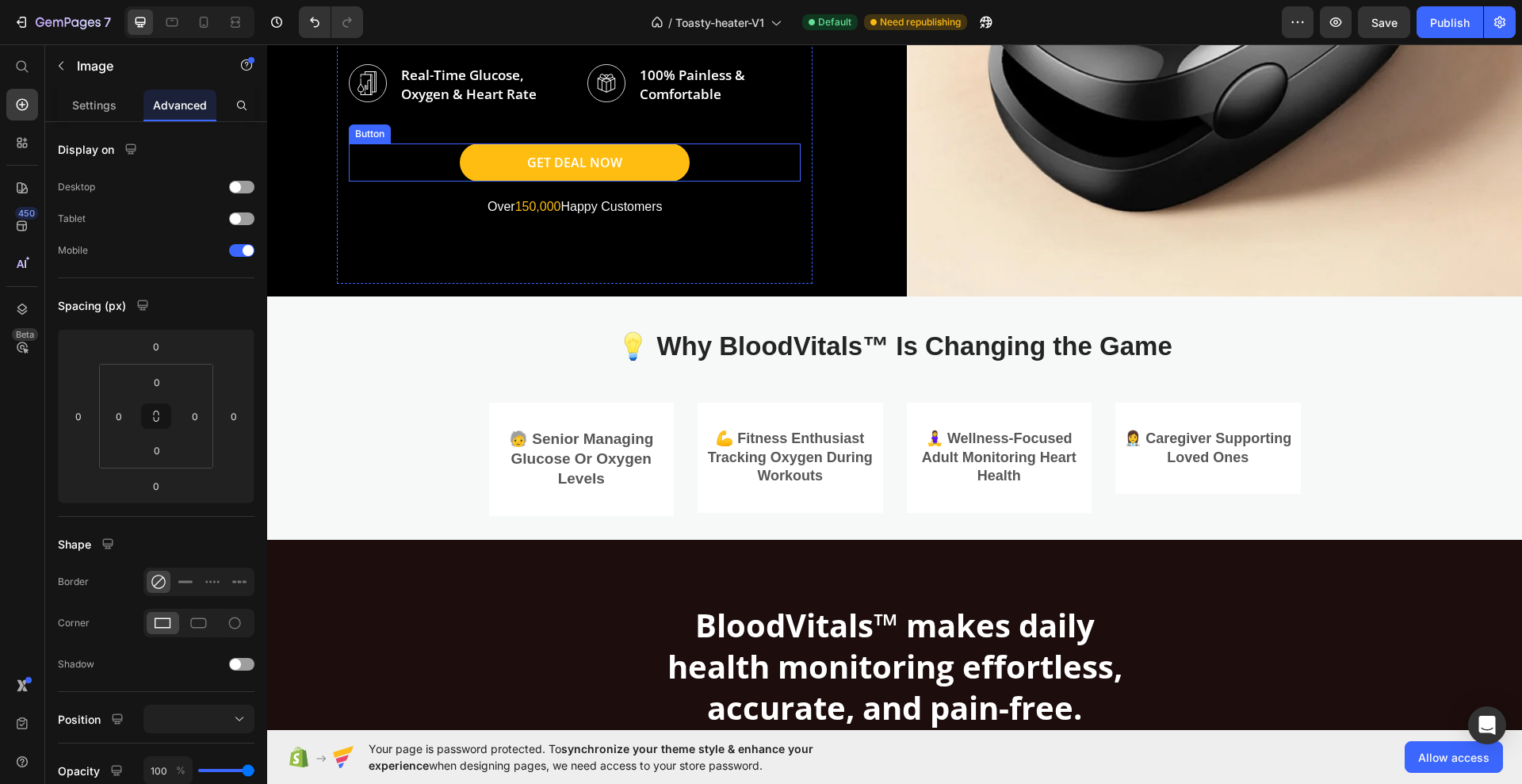 click on "GET DEAL NOW" at bounding box center [575, 163] 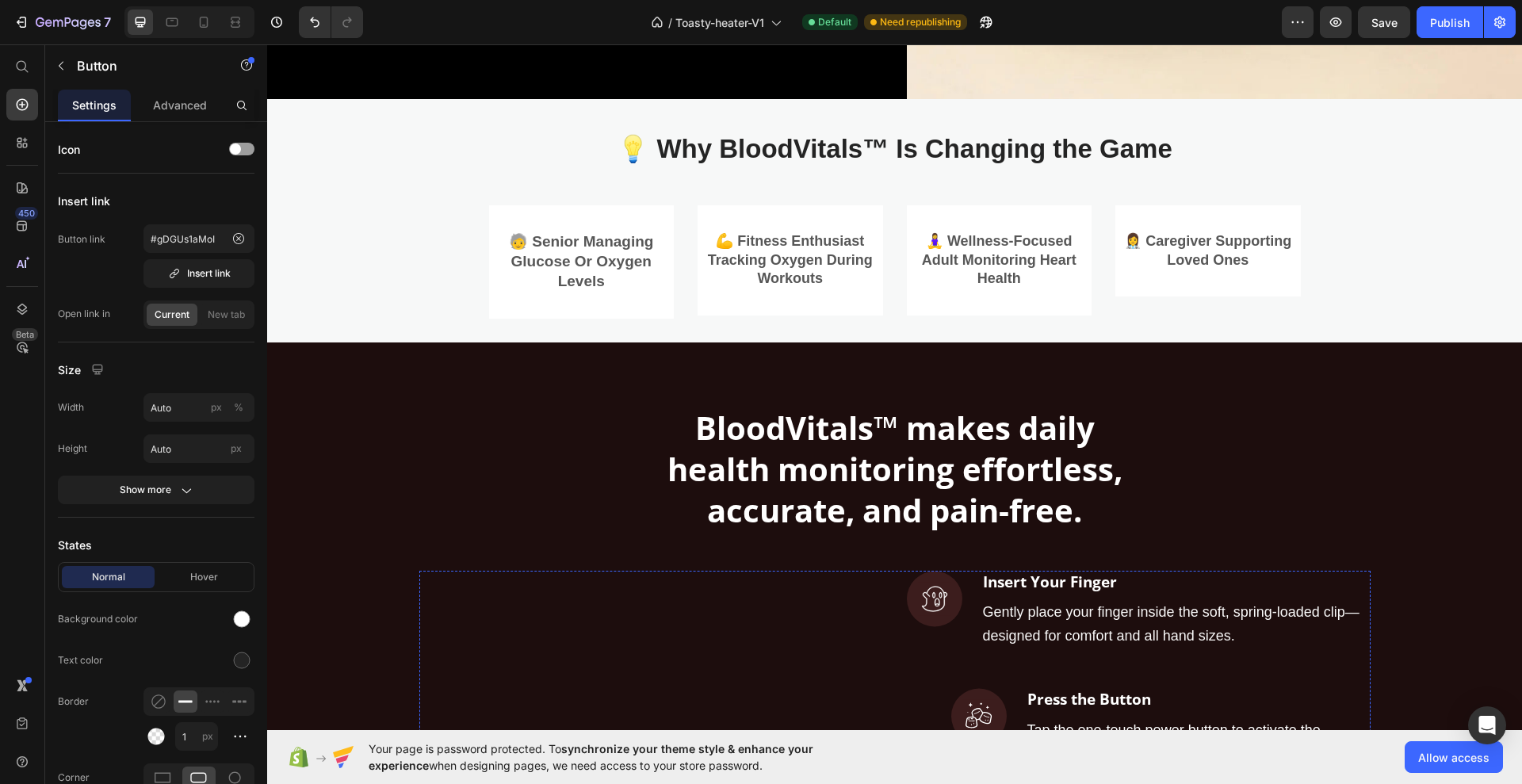 scroll, scrollTop: 793, scrollLeft: 0, axis: vertical 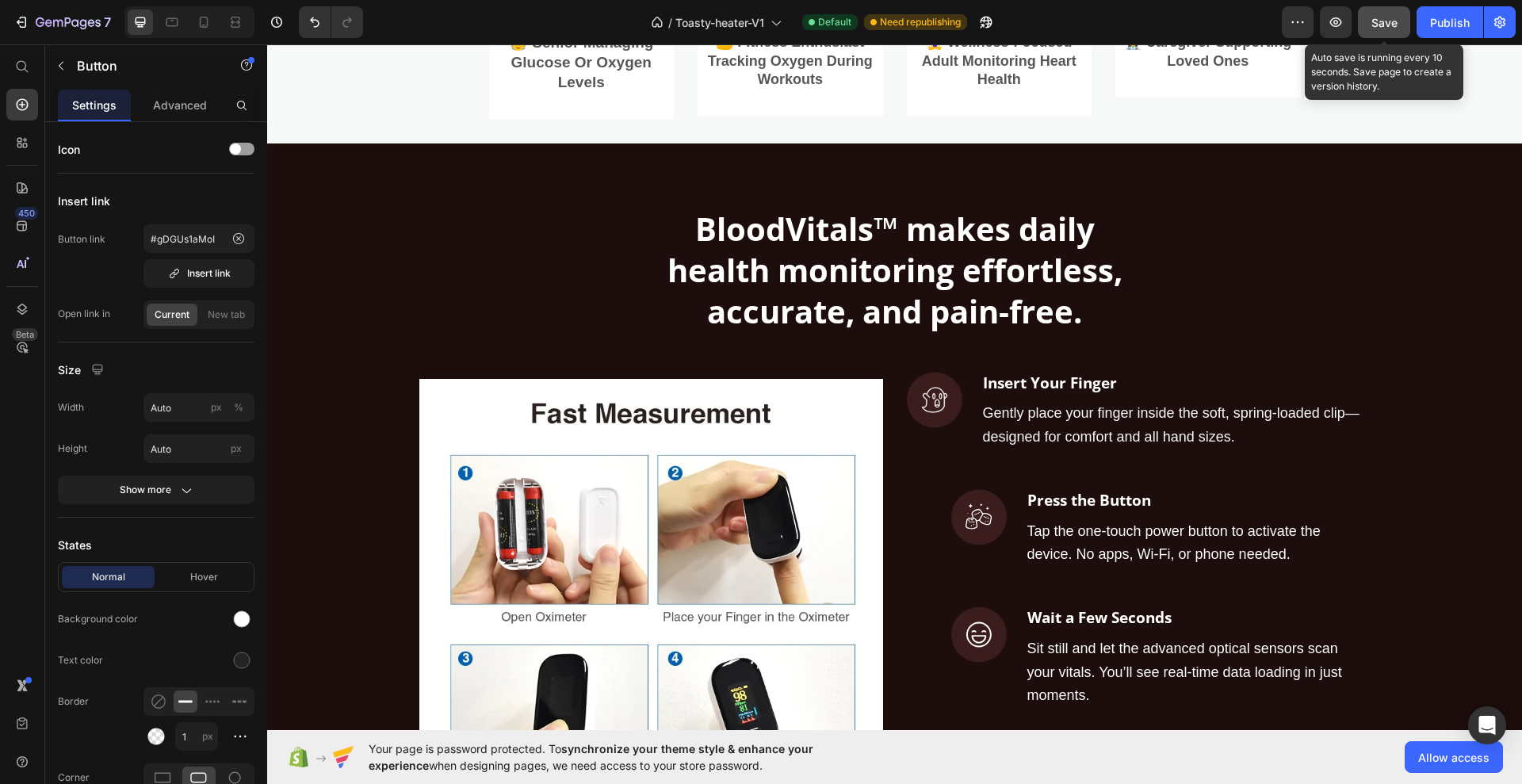 click on "Save" at bounding box center [1384, 22] 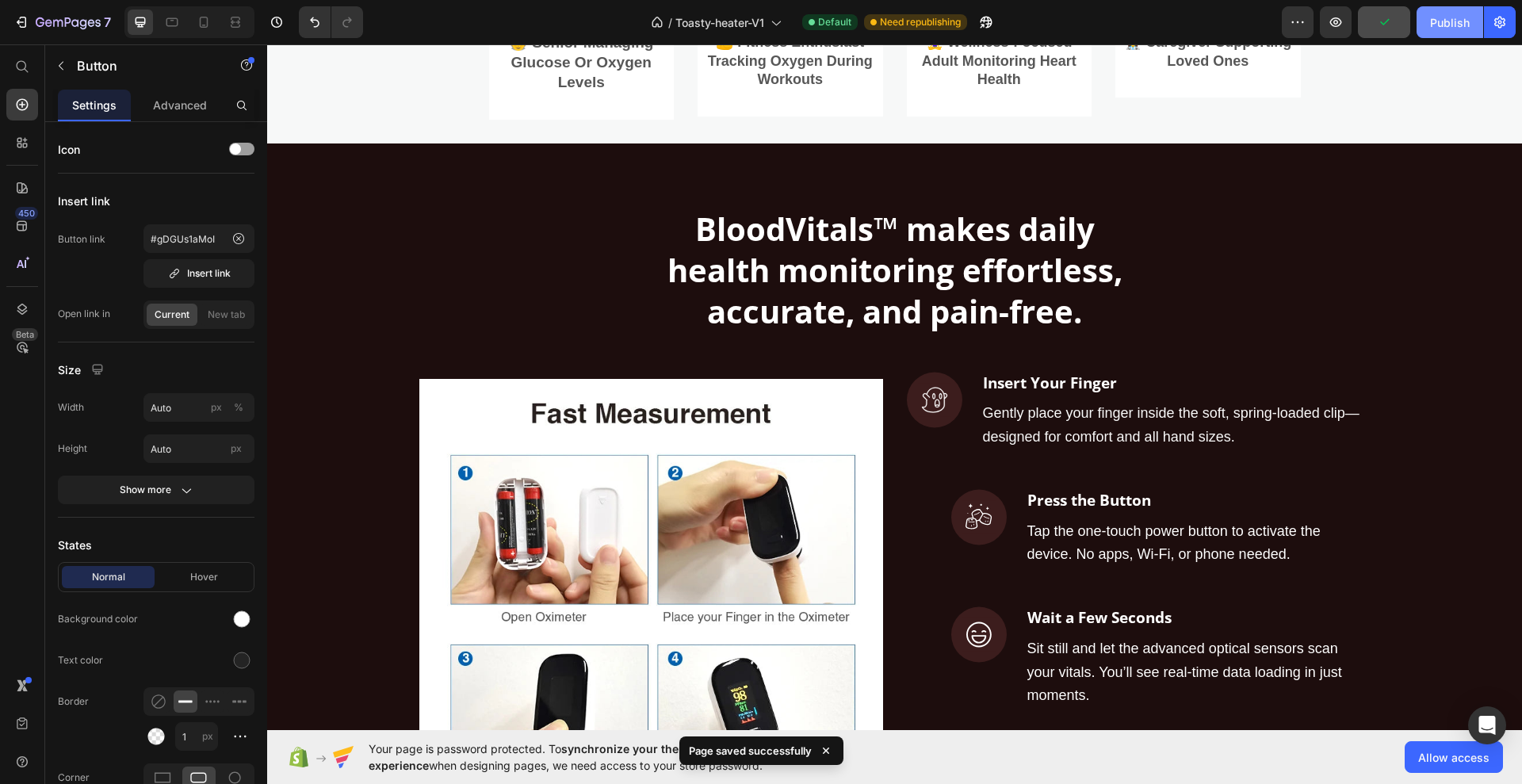 click on "Publish" at bounding box center (1450, 22) 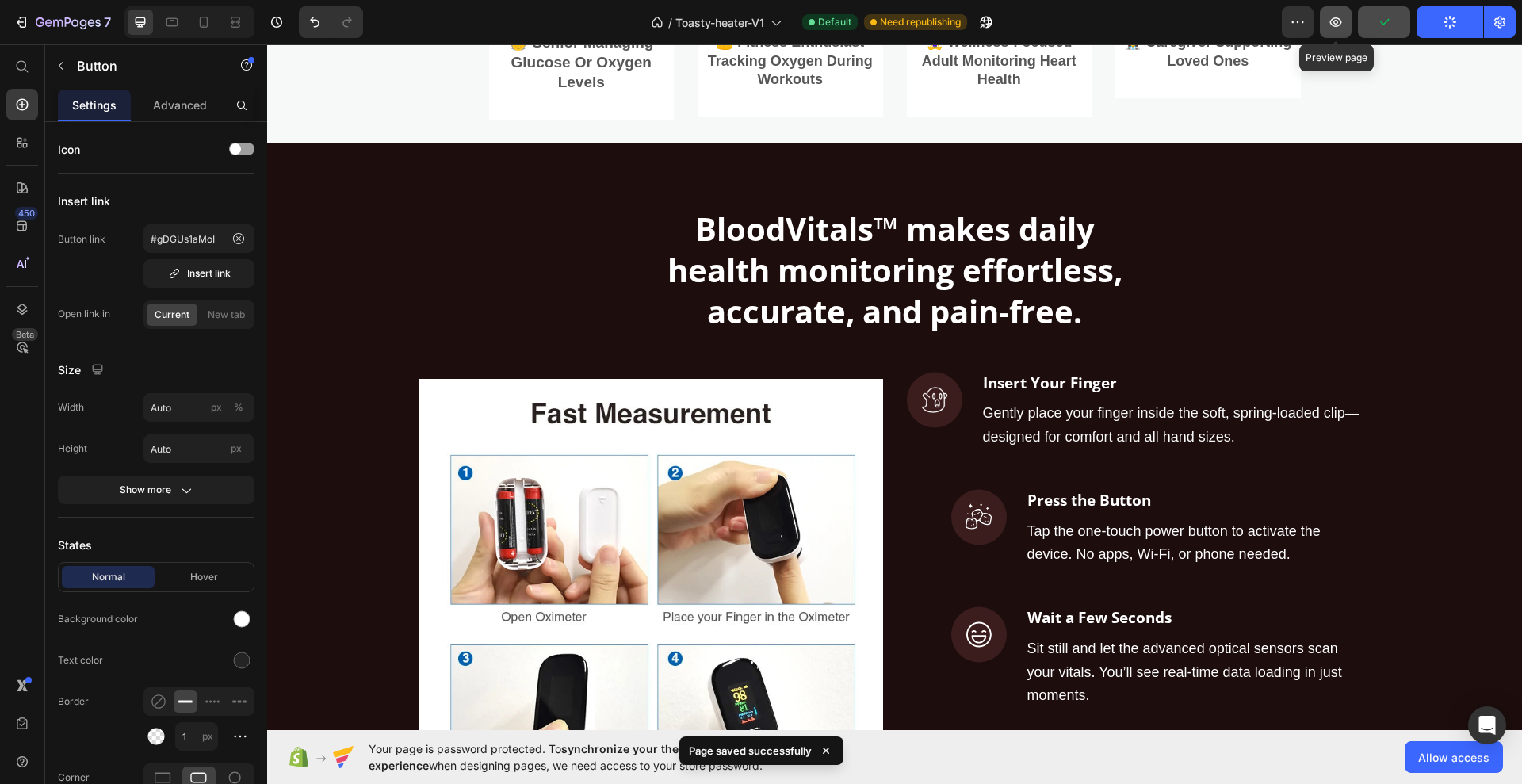 click 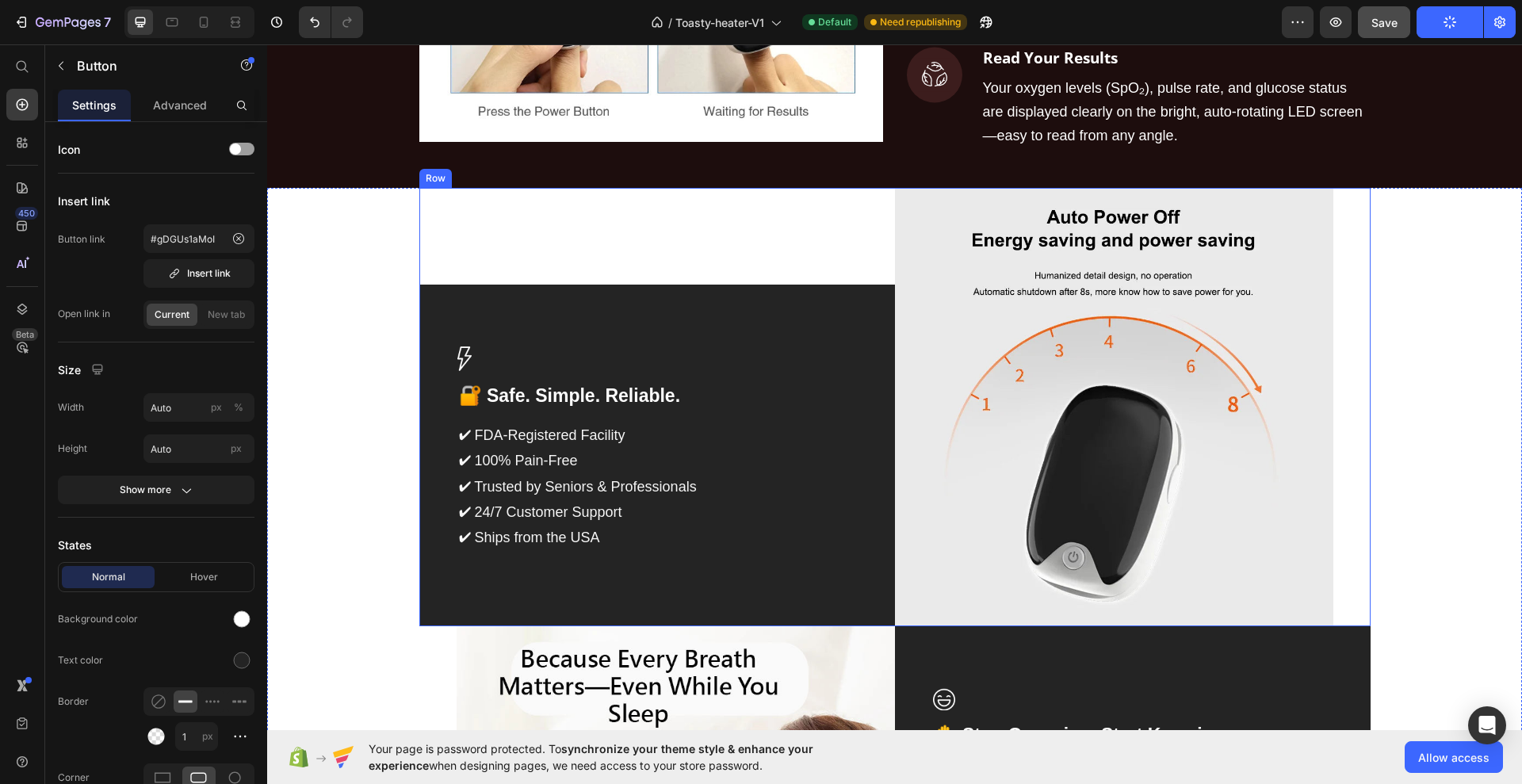 scroll, scrollTop: 1883, scrollLeft: 0, axis: vertical 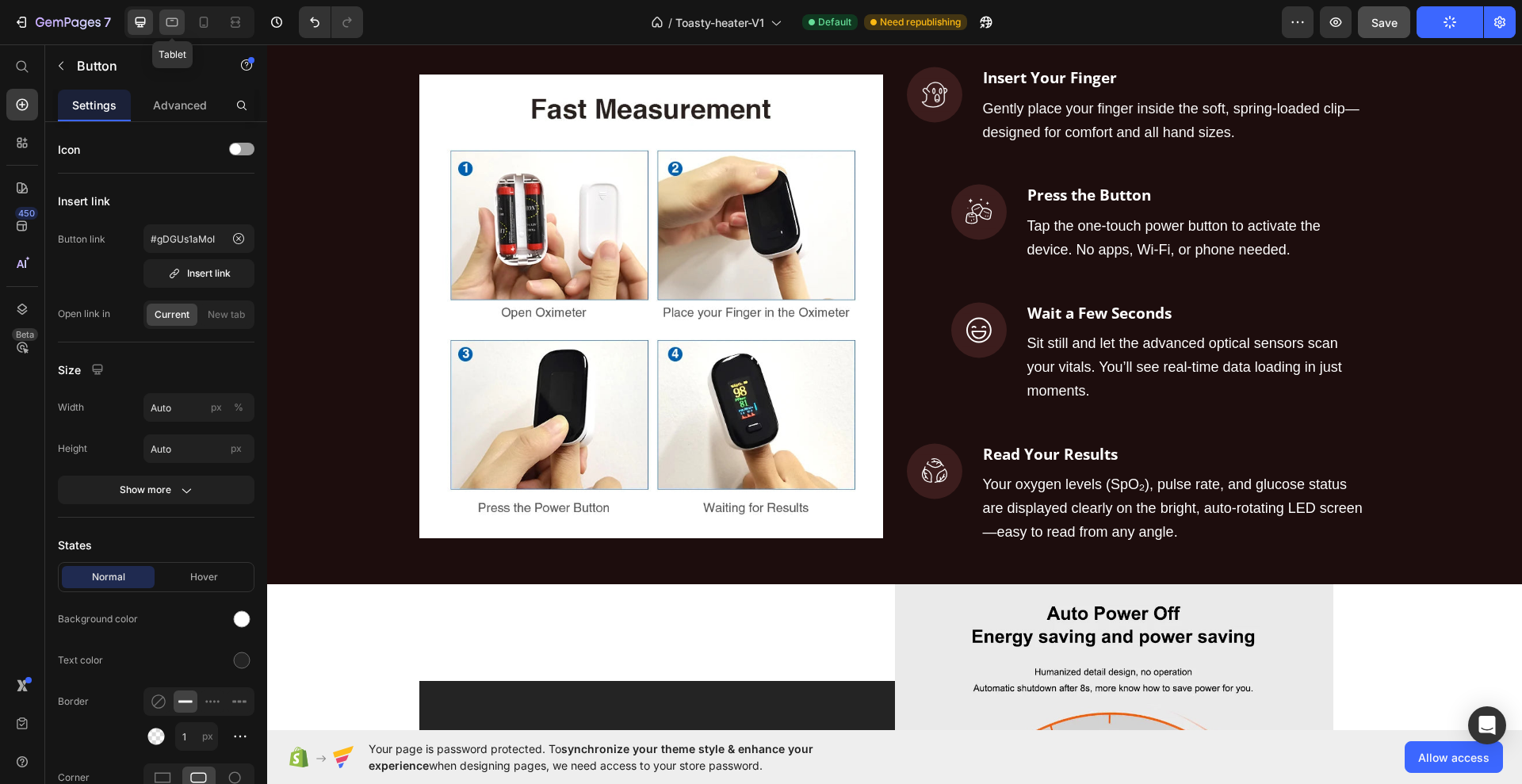 click 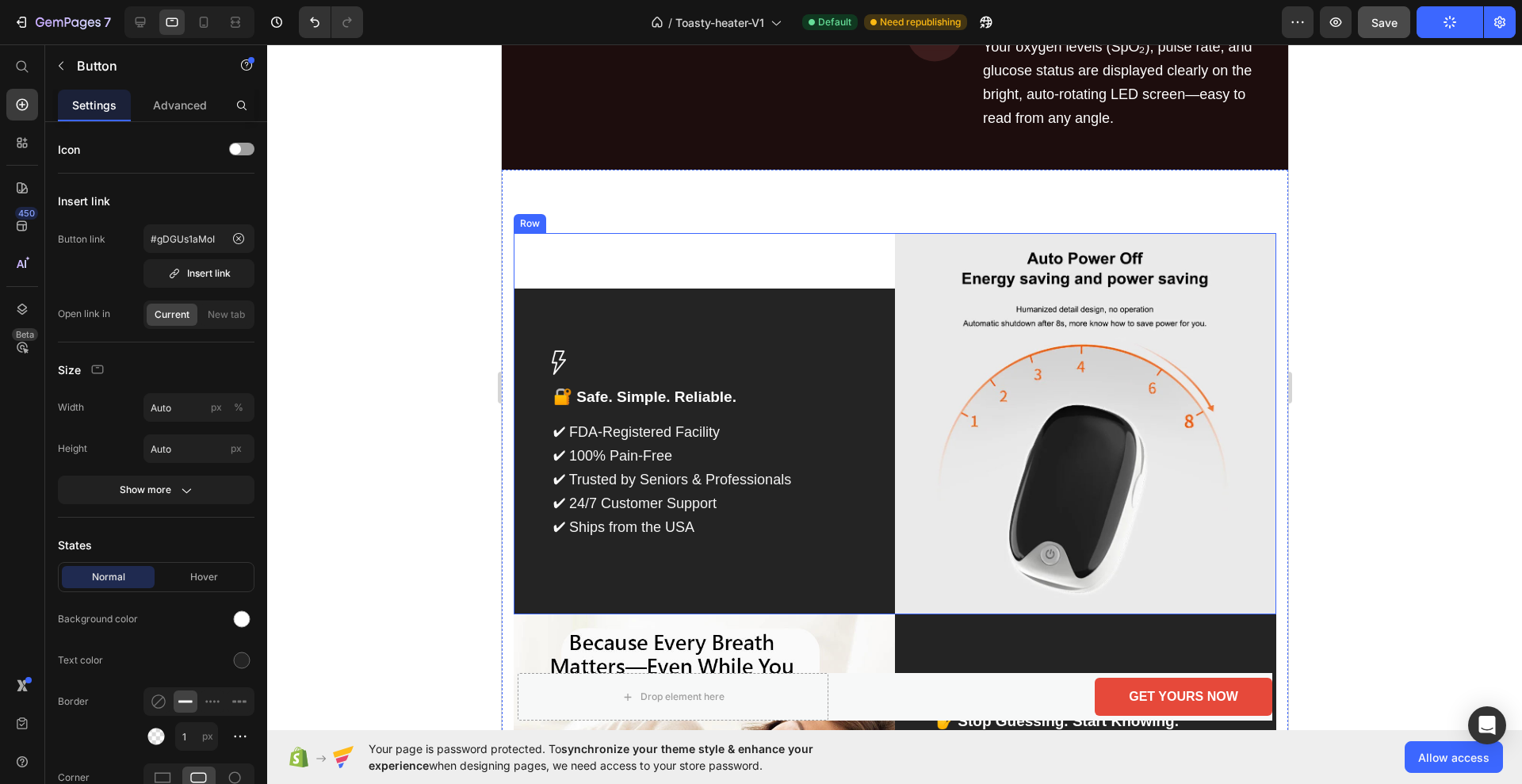 scroll, scrollTop: 1090, scrollLeft: 0, axis: vertical 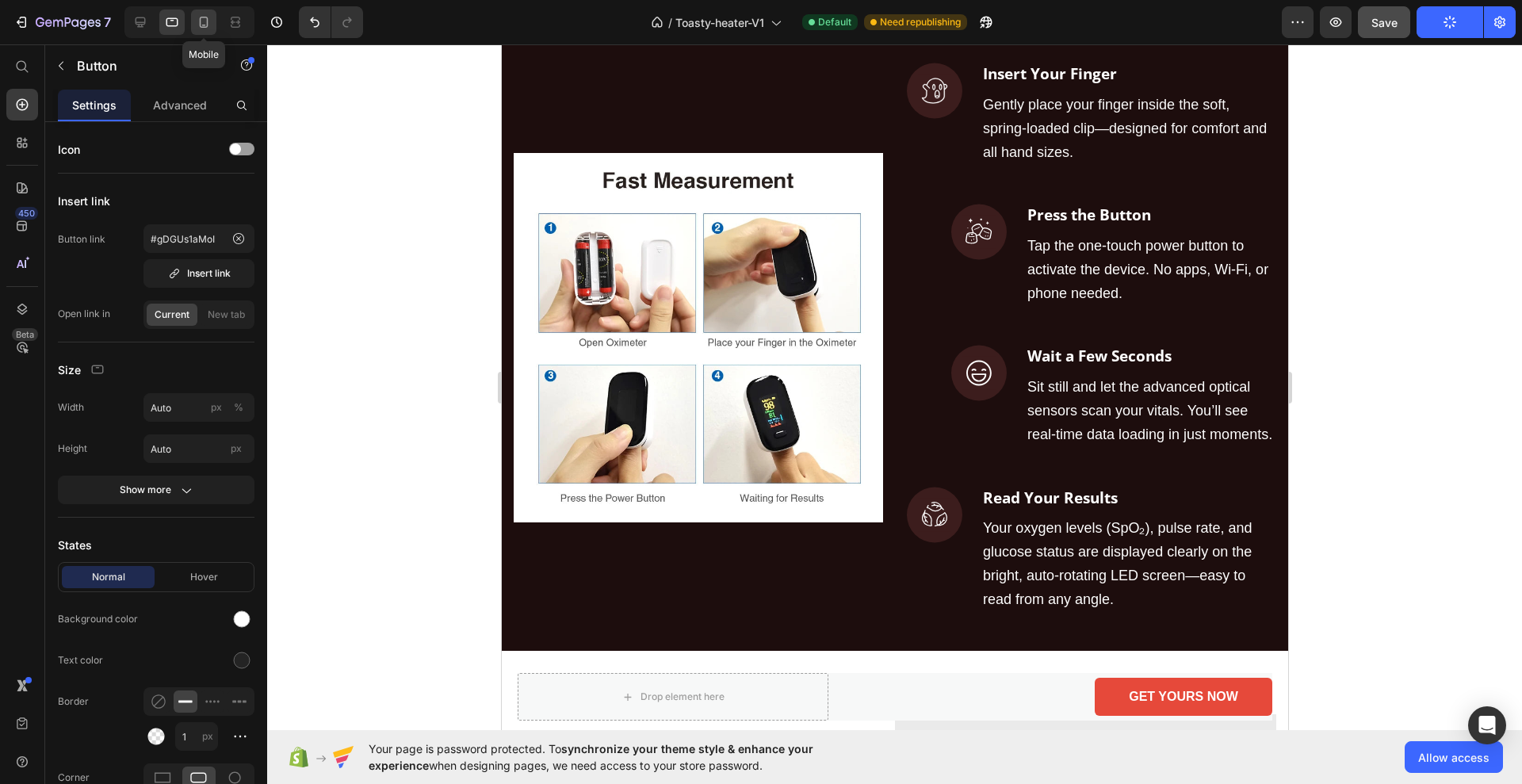 click 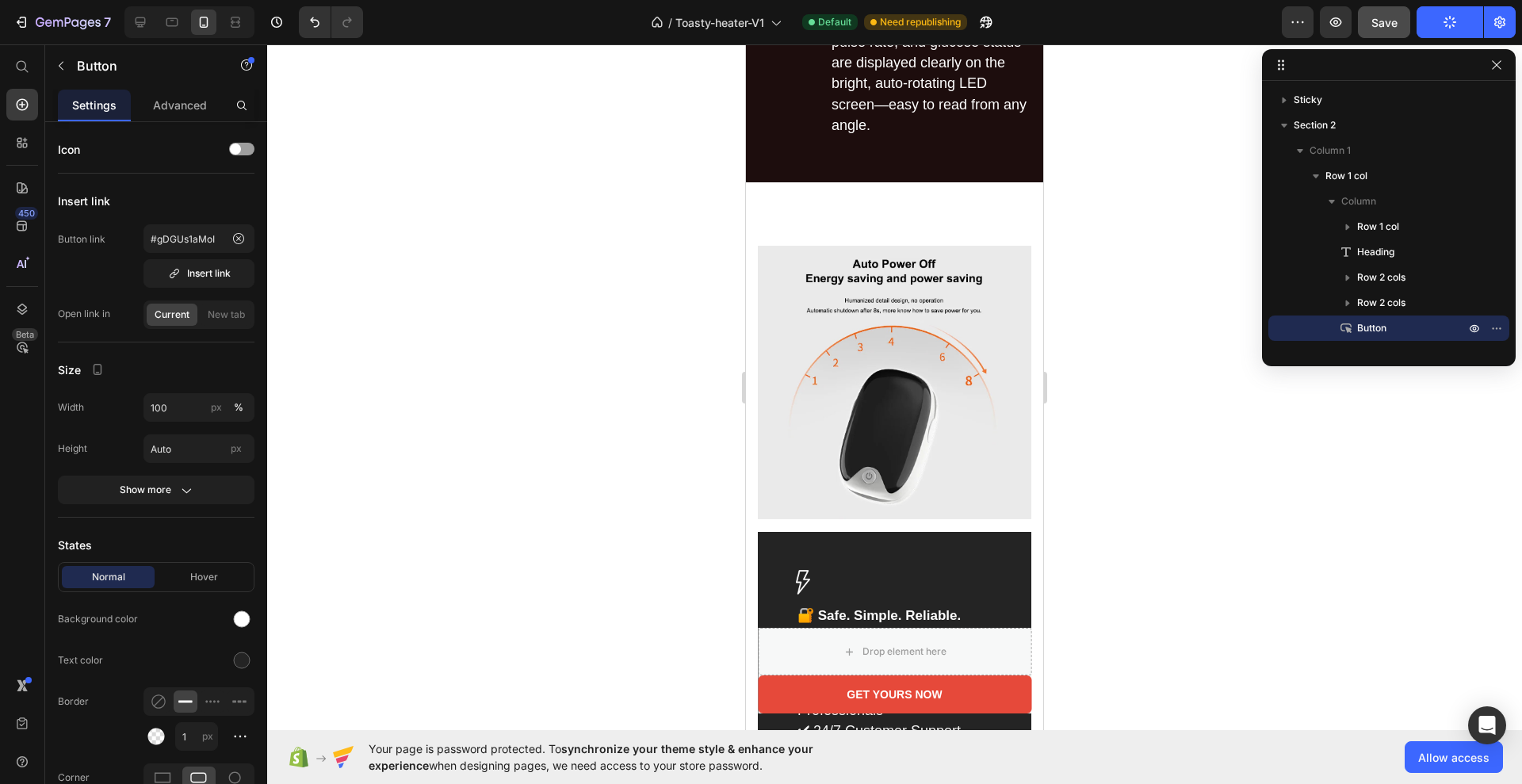 scroll, scrollTop: 2552, scrollLeft: 0, axis: vertical 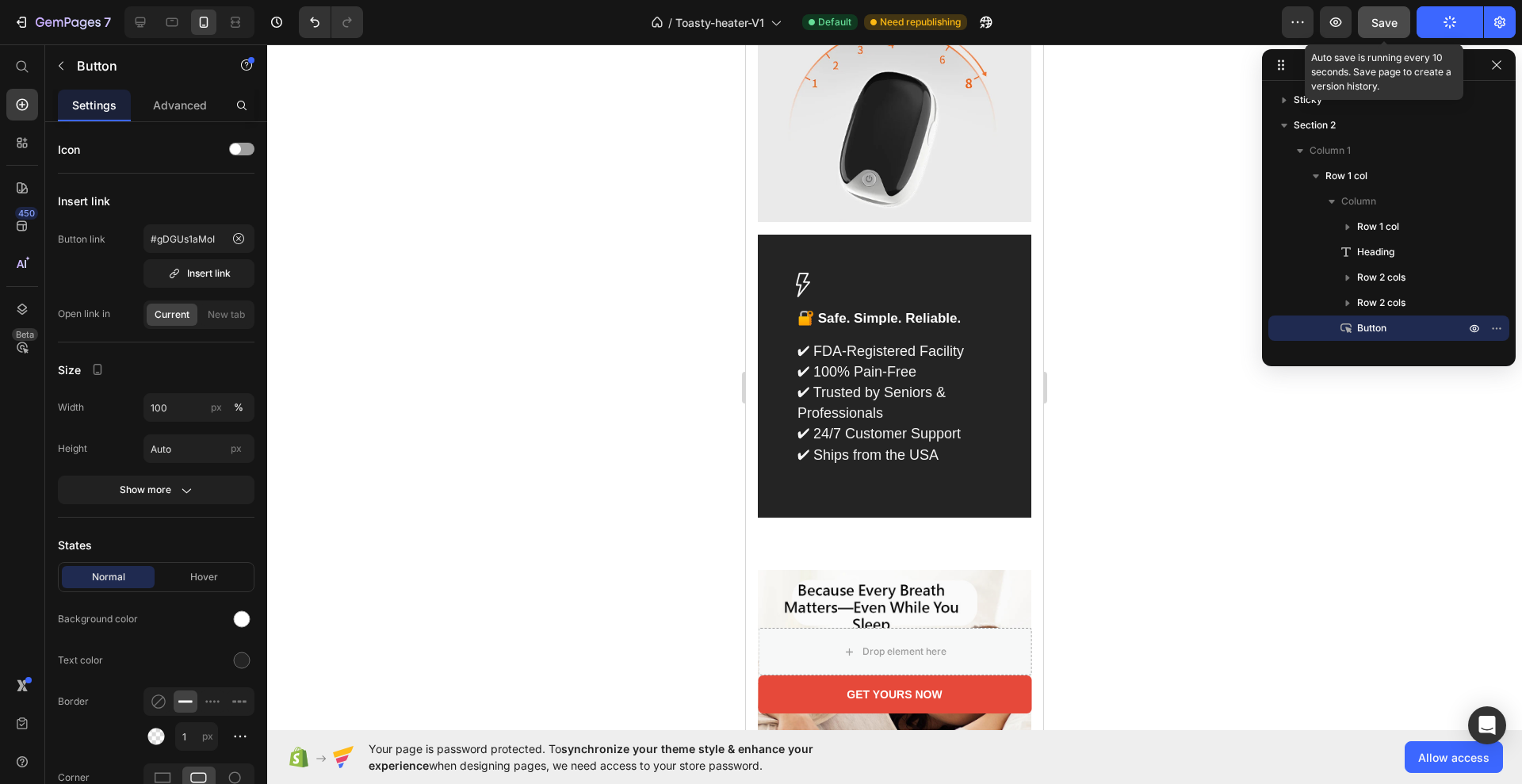 click on "Save" at bounding box center [1384, 22] 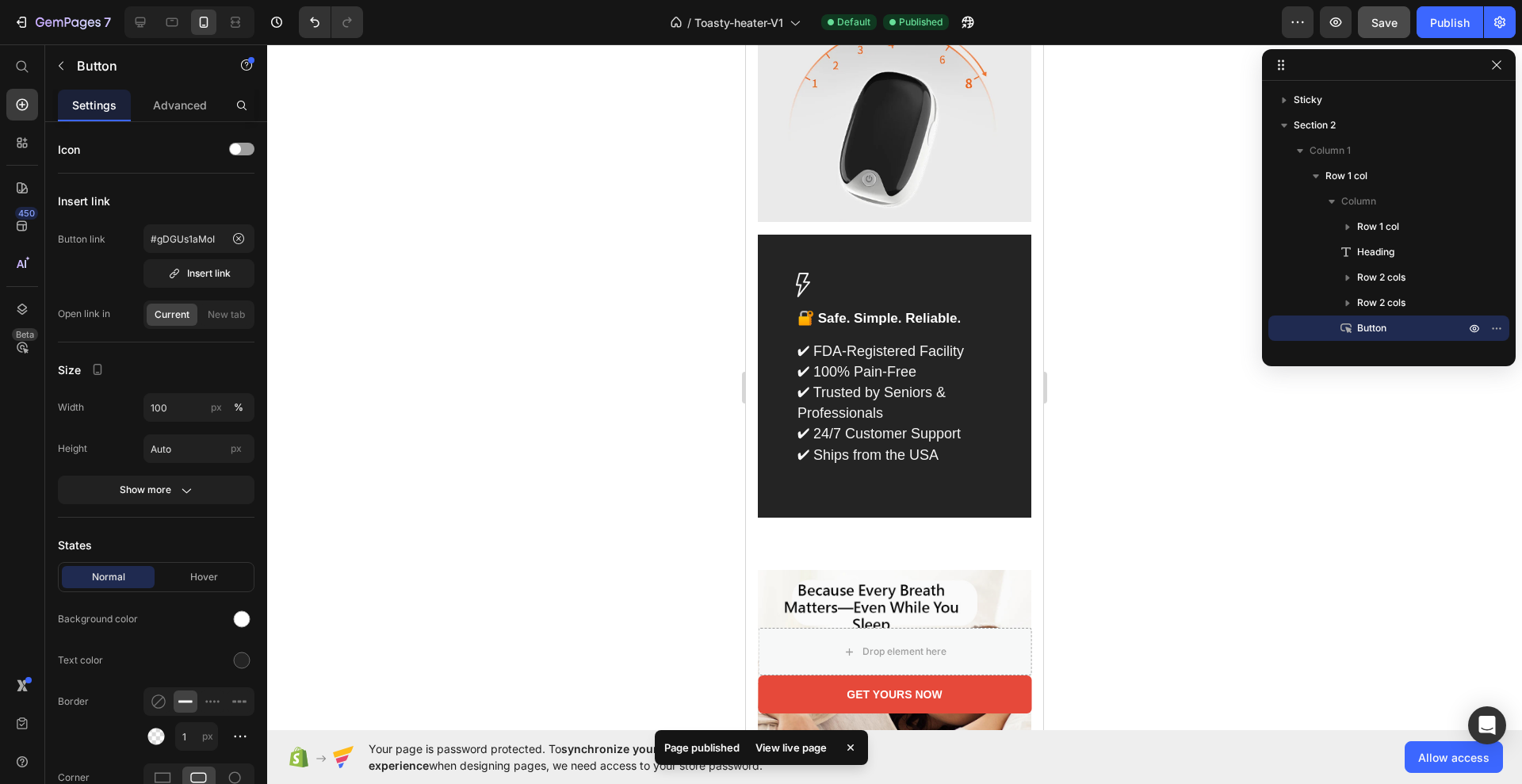 click at bounding box center [189, 22] 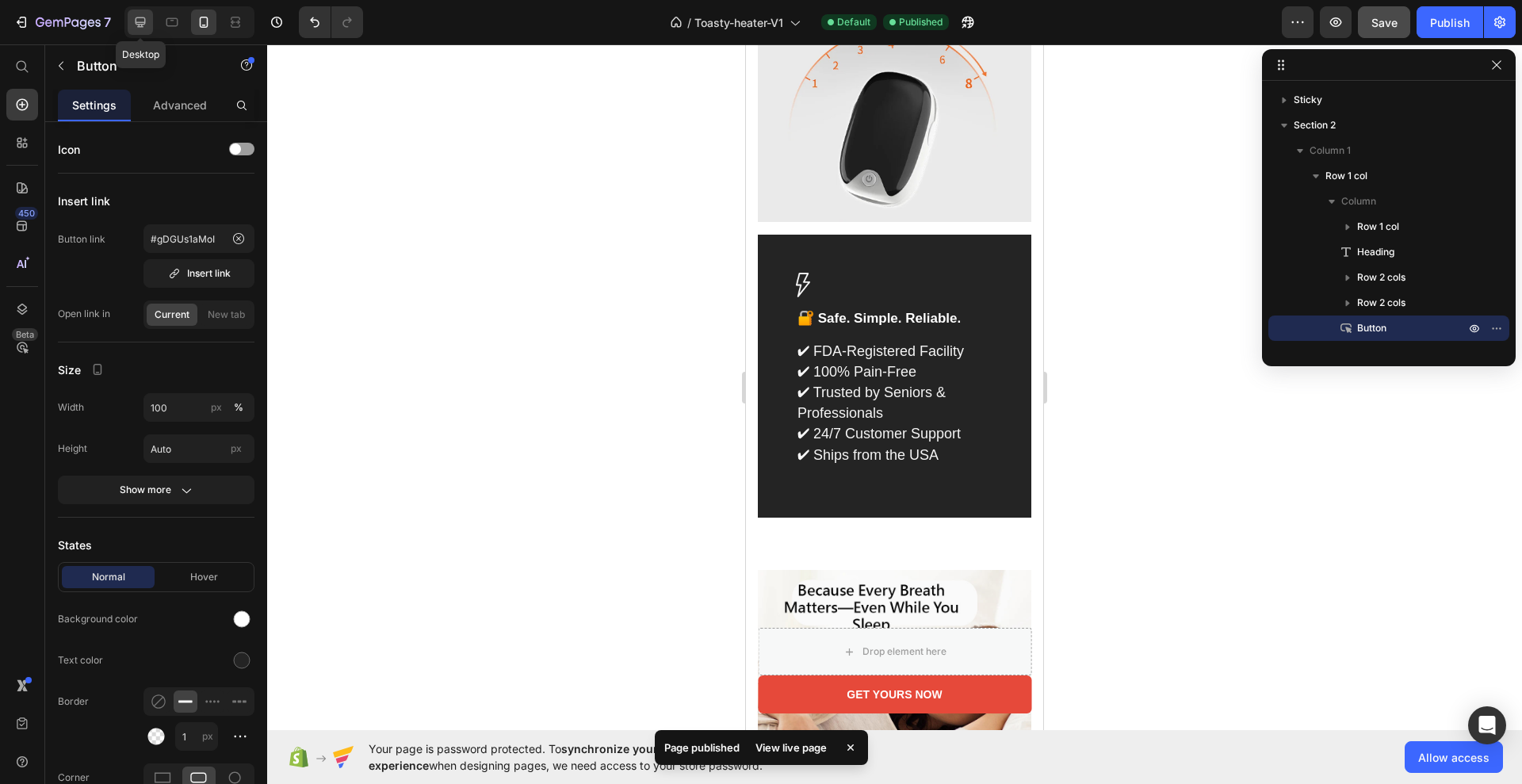 click 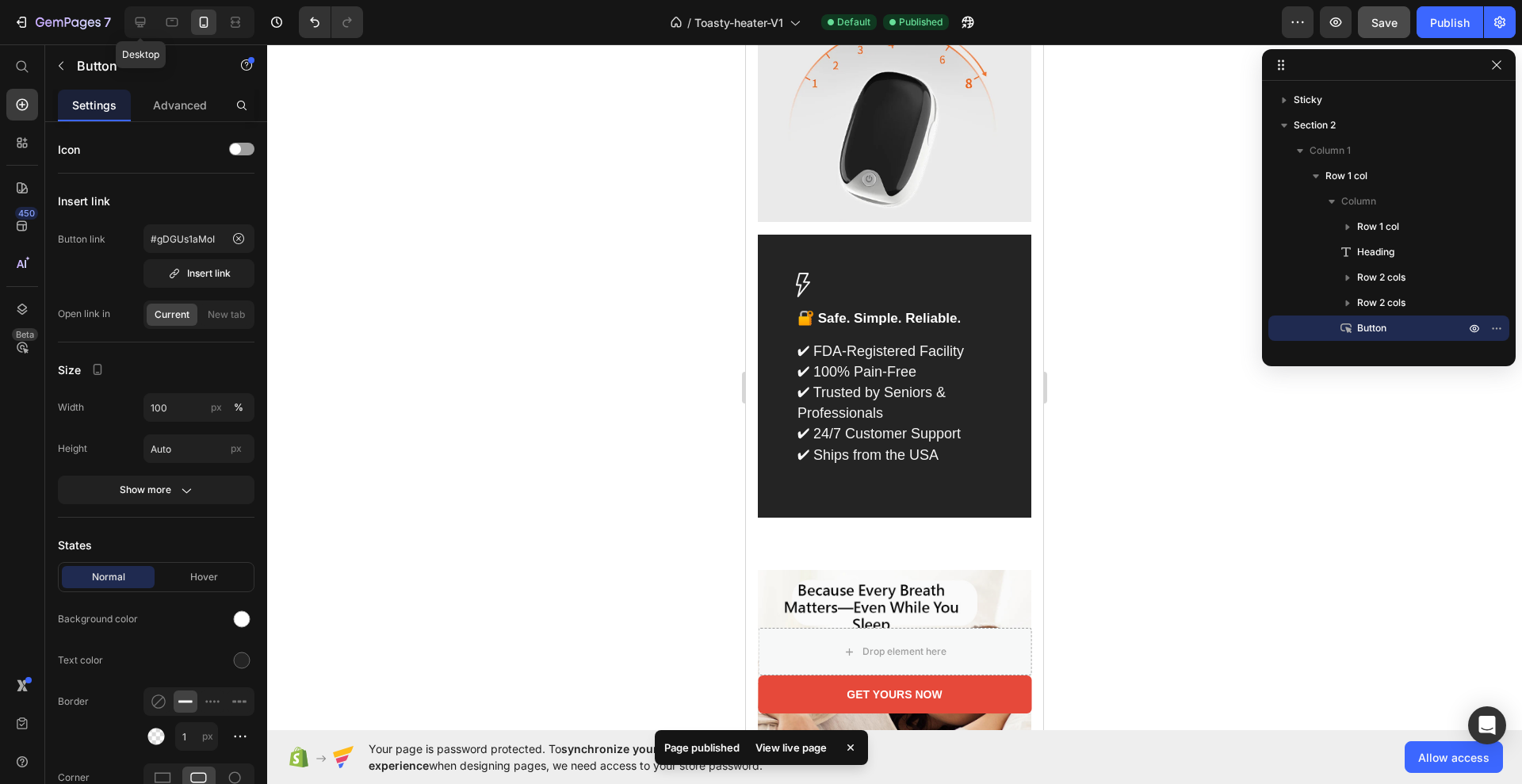 type on "16" 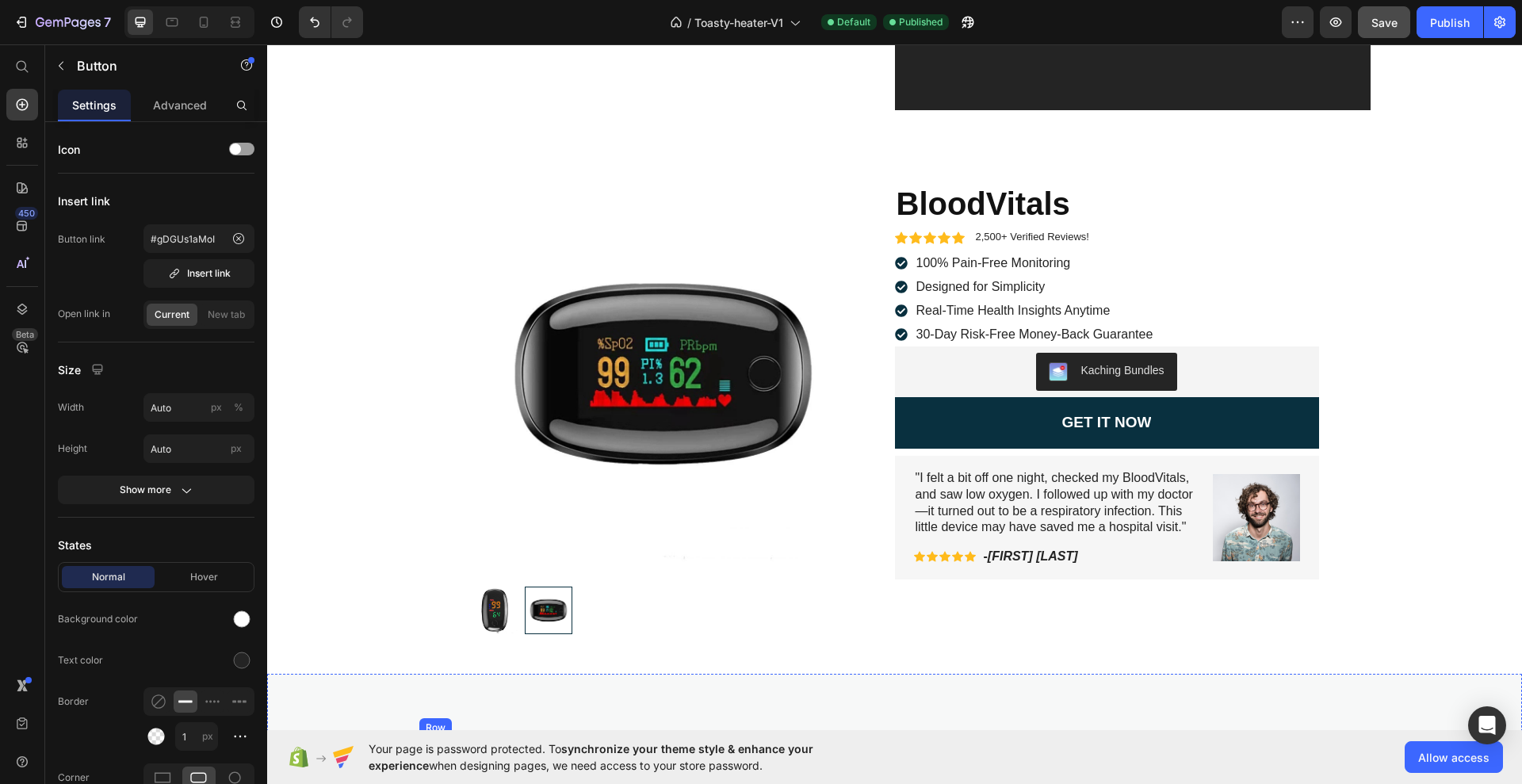 scroll, scrollTop: 2477, scrollLeft: 0, axis: vertical 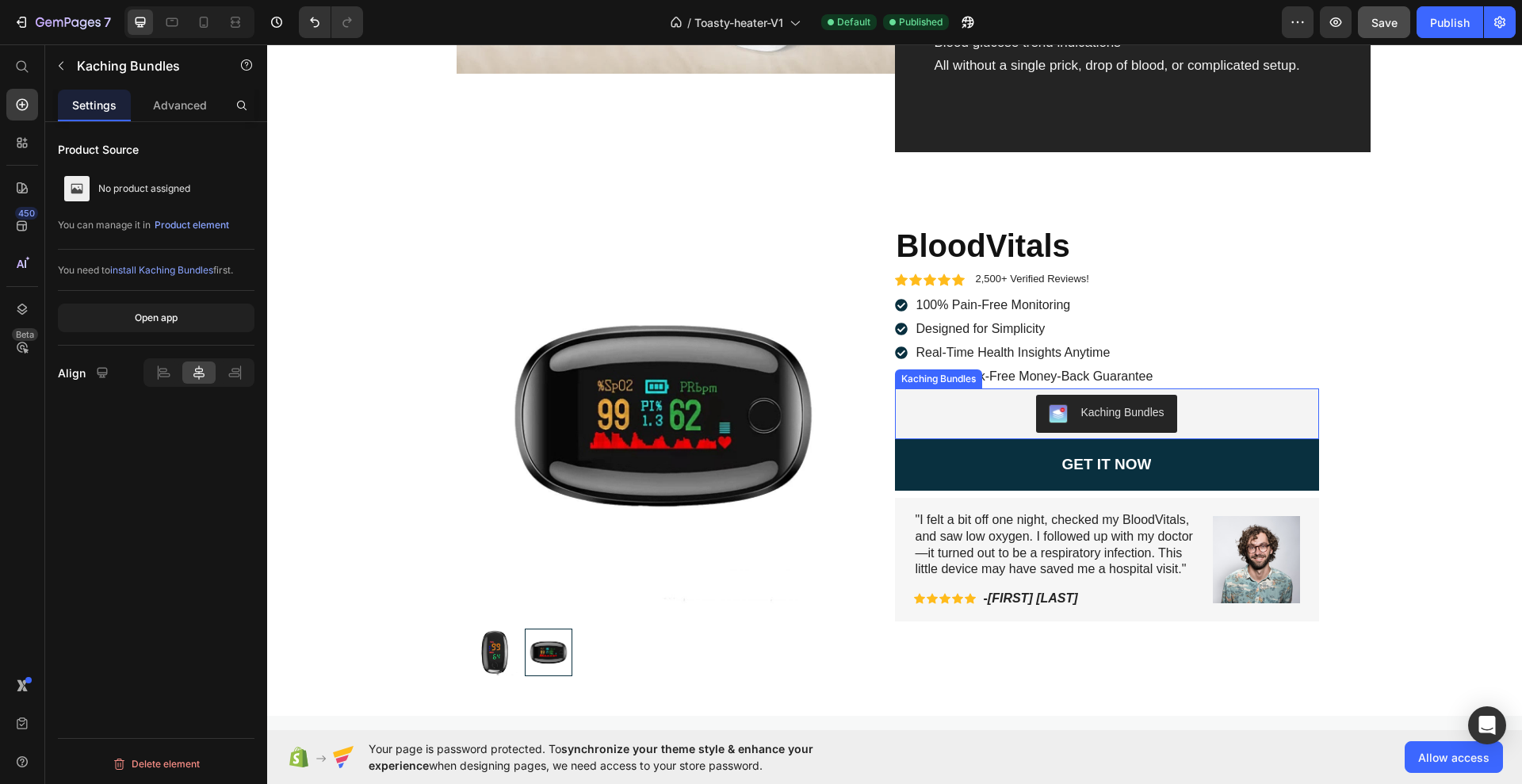 click on "Kaching Bundles" at bounding box center [1107, 414] 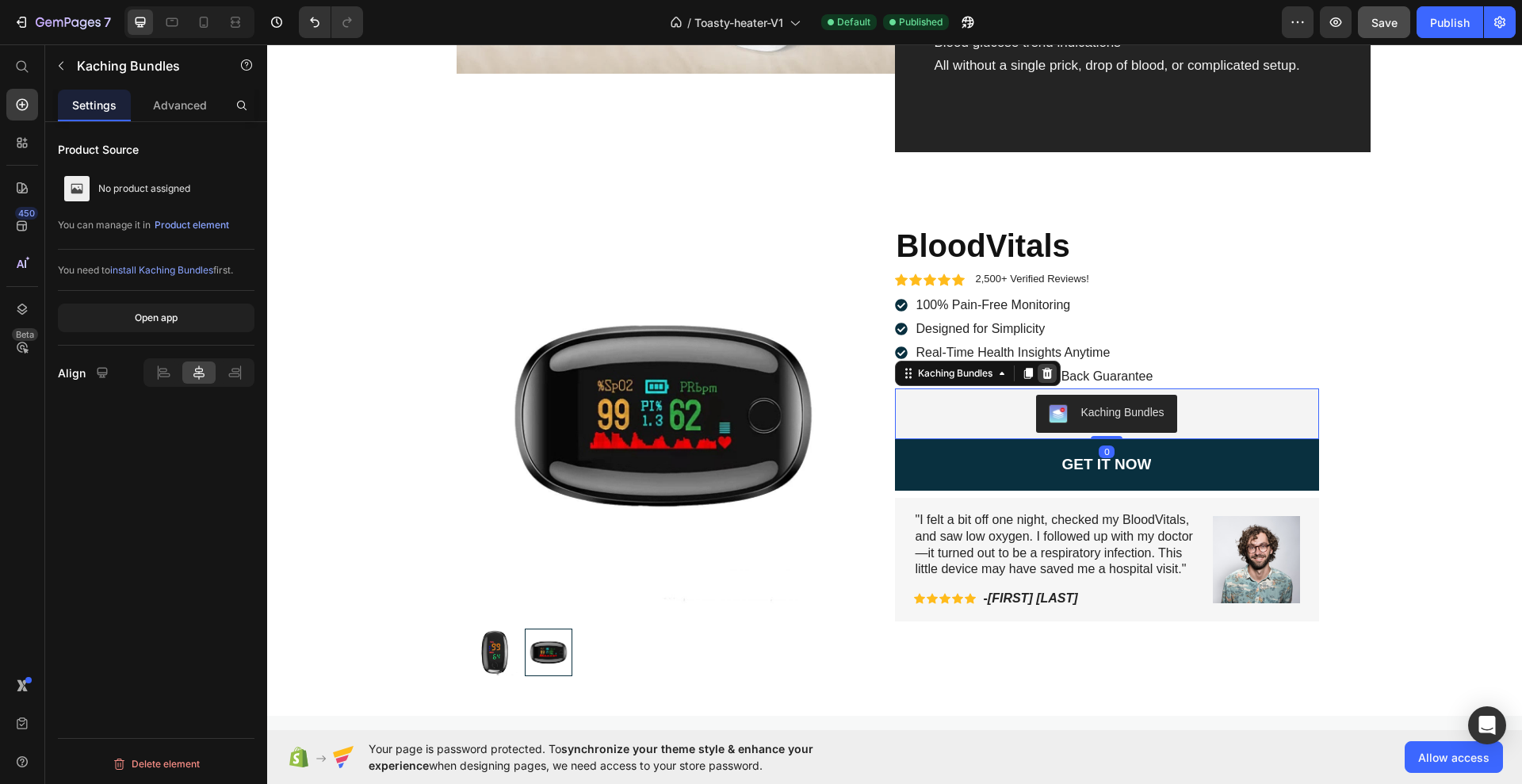 click 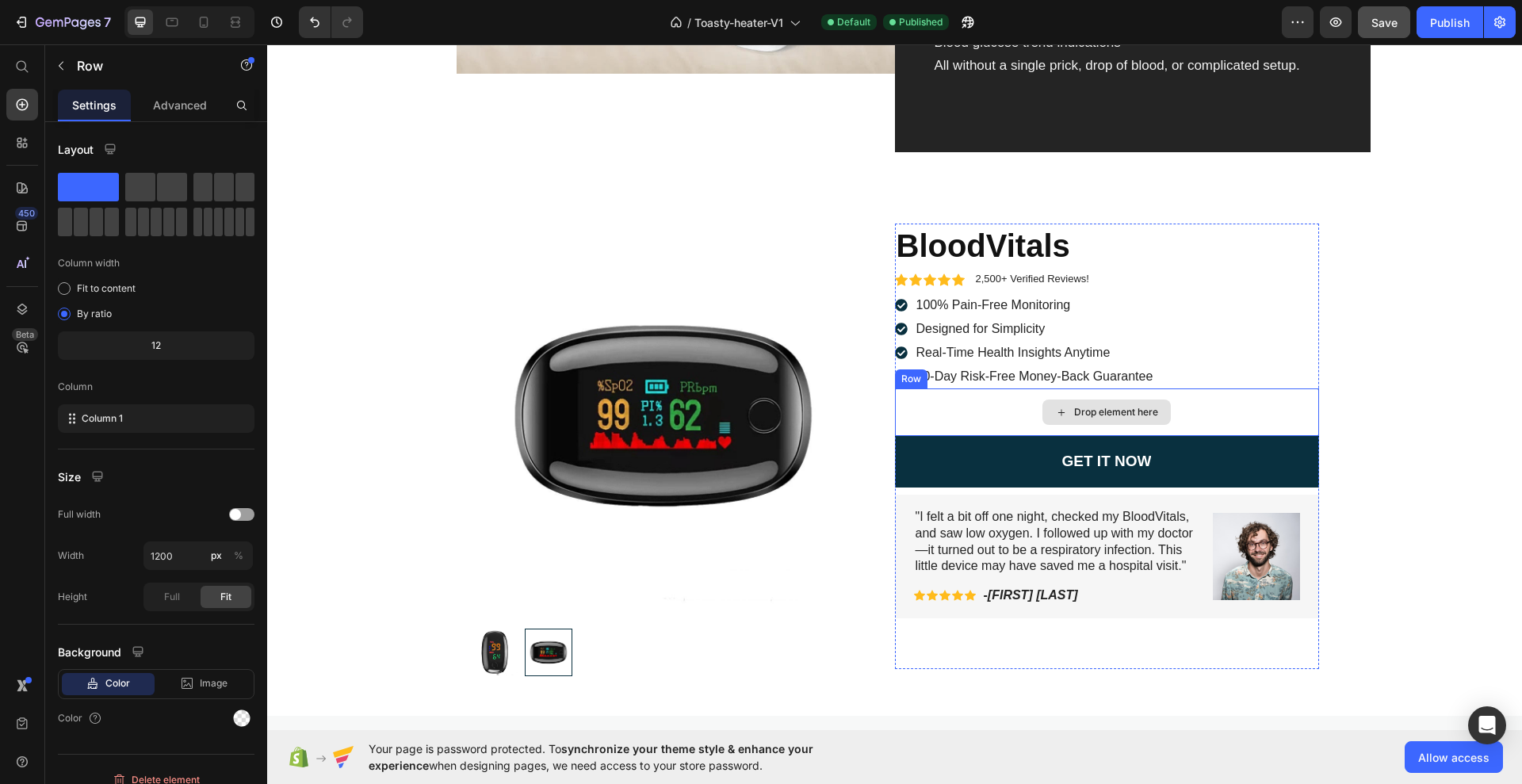 click on "Drop element here" at bounding box center [1107, 412] 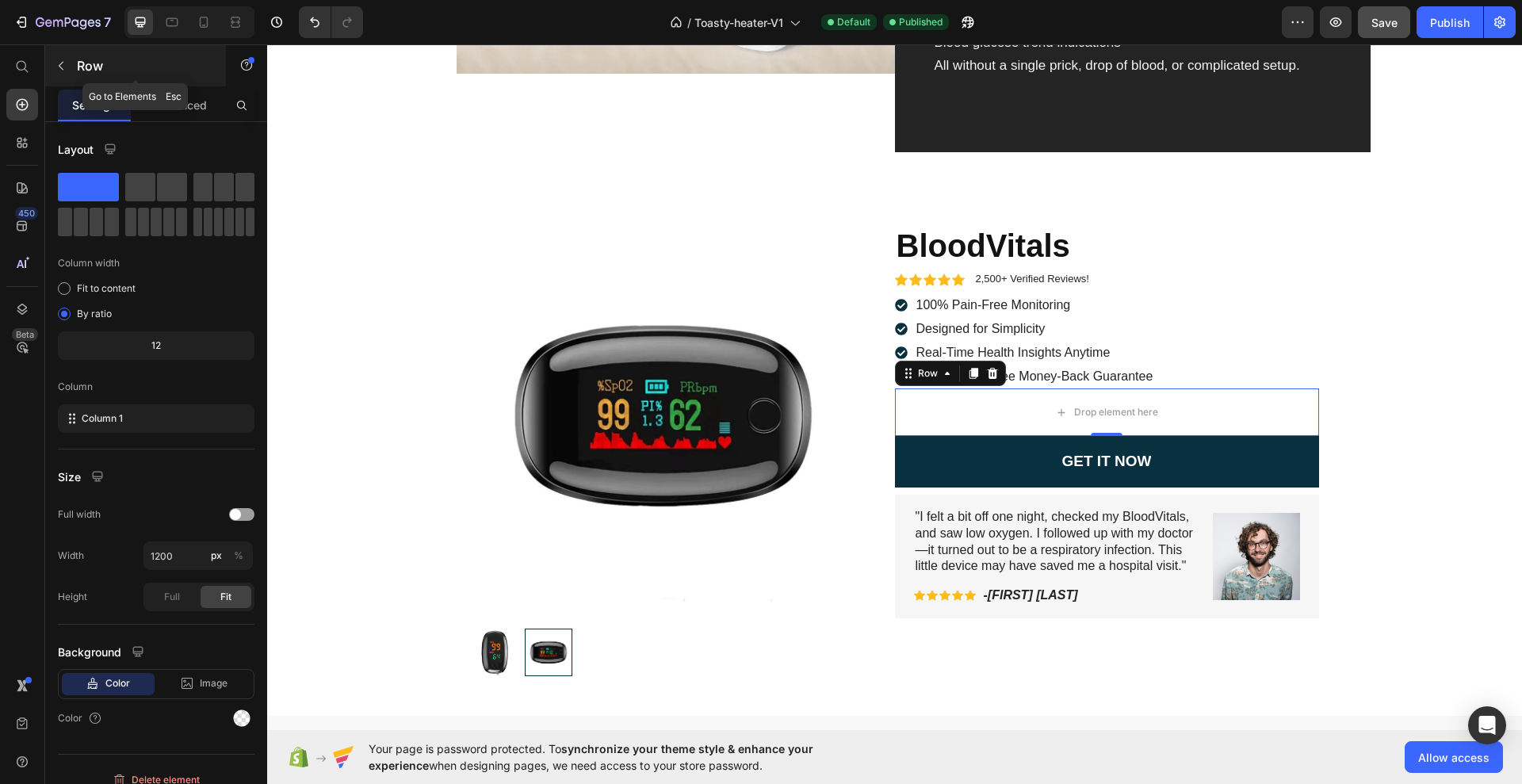 click 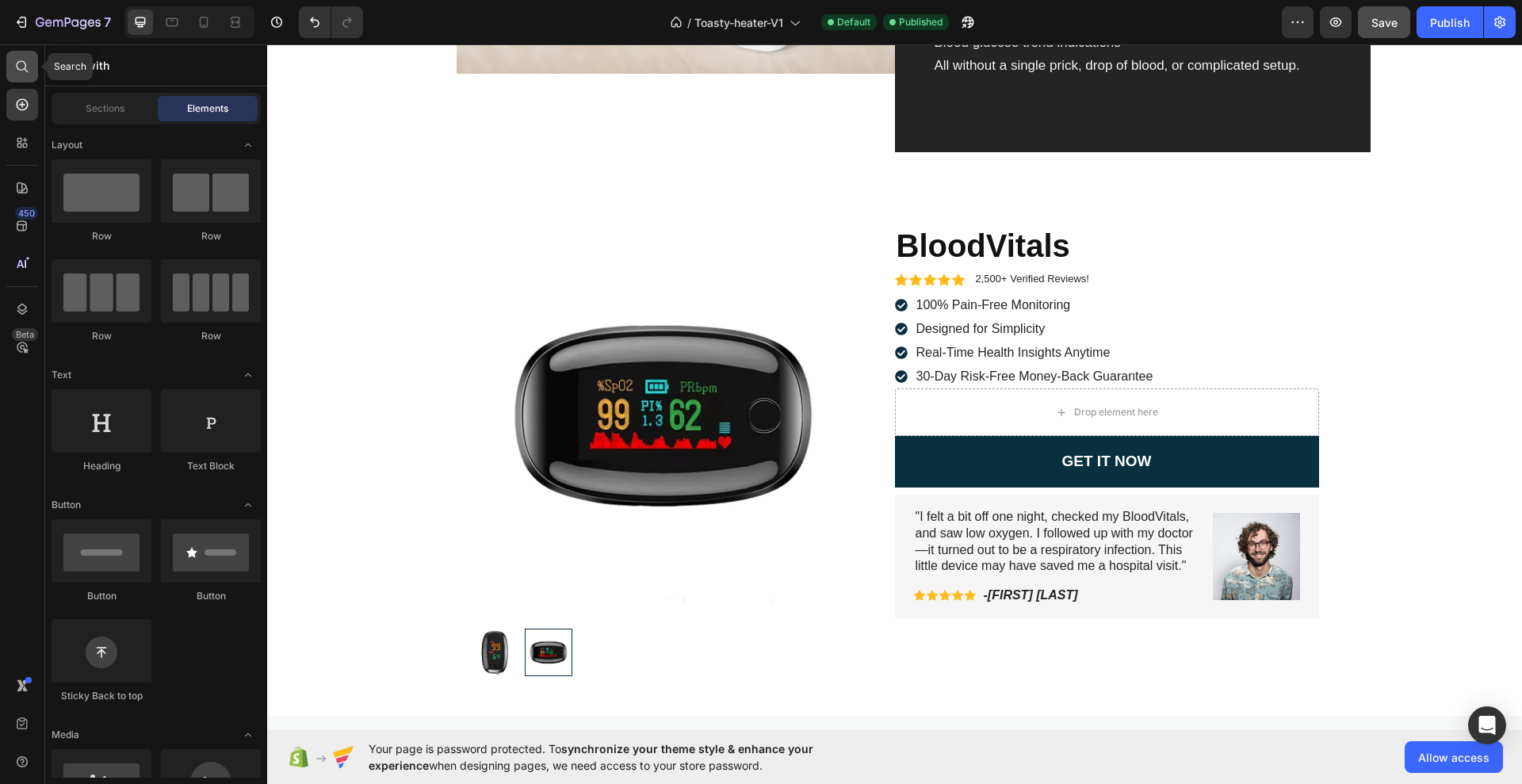 click 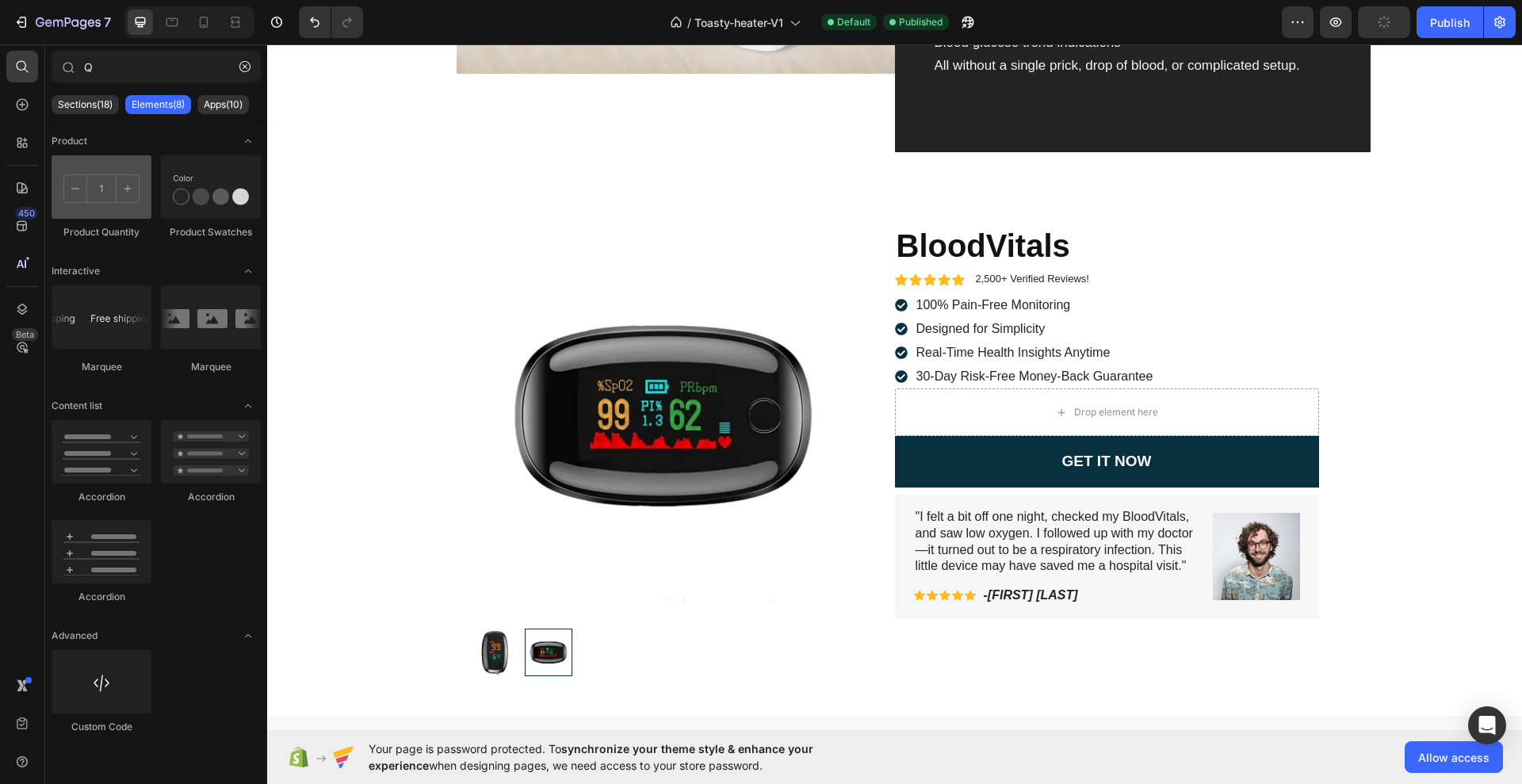 type on "Q" 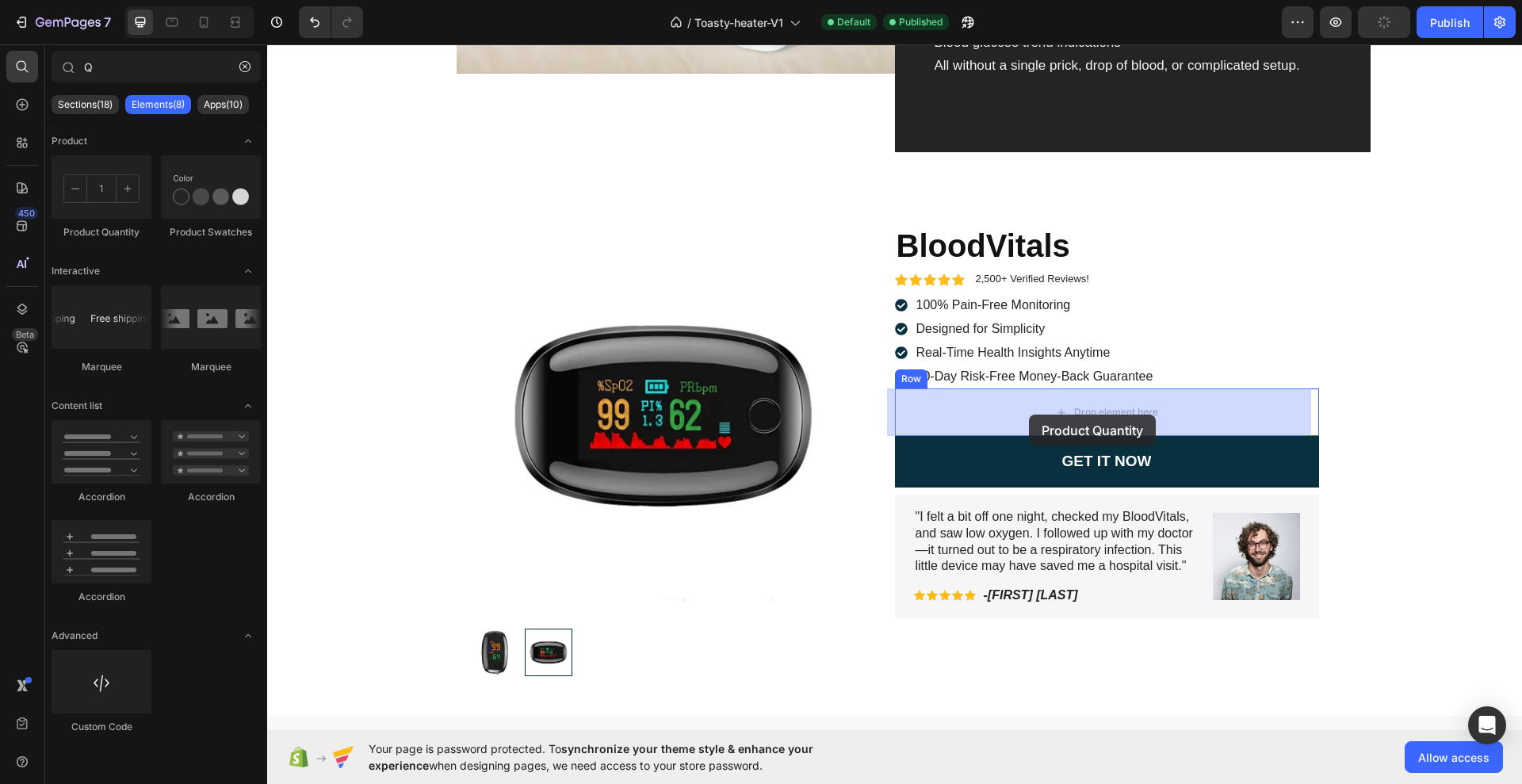 drag, startPoint x: 371, startPoint y: 236, endPoint x: 1029, endPoint y: 415, distance: 681.9128 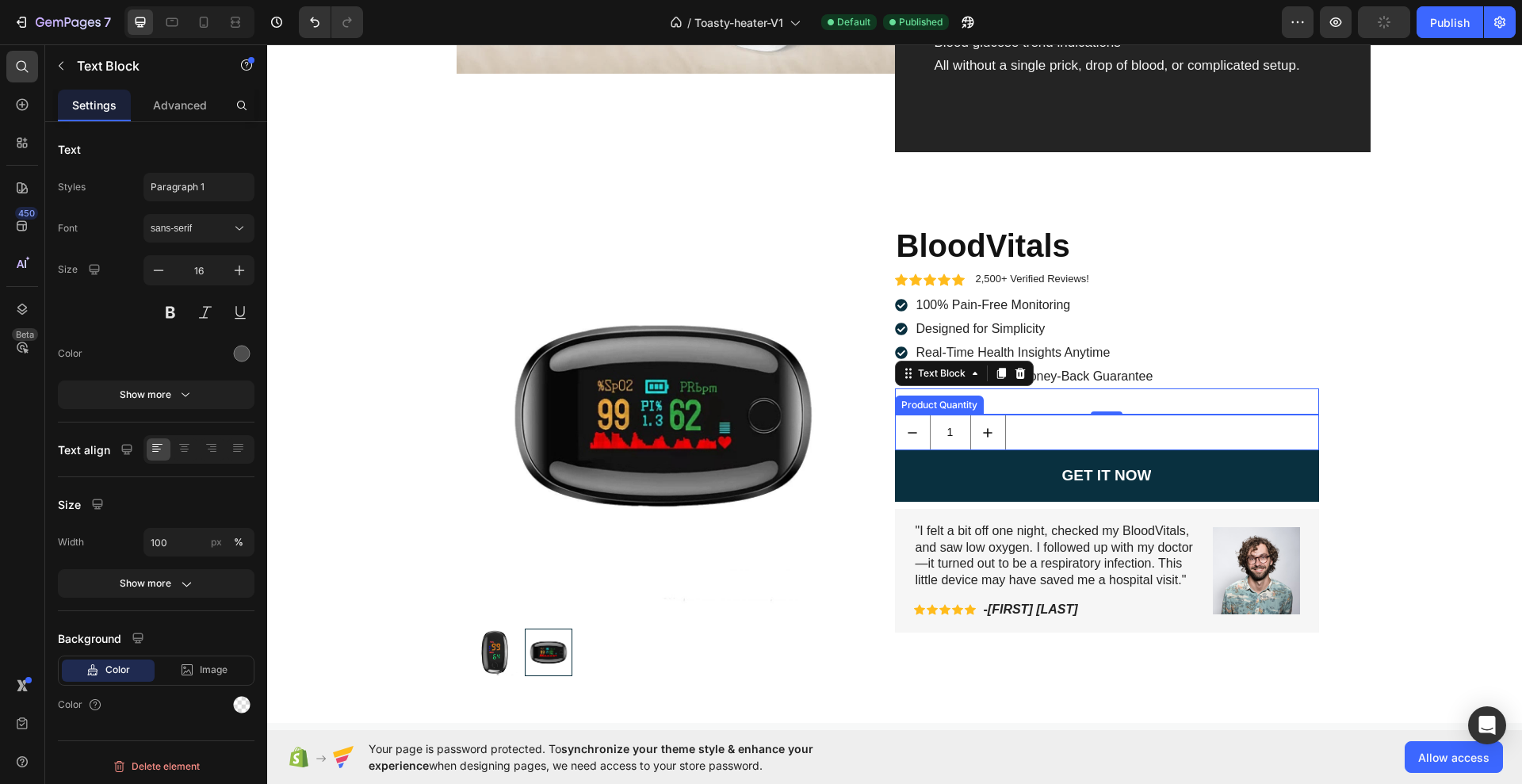 click on "1" at bounding box center [1107, 432] 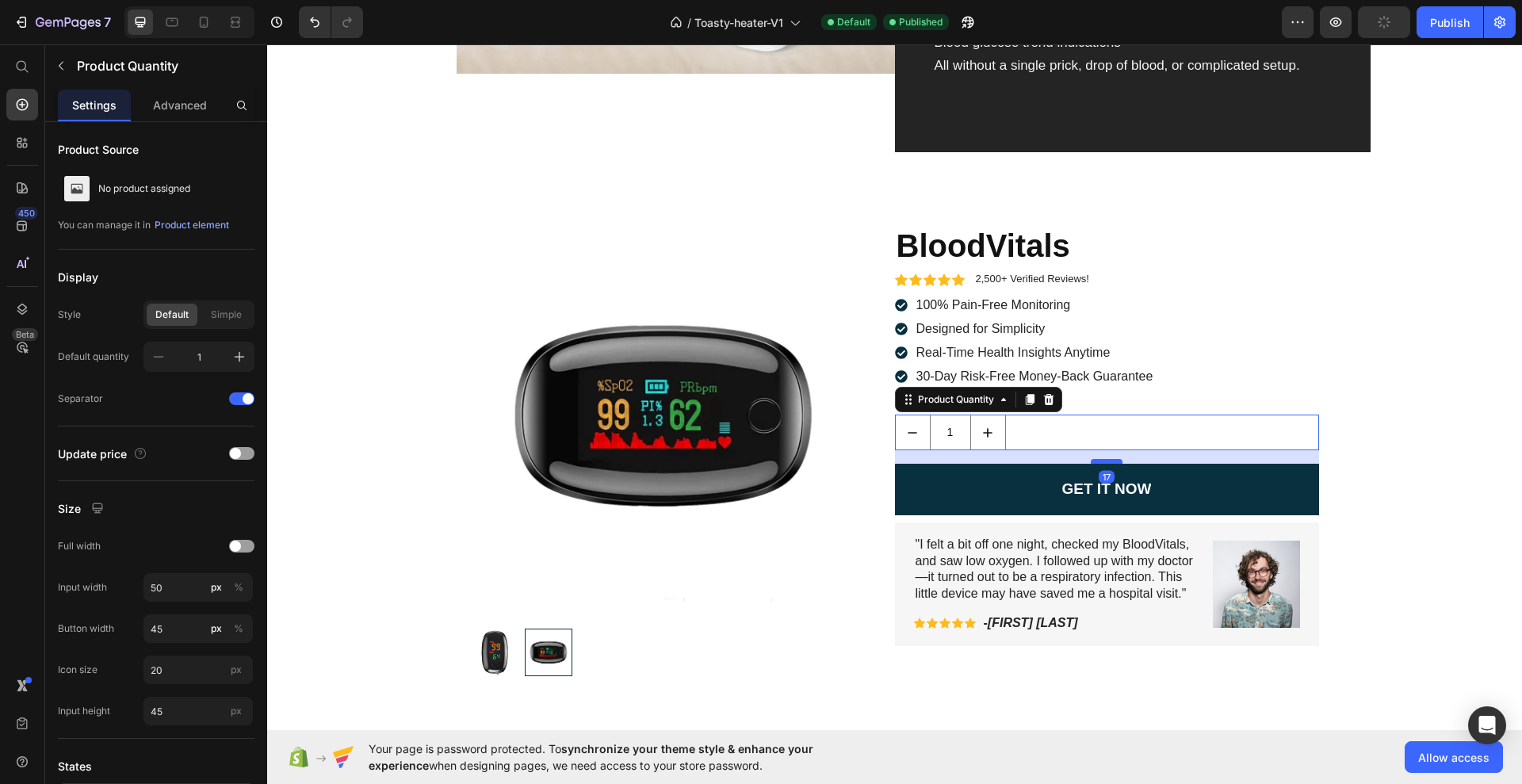 drag, startPoint x: 1094, startPoint y: 448, endPoint x: 1094, endPoint y: 461, distance: 13 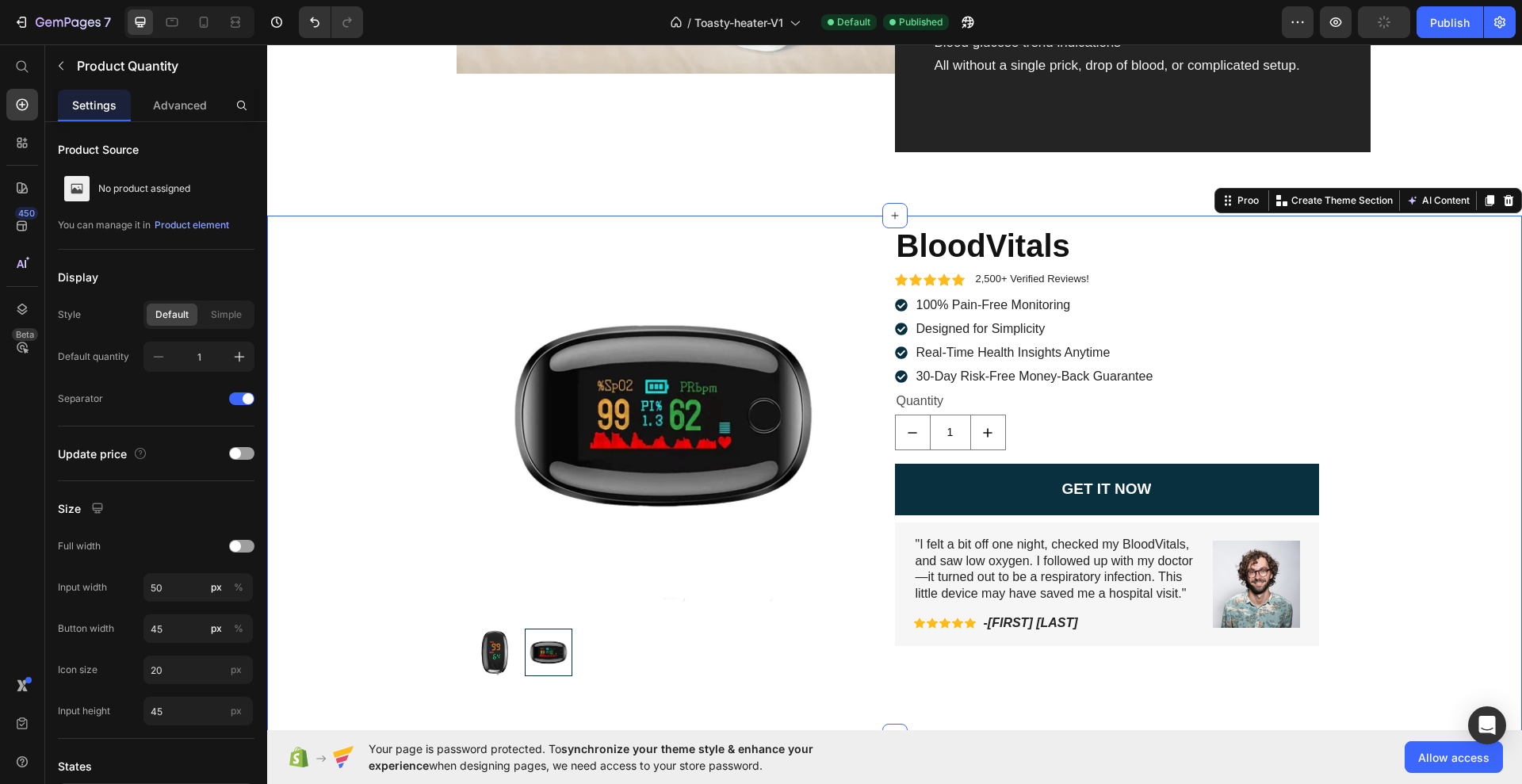 click on "Product Images BloodVitals Product Title Icon Icon Icon Icon Icon Icon List 2,500+ Verified Reviews! Text Block Row 100% Pain-Free Monitoring Designed for Simplicity Real-Time Health Insights Anytime 30-Day Risk-Free Money-Back Guarantee Item List Quantity Text Block 1 Product Quantity Row GET IT NOW Add to Cart "I felt a bit off one night, checked my BloodVitals, and saw low oxygen. I followed up with my doctor—it turned out to be a respiratory infection. This little device may have saved me a hospital visit." Text Block Icon Icon Icon Icon Icon Icon List -  John T. Text Block Row Image Row Icon Icon Icon Icon Icon Icon List “With young kids running around, safety was my top concern. The tip-over protection on this heater gives me peace of mind, and it keeps the nursery cozy all night long!” Text Block Image -  John T. Text Block Row Row Row Row Product" at bounding box center (894, 460) 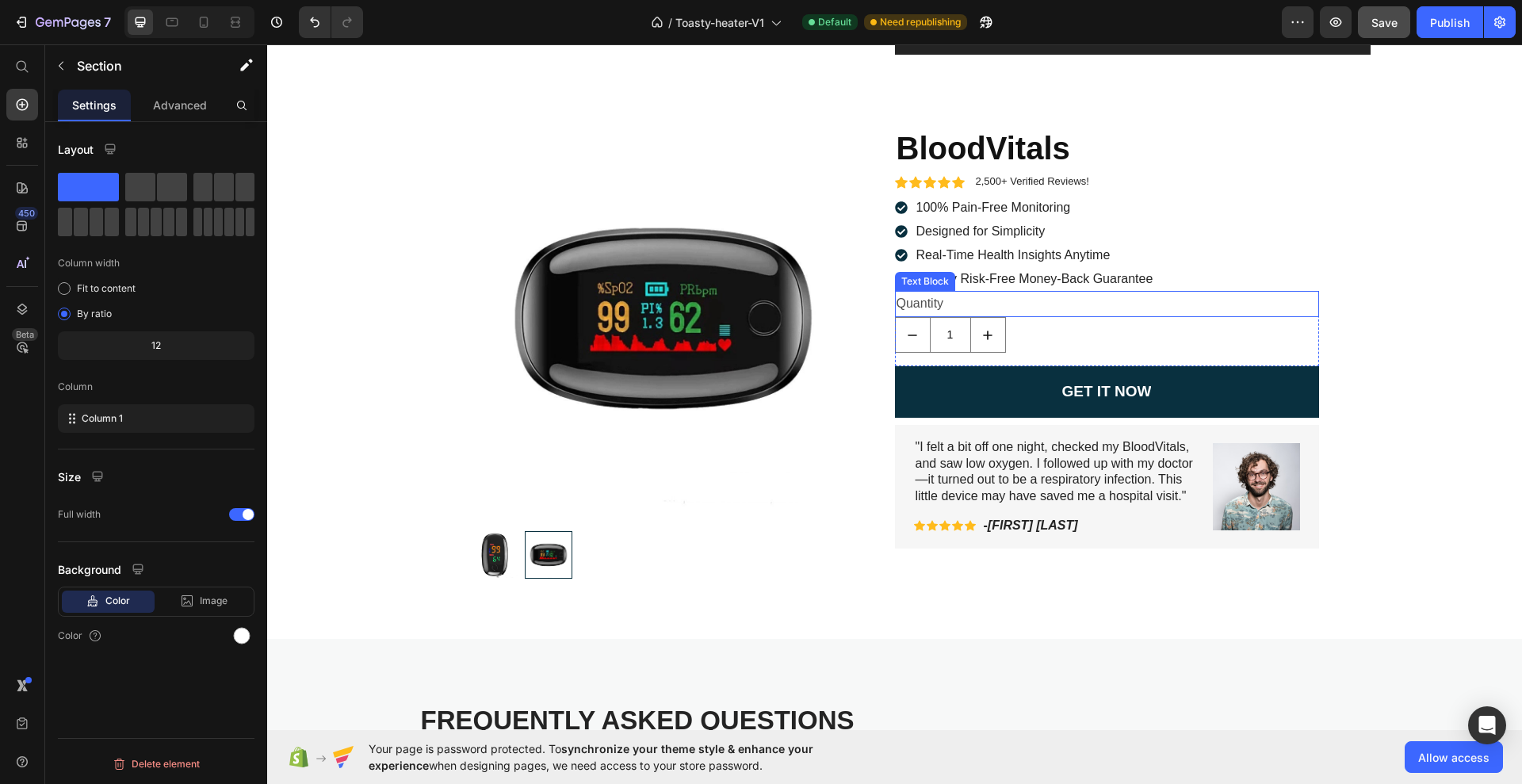 scroll, scrollTop: 2576, scrollLeft: 0, axis: vertical 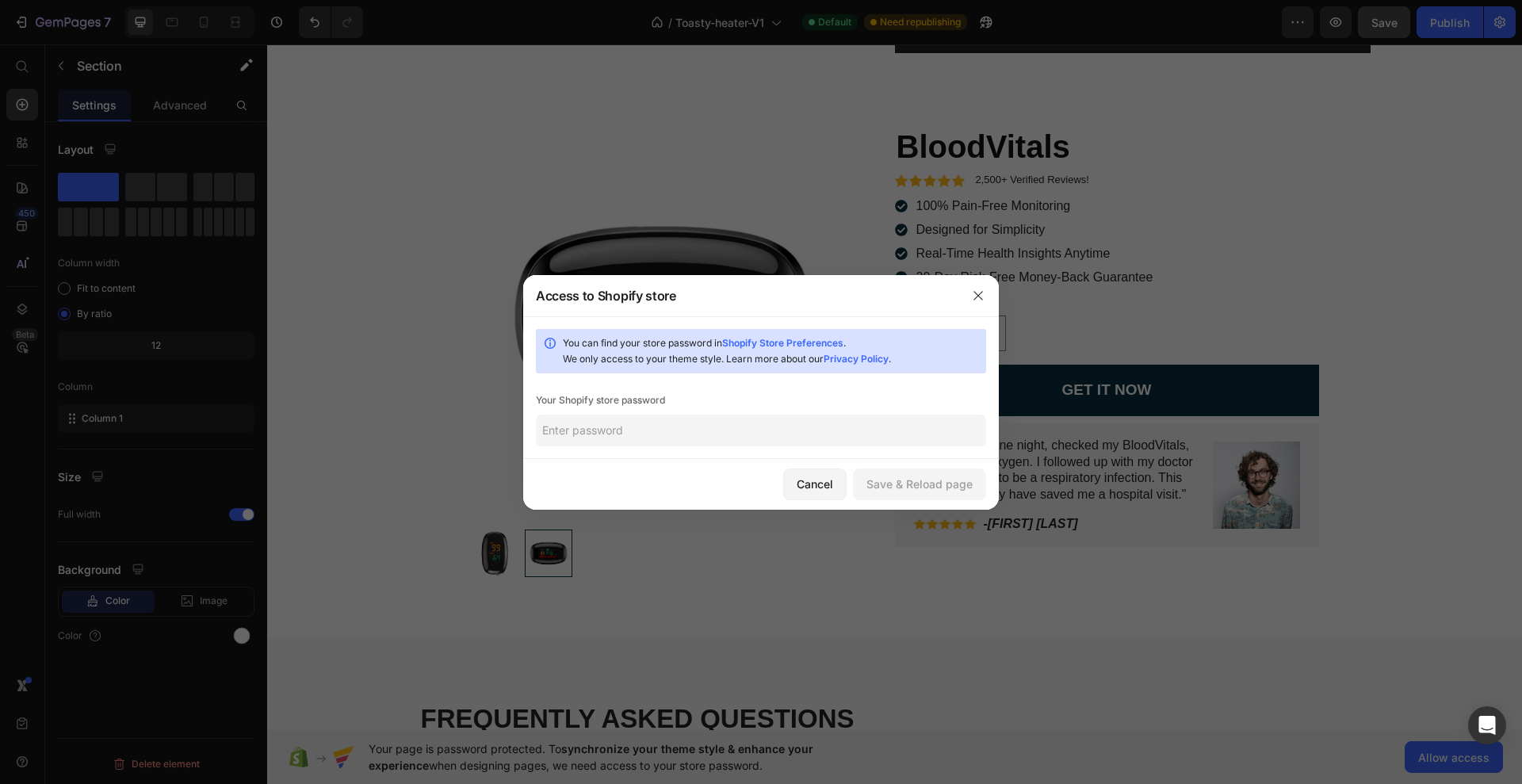 click at bounding box center (761, 392) 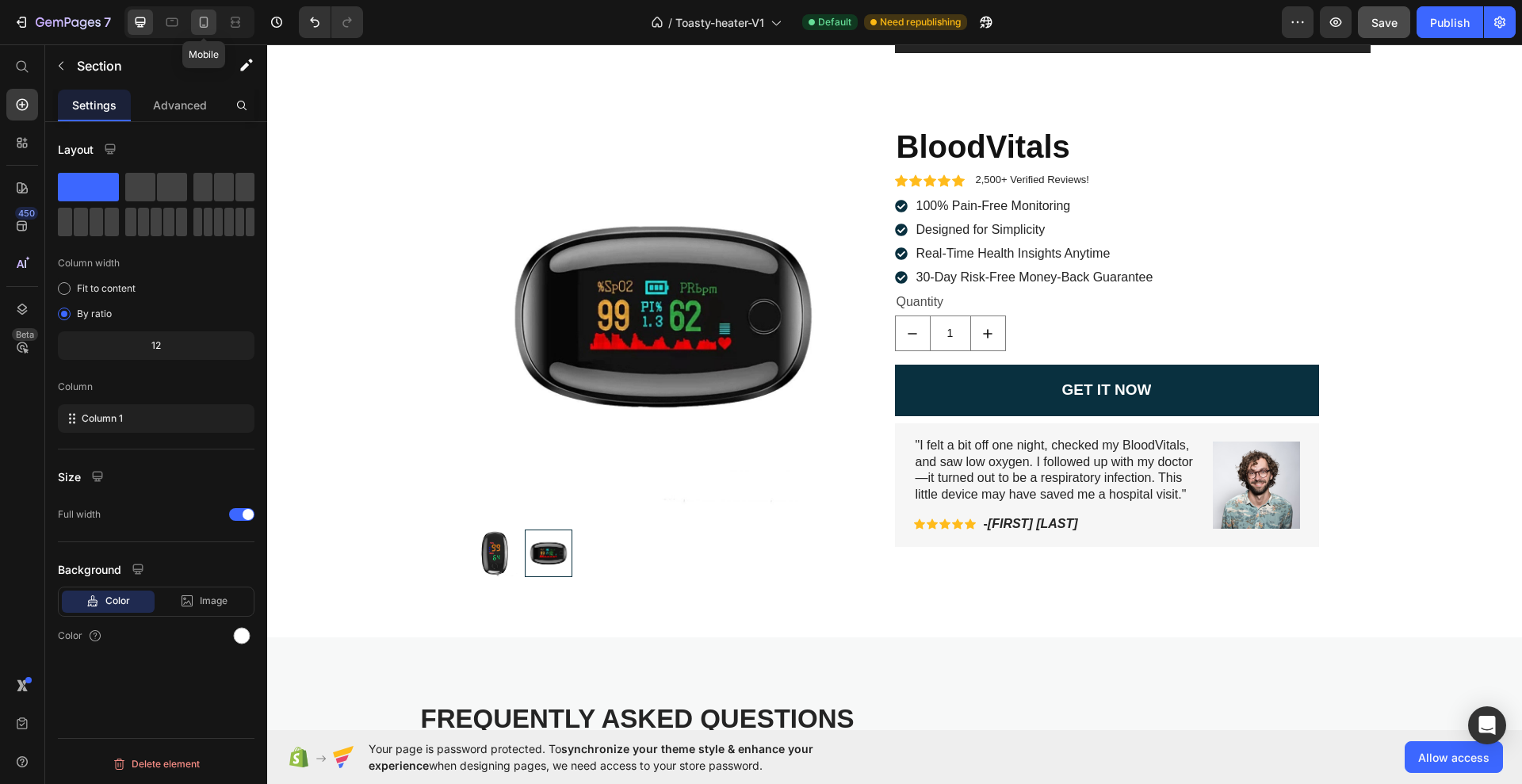 click 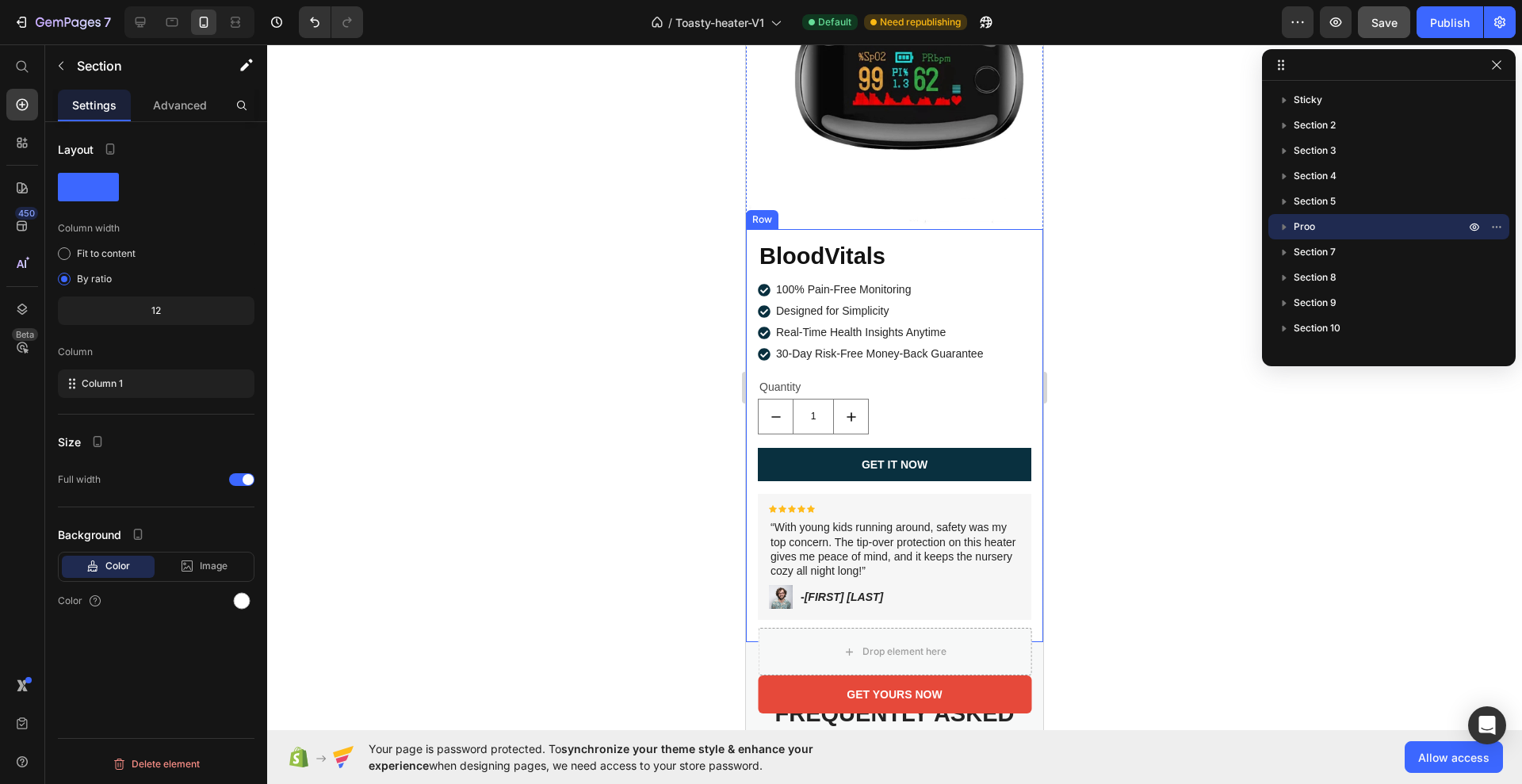 scroll, scrollTop: 3517, scrollLeft: 0, axis: vertical 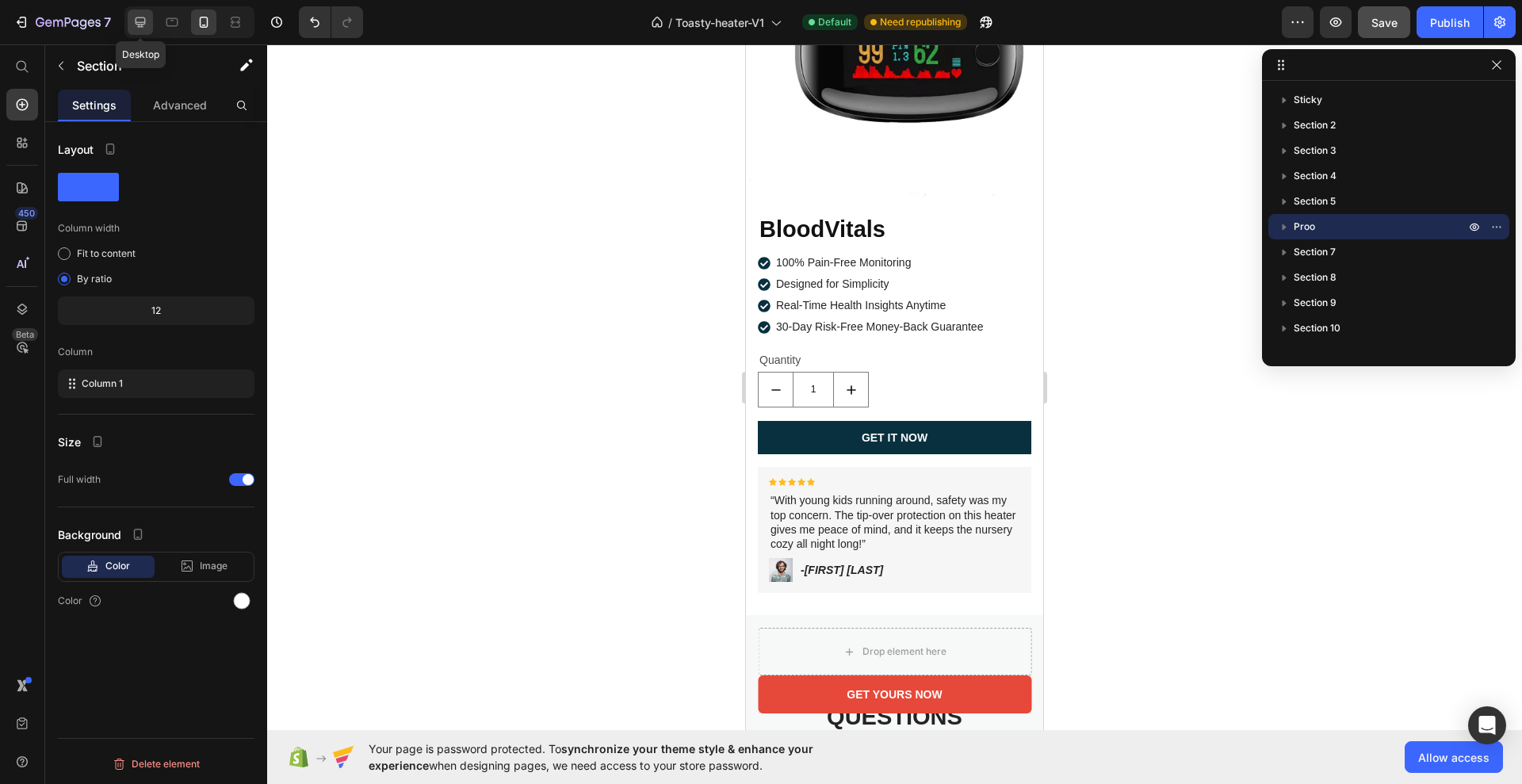 click 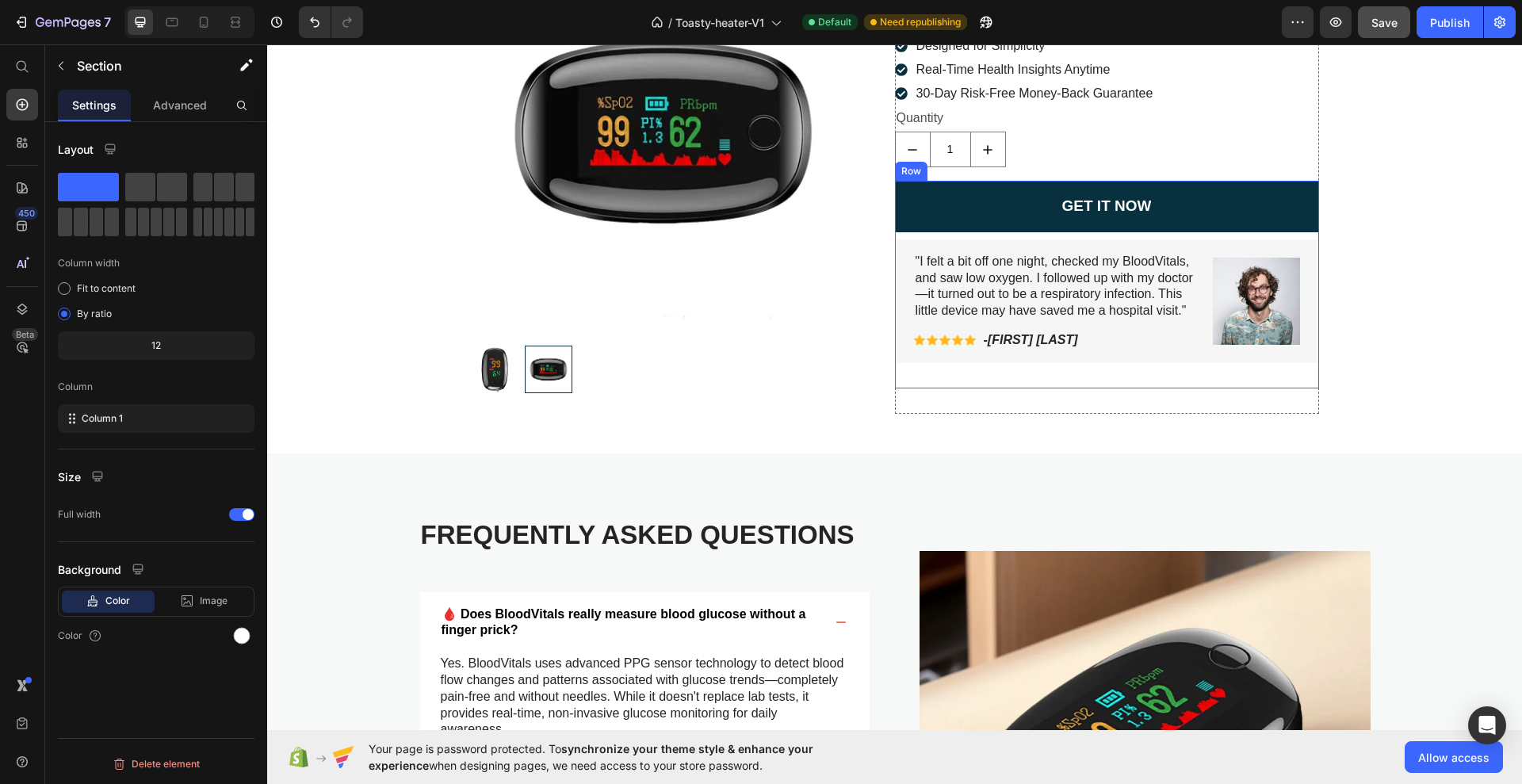 scroll, scrollTop: 2636, scrollLeft: 0, axis: vertical 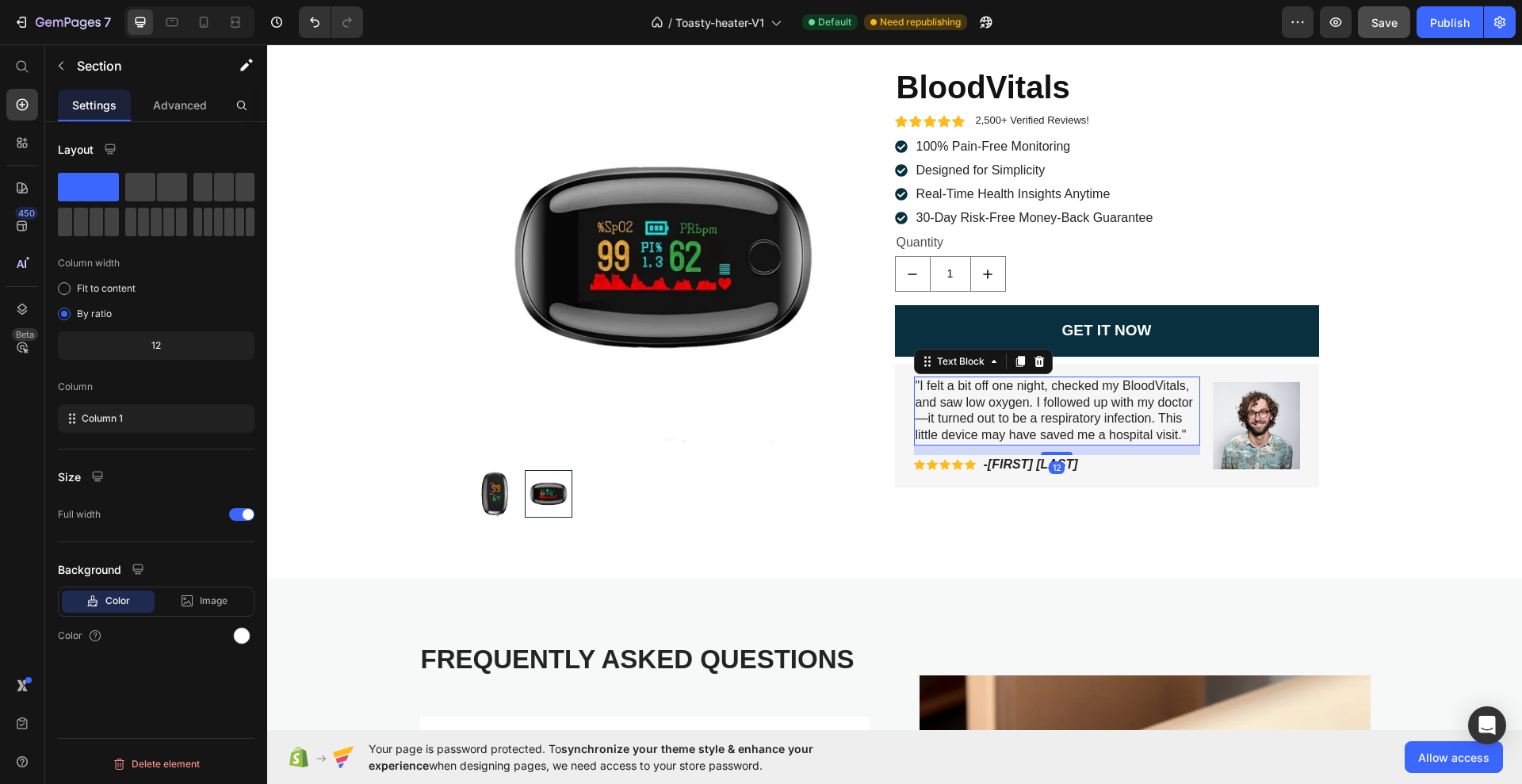 click on ""I felt a bit off one night, checked my BloodVitals, and saw low oxygen. I followed up with my doctor—it turned out to be a respiratory infection. This little device may have saved me a hospital visit."" at bounding box center (1057, 411) 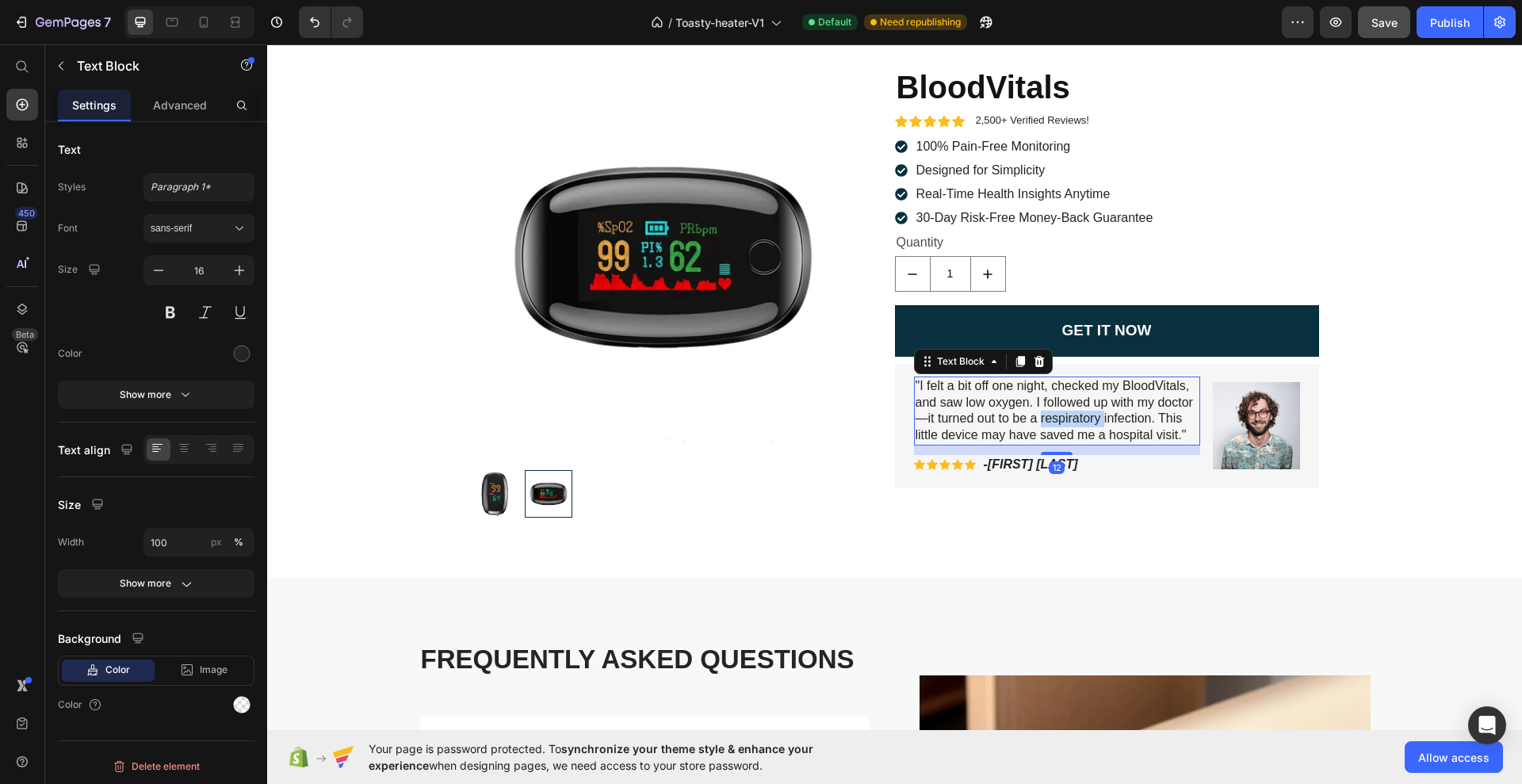 click on ""I felt a bit off one night, checked my BloodVitals, and saw low oxygen. I followed up with my doctor—it turned out to be a respiratory infection. This little device may have saved me a hospital visit."" at bounding box center [1057, 411] 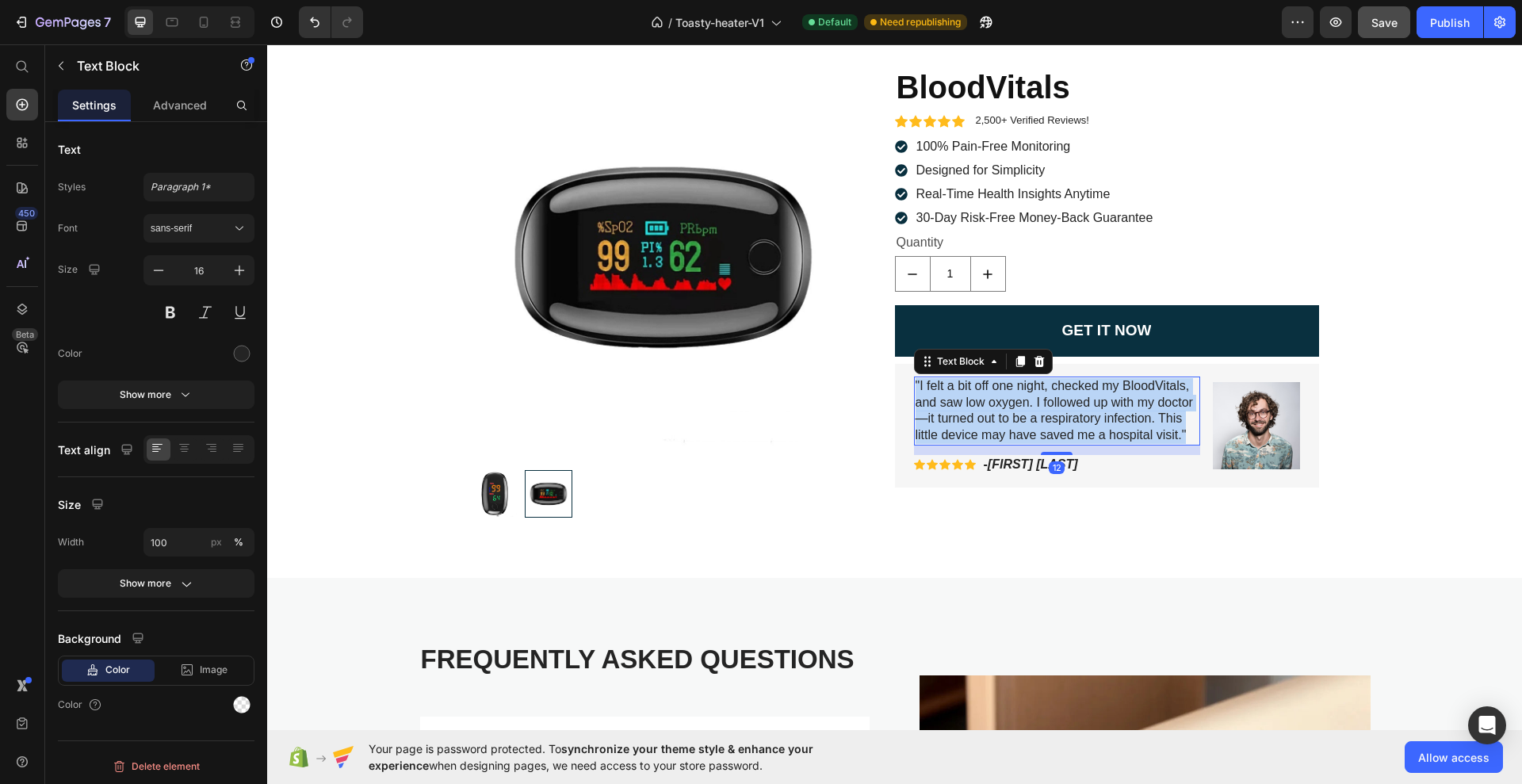 click on ""I felt a bit off one night, checked my BloodVitals, and saw low oxygen. I followed up with my doctor—it turned out to be a respiratory infection. This little device may have saved me a hospital visit."" at bounding box center [1057, 411] 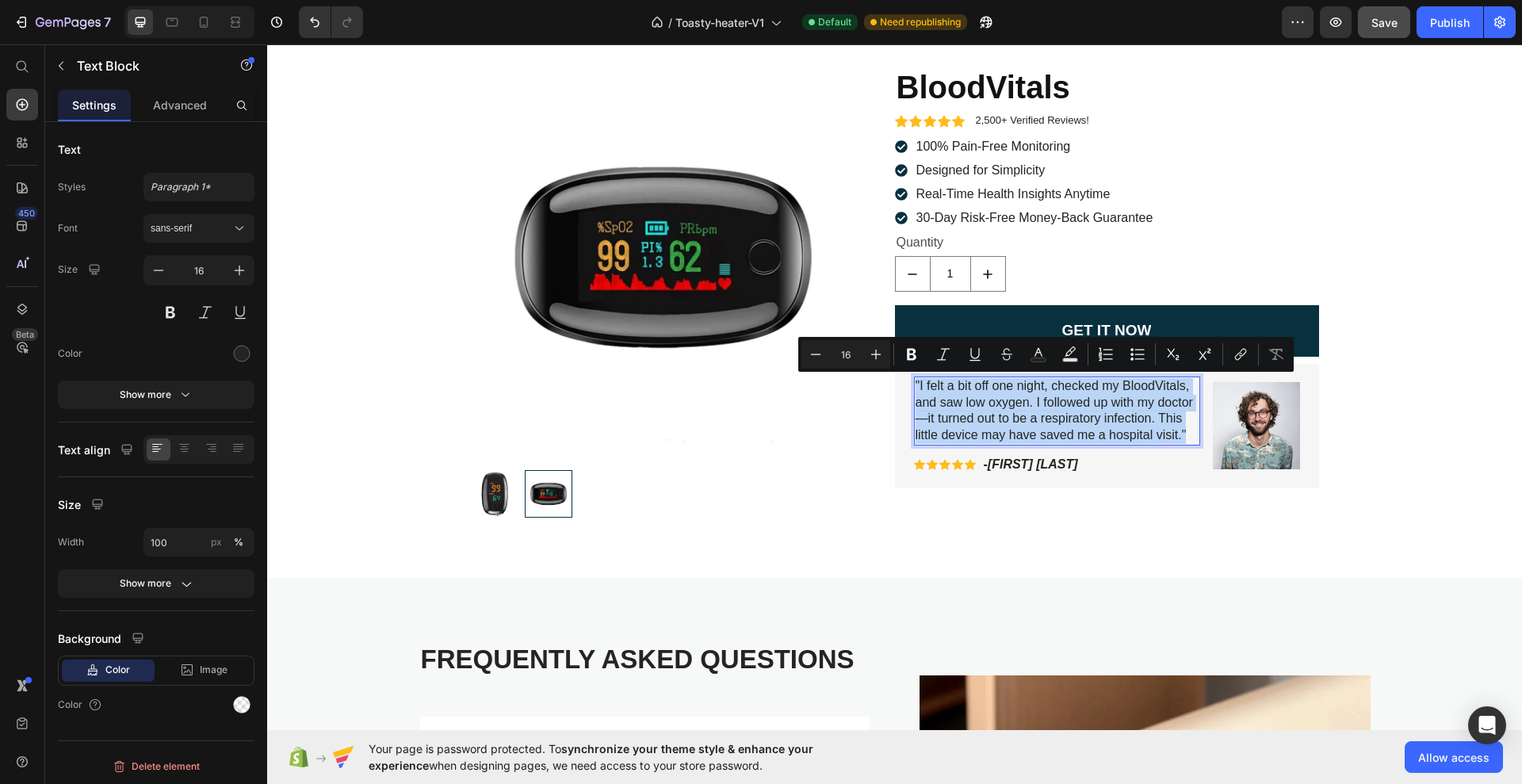 copy on ""I felt a bit off one night, checked my BloodVitals, and saw low oxygen. I followed up with my doctor—it turned out to be a respiratory infection. This little device may have saved me a hospital visit."" 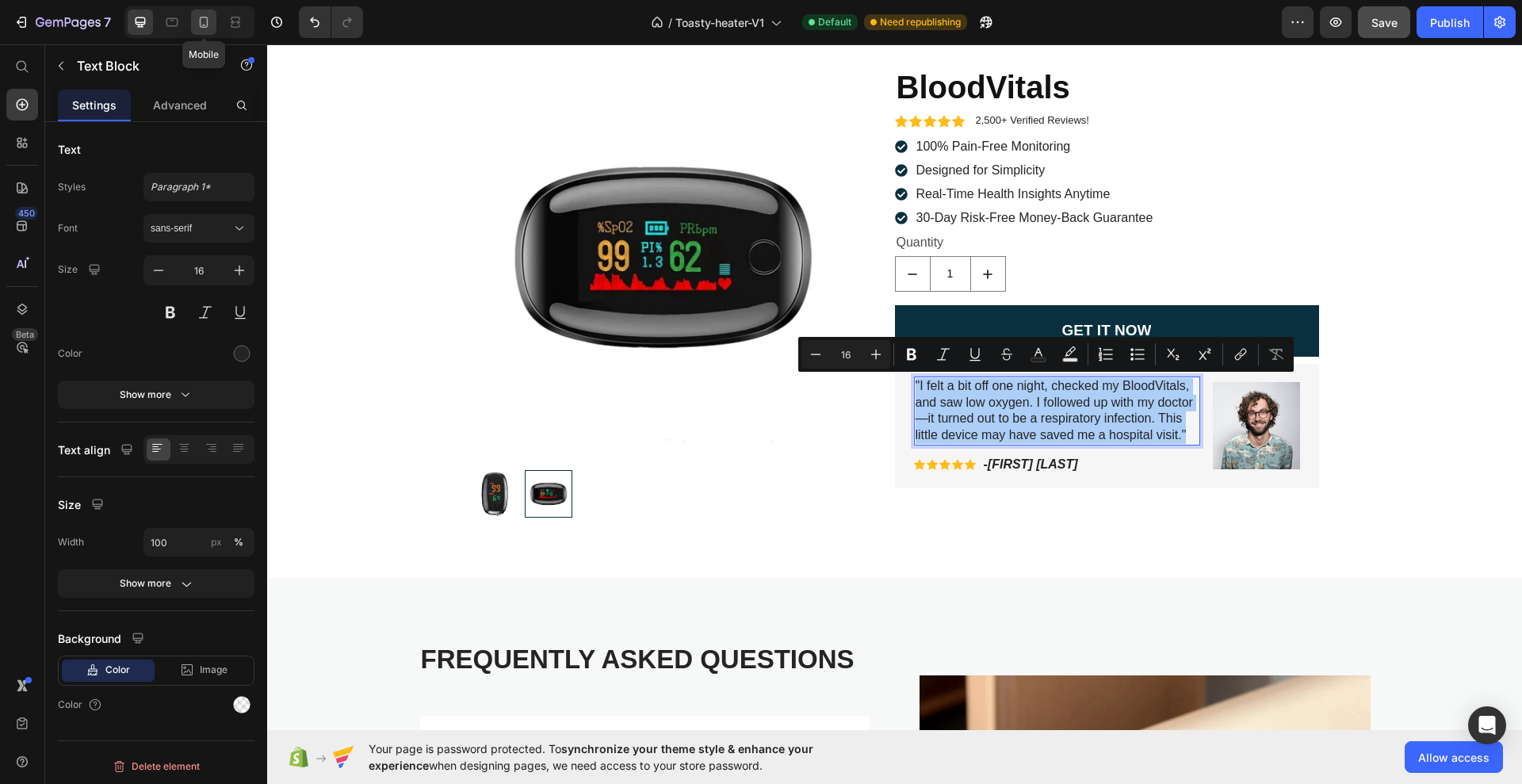 click 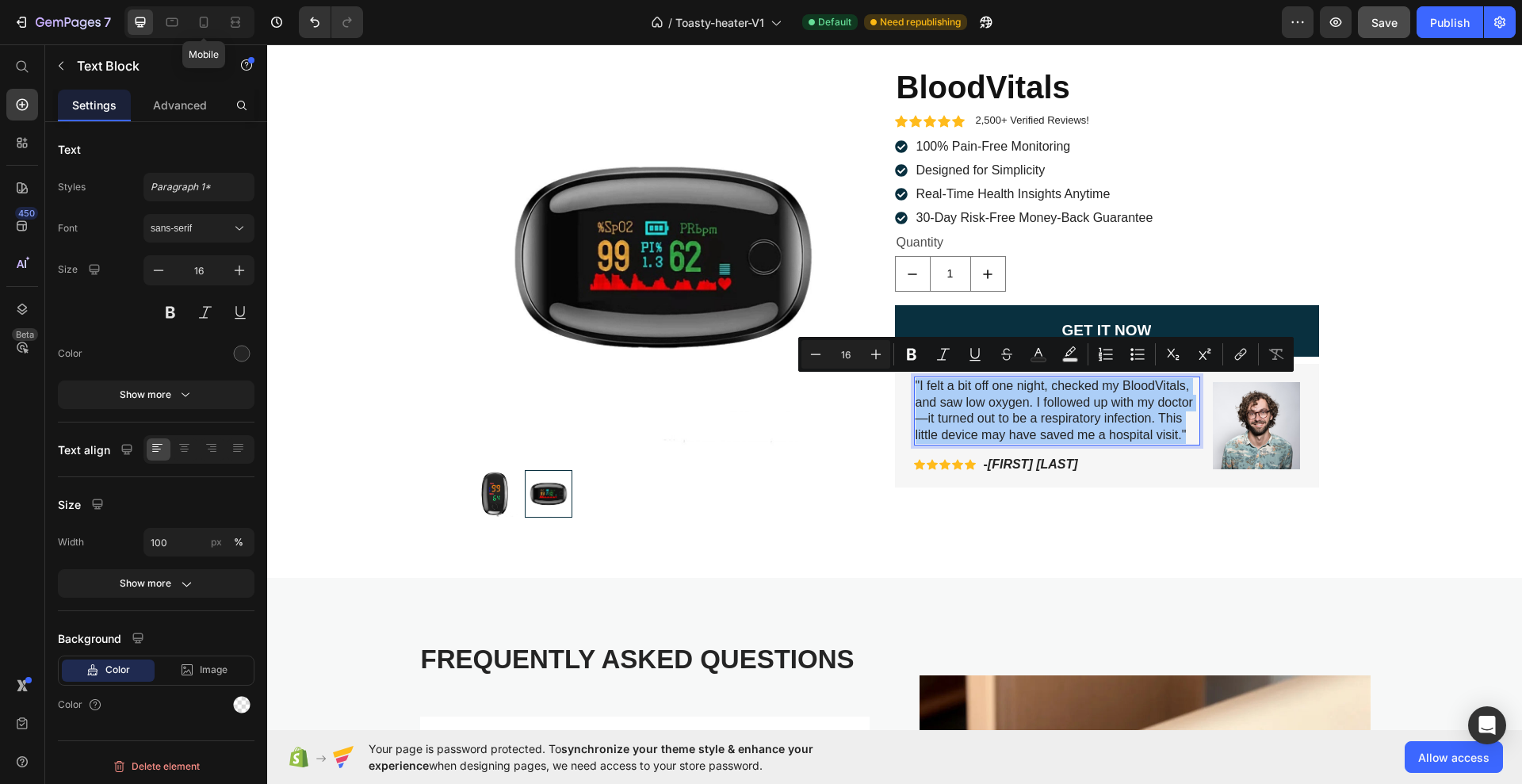type on "14" 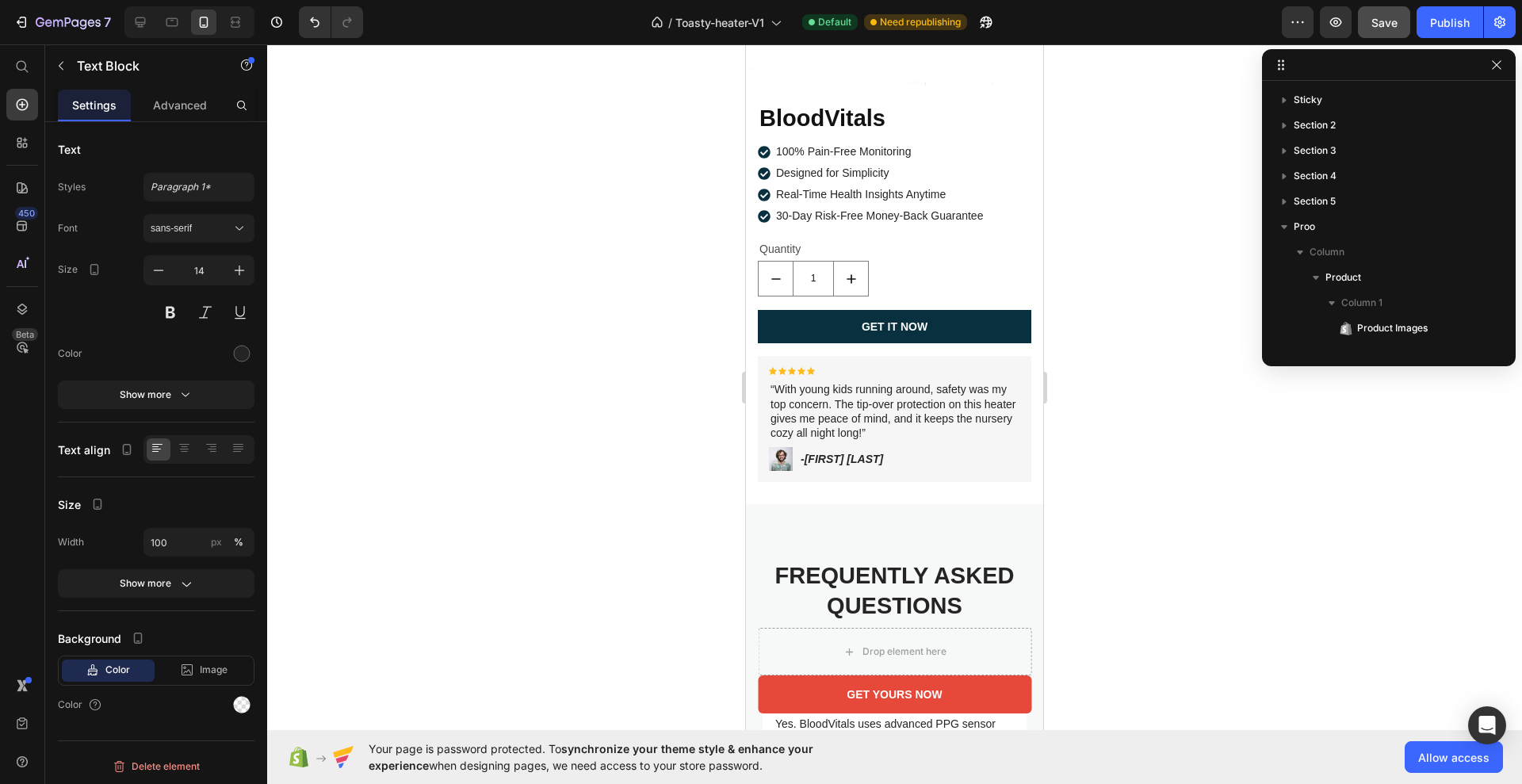 scroll, scrollTop: 3631, scrollLeft: 0, axis: vertical 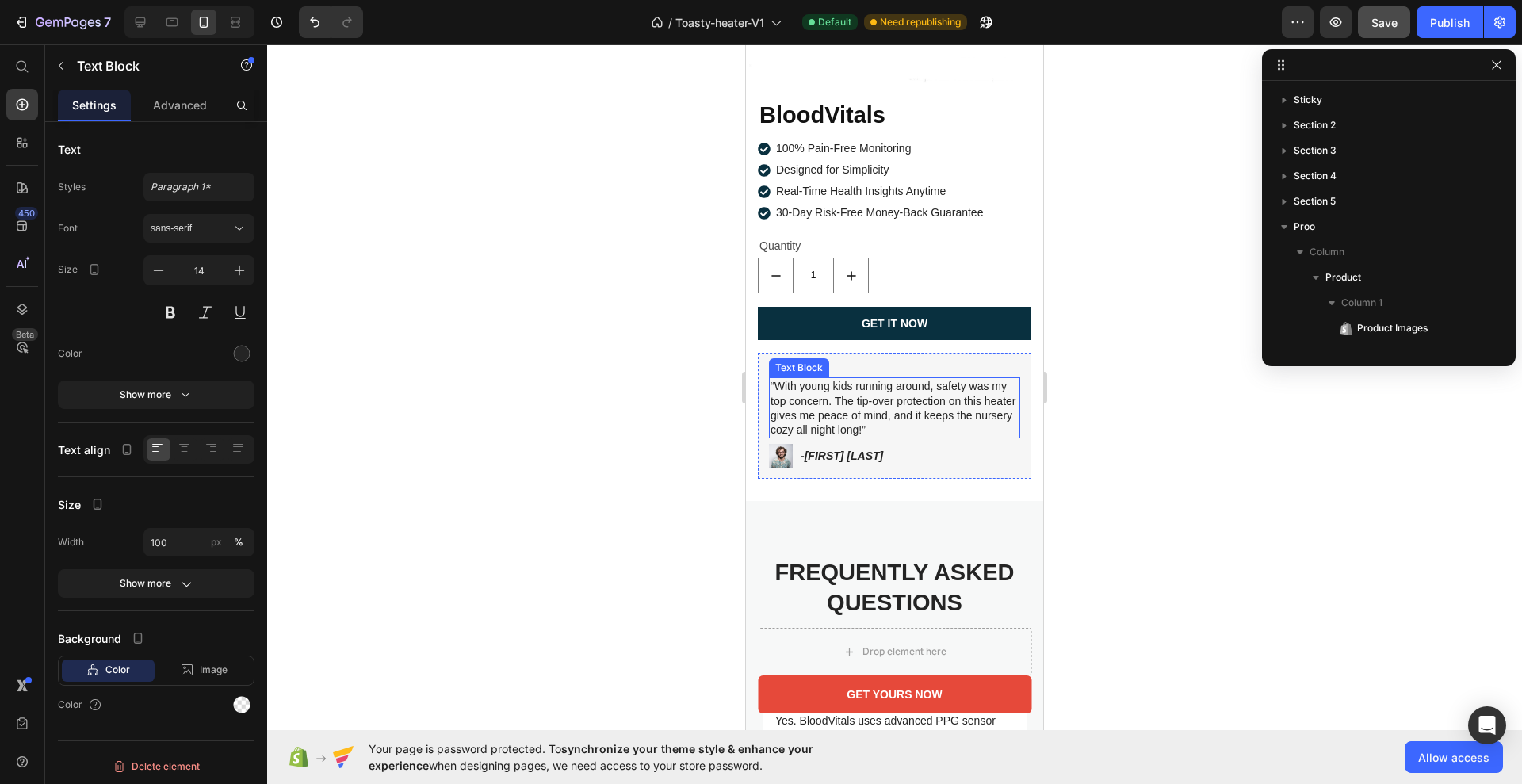 click on "“With young kids running around, safety was my top concern. The tip-over protection on this heater gives me peace of mind, and it keeps the nursery cozy all night long!”" at bounding box center (894, 407) 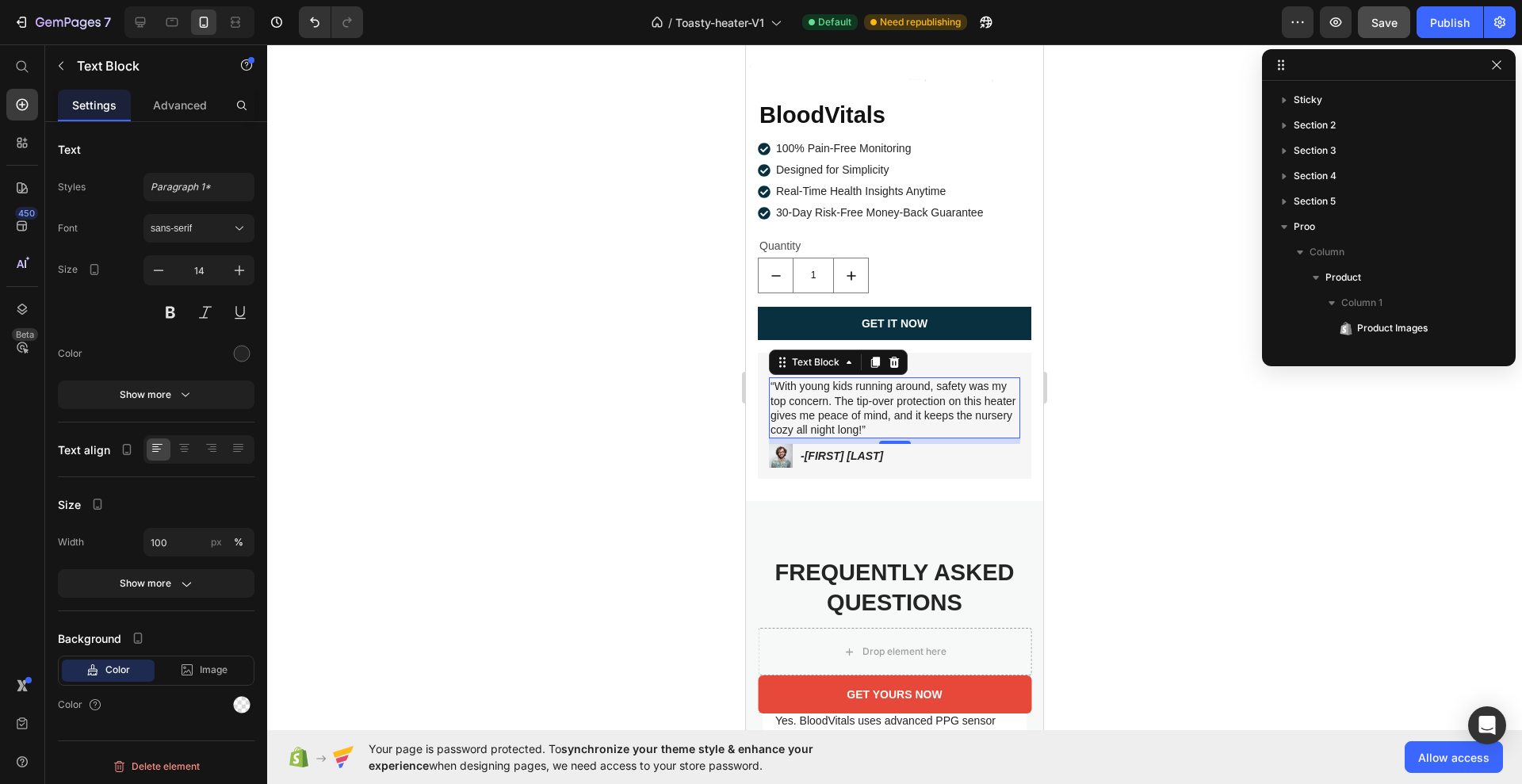 click on "“With young kids running around, safety was my top concern. The tip-over protection on this heater gives me peace of mind, and it keeps the nursery cozy all night long!”" at bounding box center (894, 407) 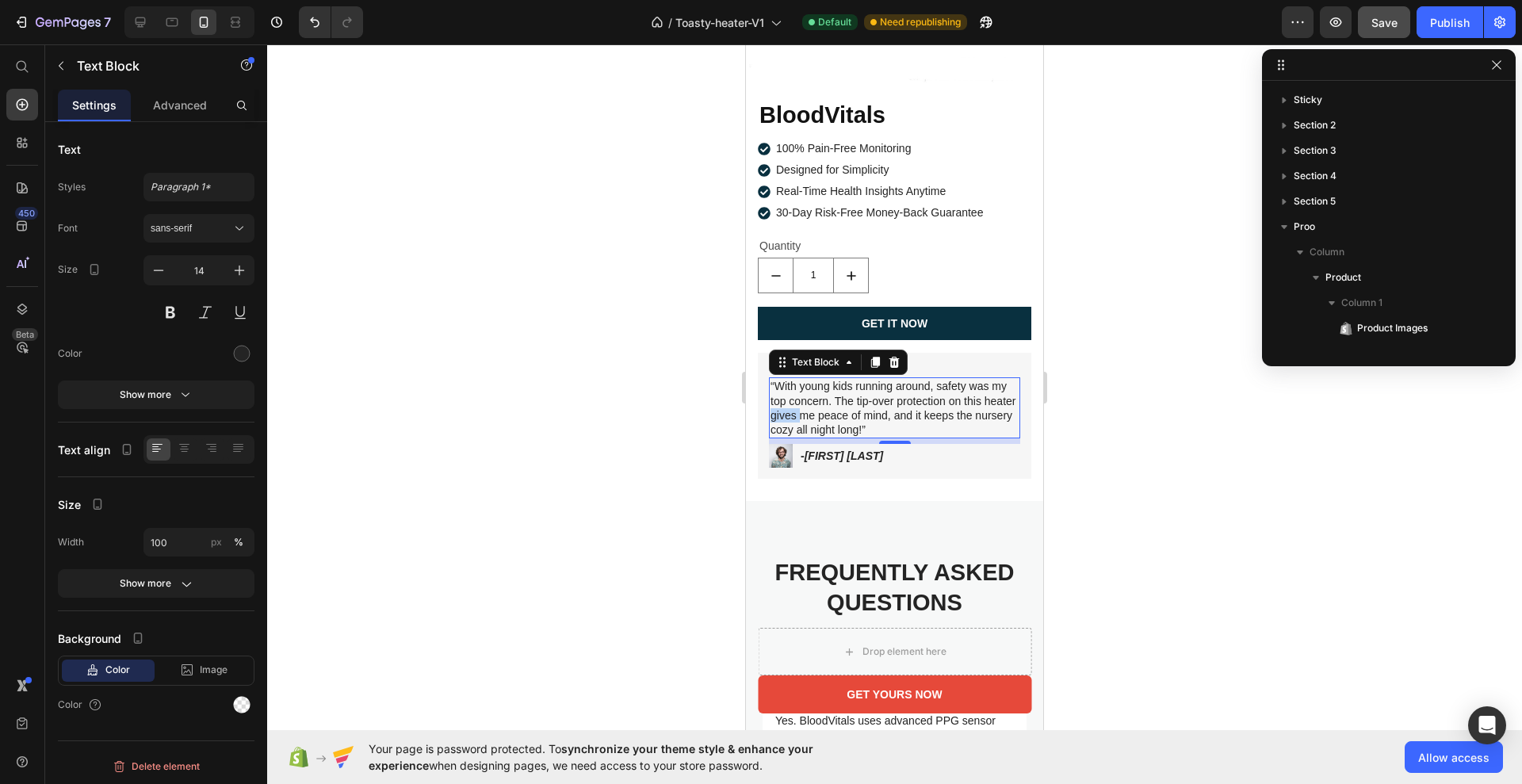 scroll, scrollTop: 503, scrollLeft: 0, axis: vertical 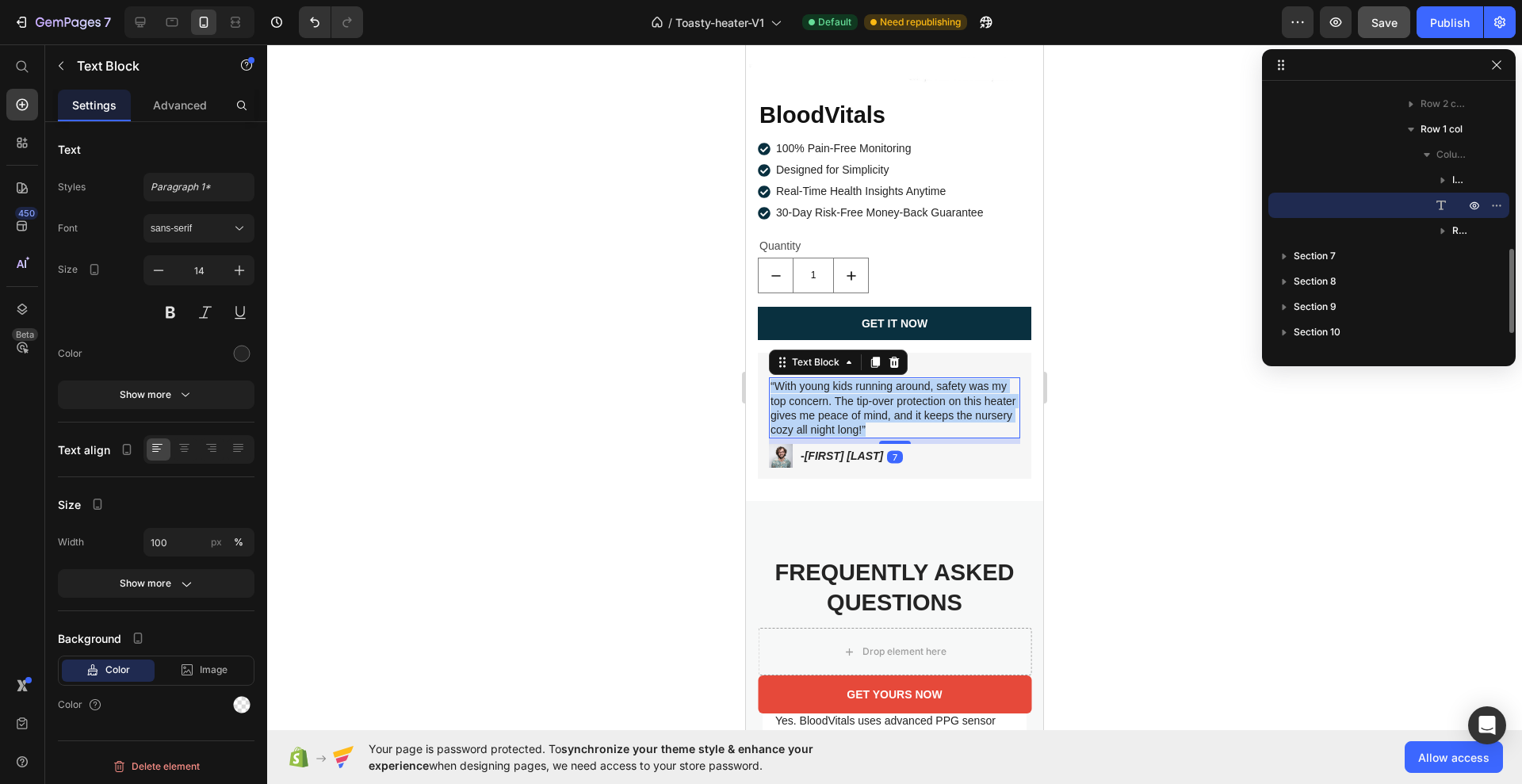 click on "“With young kids running around, safety was my top concern. The tip-over protection on this heater gives me peace of mind, and it keeps the nursery cozy all night long!”" at bounding box center [894, 407] 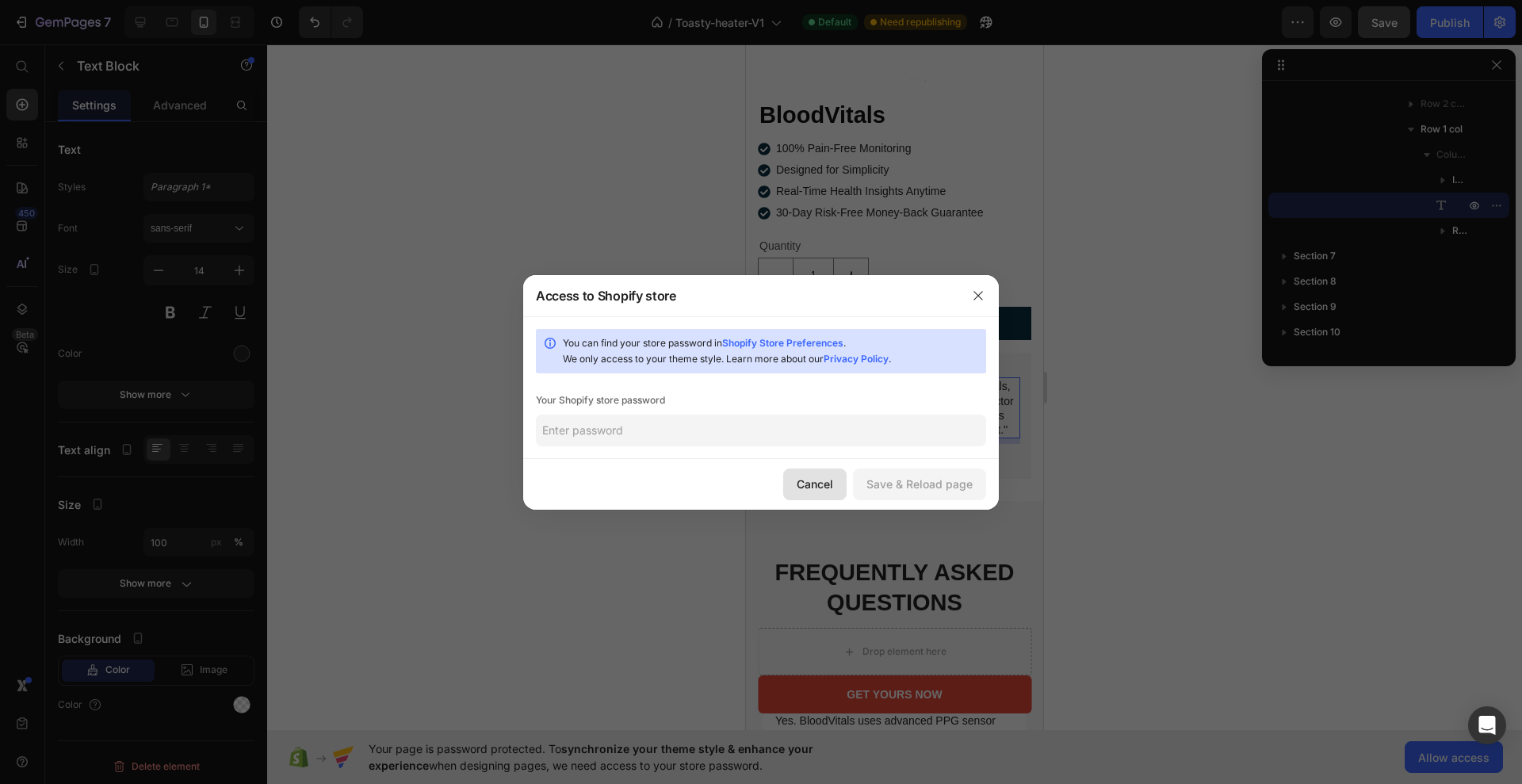 click on "Cancel" at bounding box center [815, 484] 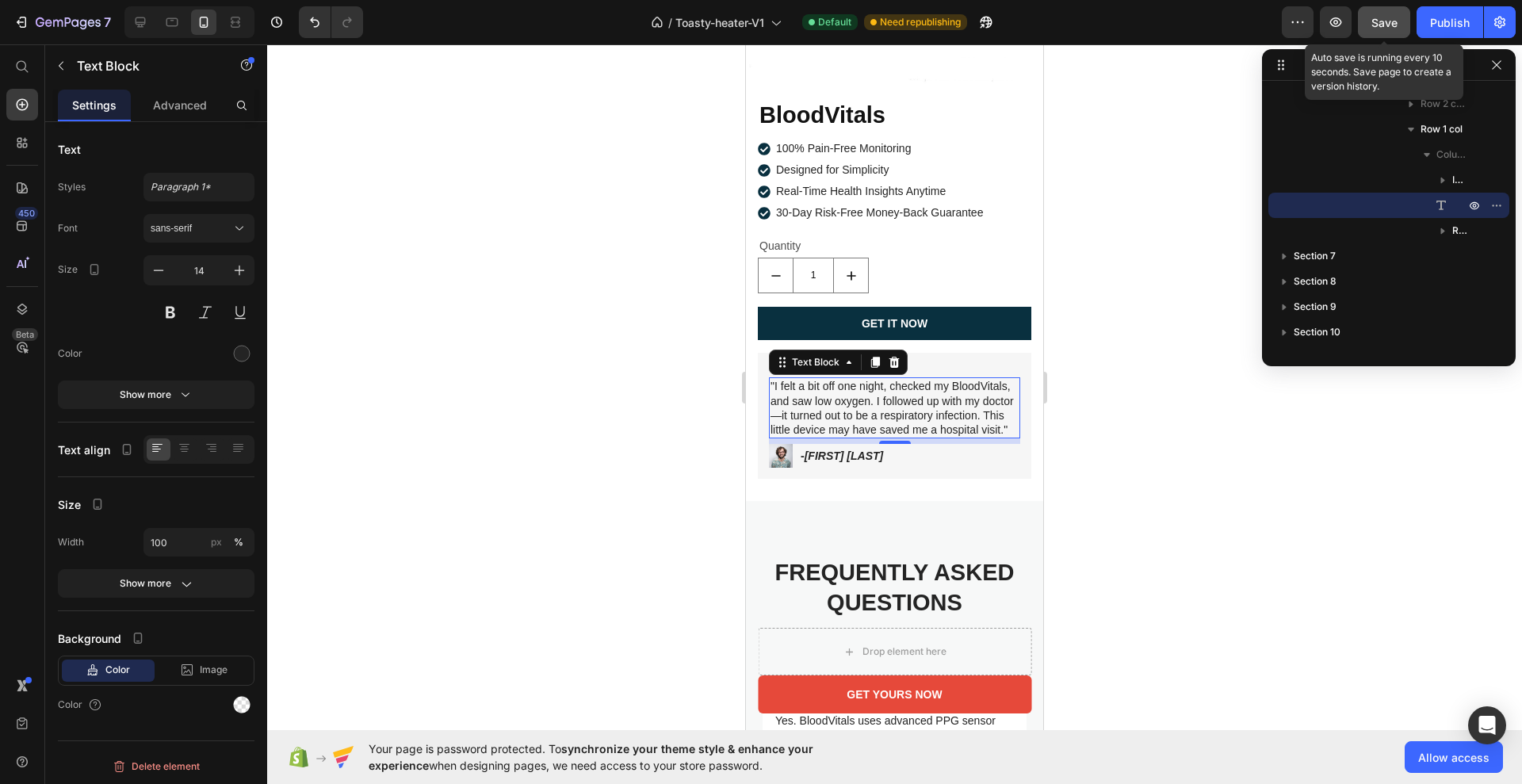 drag, startPoint x: 1390, startPoint y: 29, endPoint x: 1382, endPoint y: 31, distance: 8.246211 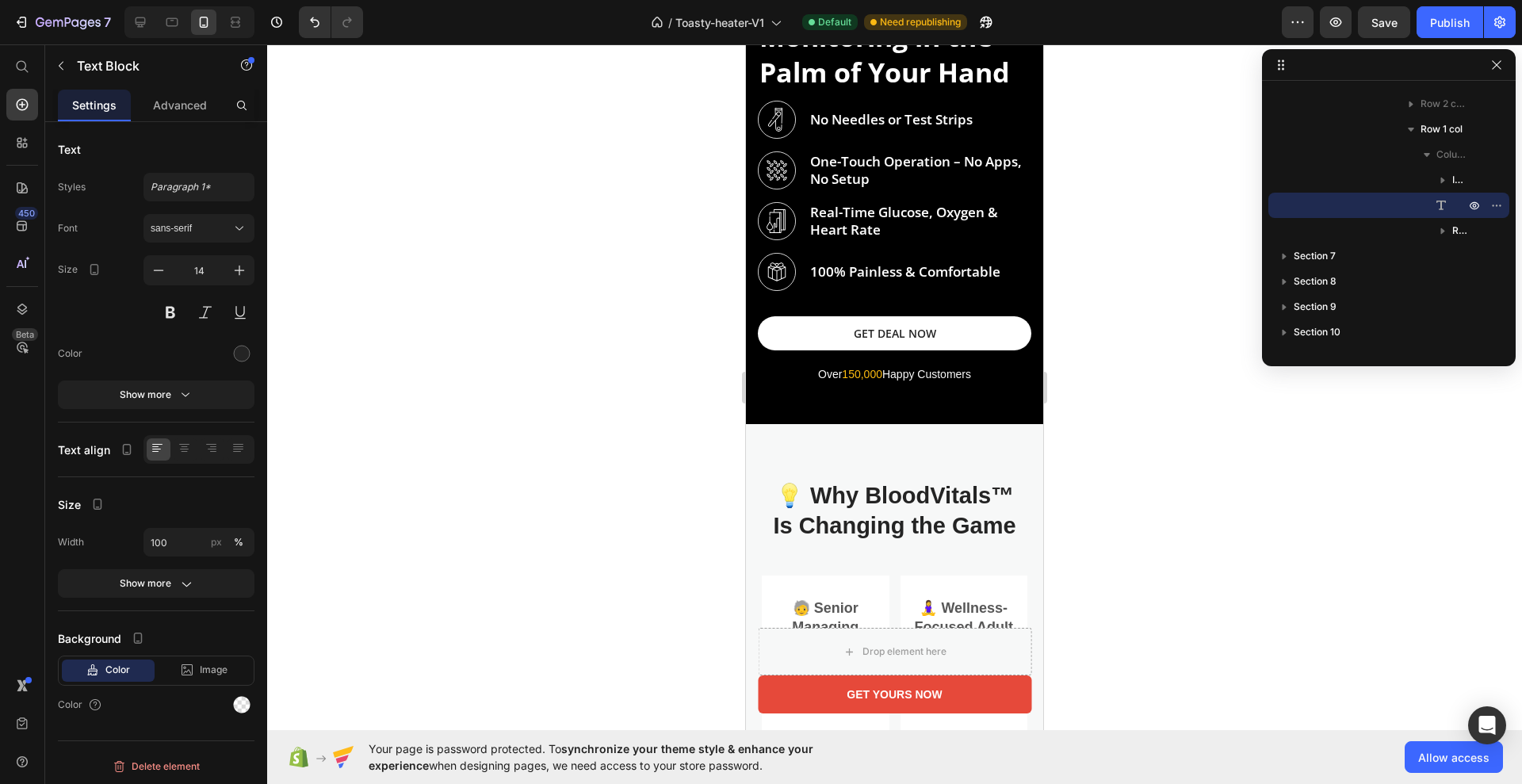 scroll, scrollTop: 0, scrollLeft: 0, axis: both 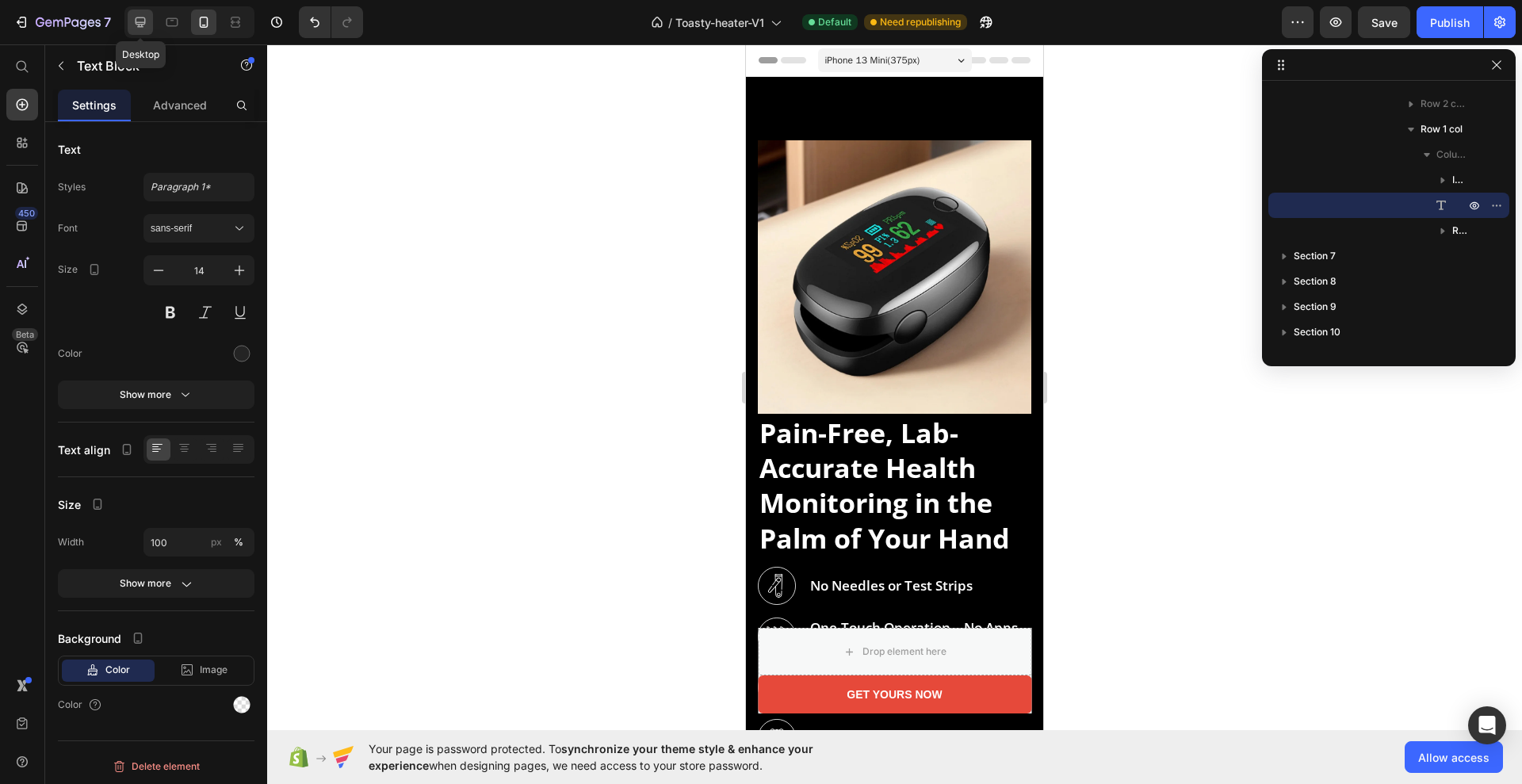 click 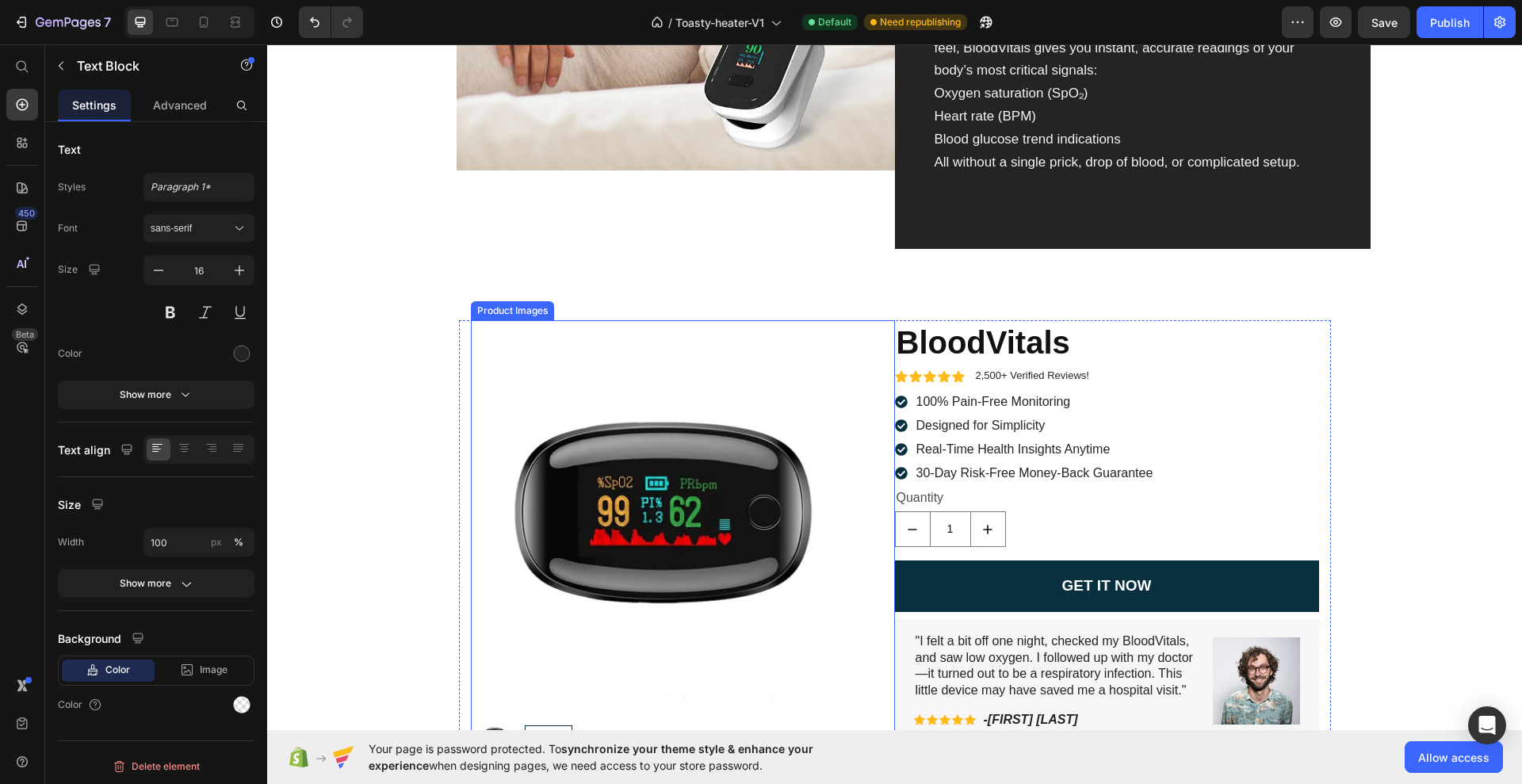 scroll, scrollTop: 2378, scrollLeft: 0, axis: vertical 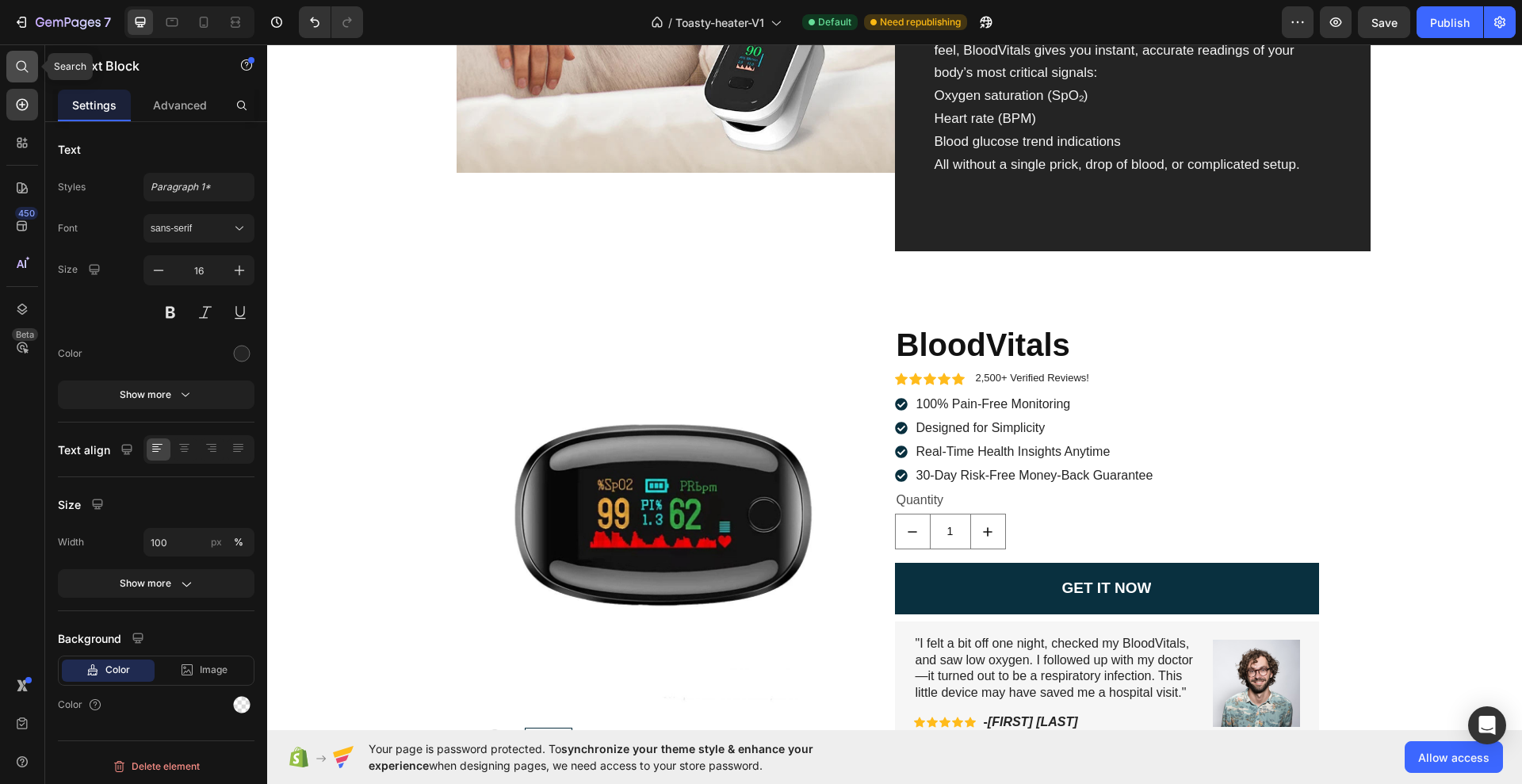 click 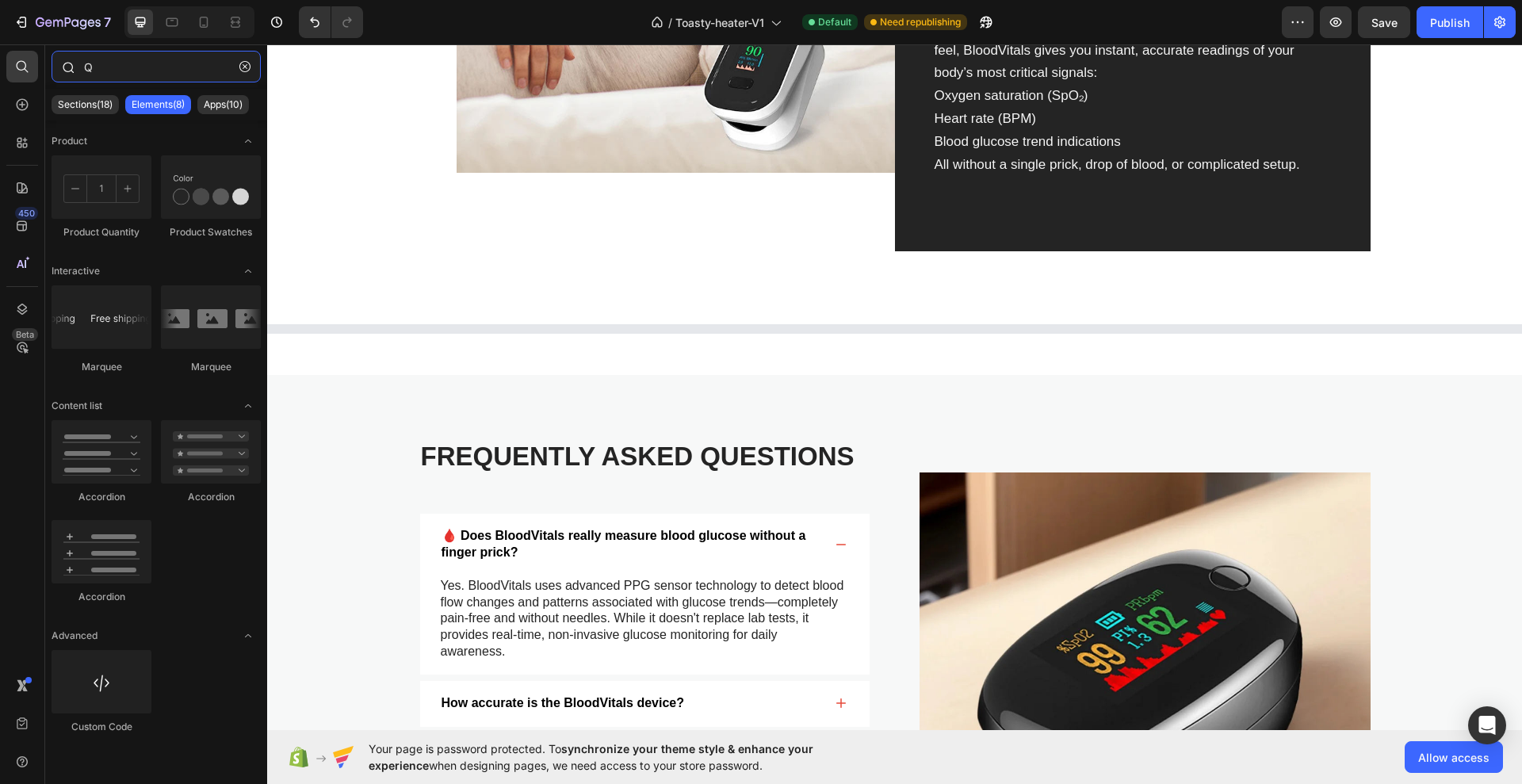 click on "Q" at bounding box center [156, 67] 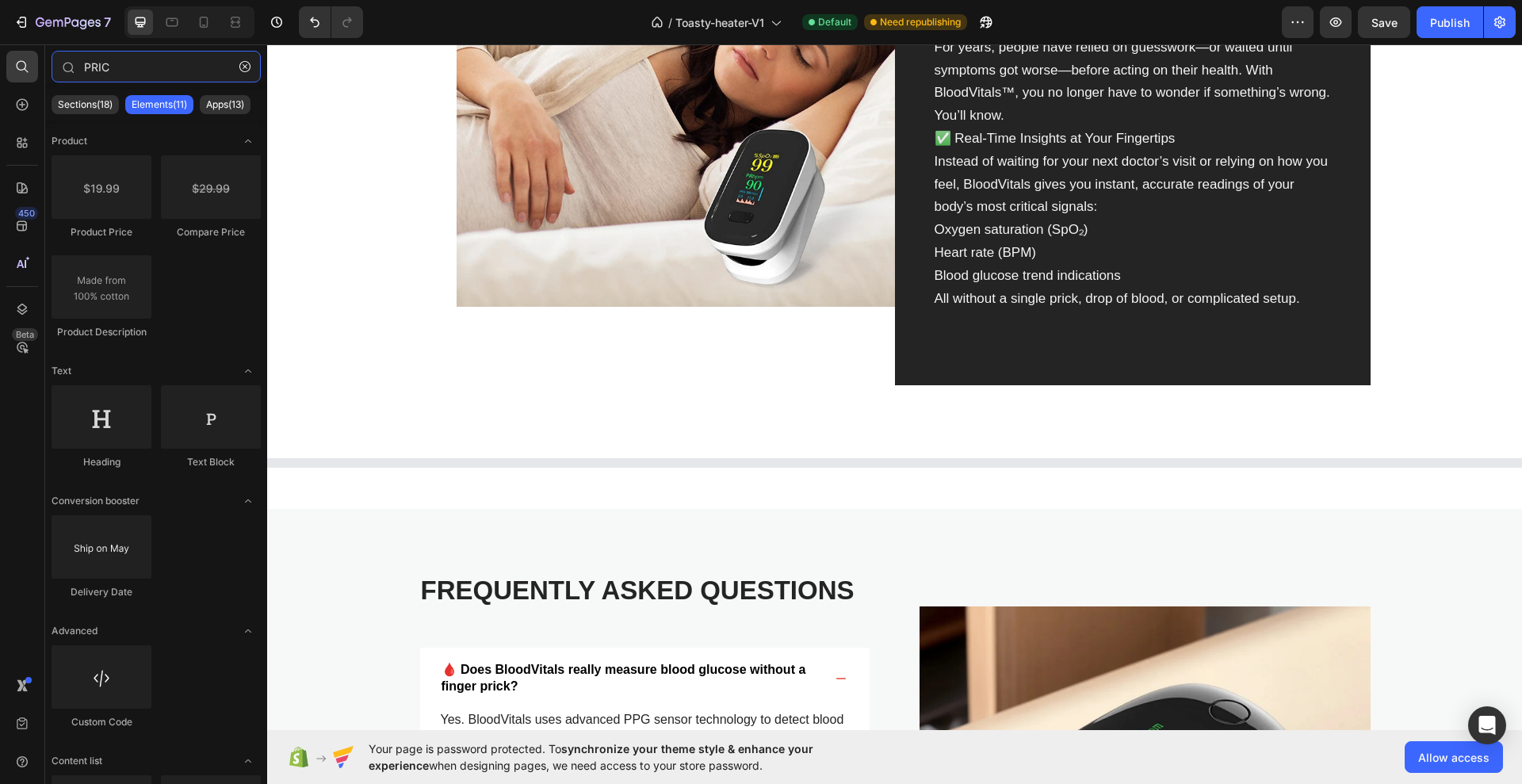scroll, scrollTop: 2279, scrollLeft: 0, axis: vertical 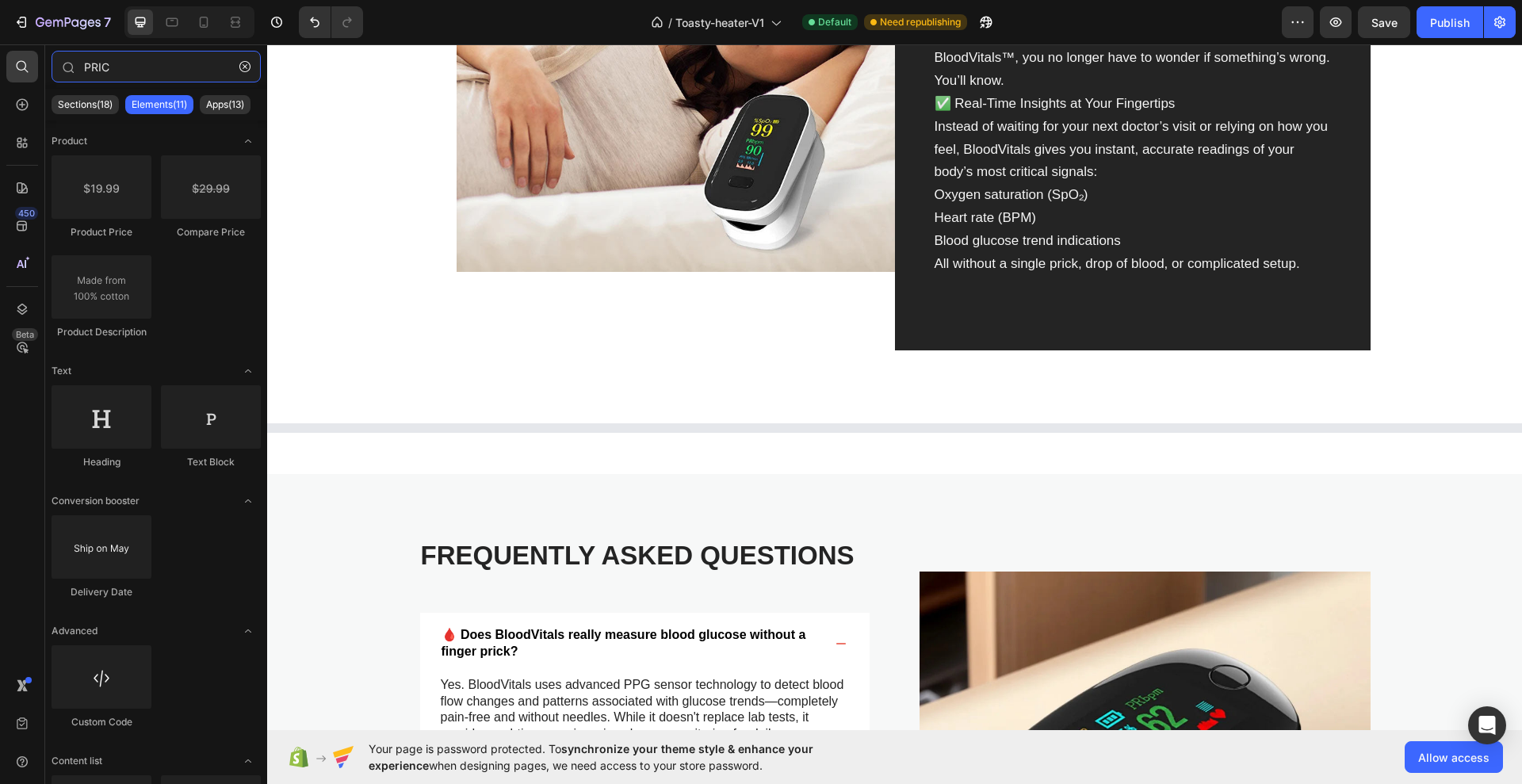 type on "PRIC" 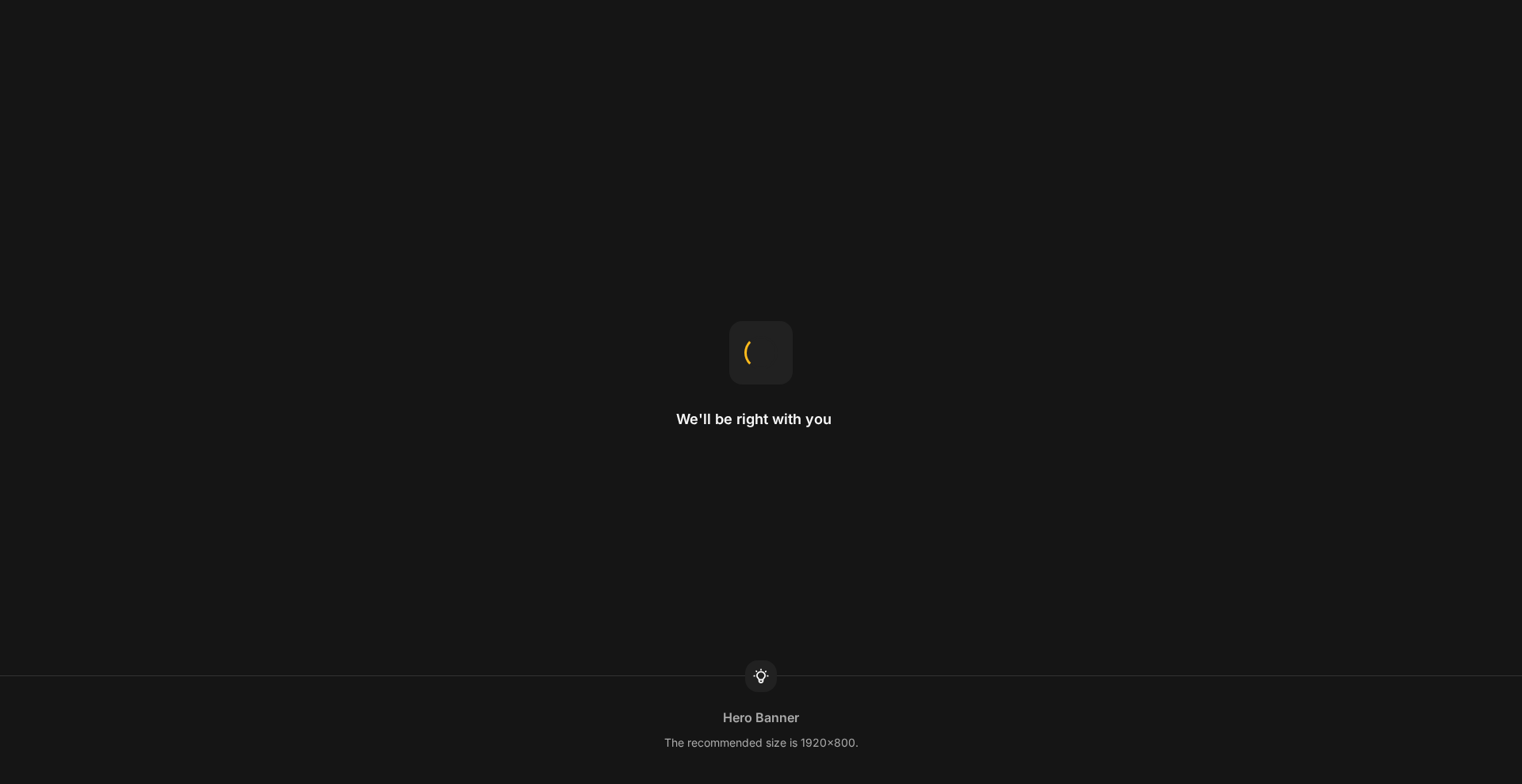 scroll, scrollTop: 0, scrollLeft: 0, axis: both 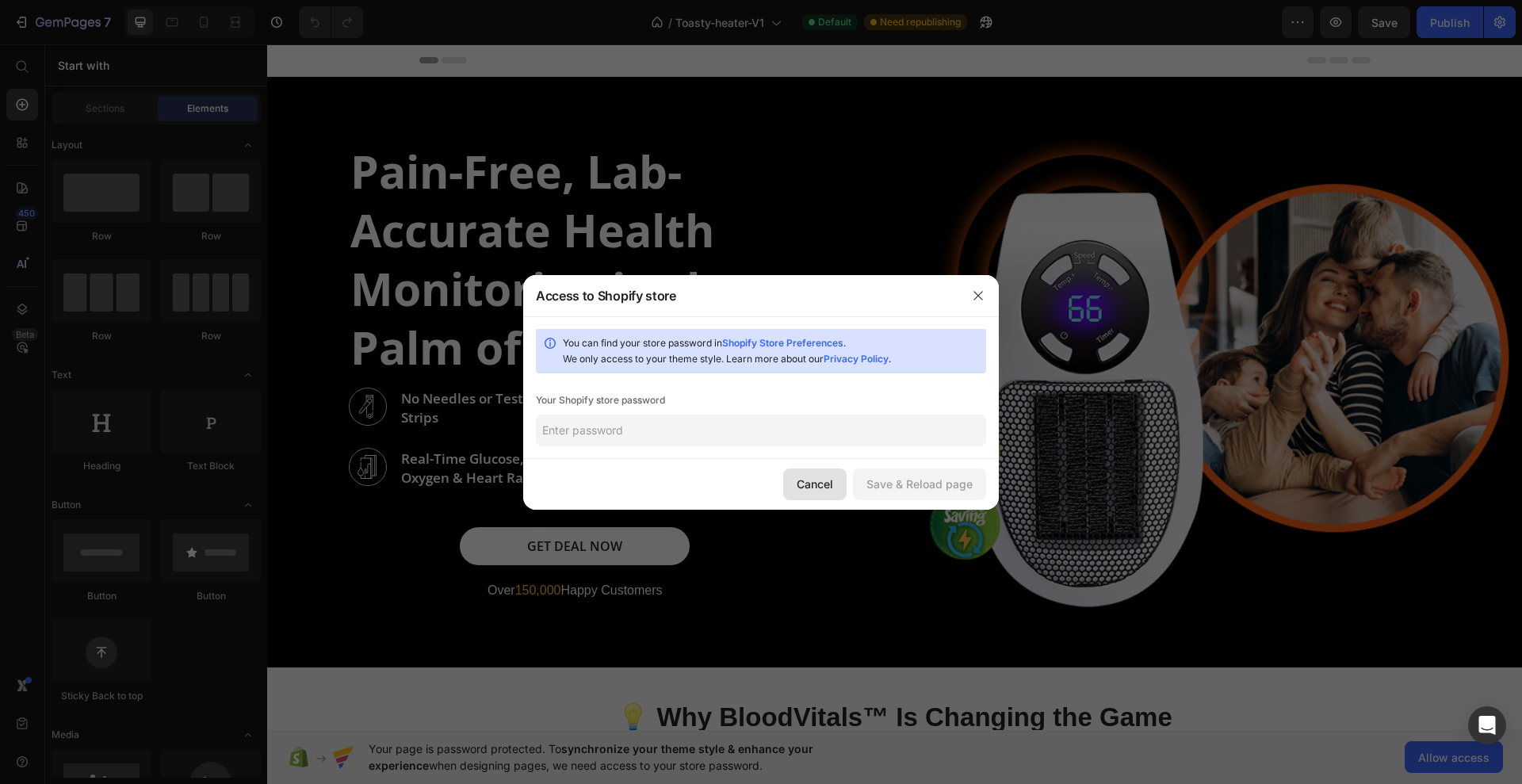 click on "Cancel" at bounding box center [815, 484] 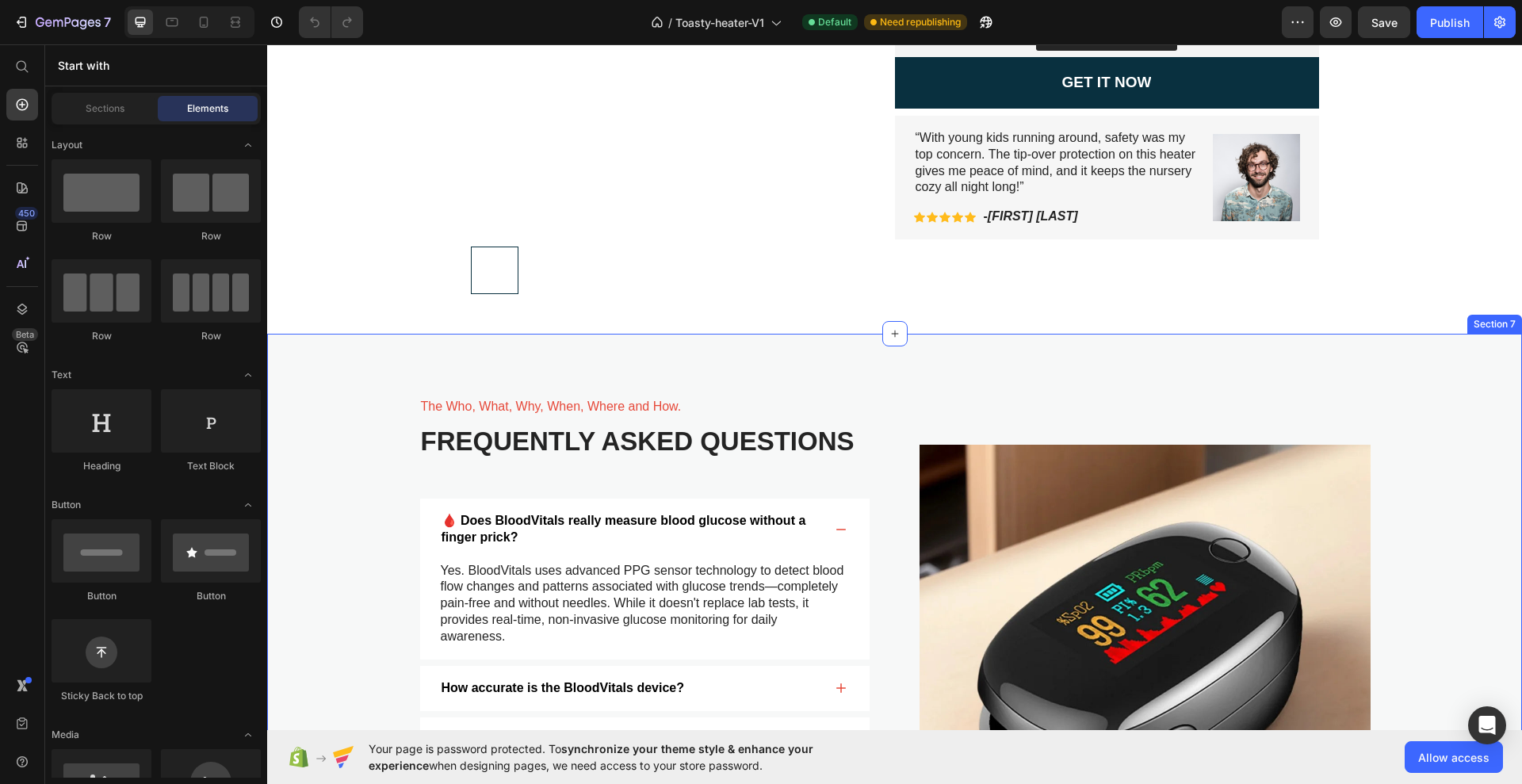 scroll, scrollTop: 2775, scrollLeft: 0, axis: vertical 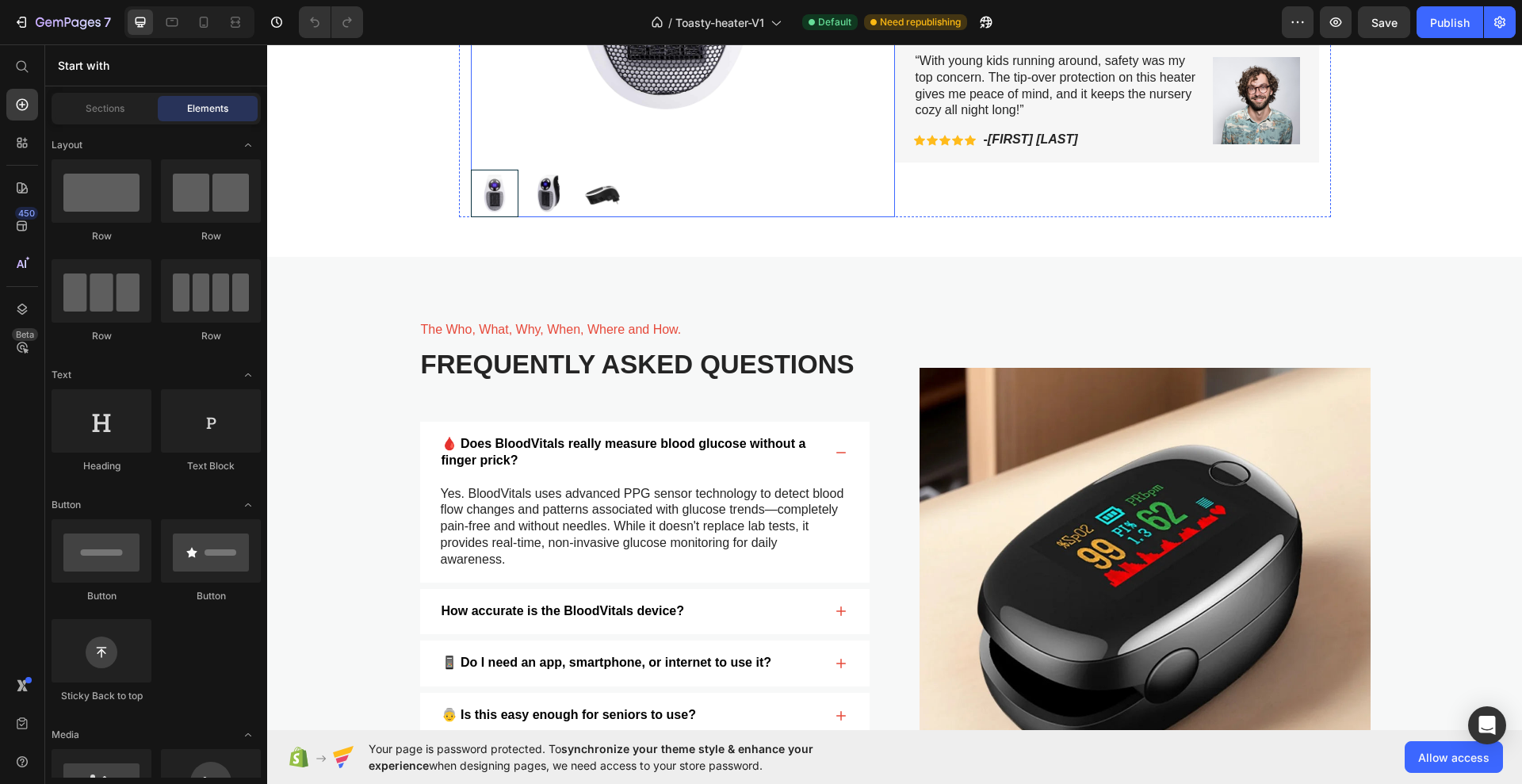 click at bounding box center [663, -43] 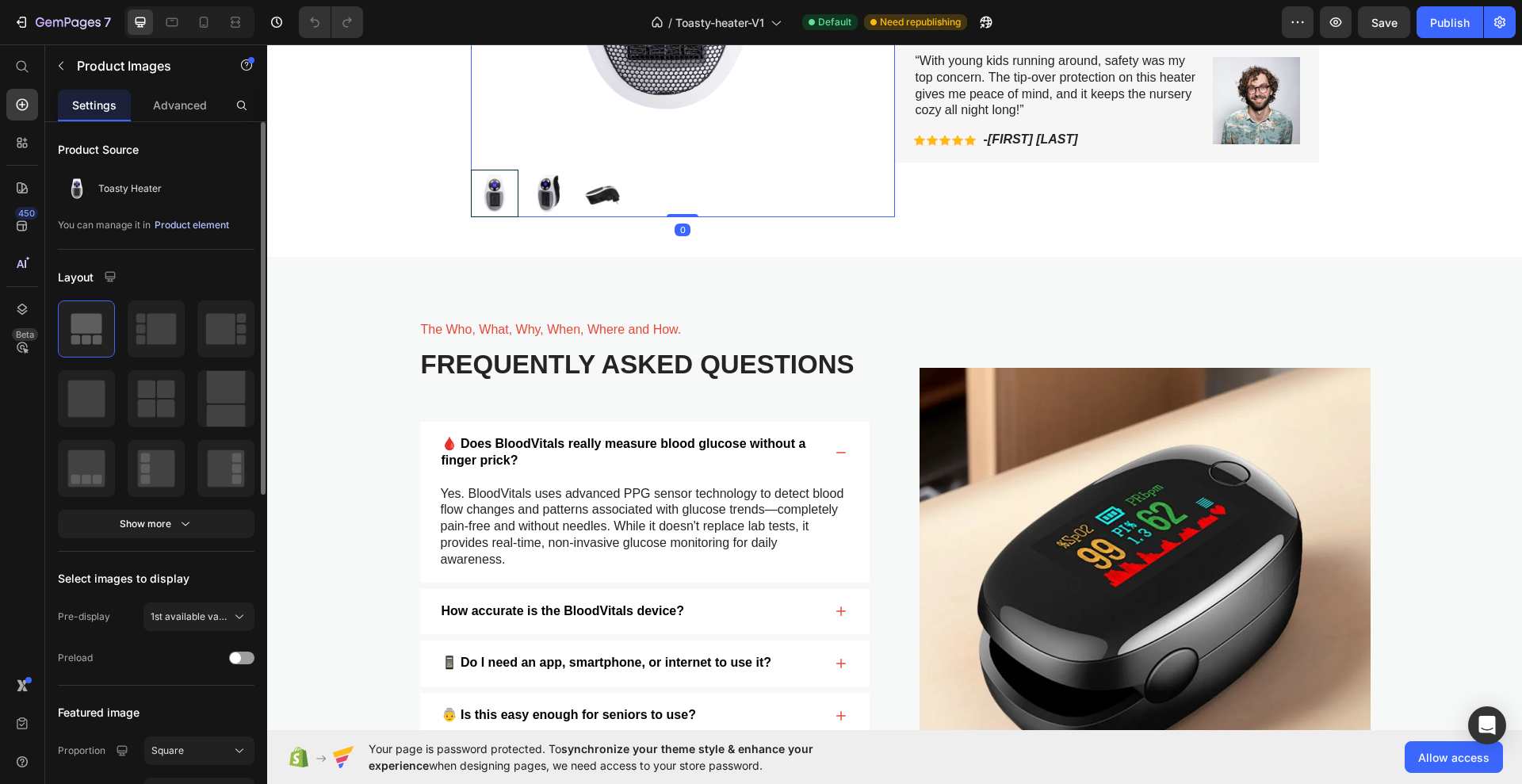 click on "Product element" at bounding box center [192, 225] 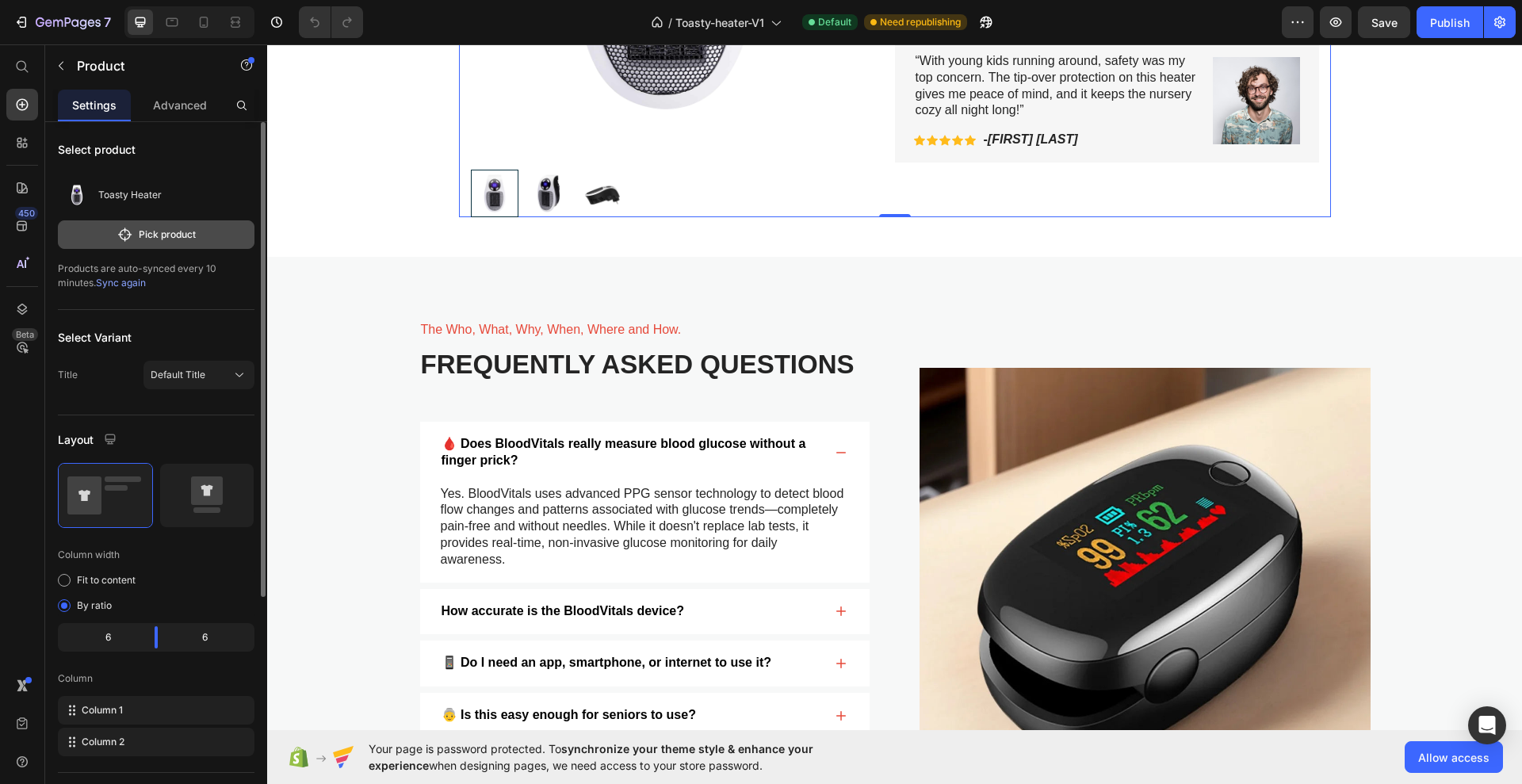 click on "Pick product" at bounding box center [156, 235] 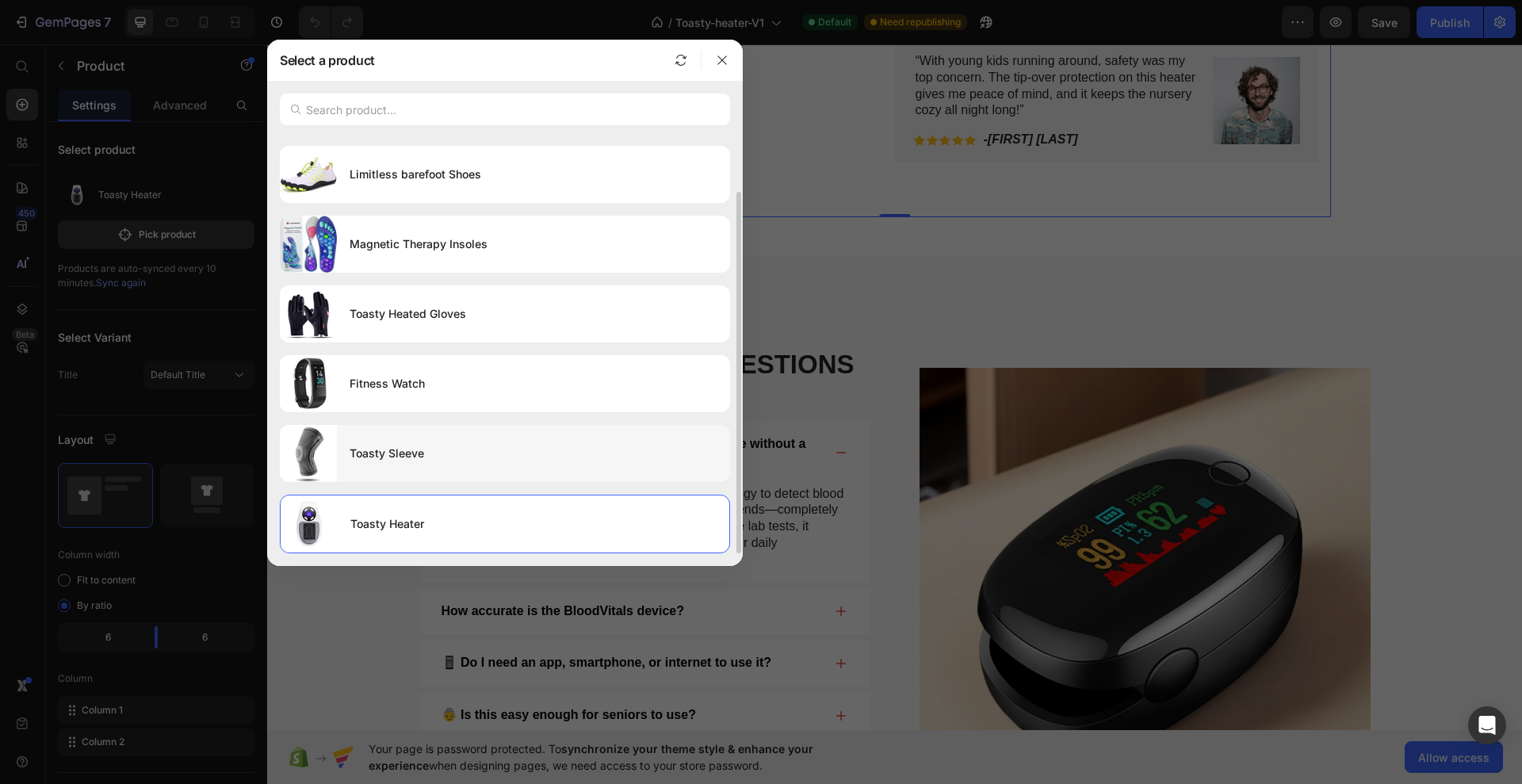 scroll, scrollTop: 0, scrollLeft: 0, axis: both 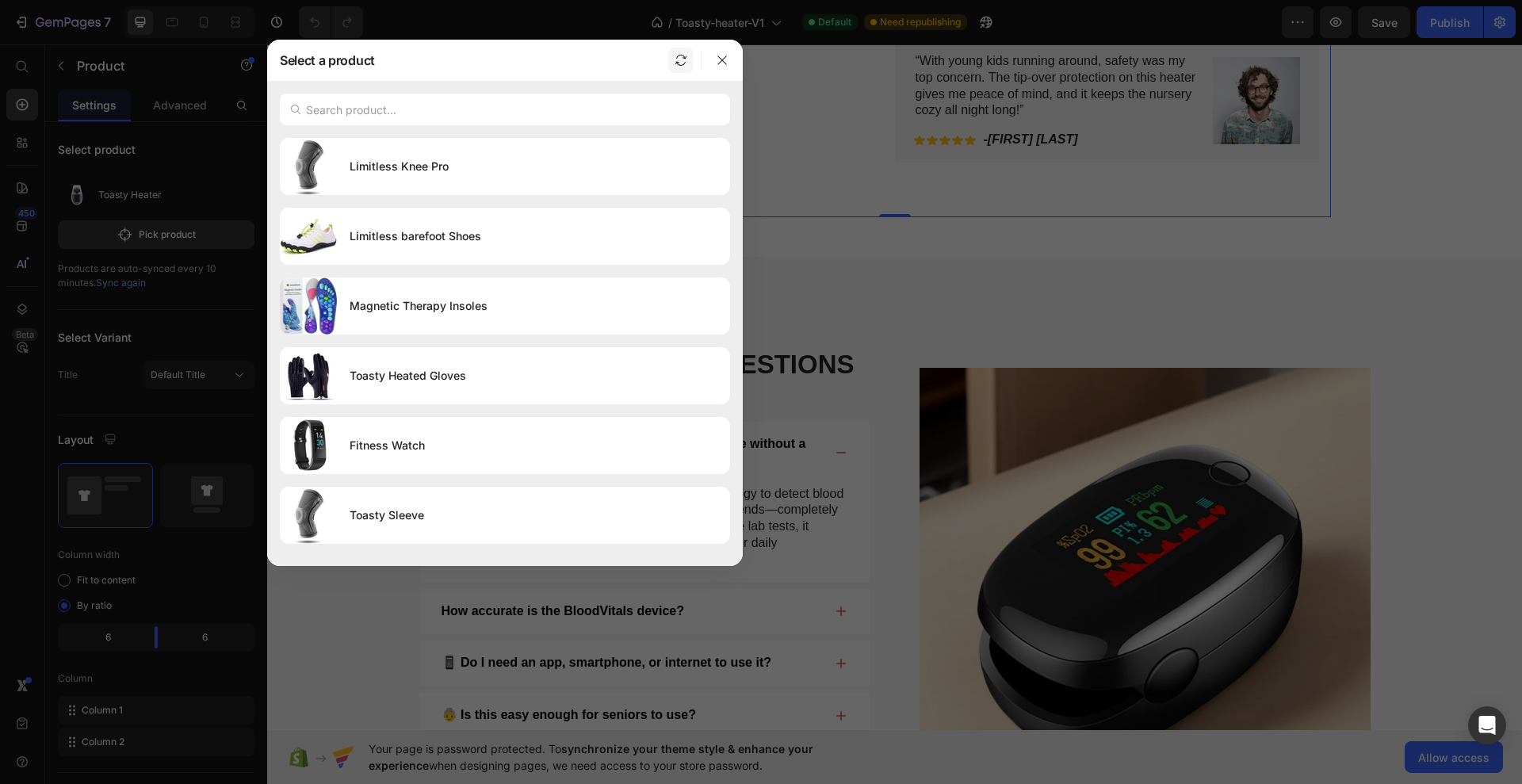 click at bounding box center [681, 60] 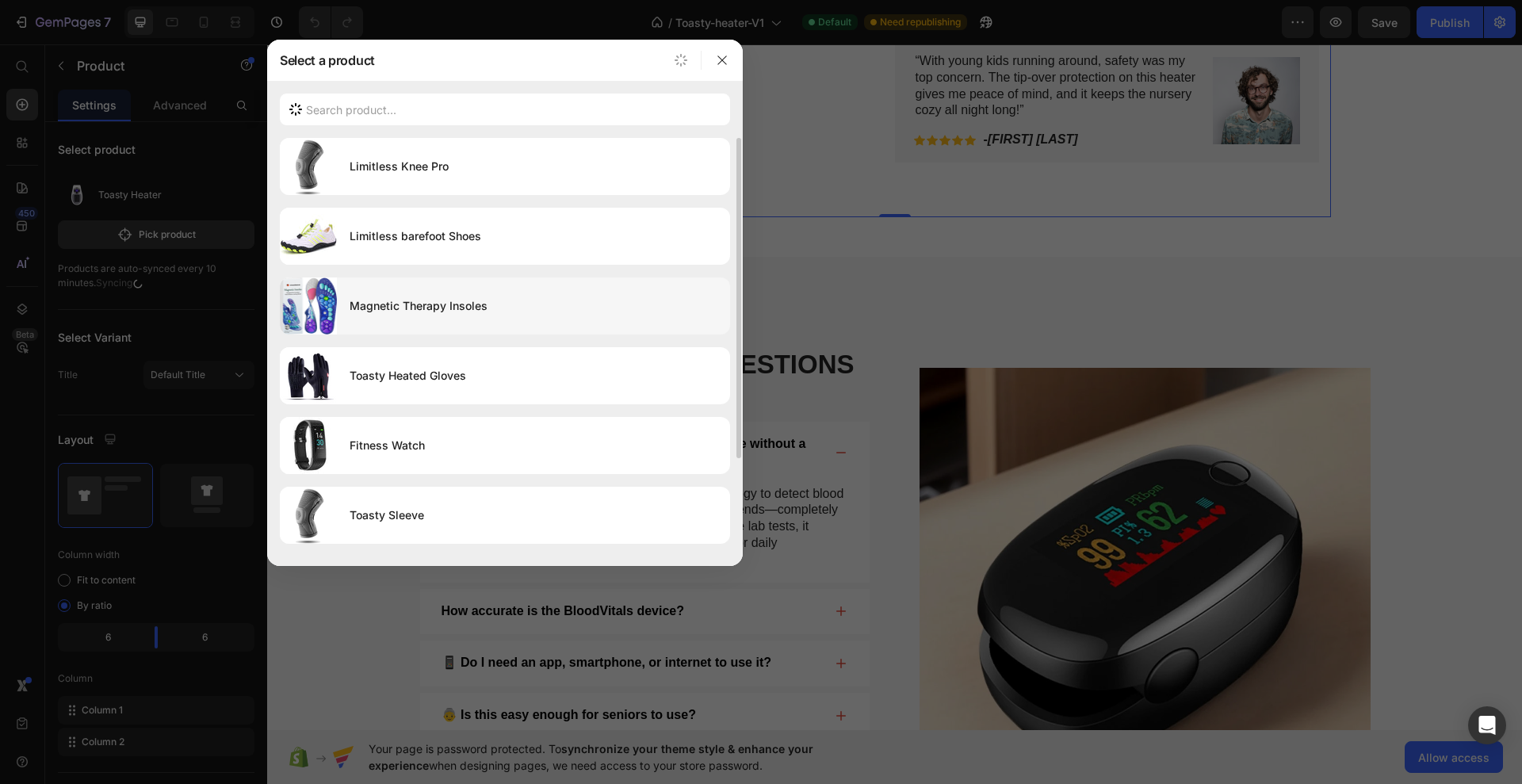 scroll, scrollTop: 122, scrollLeft: 0, axis: vertical 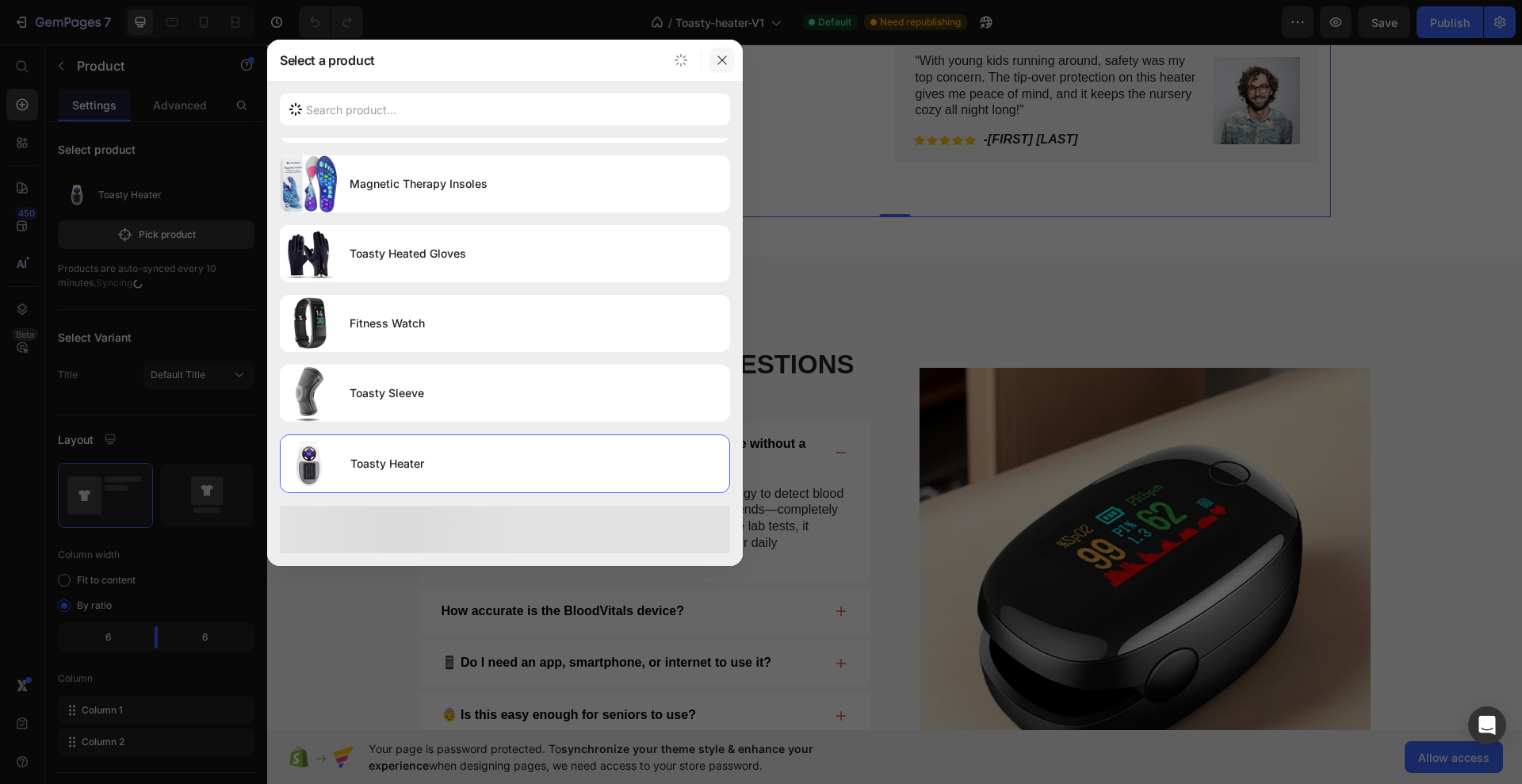 click 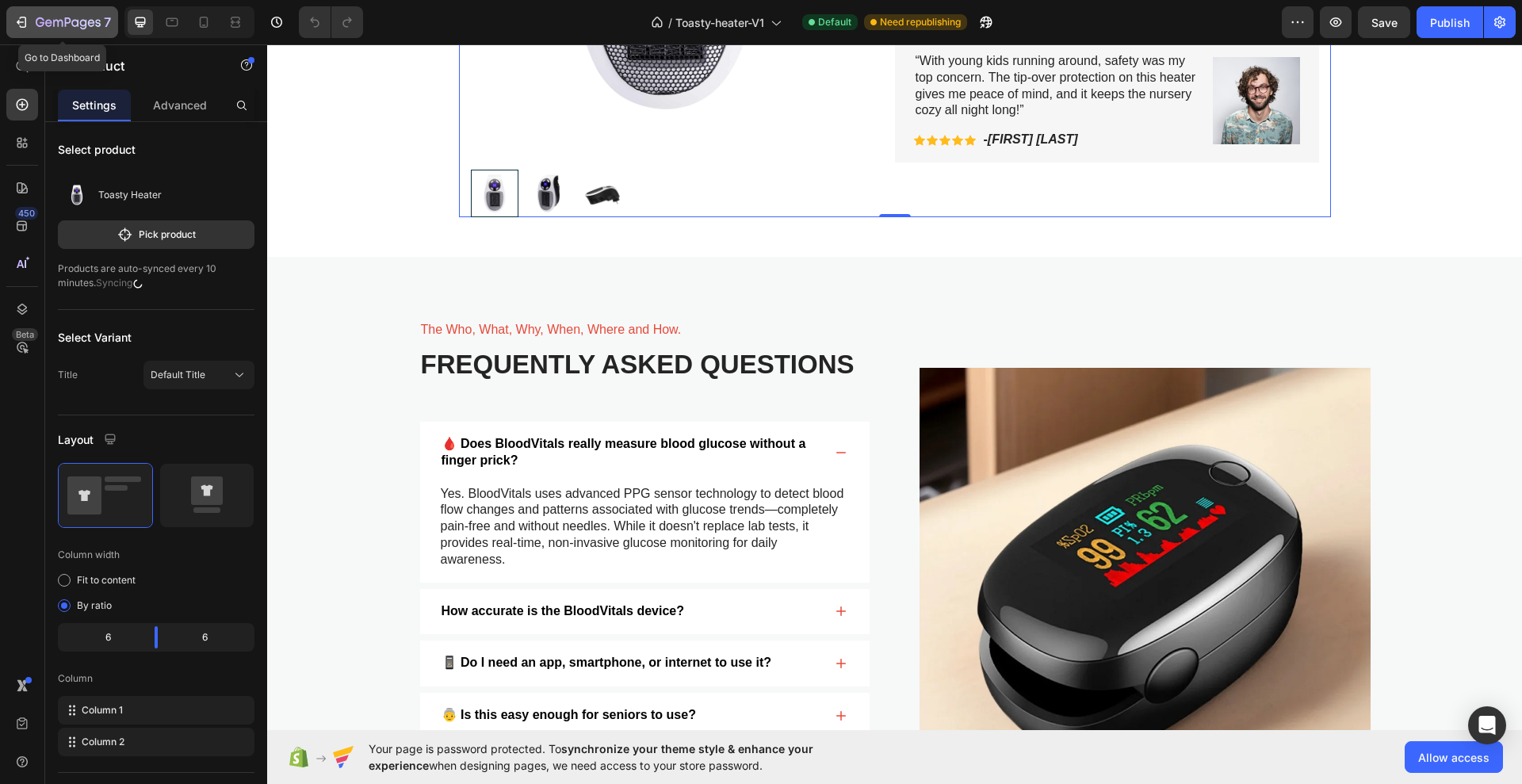 click on "7" 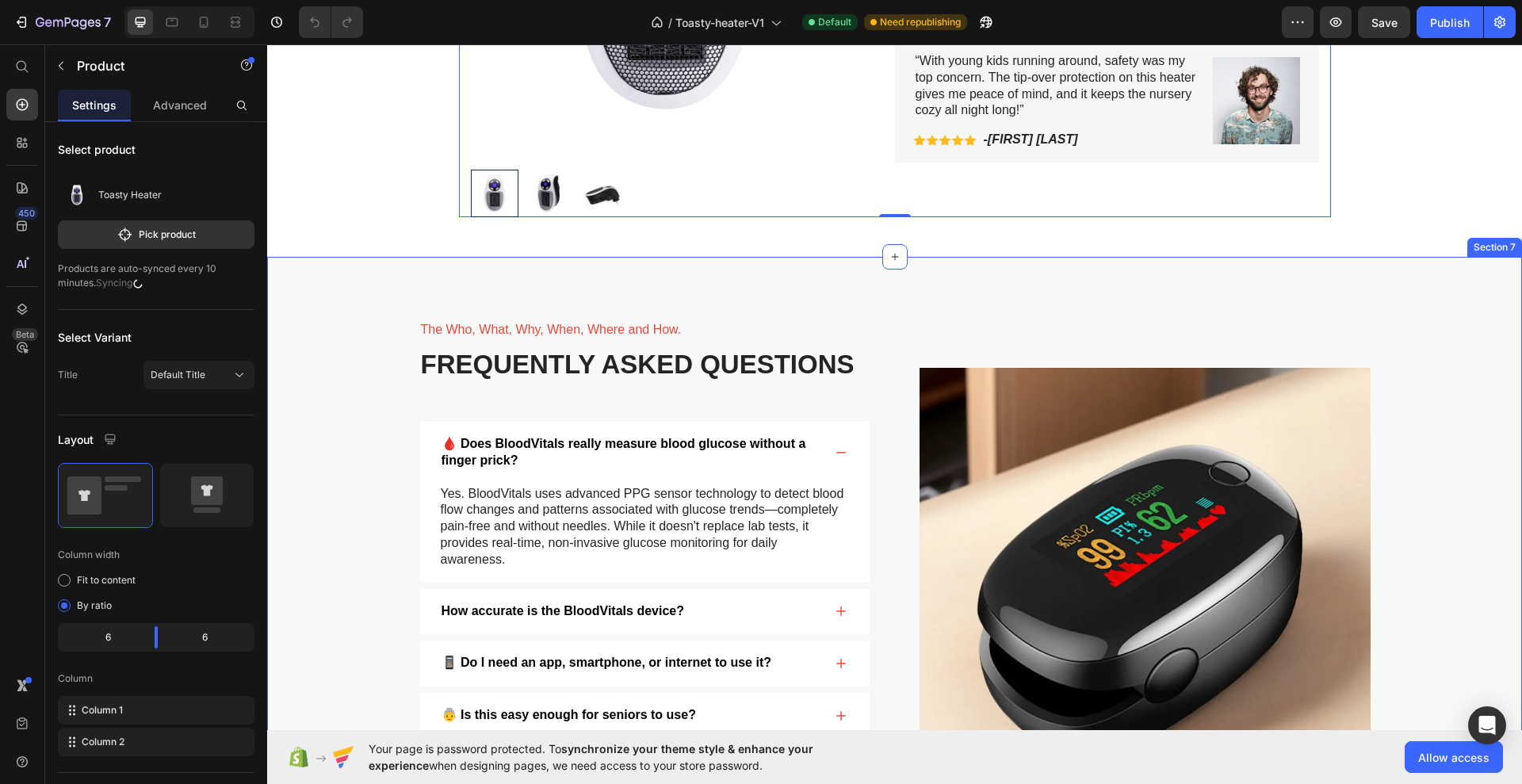 scroll, scrollTop: 2477, scrollLeft: 0, axis: vertical 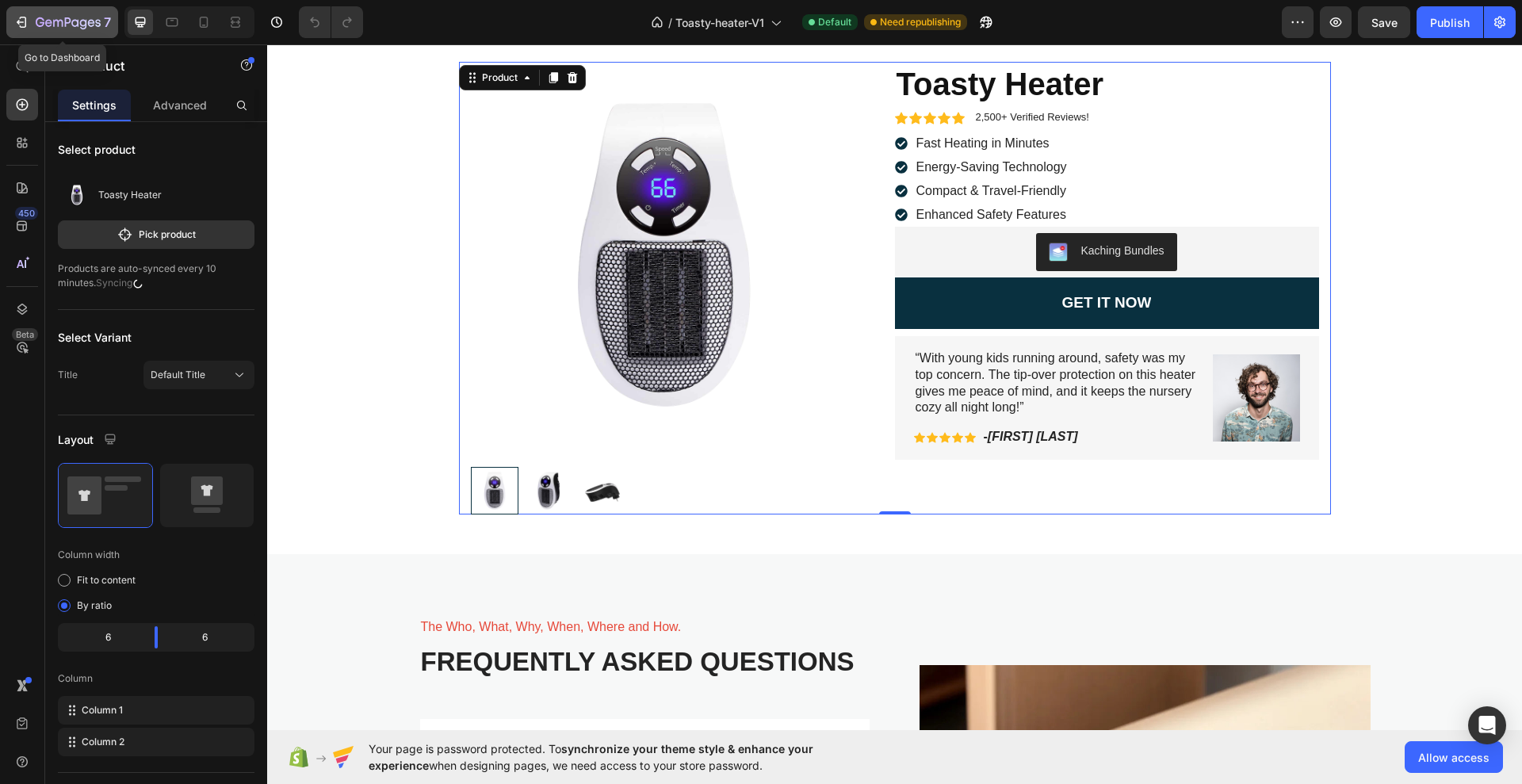 click 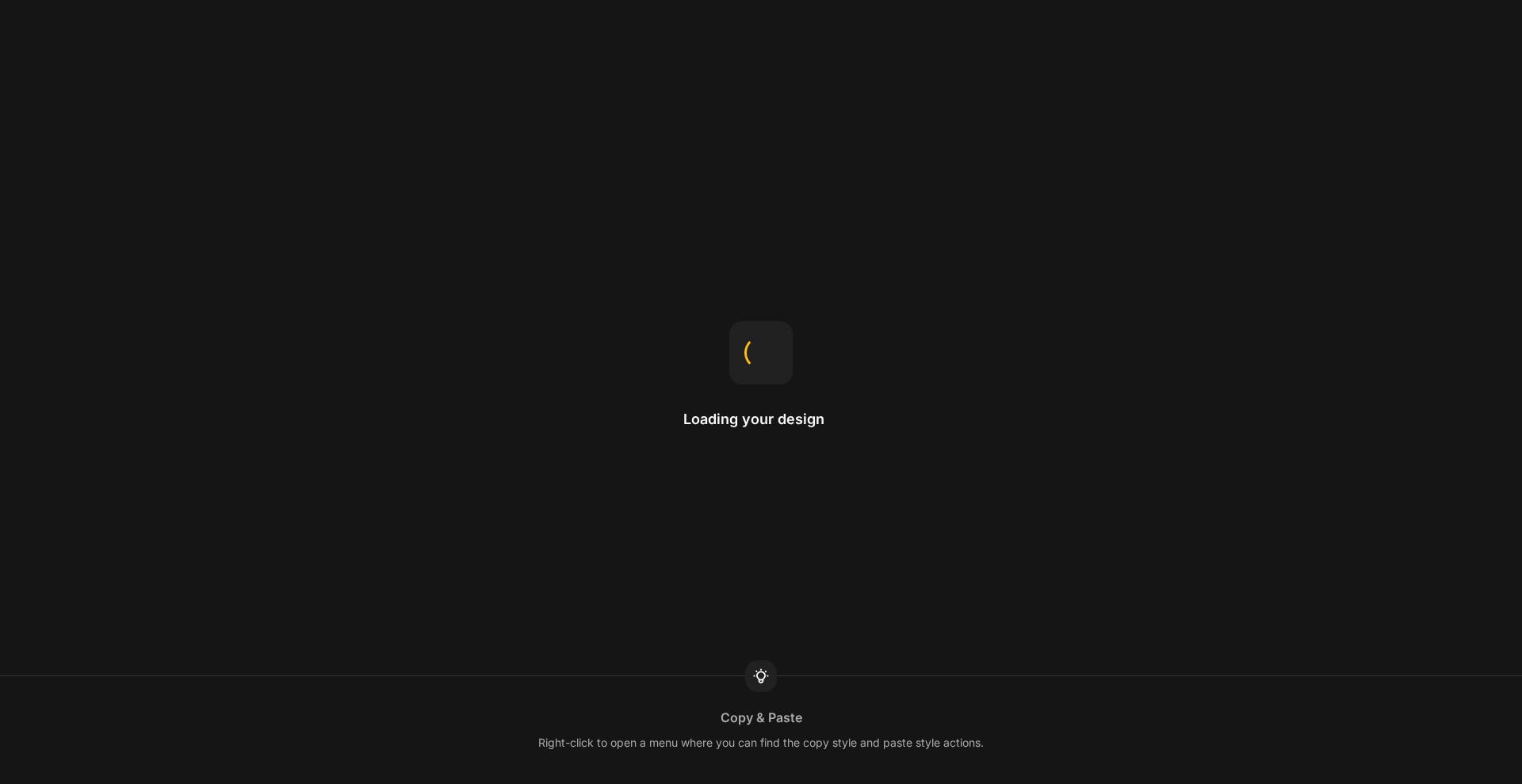 scroll, scrollTop: 0, scrollLeft: 0, axis: both 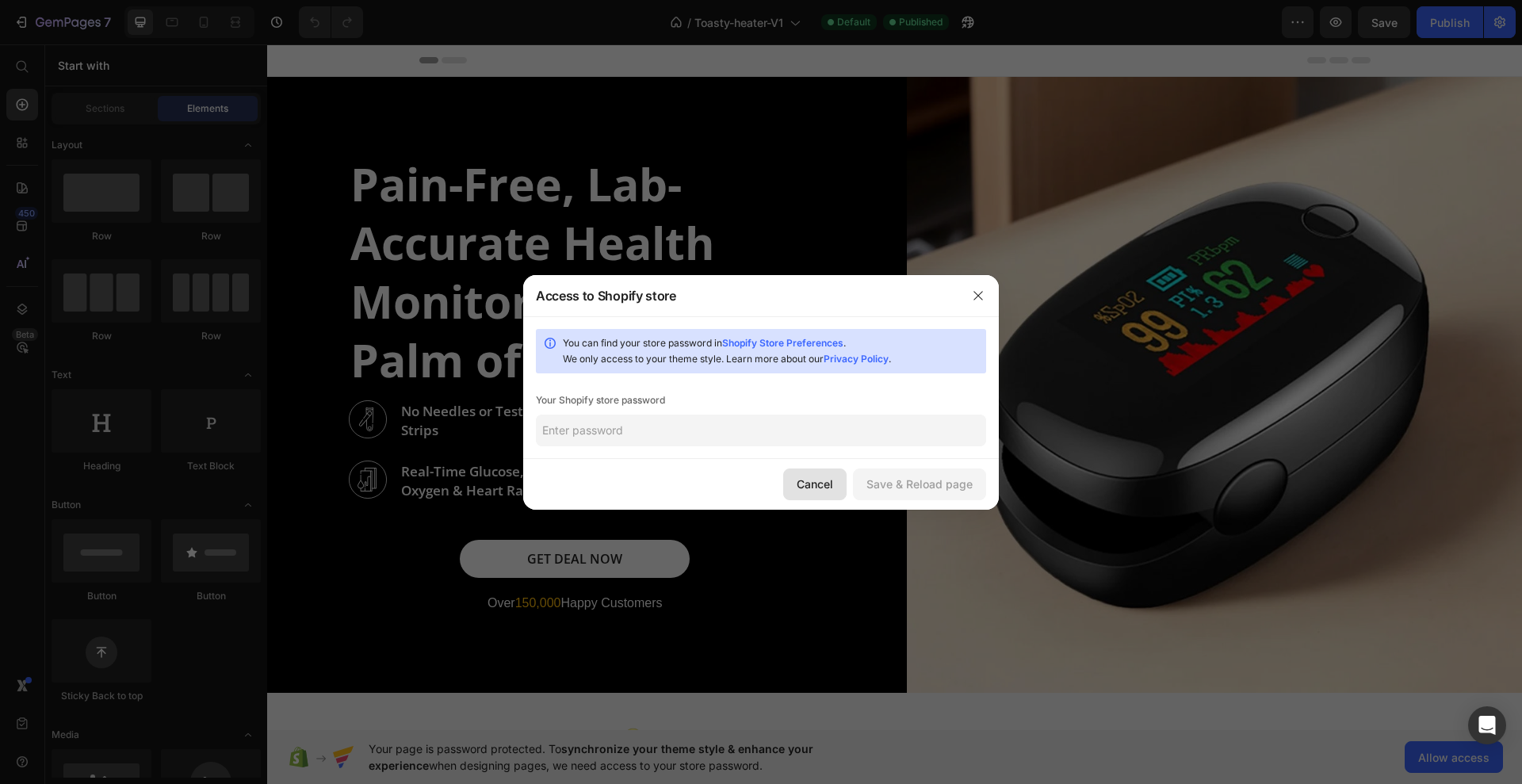 click on "Cancel" at bounding box center (815, 484) 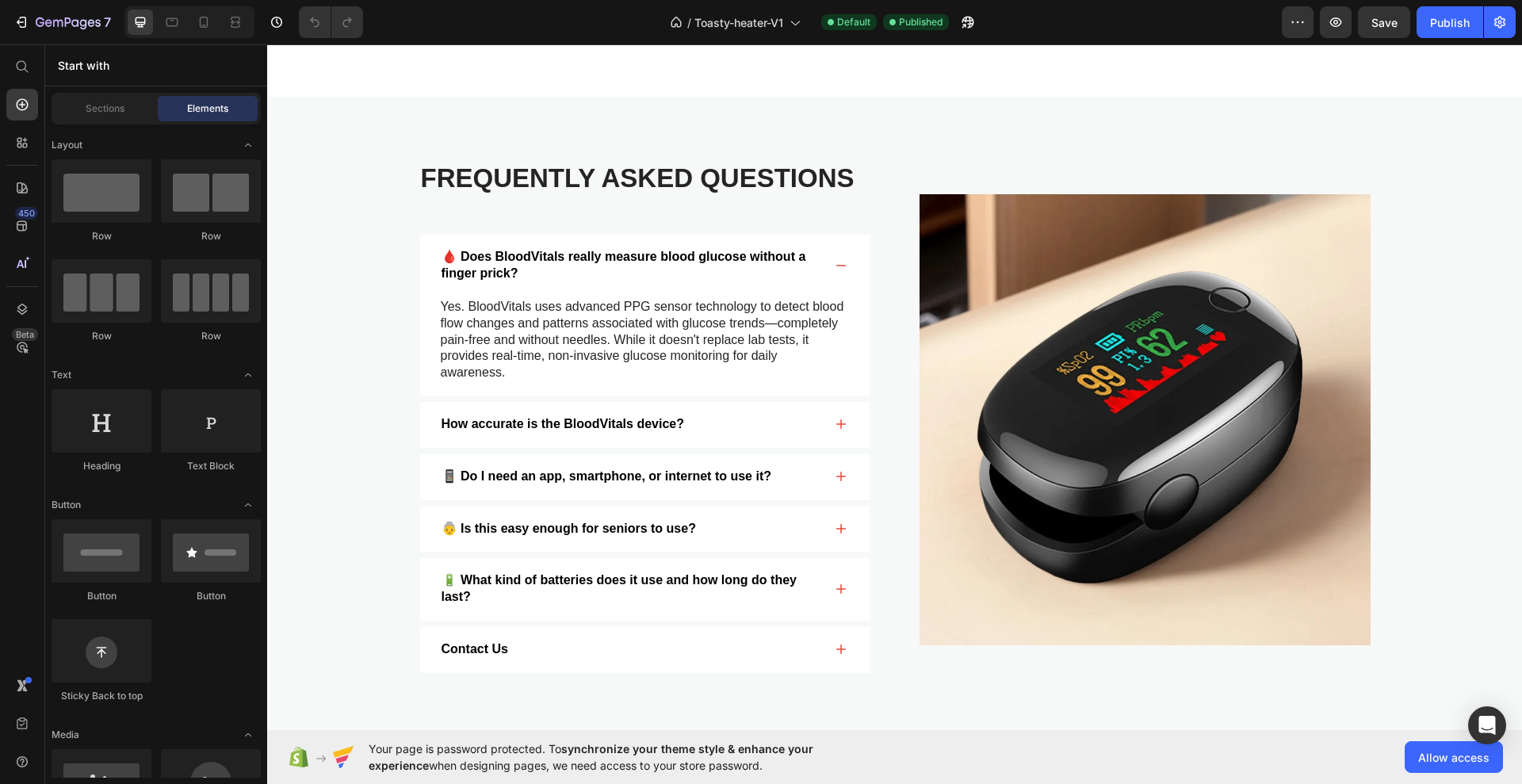 scroll, scrollTop: 2576, scrollLeft: 0, axis: vertical 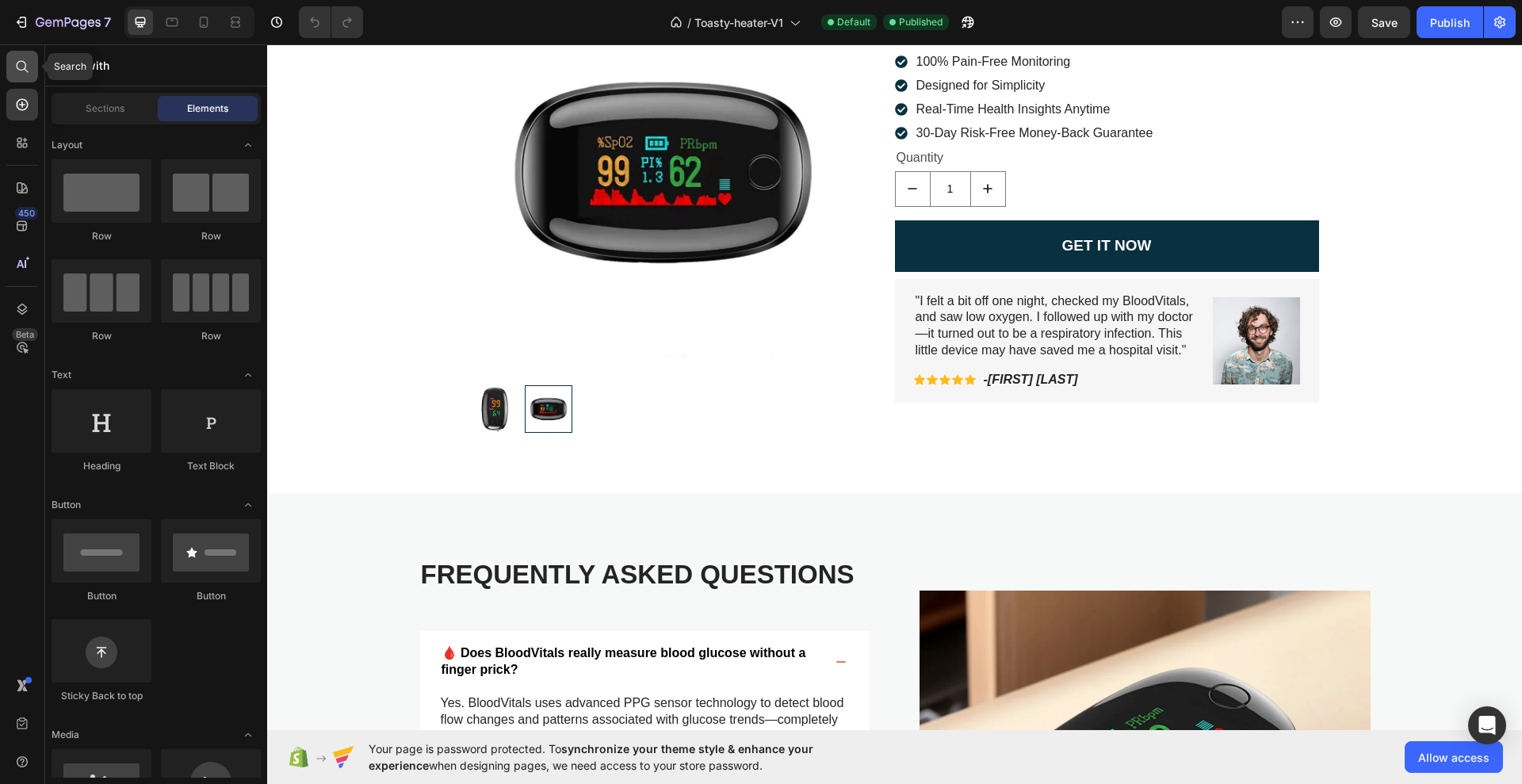 click 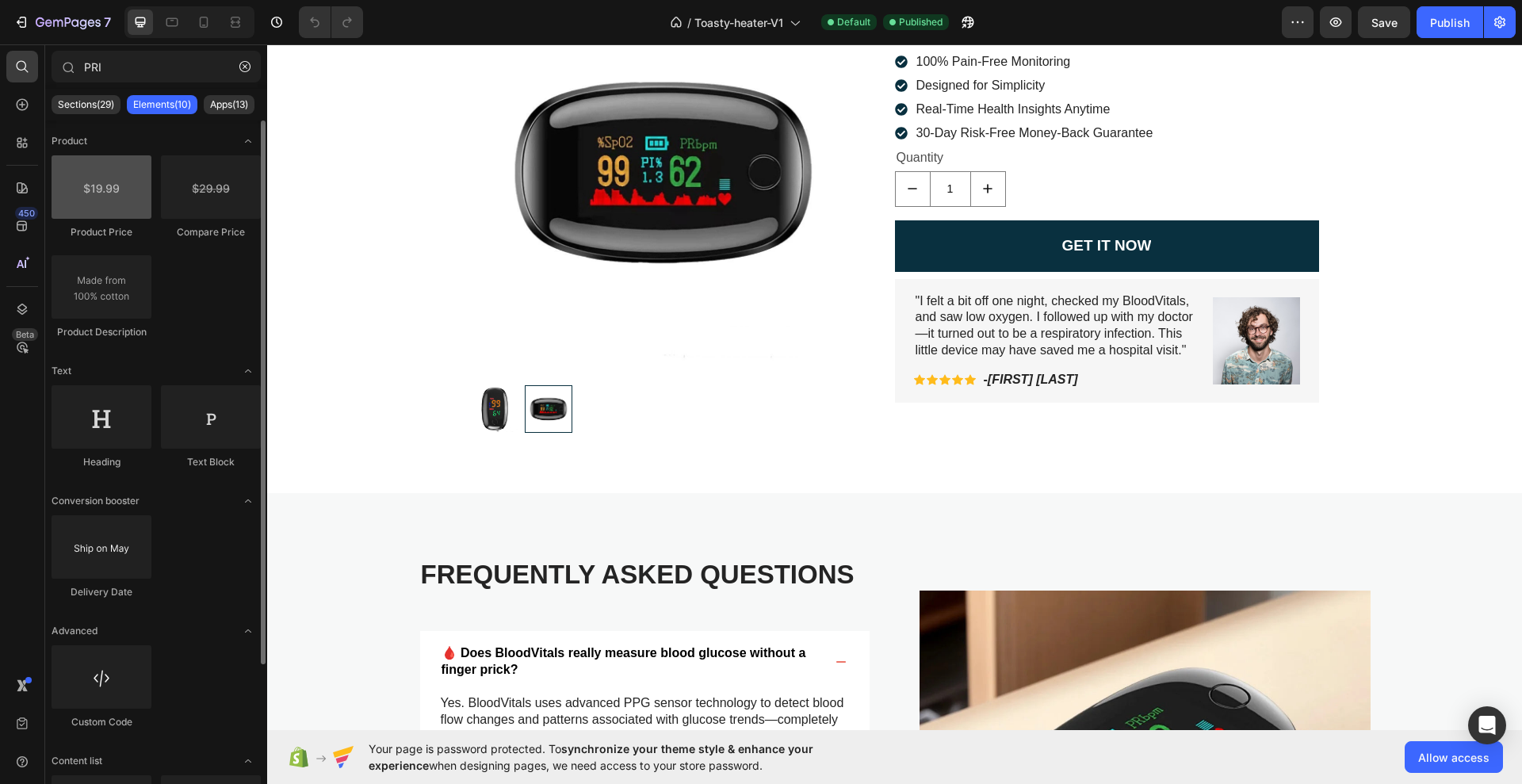 type on "PRI" 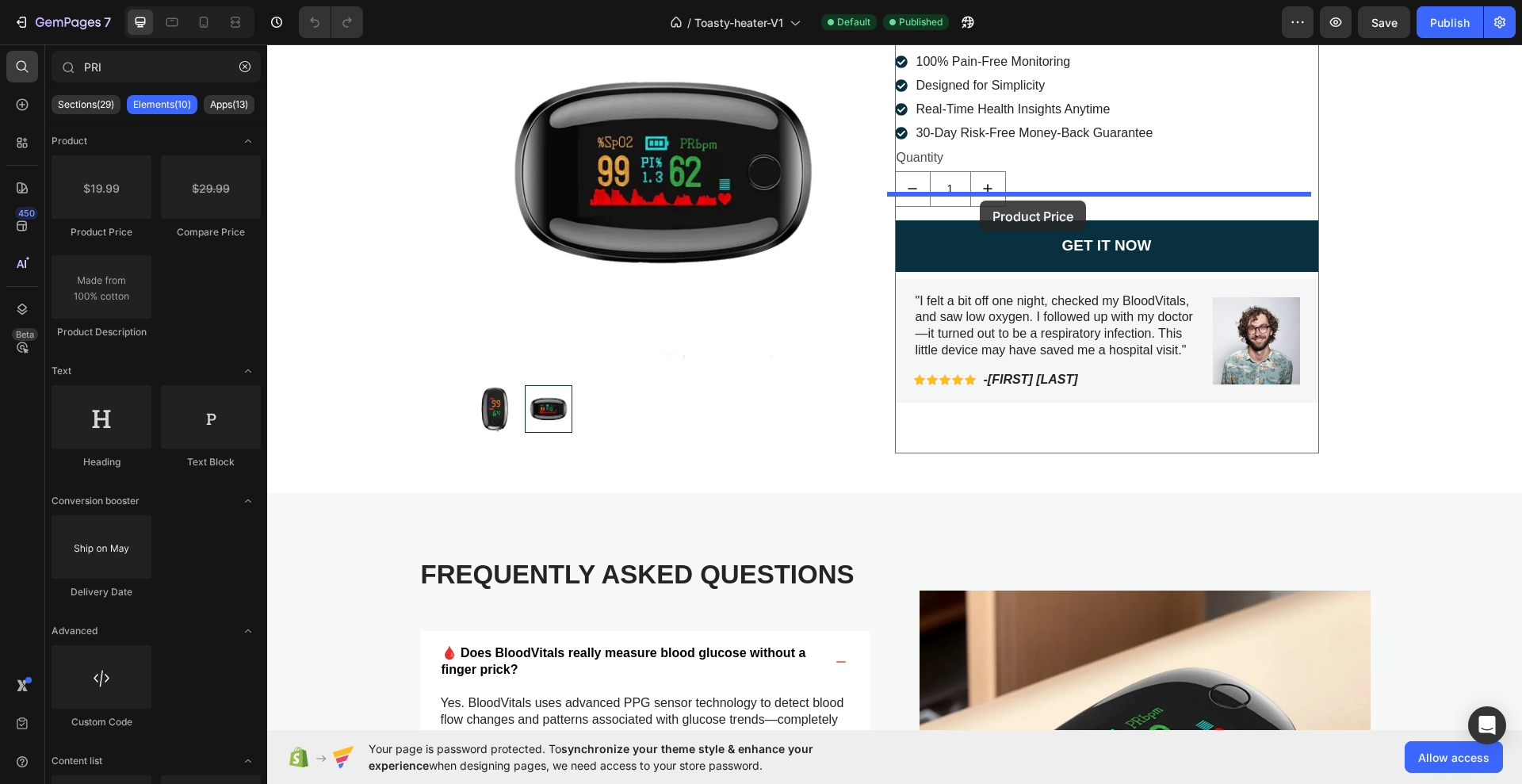 drag, startPoint x: 366, startPoint y: 239, endPoint x: 980, endPoint y: 201, distance: 615.17477 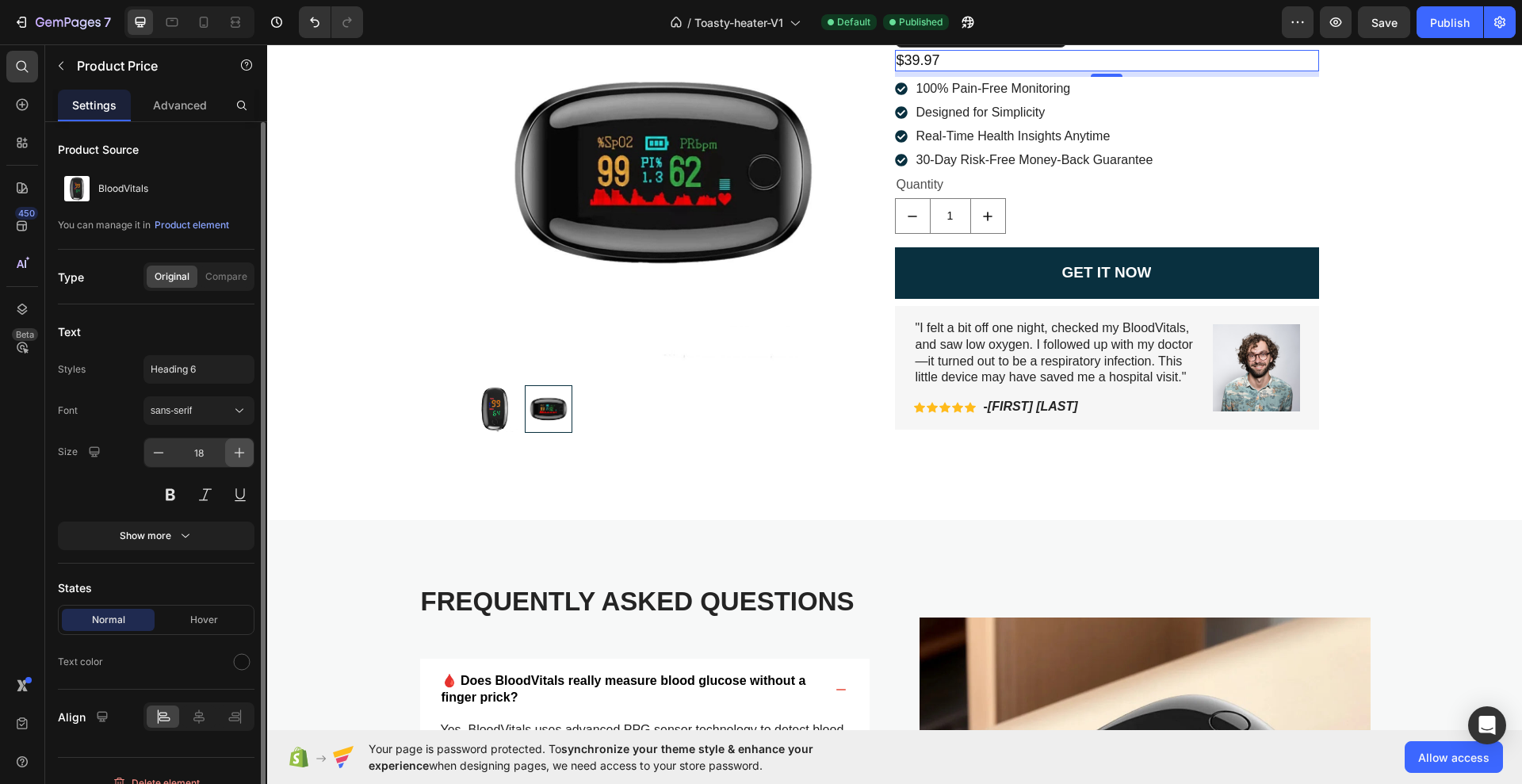 click 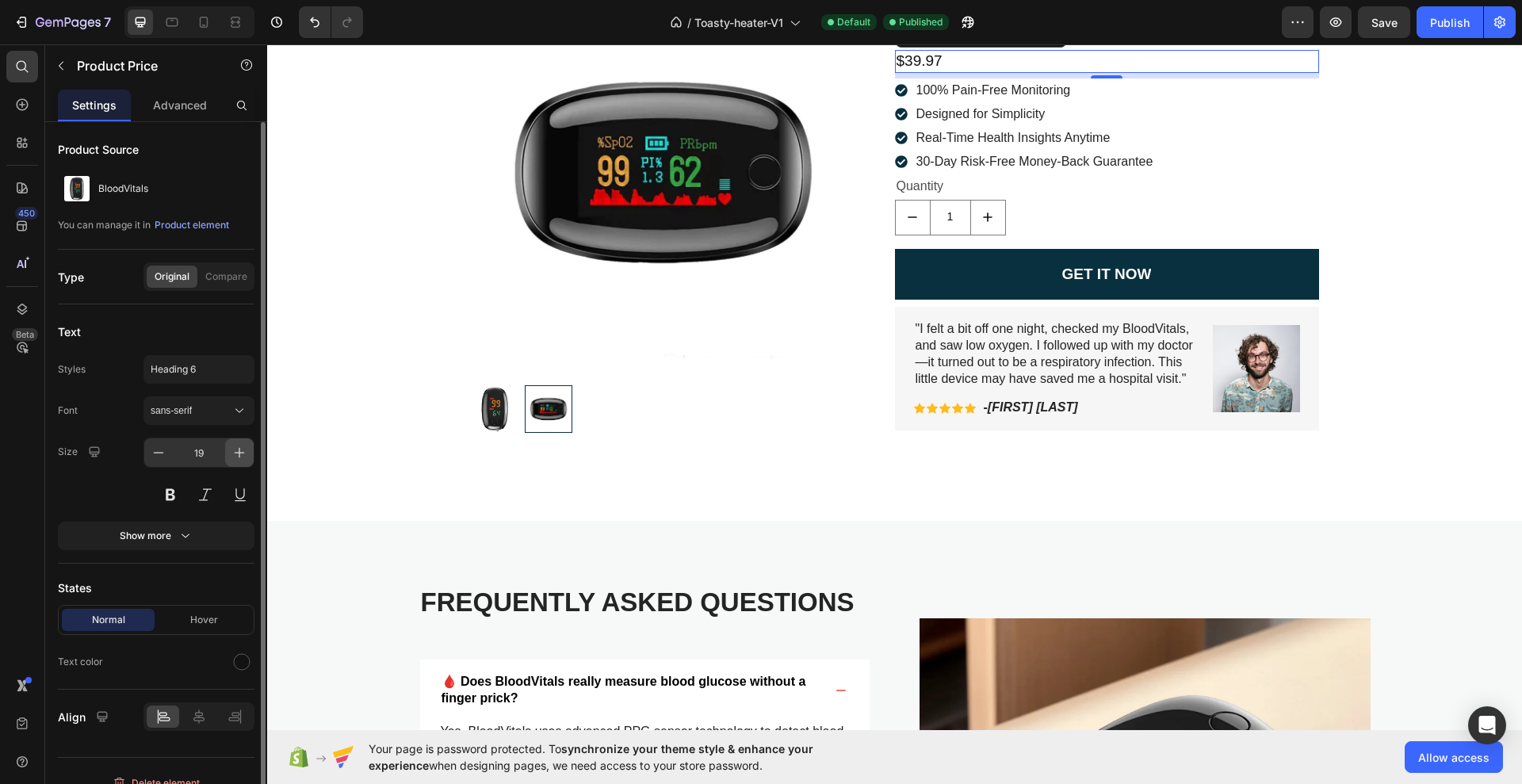 click 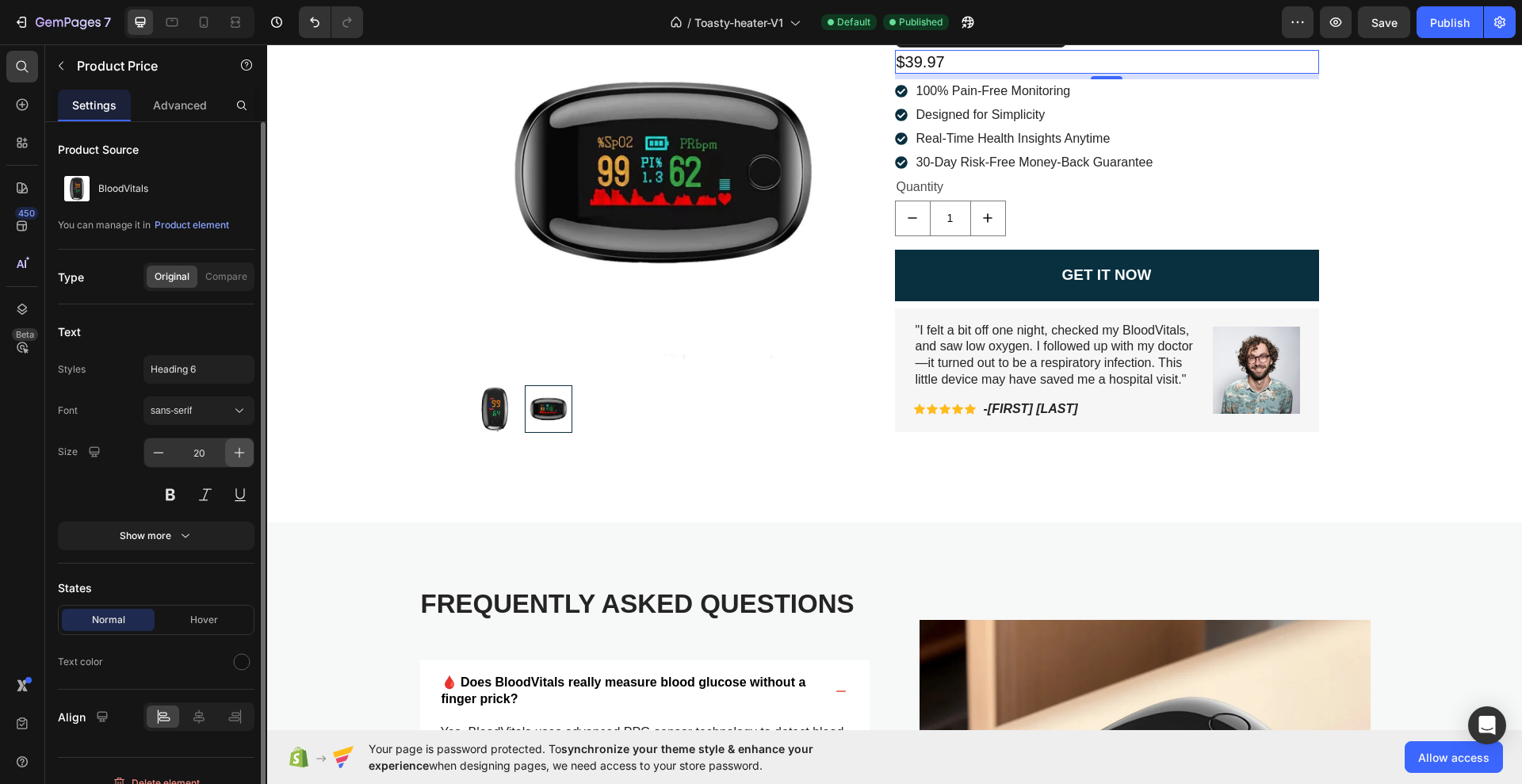 click 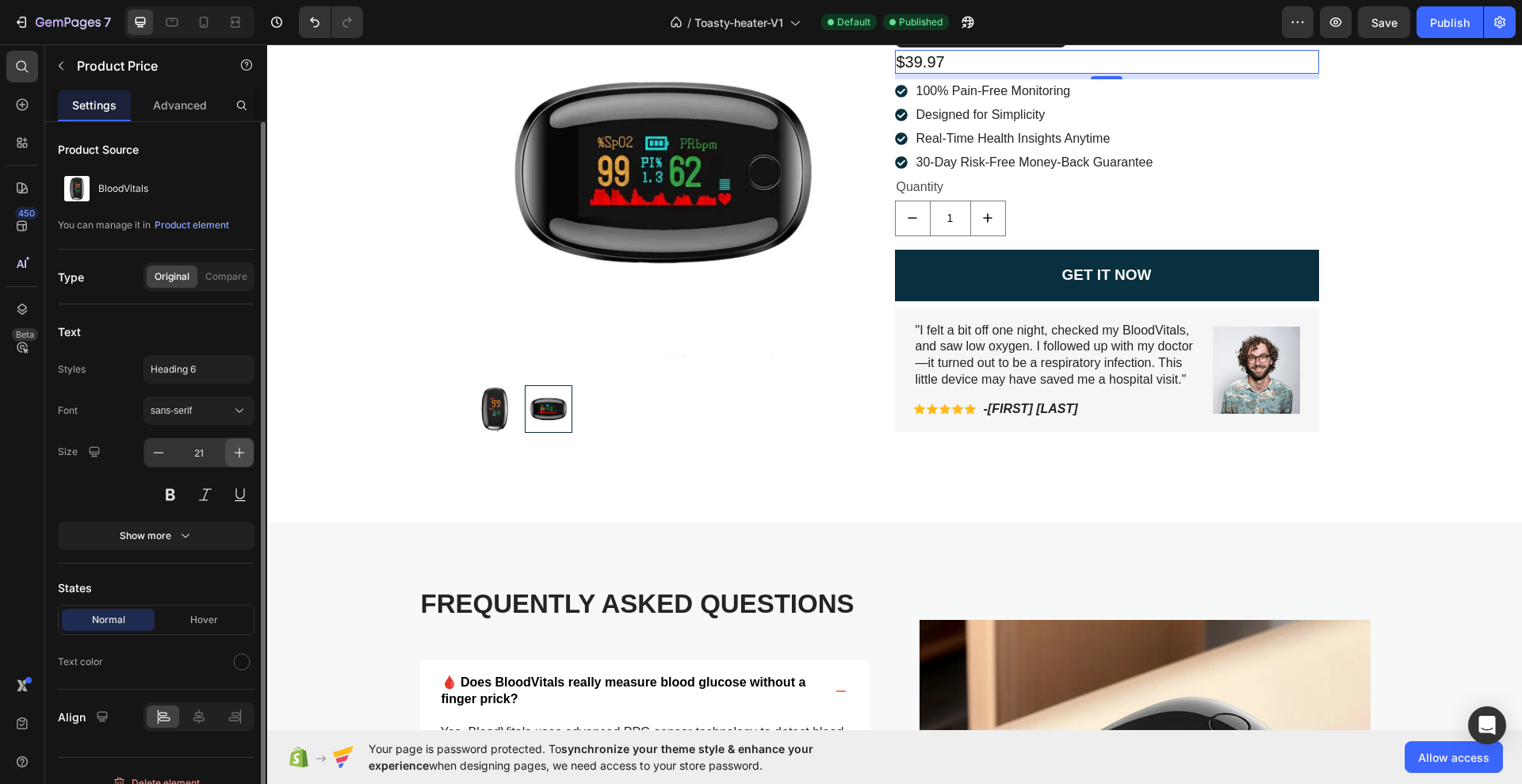 click 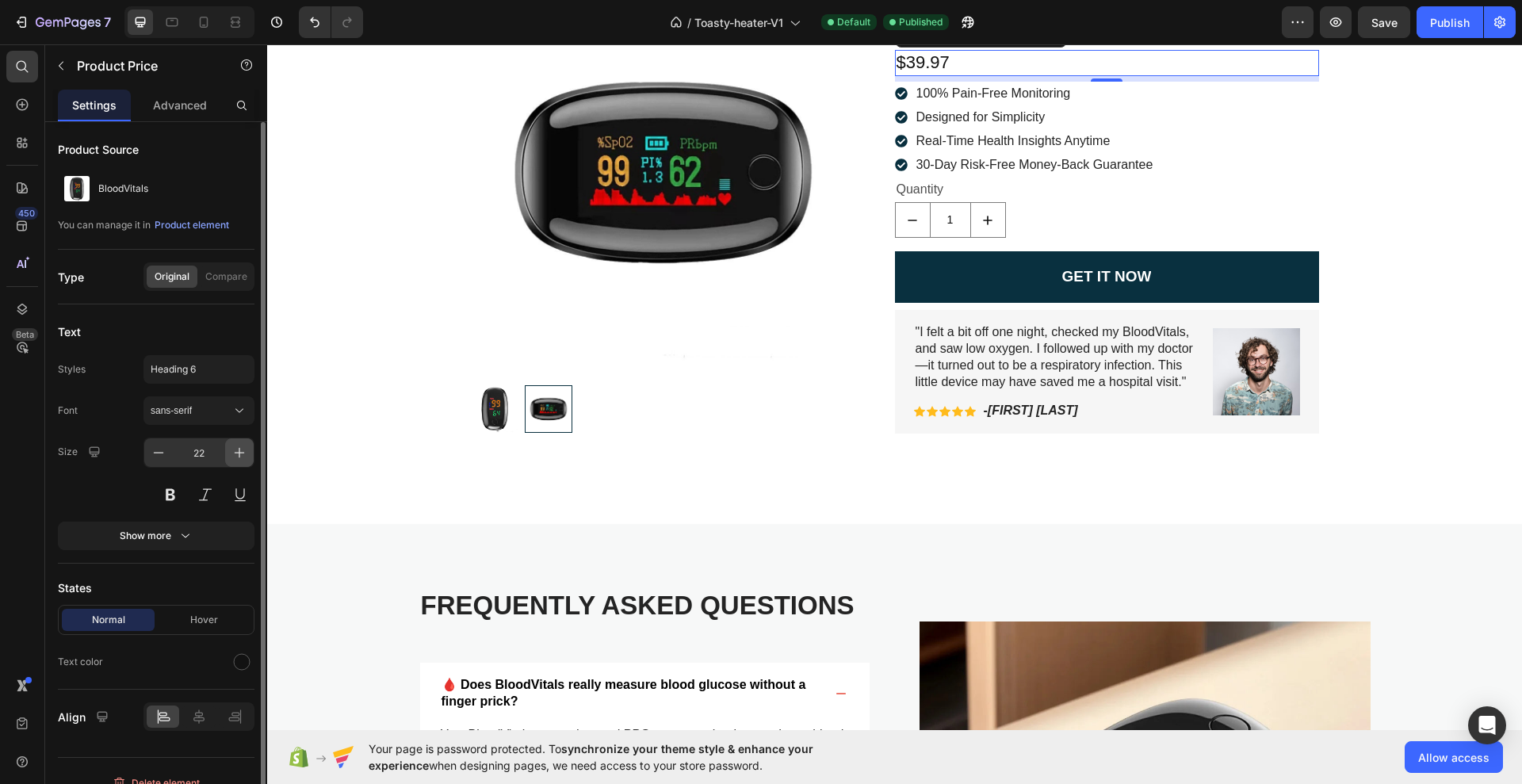 click 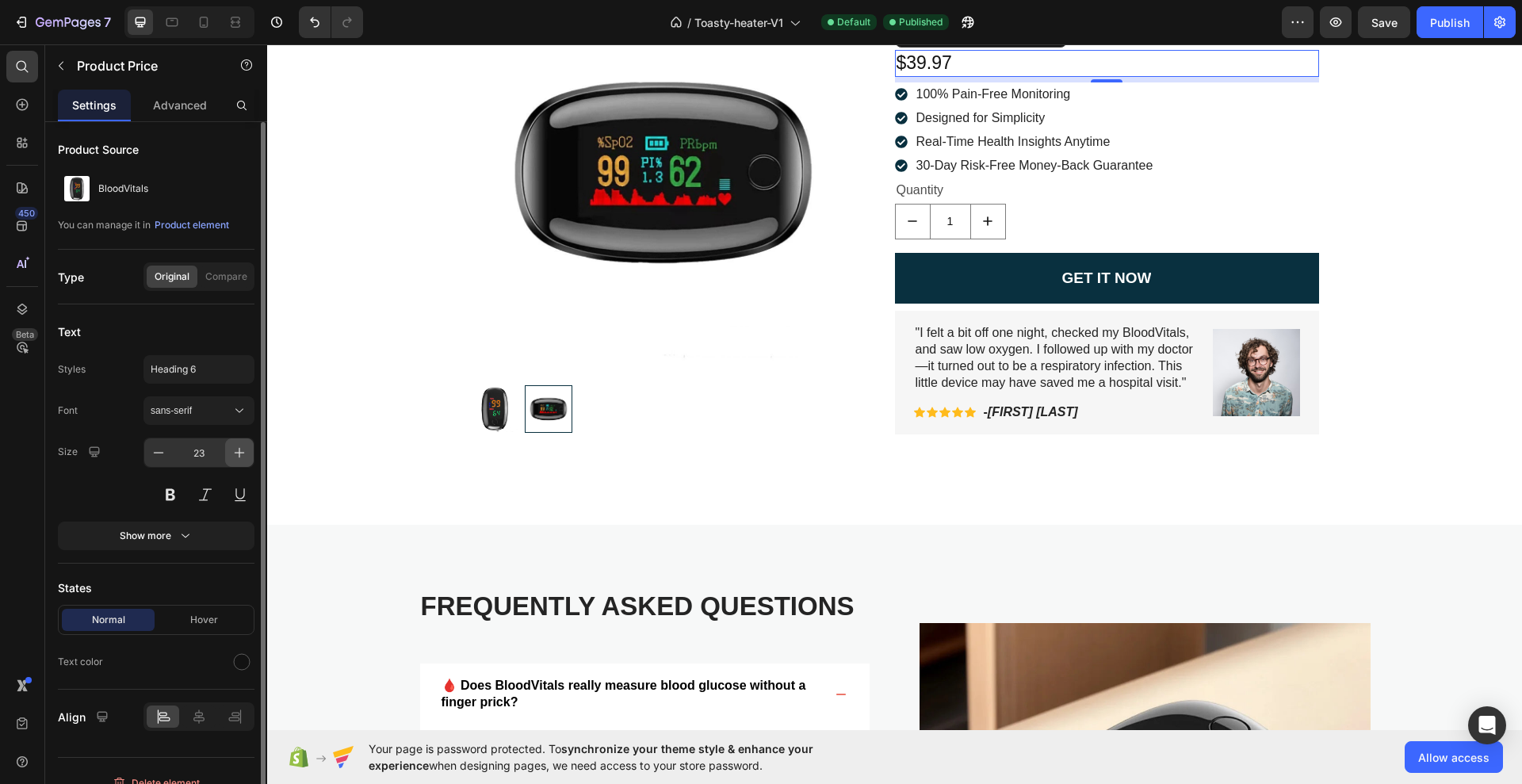 click 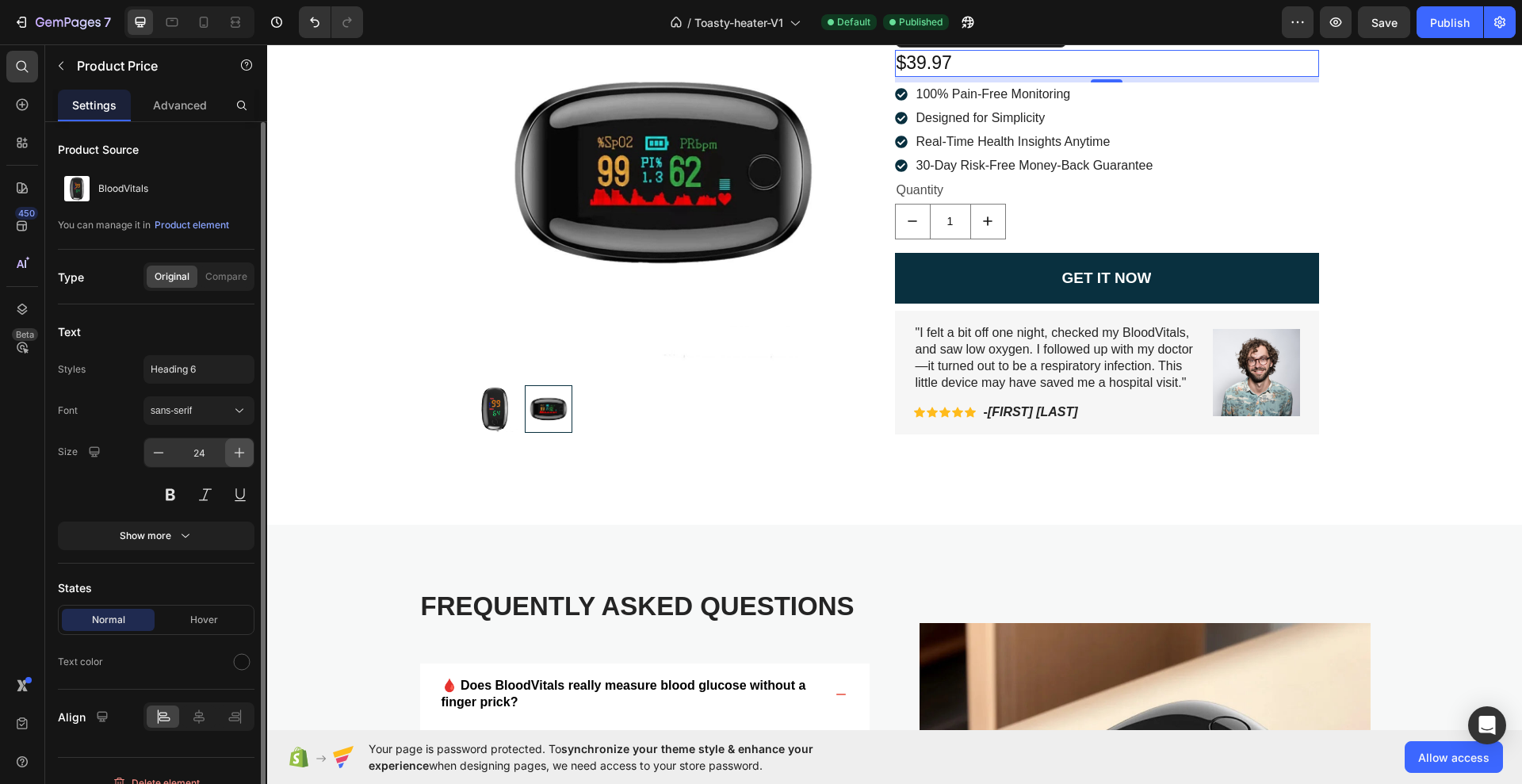 click 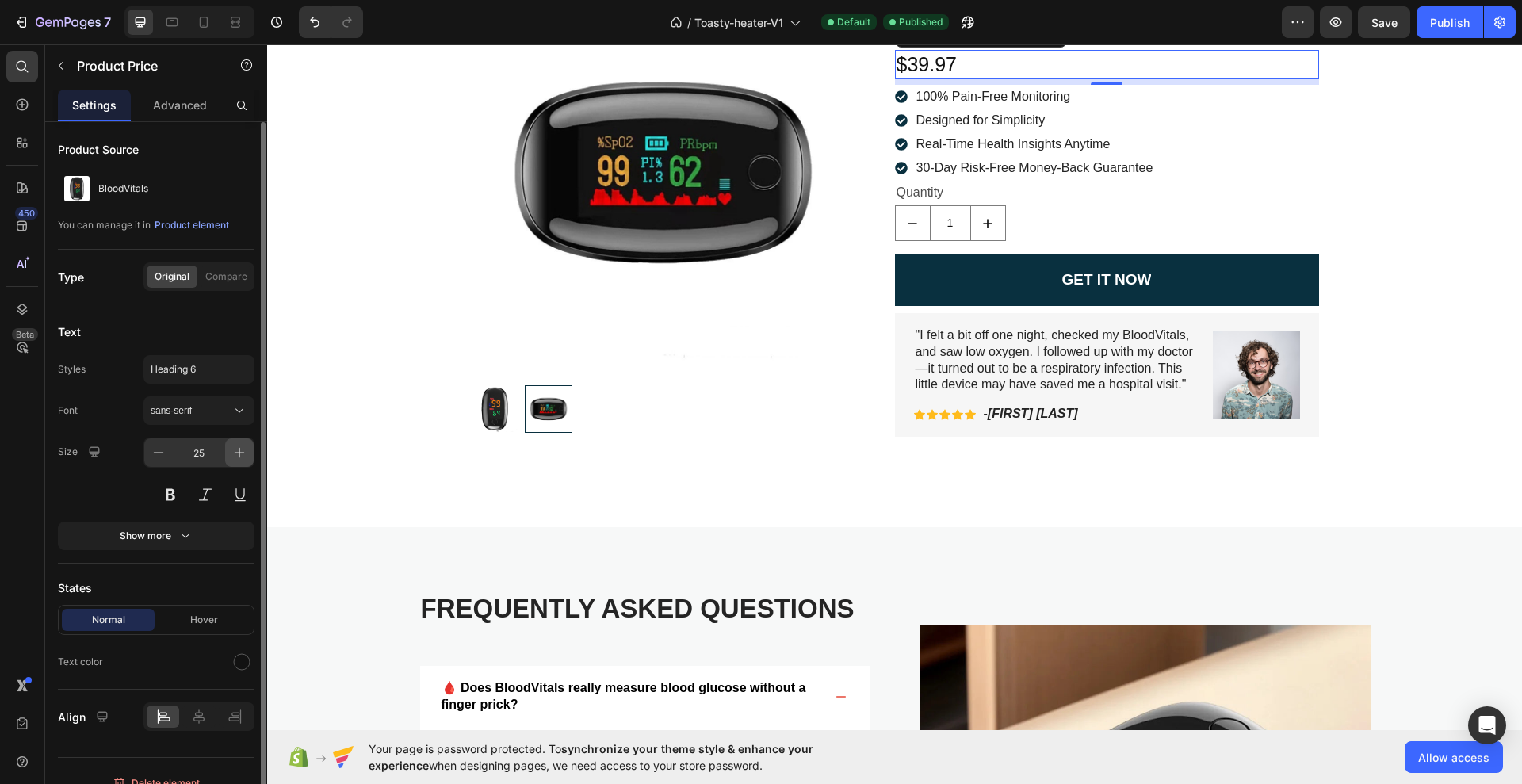 click 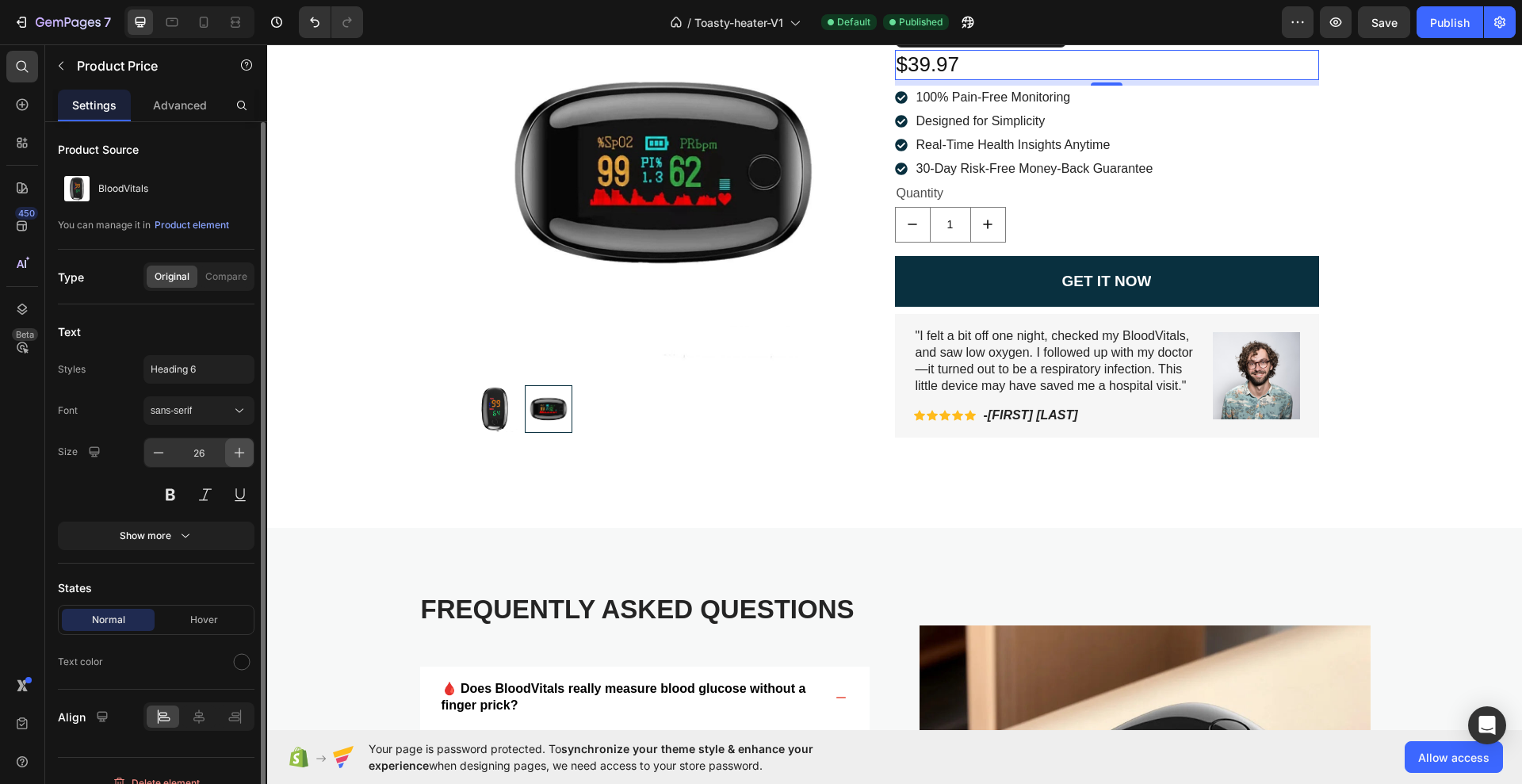 click 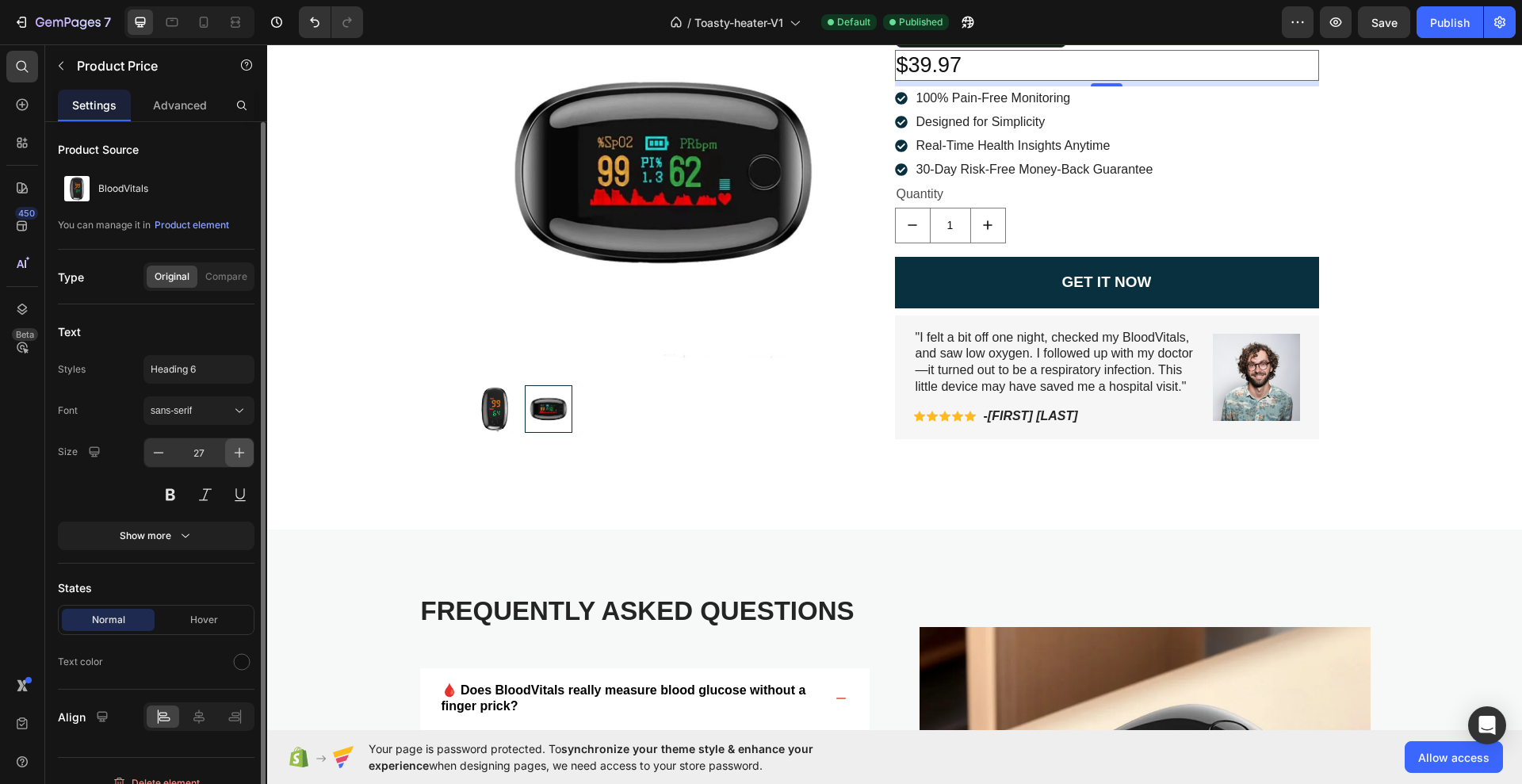 click 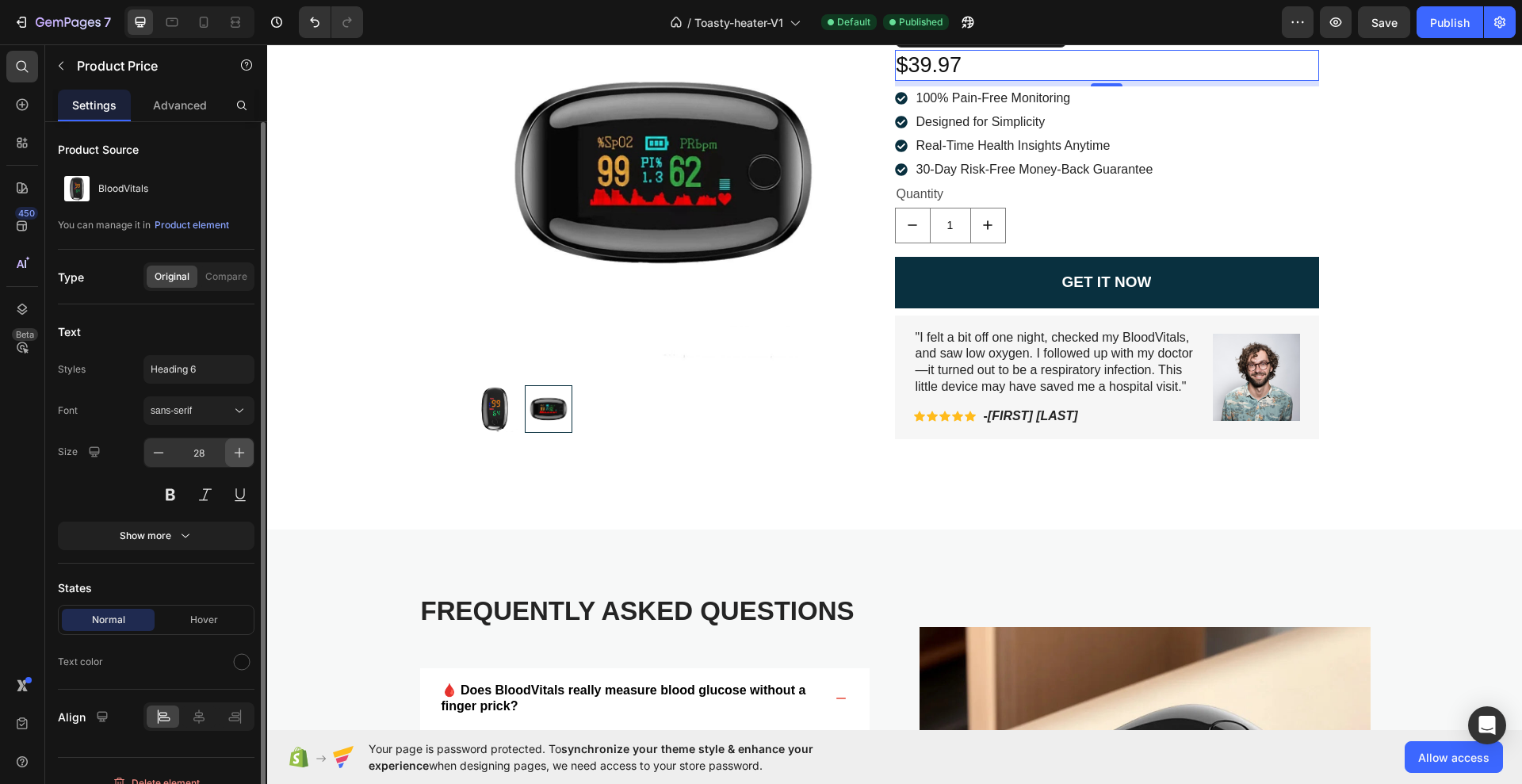 click 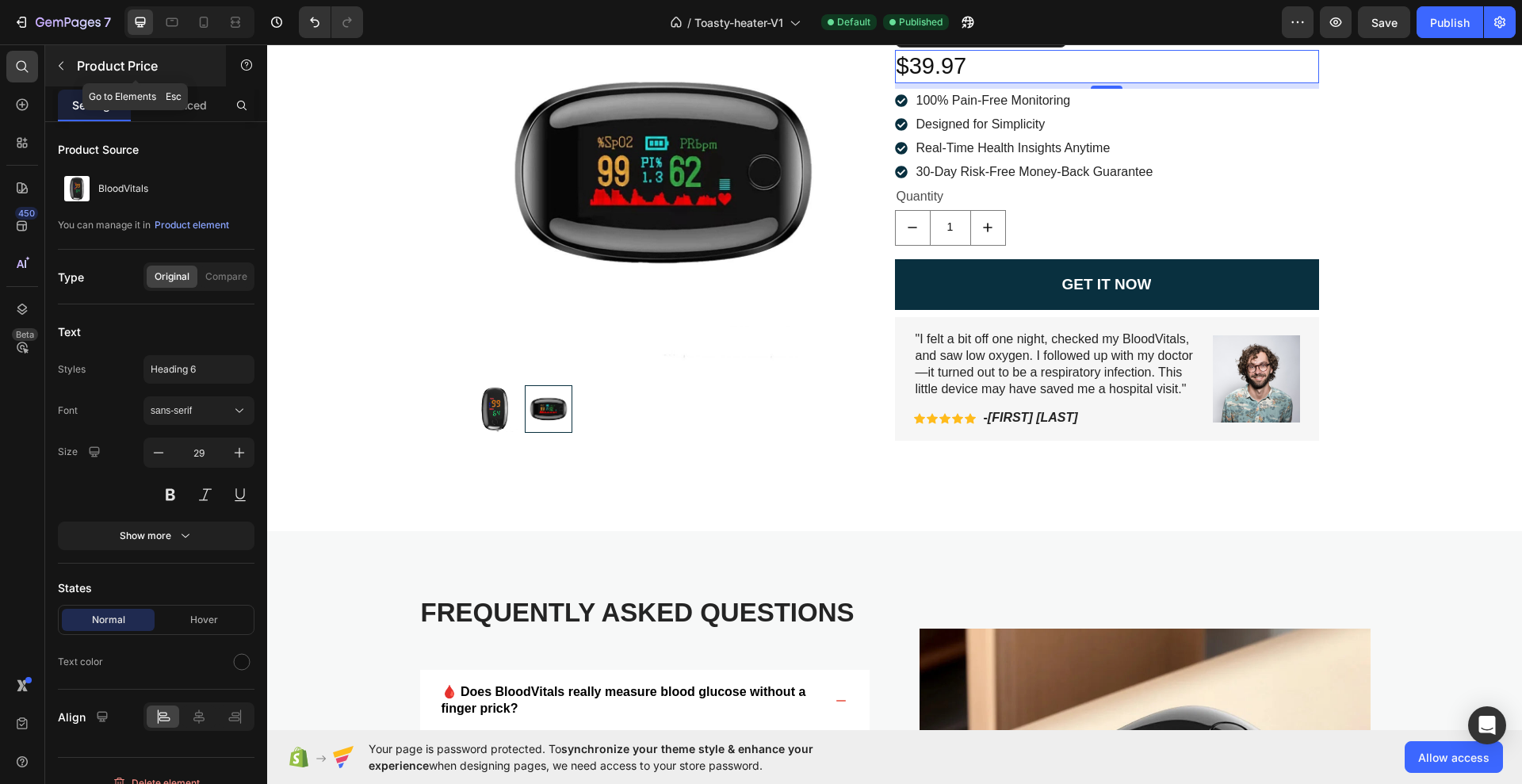click at bounding box center (61, 66) 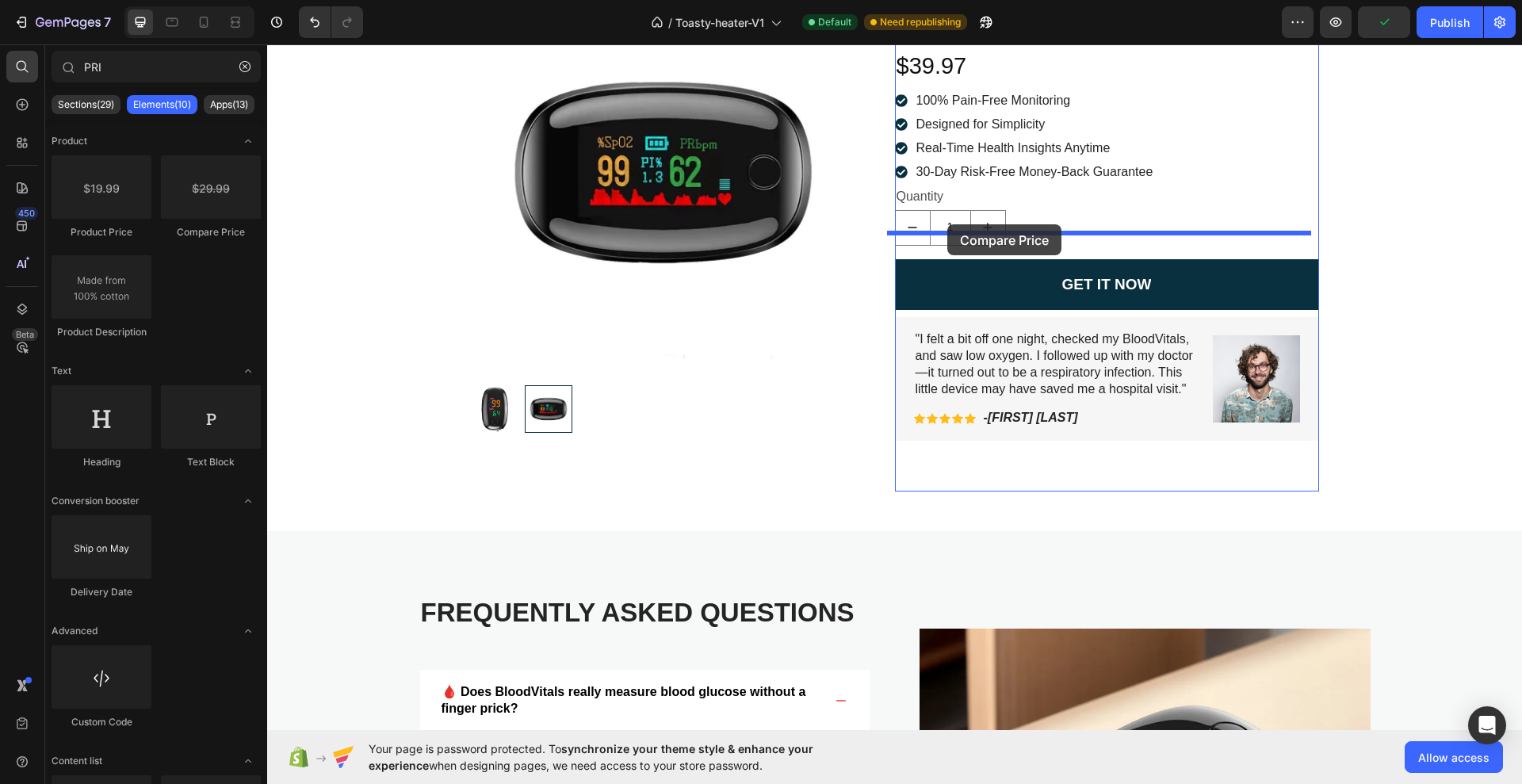 drag, startPoint x: 474, startPoint y: 252, endPoint x: 947, endPoint y: 224, distance: 473.828 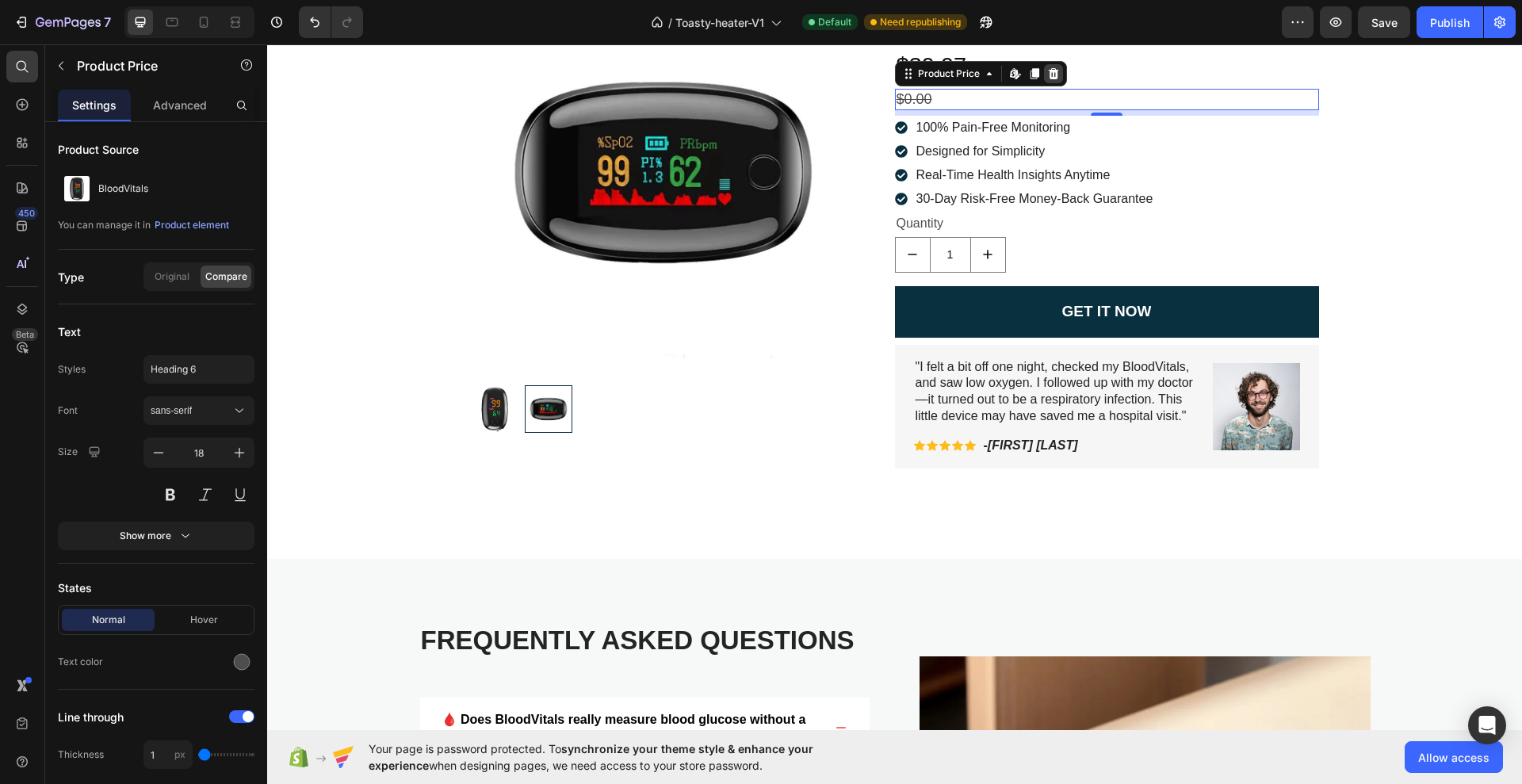 click 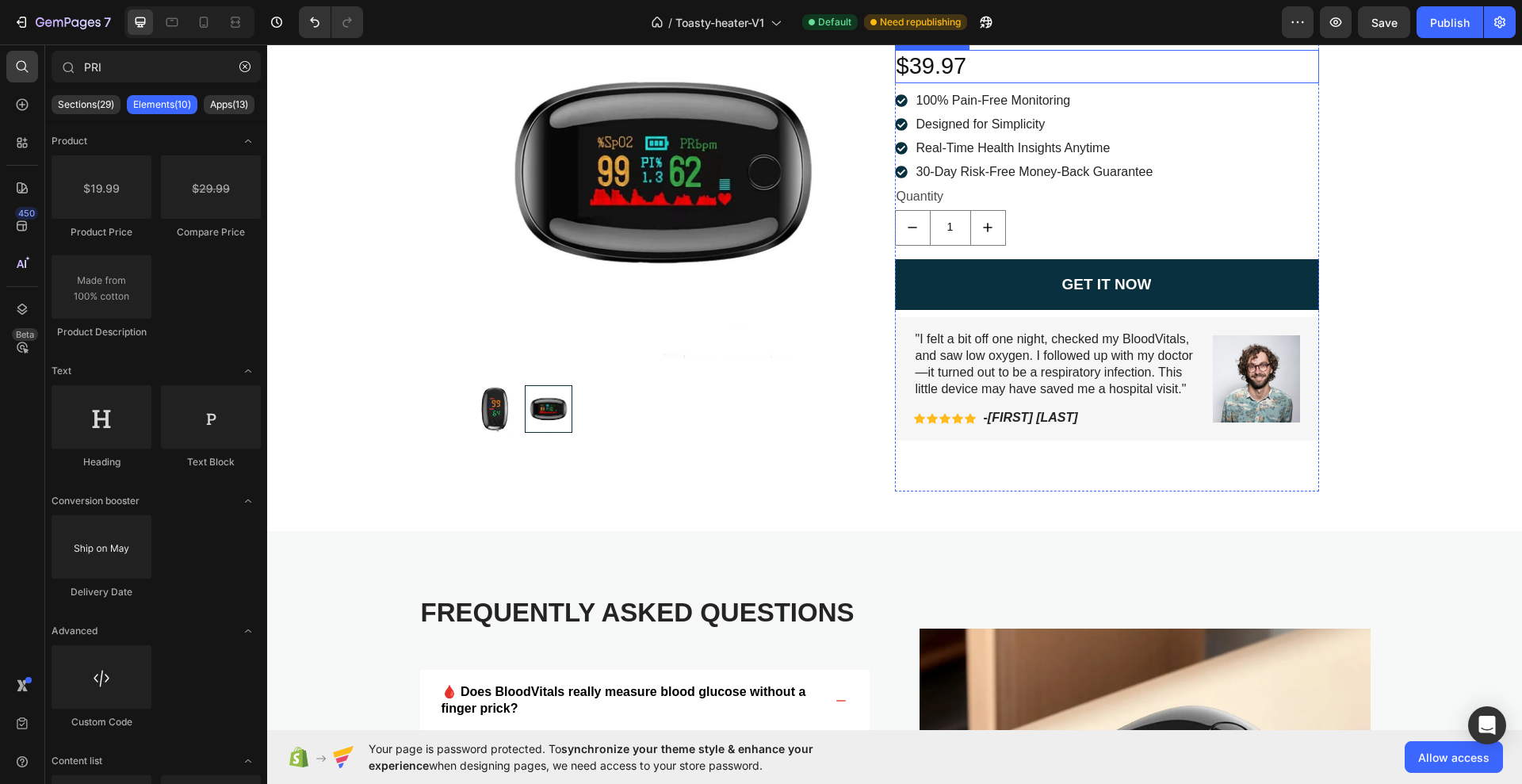 click on "$39.97" at bounding box center [1107, 67] 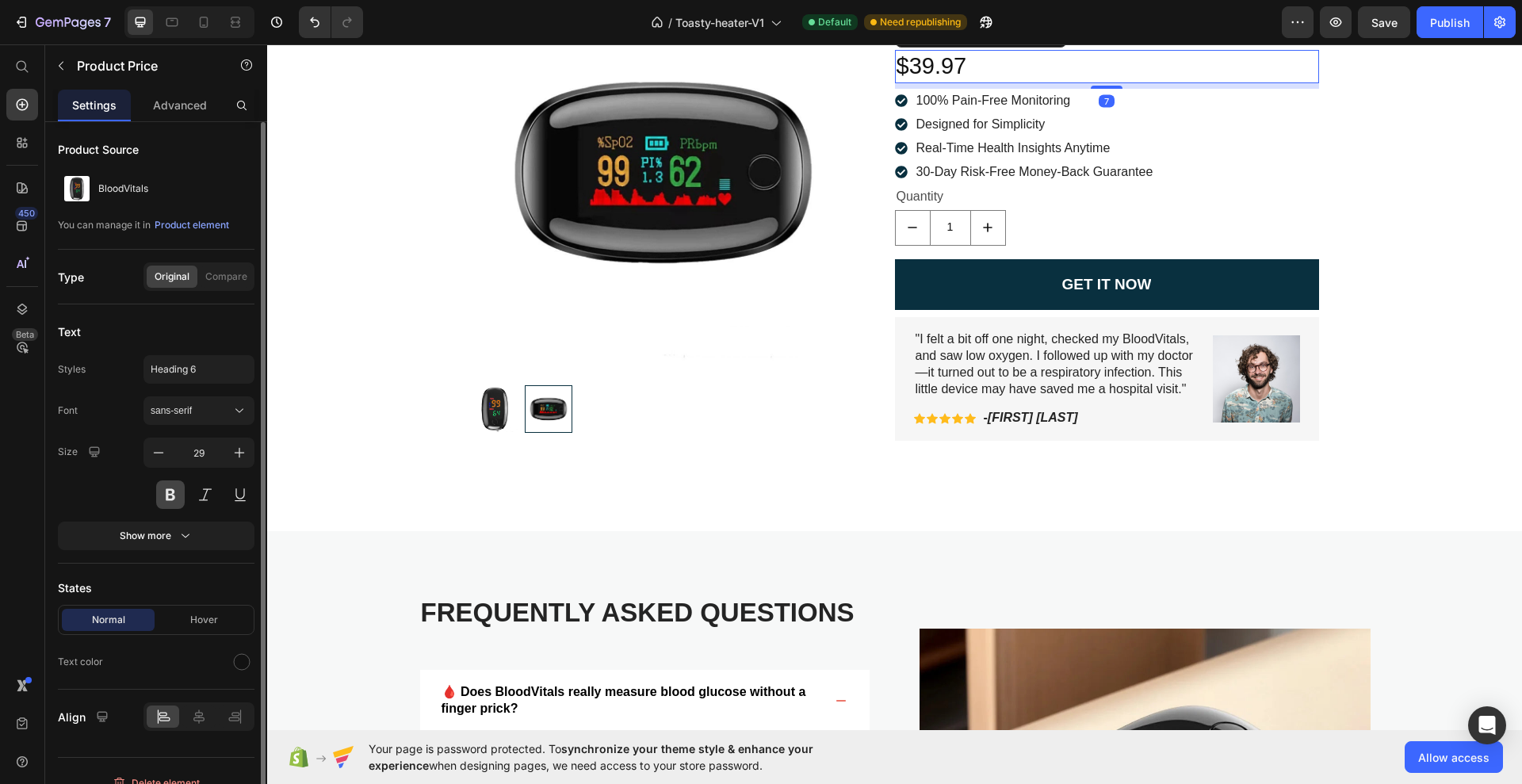 click at bounding box center (170, 495) 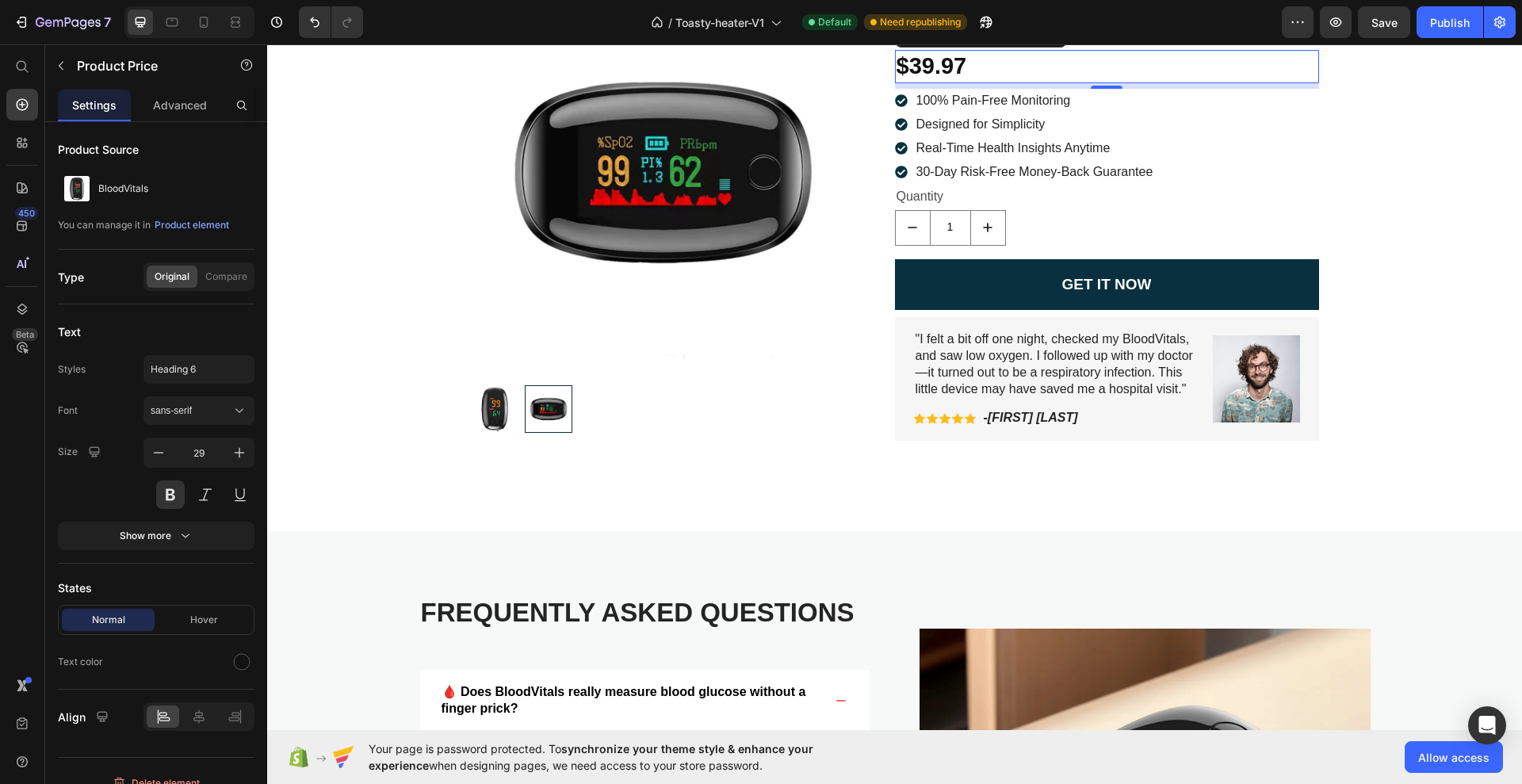 click on "7" at bounding box center (1107, 86) 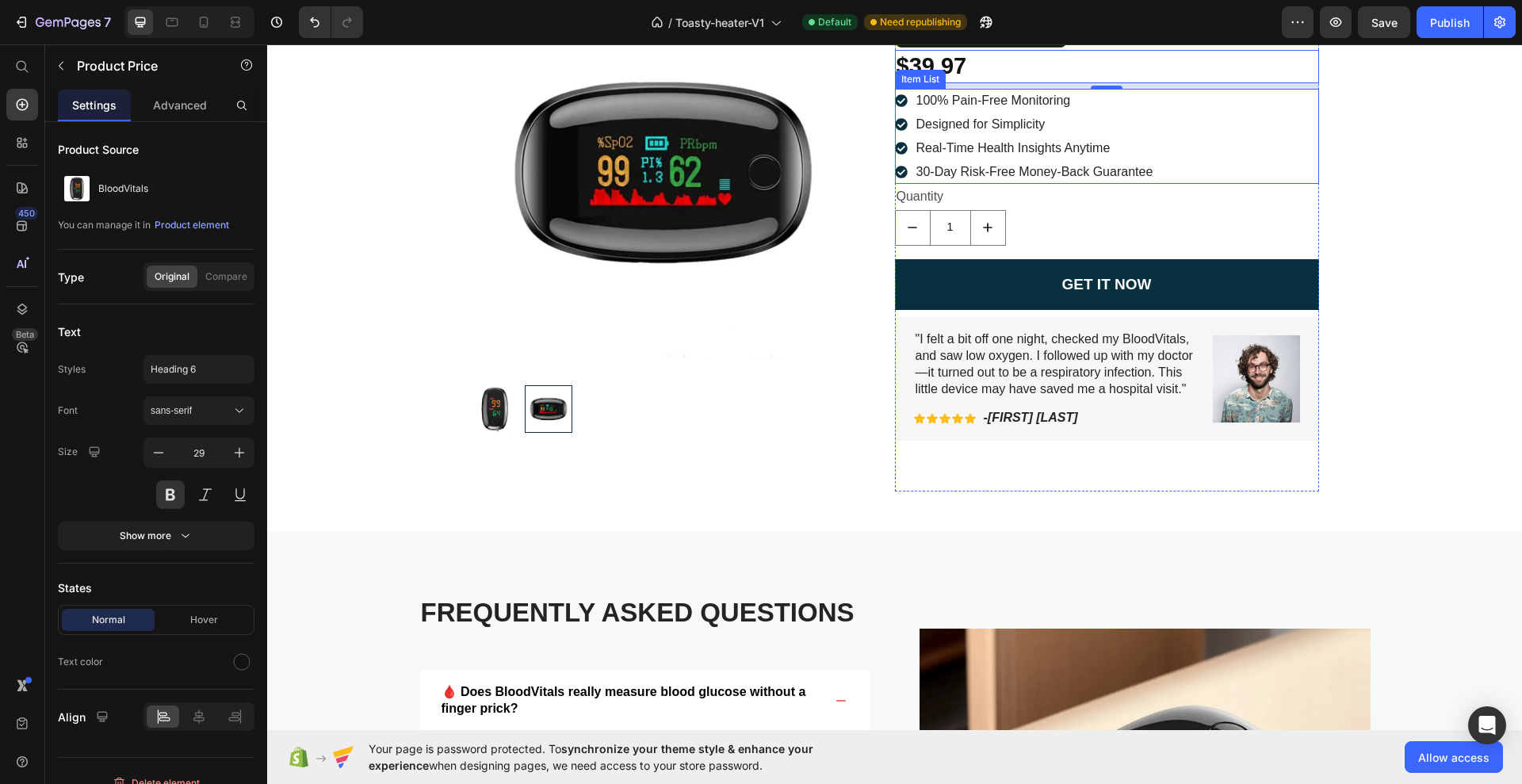 click on "100% Pain-Free Monitoring Designed for Simplicity Real-Time Health Insights Anytime 30-Day Risk-Free Money-Back Guarantee" at bounding box center (1107, 136) 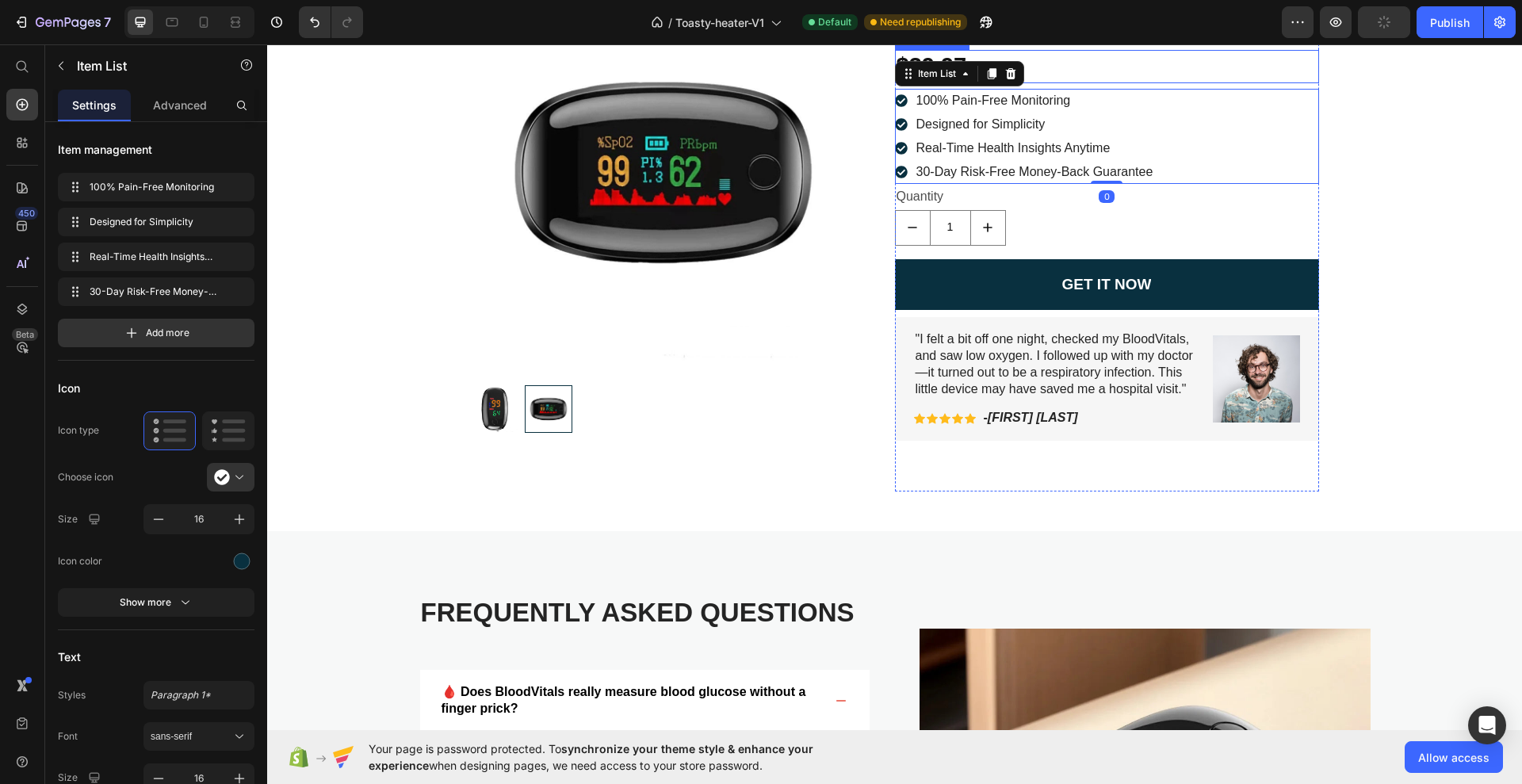 click on "$39.97" at bounding box center [1107, 67] 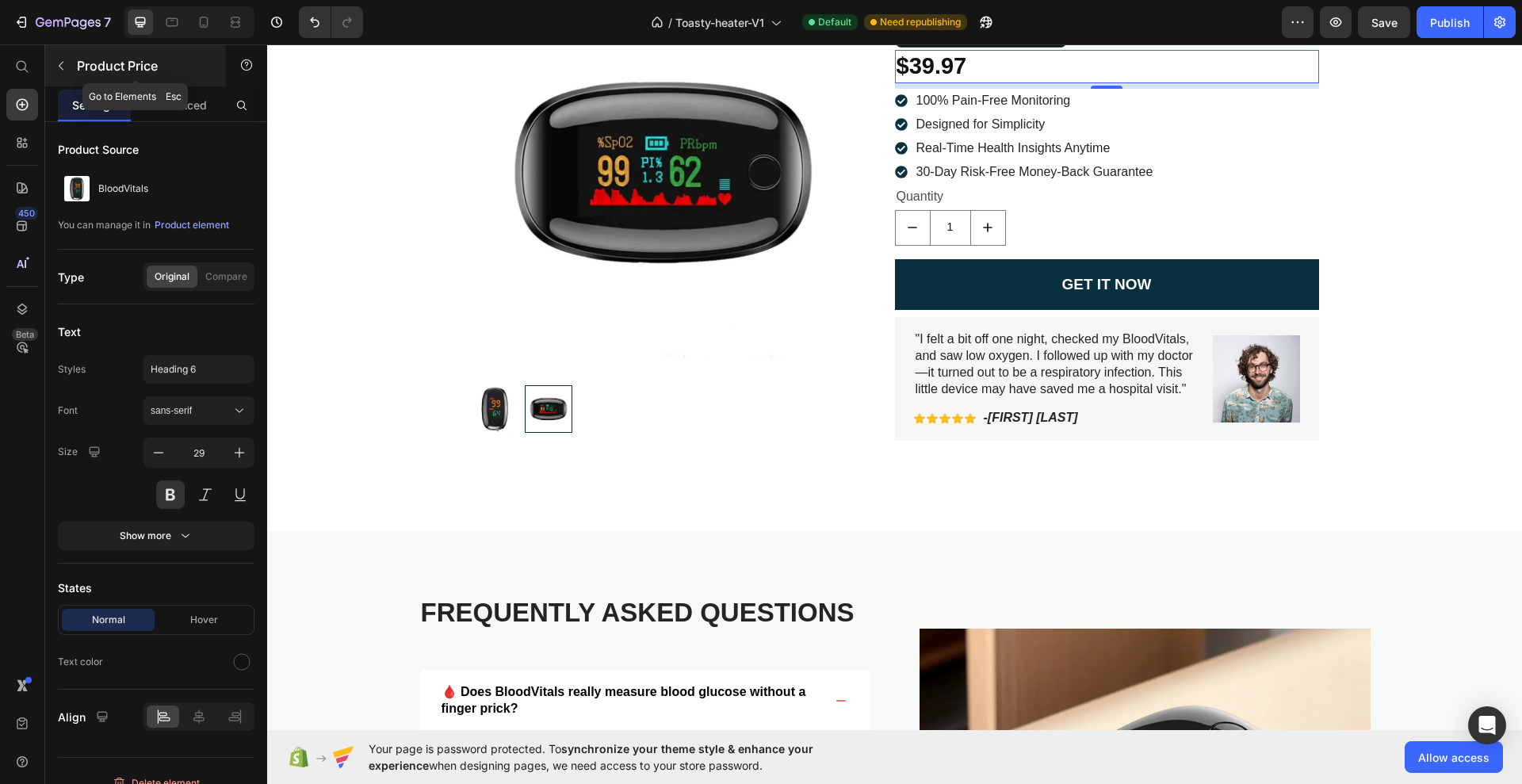 click at bounding box center (61, 66) 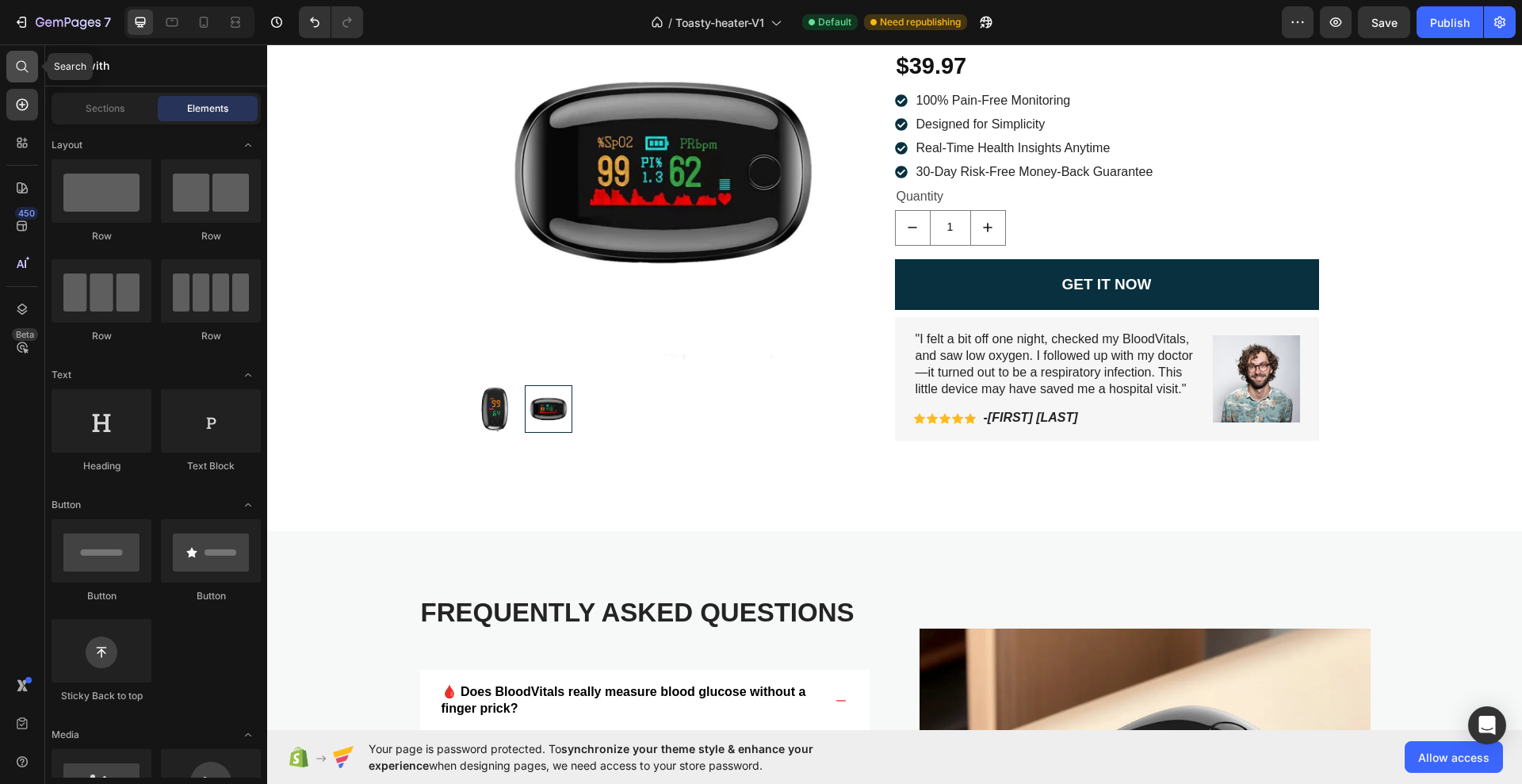 click 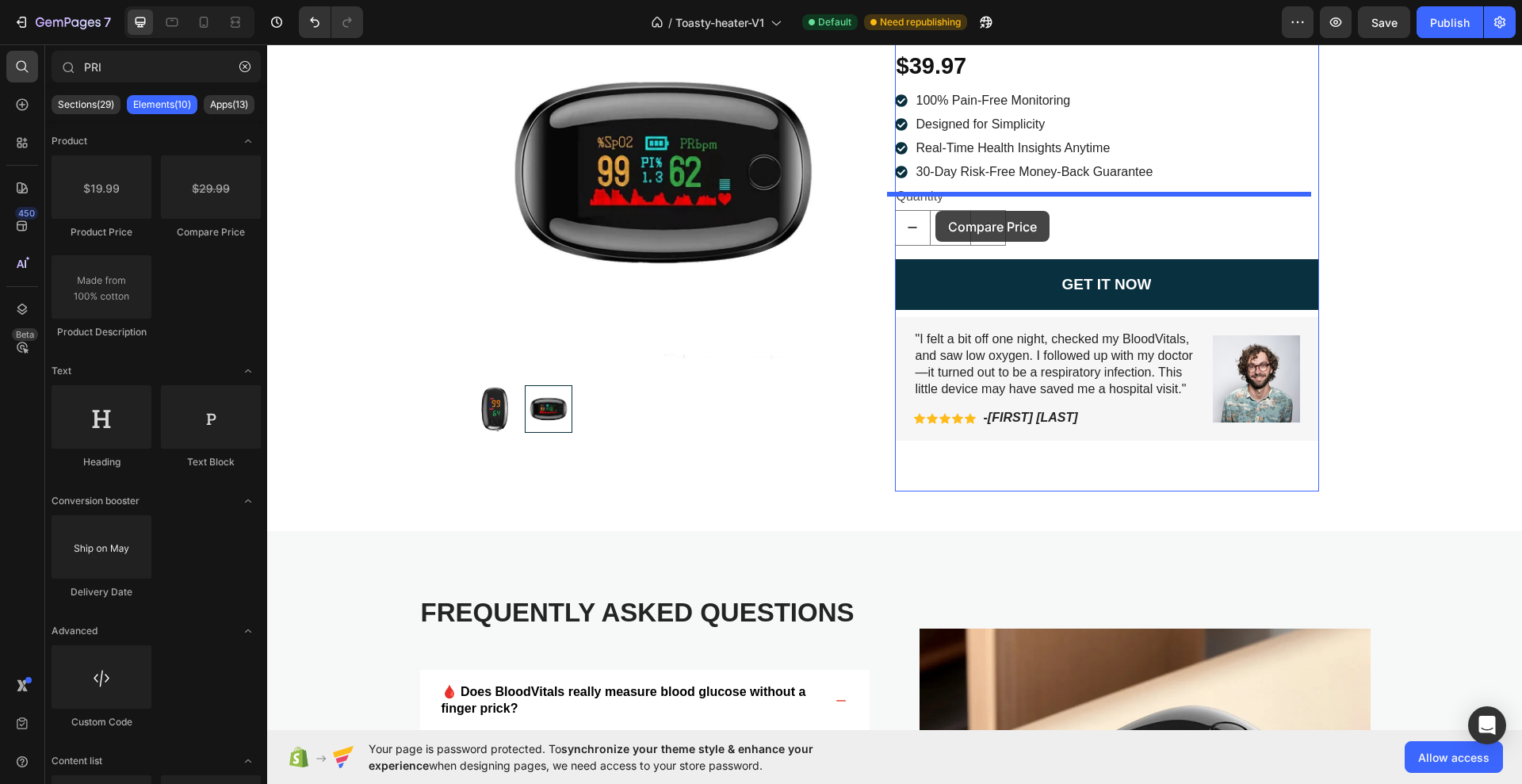 drag, startPoint x: 489, startPoint y: 250, endPoint x: 935, endPoint y: 211, distance: 447.7019 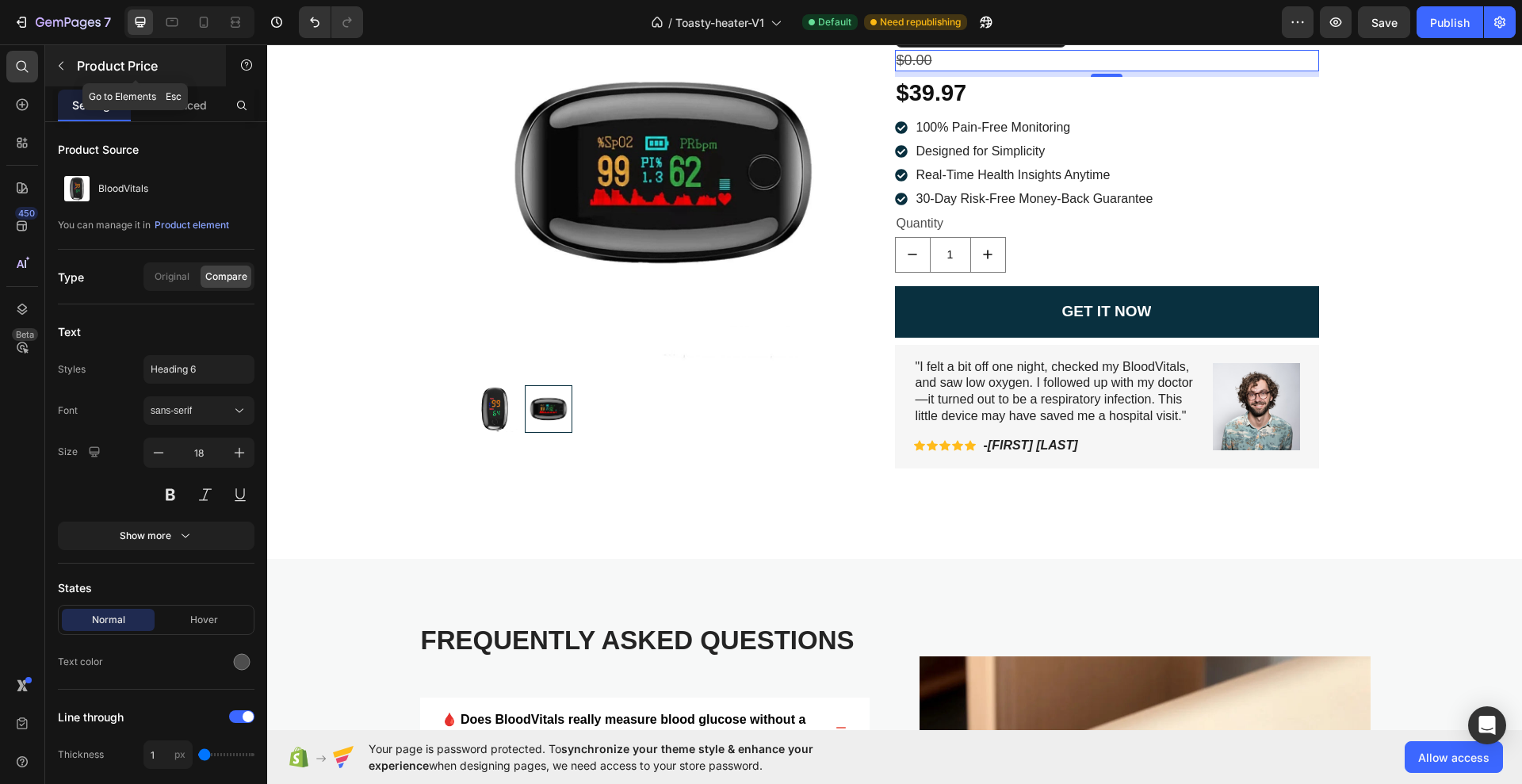click 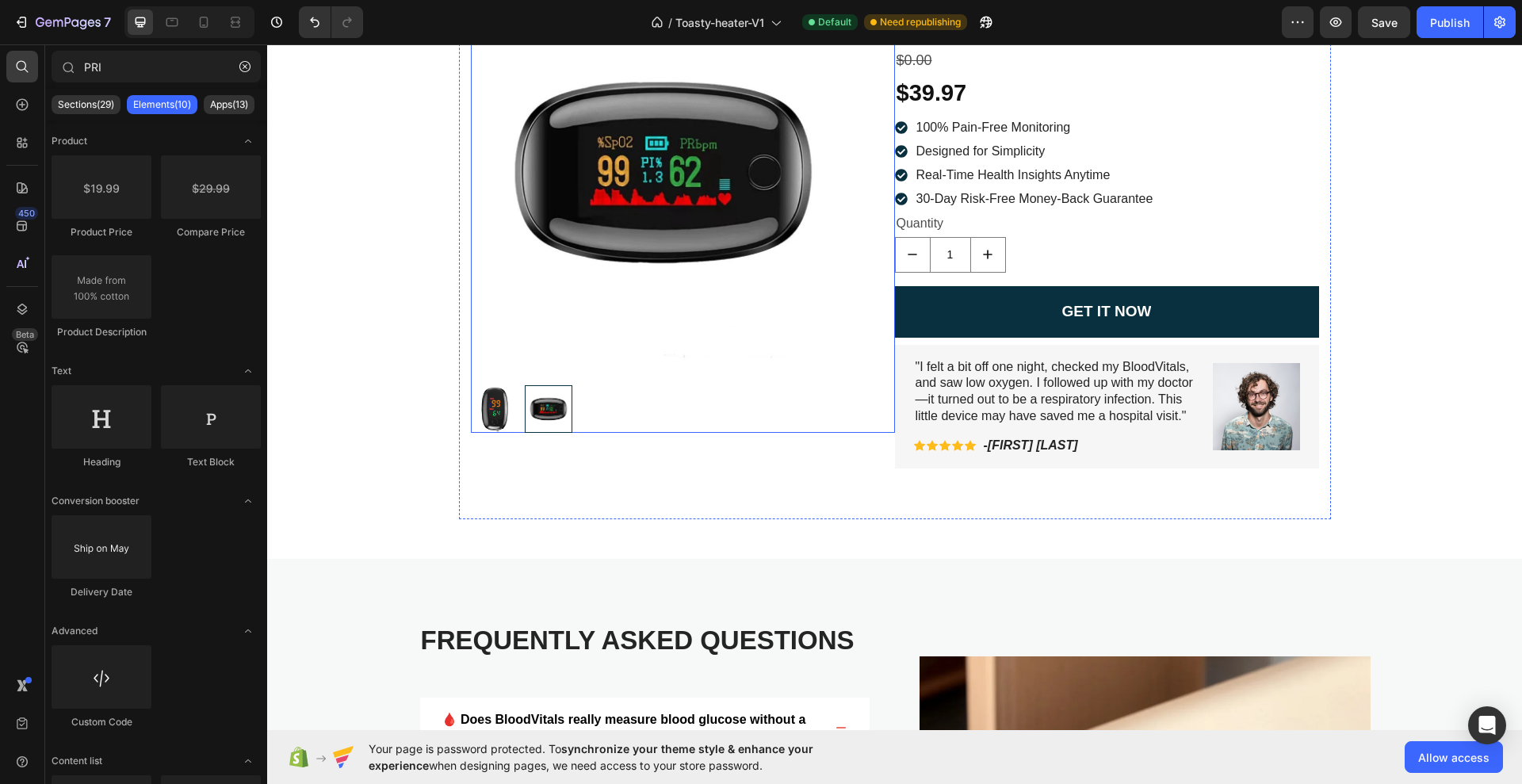 click at bounding box center (663, 173) 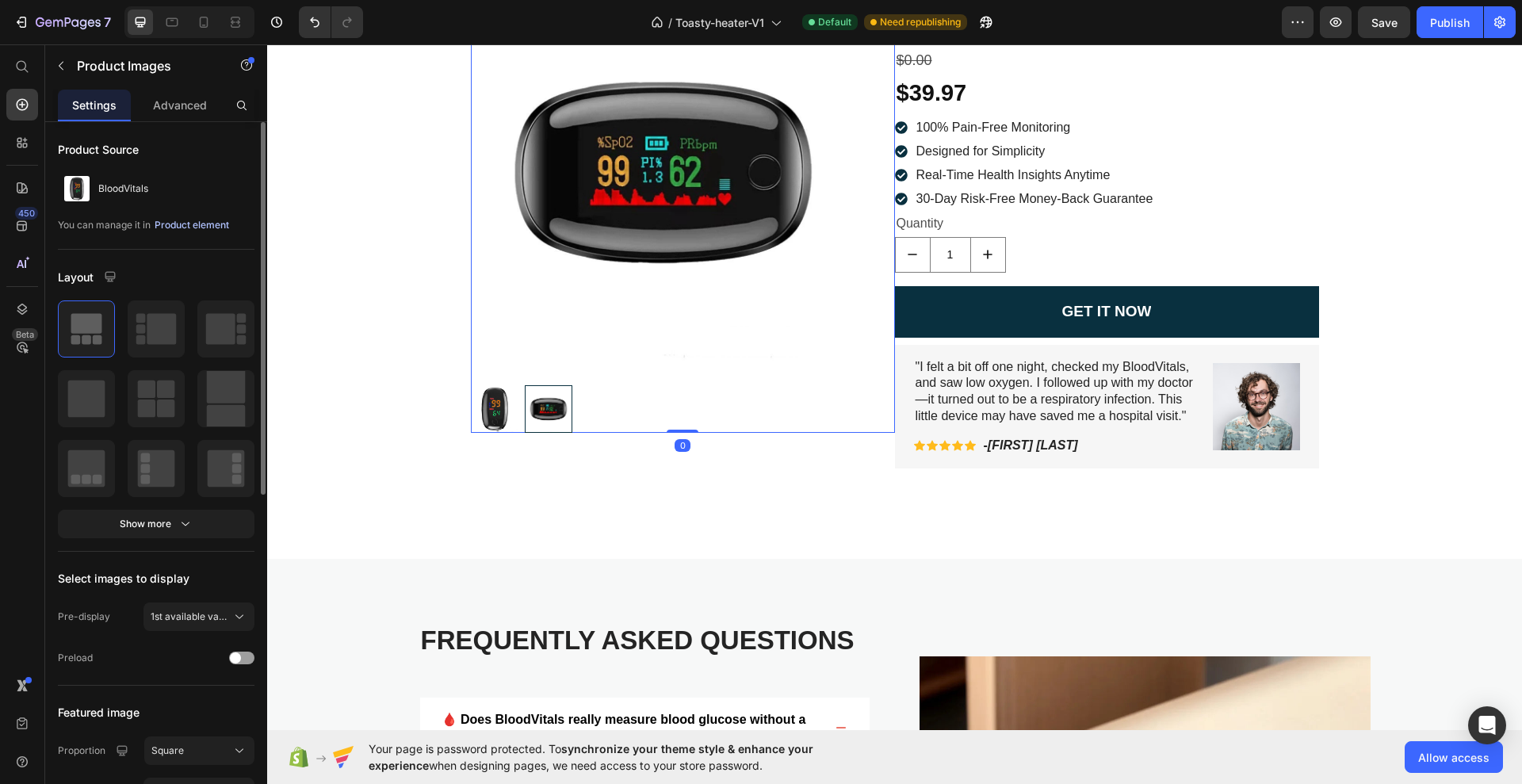 click on "Product element" at bounding box center [192, 225] 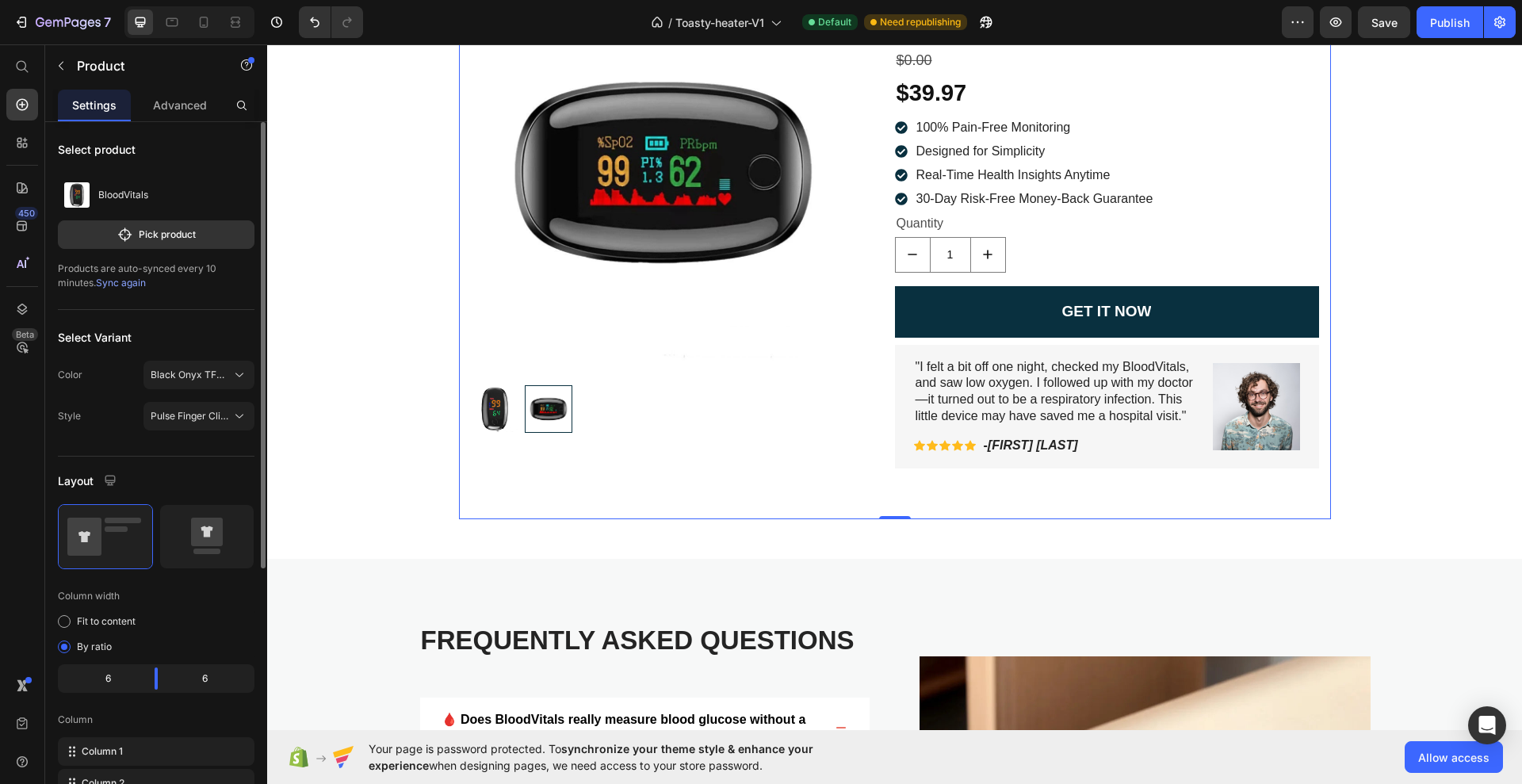 click on "Sync again" at bounding box center (120, 282) 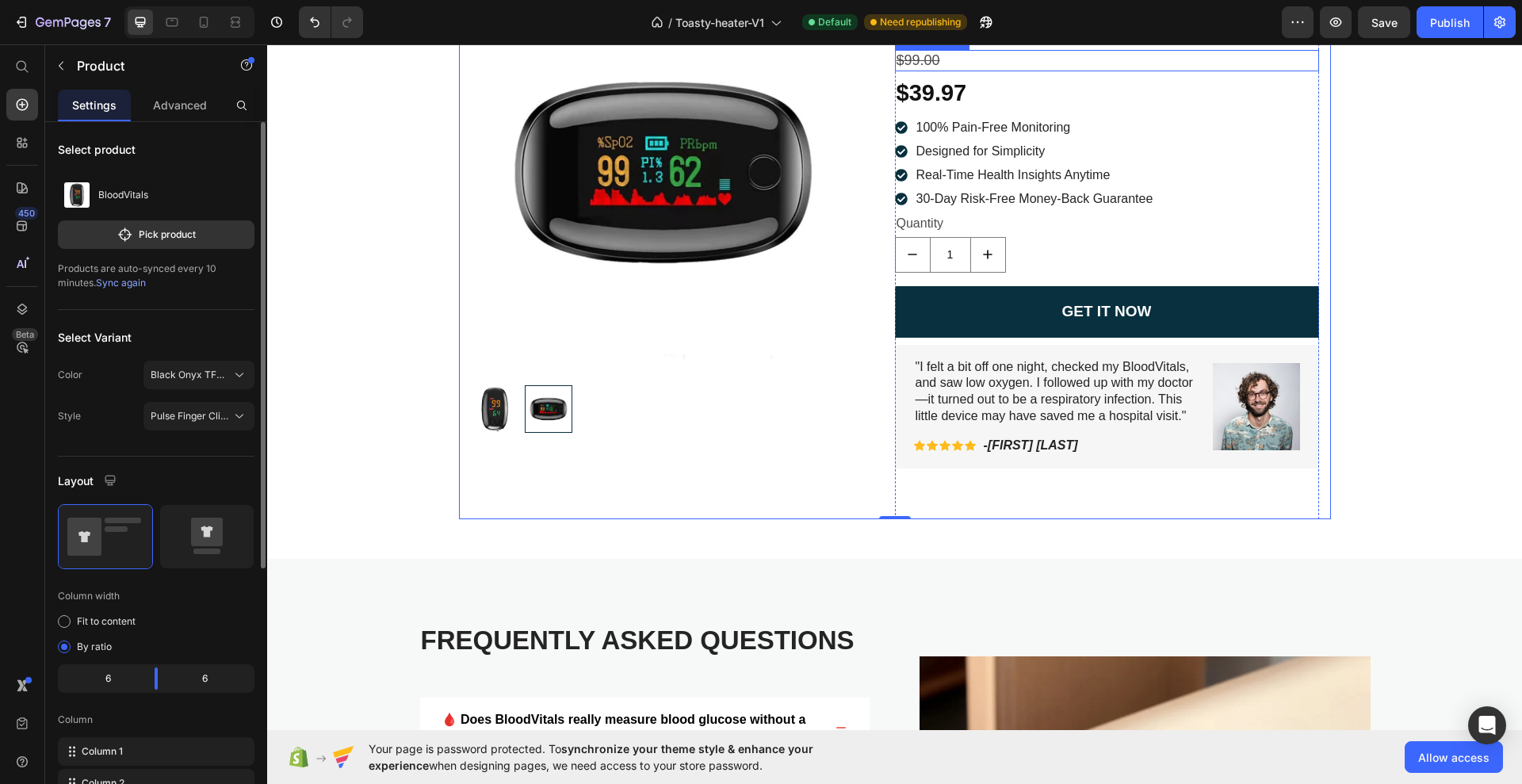 click on "$99.00" at bounding box center (1107, 60) 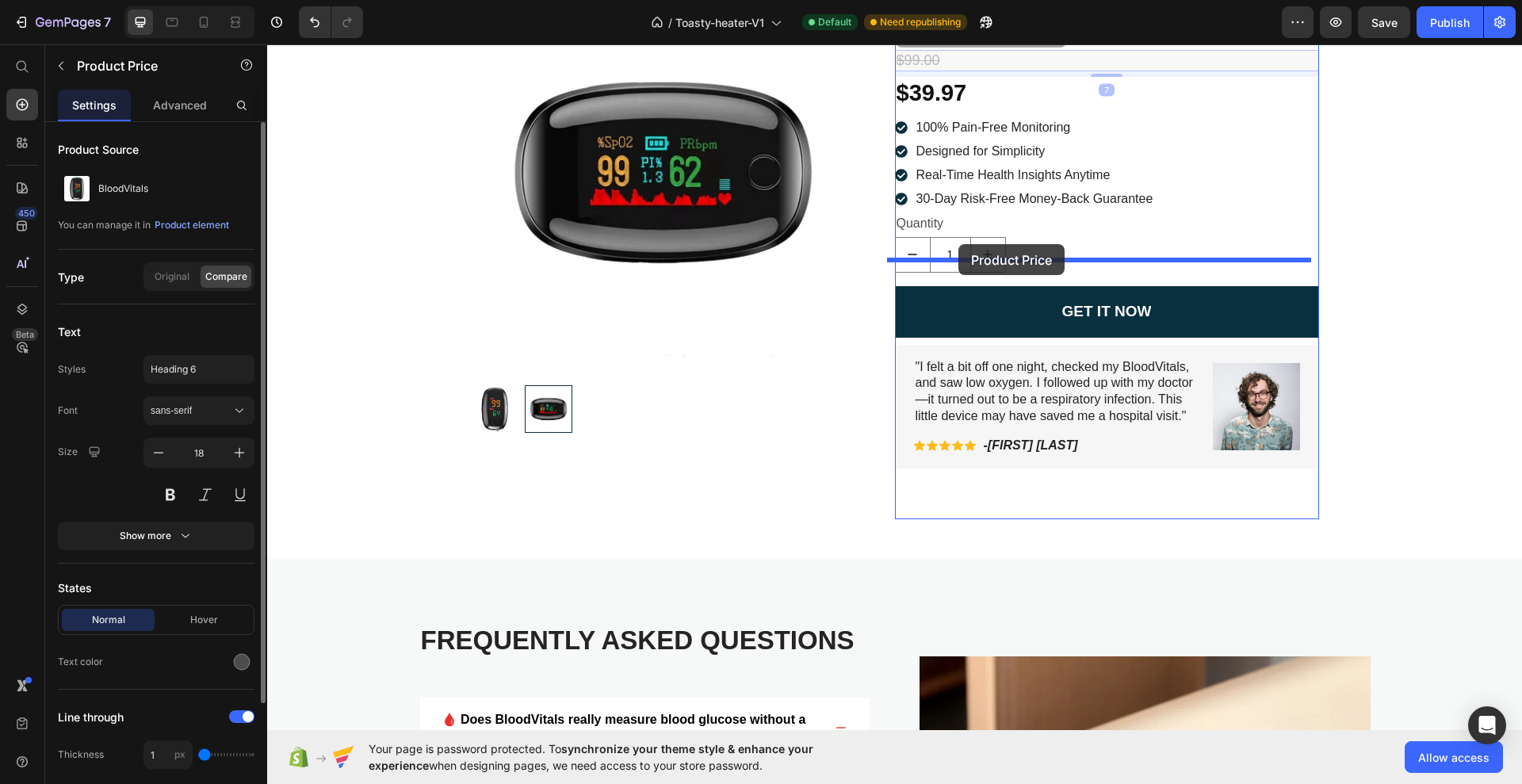 drag, startPoint x: 952, startPoint y: 202, endPoint x: 958, endPoint y: 244, distance: 42.426407 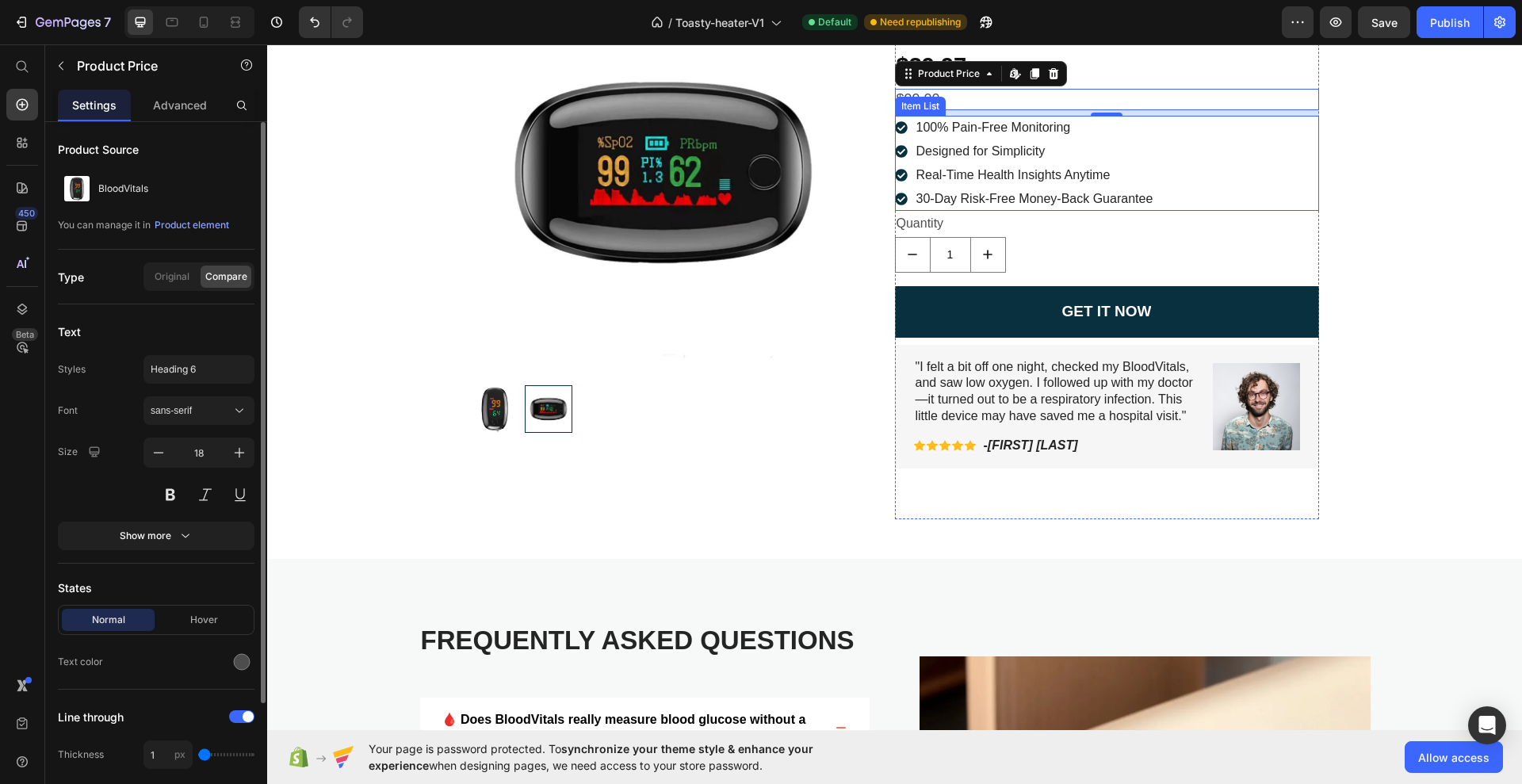 click on "Designed for Simplicity" at bounding box center [1034, 151] 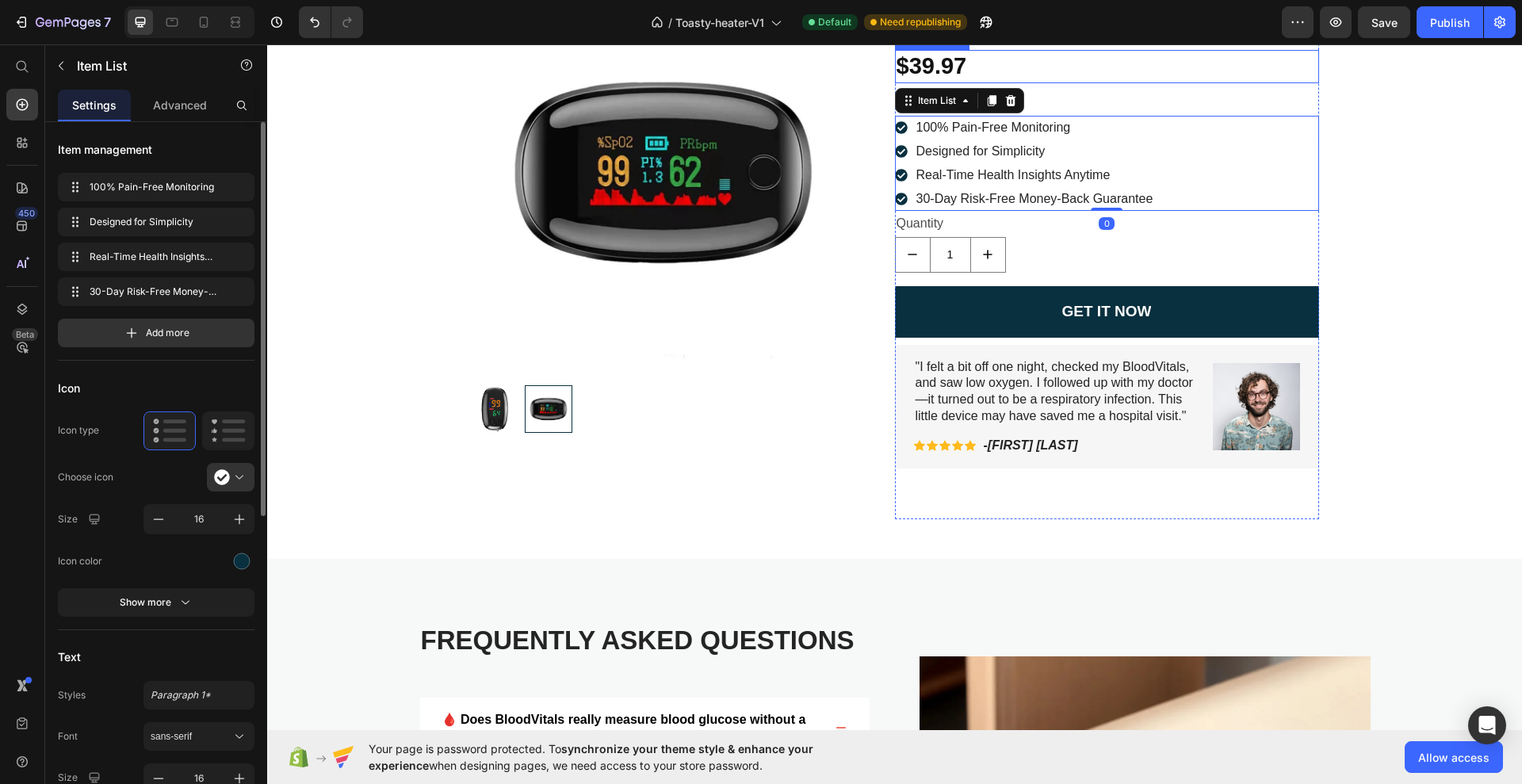 click on "$39.97" at bounding box center [1107, 67] 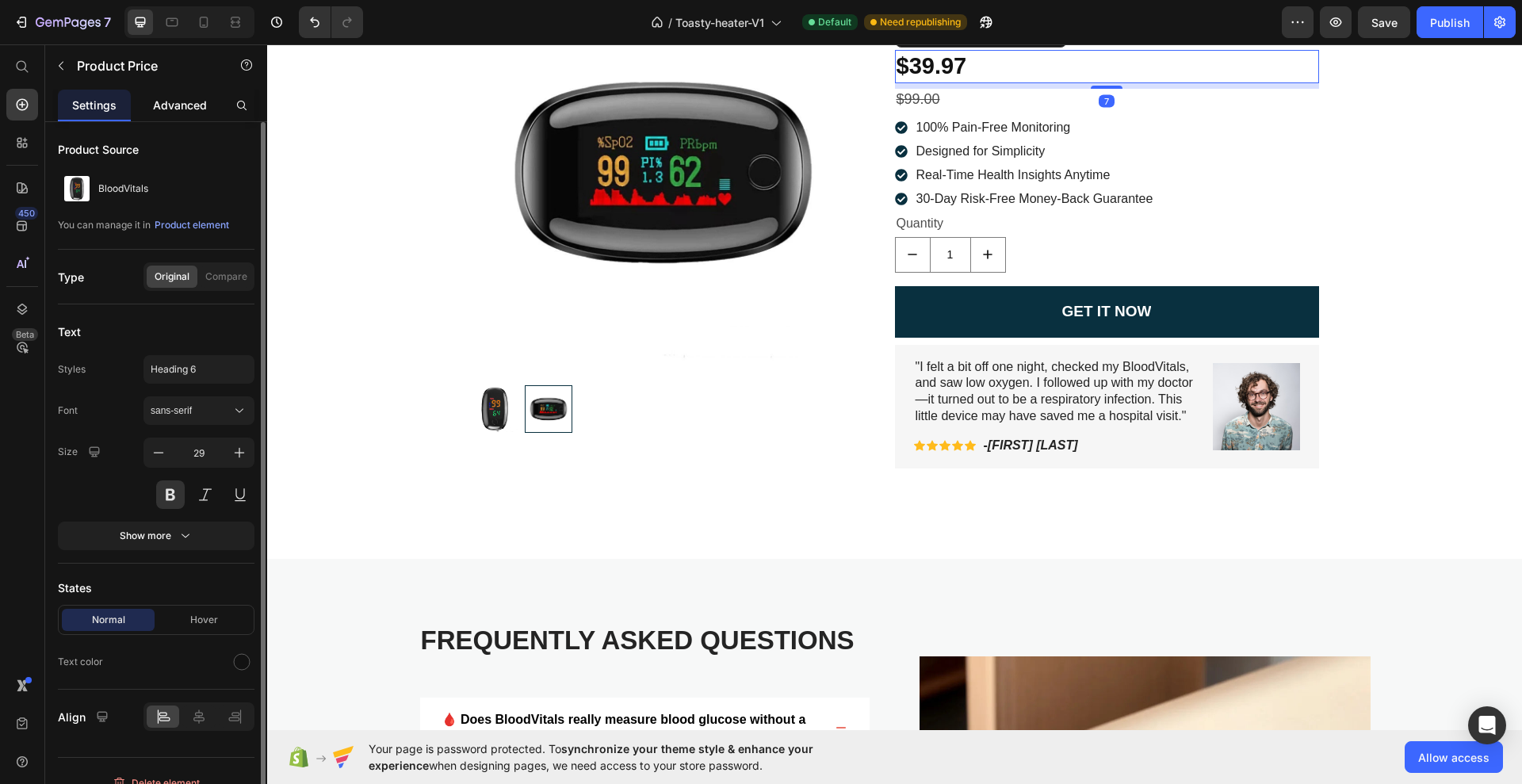 click on "Advanced" 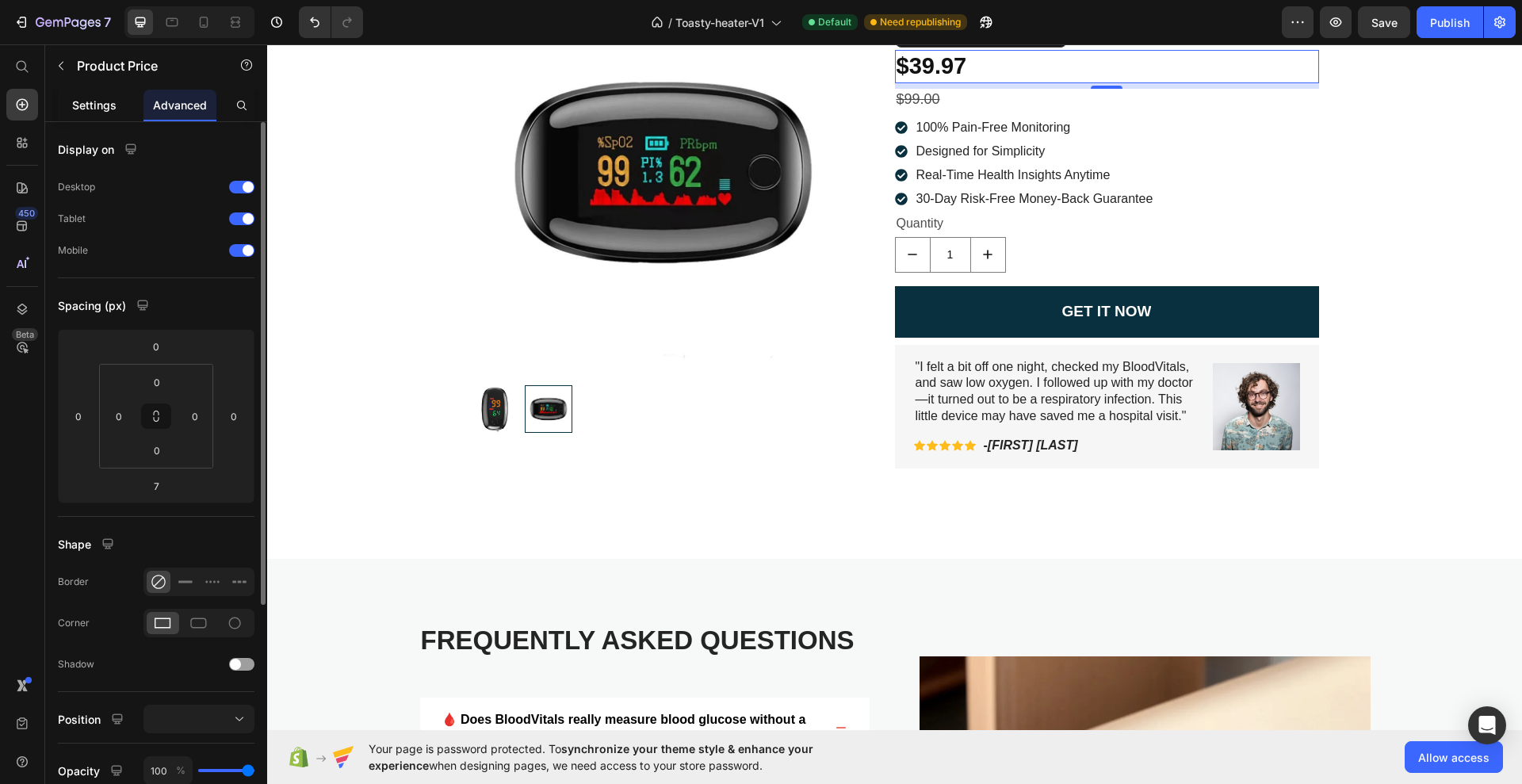click on "Settings" at bounding box center (94, 105) 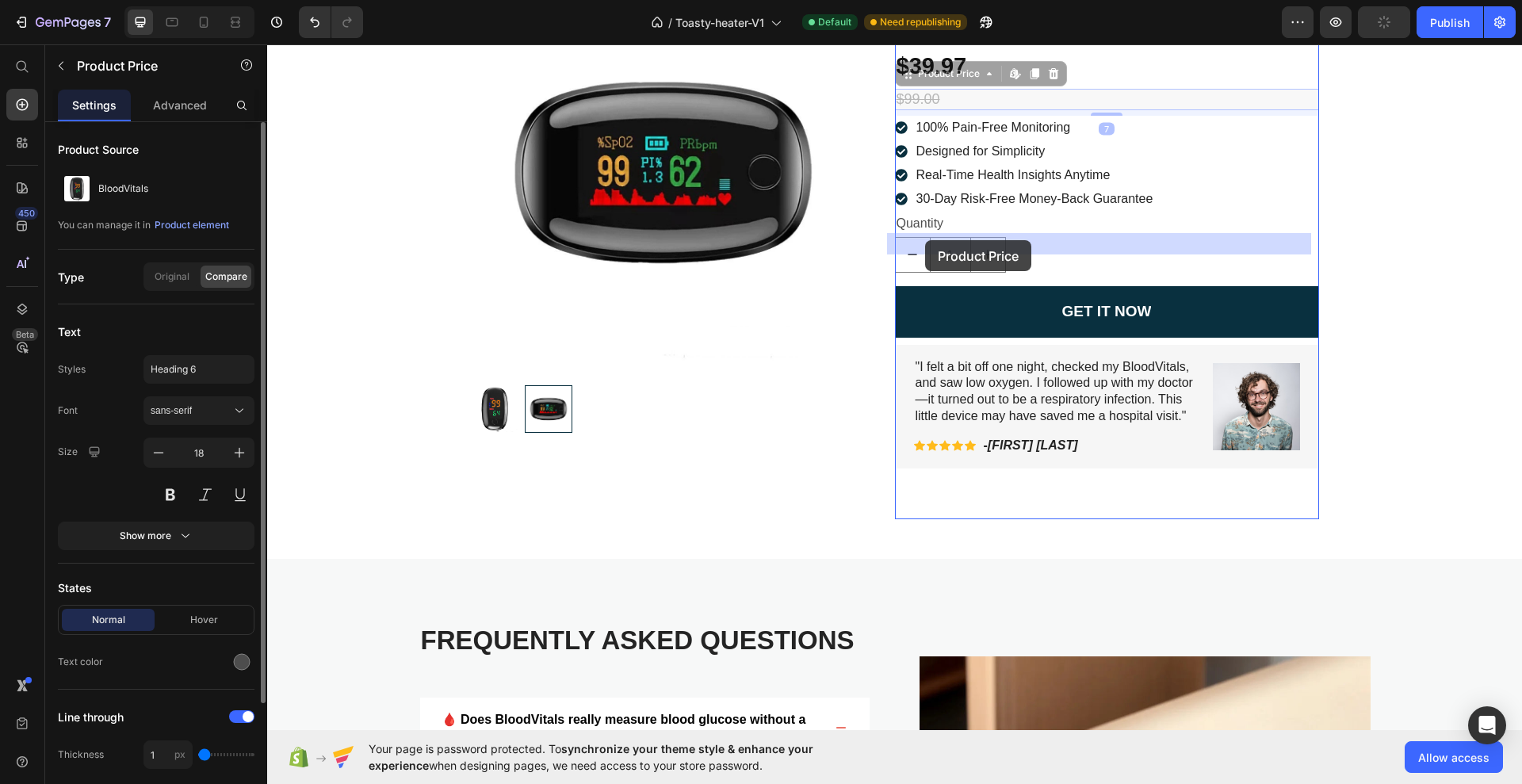drag, startPoint x: 908, startPoint y: 249, endPoint x: 925, endPoint y: 240, distance: 19.235384 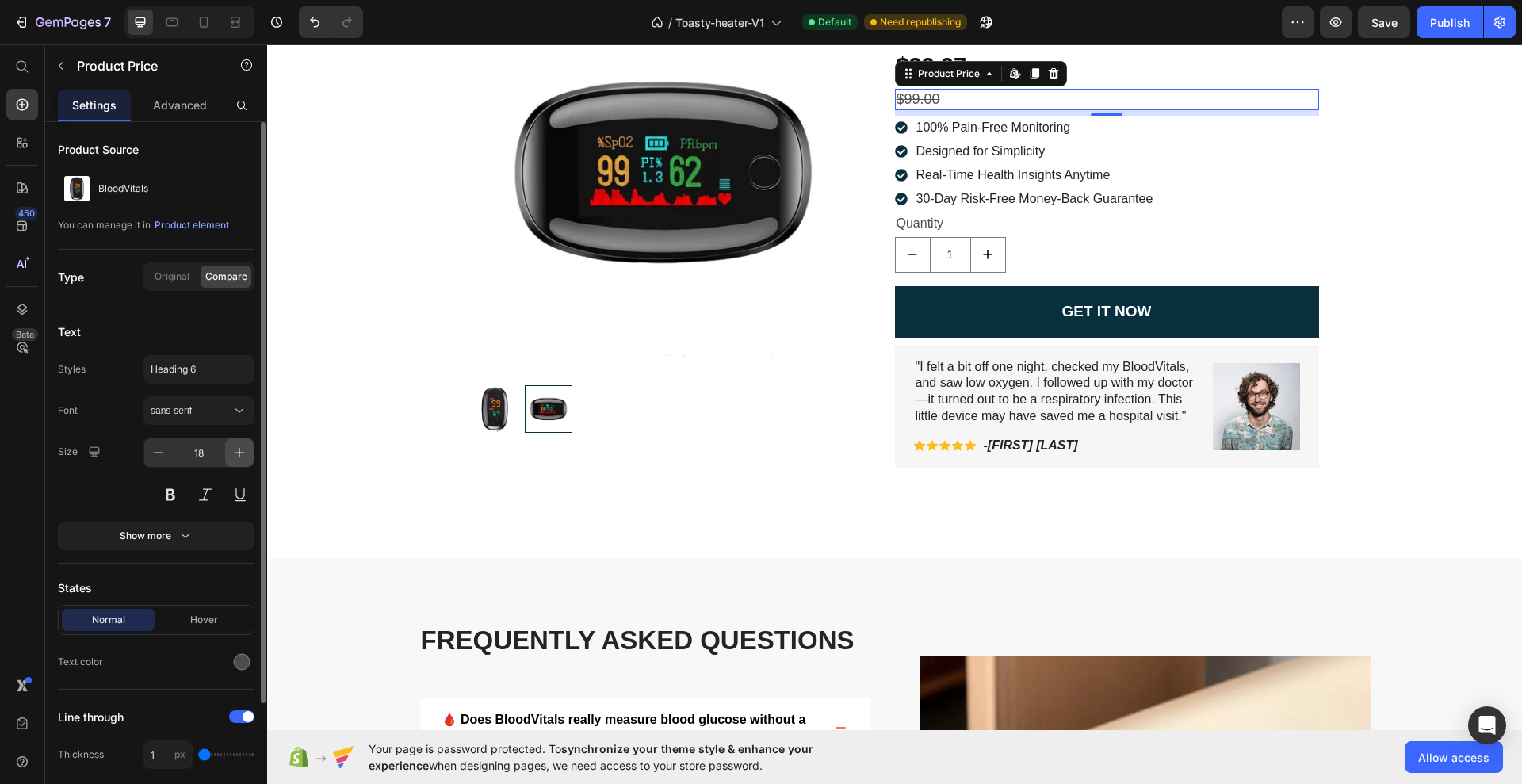 click 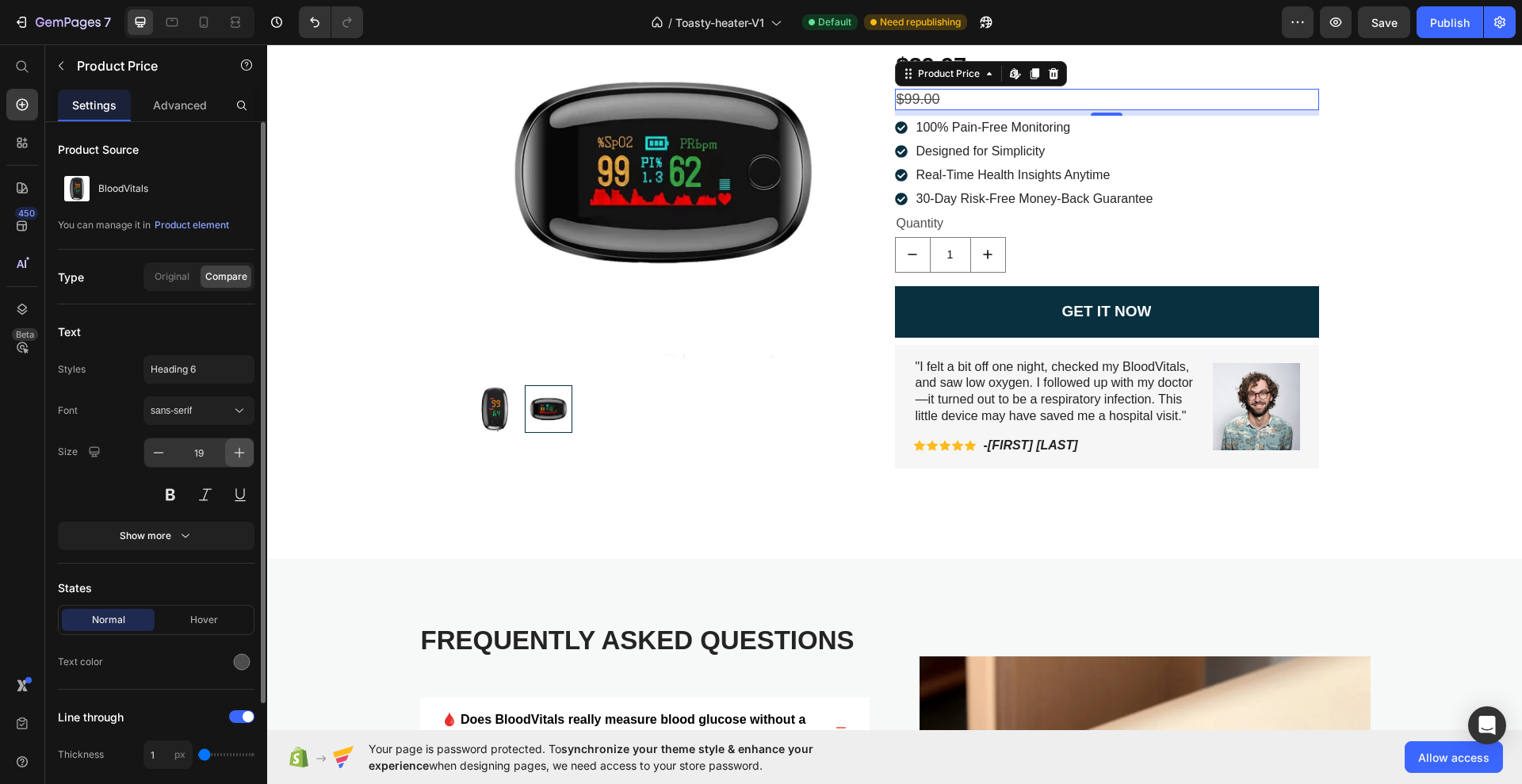 click 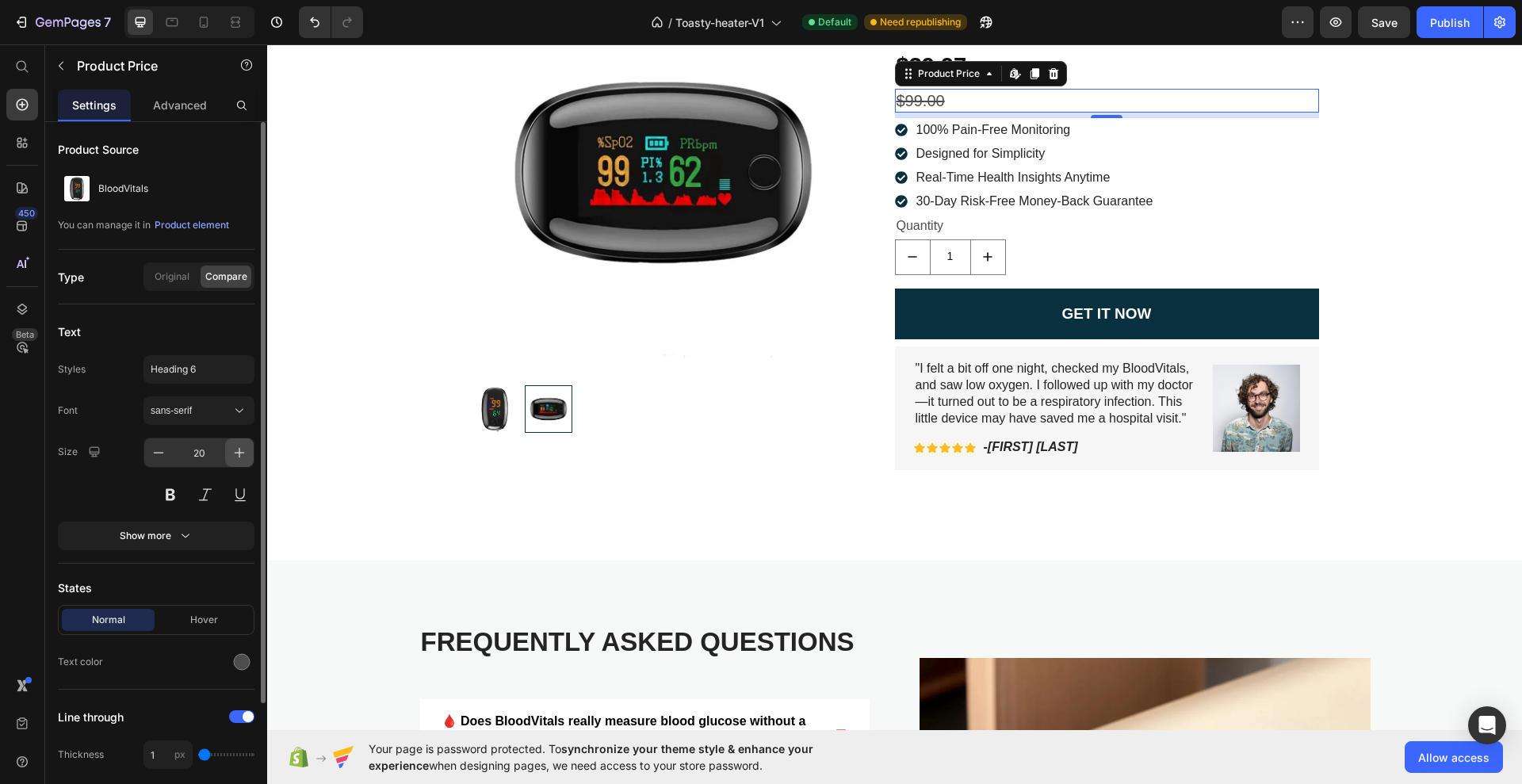 click 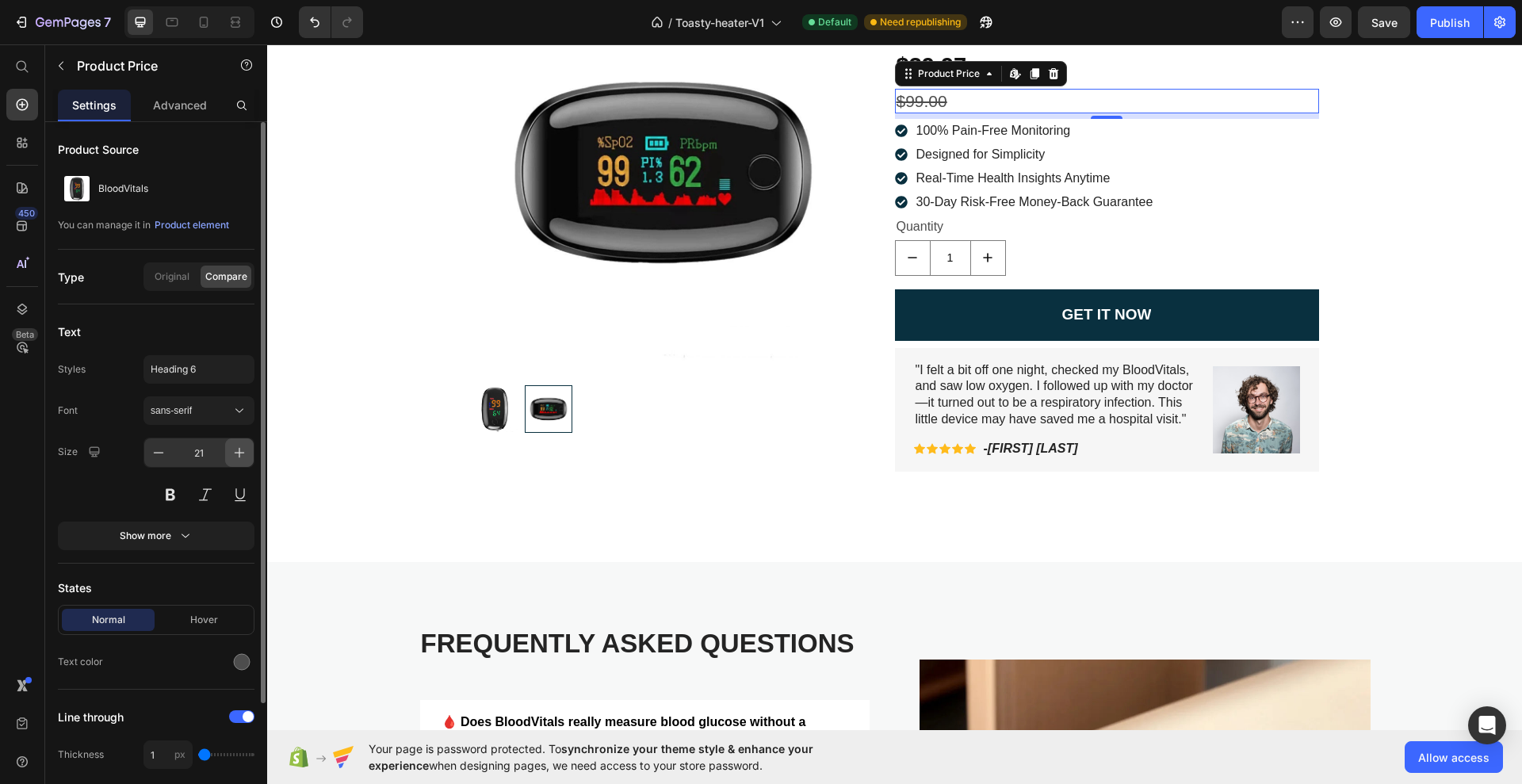 click 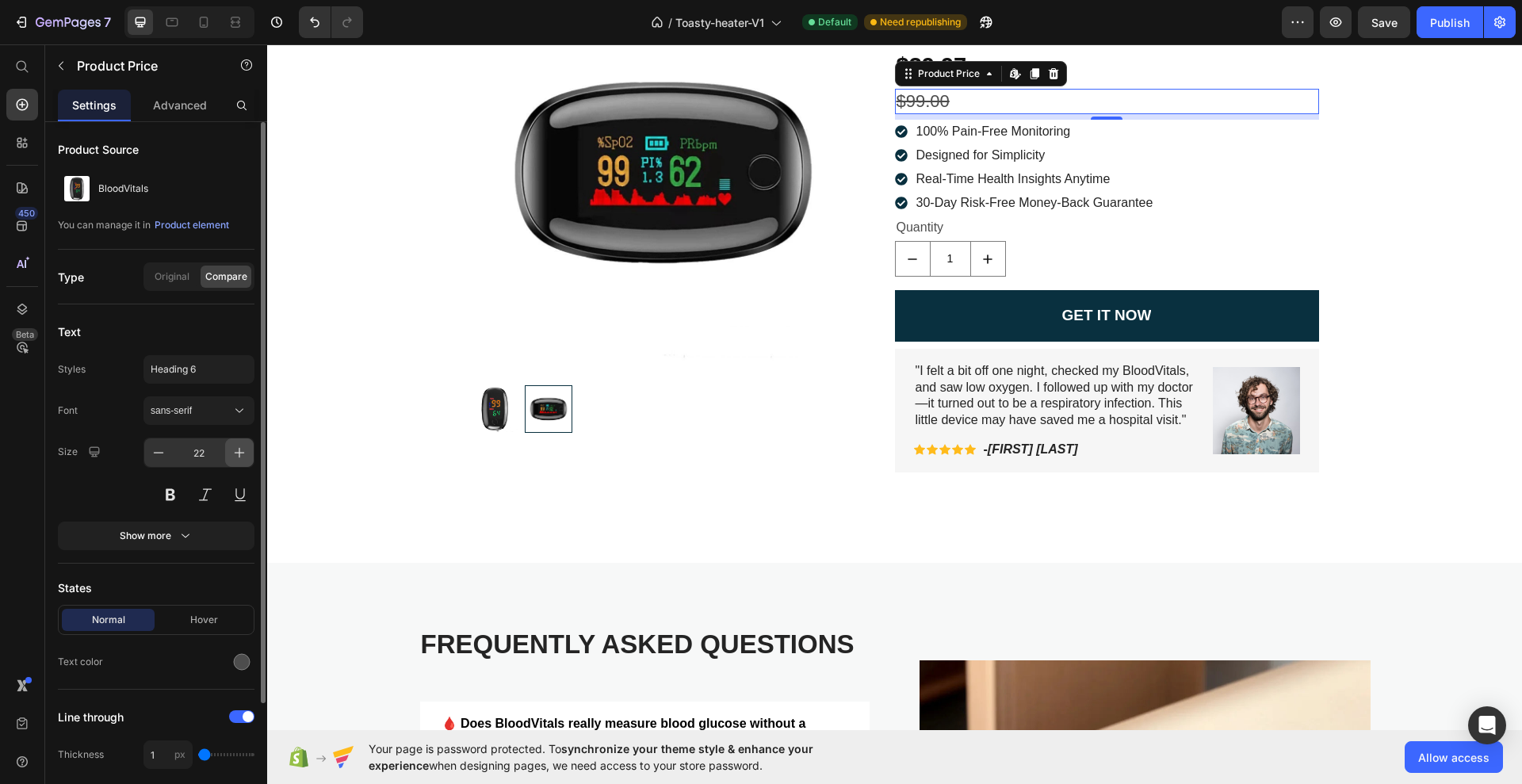 click 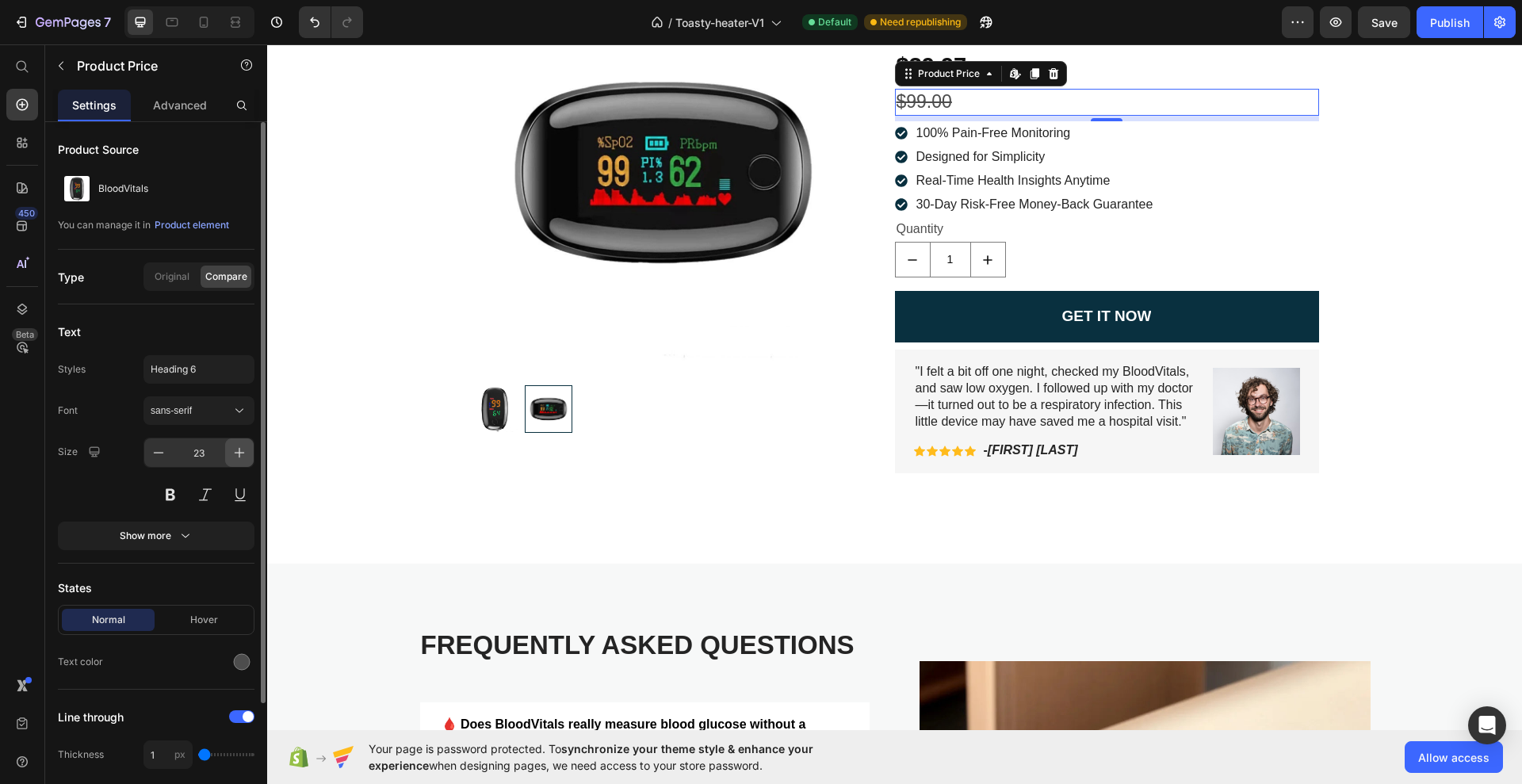 click 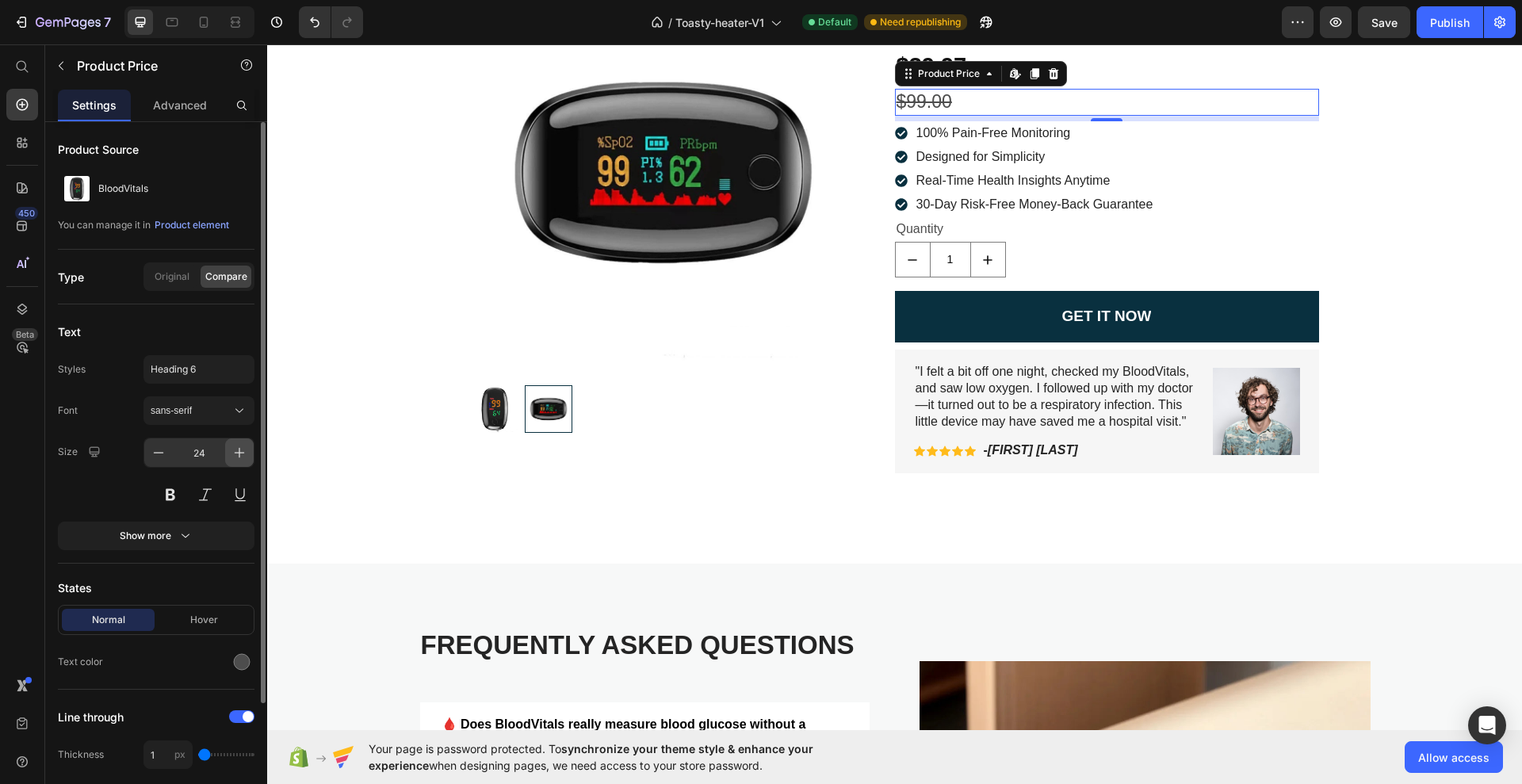 click 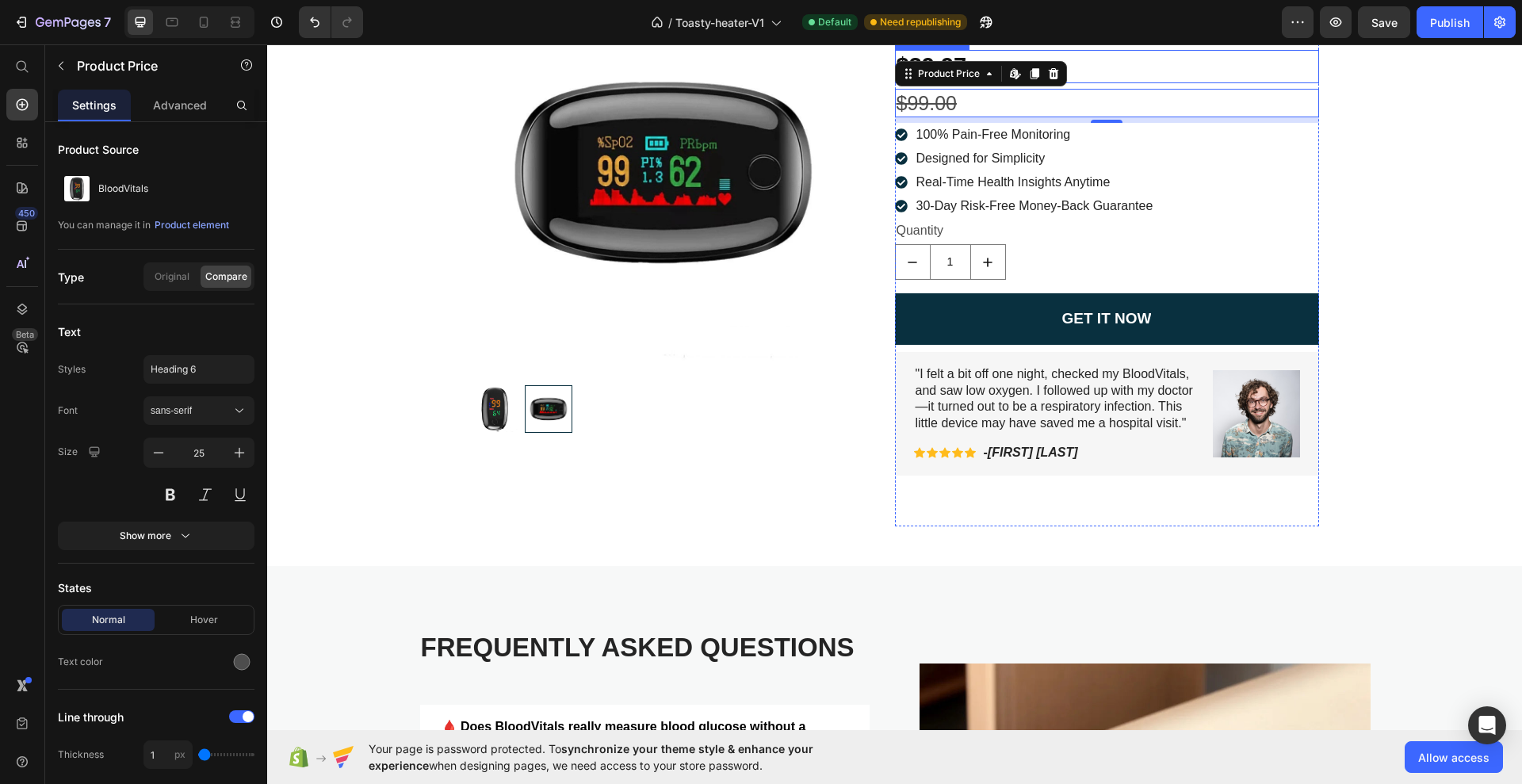 click on "$39.97" at bounding box center (1107, 67) 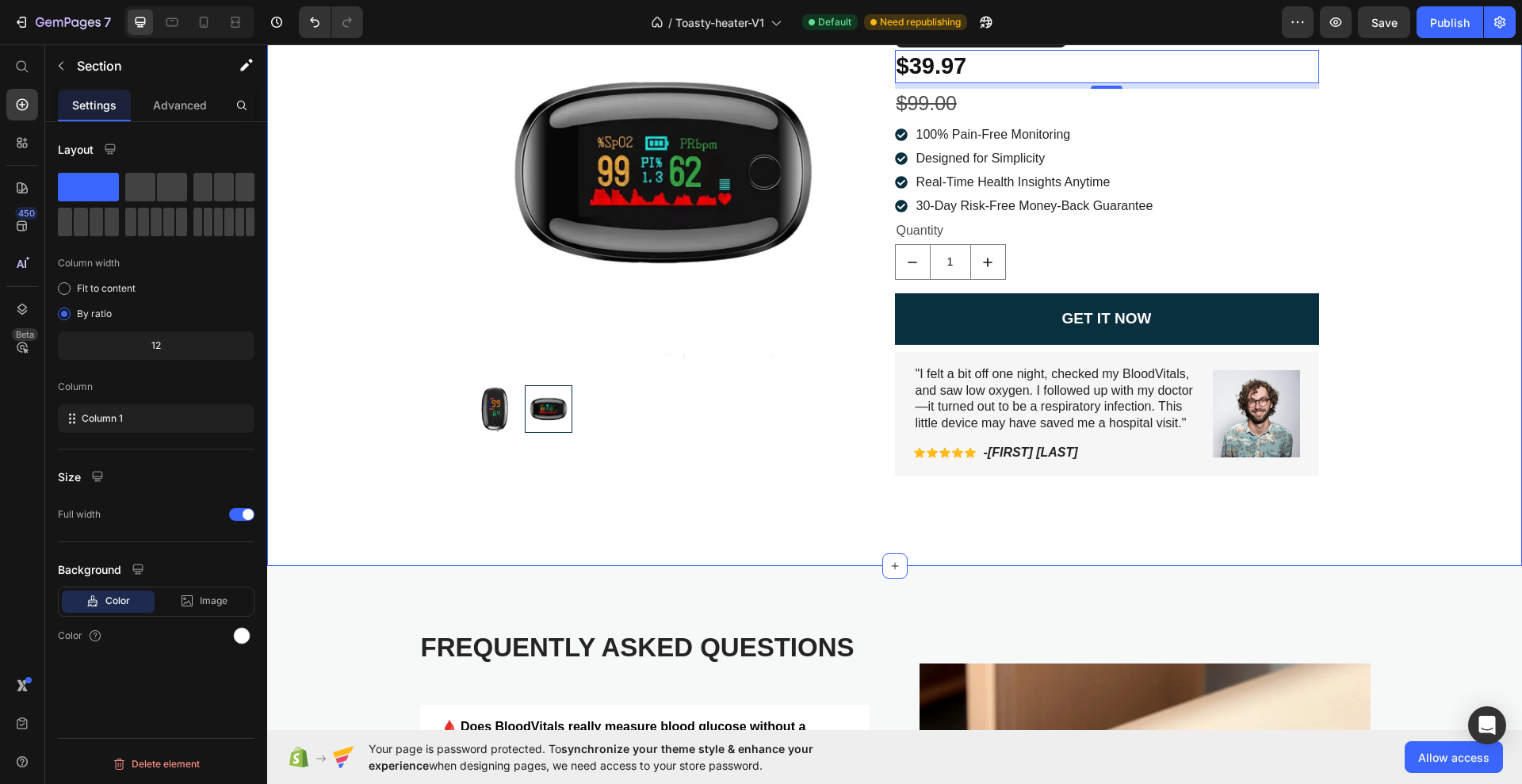 click on "Product Images BloodVitals Product Title Icon Icon Icon Icon Icon Icon List 2,500+ Verified Reviews! Text Block Row $39.97 Product Price   Edit content in Shopify 7 $99.00 Product Price 100% Pain-Free Monitoring Designed for Simplicity Real-Time Health Insights Anytime 30-Day Risk-Free Money-Back Guarantee Item List Quantity Text Block 1 Product Quantity Row GET IT NOW Add to Cart "I felt a bit off one night, checked my BloodVitals, and saw low oxygen. I followed up with my doctor—it turned out to be a respiratory infection. This little device may have saved me a hospital visit." Text Block Icon Icon Icon Icon Icon Icon List -  [FIRST] [LAST] Text Block Row Image Row Icon Icon Icon Icon Icon Icon List "I felt a bit off one night, checked my BloodVitals, and saw low oxygen. I followed up with my doctor—it turned out to be a respiratory infection. This little device may have saved me a hospital visit." Text Block Image -  [FIRST] [LAST] Text Block Row Row Row Row Product" at bounding box center (894, 253) 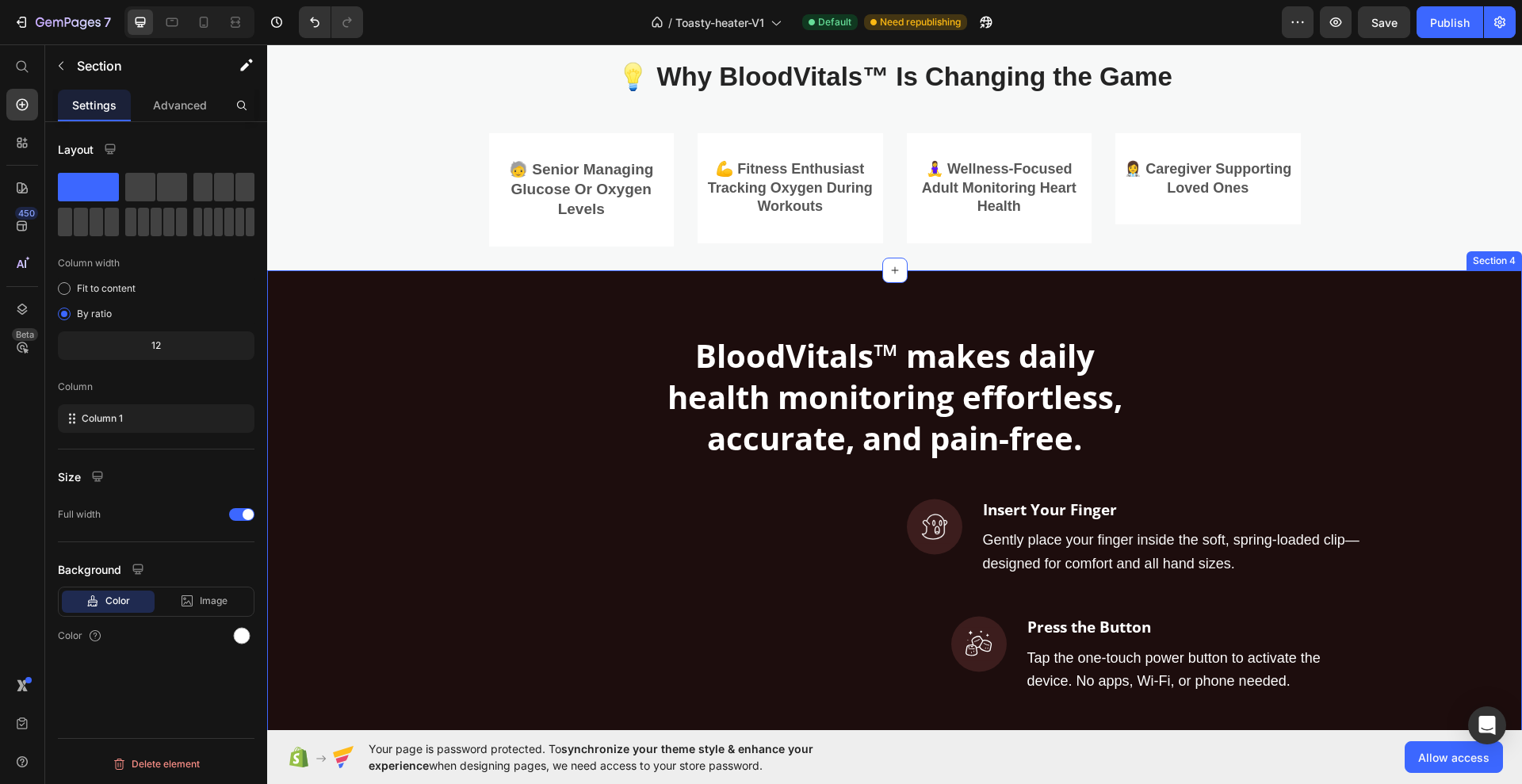 scroll, scrollTop: 694, scrollLeft: 0, axis: vertical 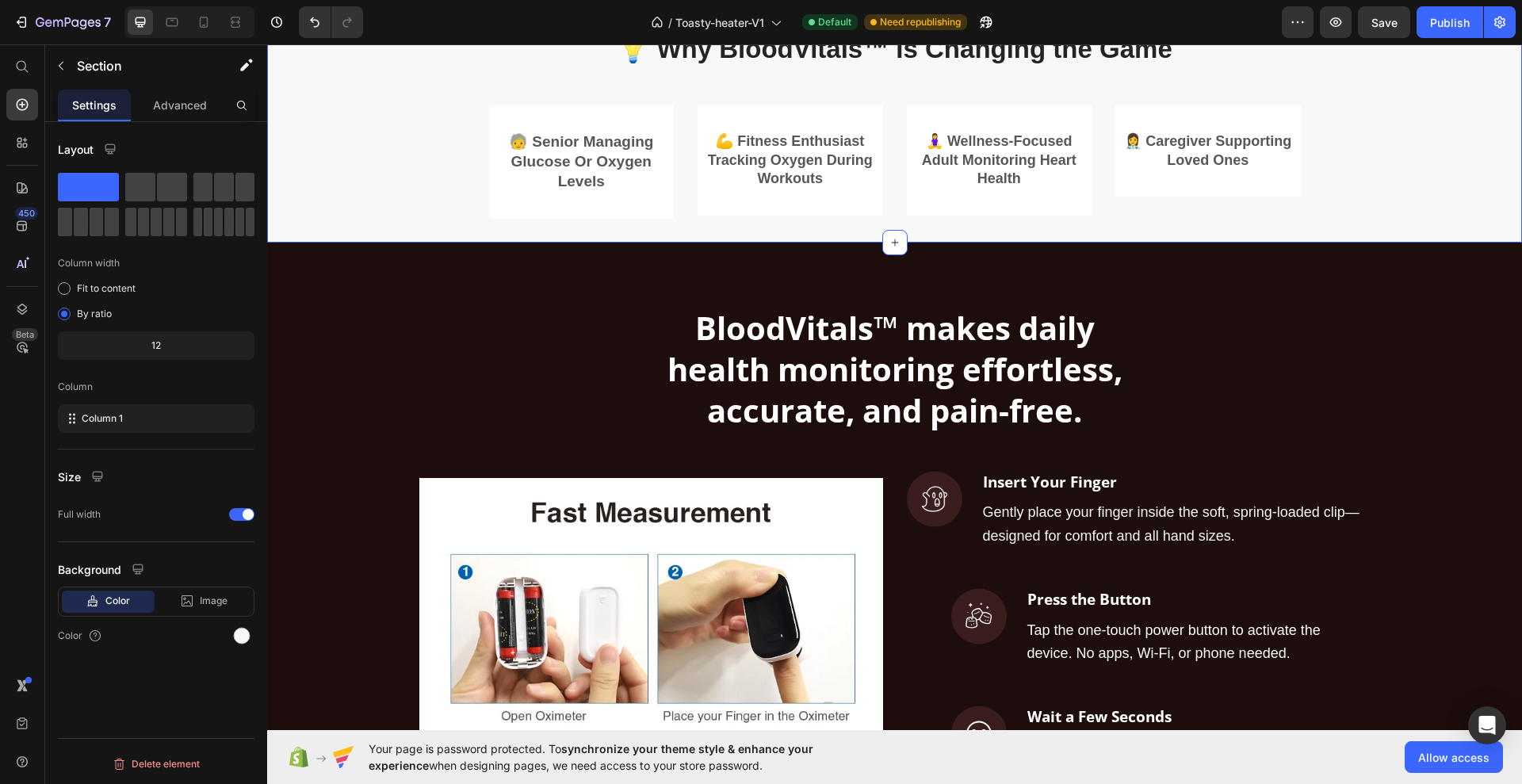 click on "💡 Why BloodVitals™ Is Changing the Game Heading 🧓 Senior managing glucose or oxygen levels Text Block Row 💪 Fitness enthusiast tracking oxygen during workouts Text Block Row 🧘‍♀️ Wellness-focused adult monitoring heart health Text Block Row 👩‍⚕️ Caregiver supporting loved ones Text Block Row Row" at bounding box center (894, 136) 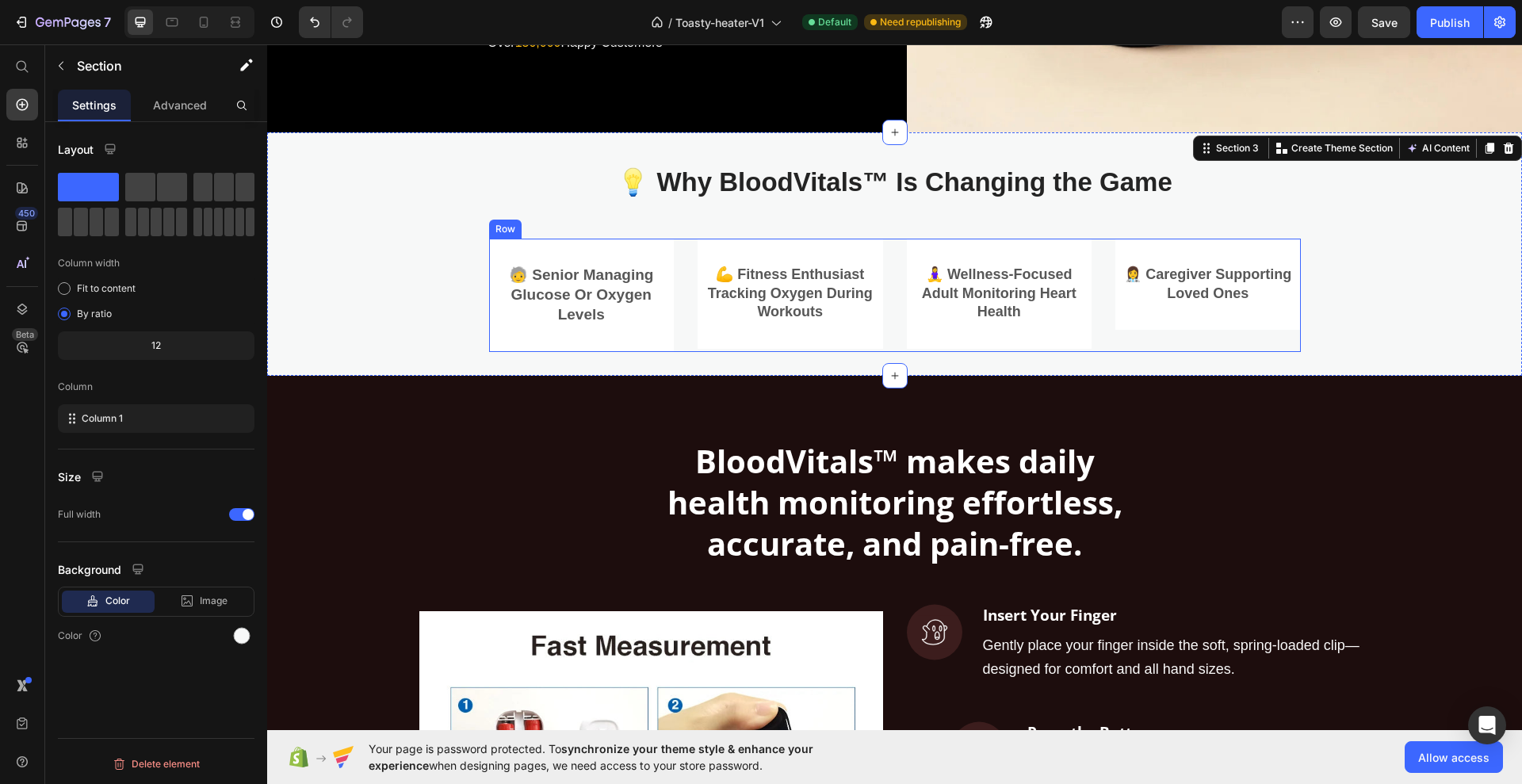 scroll, scrollTop: 495, scrollLeft: 0, axis: vertical 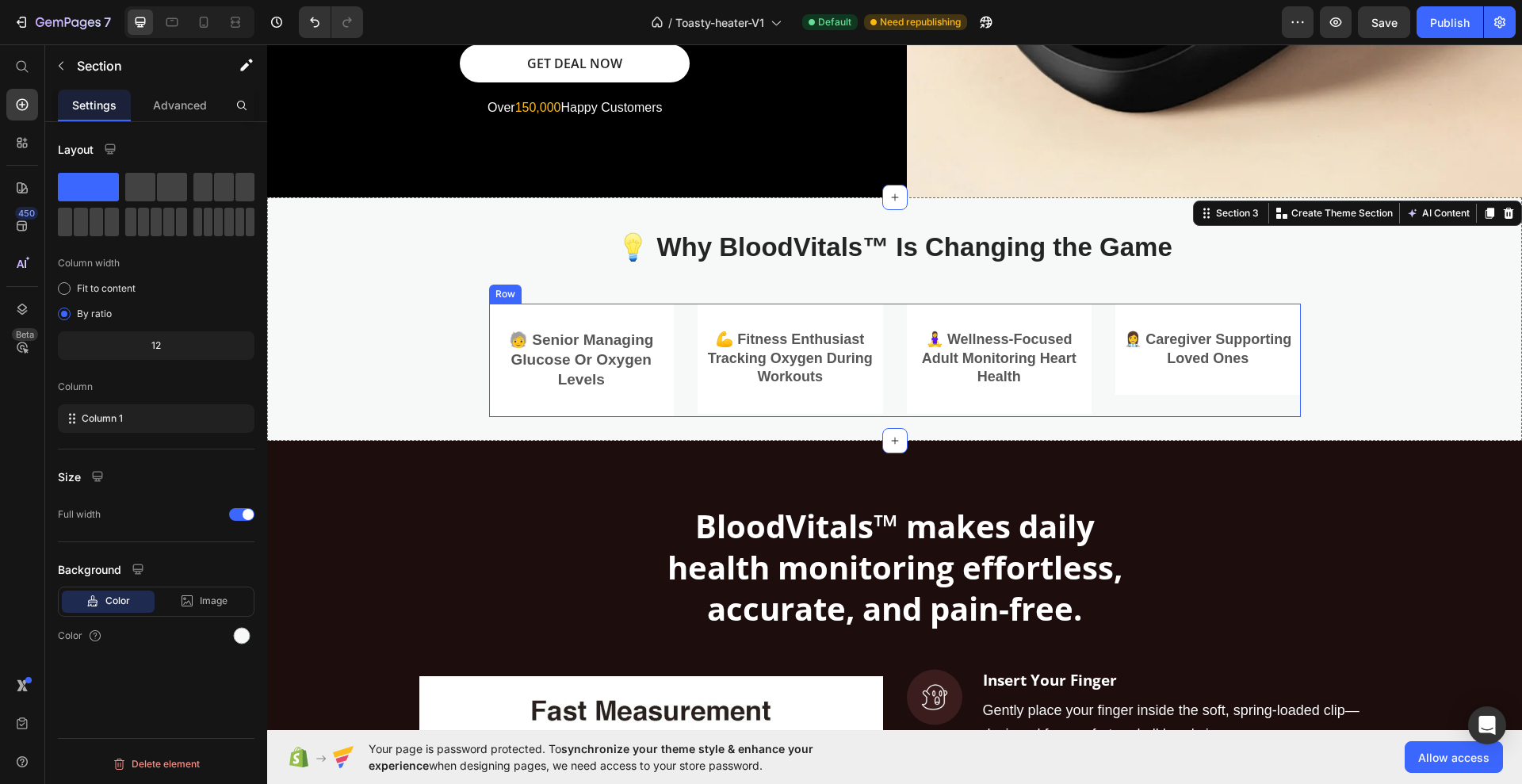 click on "🧓 Senior managing glucose or oxygen levels Text Block Row 💪 Fitness enthusiast tracking oxygen during workouts Text Block Row 🧘‍♀️ Wellness-focused adult monitoring heart health Text Block Row 👩‍⚕️ Caregiver supporting loved ones Text Block Row Row" at bounding box center [895, 360] 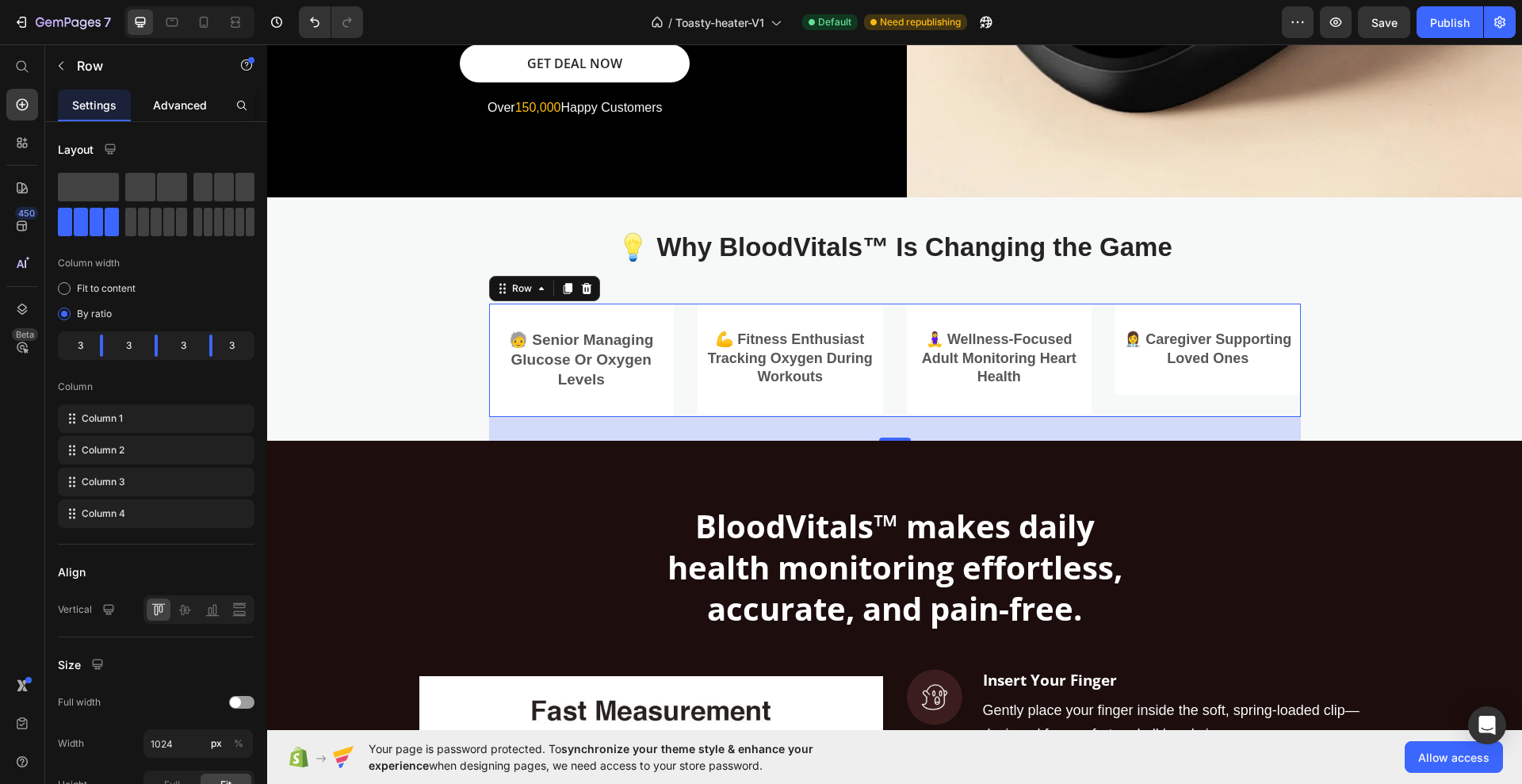click on "Advanced" 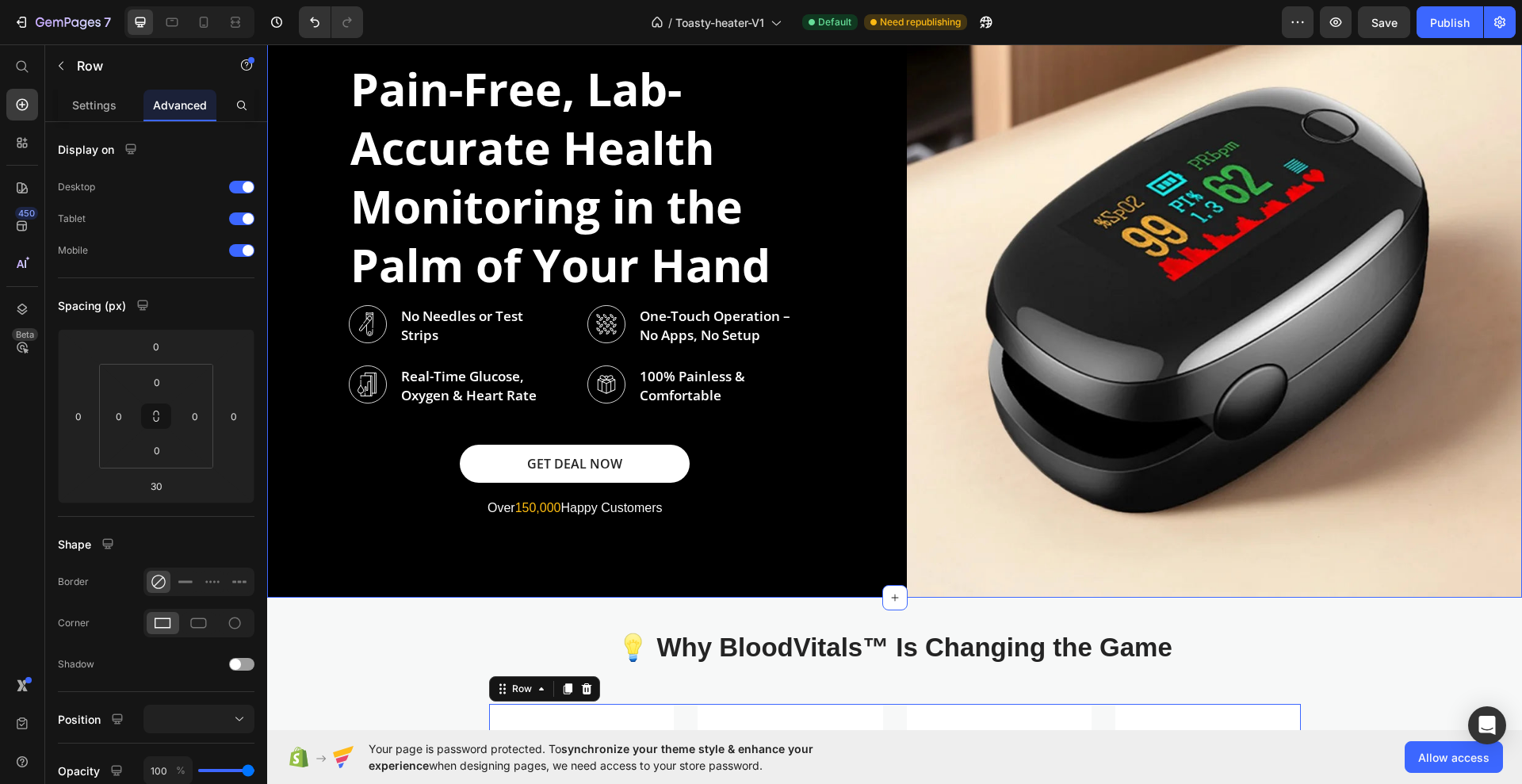 scroll, scrollTop: 0, scrollLeft: 0, axis: both 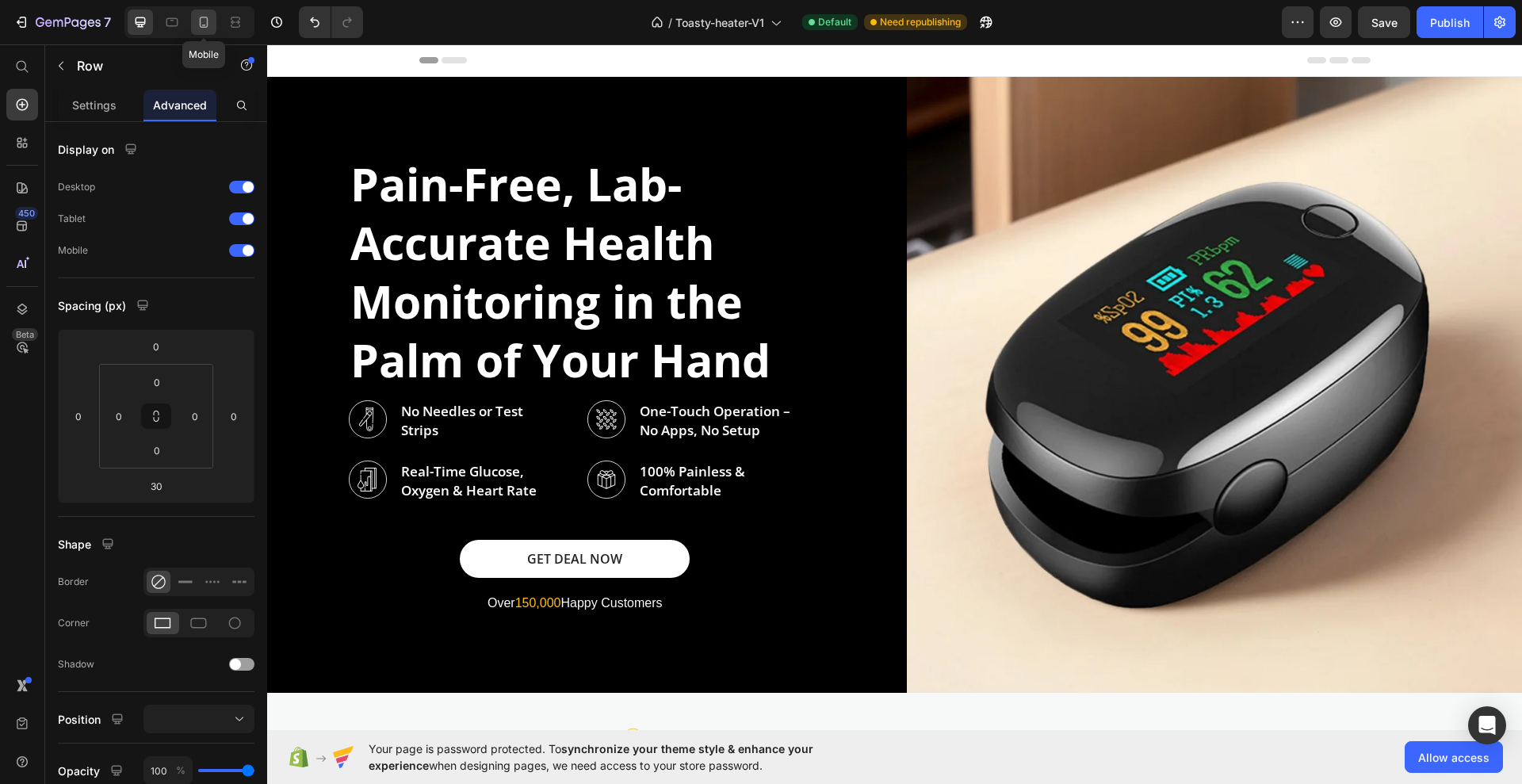 click 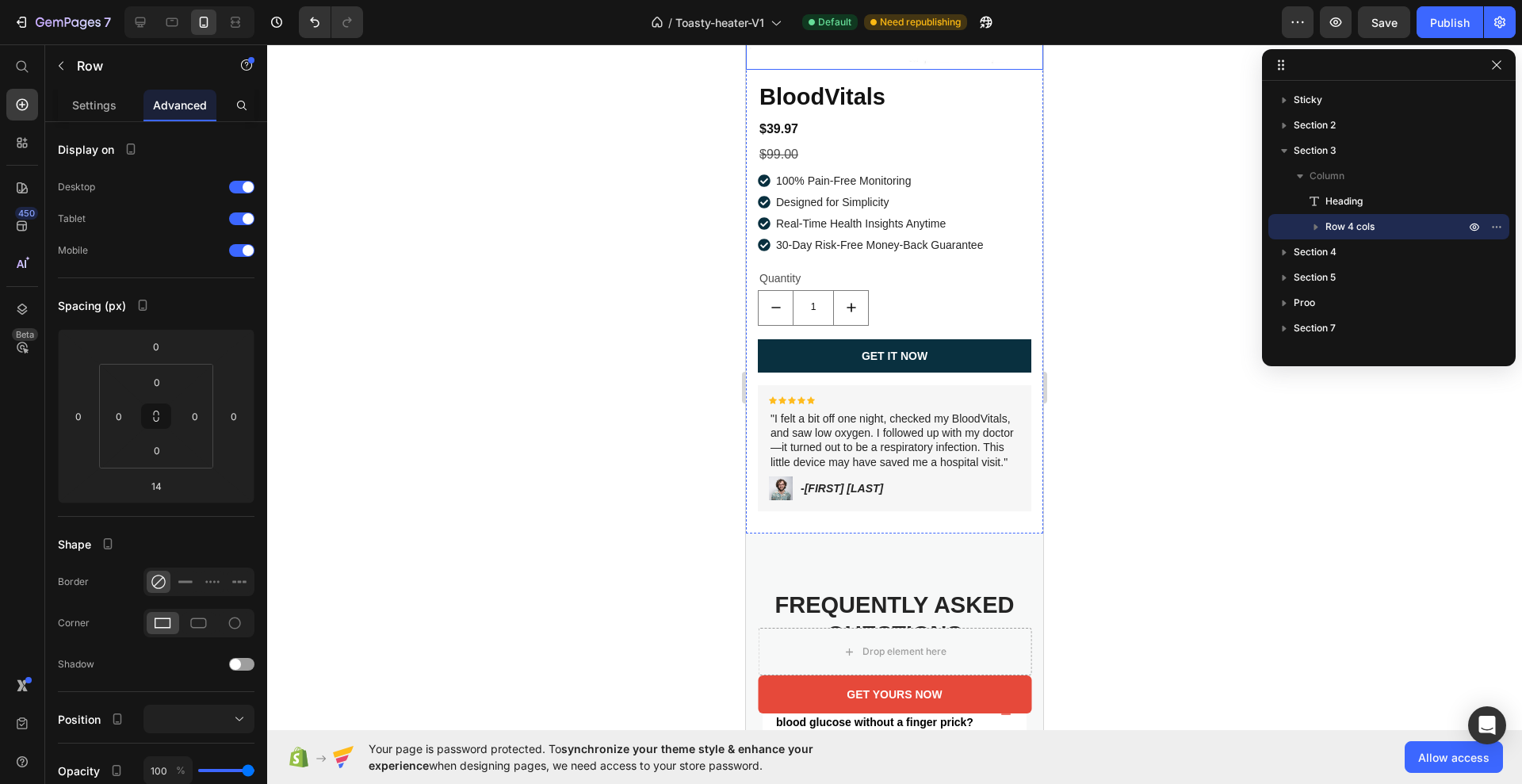 scroll, scrollTop: 4197, scrollLeft: 0, axis: vertical 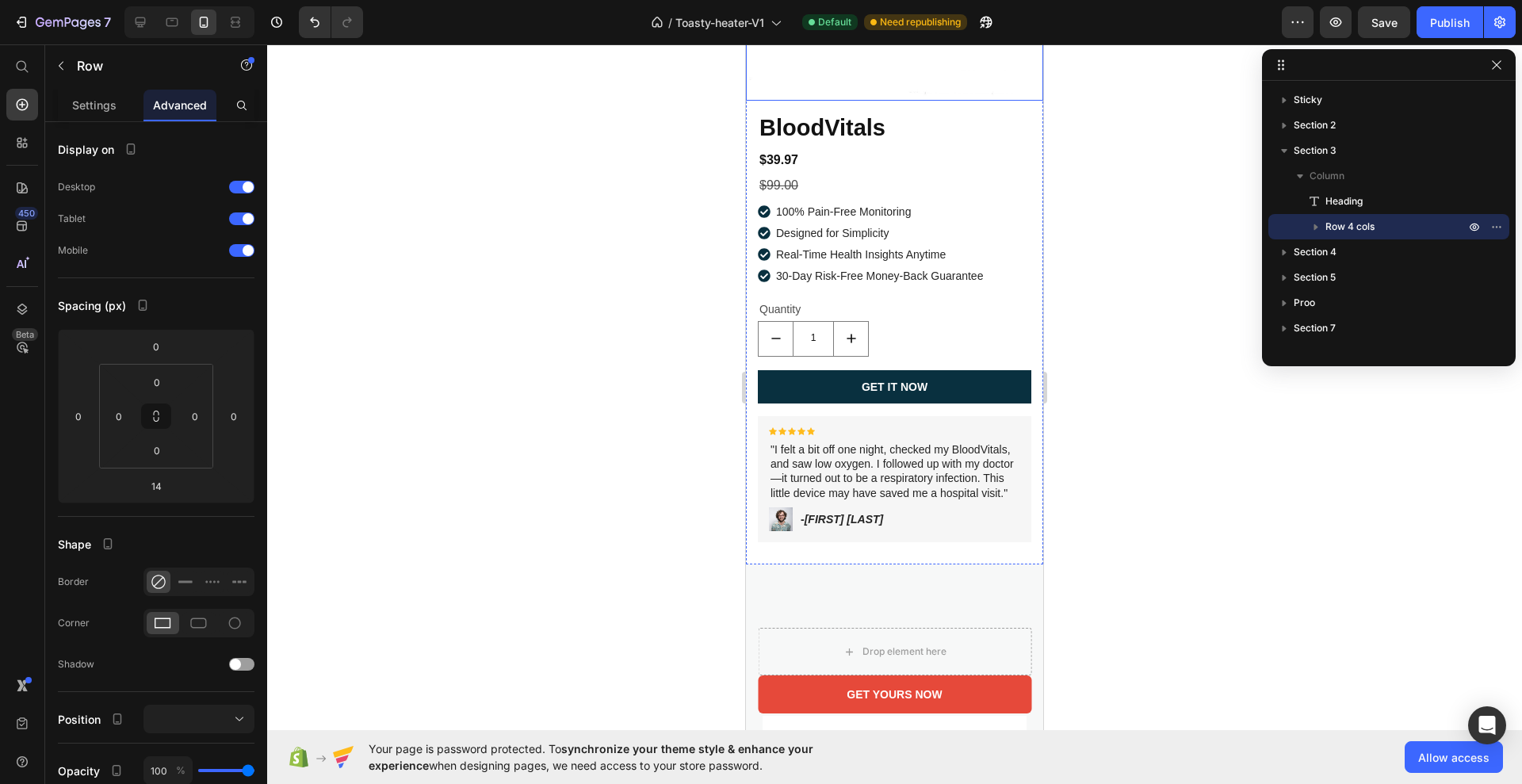 click at bounding box center [909, -48] 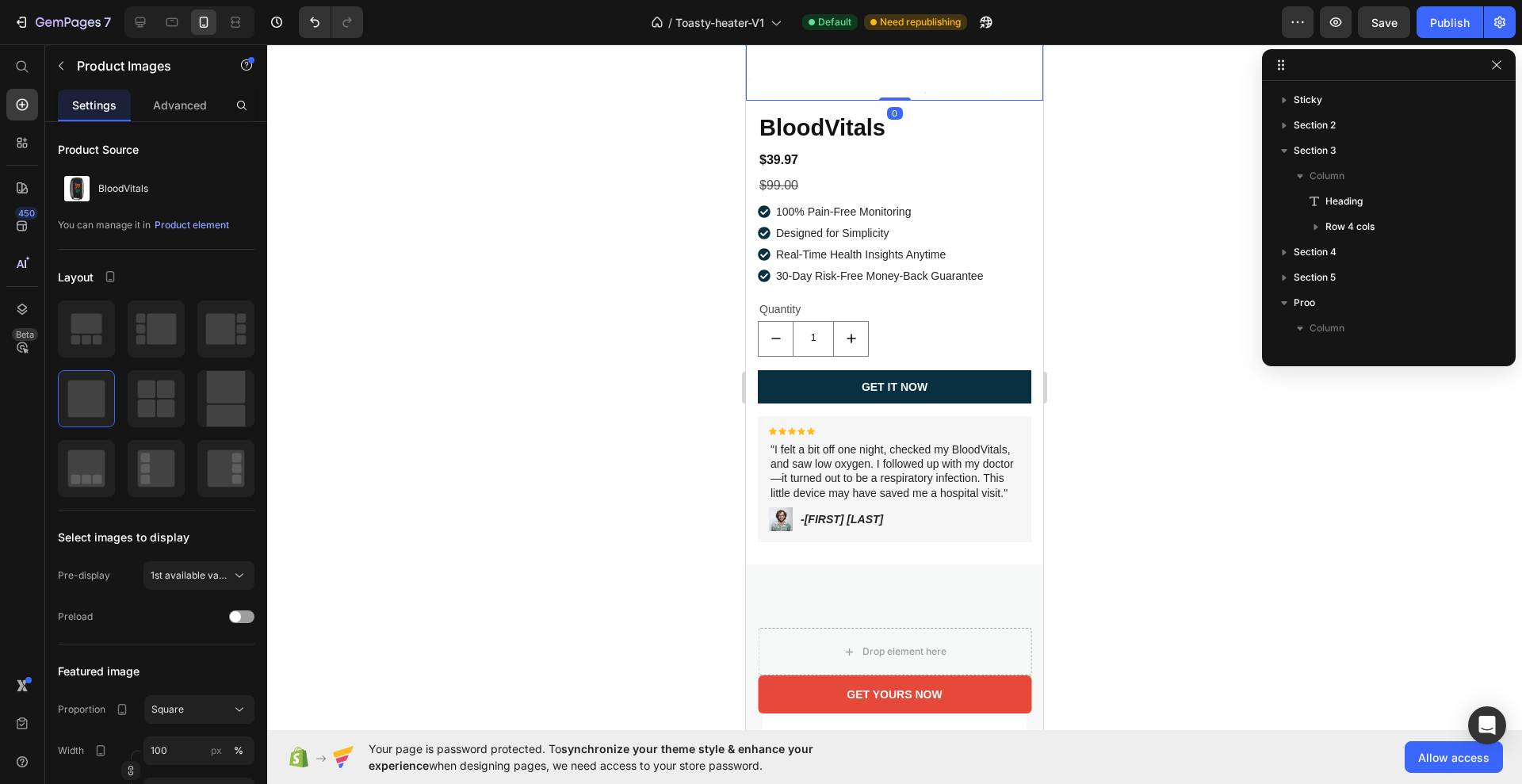 scroll, scrollTop: 199, scrollLeft: 0, axis: vertical 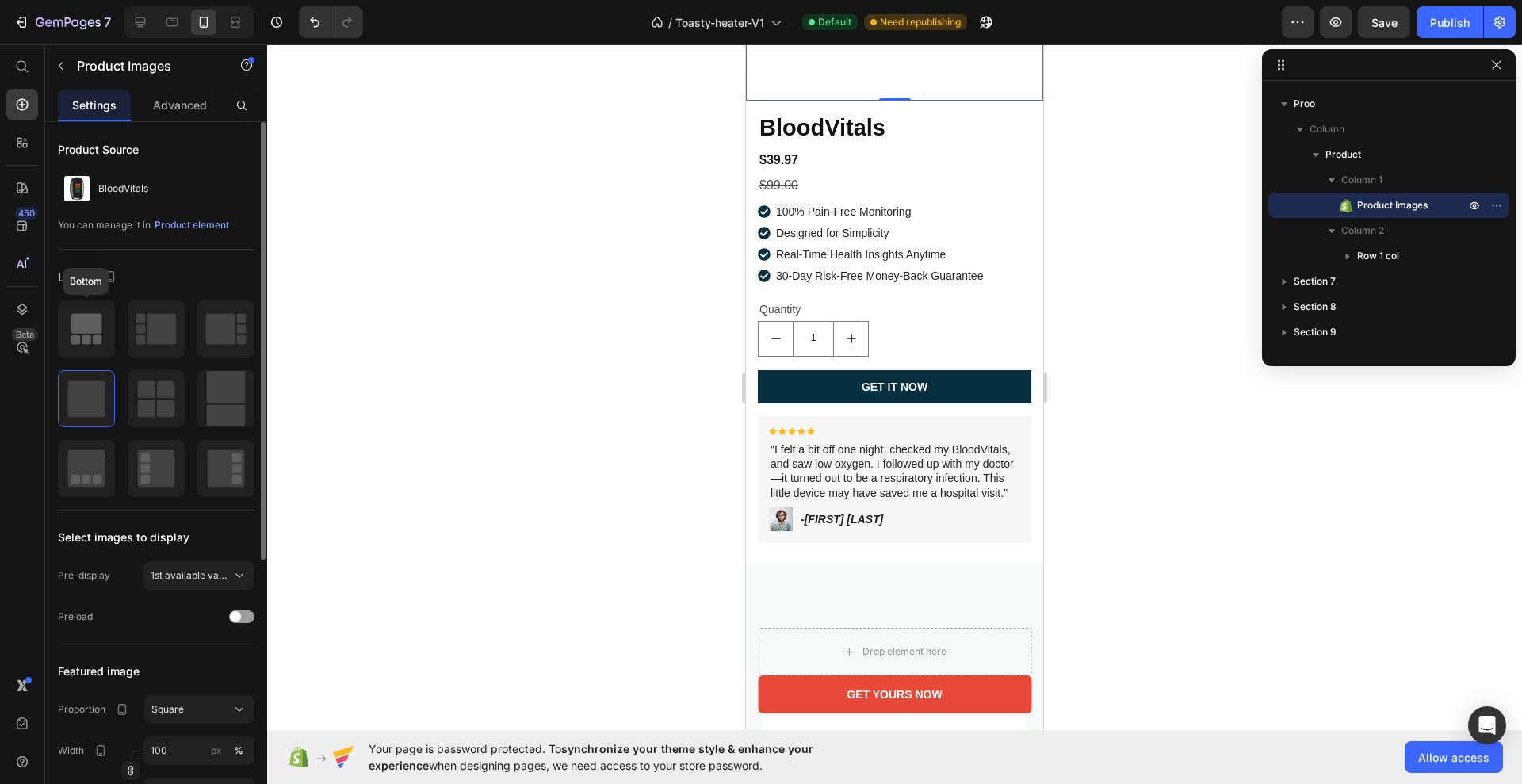 click 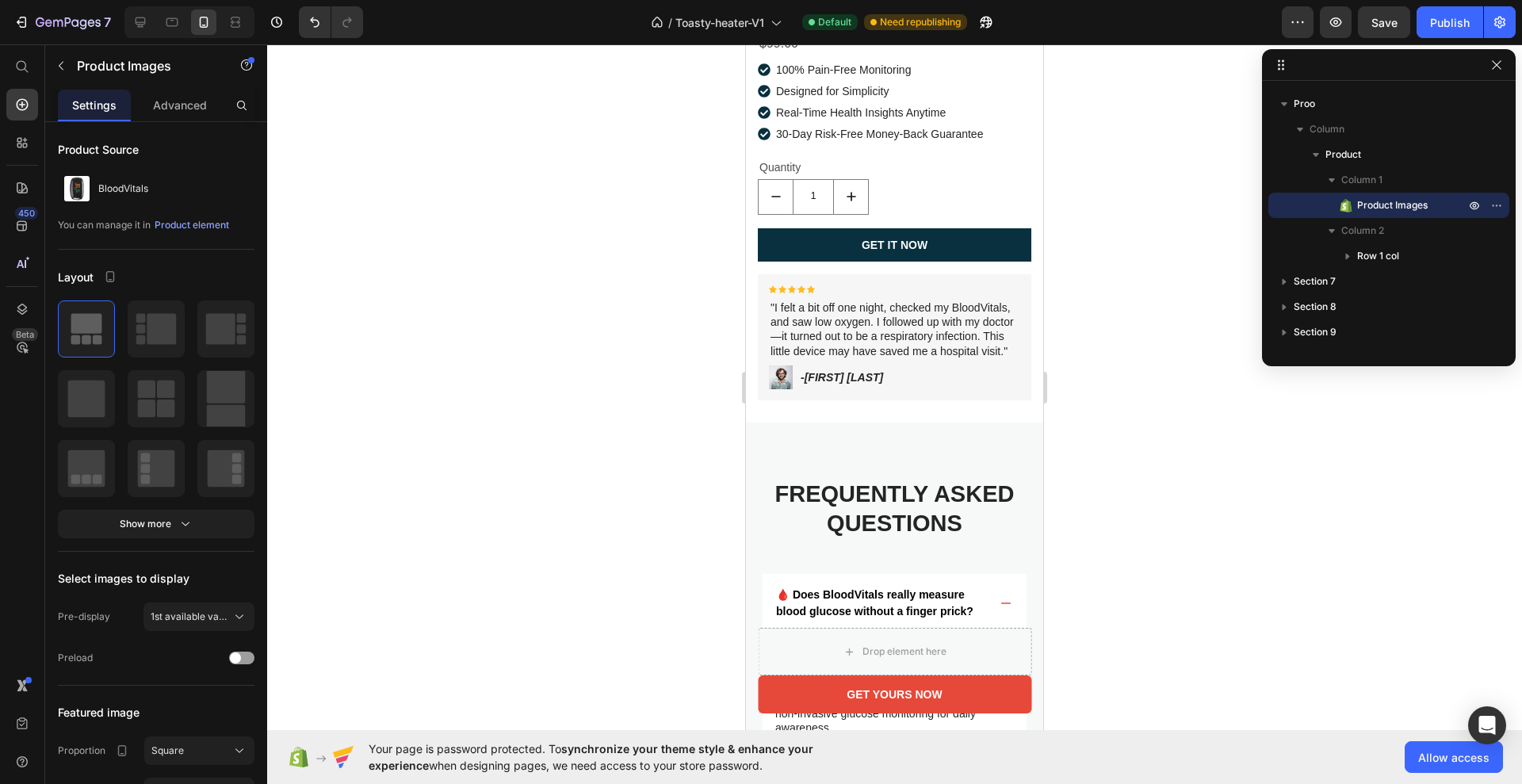 scroll, scrollTop: 4395, scrollLeft: 0, axis: vertical 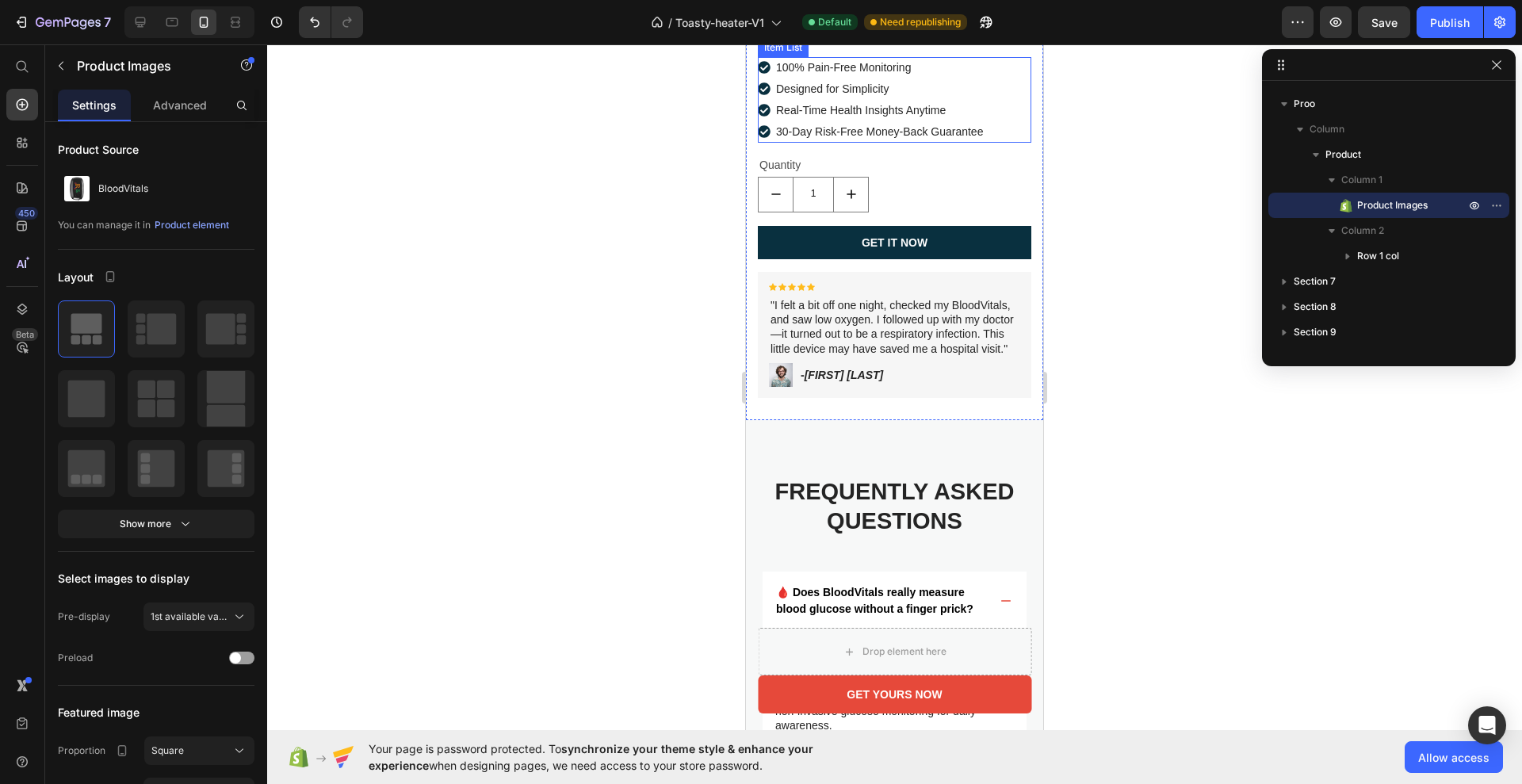 click on "100% Pain-Free Monitoring Designed for Simplicity Real-Time Health Insights Anytime 30-Day Risk-Free Money-Back Guarantee" at bounding box center (894, 100) 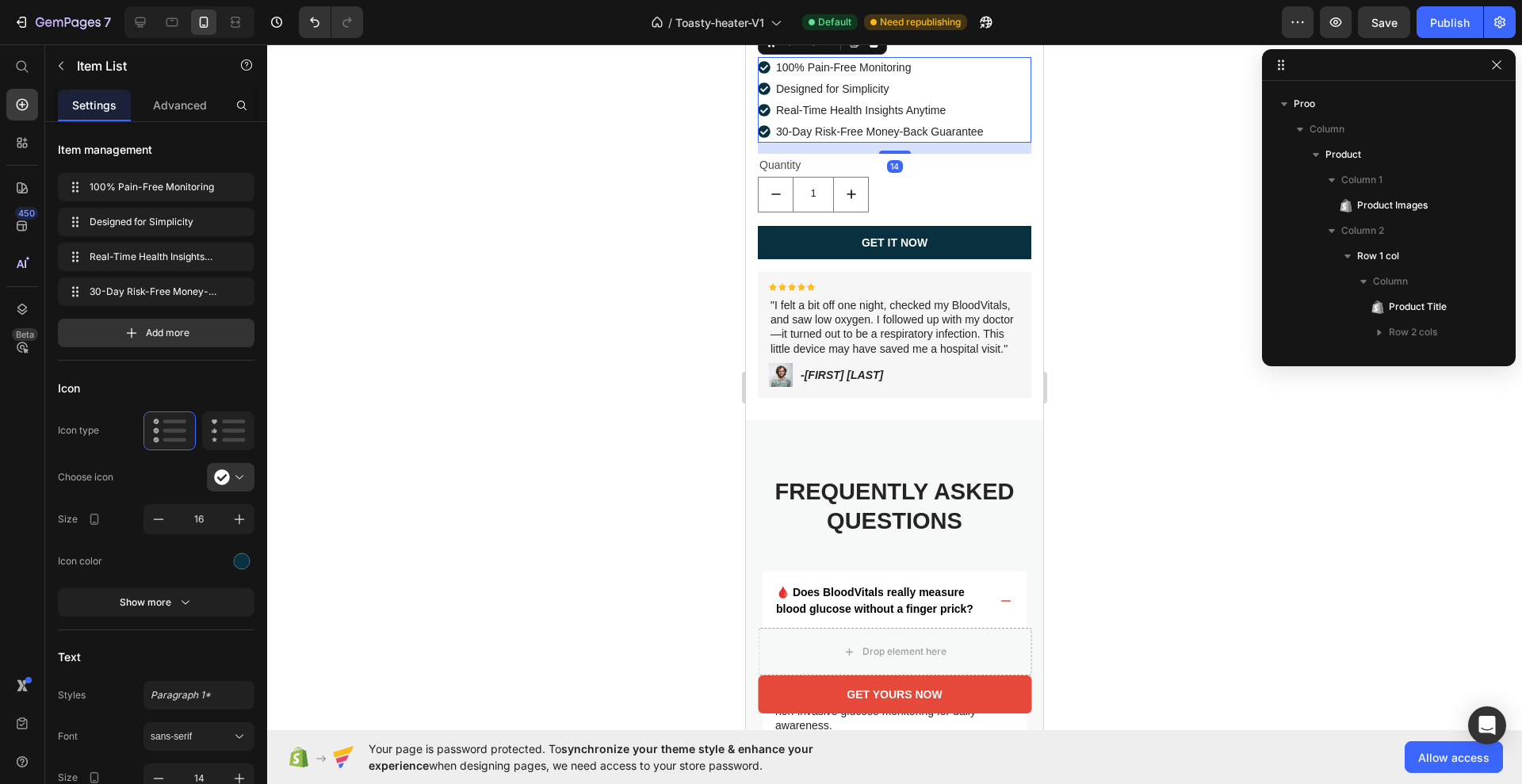 scroll, scrollTop: 402, scrollLeft: 0, axis: vertical 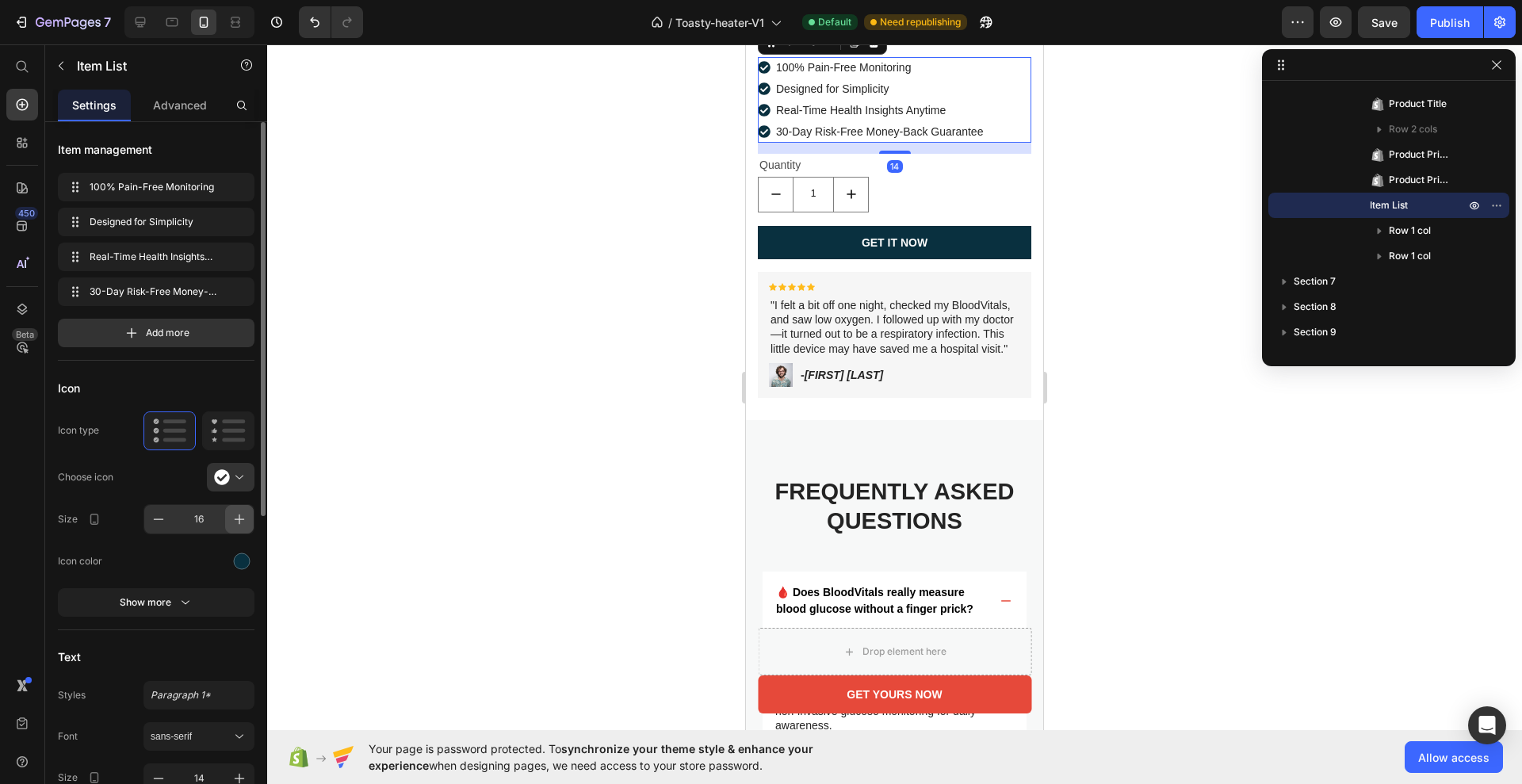 click at bounding box center (239, 519) 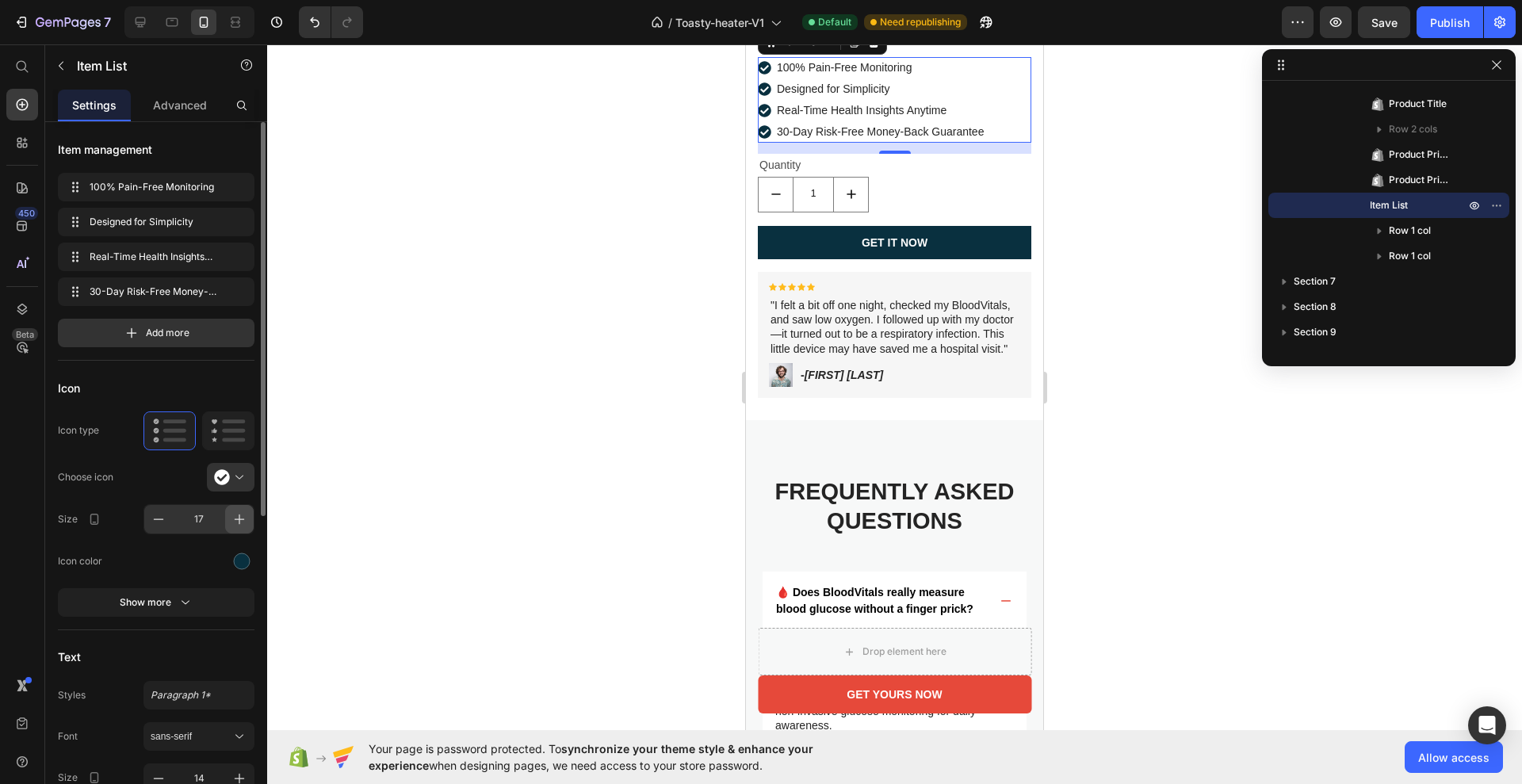 click at bounding box center (239, 519) 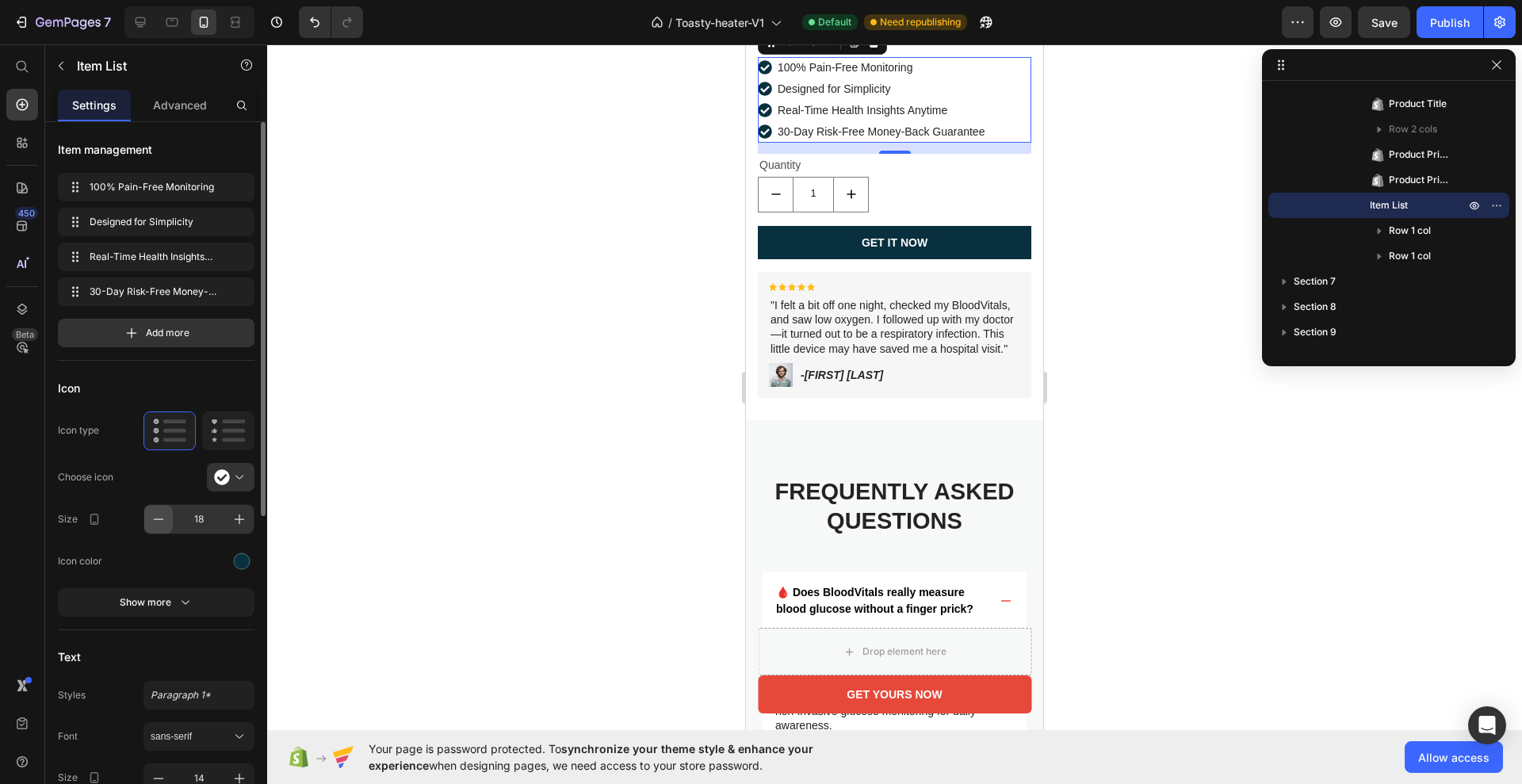 click 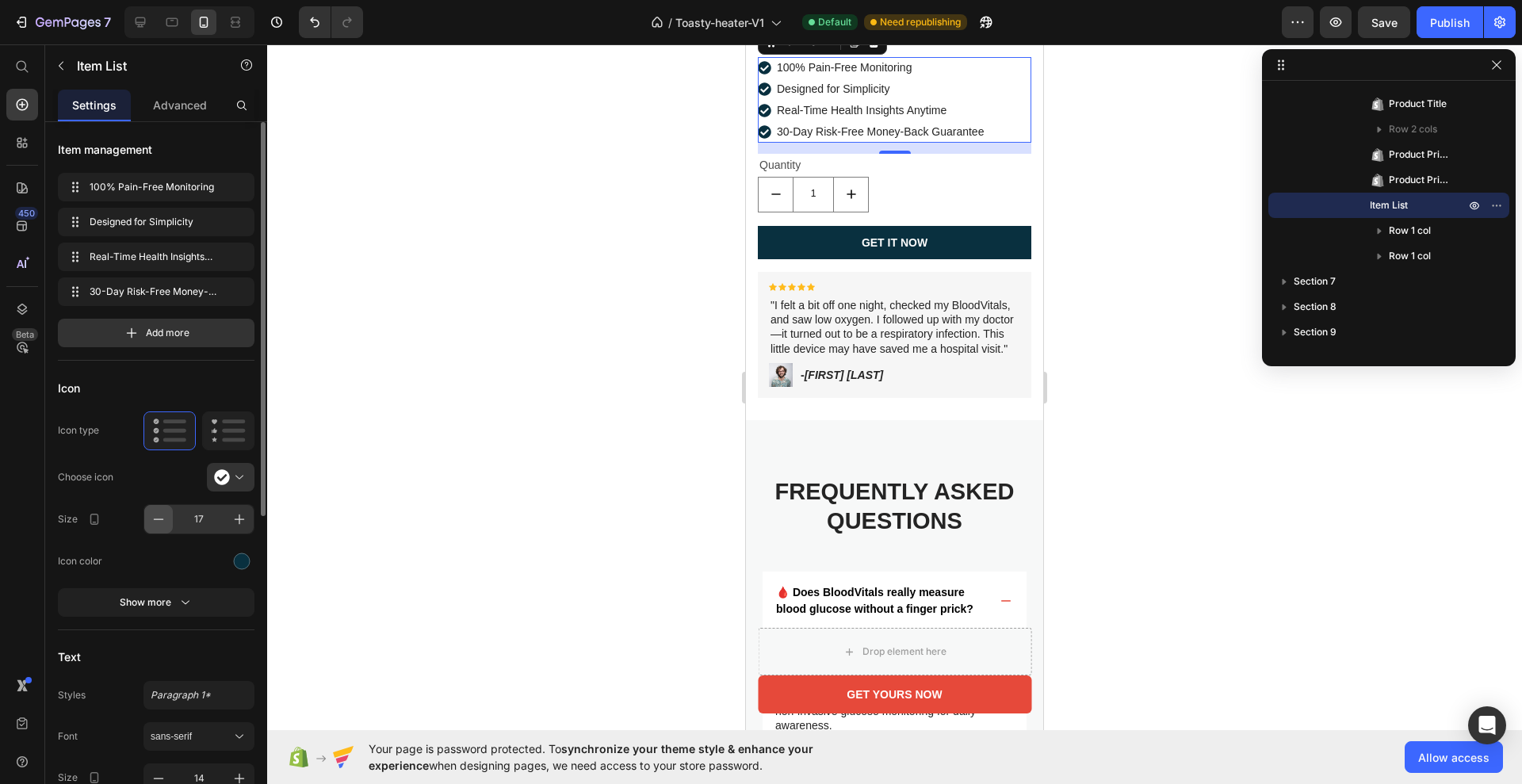 click 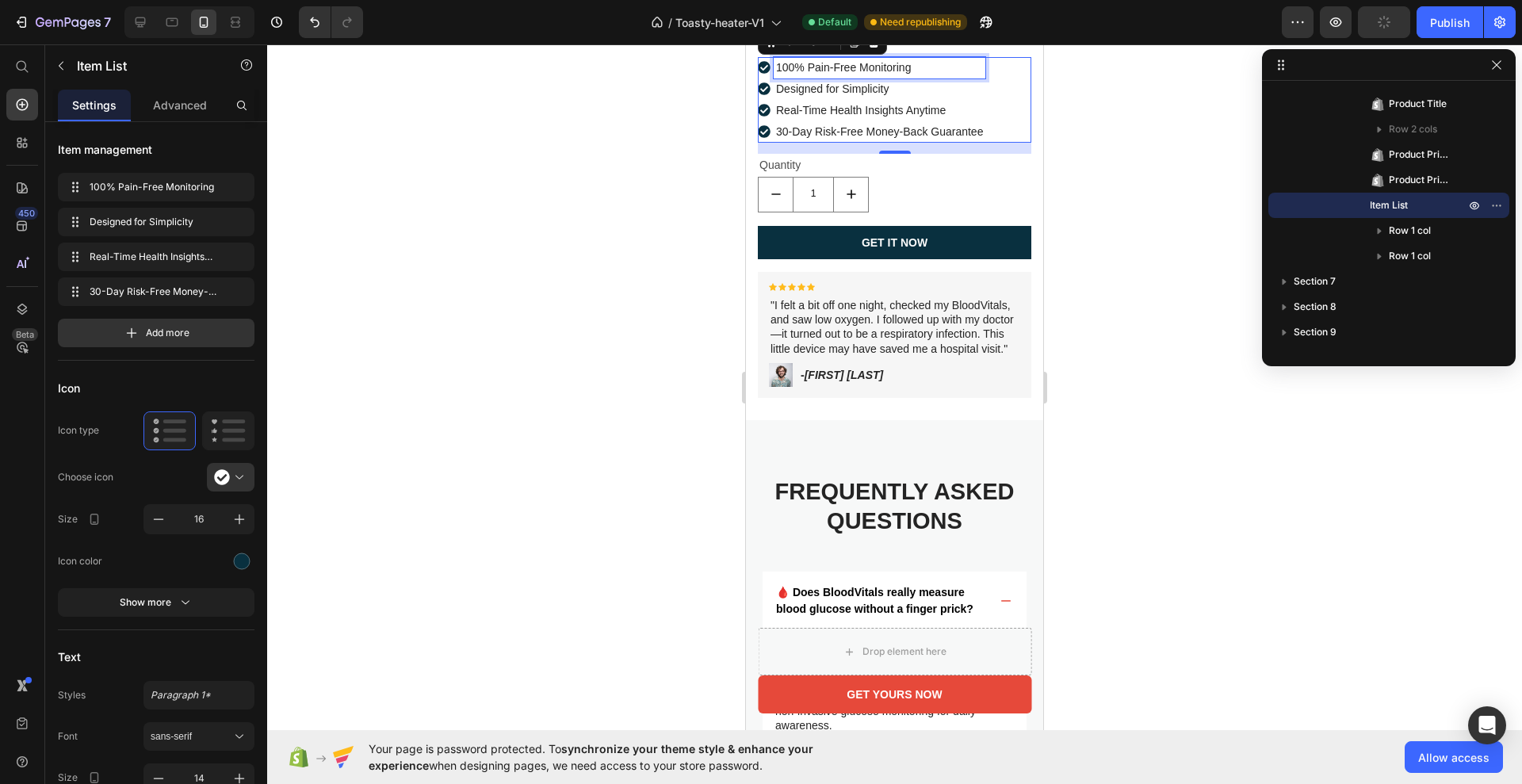 click on "100% Pain-Free Monitoring" at bounding box center (879, 67) 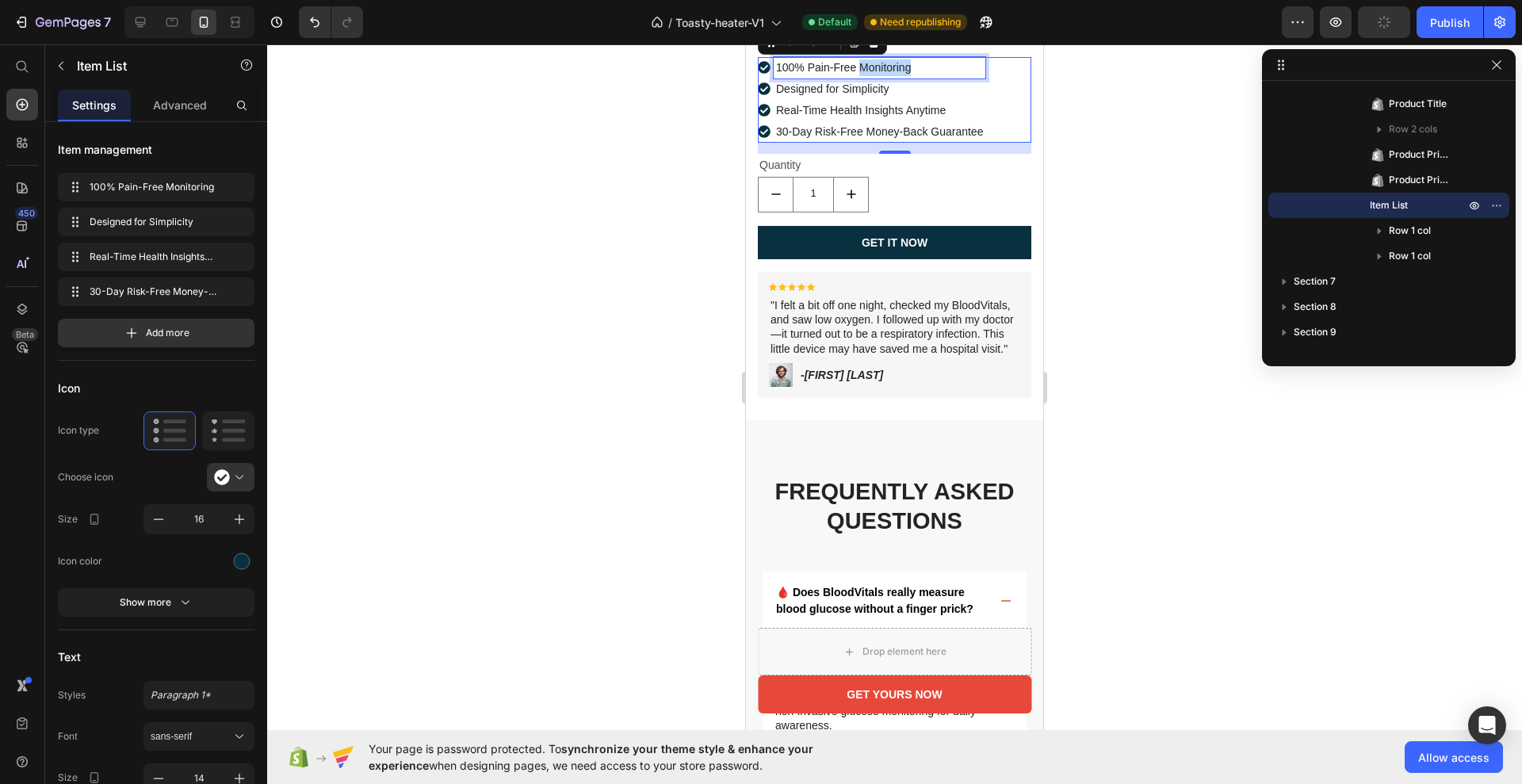 click on "100% Pain-Free Monitoring" at bounding box center [879, 67] 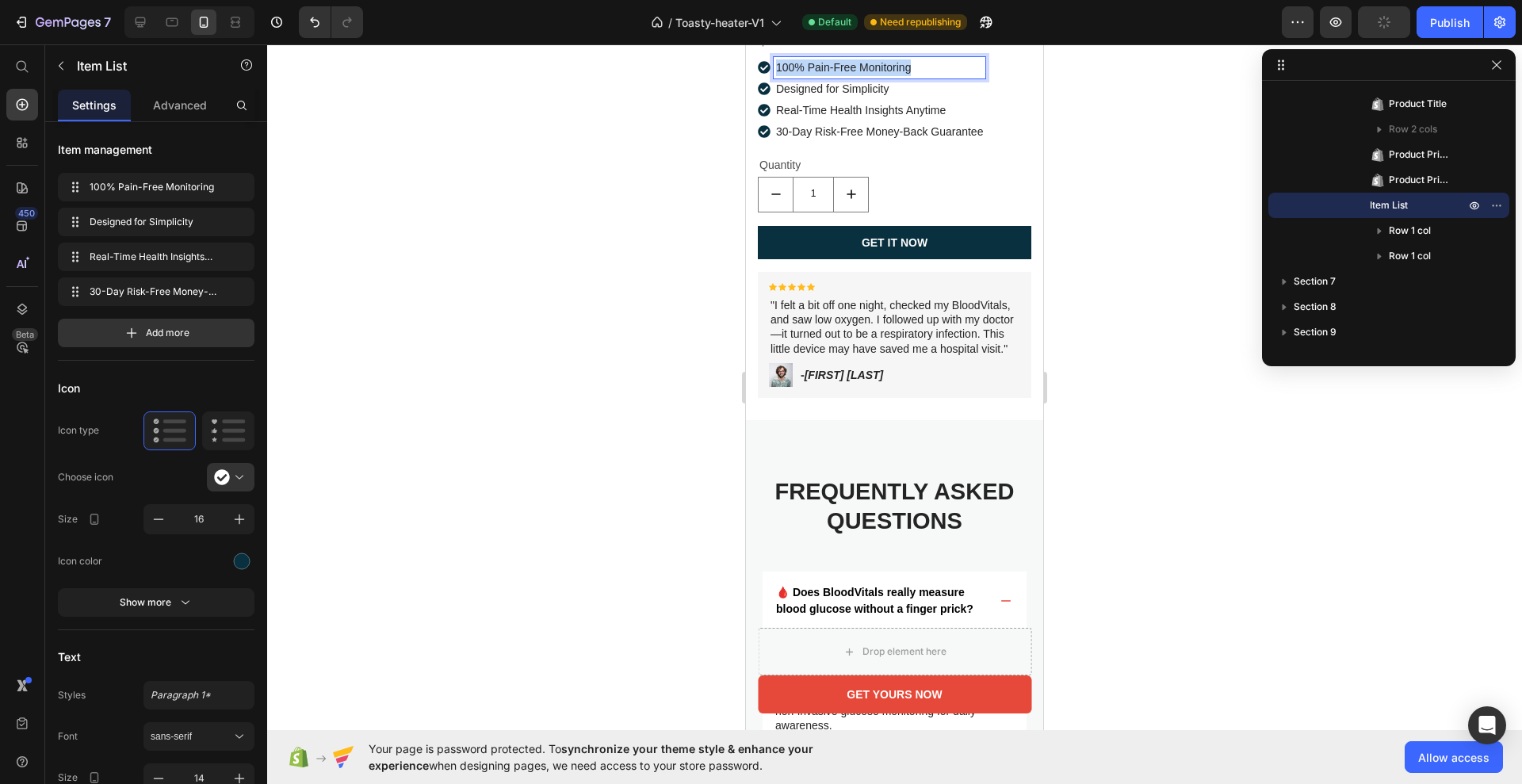 click on "100% Pain-Free Monitoring" at bounding box center (879, 67) 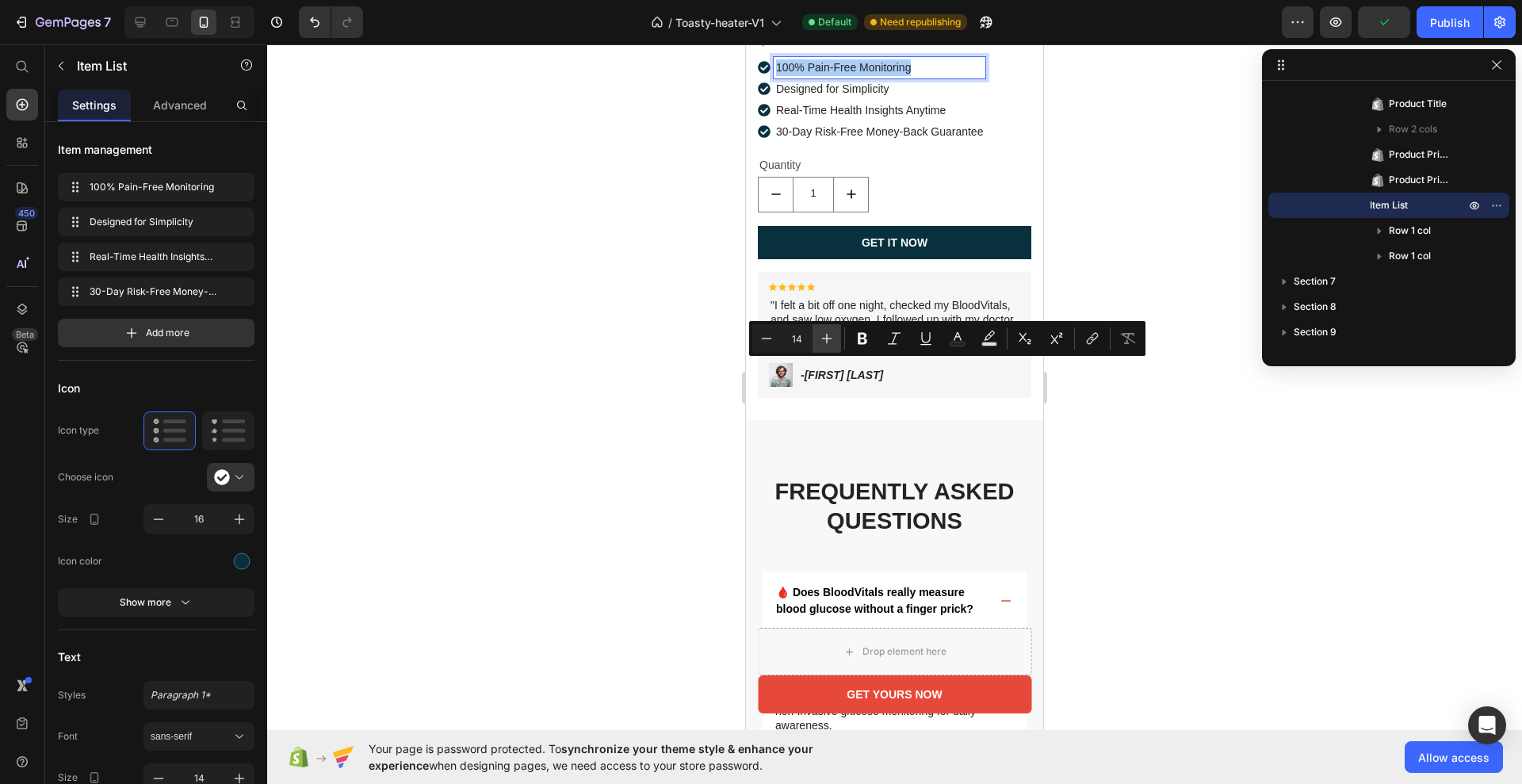 click 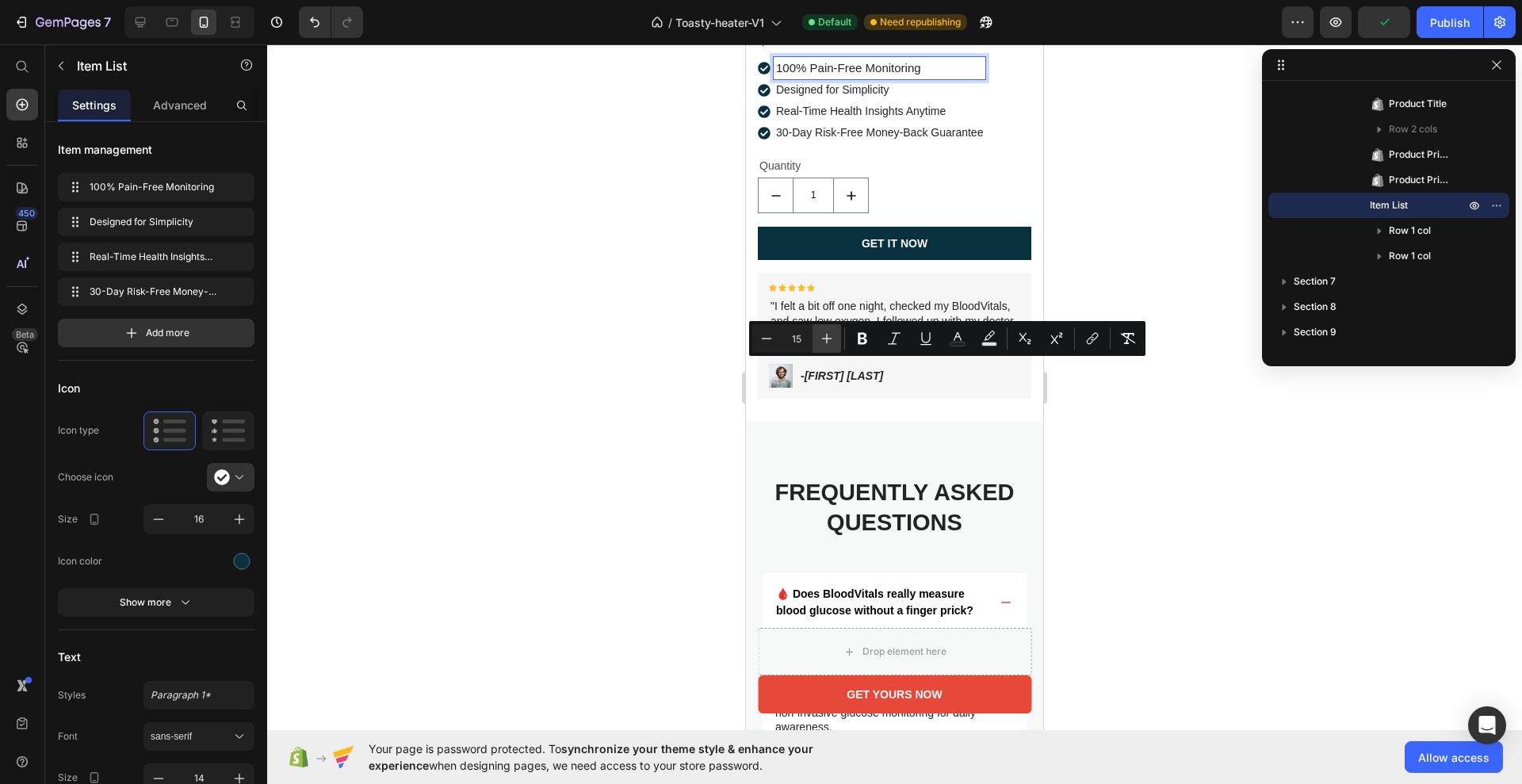 click 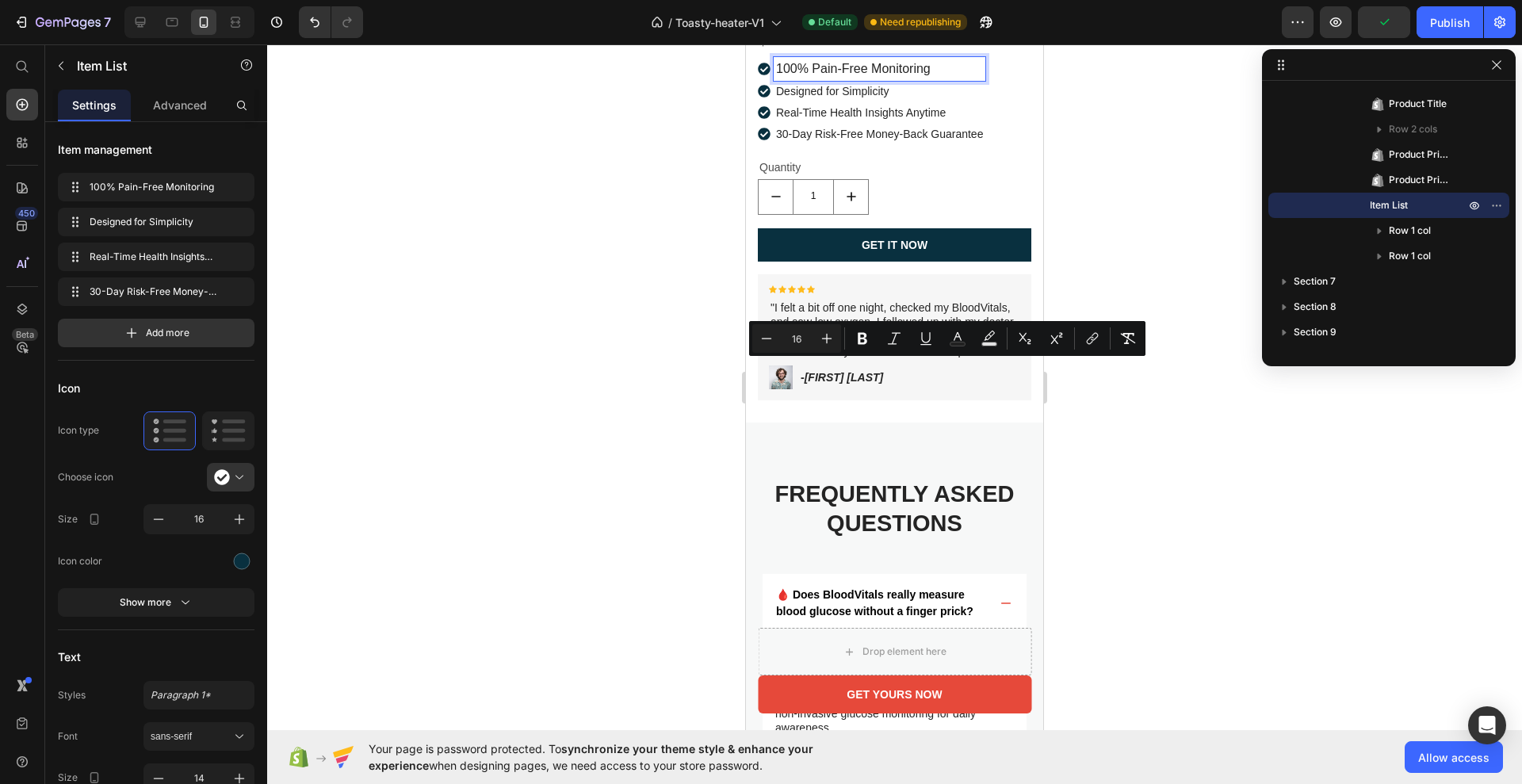 click on "Designed for Simplicity" at bounding box center (879, 91) 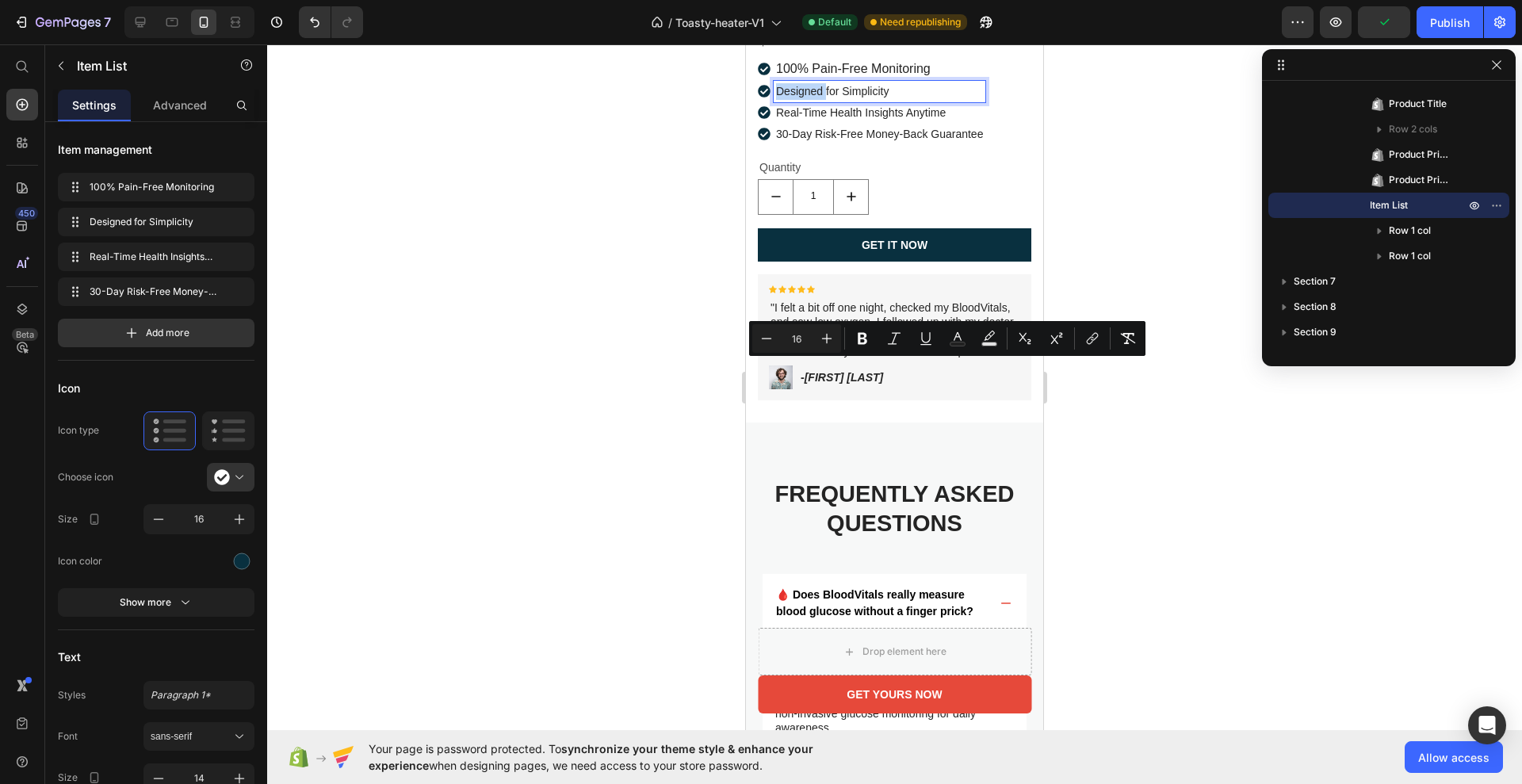 click on "Designed for Simplicity" at bounding box center (879, 91) 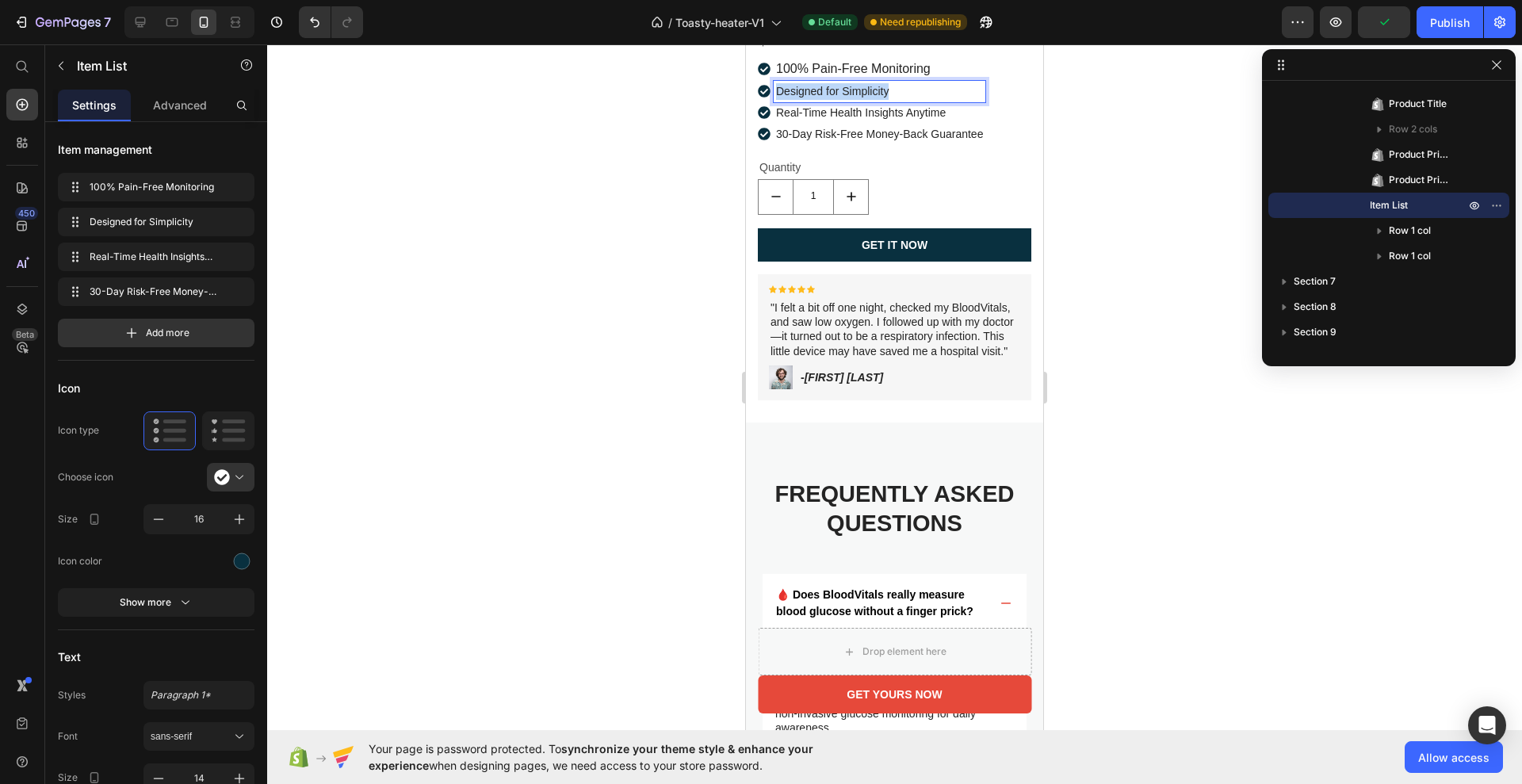 click on "Designed for Simplicity" at bounding box center [879, 91] 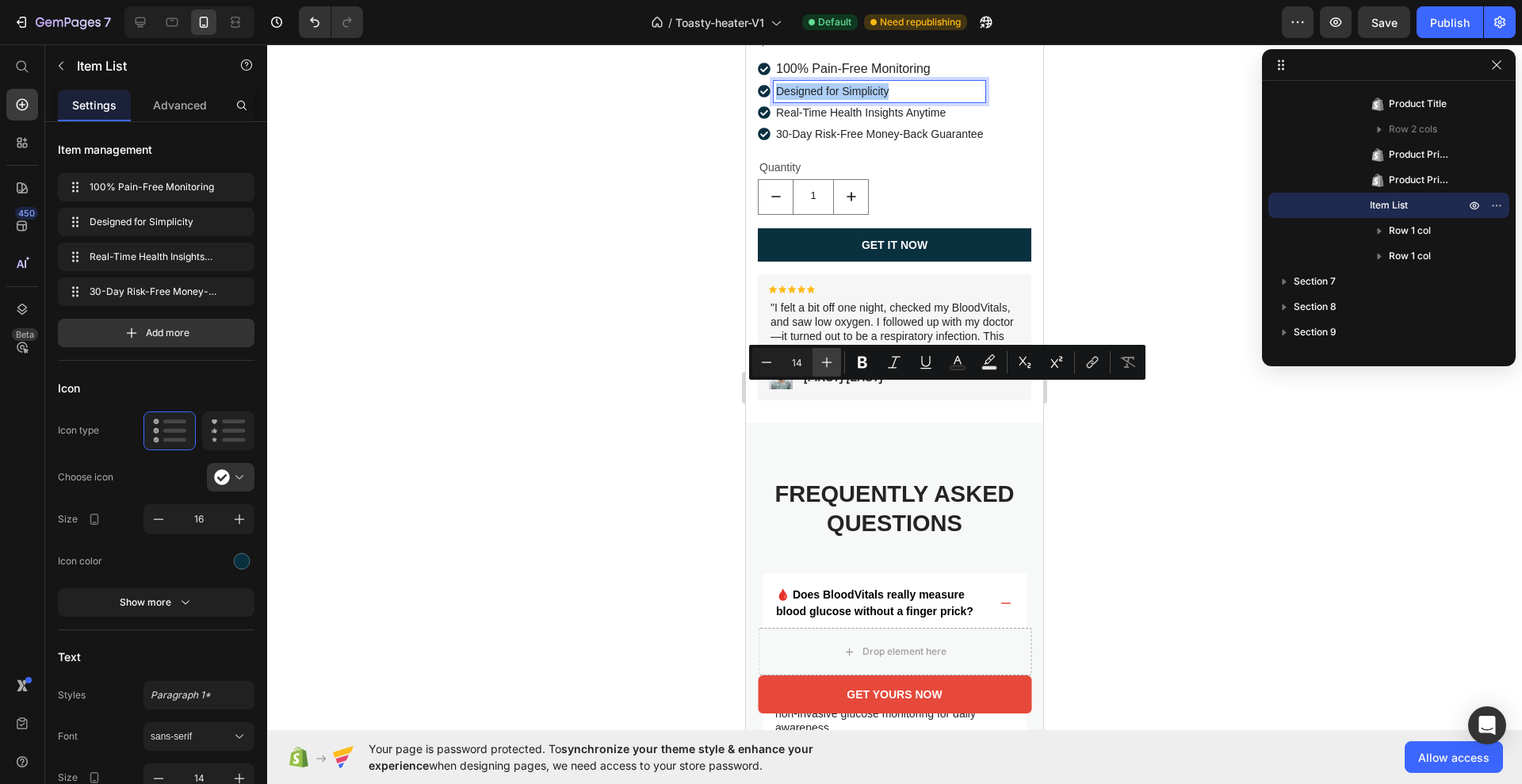 click 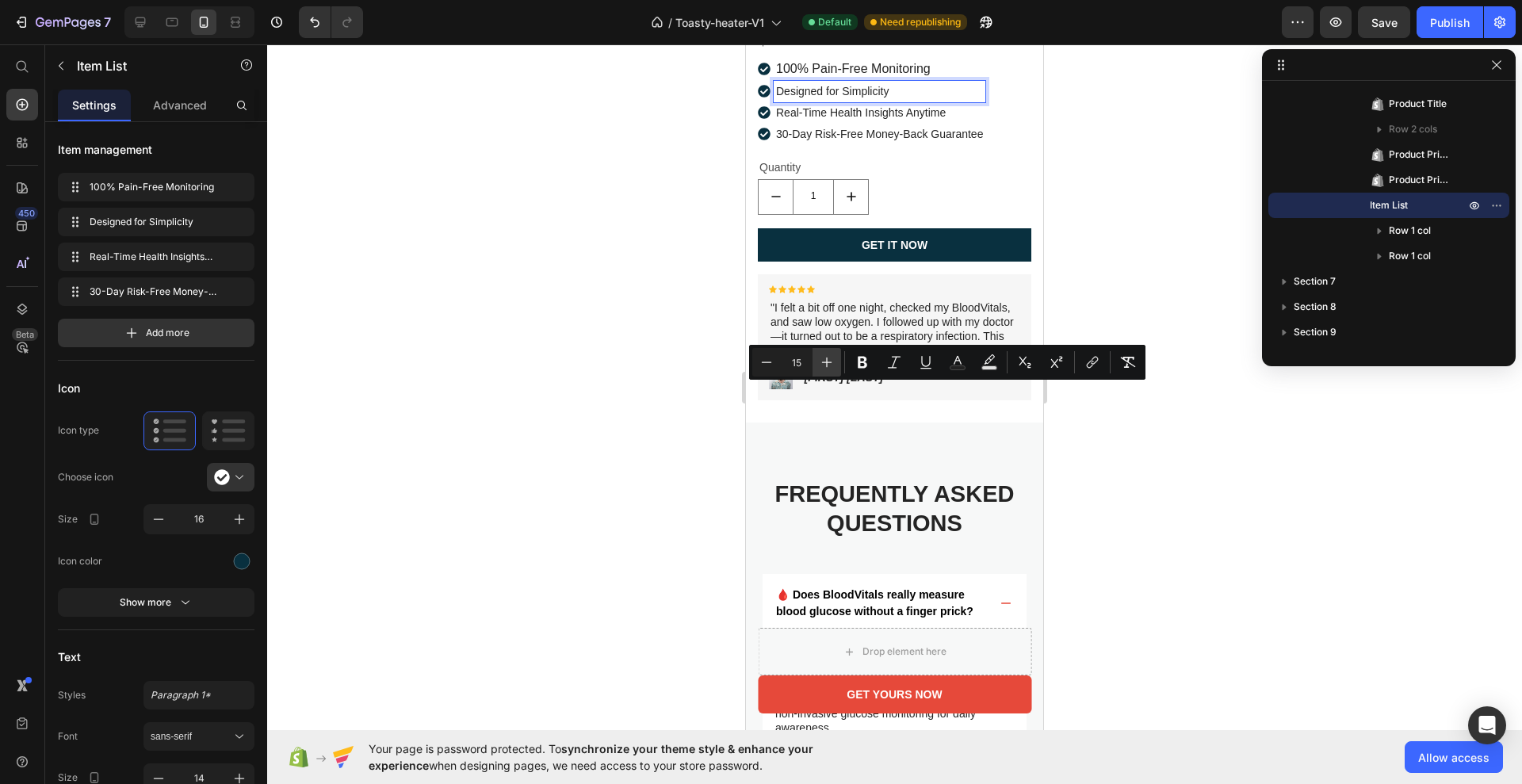 click 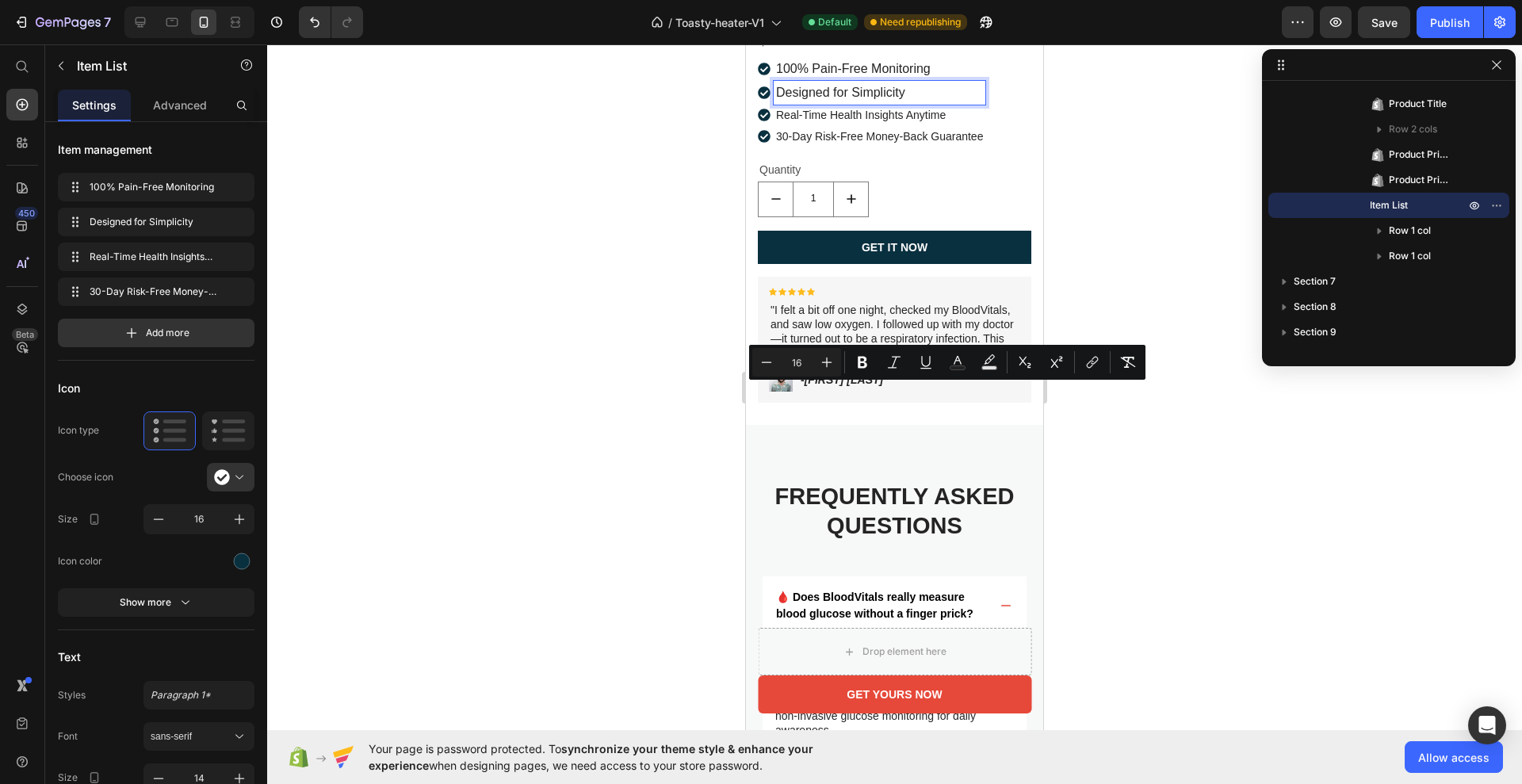 click on "Real-Time Health Insights Anytime" at bounding box center [879, 115] 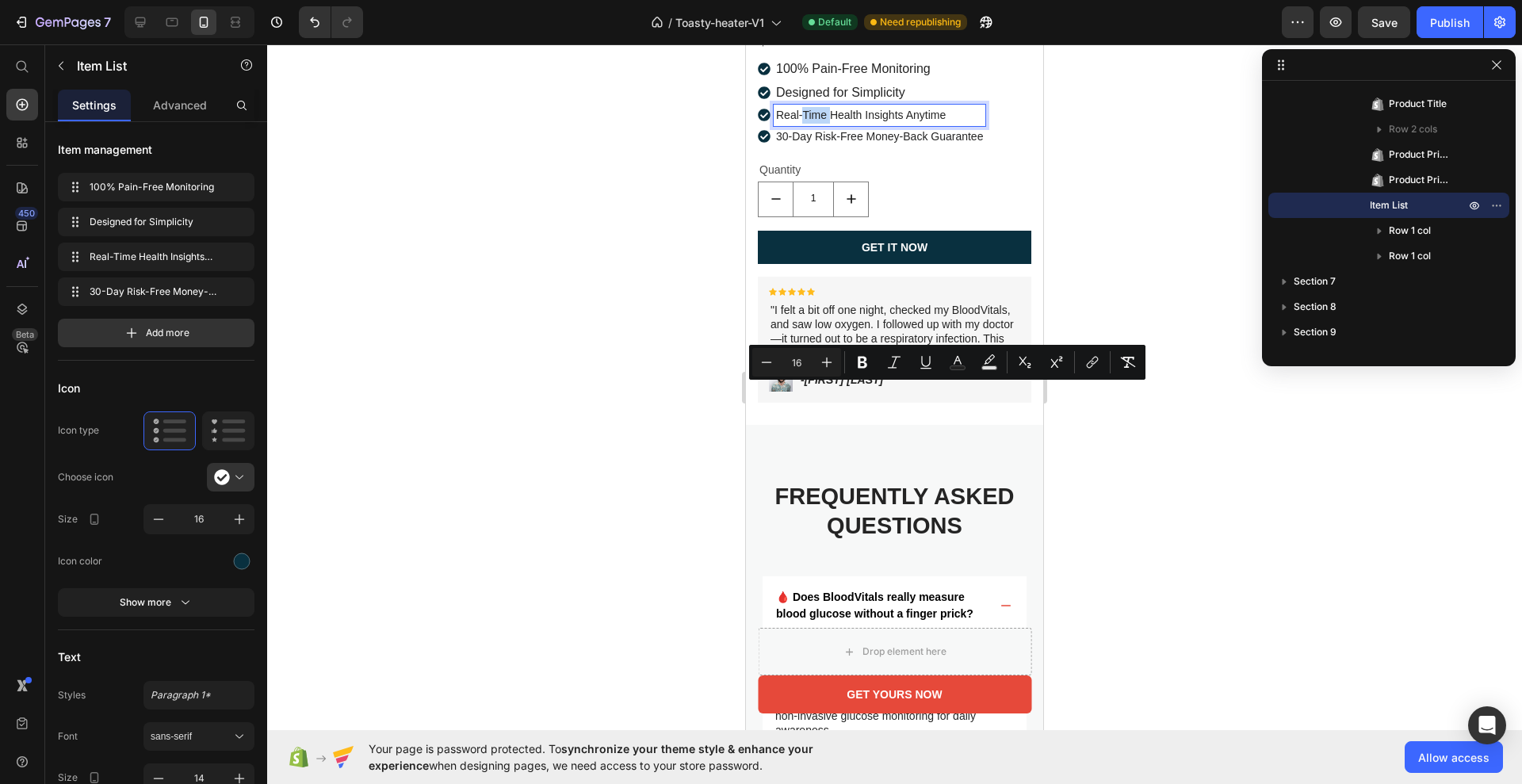 click on "Real-Time Health Insights Anytime" at bounding box center [879, 115] 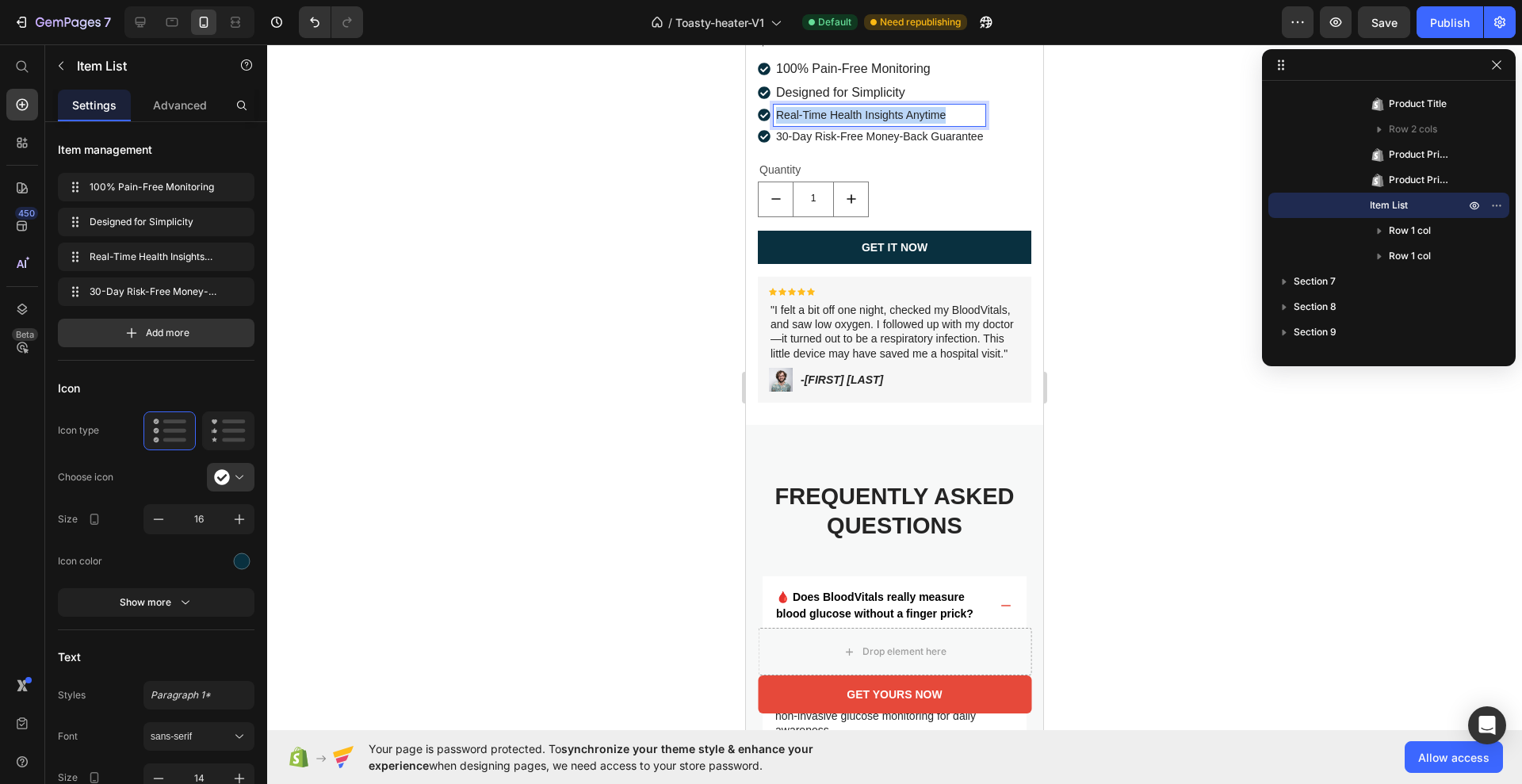 click on "Real-Time Health Insights Anytime" at bounding box center [879, 115] 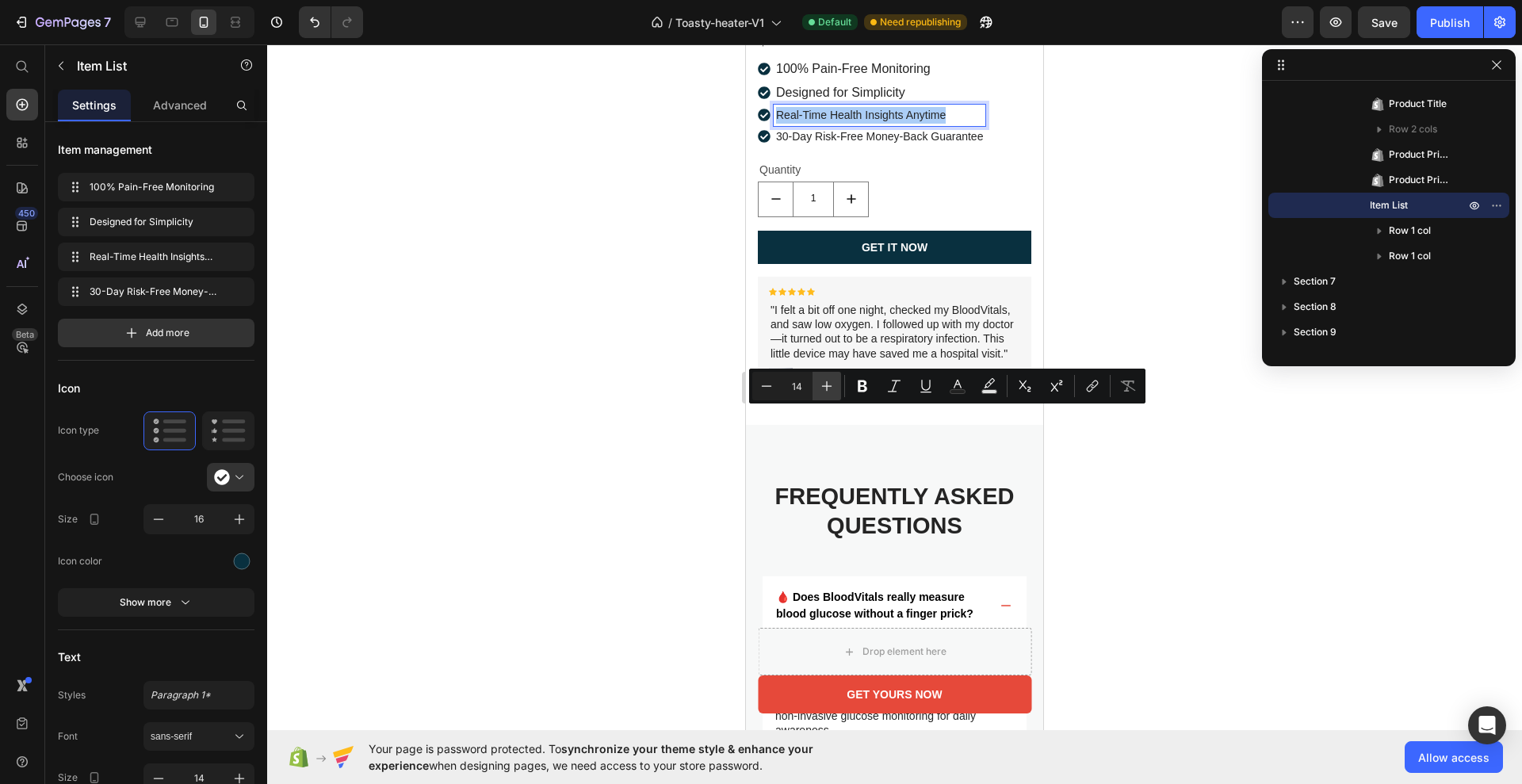 click 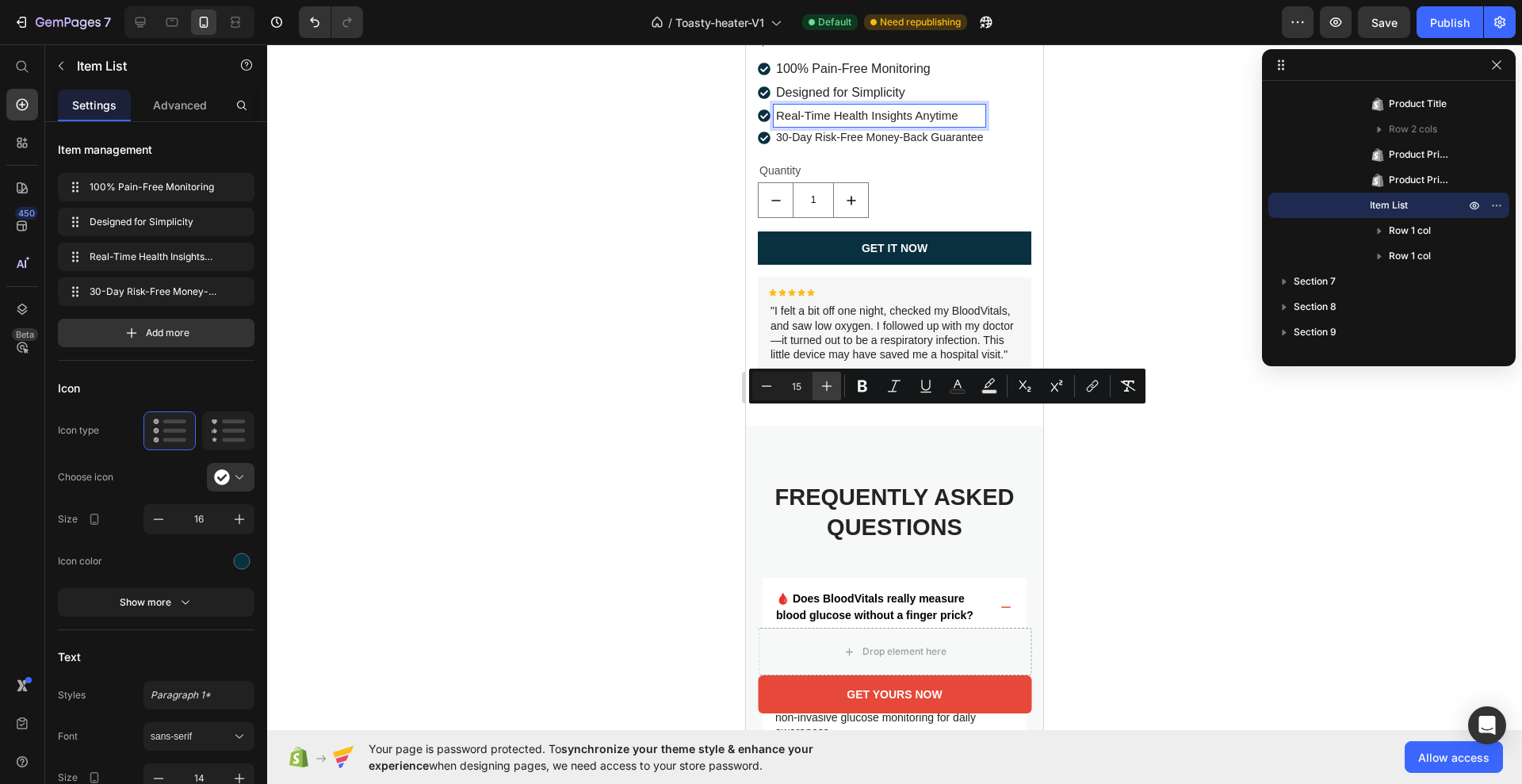click 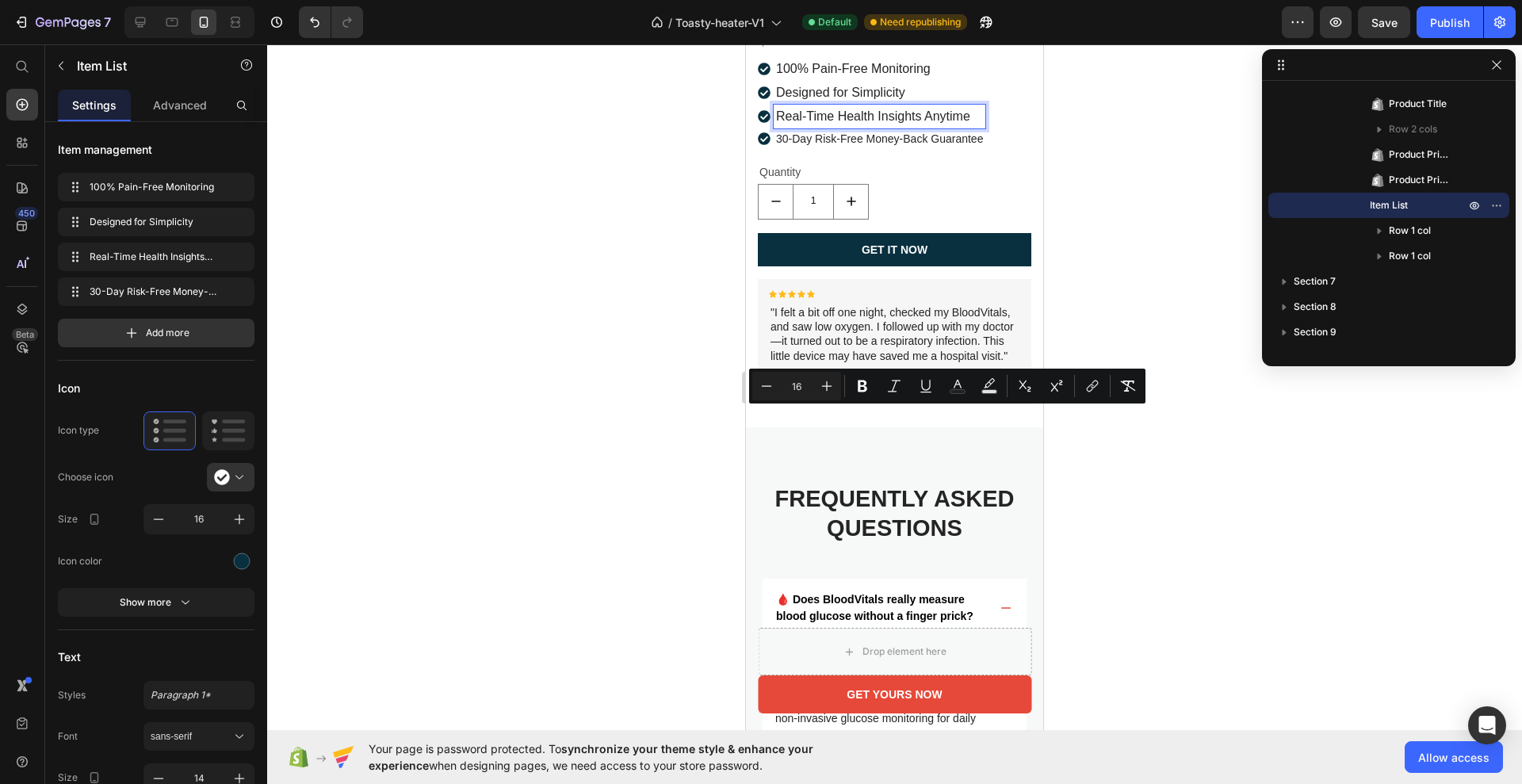 click on "30-Day Risk-Free Money-Back Guarantee" at bounding box center (879, 139) 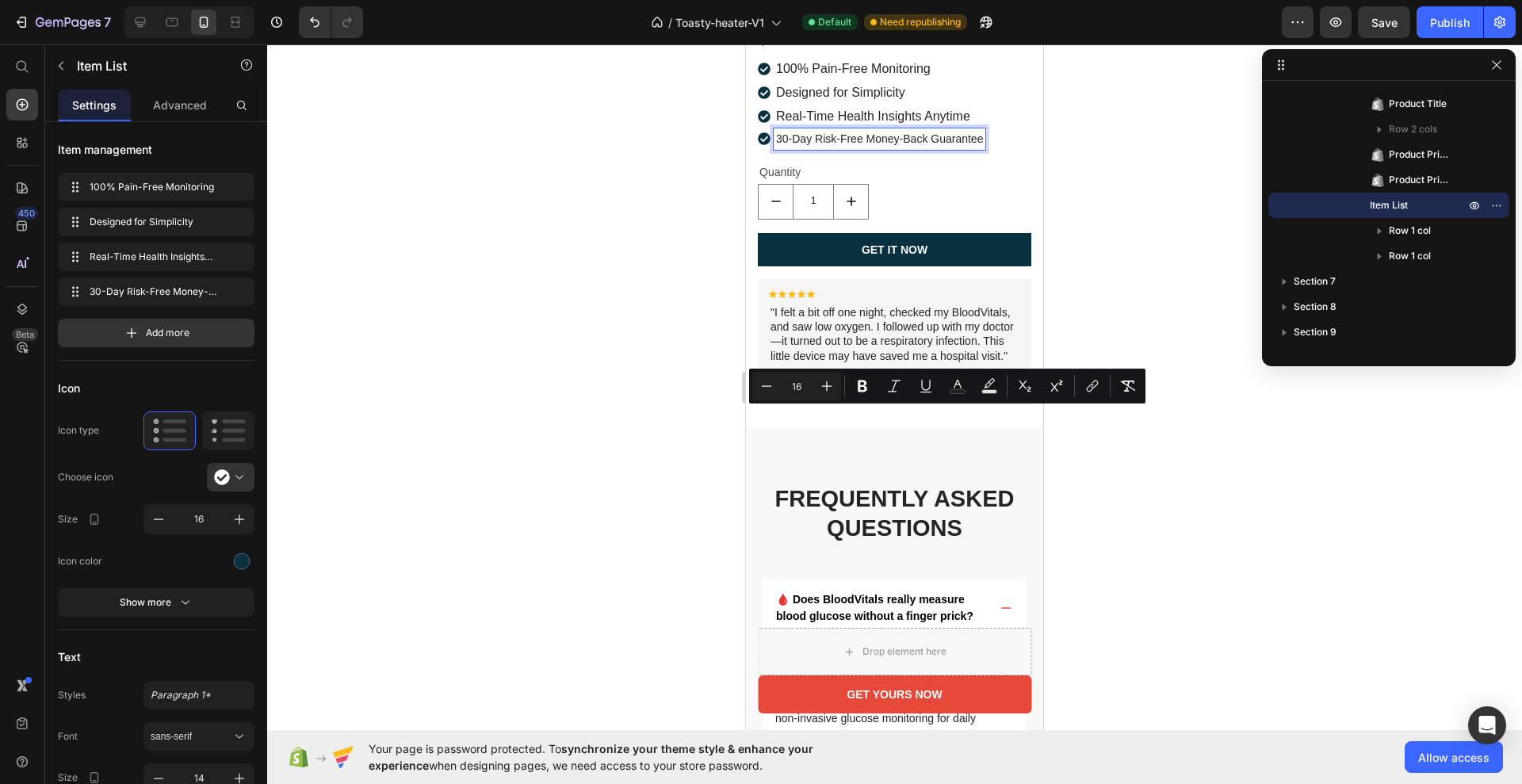 click on "30-Day Risk-Free Money-Back Guarantee" at bounding box center [879, 139] 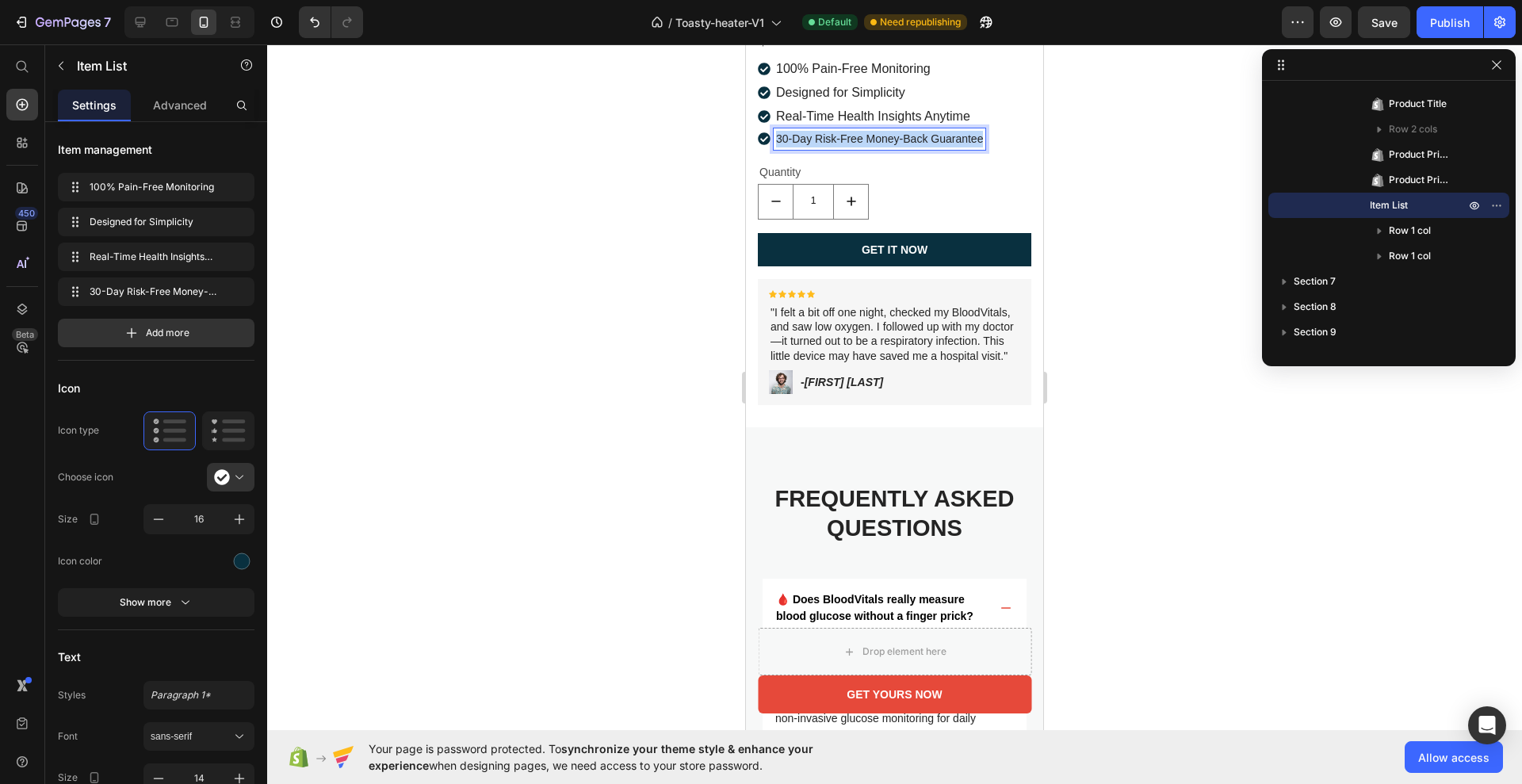 click on "30-Day Risk-Free Money-Back Guarantee" at bounding box center (879, 139) 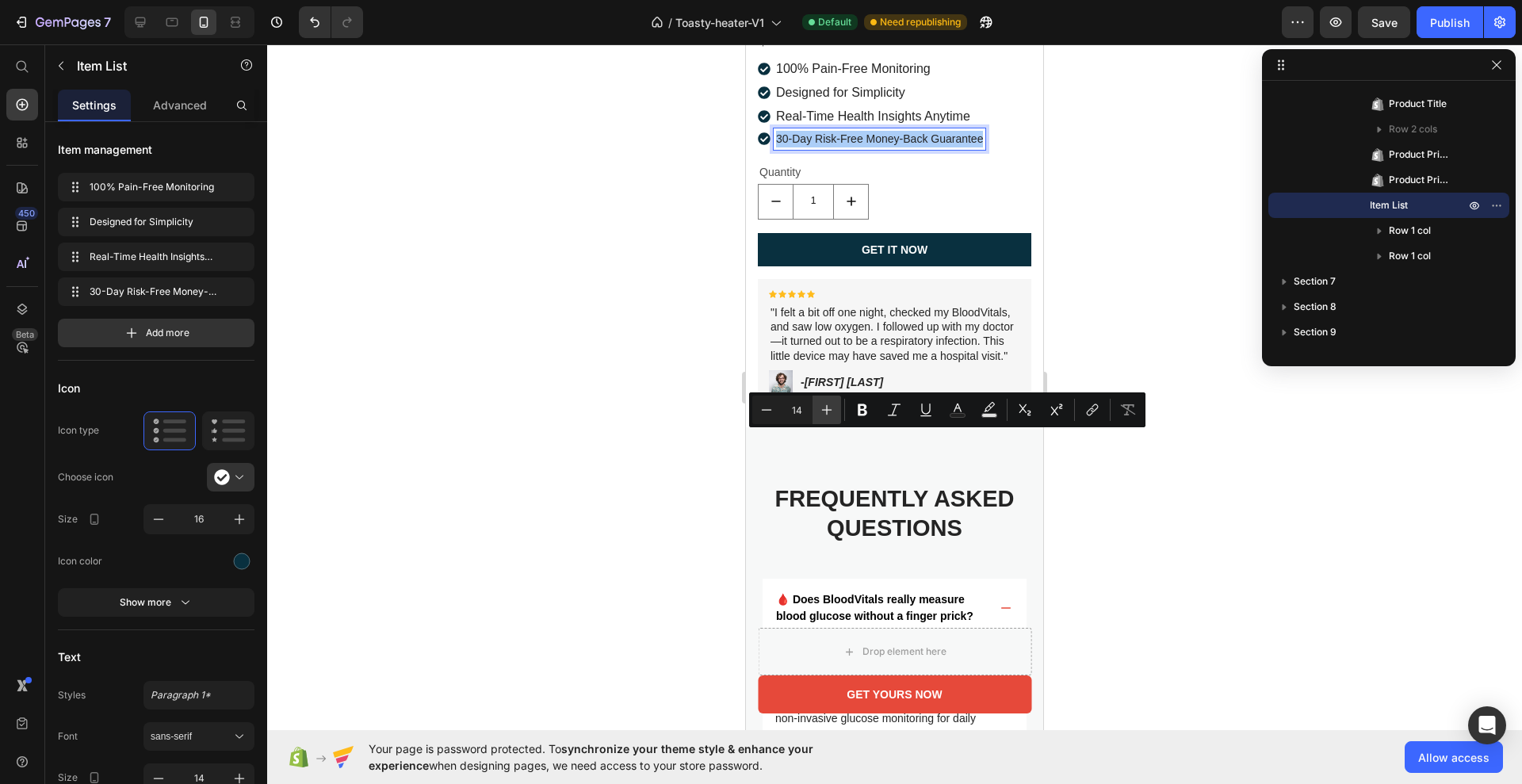 click 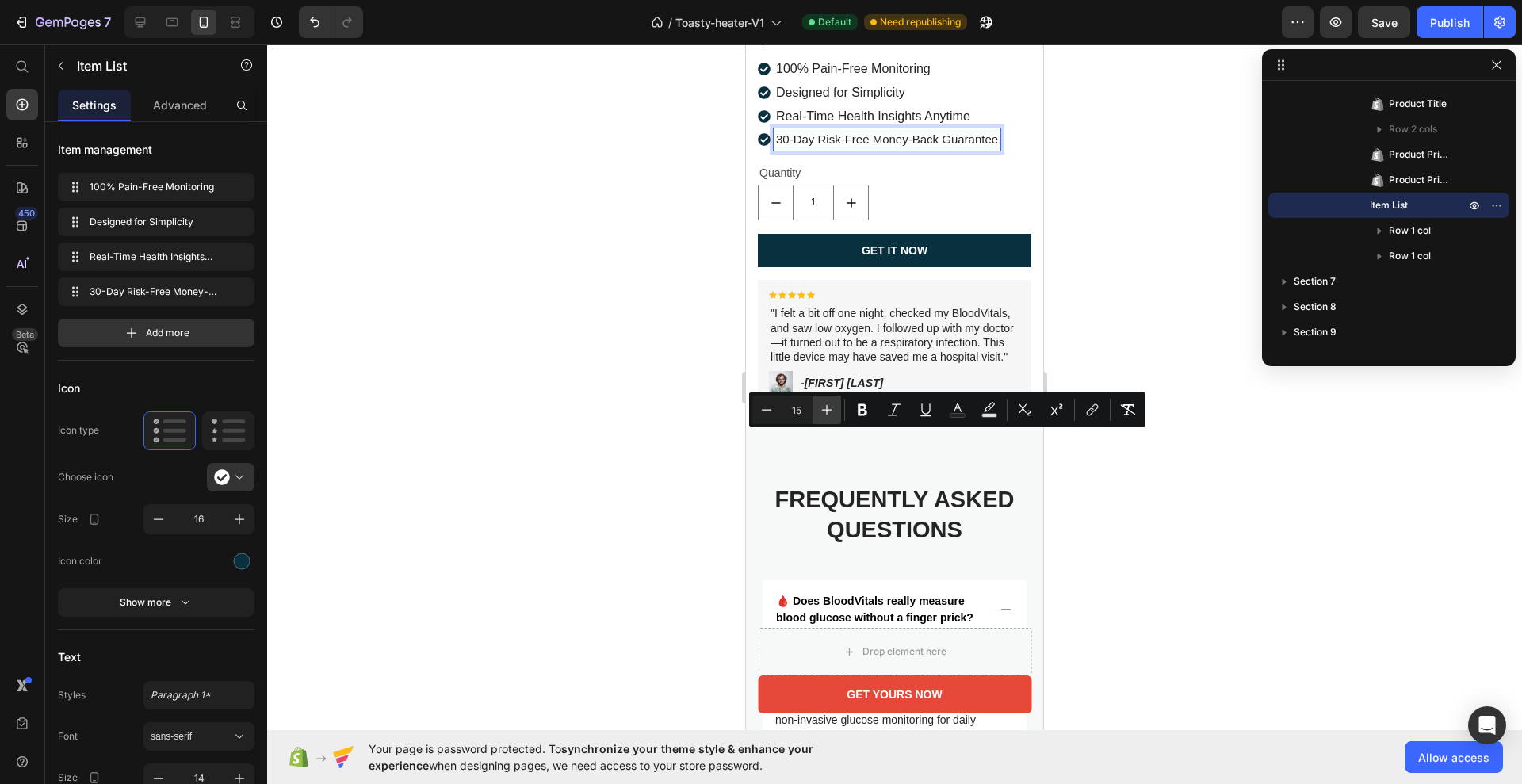 click 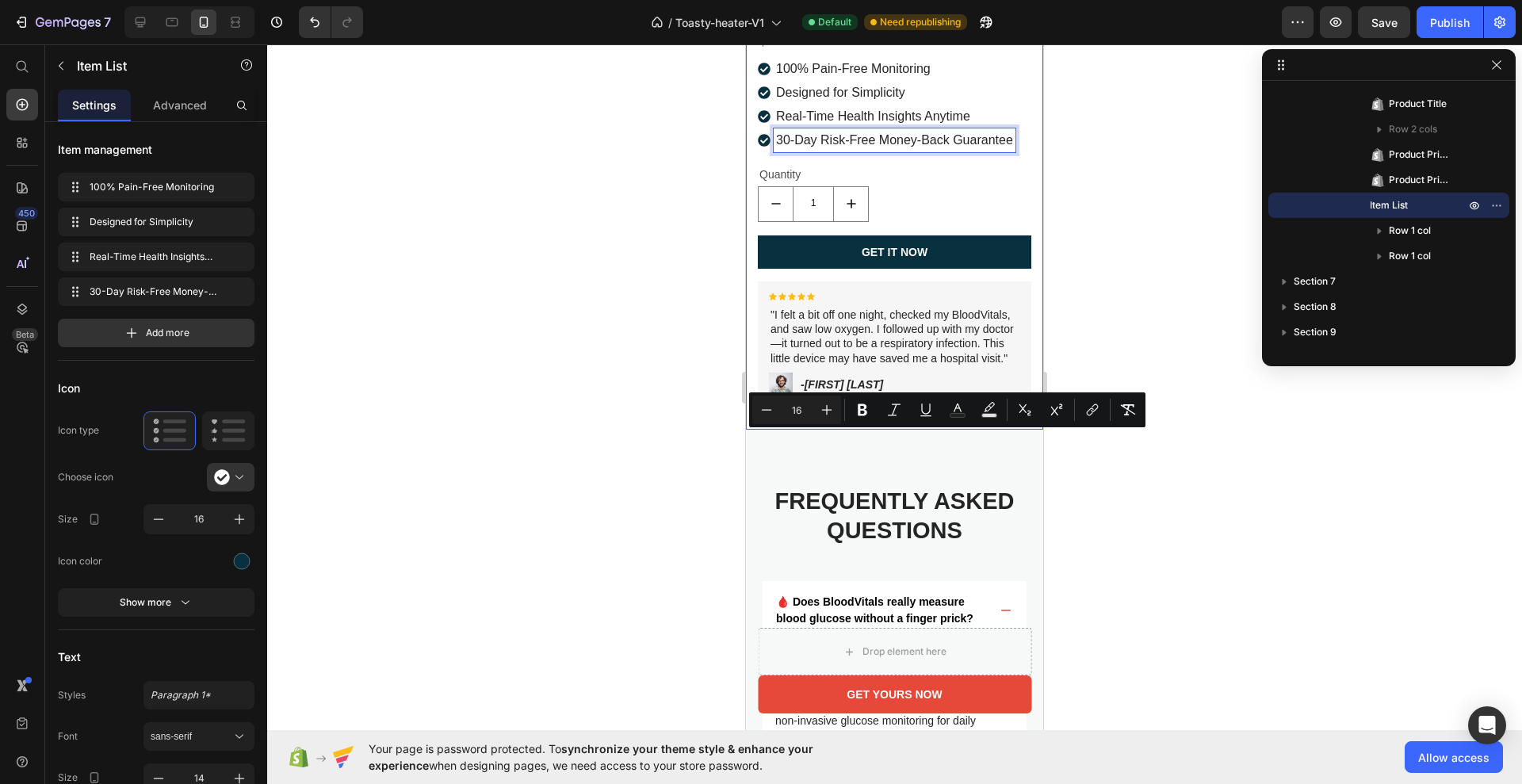 click on "BloodVitals Product Title Icon Icon Icon Icon Icon Icon List 2,500+ Verified Reviews! Text Block Row $39.97 Product Price $99.00 Product Price 100% Pain-Free Monitoring Designed for Simplicity Real-Time Health Insights Anytime 30-Day Risk-Free Money-Back Guarantee Item List   14 Quantity Text Block 1 Product Quantity Row GET IT NOW Add to Cart "I felt a bit off one night, checked my BloodVitals, and saw low oxygen. I followed up with my doctor—it turned out to be a respiratory infection. This little device may have saved me a hospital visit." Text Block Icon Icon Icon Icon Icon Icon List -  [FIRST] [LAST] Text Block Row Image Row Icon Icon Icon Icon Icon Icon List "I felt a bit off one night, checked my BloodVitals, and saw low oxygen. I followed up with my doctor—it turned out to be a respiratory infection. This little device may have saved me a hospital visit." Text Block Image -  [FIRST] [LAST] Text Block Row Row Row" at bounding box center (894, 193) 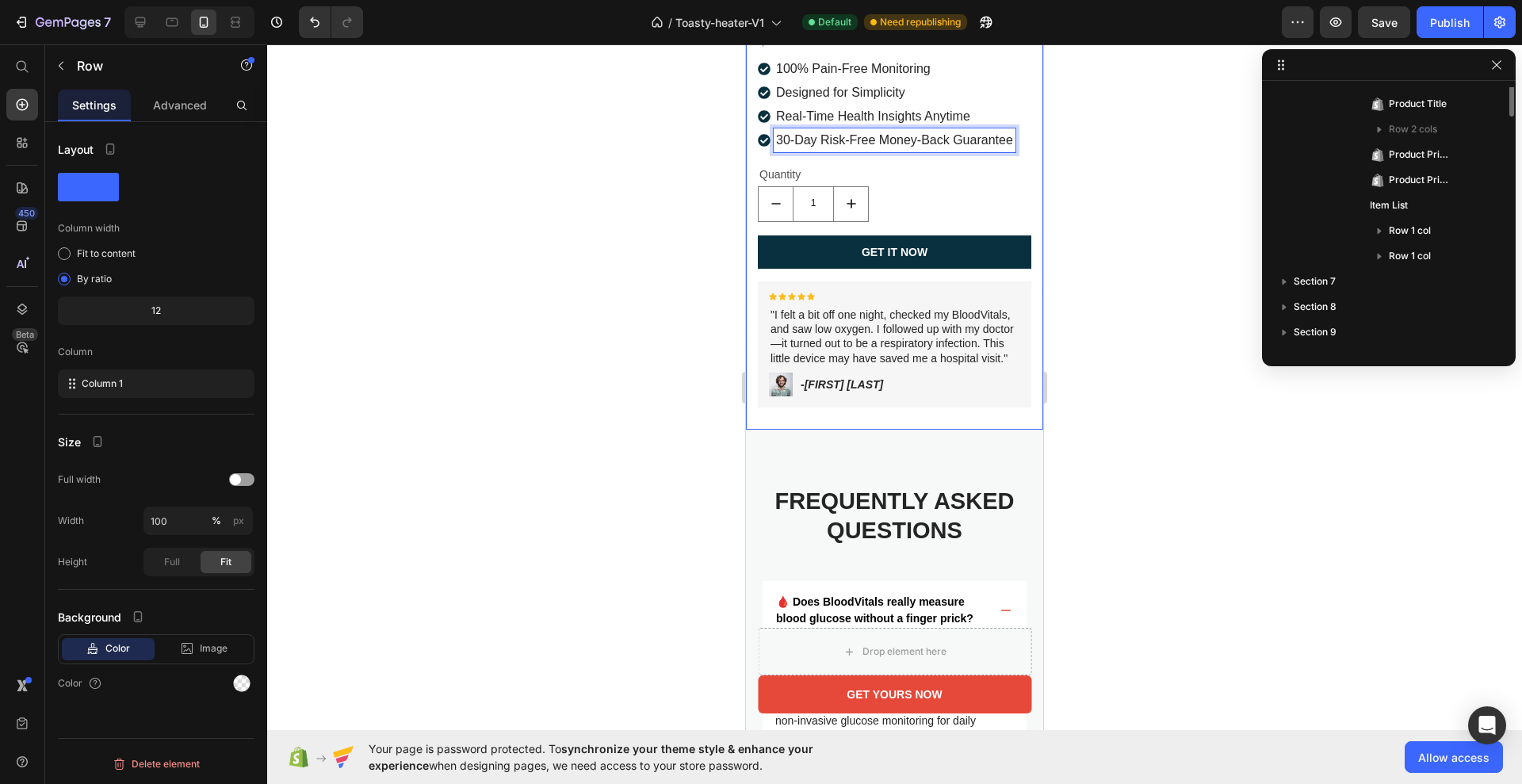 scroll, scrollTop: 250, scrollLeft: 0, axis: vertical 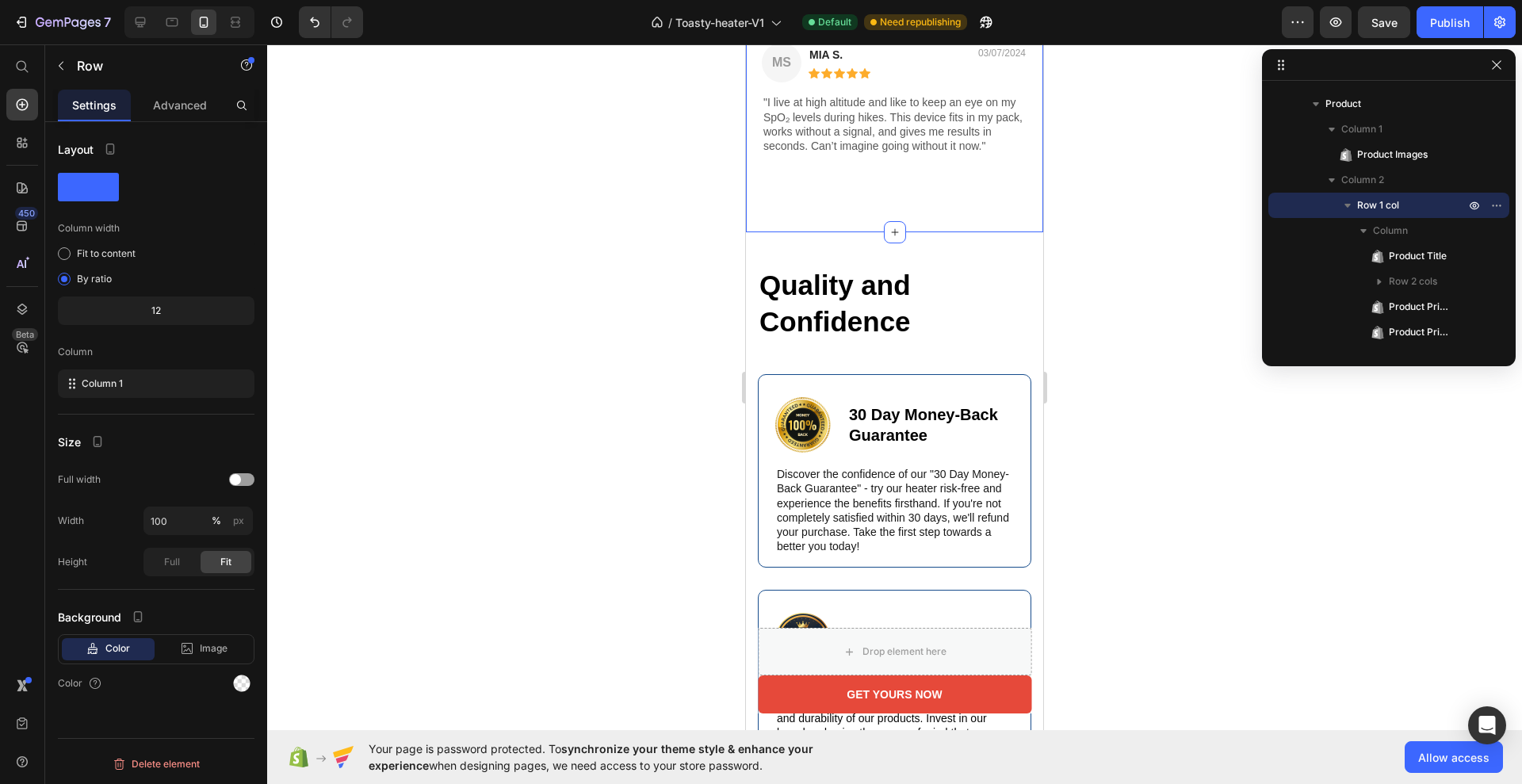 click on "Speak your GEMoee Text Block WHAT OUR CUSTOMERS THINK Heading ET Text Block [FIRST] [LAST] Text Block [DATE] Text Block Row
Icon
Icon
Icon
Icon
Icon Icon List Row "I’ve been monitoring my glucose for years, and this is the first device that actually makes it easy—and painless. The numbers match what I used to get from lab work. I use it every morning with my coffee. Love it!" Text Block Row LC Text Block [FIRST] [LAST] Text Block [DATE] Text Block Row
Icon
Icon
Icon
Icon
Icon Icon List Row "I bought two—one for my mom, one for myself. No apps, no syncing, no setup. Just one button and it works. The LED screen is super clear, and the readings are spot on. This is exactly what we needed." Text Block Row GL Text Block [FIRST] [LAST] Text Block [DATE] Text Block Row
Icon
Icon
Icon" at bounding box center [894, -211] 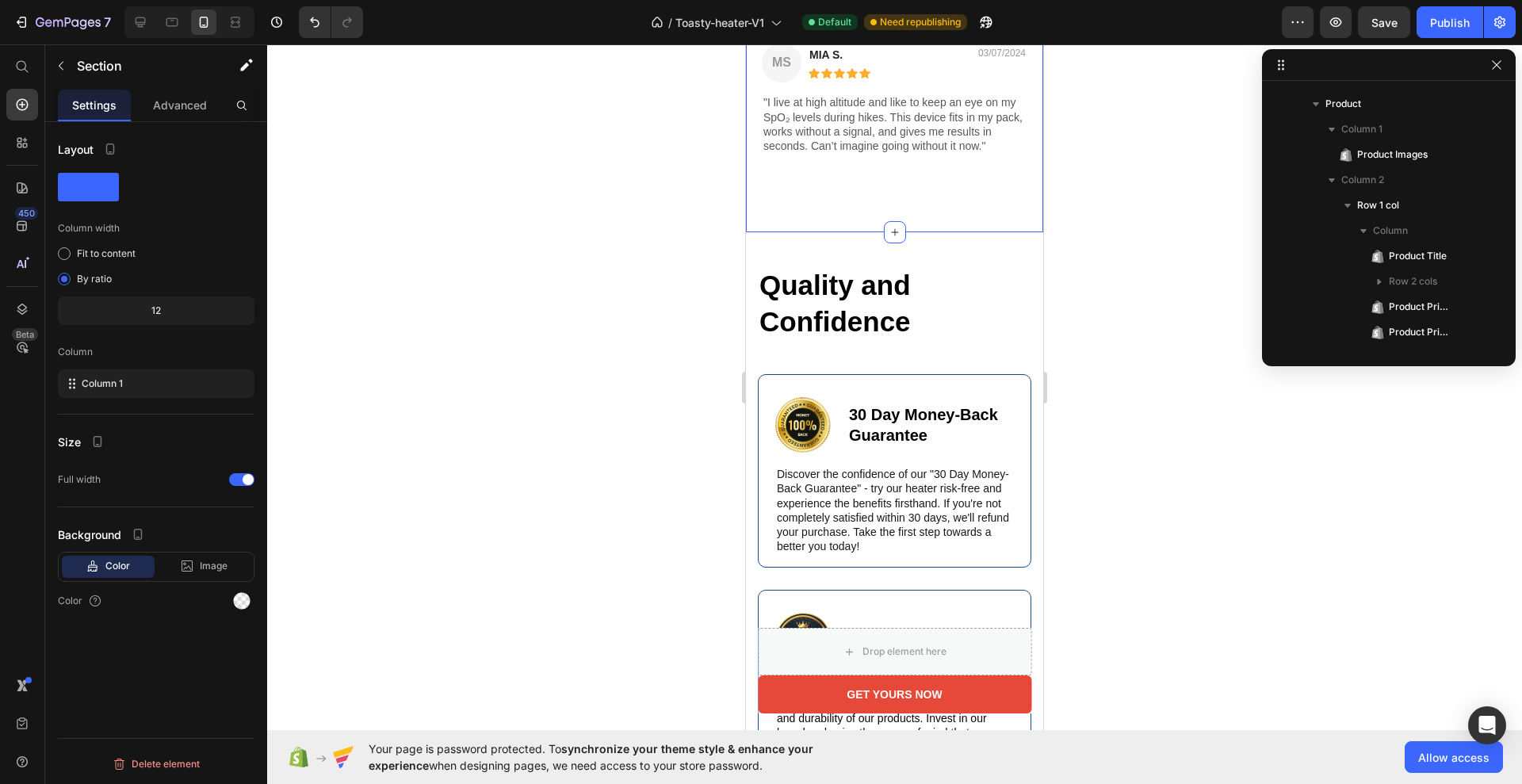 scroll, scrollTop: 503, scrollLeft: 0, axis: vertical 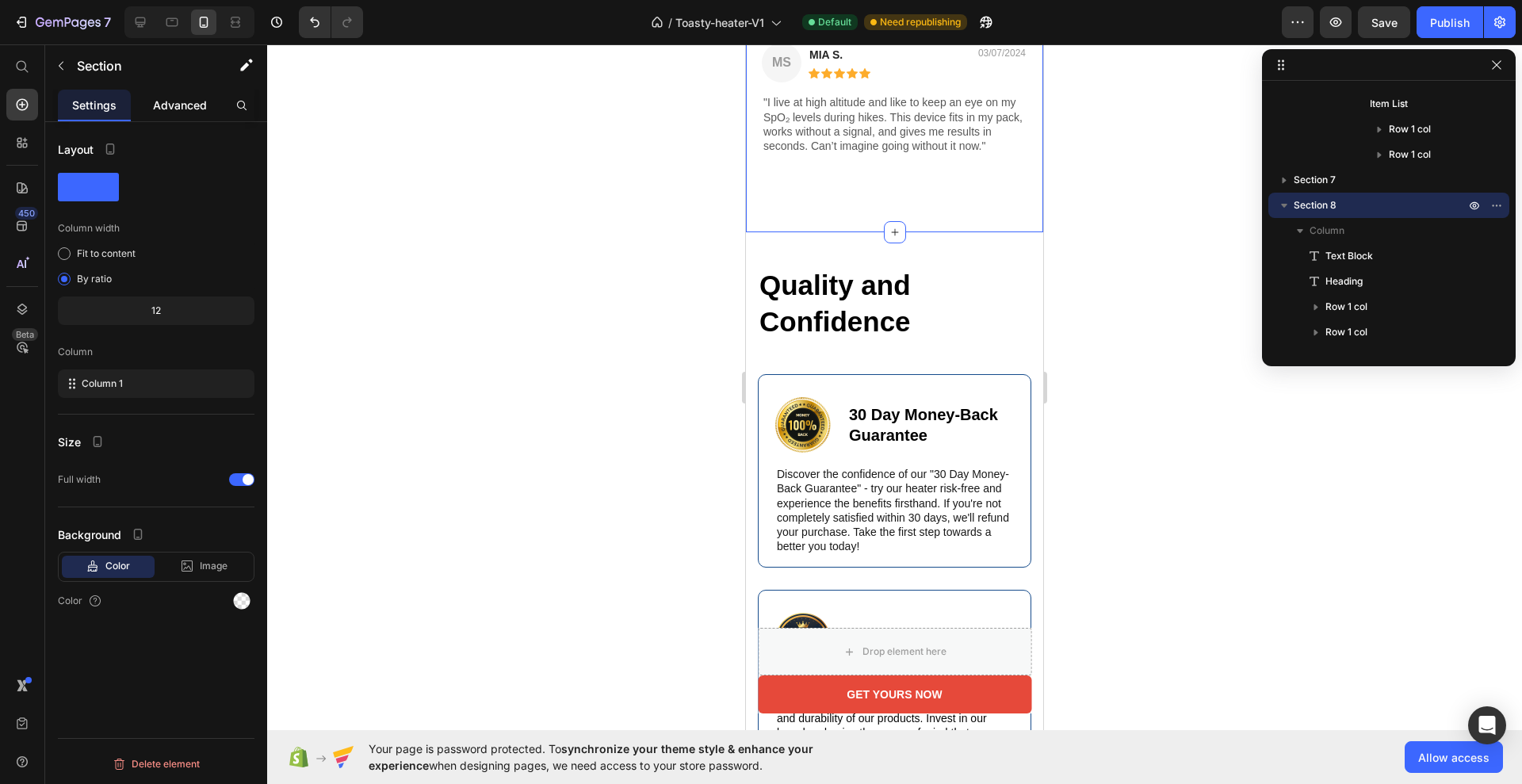 click on "Advanced" at bounding box center [180, 105] 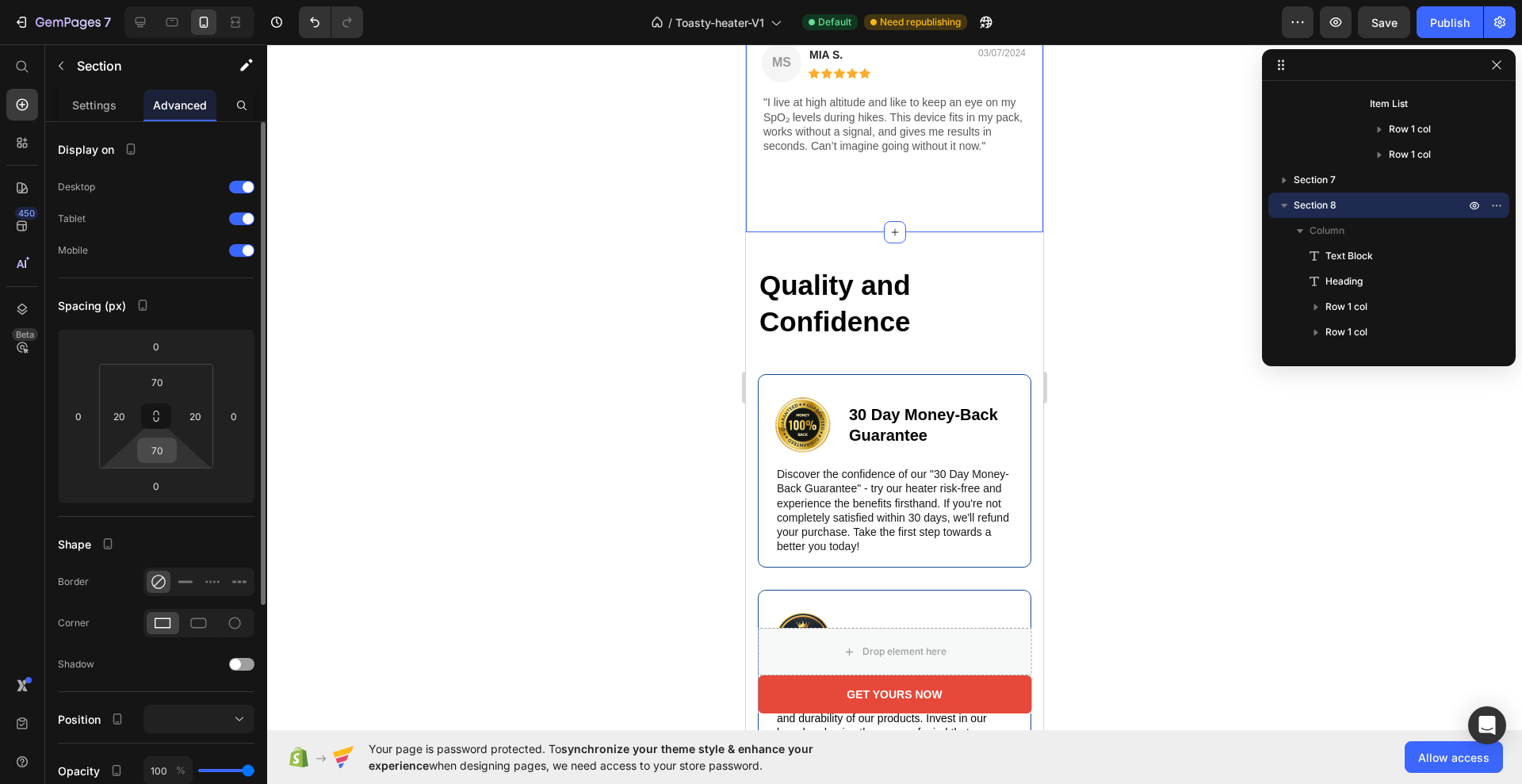click on "70" at bounding box center (157, 450) 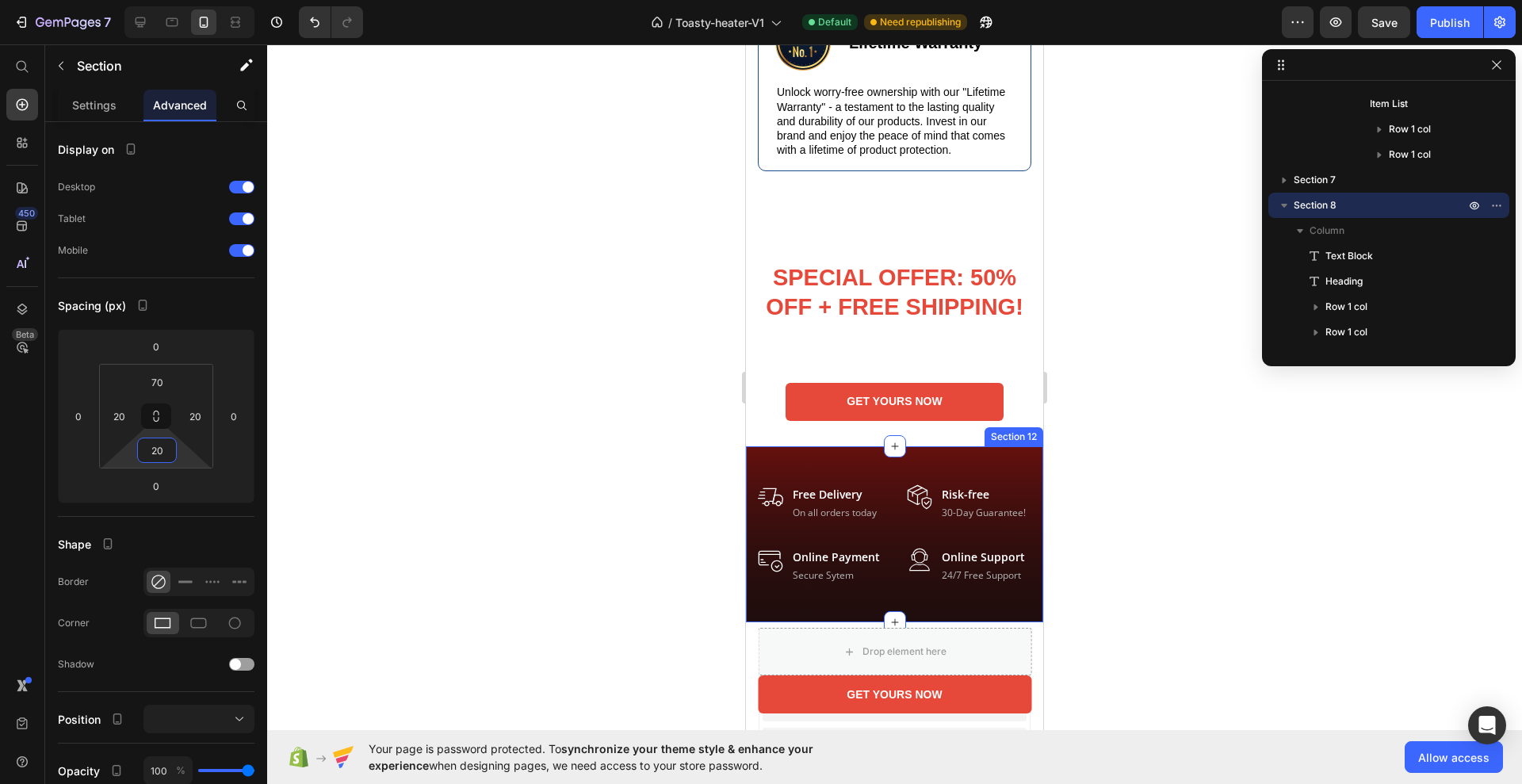 scroll, scrollTop: 7184, scrollLeft: 0, axis: vertical 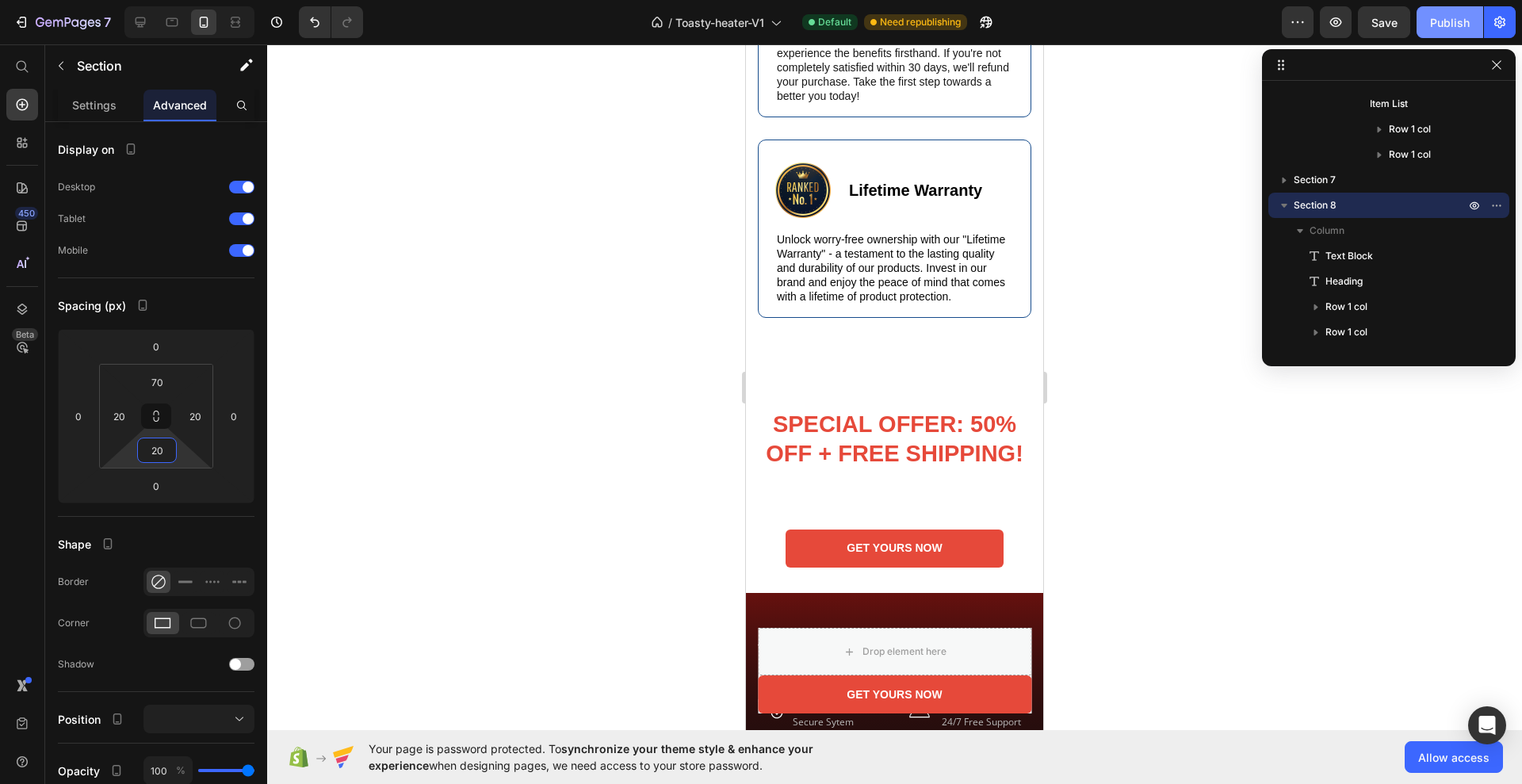 type on "20" 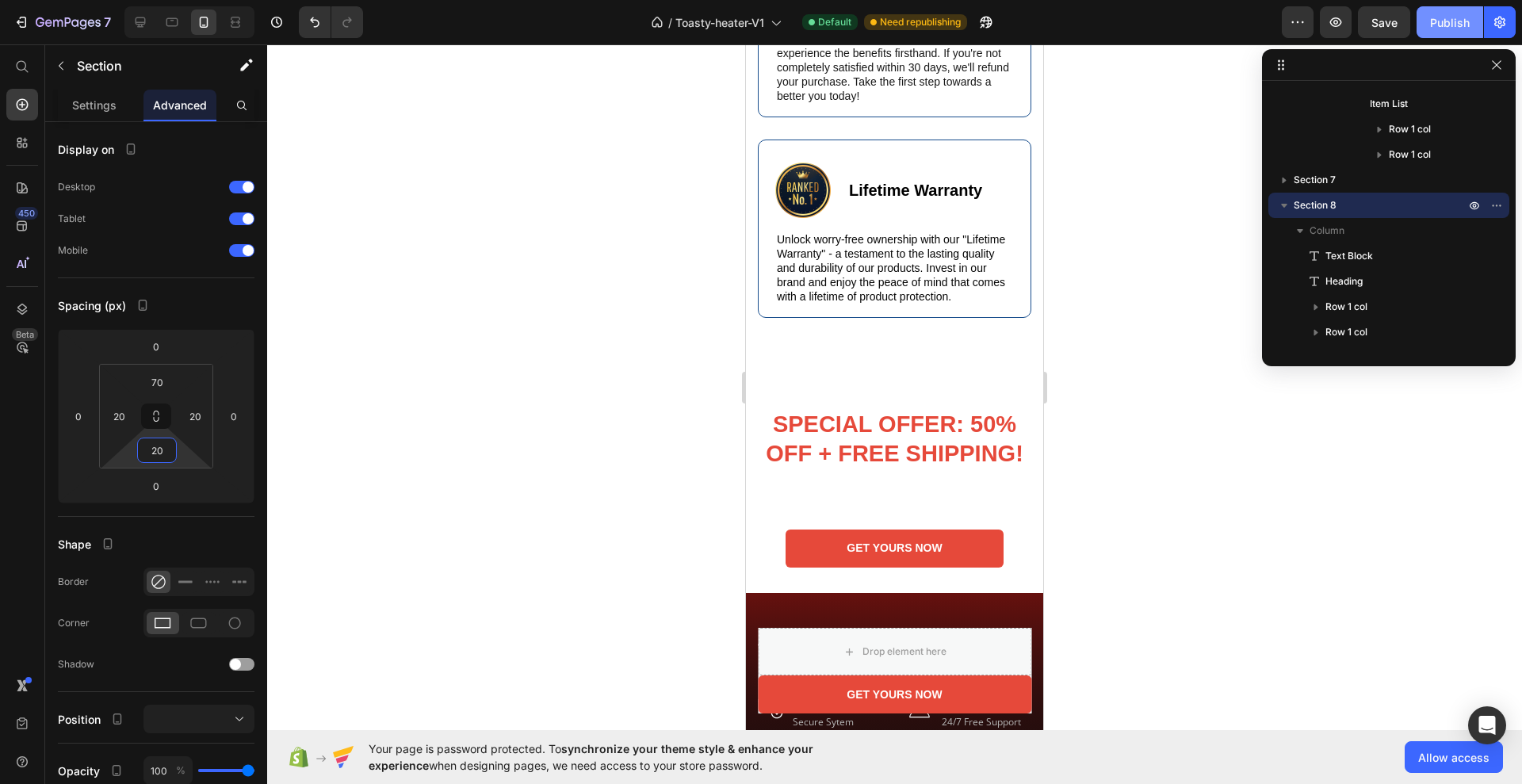 click on "Publish" at bounding box center [1450, 22] 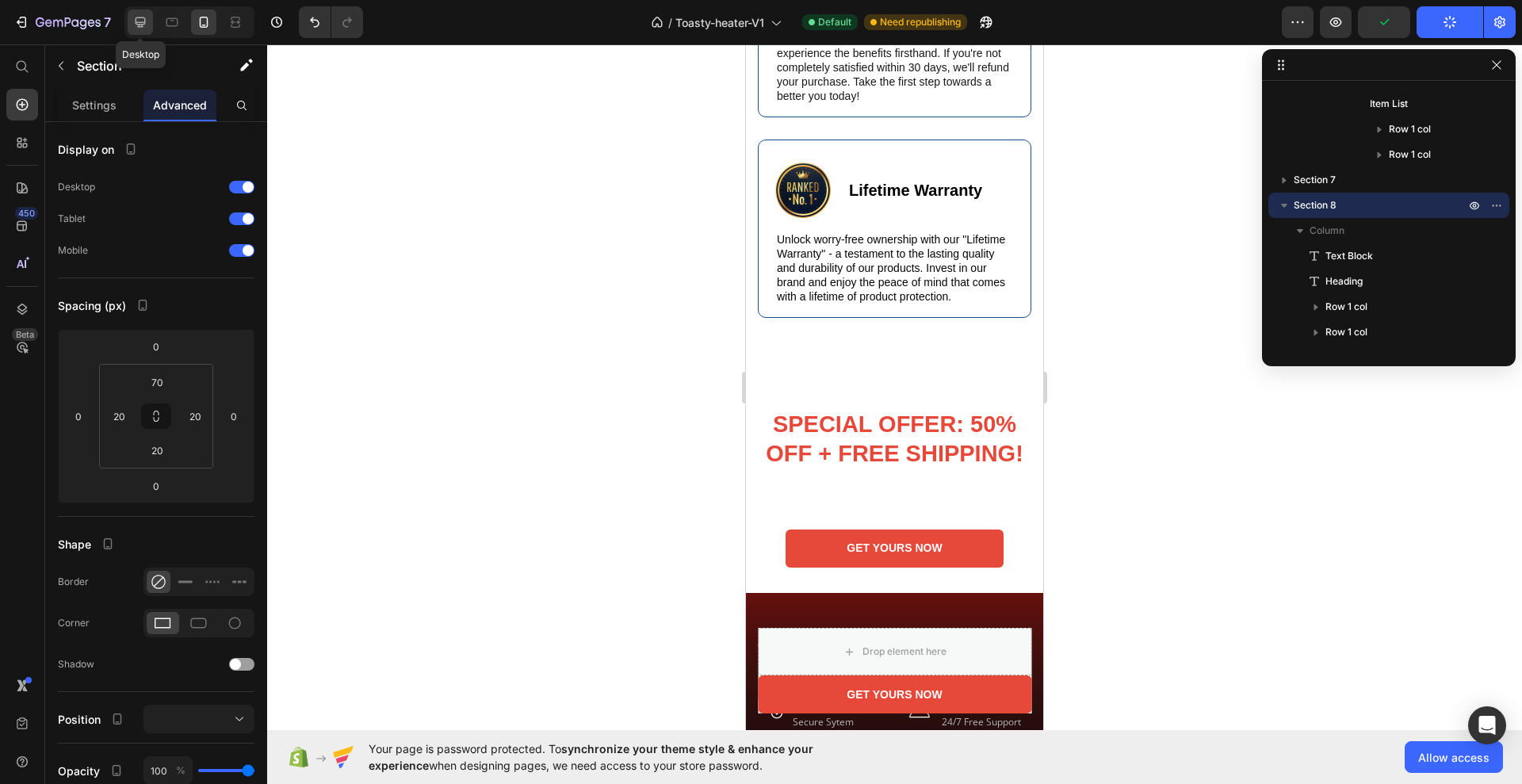 click 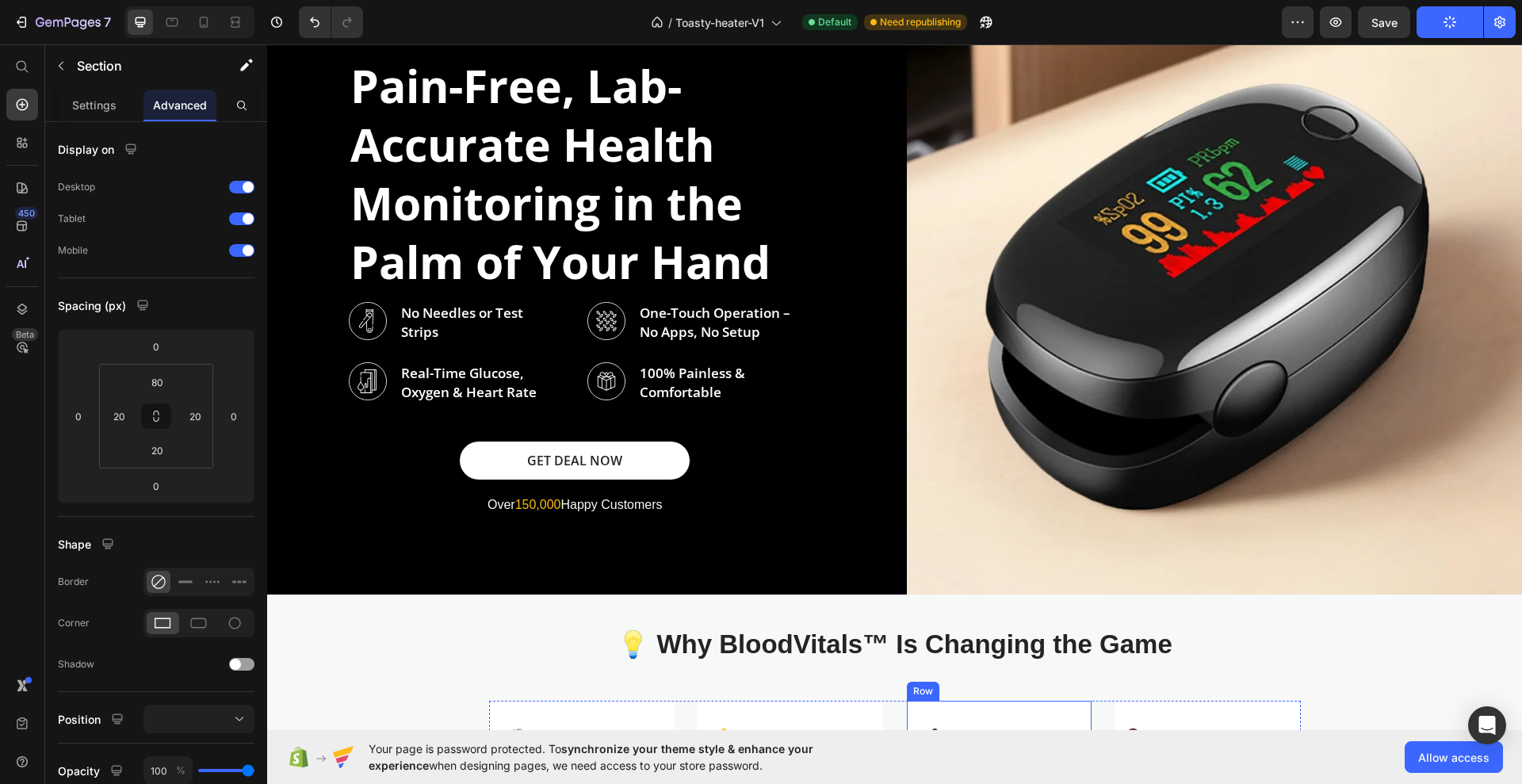 scroll, scrollTop: 0, scrollLeft: 0, axis: both 